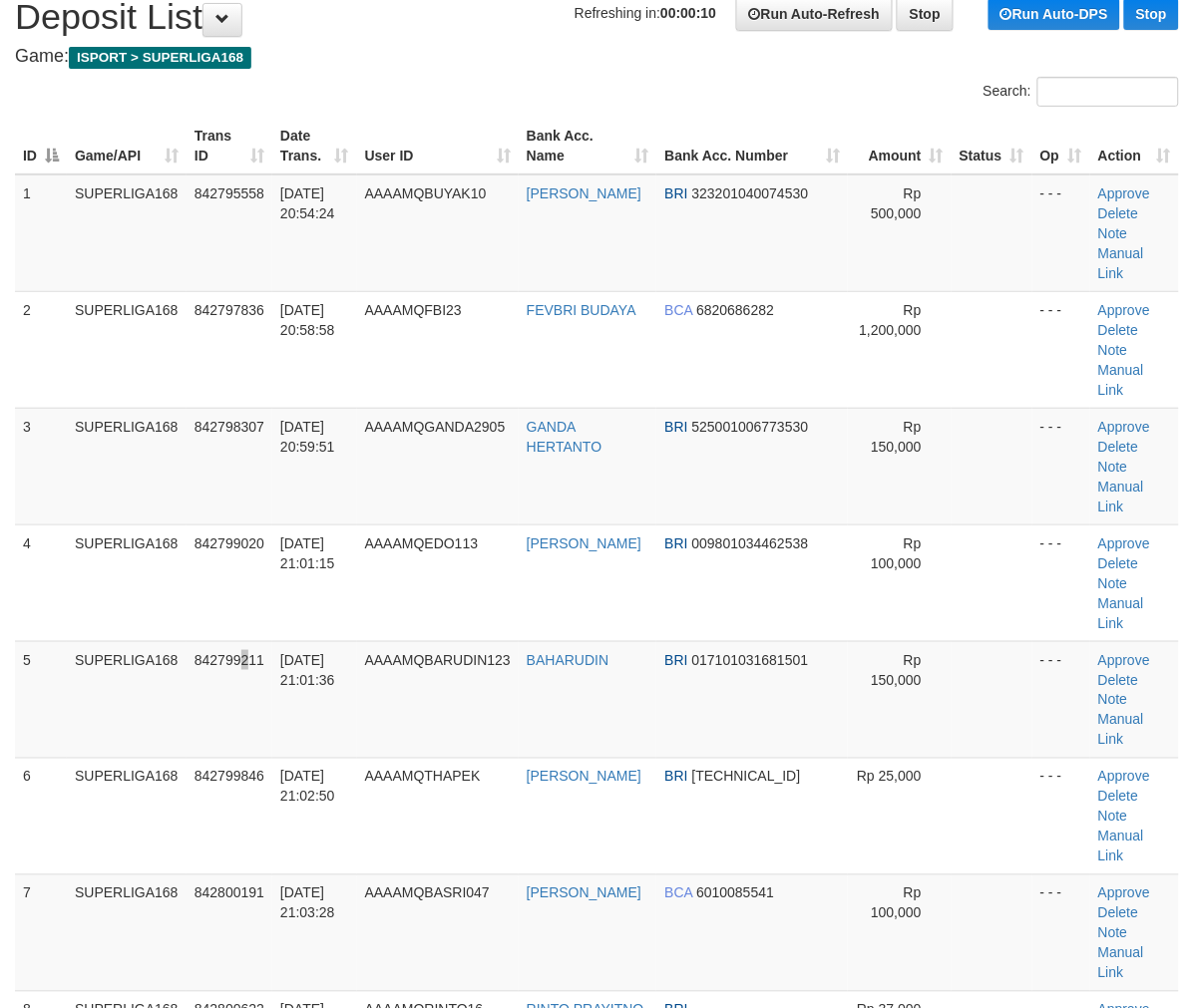 scroll, scrollTop: 75, scrollLeft: 0, axis: vertical 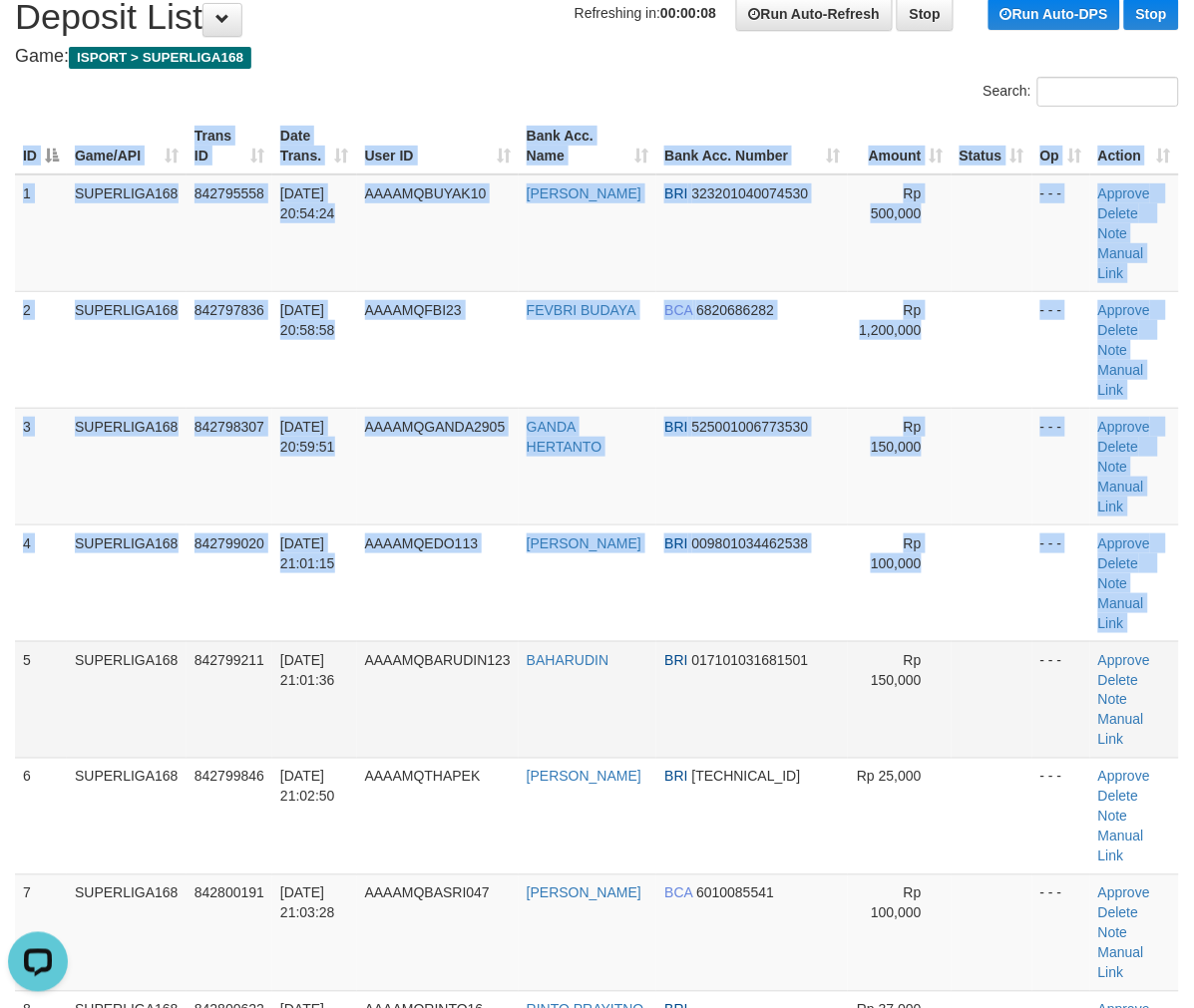 drag, startPoint x: 15, startPoint y: 524, endPoint x: 0, endPoint y: 522, distance: 15.132746 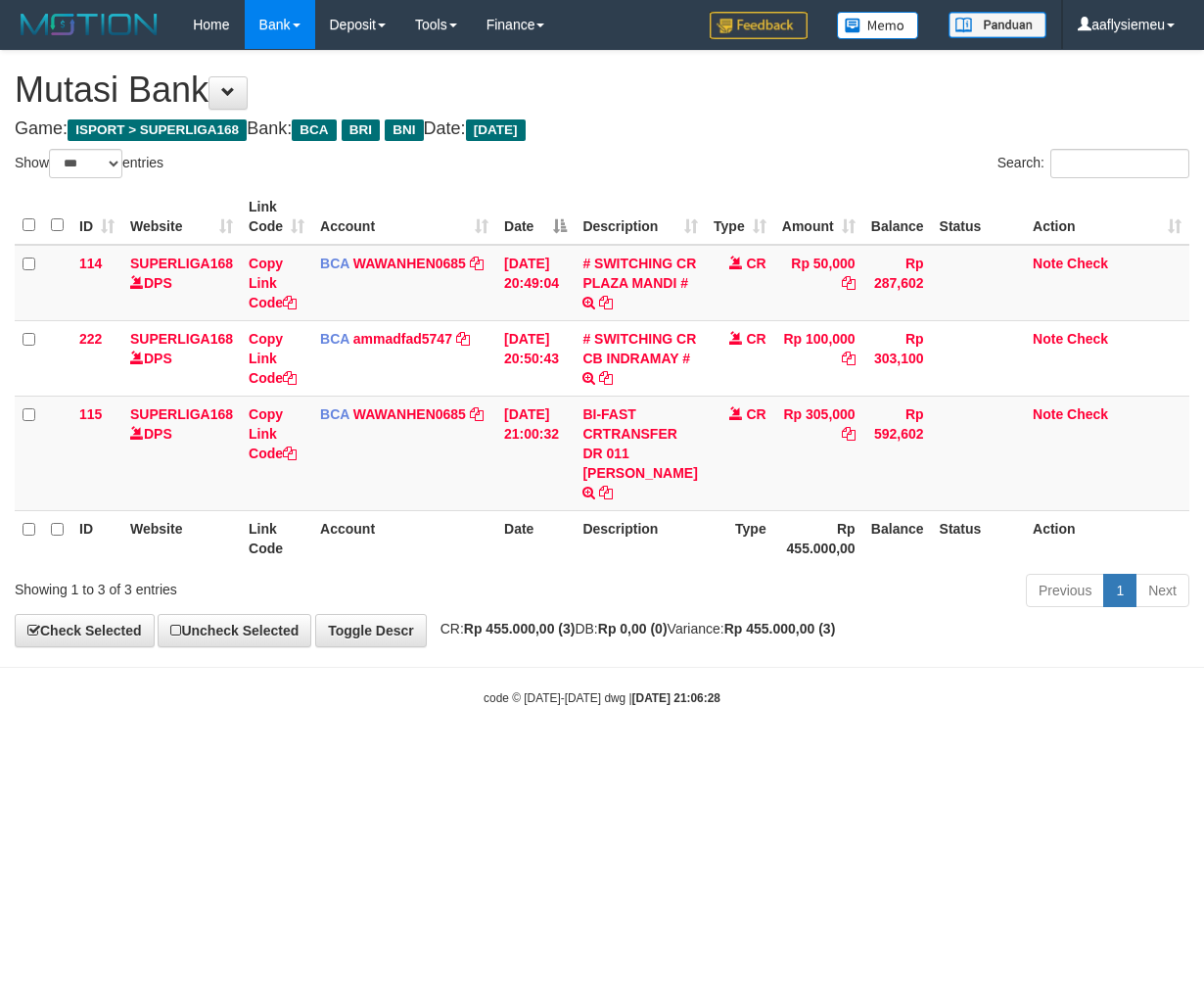 select on "***" 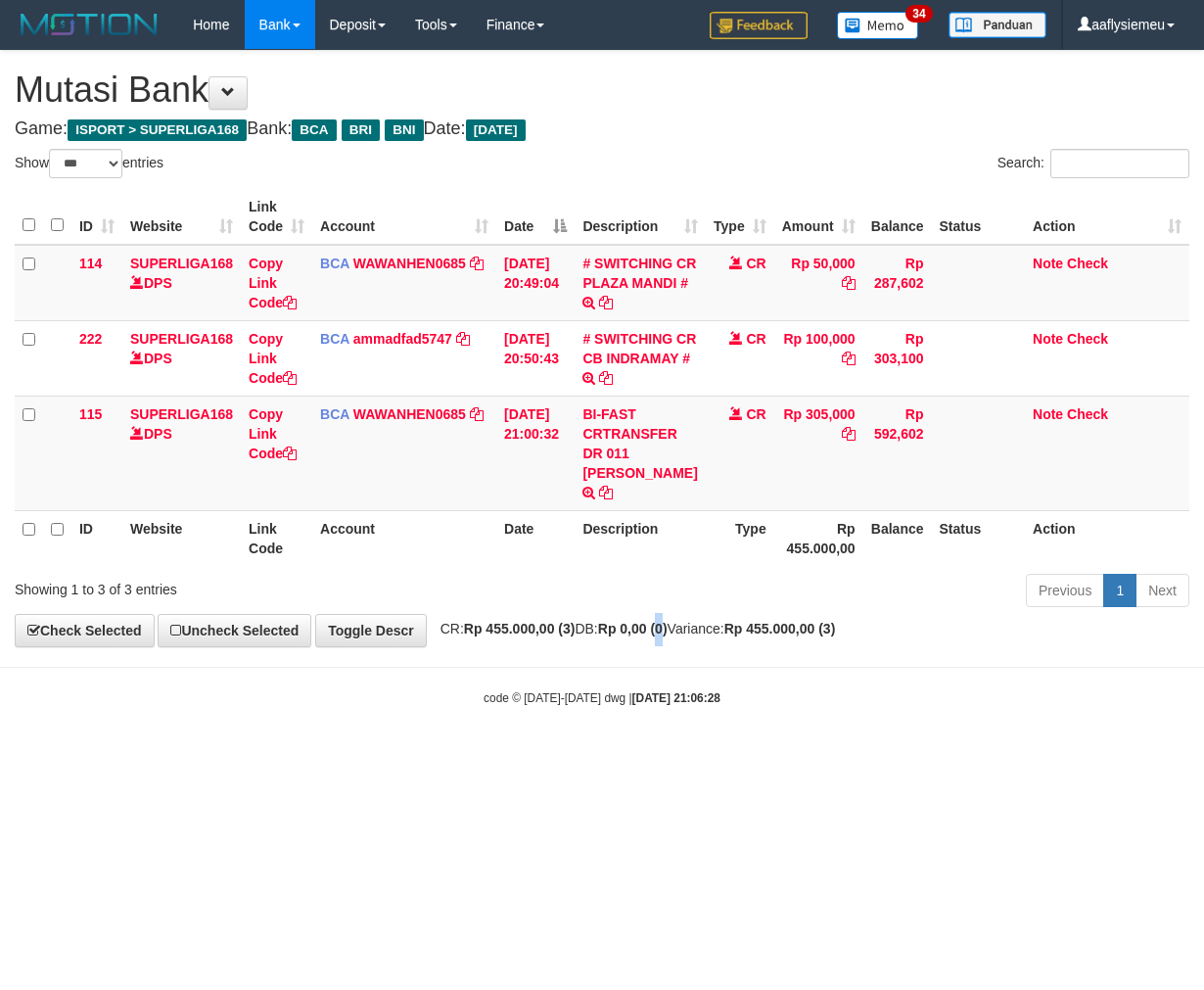 click on "Rp 0,00 (0)" at bounding box center (632, 629) 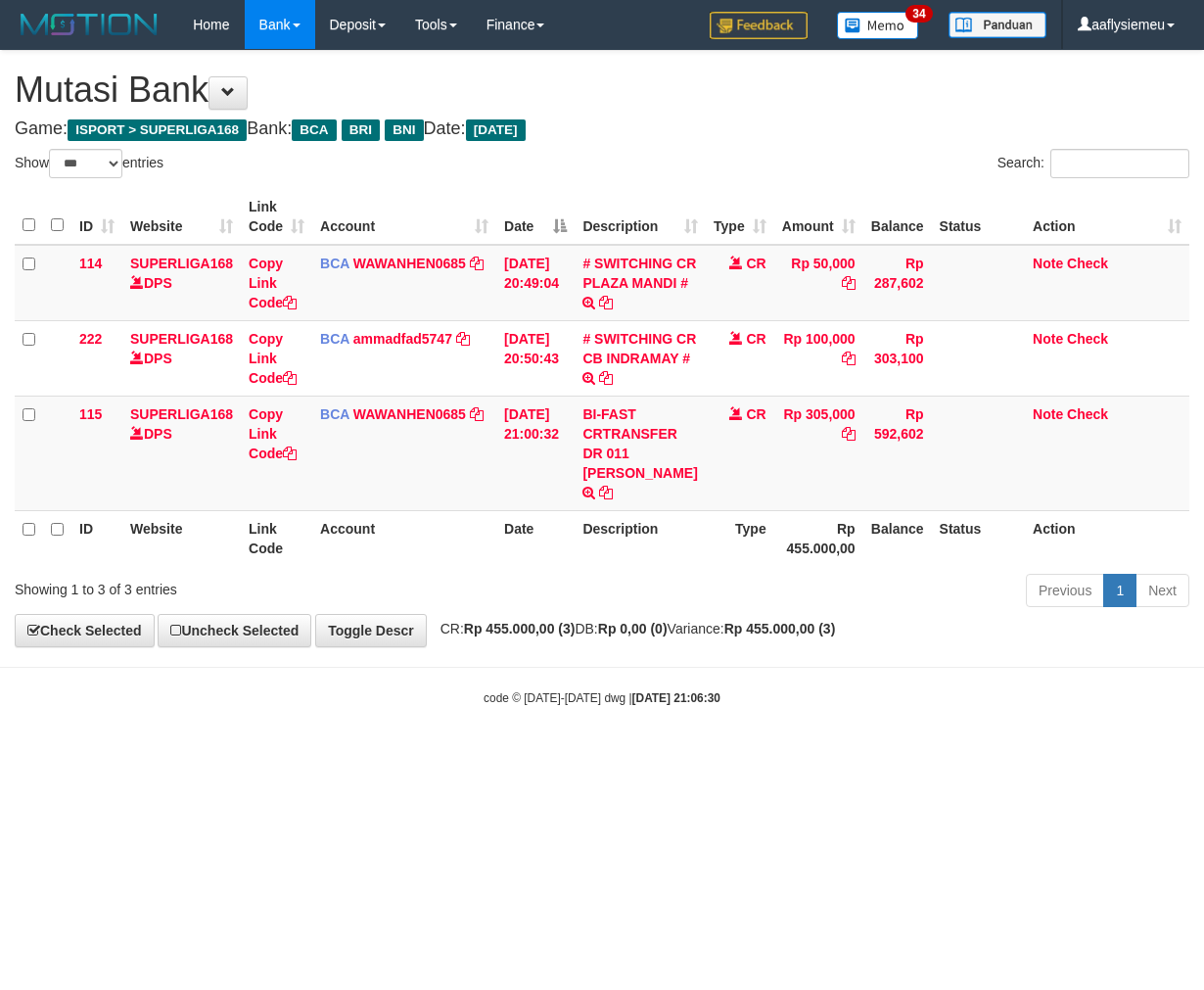select on "***" 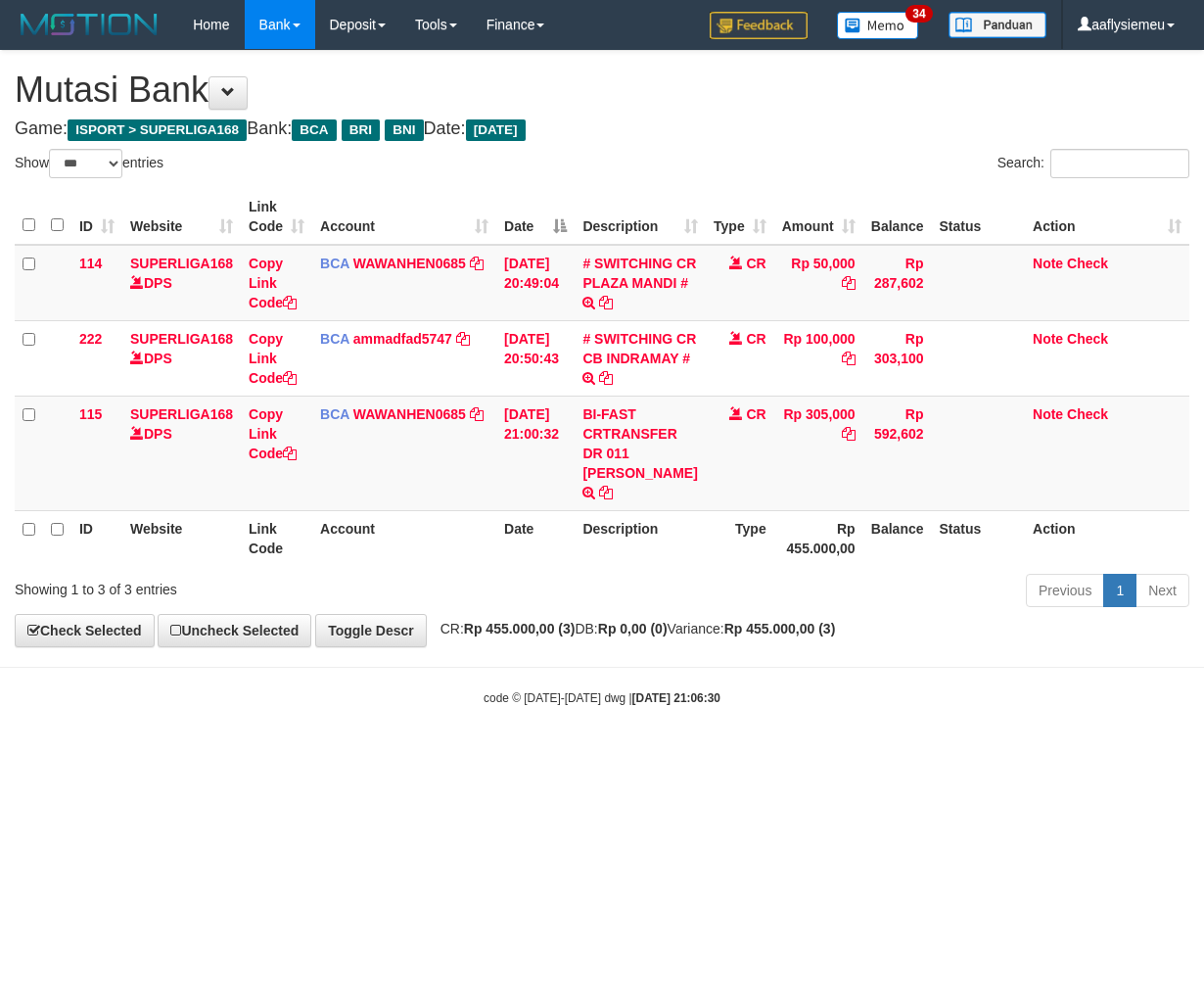 scroll, scrollTop: 0, scrollLeft: 0, axis: both 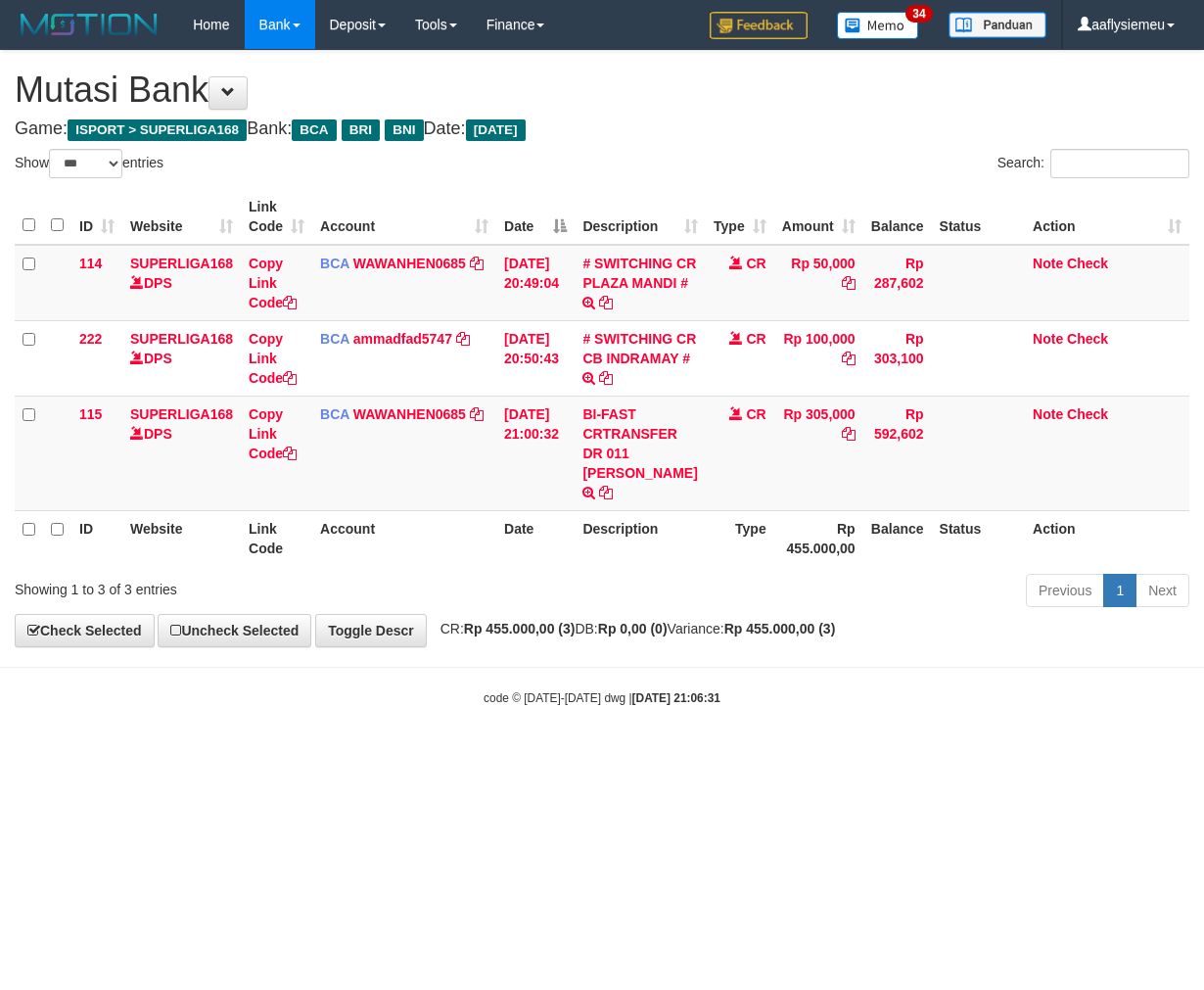 select on "***" 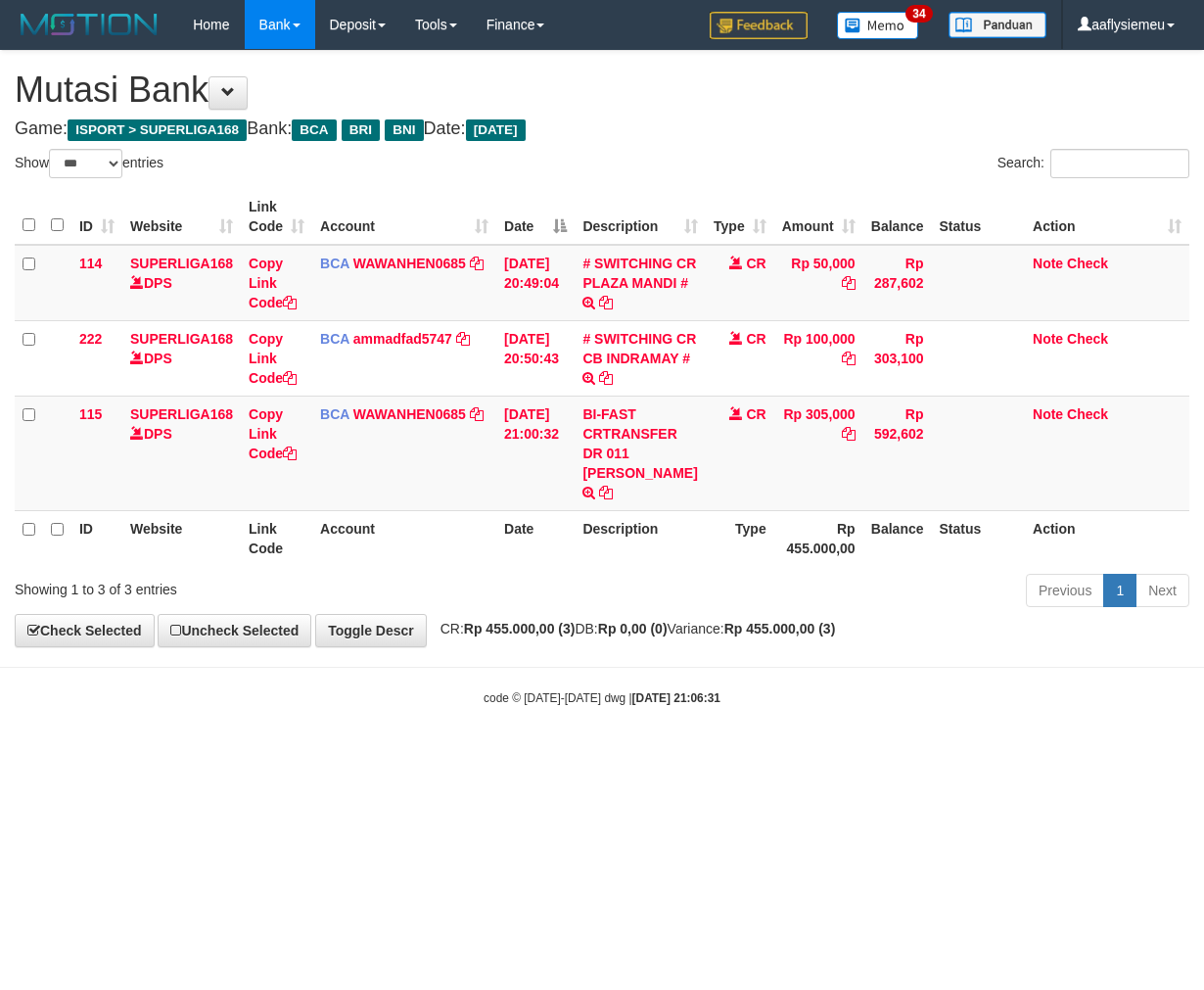 scroll, scrollTop: 0, scrollLeft: 0, axis: both 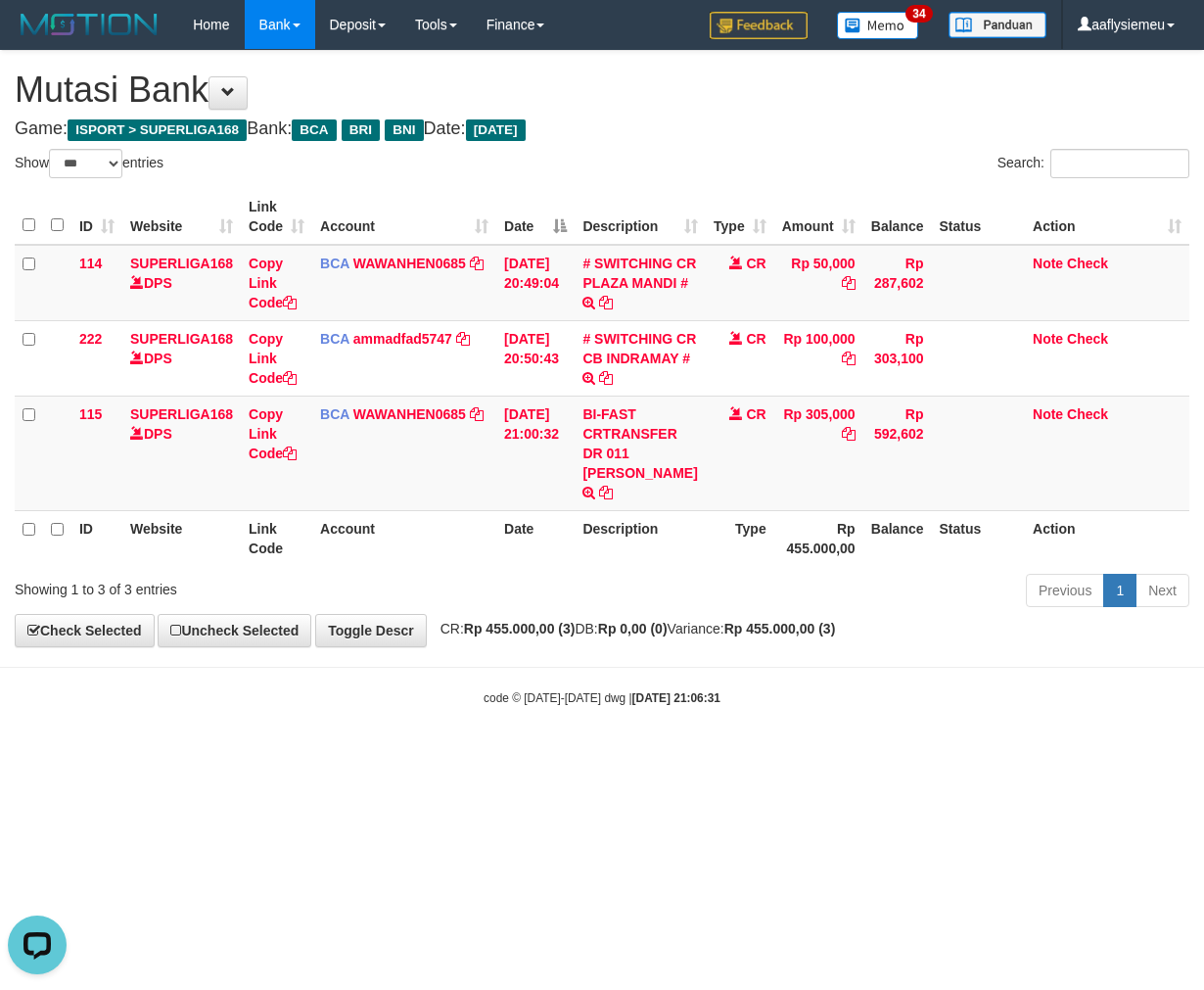 click on "Showing 1 to 3 of 3 entries" at bounding box center (251, 586) 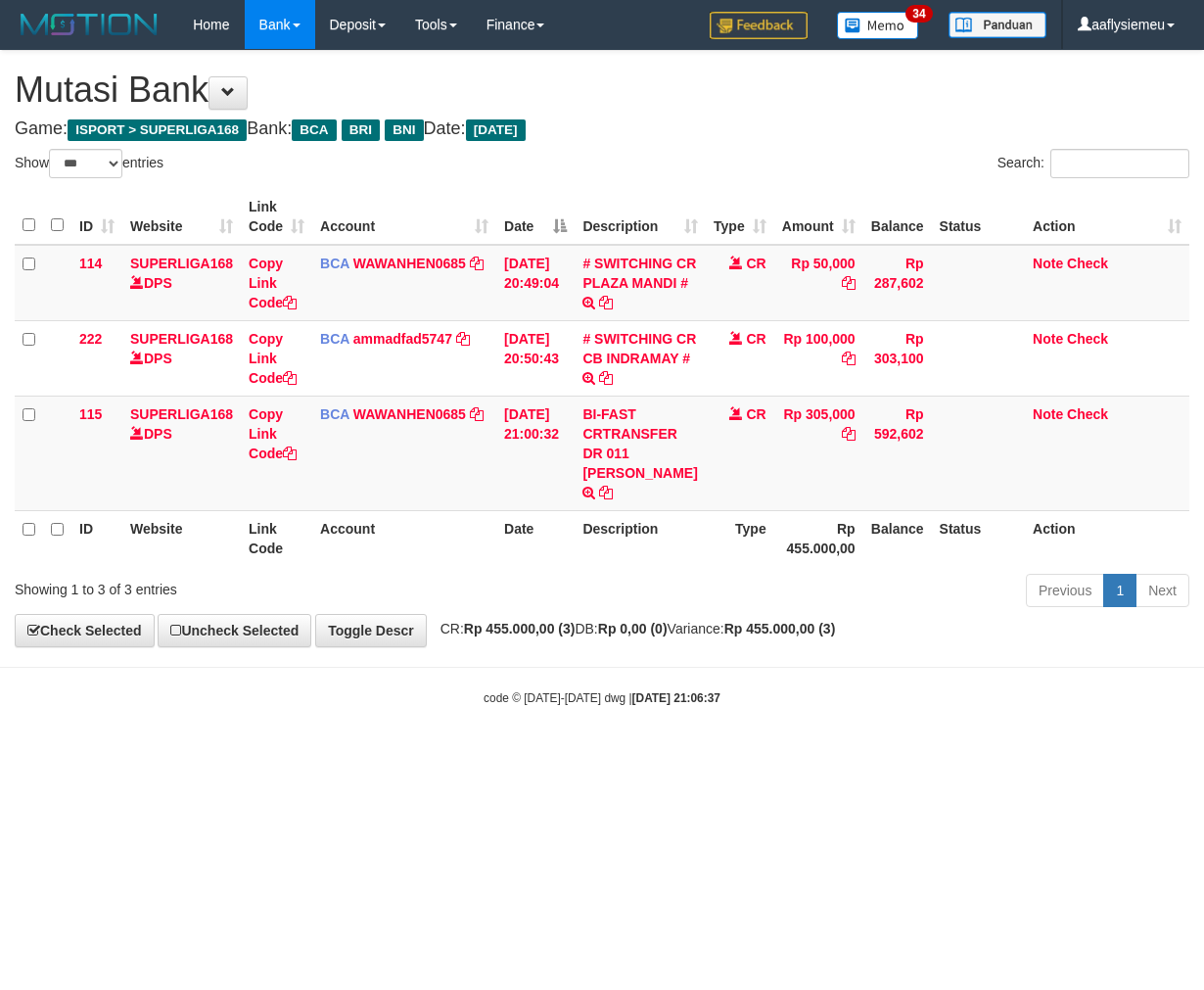select on "***" 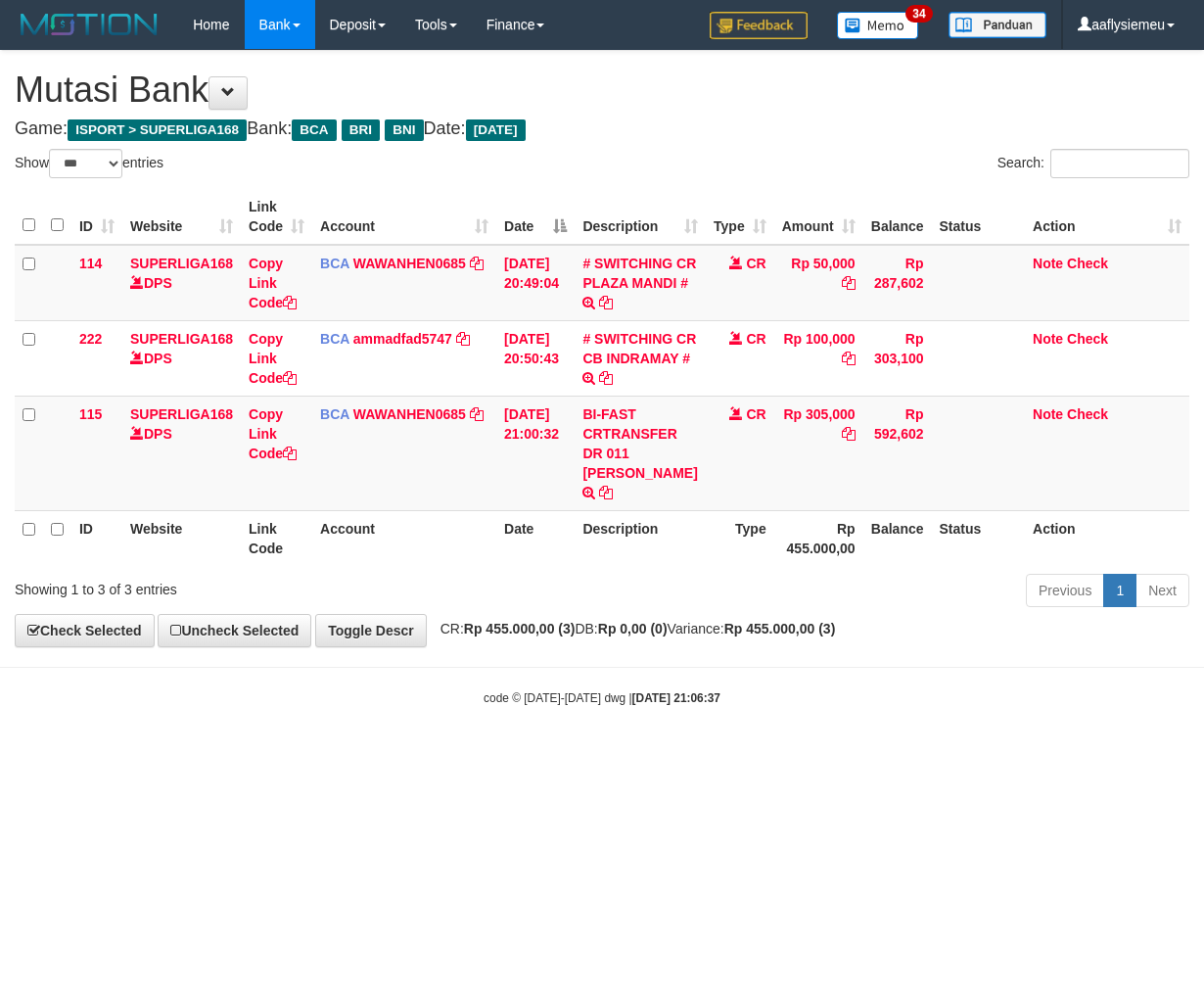 scroll, scrollTop: 0, scrollLeft: 0, axis: both 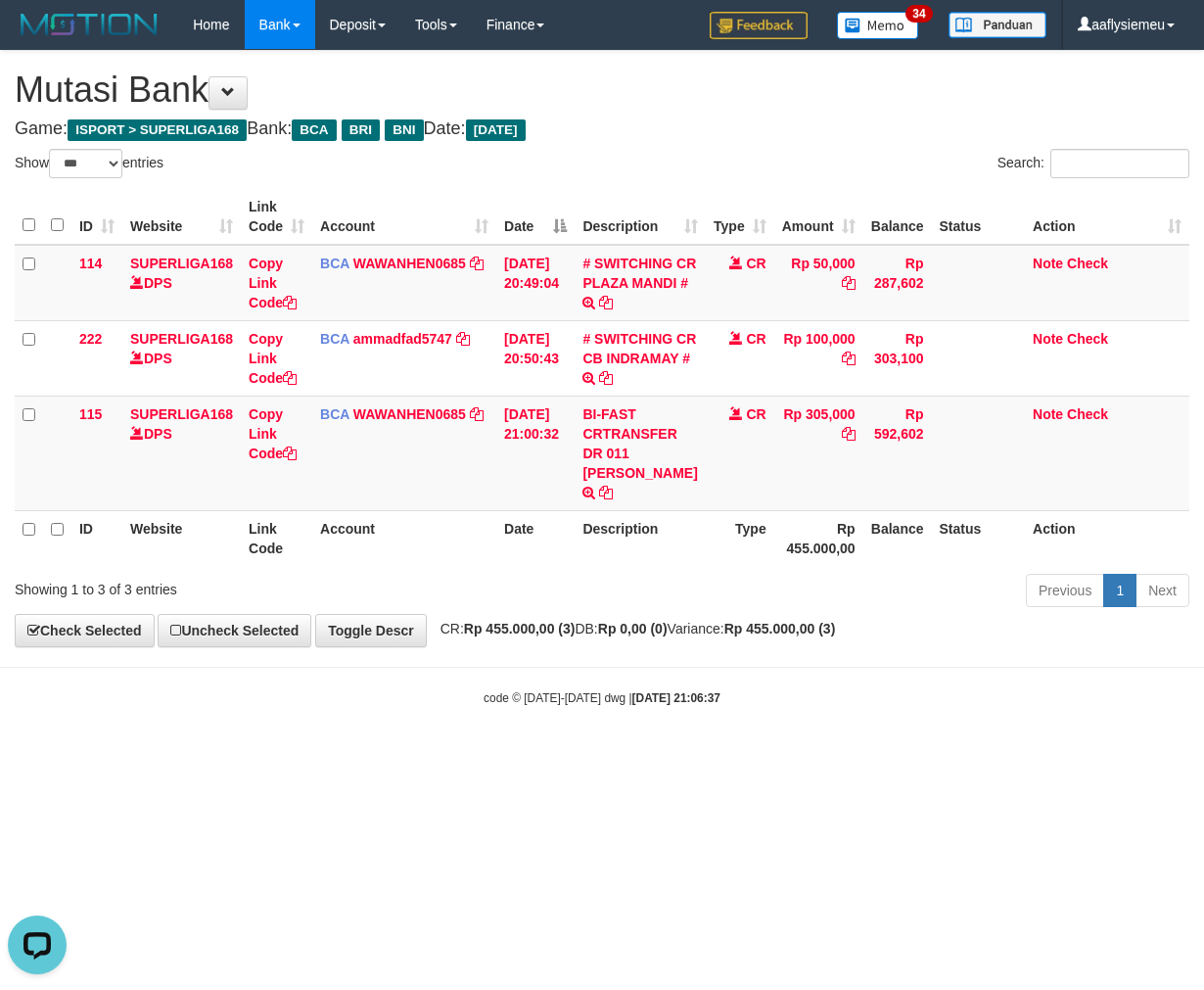 click on "Showing 1 to 3 of 3 entries Previous 1 Next" at bounding box center (602, 592) 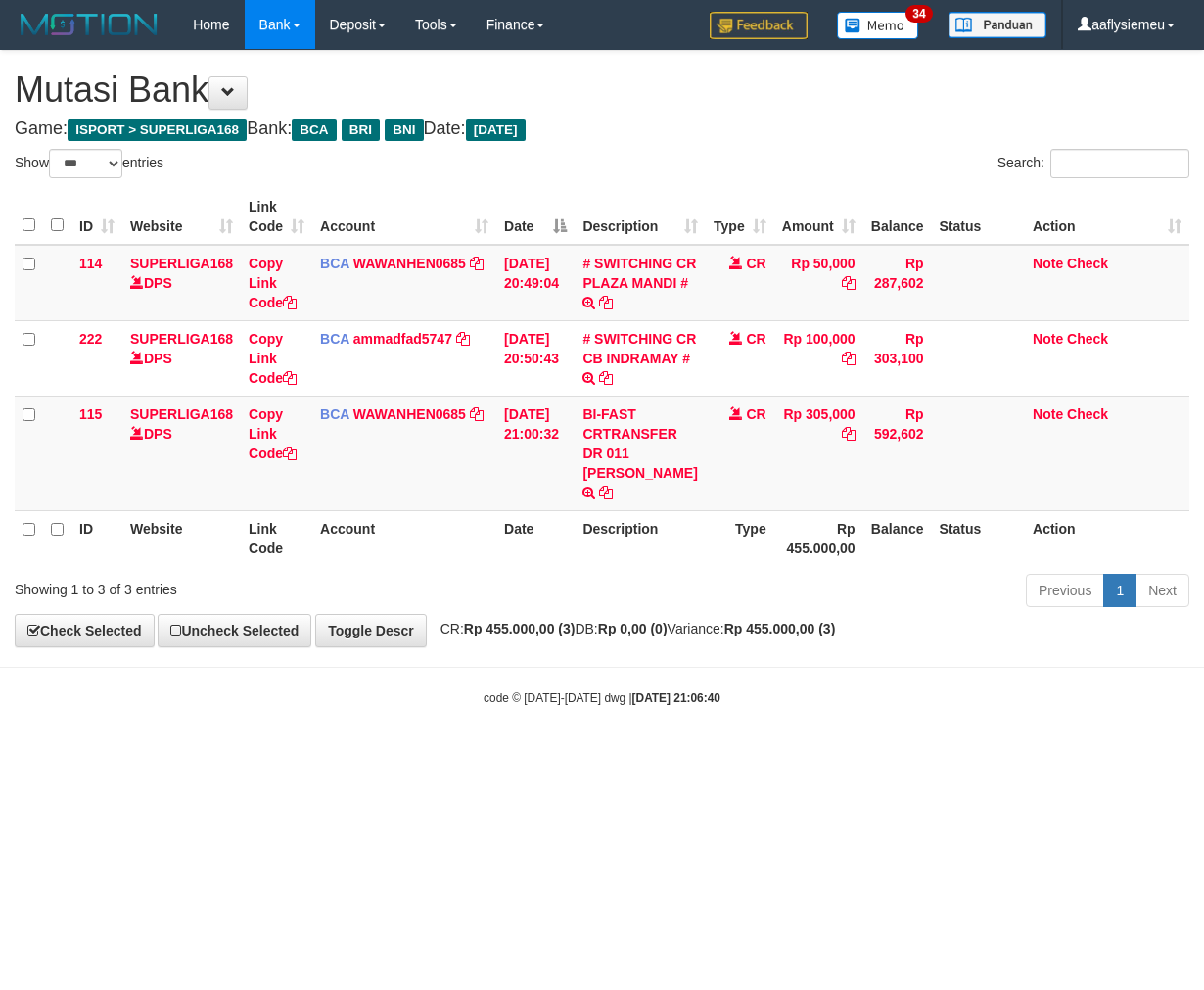 select on "***" 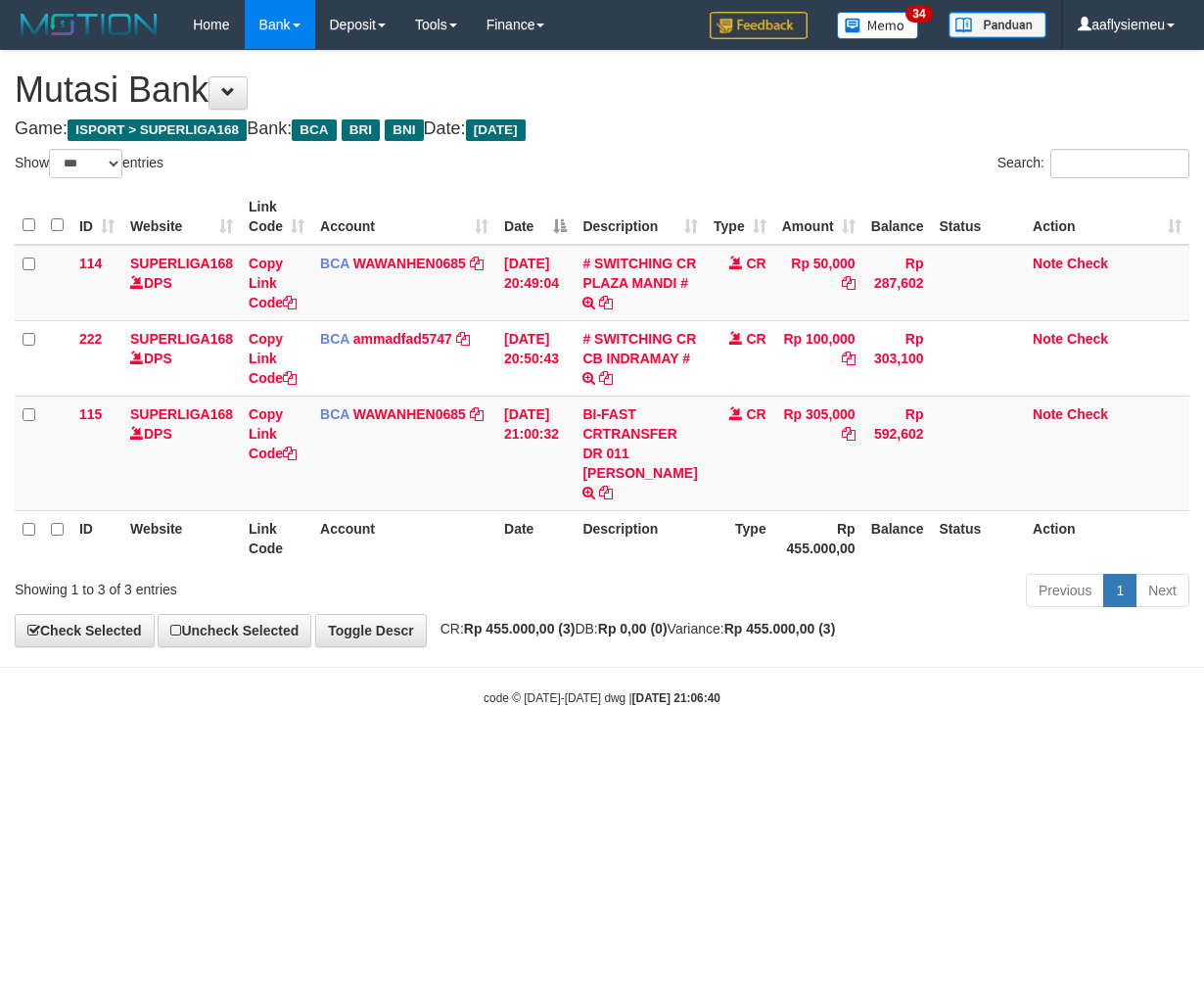 scroll, scrollTop: 0, scrollLeft: 0, axis: both 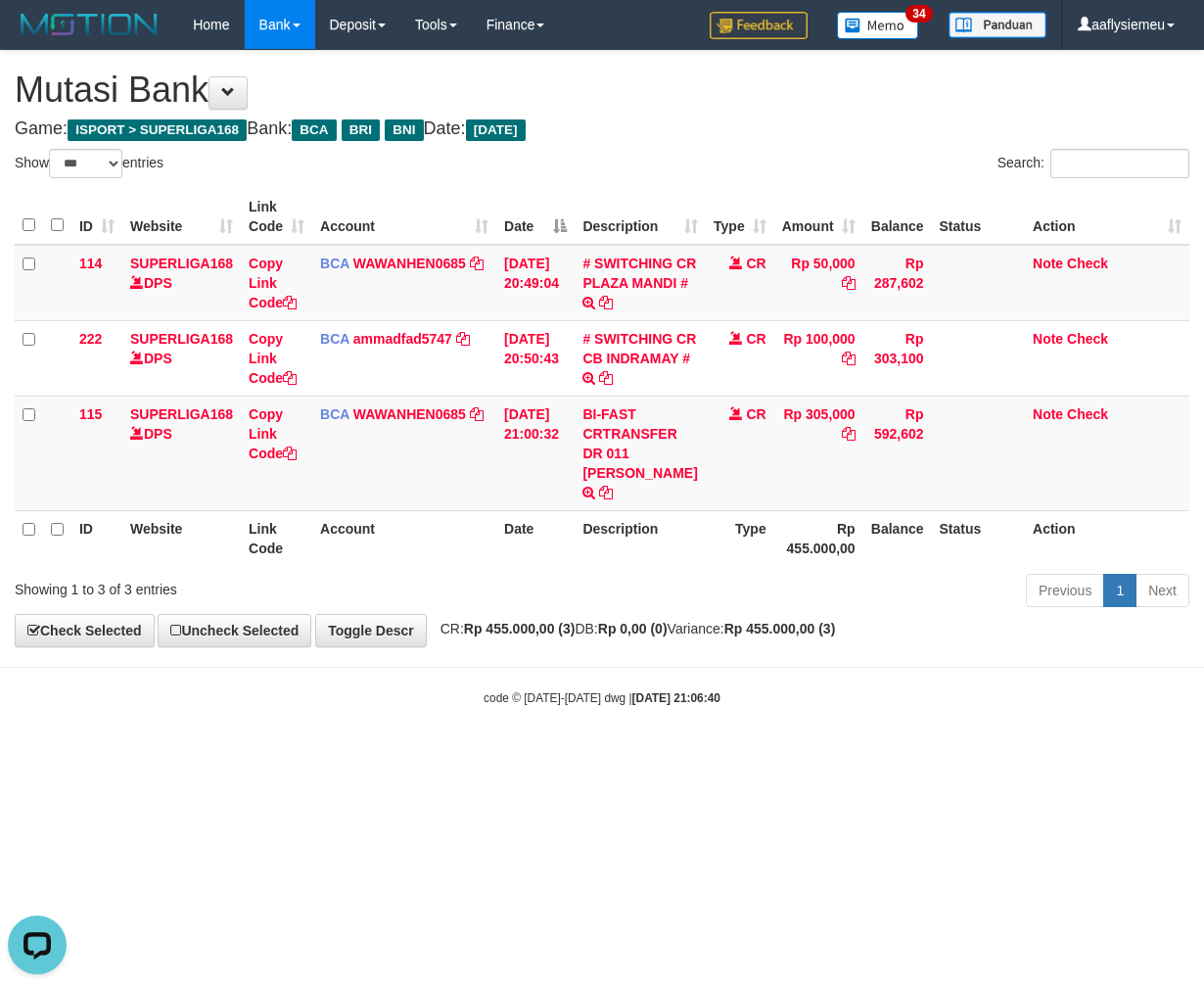 click on "Toggle navigation
Home
Bank
Account List
Load
By Website
Group
[ISPORT]													SUPERLIGA168
By Load Group (DPS)
34" at bounding box center (602, 378) 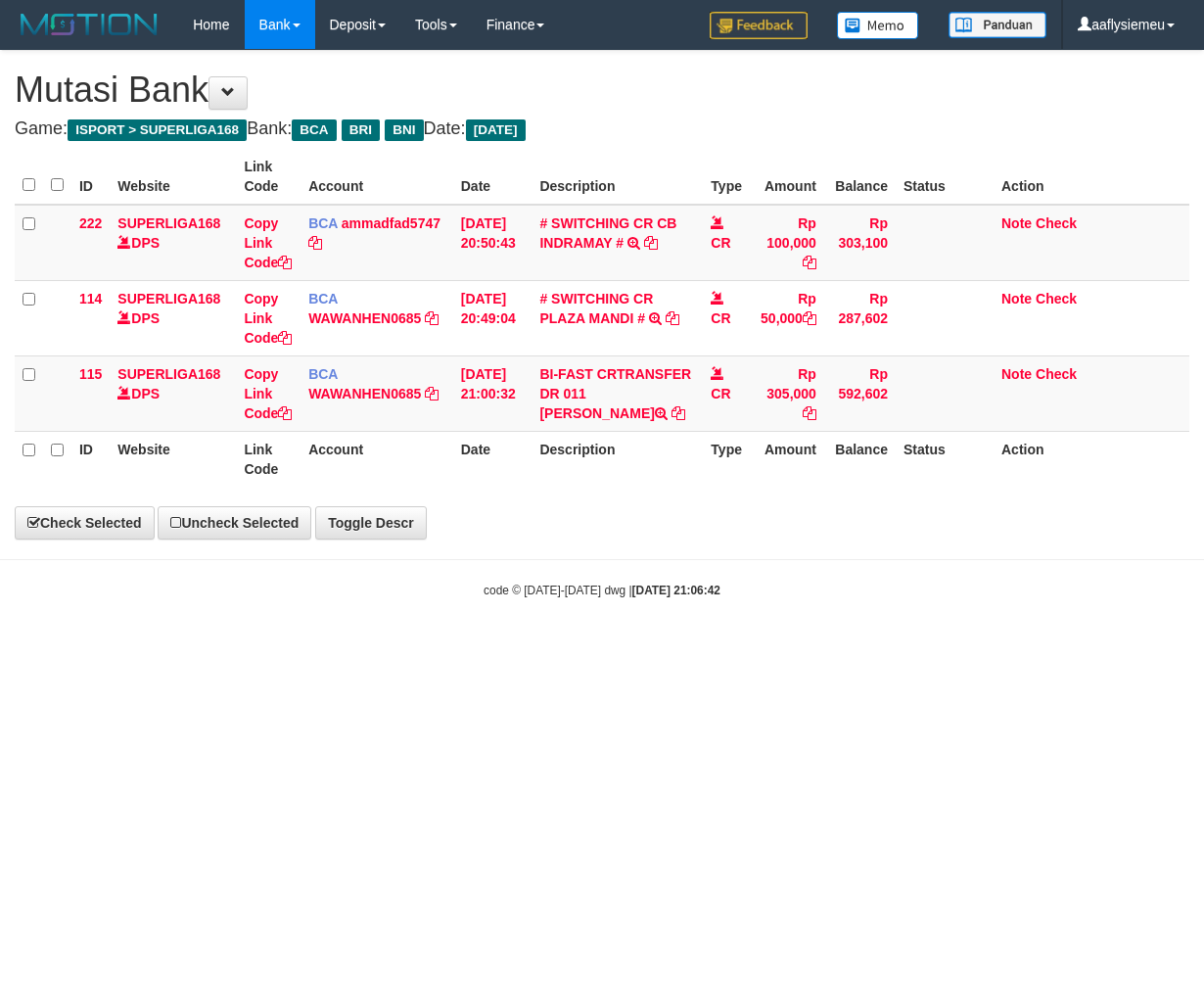 scroll, scrollTop: 0, scrollLeft: 0, axis: both 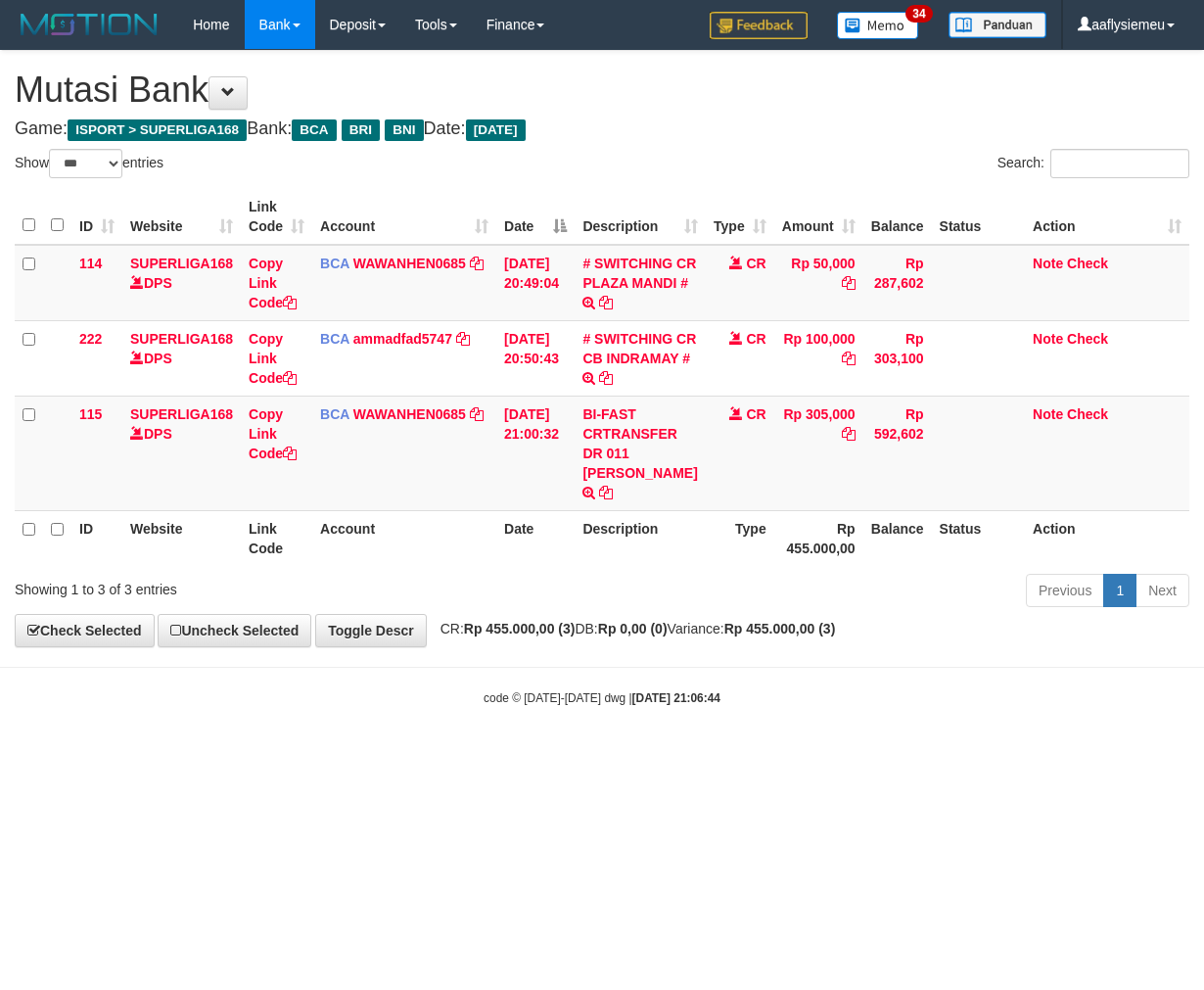 select on "***" 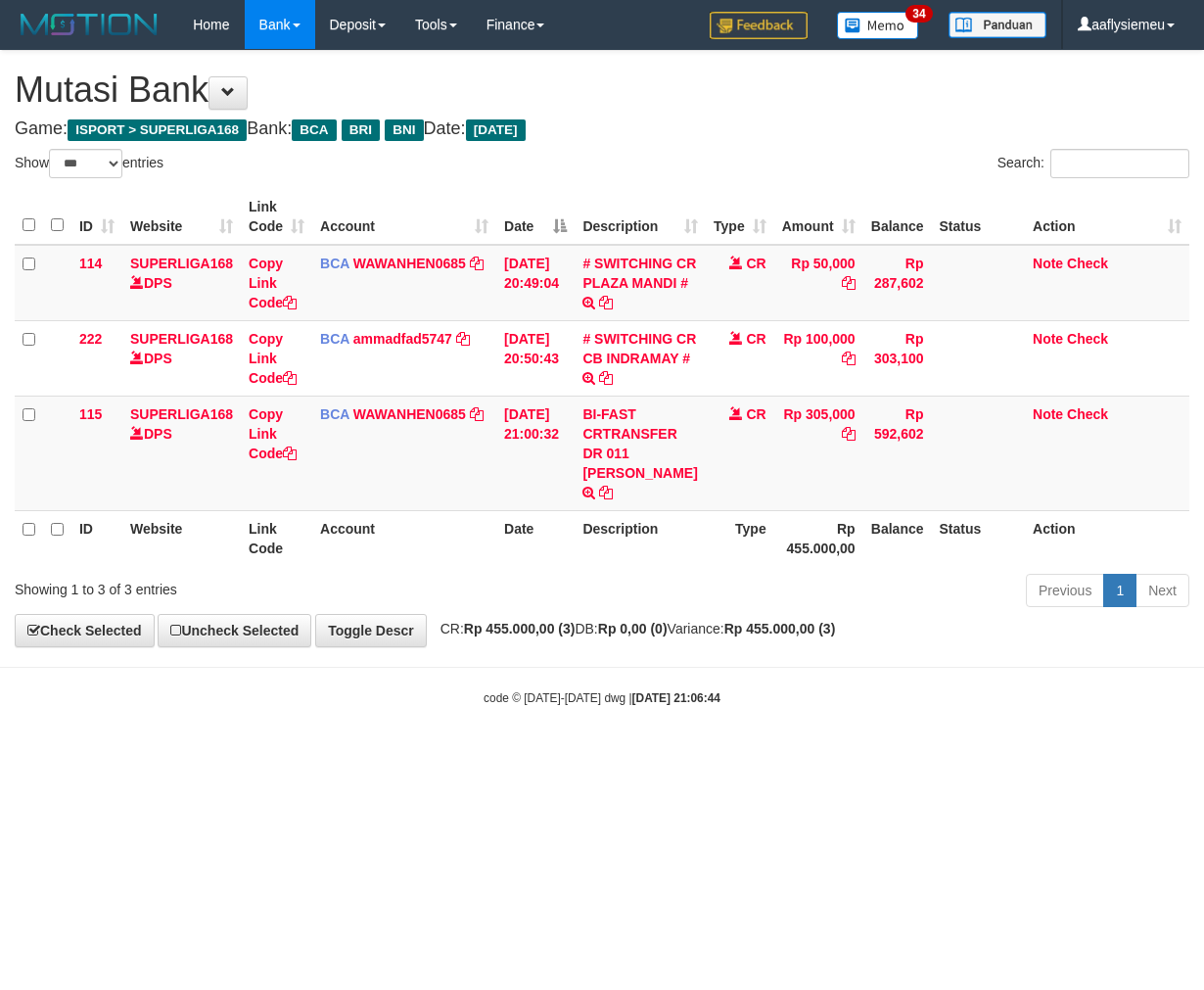 scroll, scrollTop: 0, scrollLeft: 0, axis: both 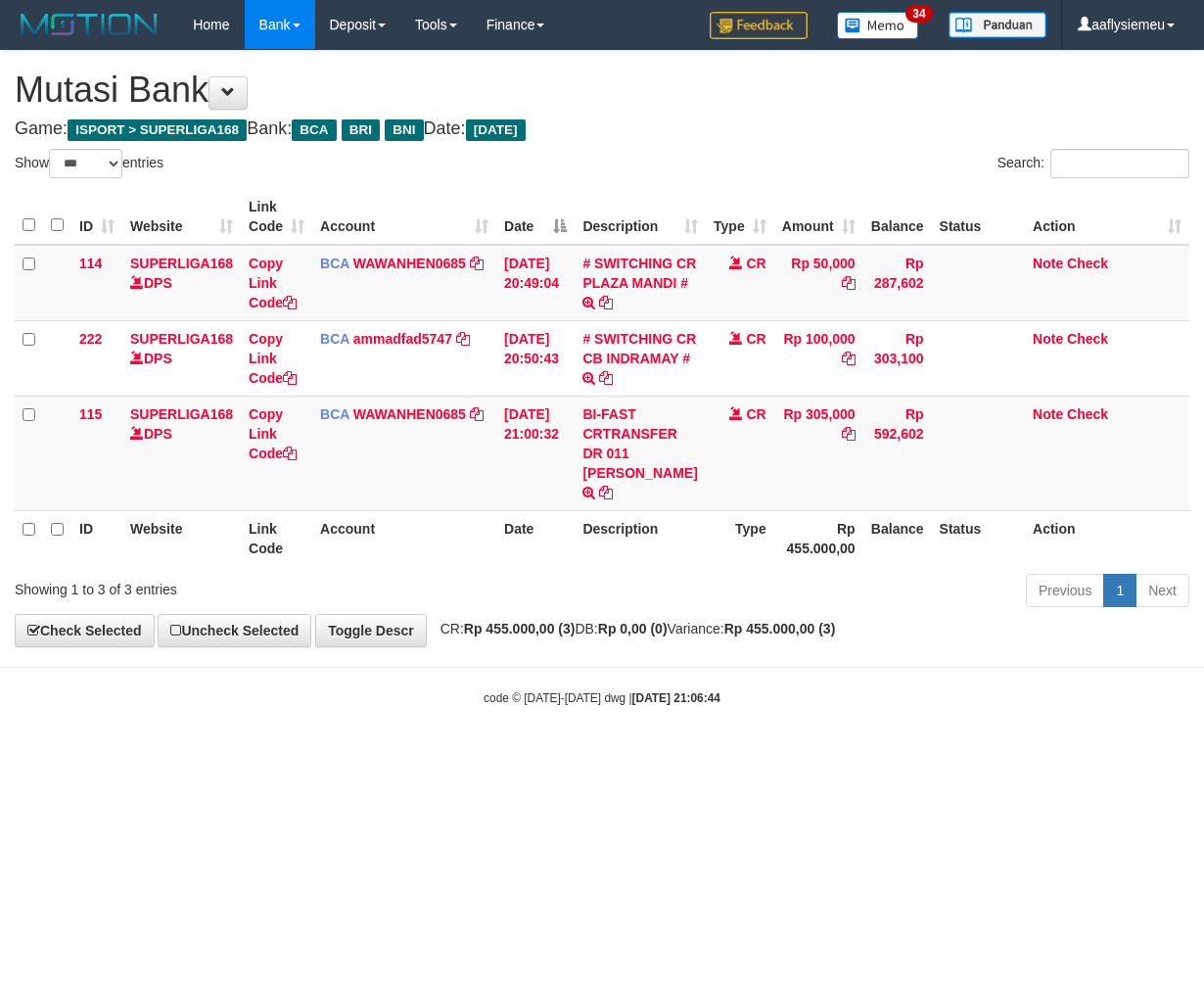 select on "***" 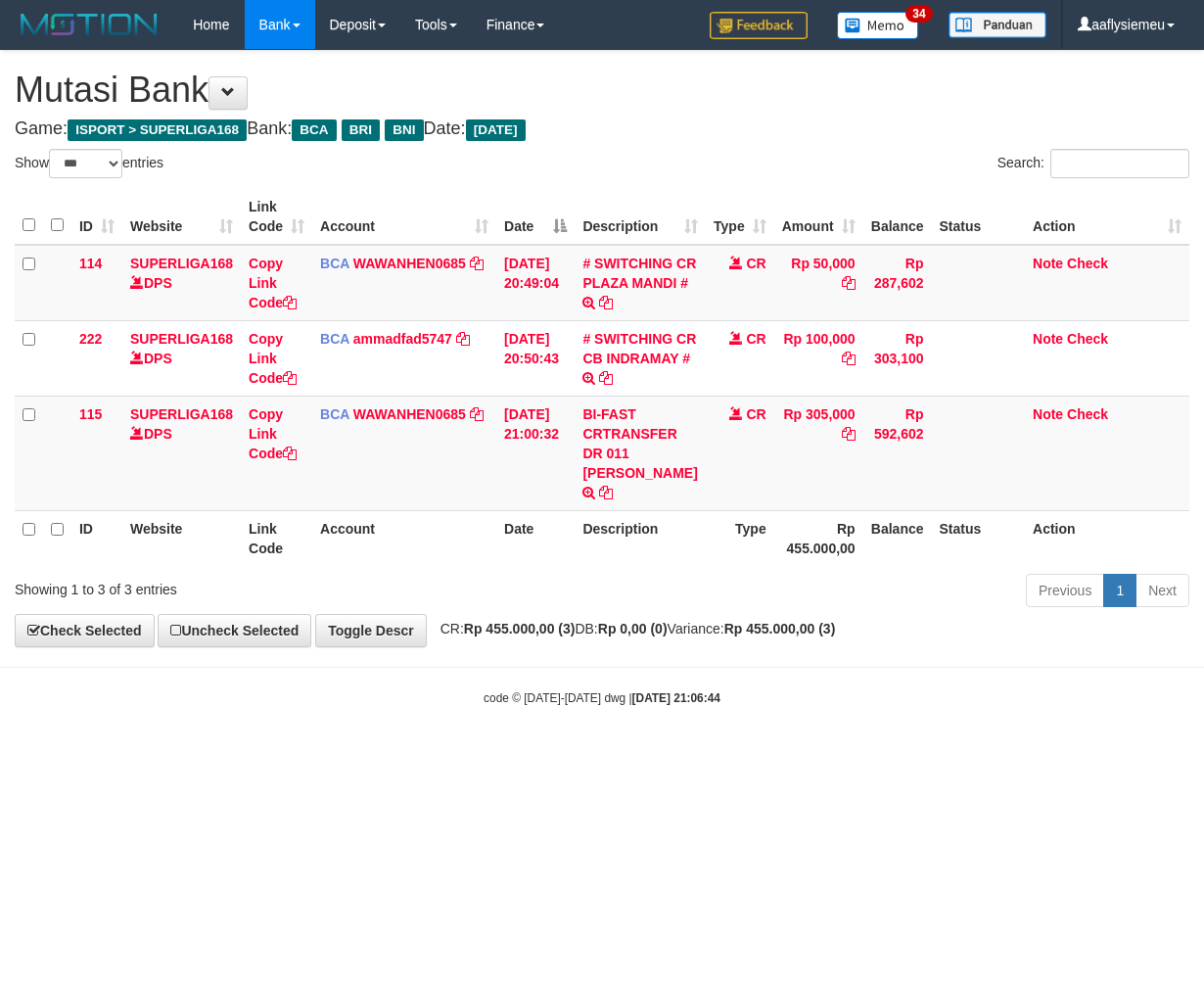scroll, scrollTop: 0, scrollLeft: 0, axis: both 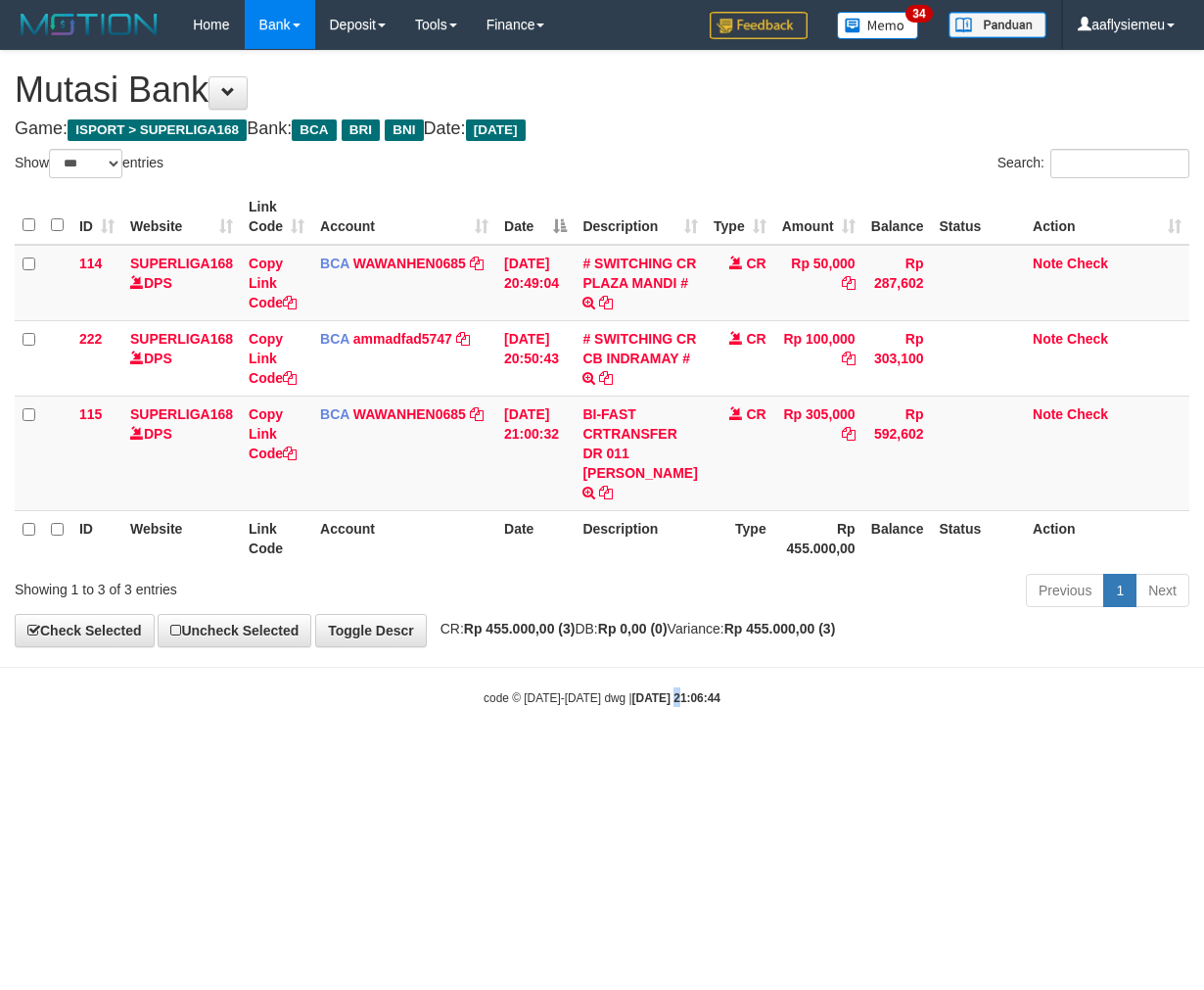 click on "Toggle navigation
Home
Bank
Account List
Load
By Website
Group
[ISPORT]													SUPERLIGA168
By Load Group (DPS)
34" at bounding box center [602, 378] 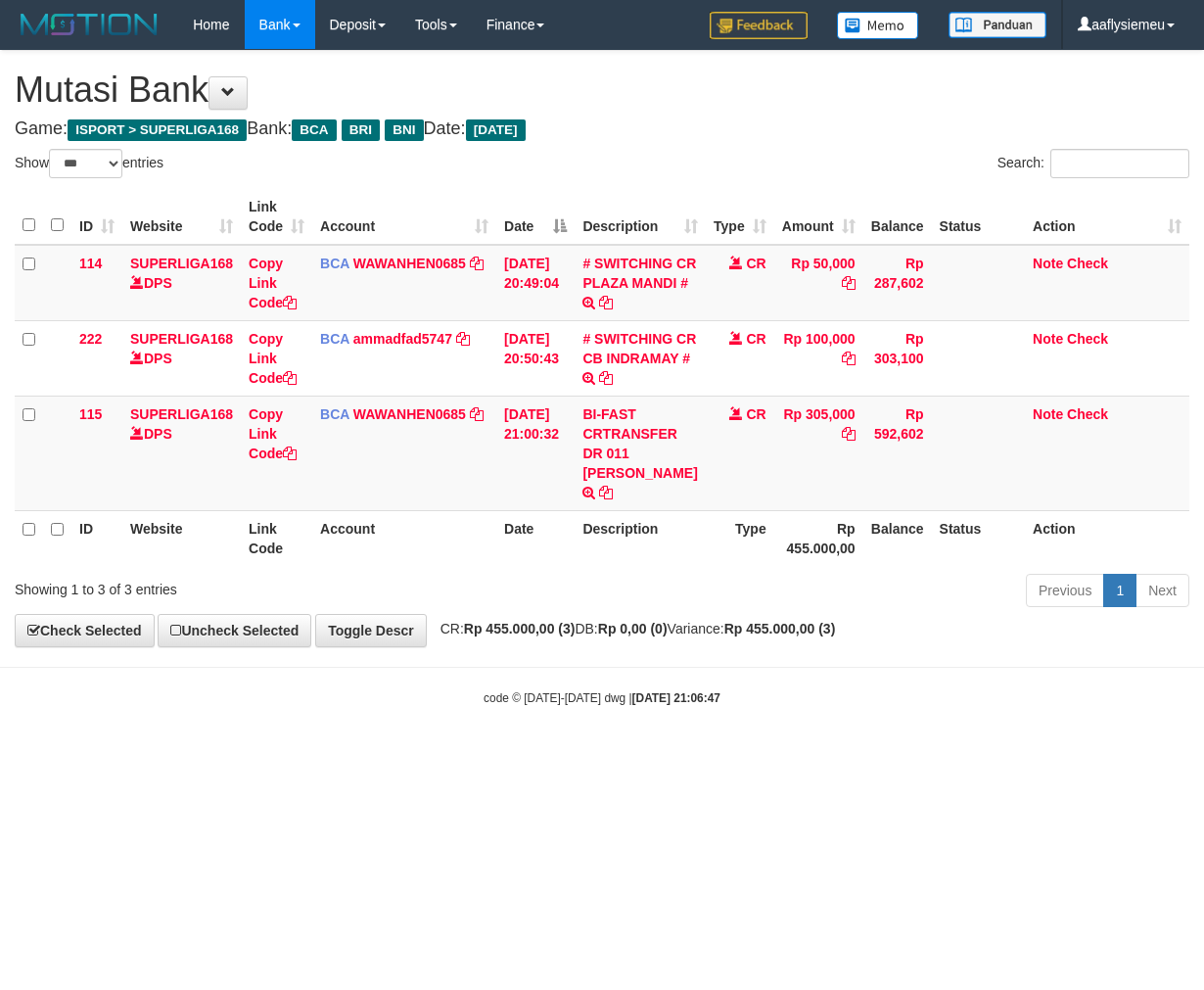 select on "***" 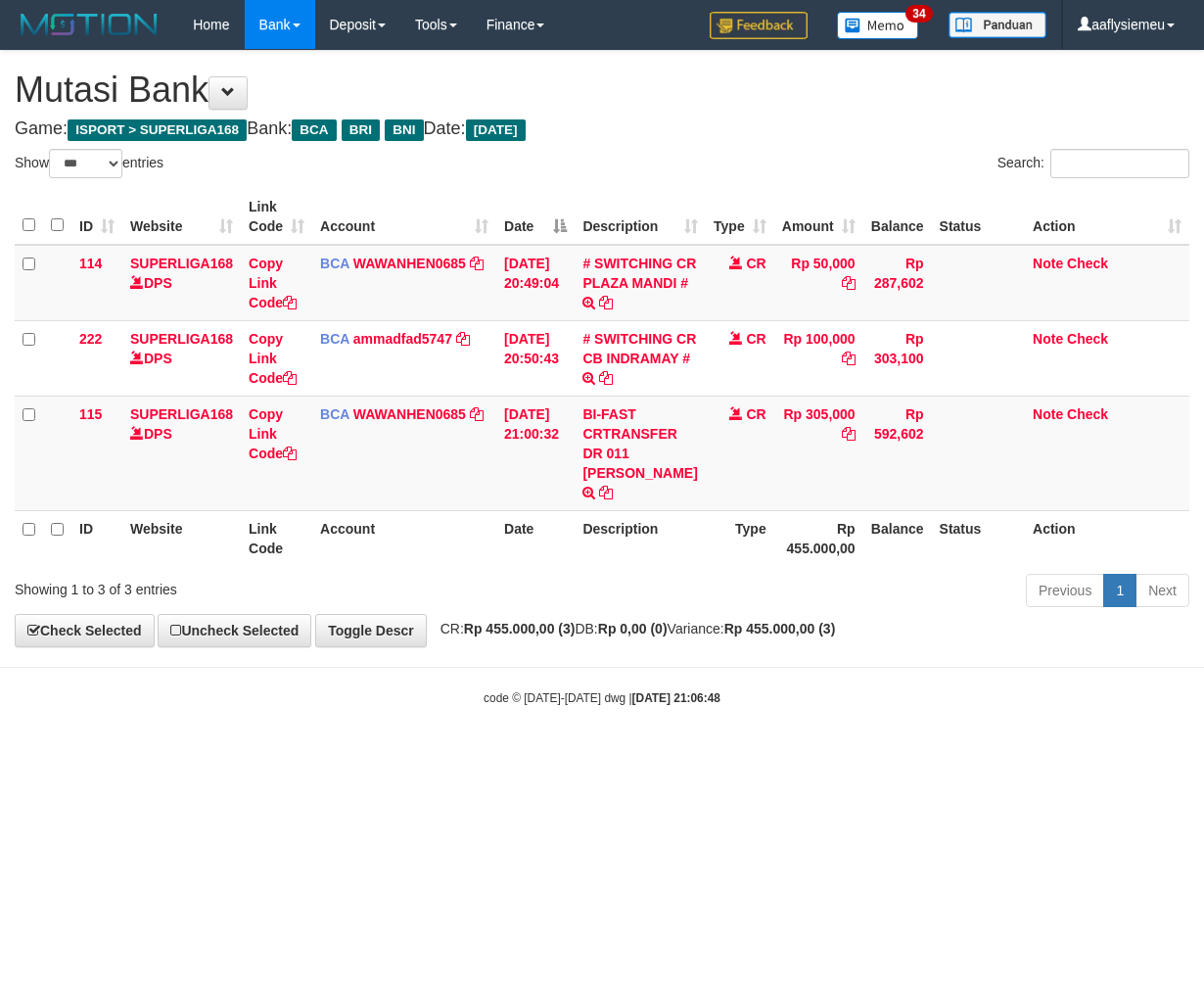 select on "***" 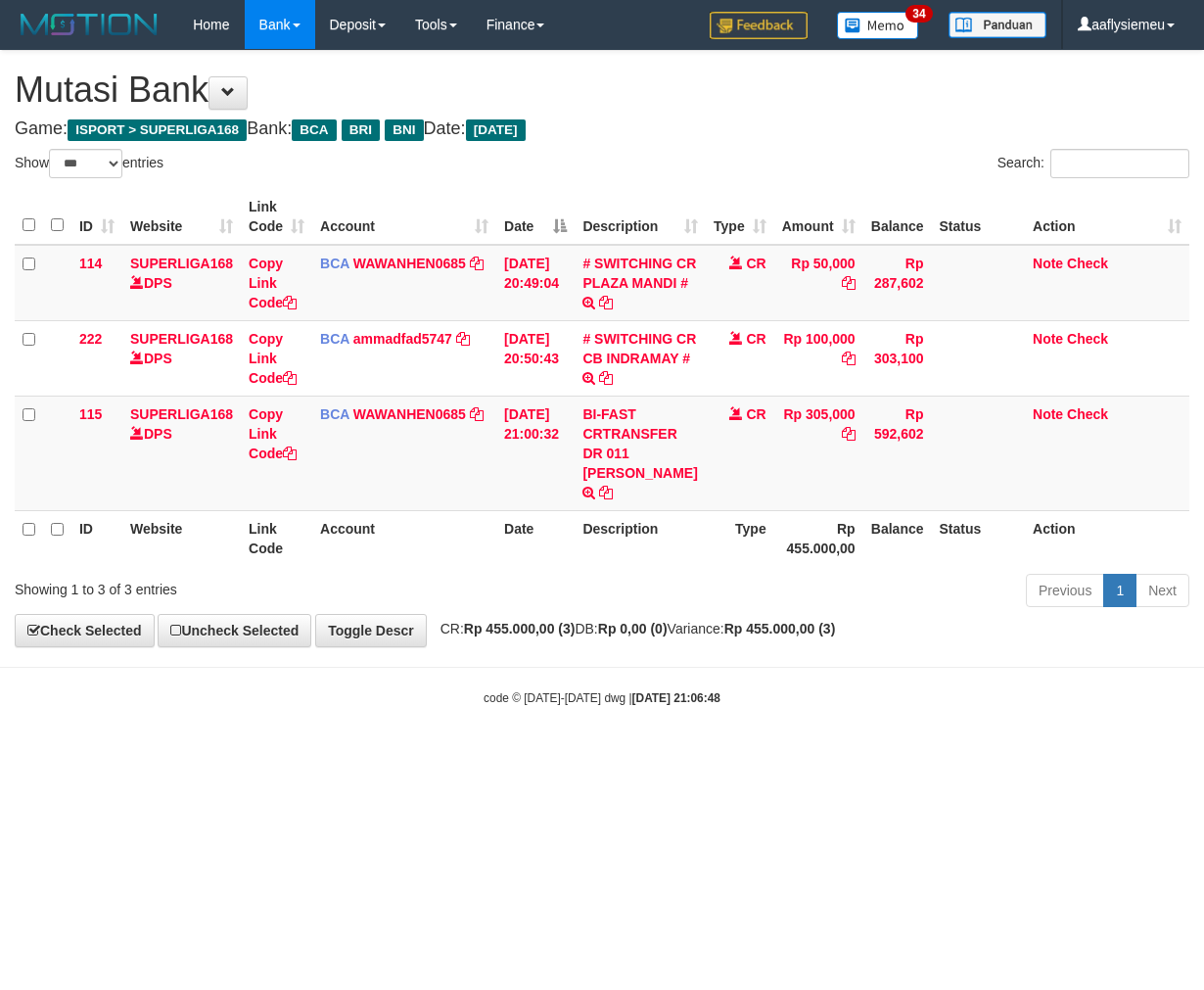 scroll, scrollTop: 0, scrollLeft: 0, axis: both 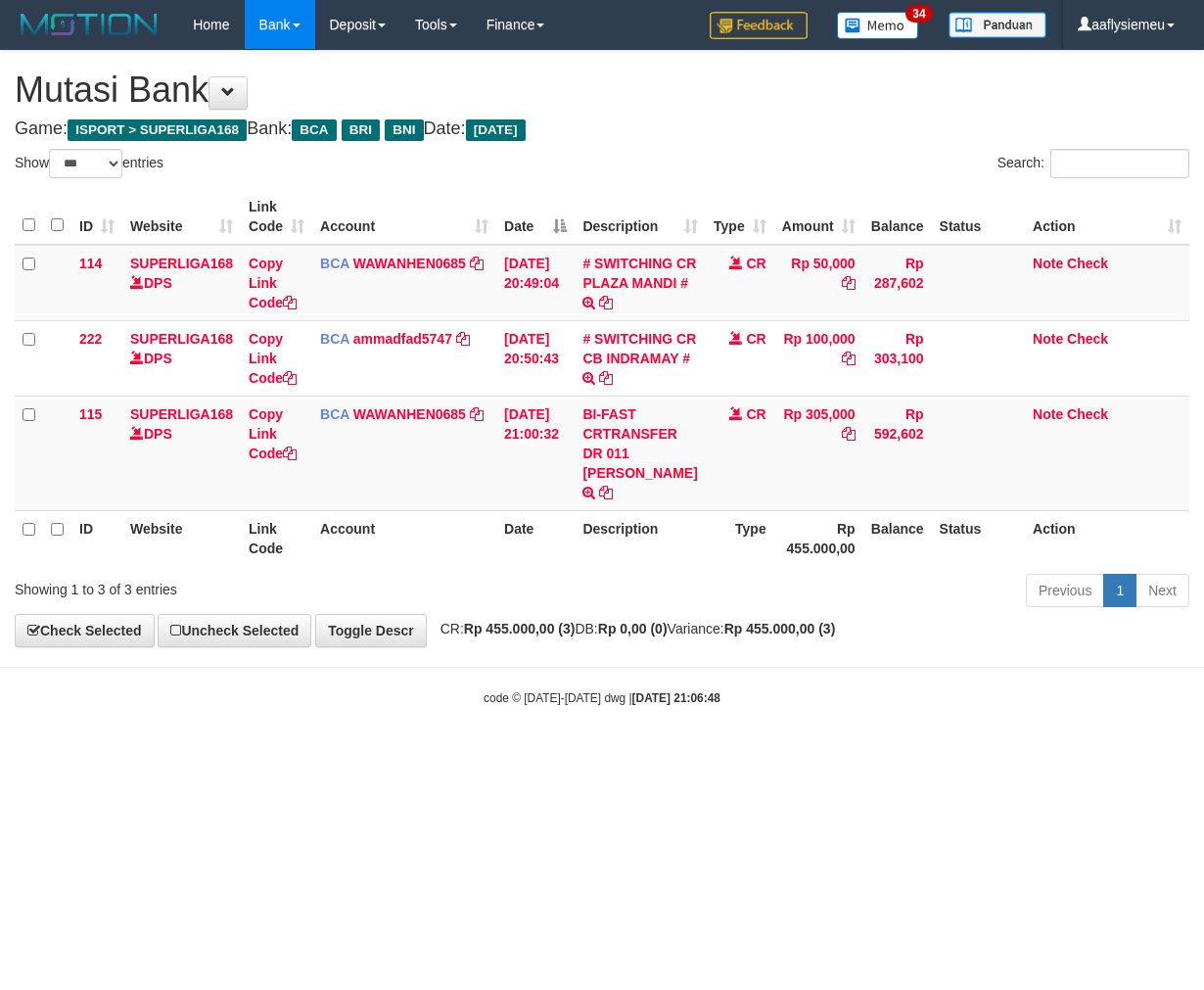 select on "***" 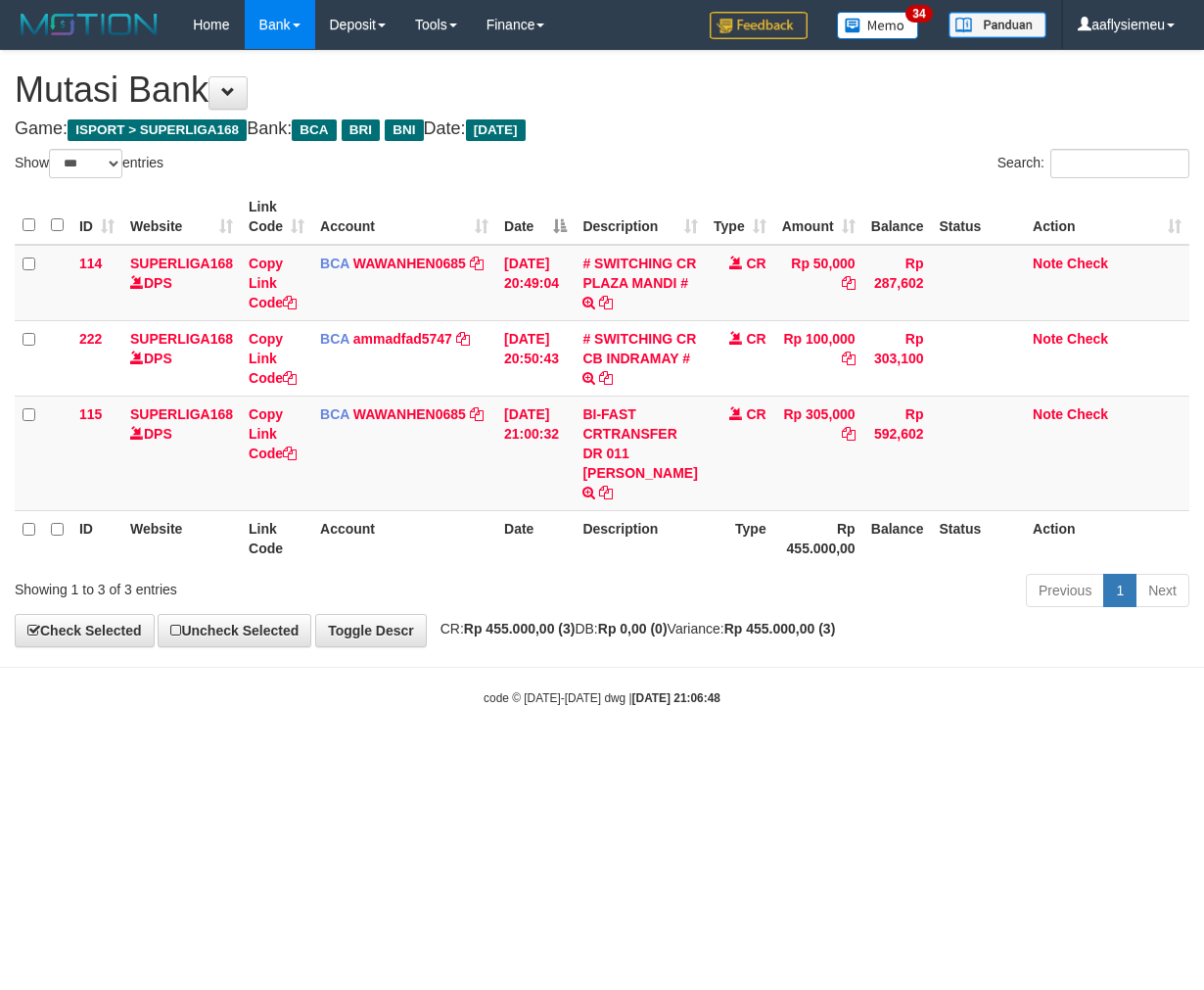 scroll, scrollTop: 0, scrollLeft: 0, axis: both 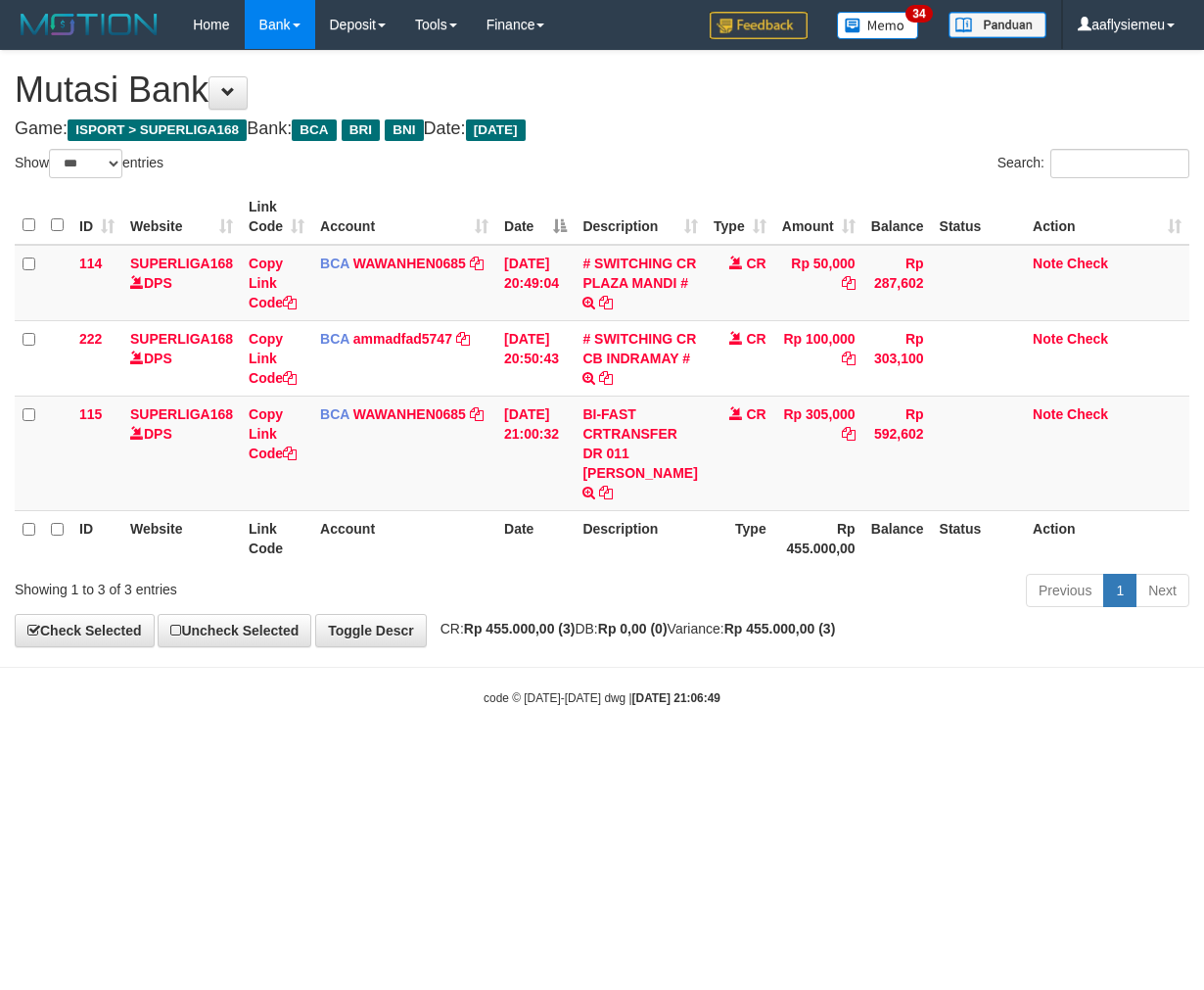 select on "***" 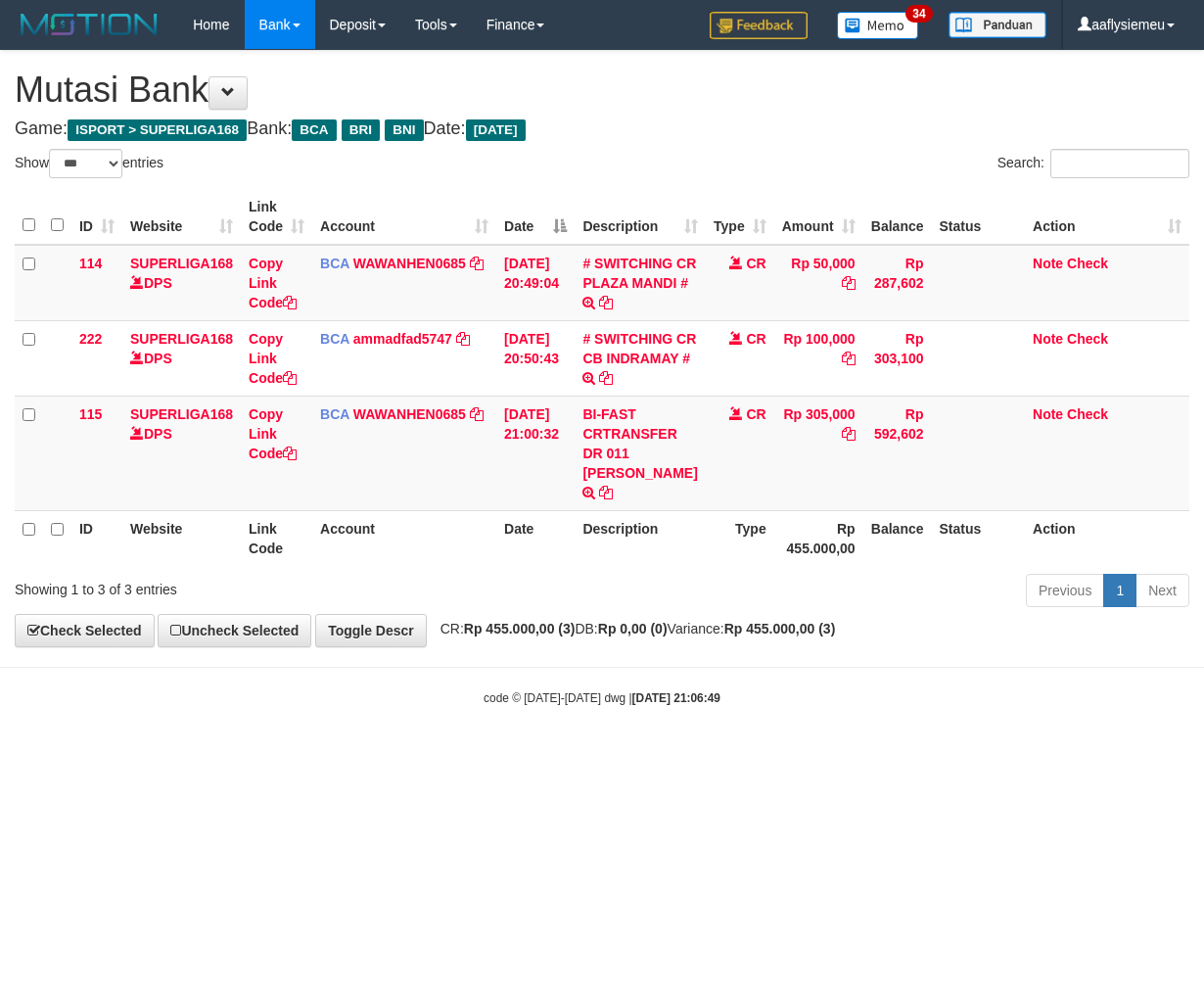 scroll, scrollTop: 0, scrollLeft: 0, axis: both 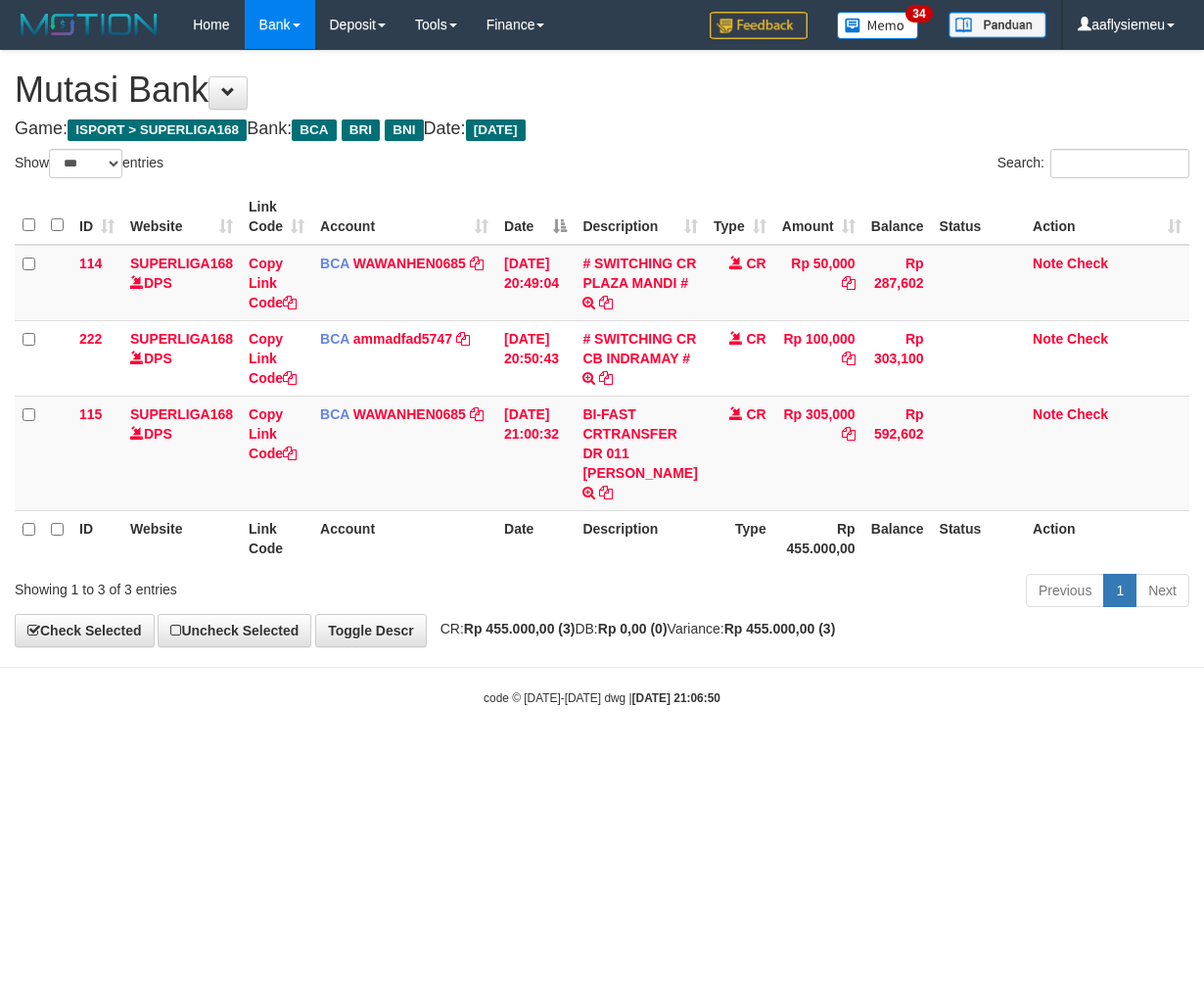 select on "***" 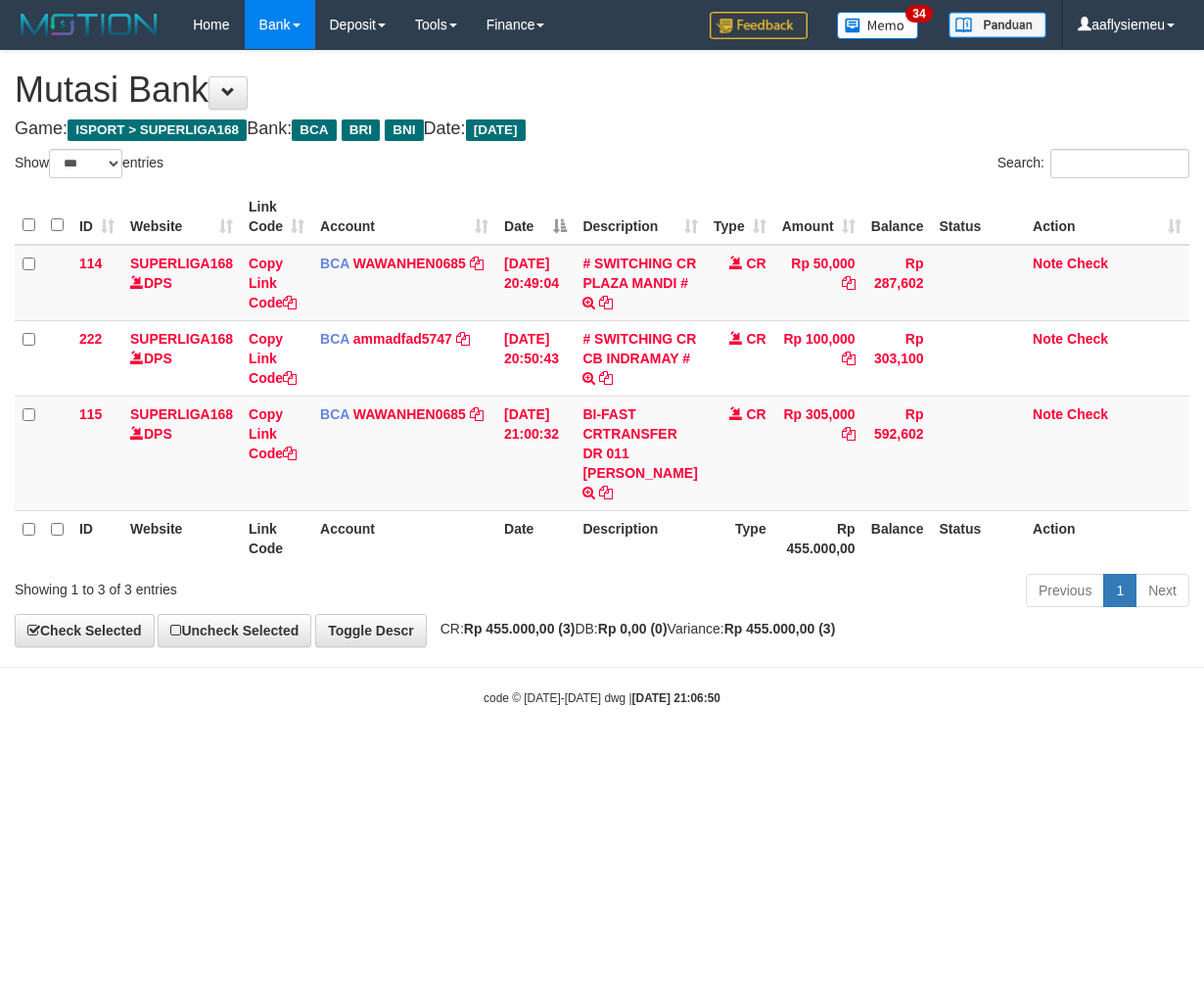 scroll, scrollTop: 0, scrollLeft: 0, axis: both 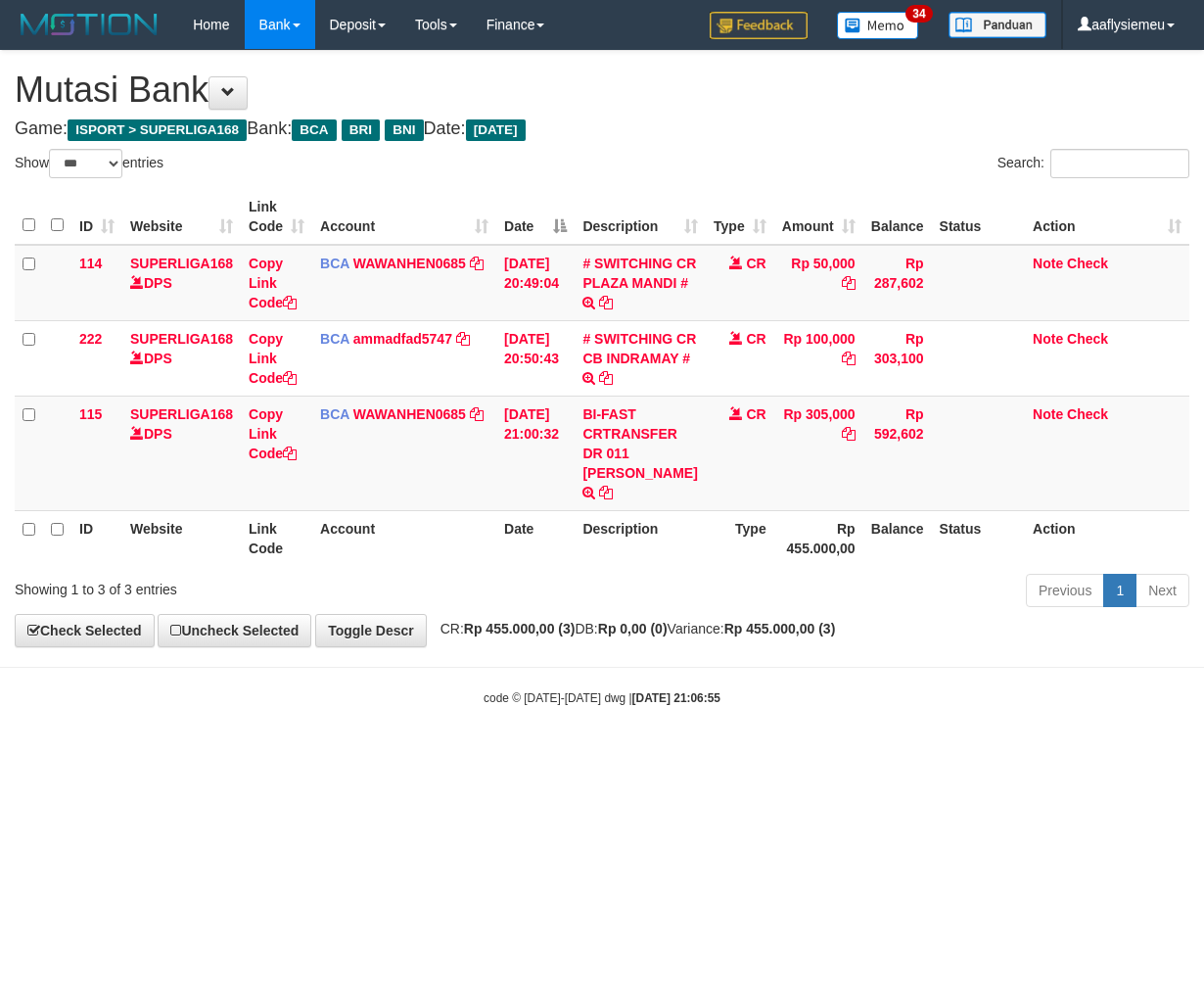 select on "***" 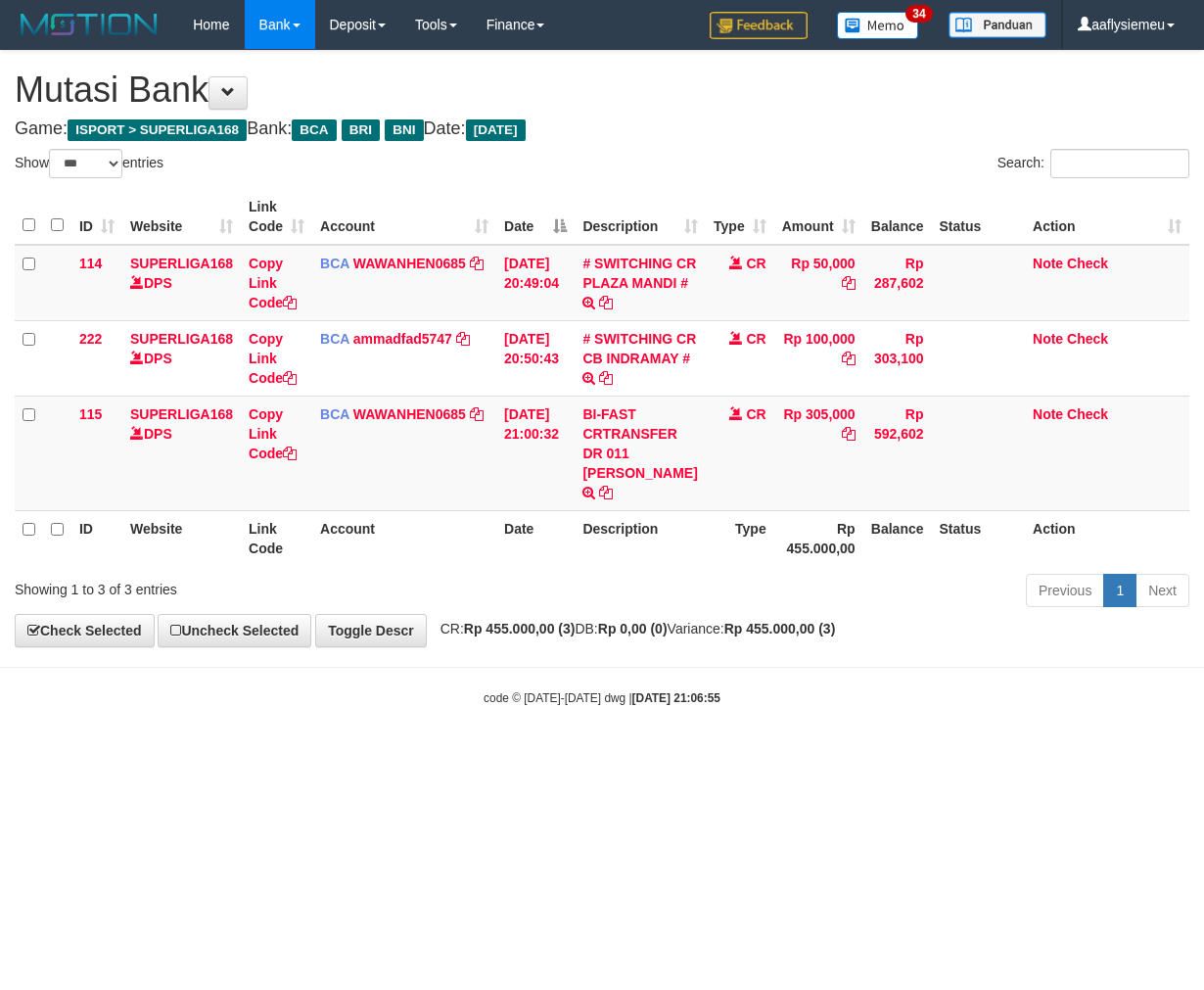 scroll, scrollTop: 0, scrollLeft: 0, axis: both 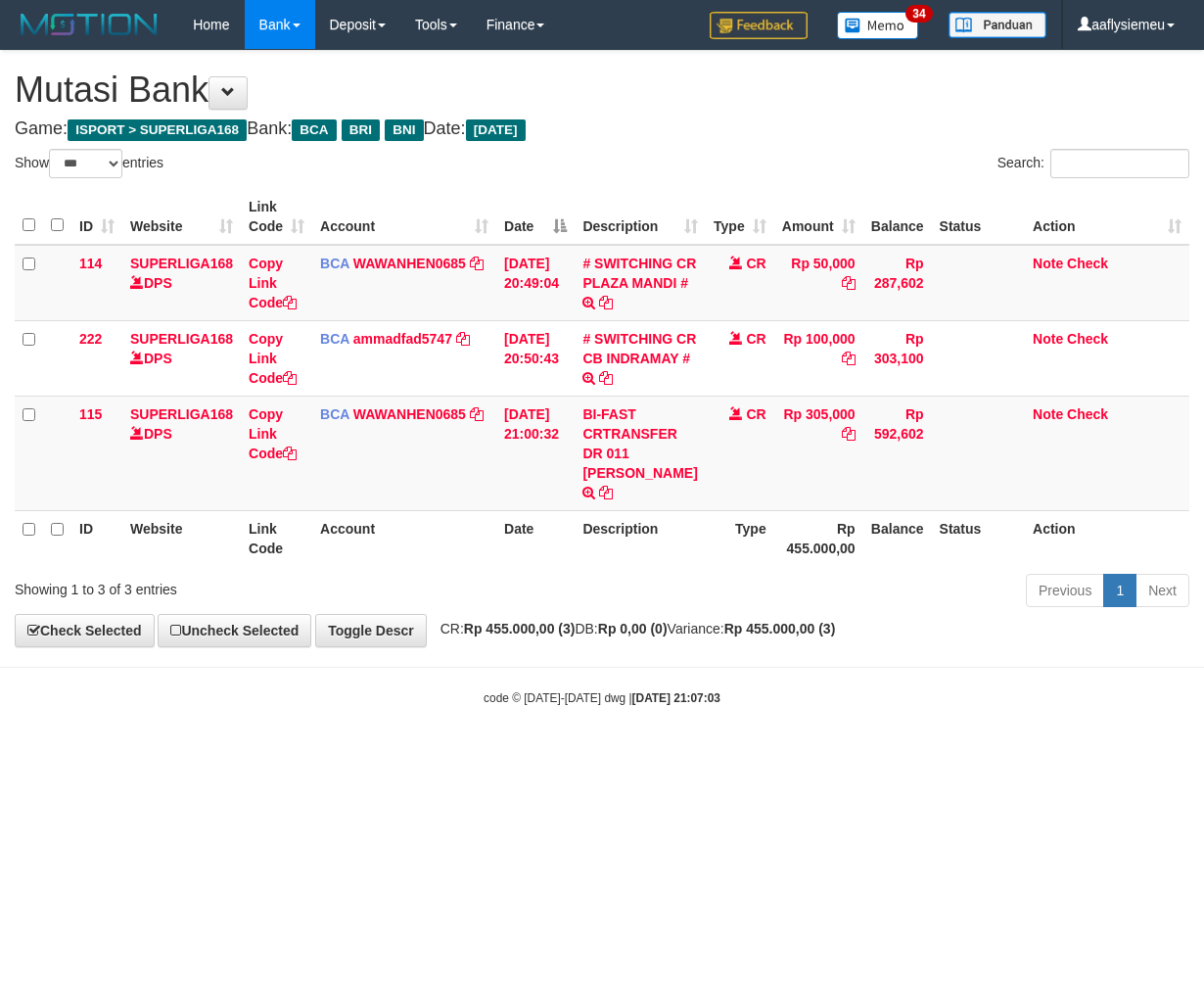 select on "***" 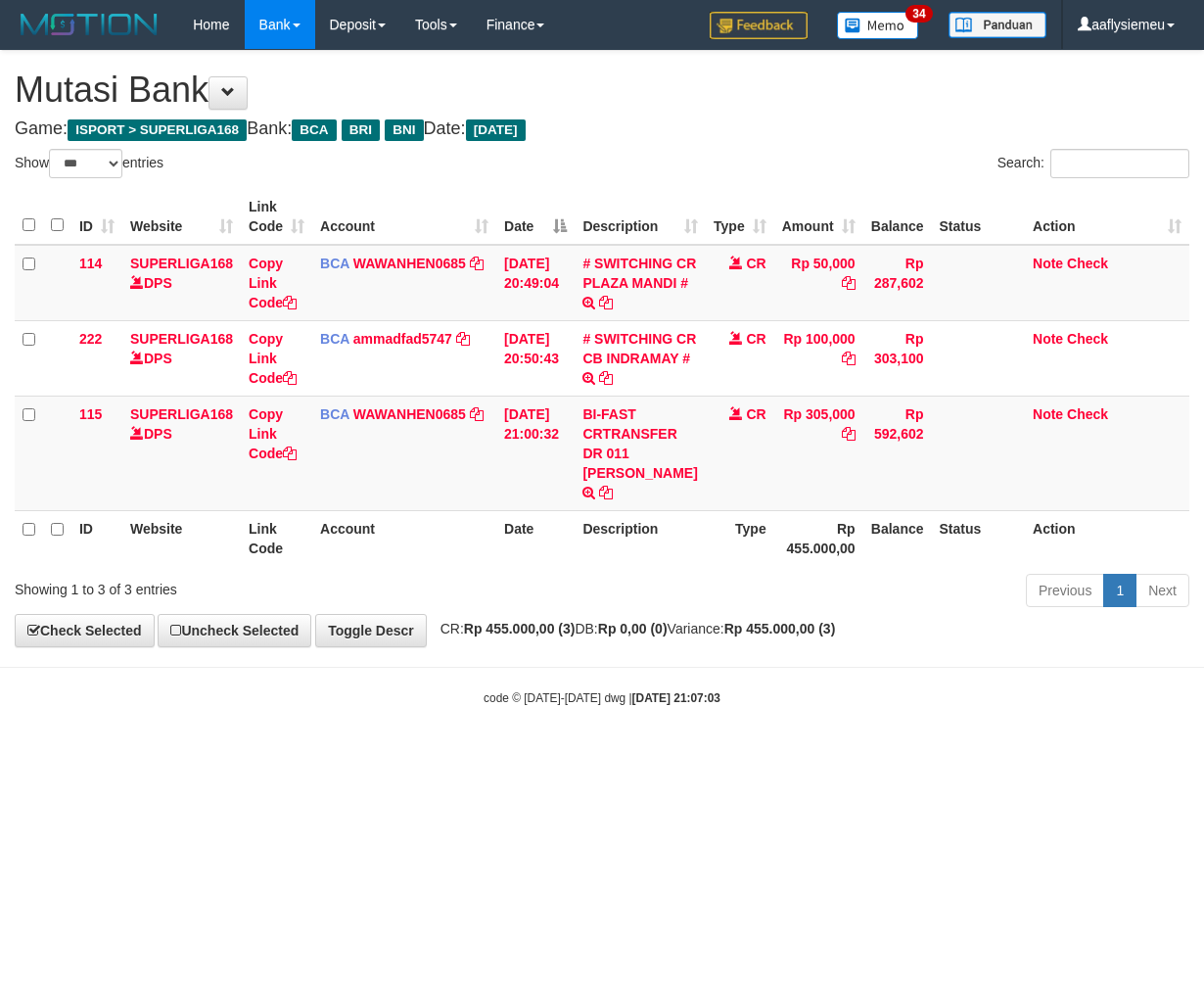 scroll, scrollTop: 0, scrollLeft: 0, axis: both 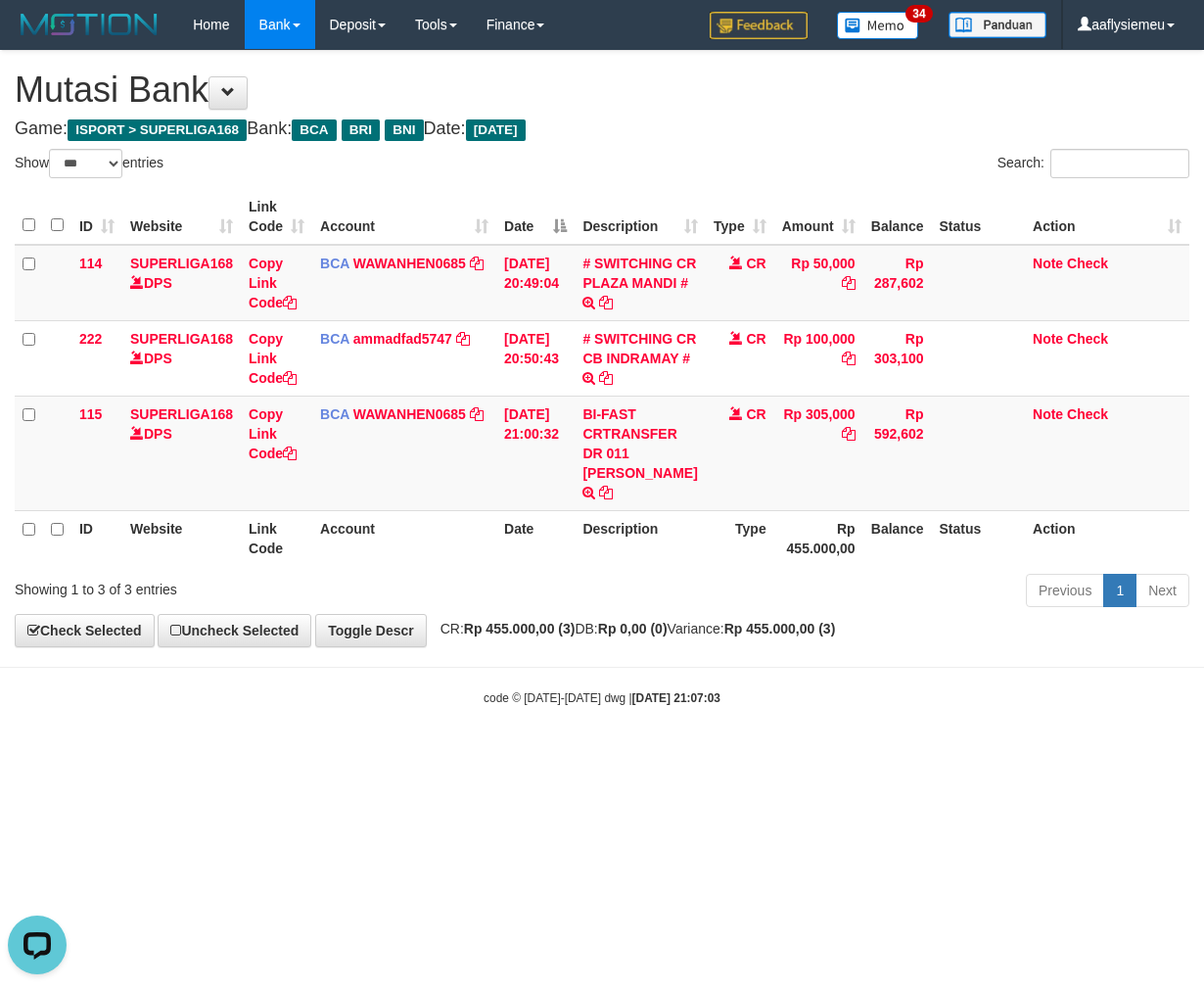 click on "Toggle navigation
Home
Bank
Account List
Load
By Website
Group
[ISPORT]													SUPERLIGA168
By Load Group (DPS)
34" at bounding box center [602, 378] 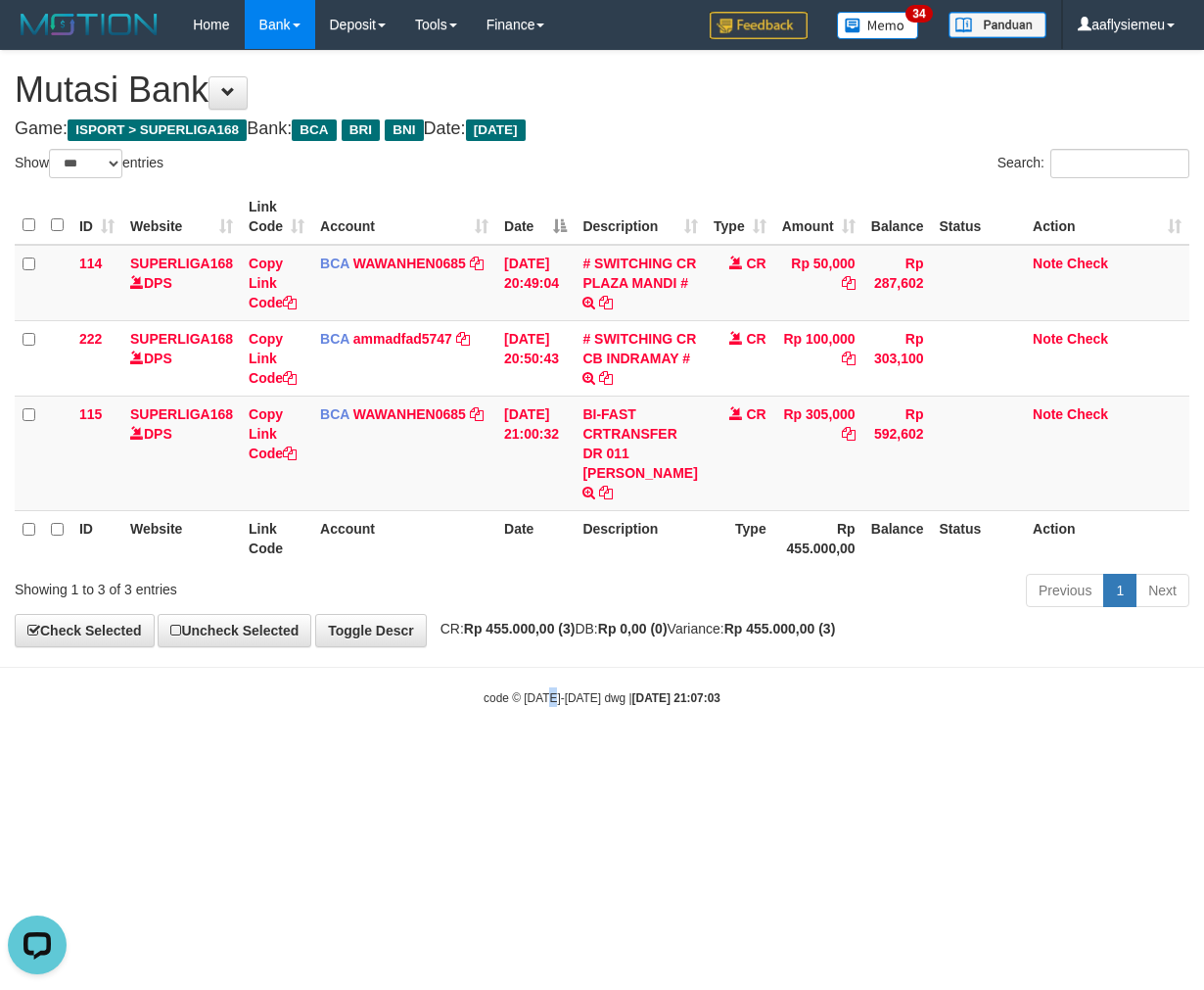 click on "Toggle navigation
Home
Bank
Account List
Load
By Website
Group
[ISPORT]													SUPERLIGA168
By Load Group (DPS)
34" at bounding box center (602, 378) 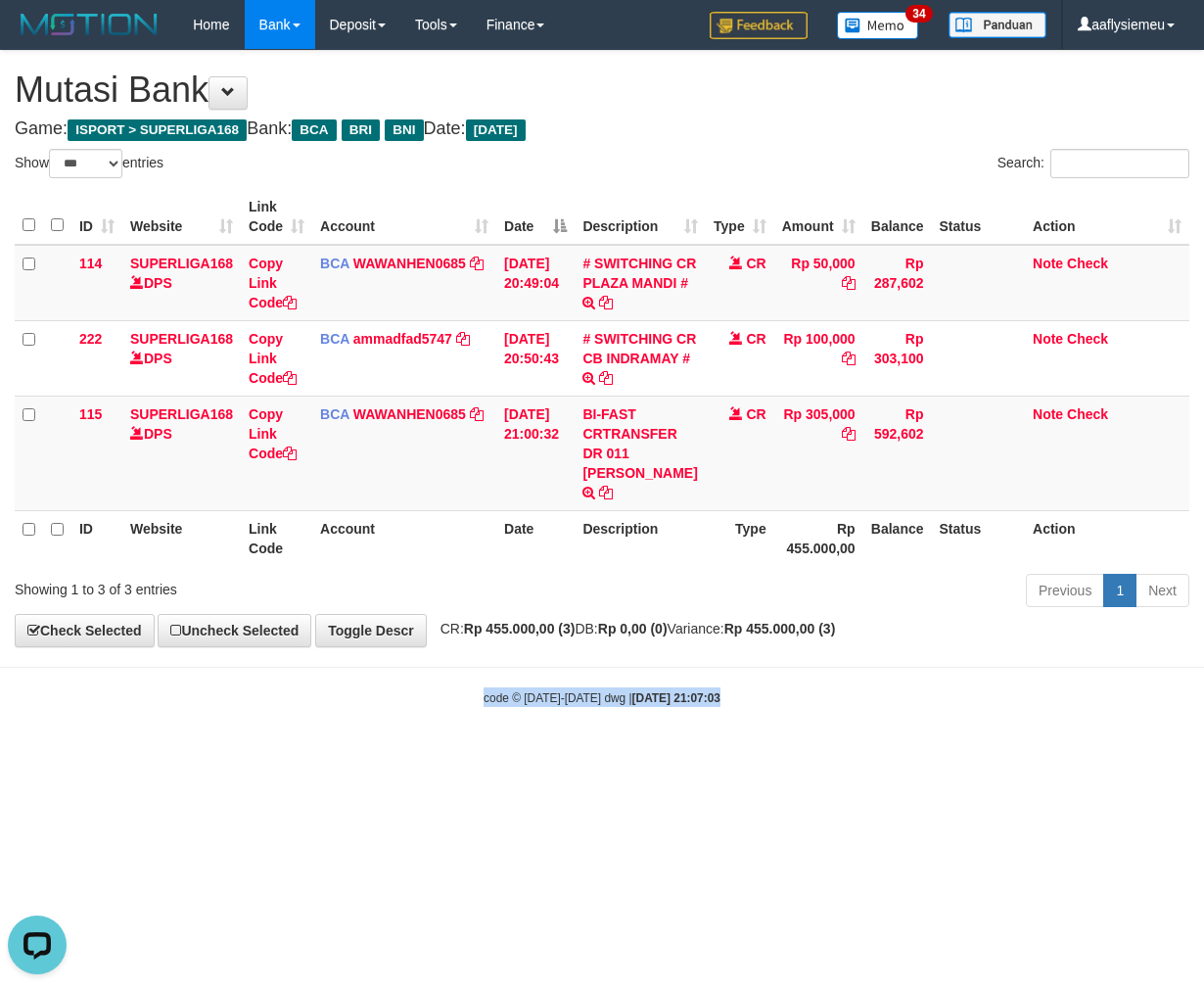 click on "Toggle navigation
Home
Bank
Account List
Load
By Website
Group
[ISPORT]													SUPERLIGA168
By Load Group (DPS)
34" at bounding box center [602, 378] 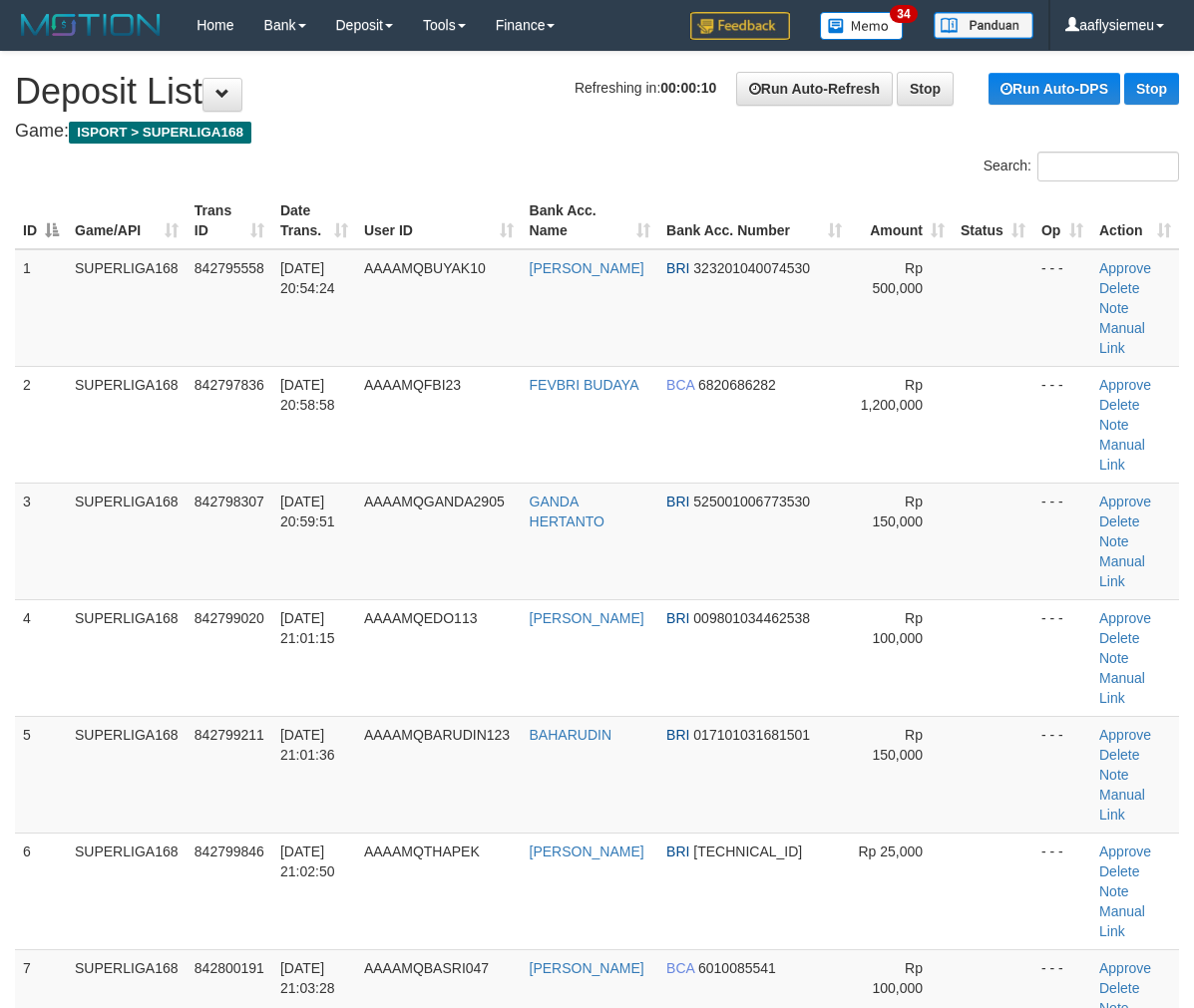 scroll, scrollTop: 0, scrollLeft: 0, axis: both 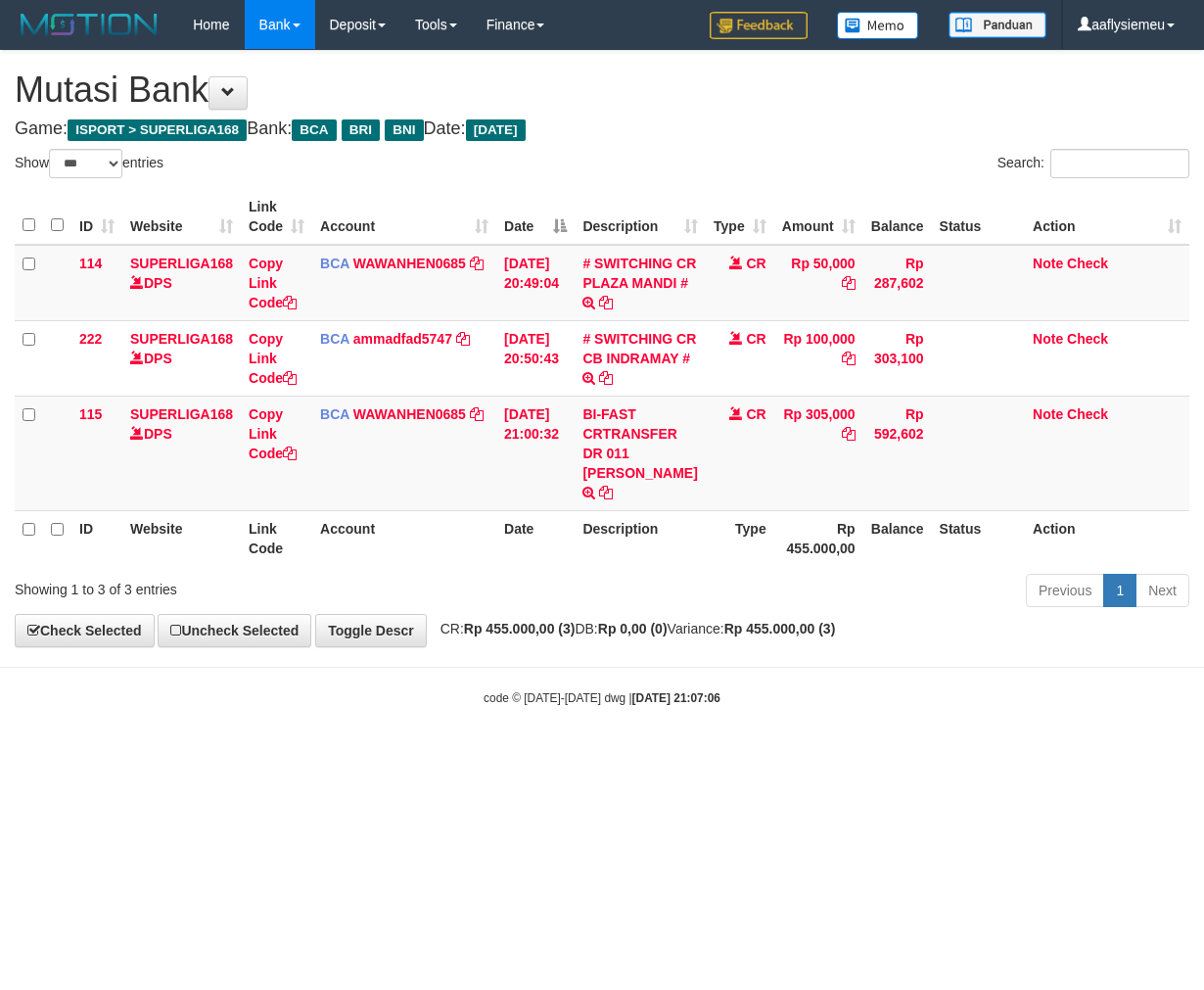 select on "***" 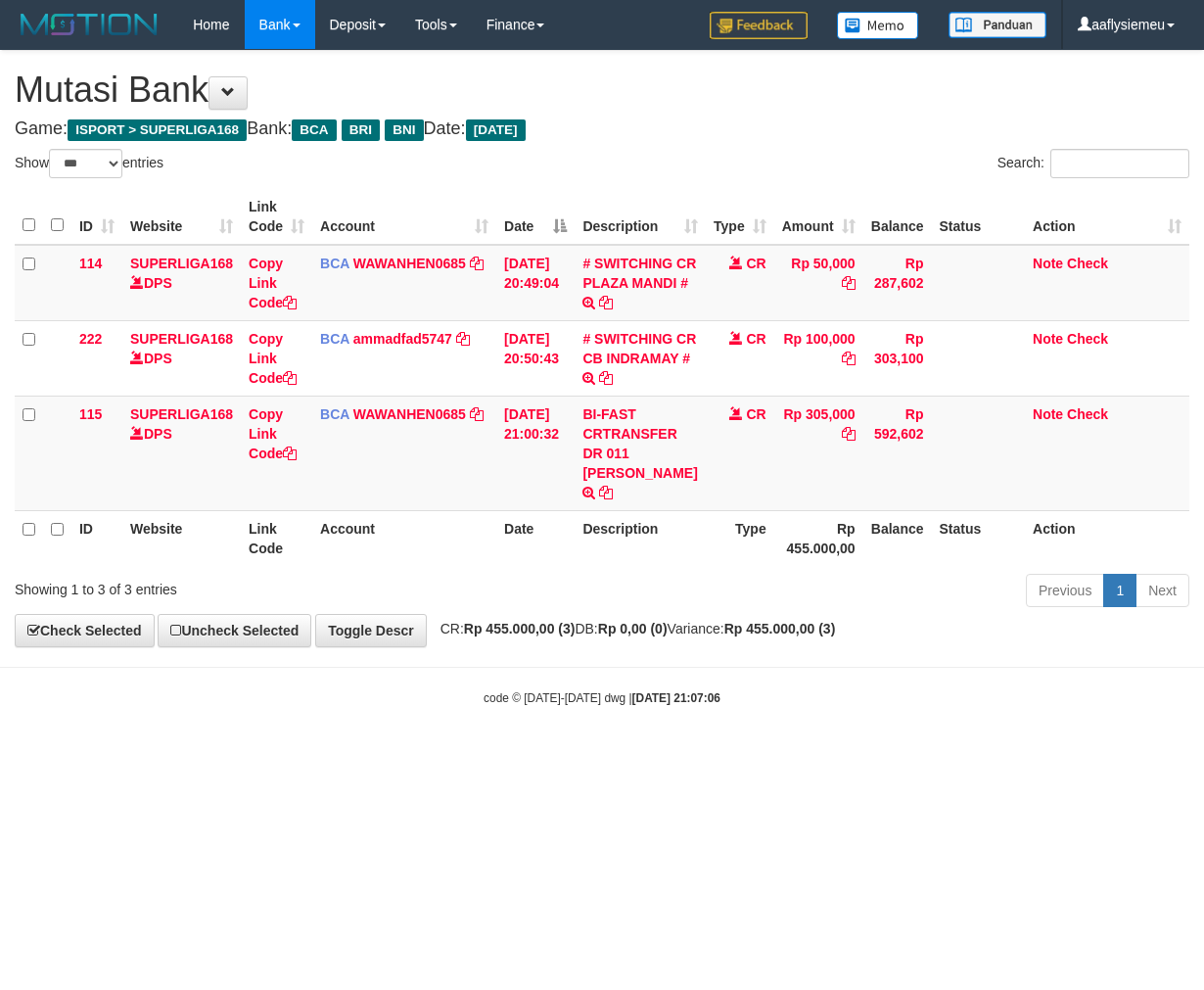 click on "Toggle navigation
Home
Bank
Account List
Load
By Website
Group
[ISPORT]													SUPERLIGA168
By Load Group (DPS)
-" at bounding box center (602, 378) 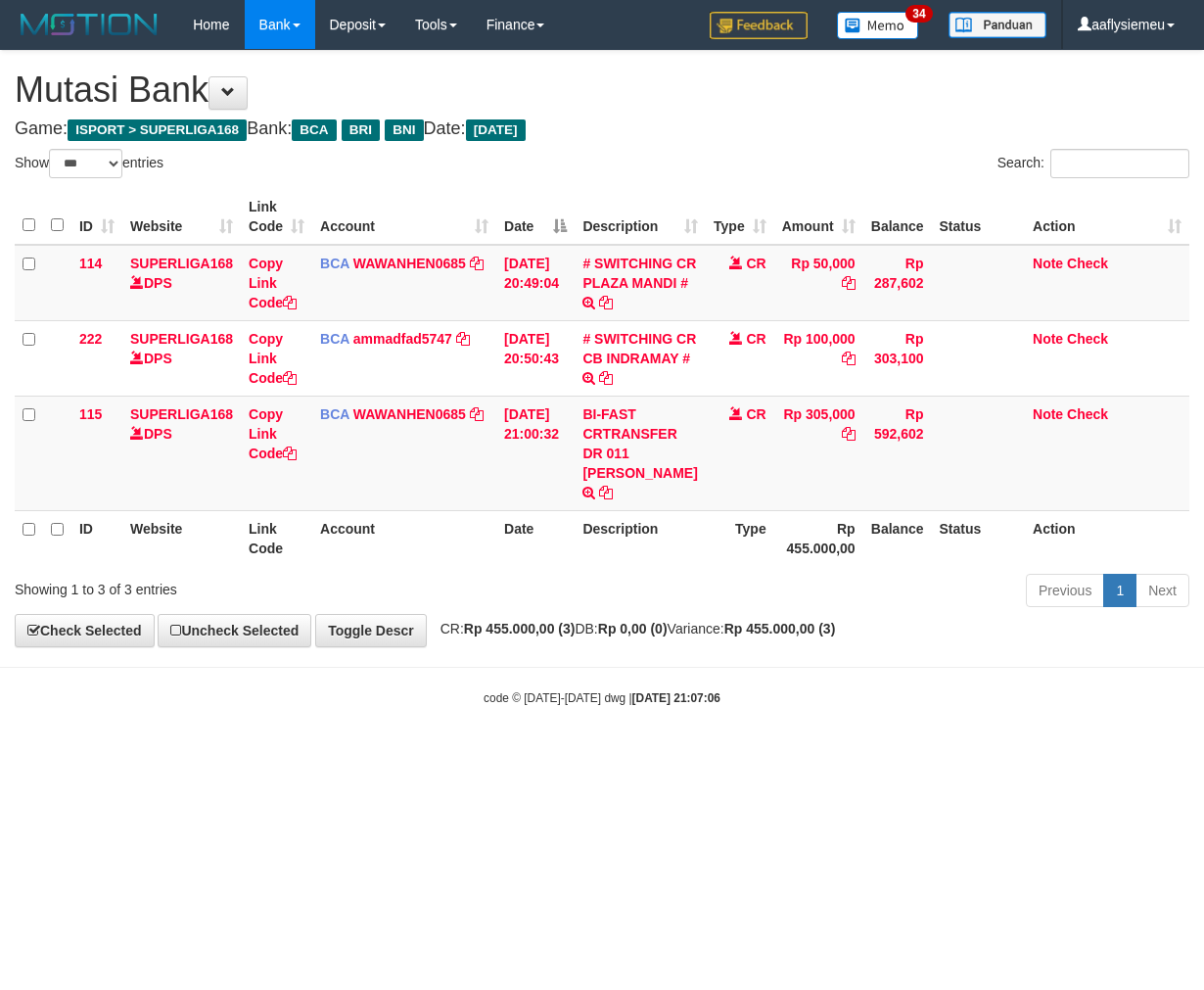 drag, startPoint x: 0, startPoint y: 0, endPoint x: 559, endPoint y: 775, distance: 955.5658 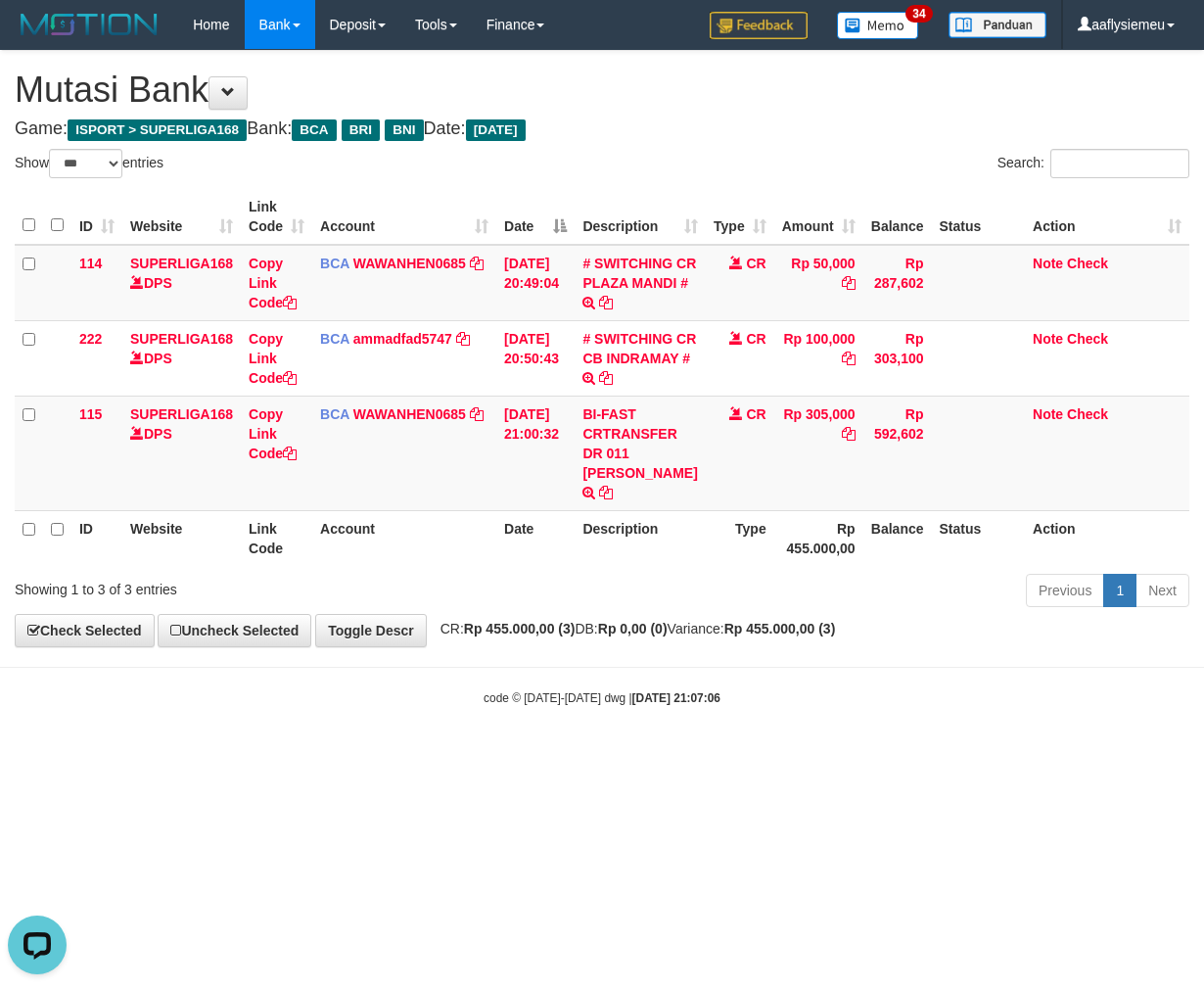 scroll, scrollTop: 0, scrollLeft: 0, axis: both 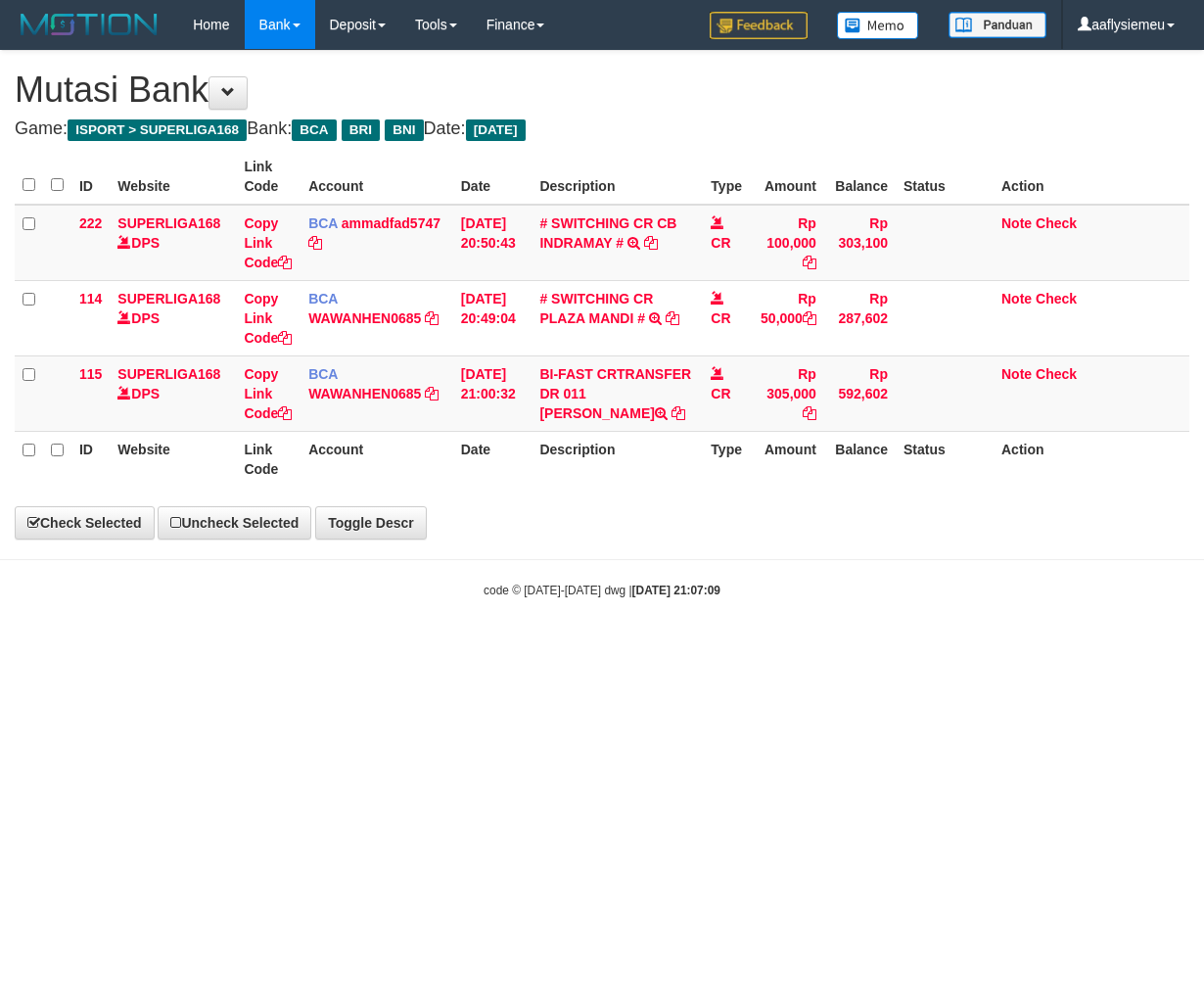 select on "***" 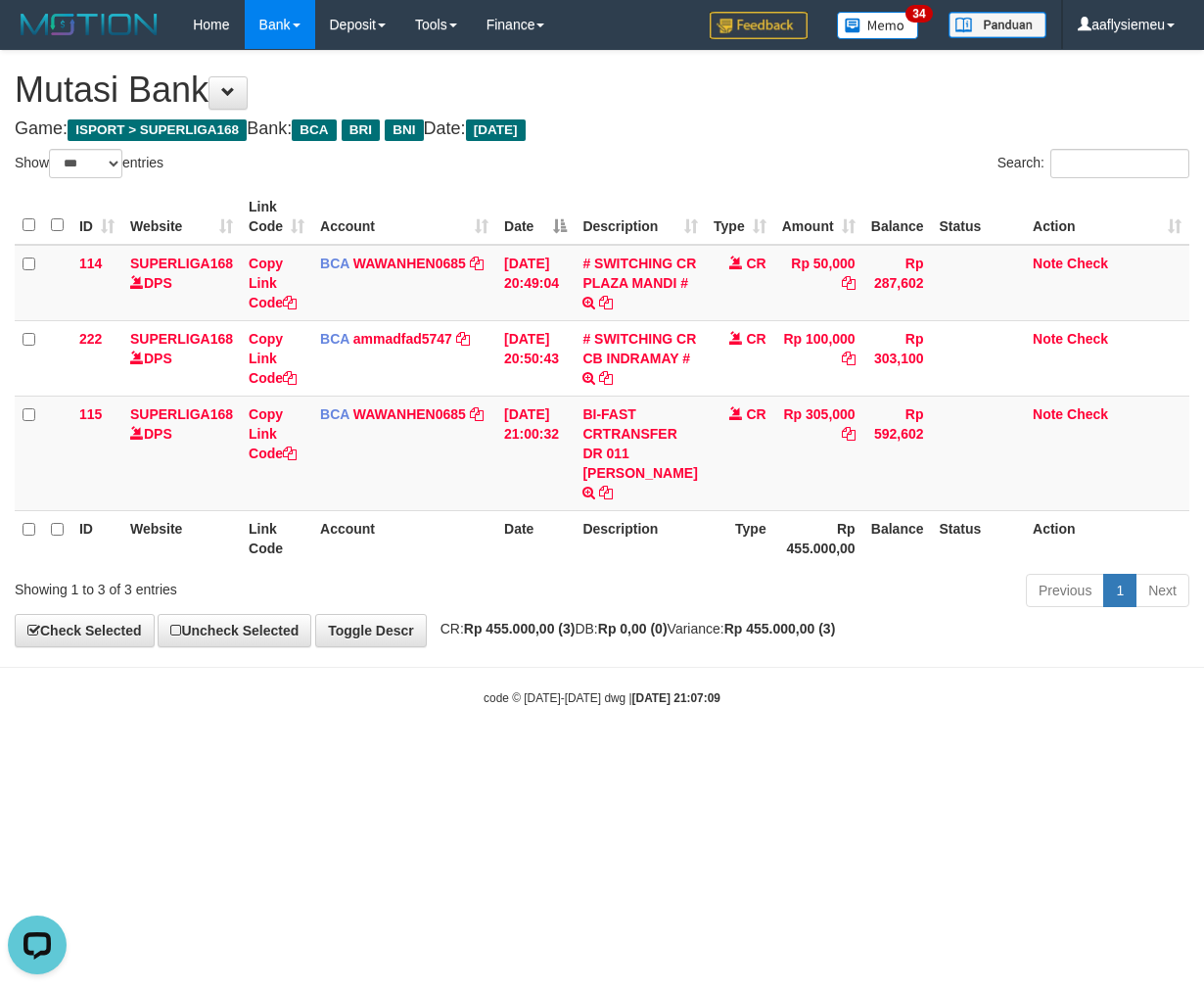 scroll, scrollTop: 0, scrollLeft: 0, axis: both 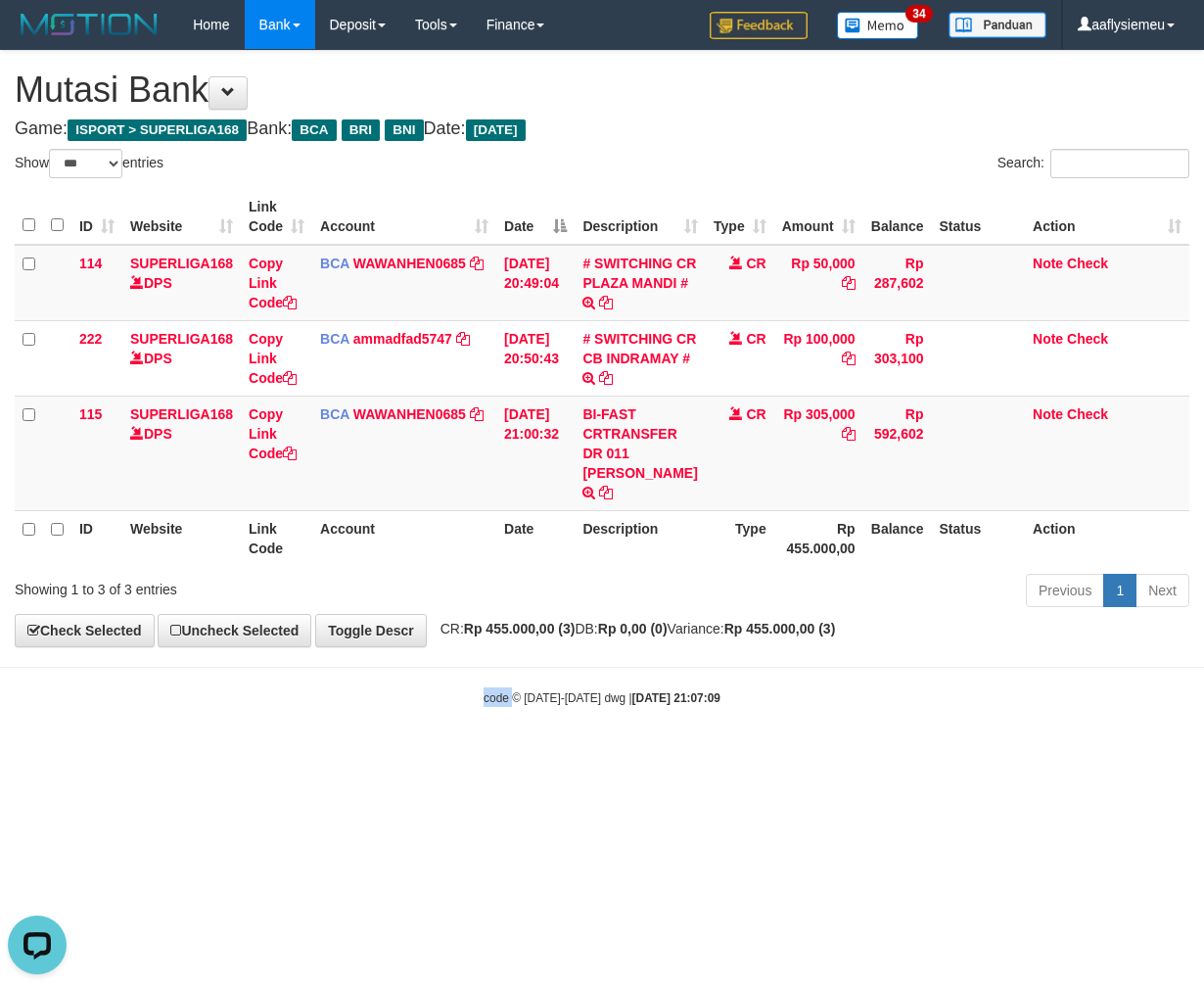 drag, startPoint x: 483, startPoint y: 729, endPoint x: 543, endPoint y: 728, distance: 60.008333 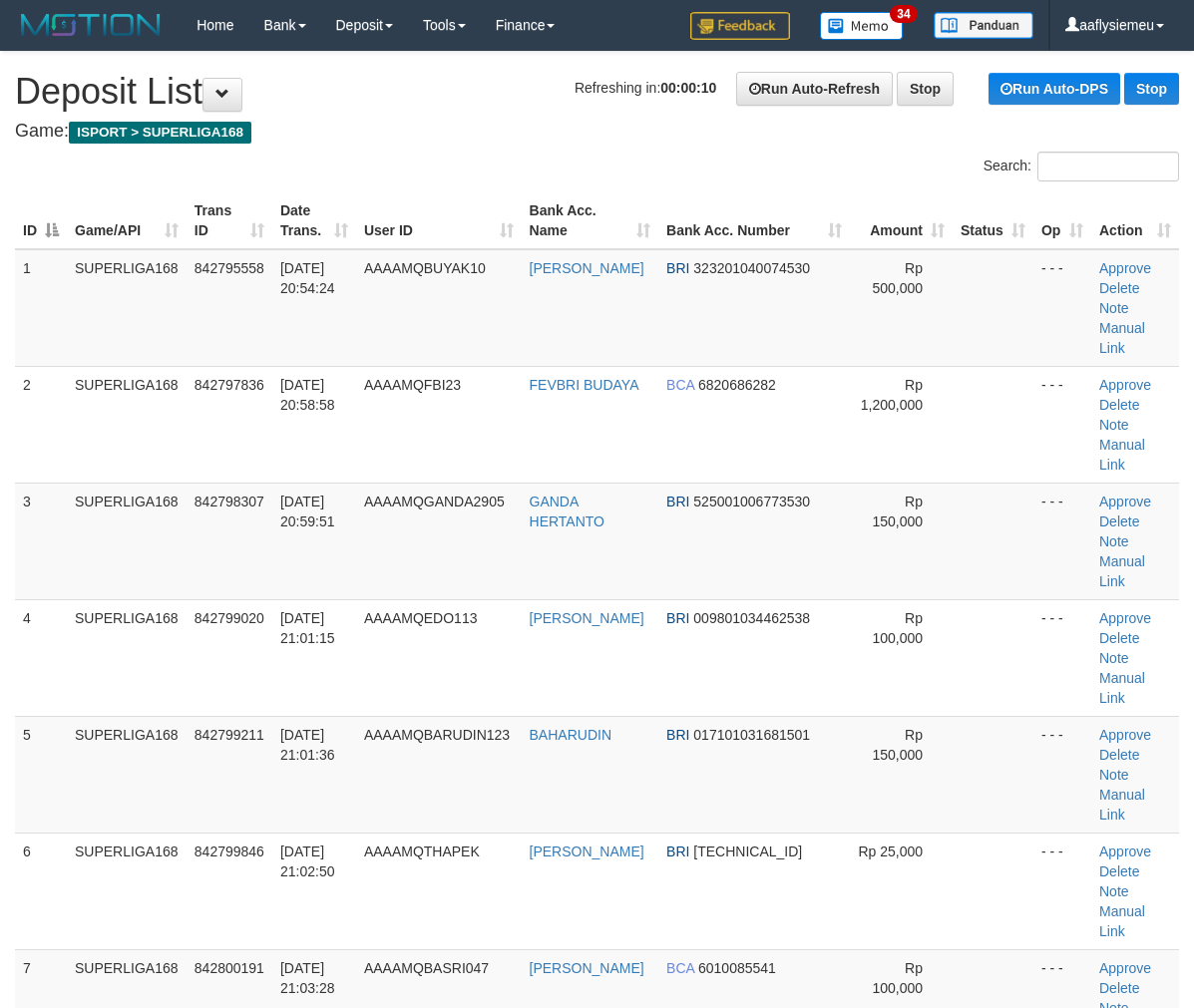 scroll, scrollTop: 0, scrollLeft: 0, axis: both 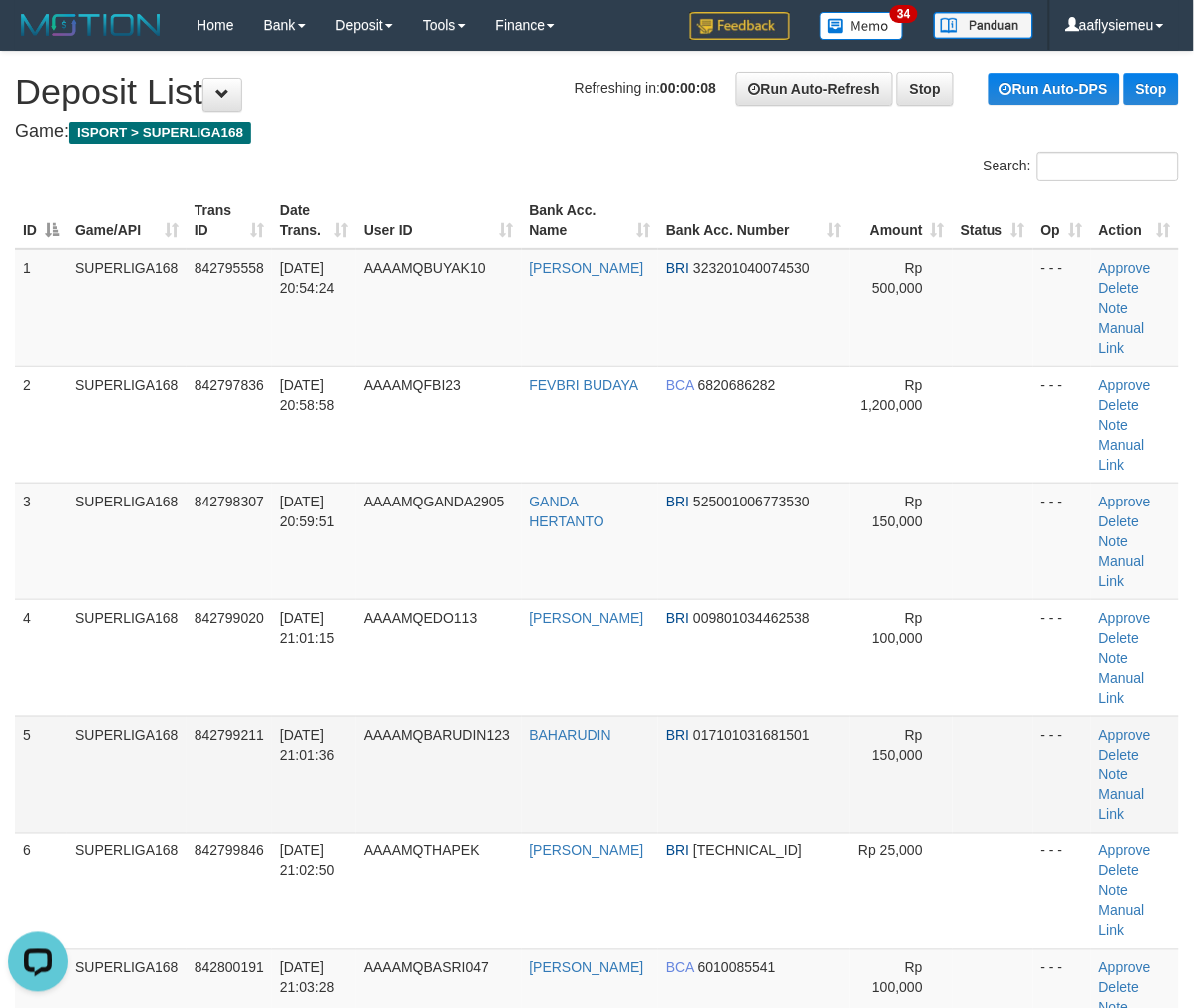 click on "842799211" at bounding box center (229, 774) 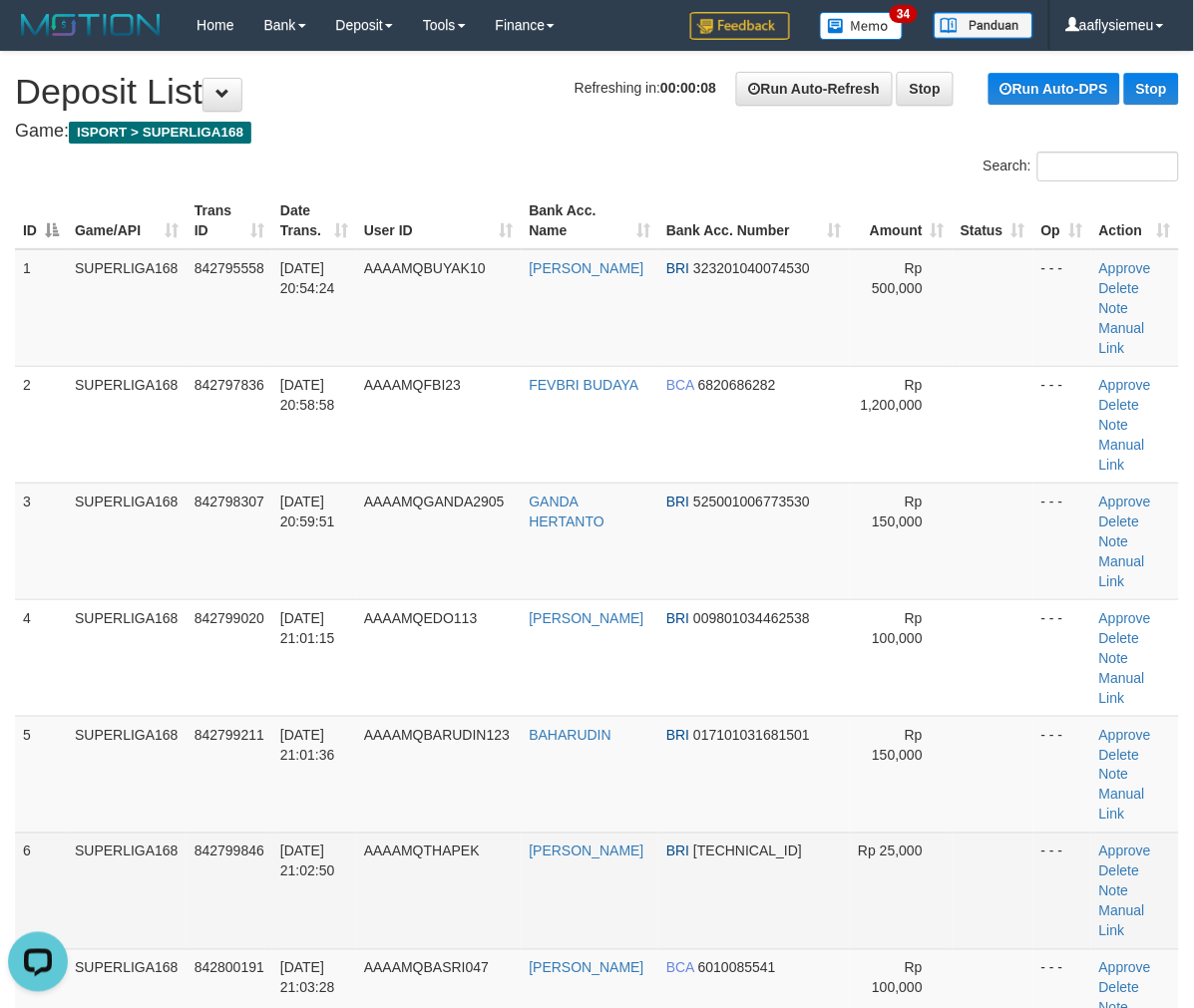 drag, startPoint x: 232, startPoint y: 648, endPoint x: 38, endPoint y: 675, distance: 195.86985 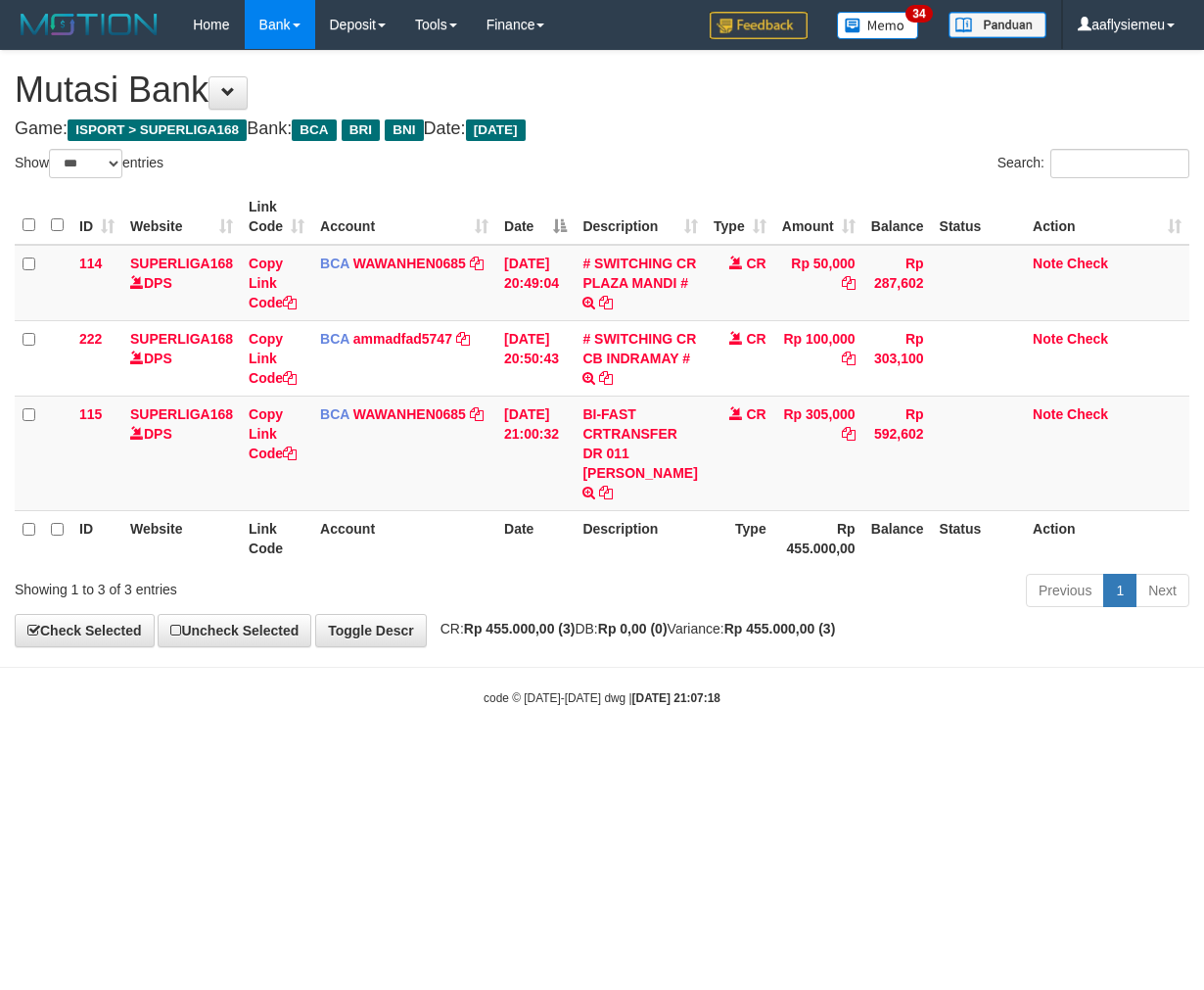 select on "***" 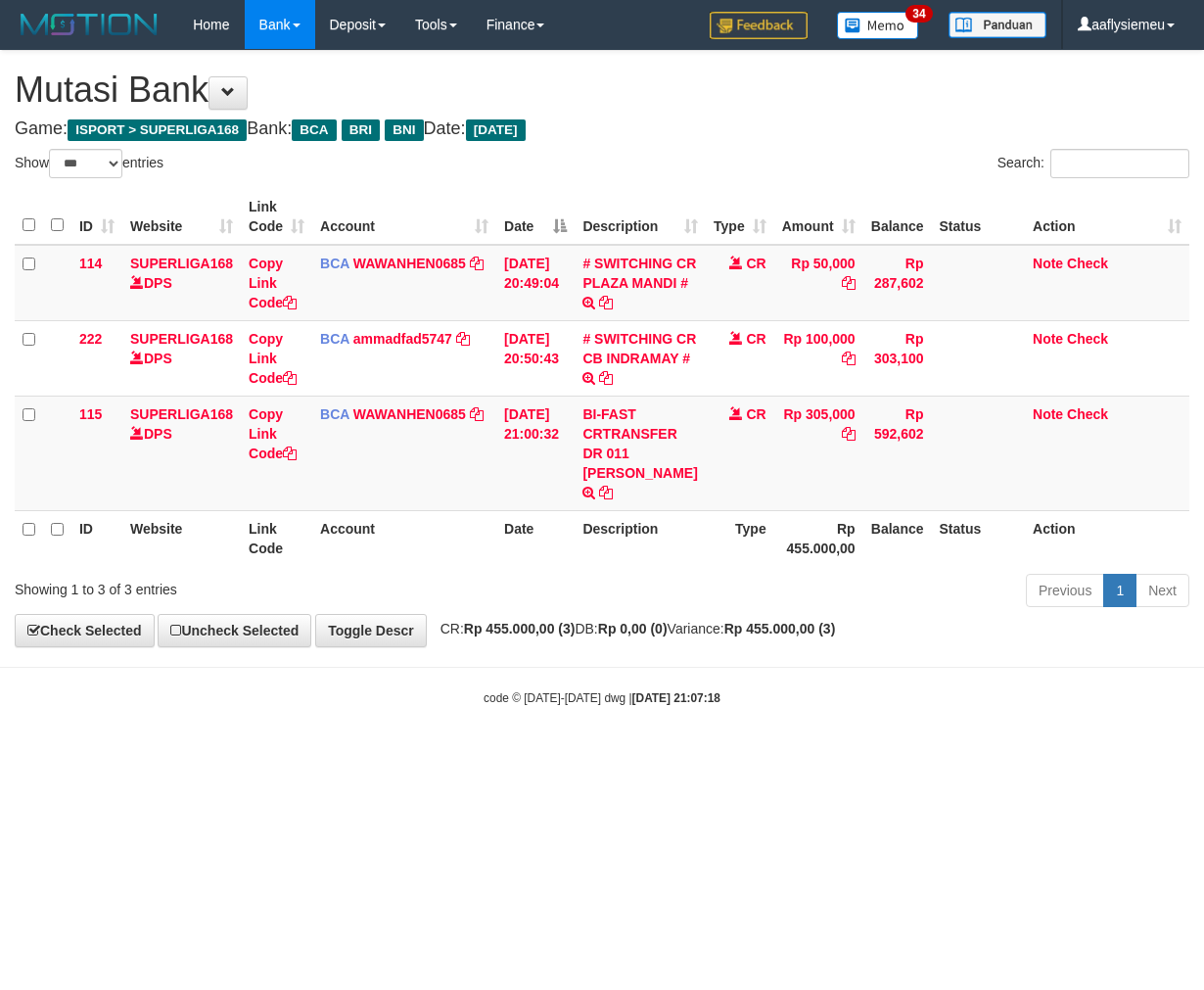 scroll, scrollTop: 0, scrollLeft: 0, axis: both 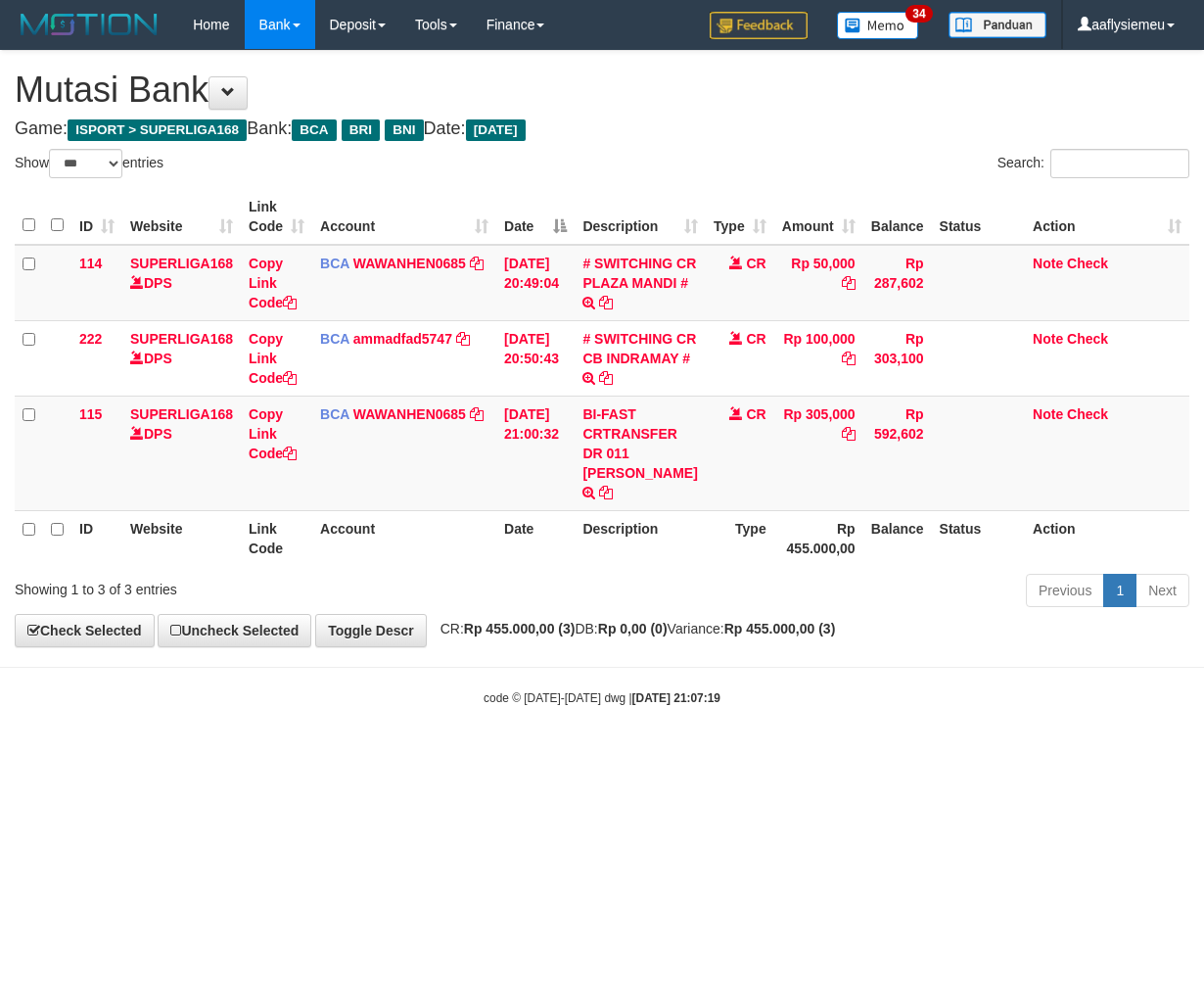 select on "***" 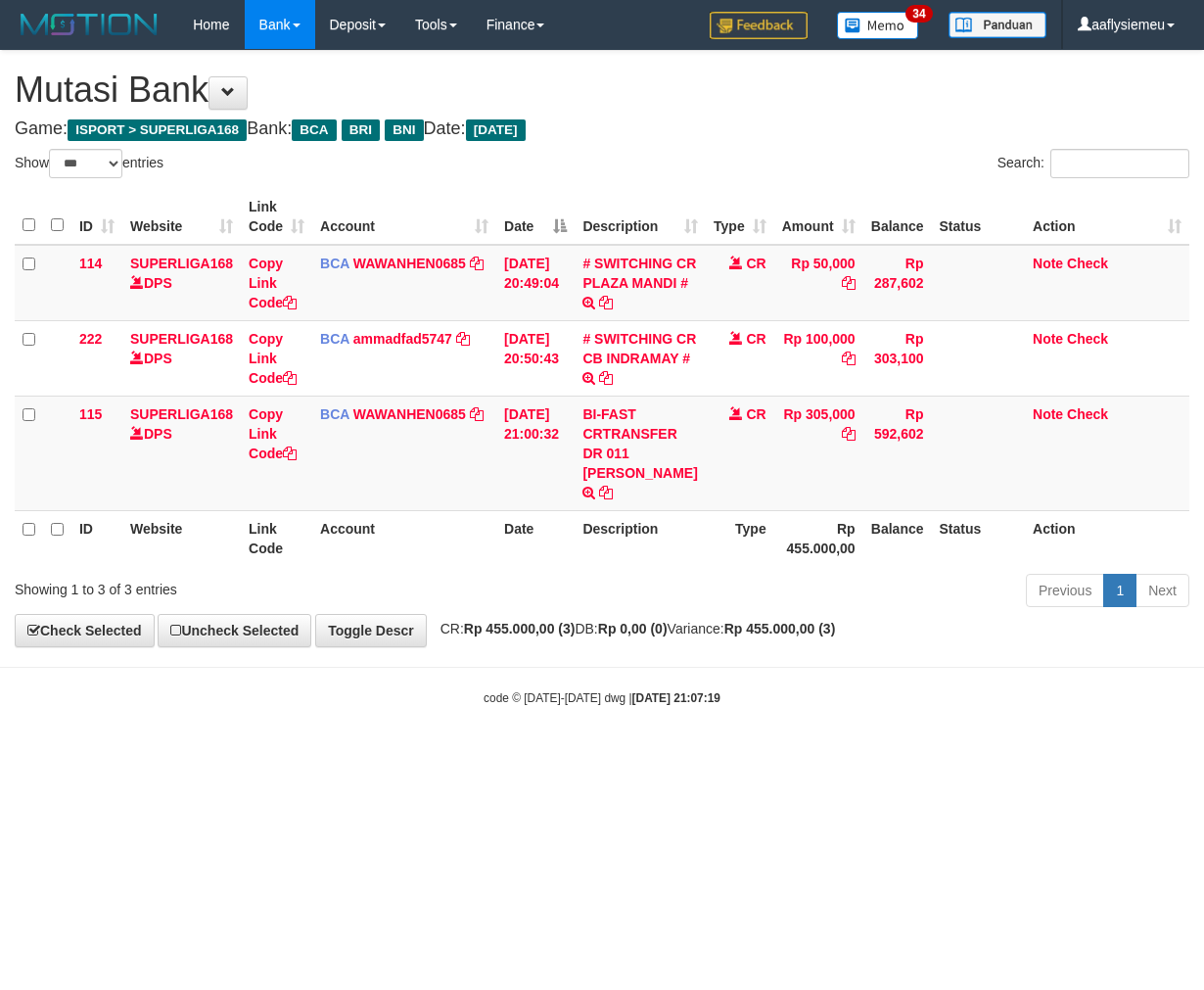 scroll, scrollTop: 0, scrollLeft: 0, axis: both 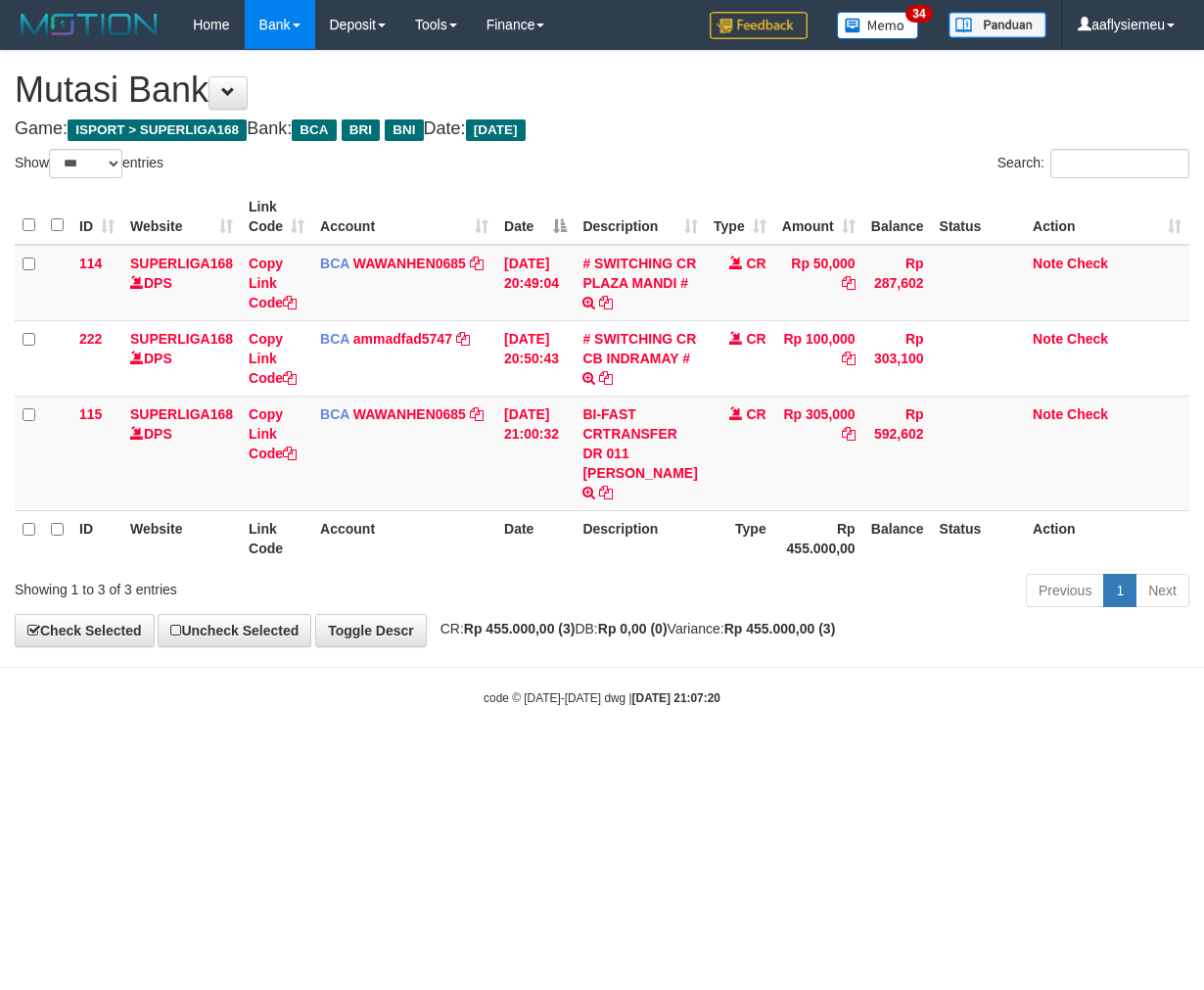 select on "***" 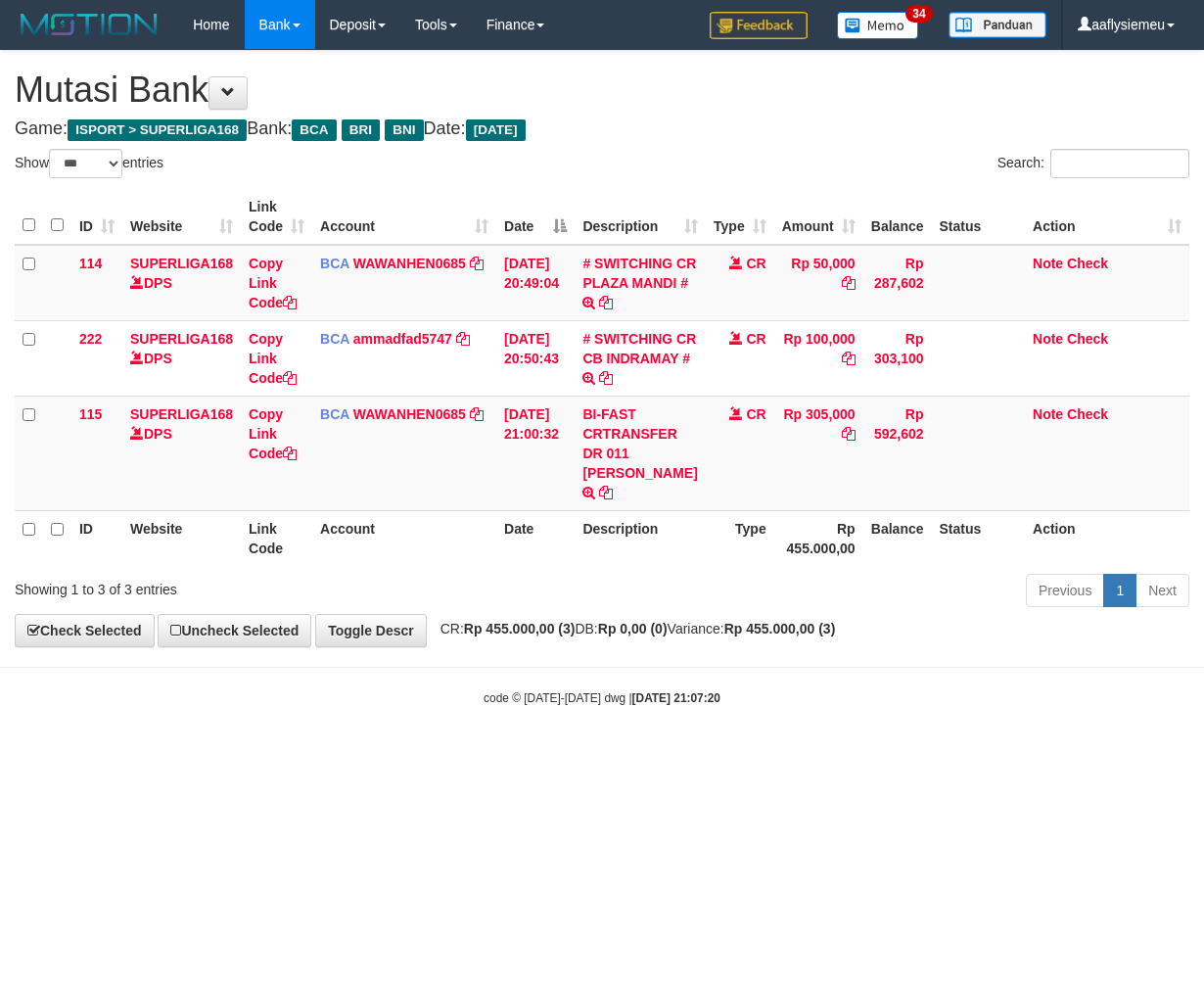 scroll, scrollTop: 0, scrollLeft: 0, axis: both 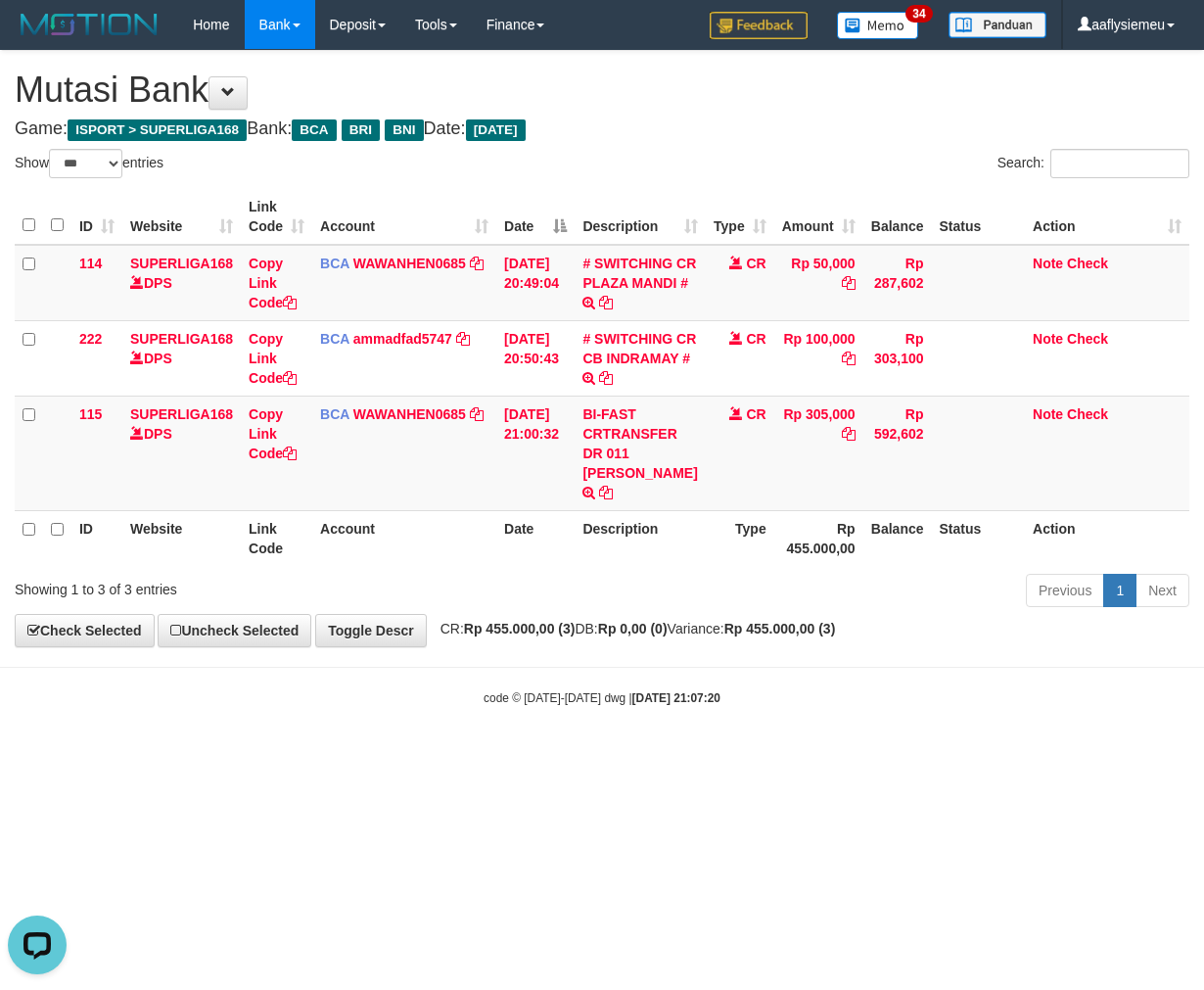 click on "Previous 1 Next" at bounding box center (854, 592) 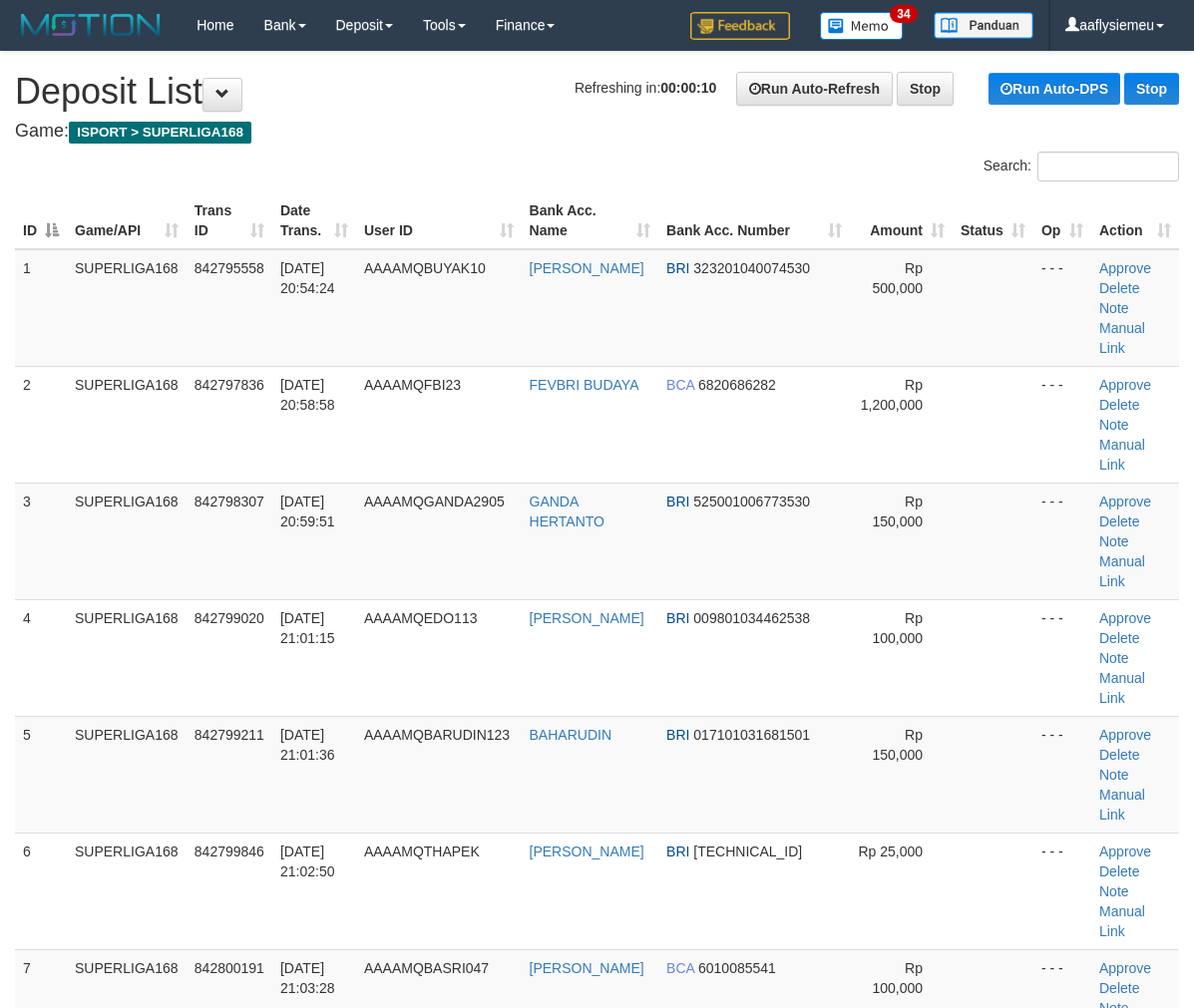 scroll, scrollTop: 0, scrollLeft: 0, axis: both 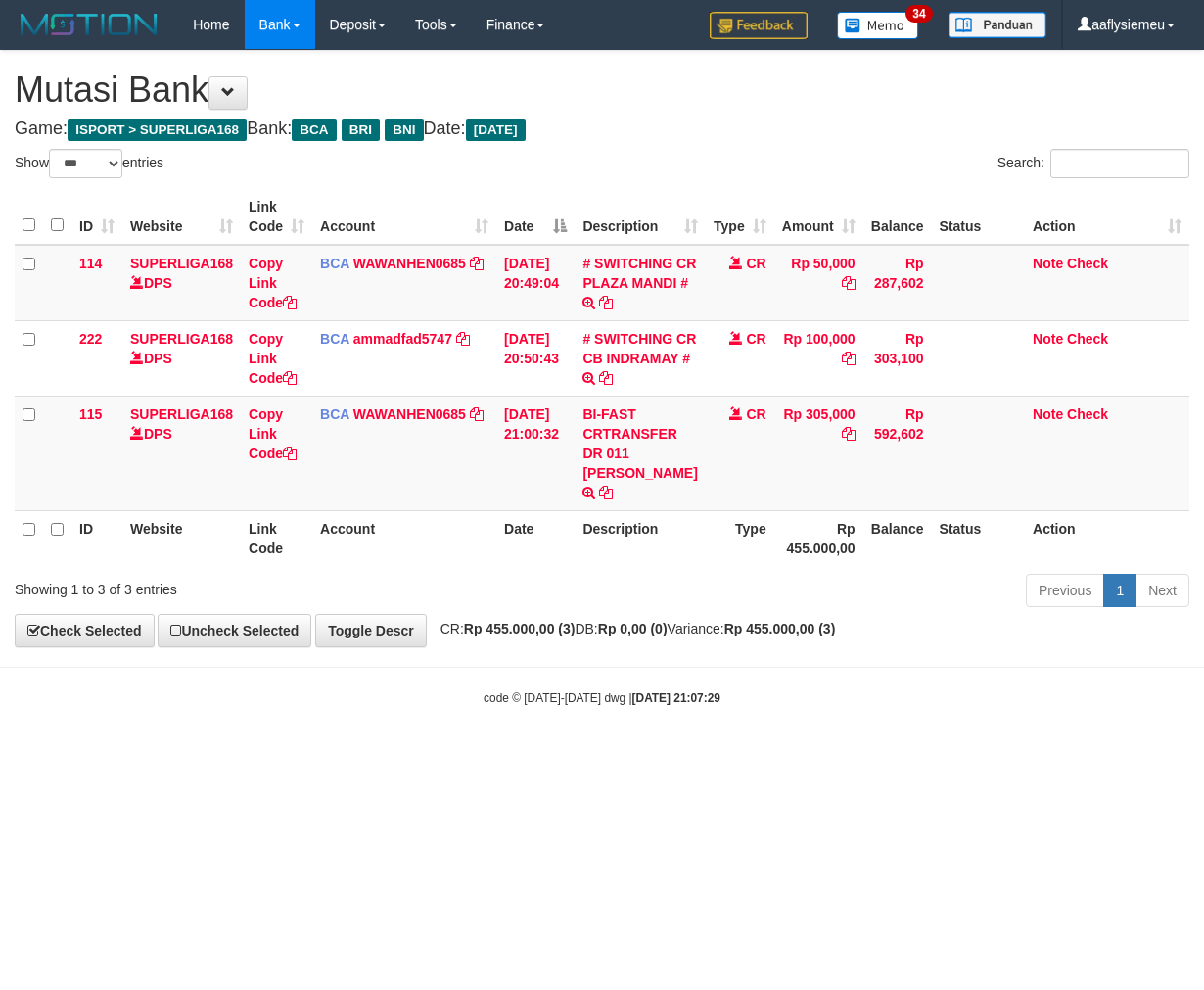select on "***" 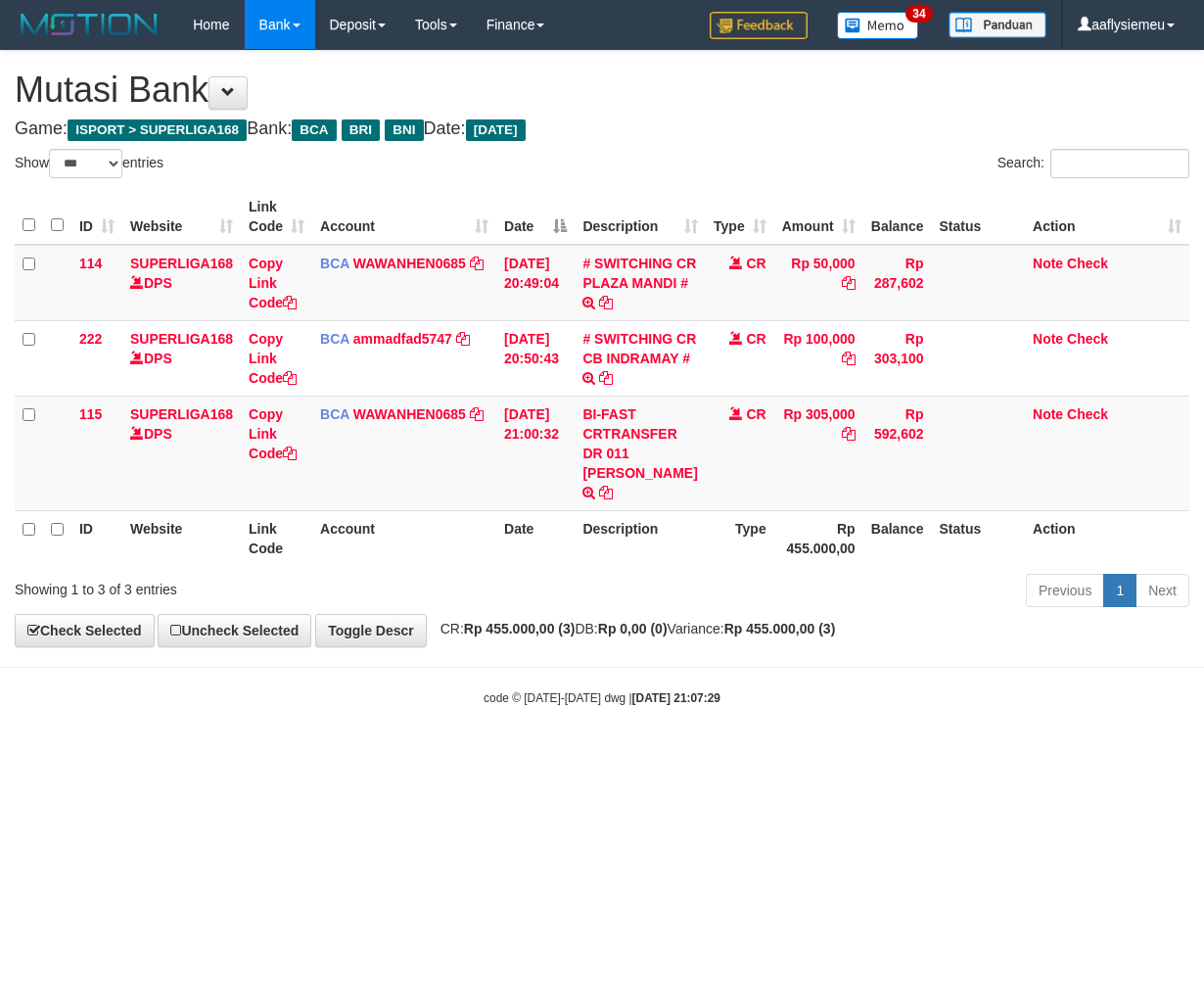 scroll, scrollTop: 0, scrollLeft: 0, axis: both 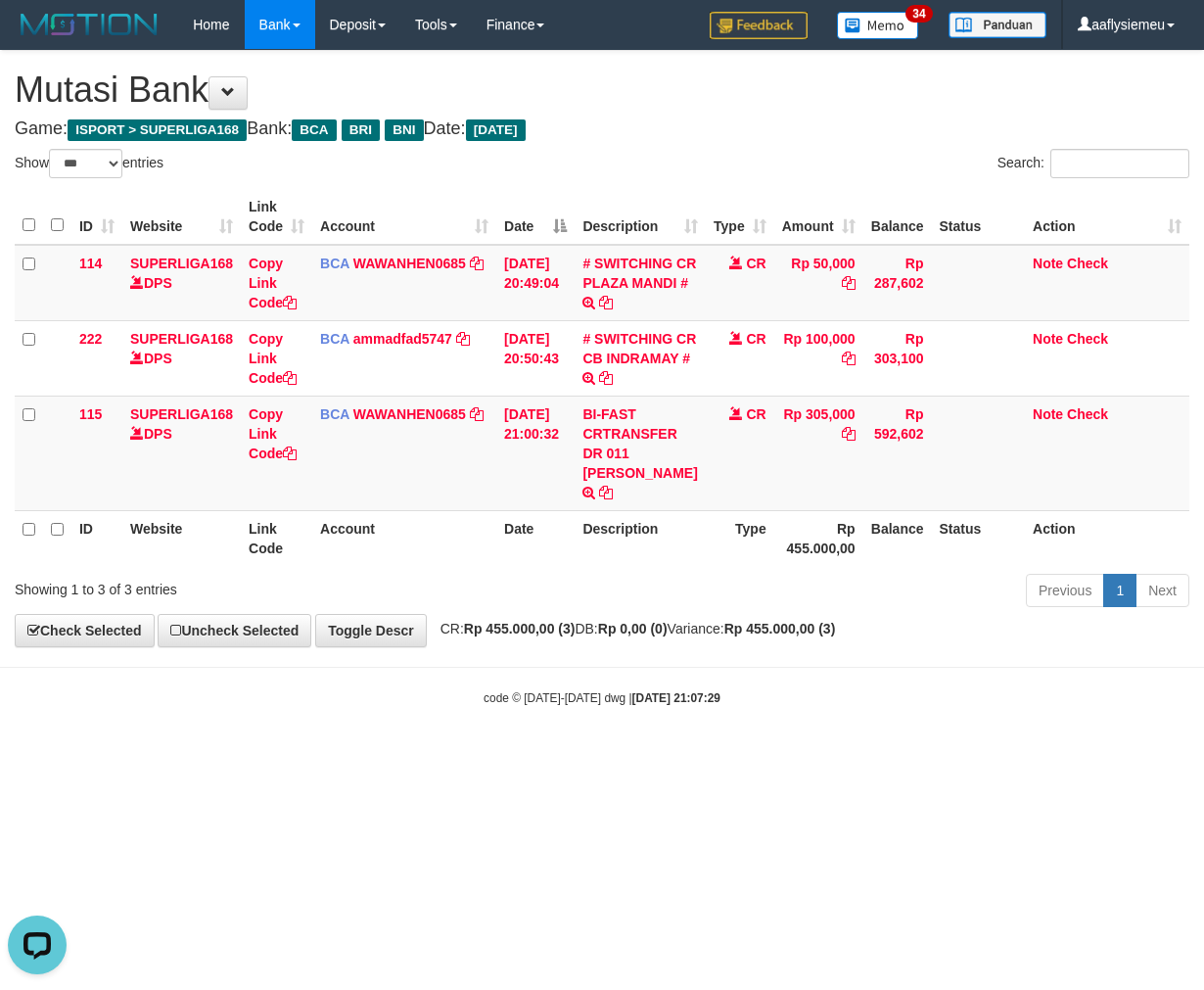 drag, startPoint x: 476, startPoint y: 589, endPoint x: 432, endPoint y: 778, distance: 194.05412 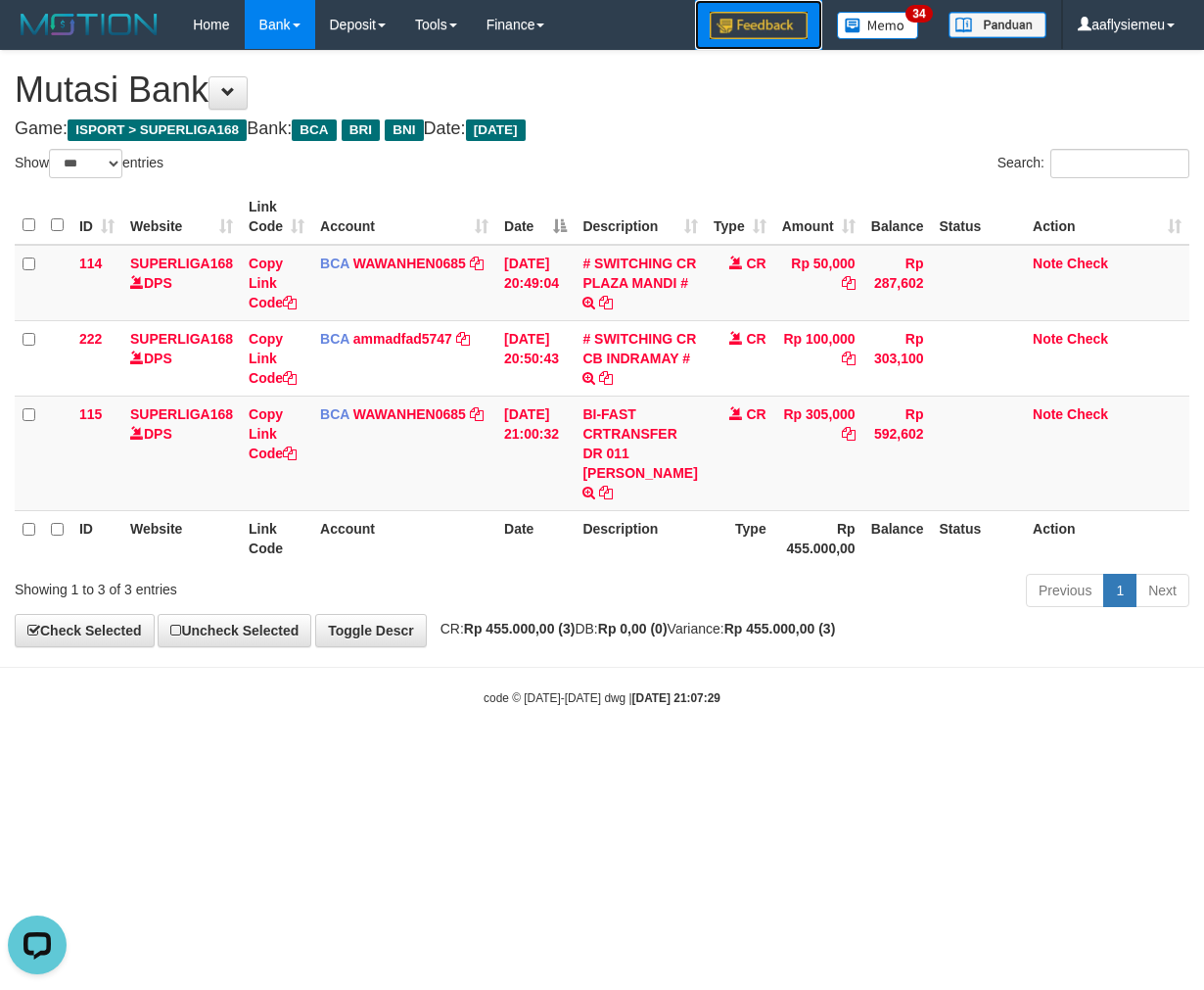 click at bounding box center [759, 24] 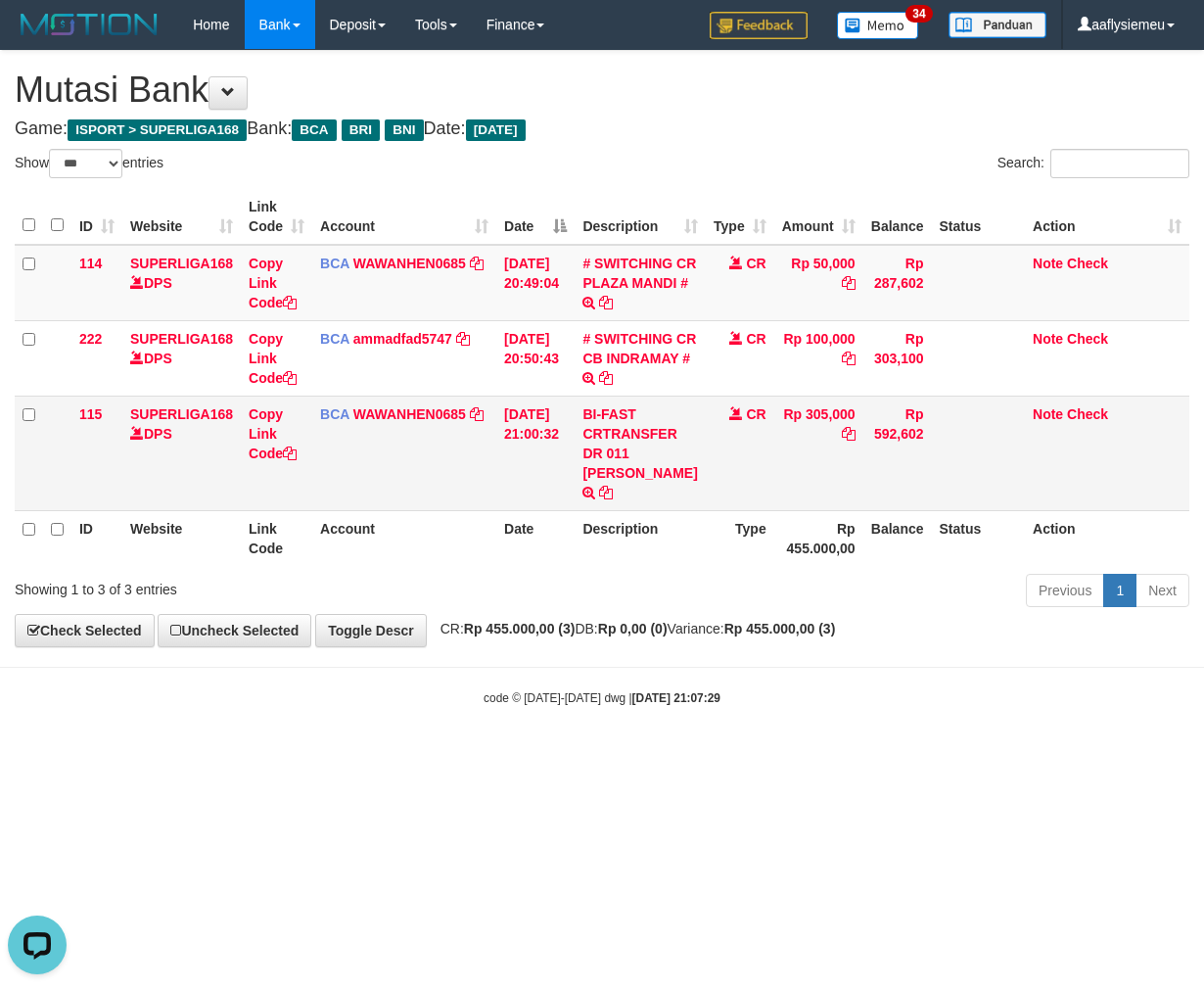 drag, startPoint x: 492, startPoint y: 511, endPoint x: 824, endPoint y: 540, distance: 333.26416 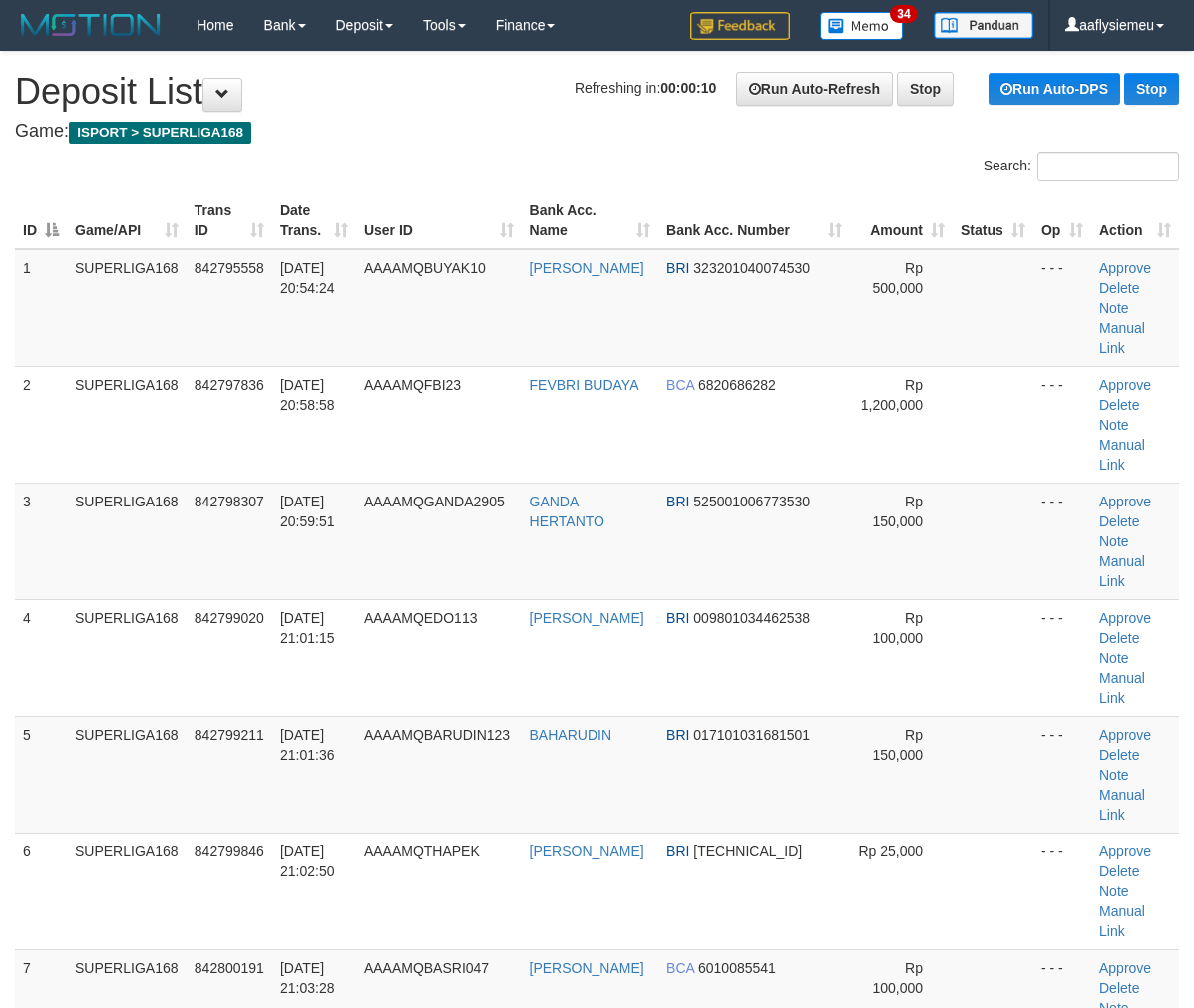 scroll, scrollTop: 0, scrollLeft: 0, axis: both 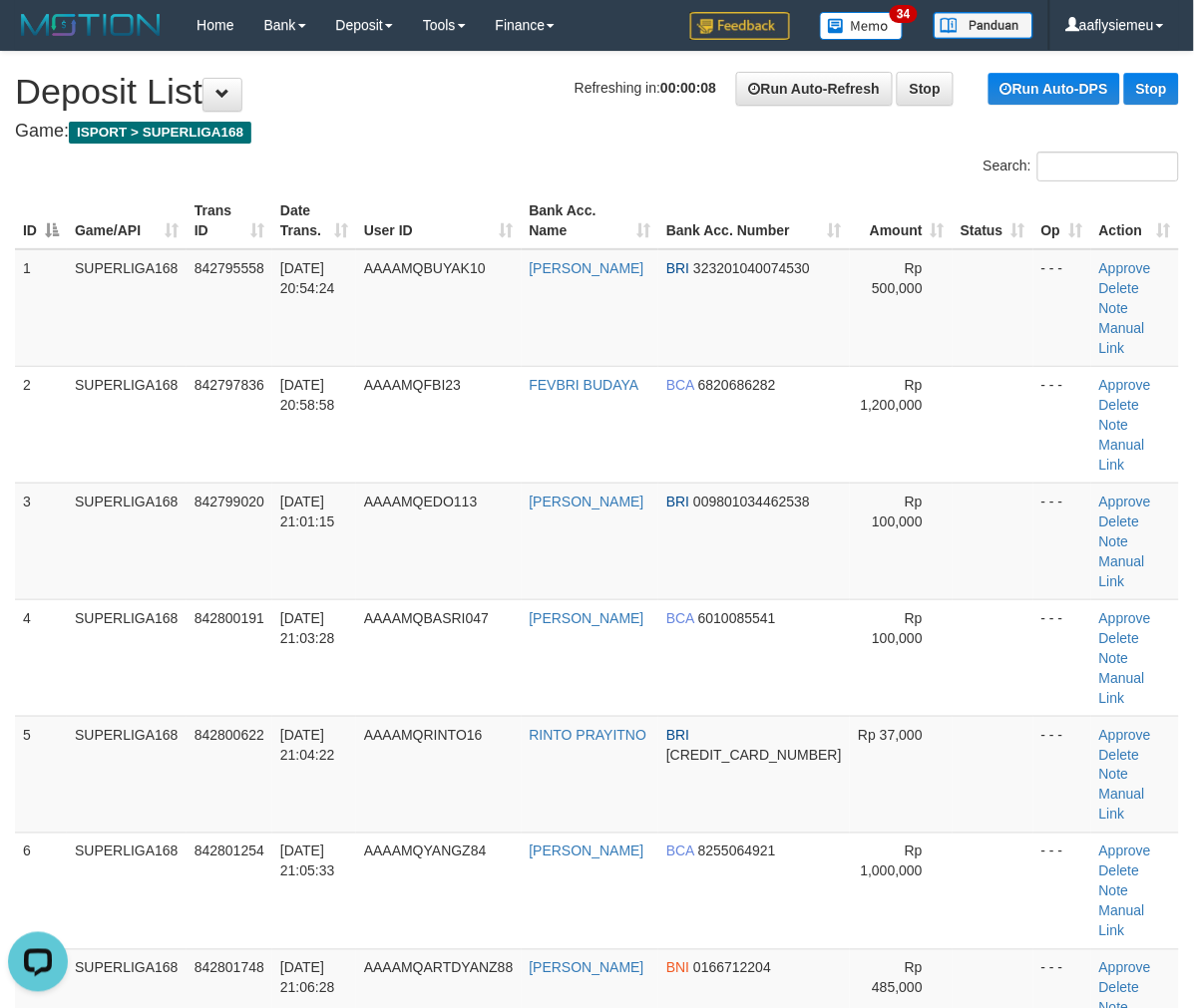 drag, startPoint x: 24, startPoint y: 446, endPoint x: 0, endPoint y: 463, distance: 29.410882 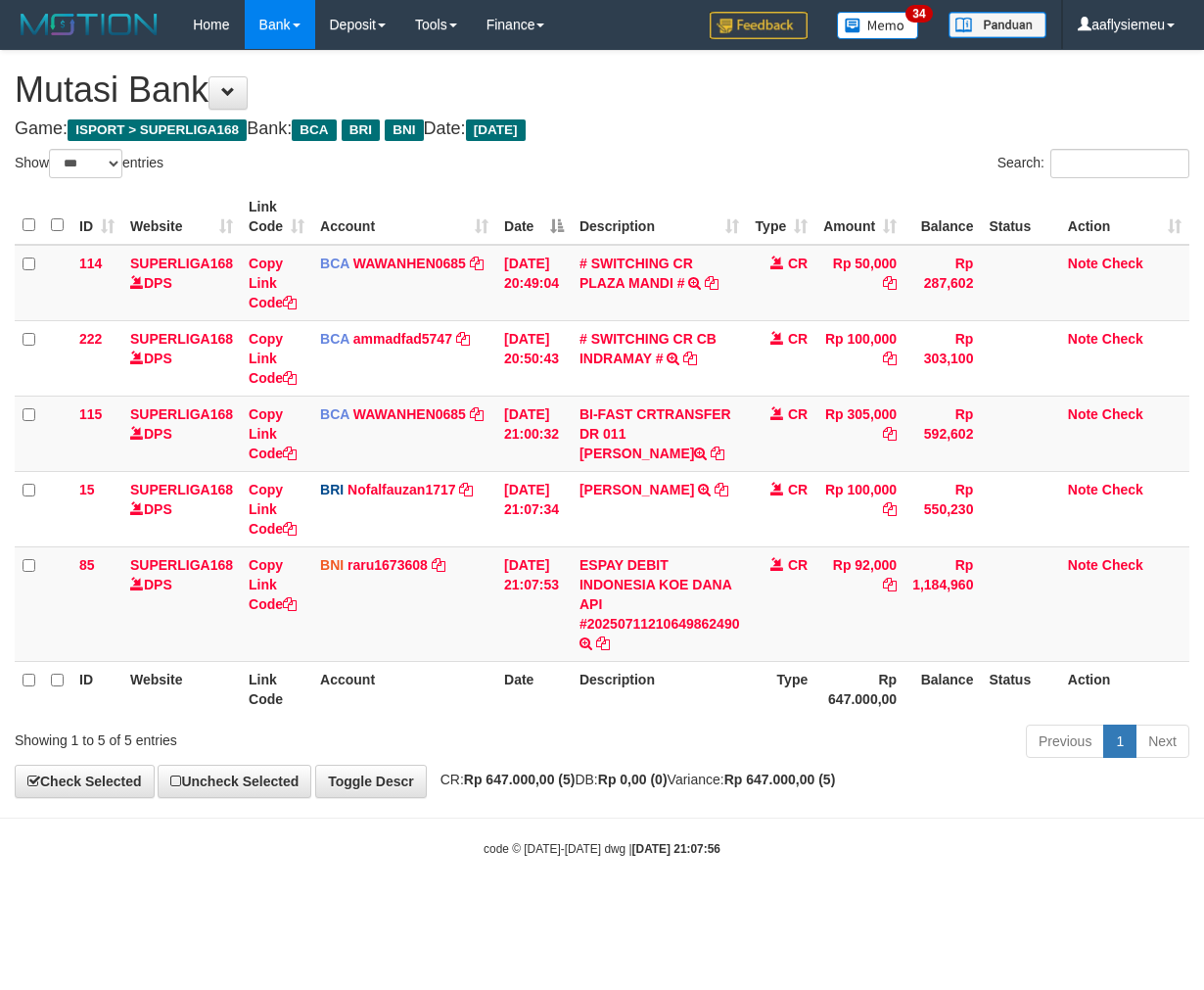 select on "***" 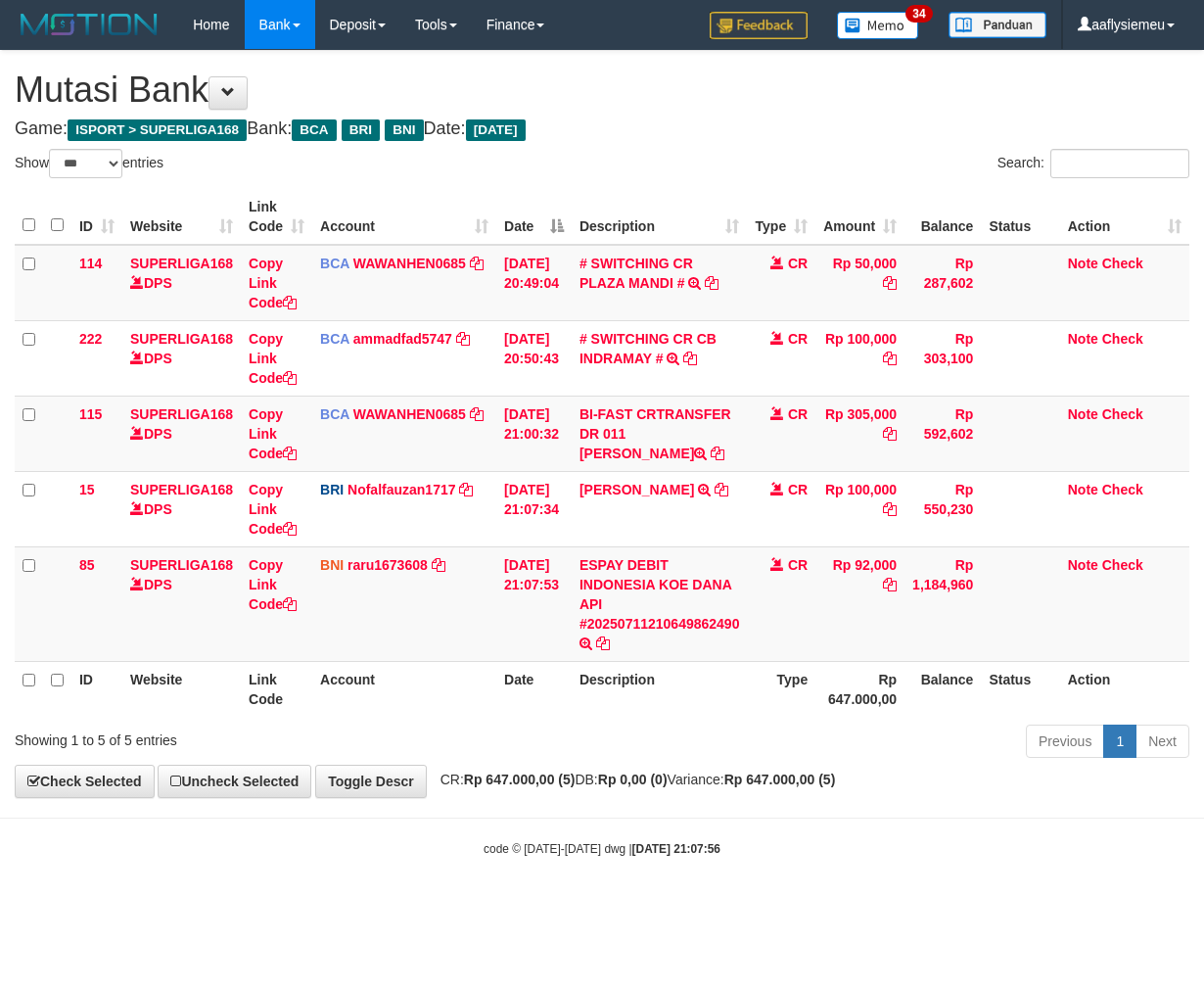 scroll, scrollTop: 0, scrollLeft: 0, axis: both 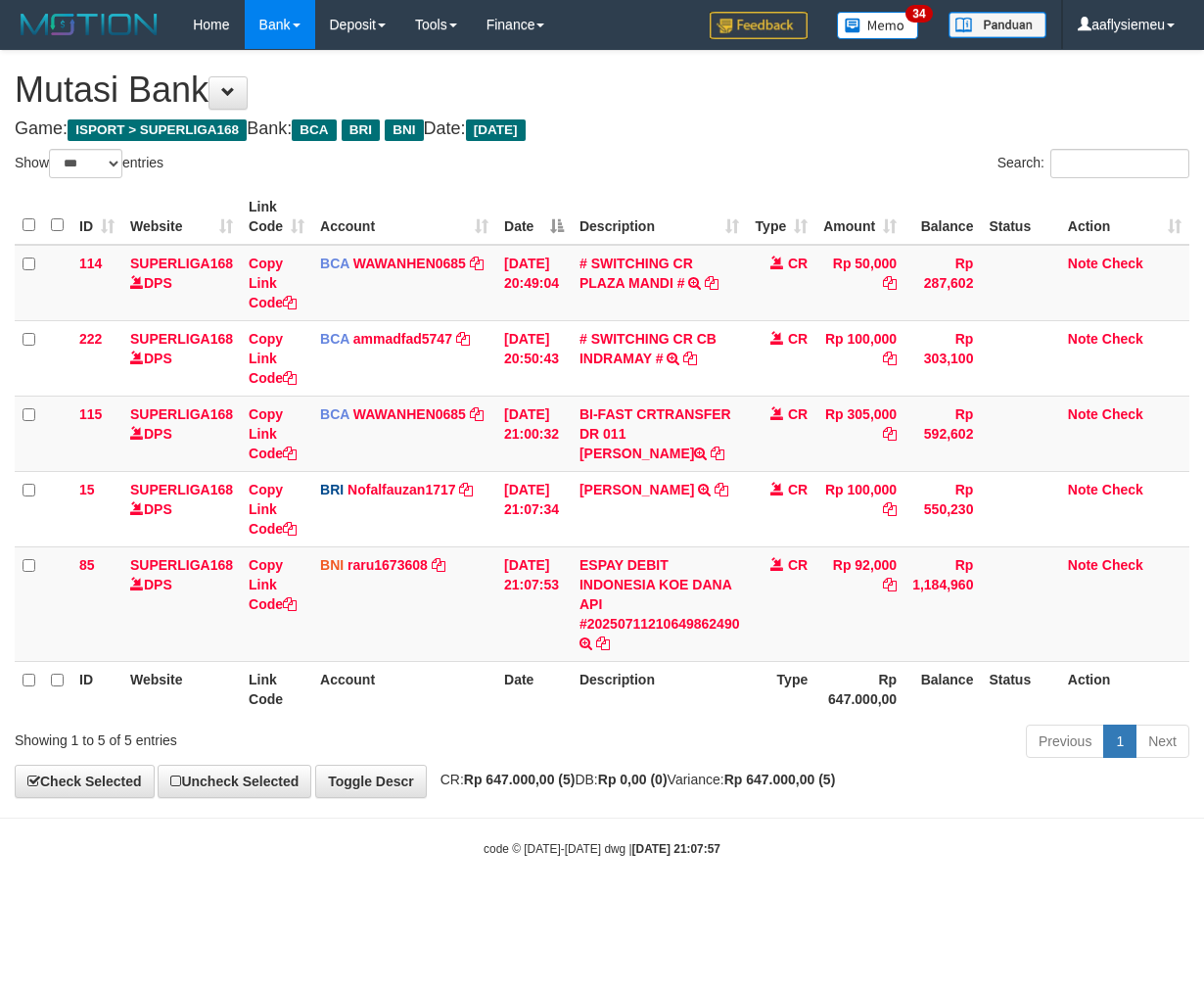 select on "***" 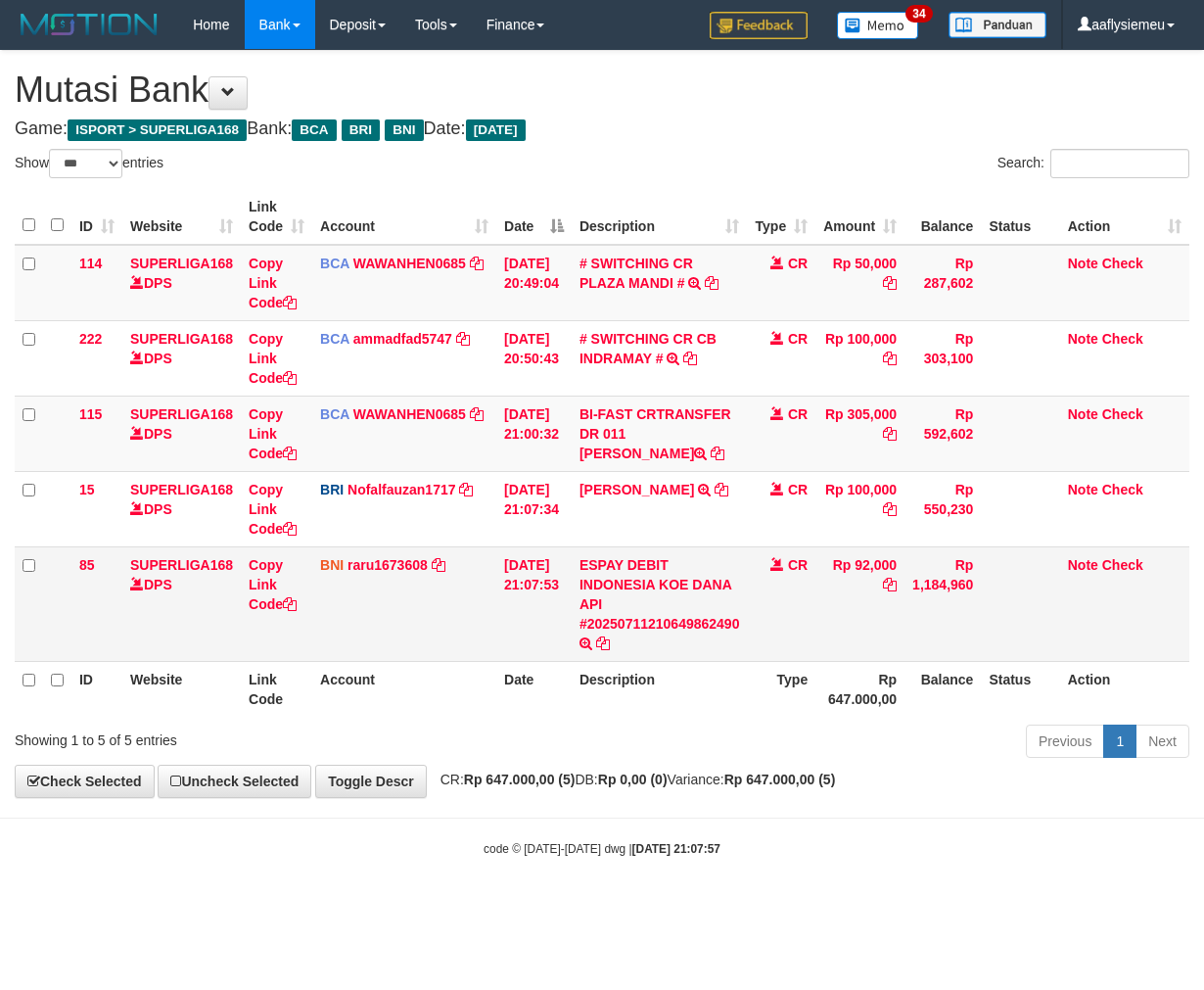scroll, scrollTop: 0, scrollLeft: 0, axis: both 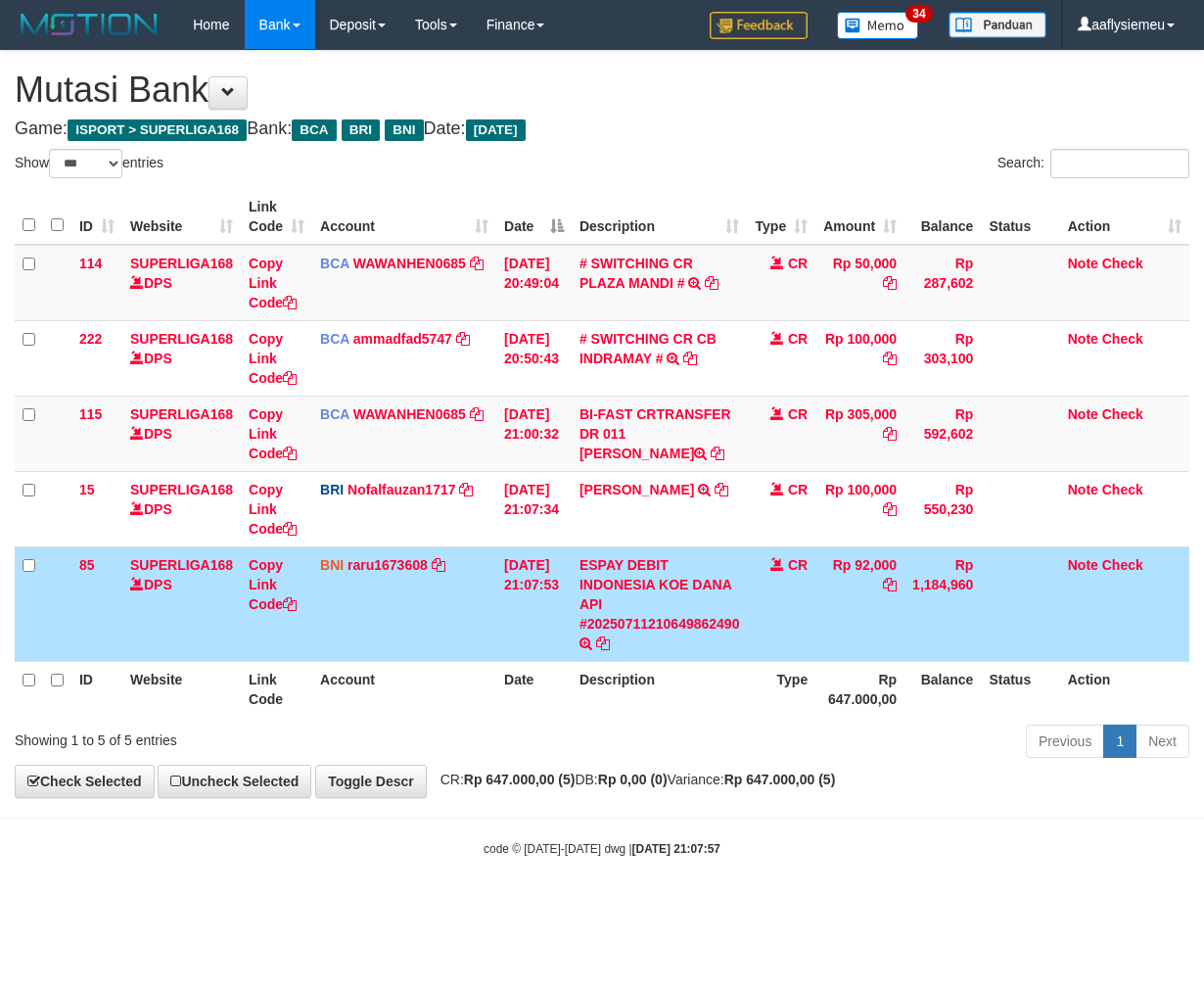 click on "Type" at bounding box center [781, 688] 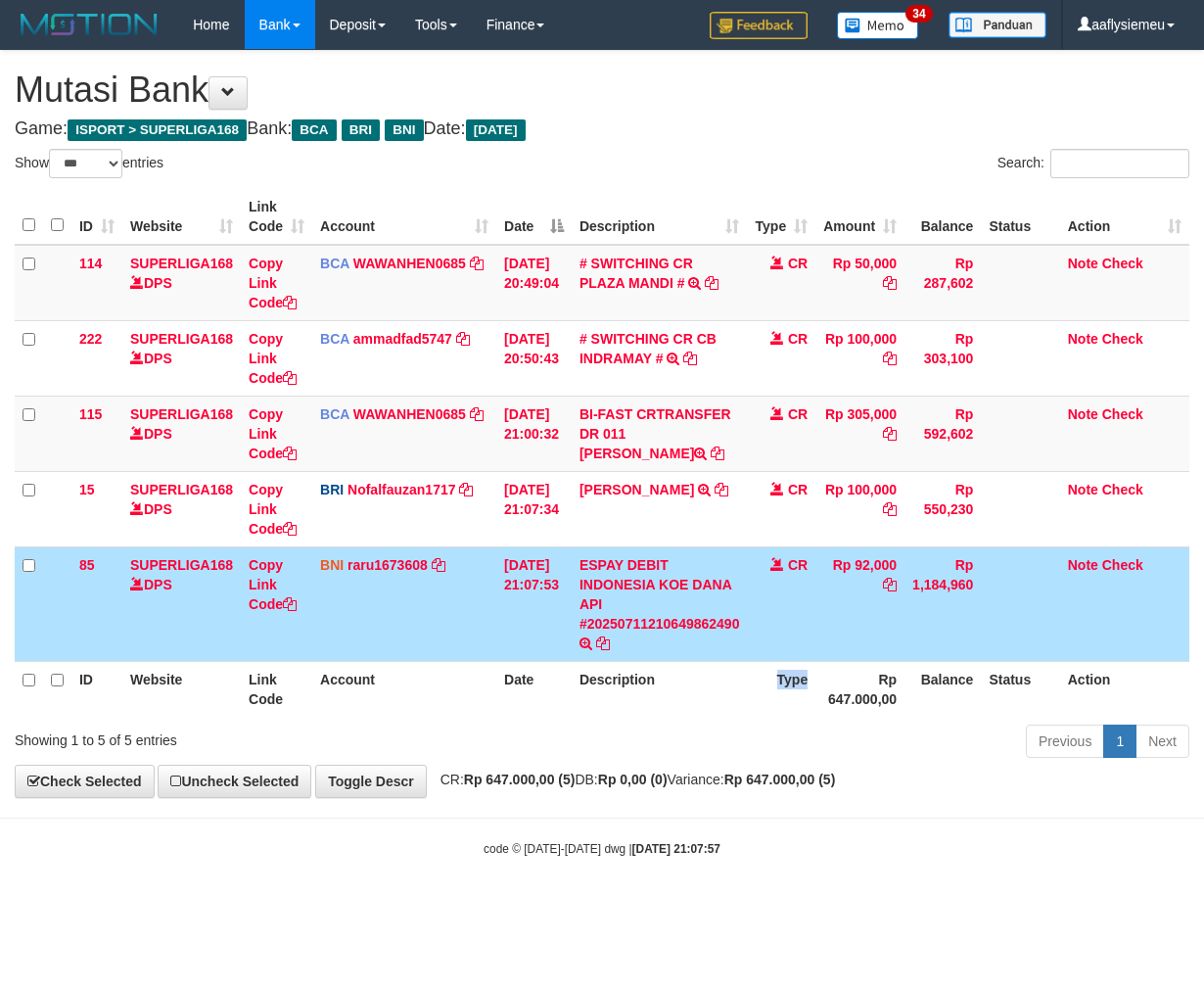 drag, startPoint x: 786, startPoint y: 690, endPoint x: 1201, endPoint y: 599, distance: 424.86 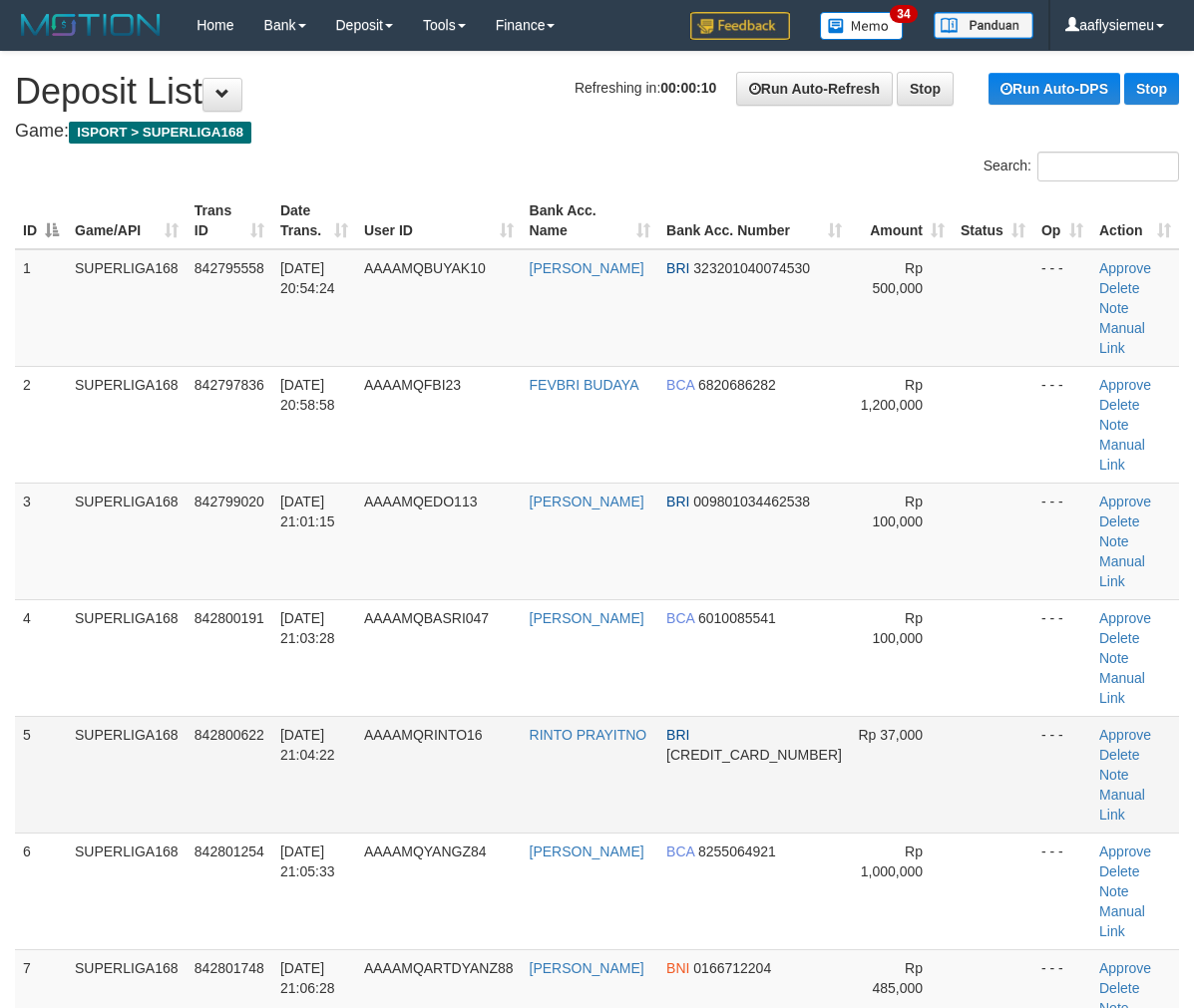 scroll, scrollTop: 0, scrollLeft: 0, axis: both 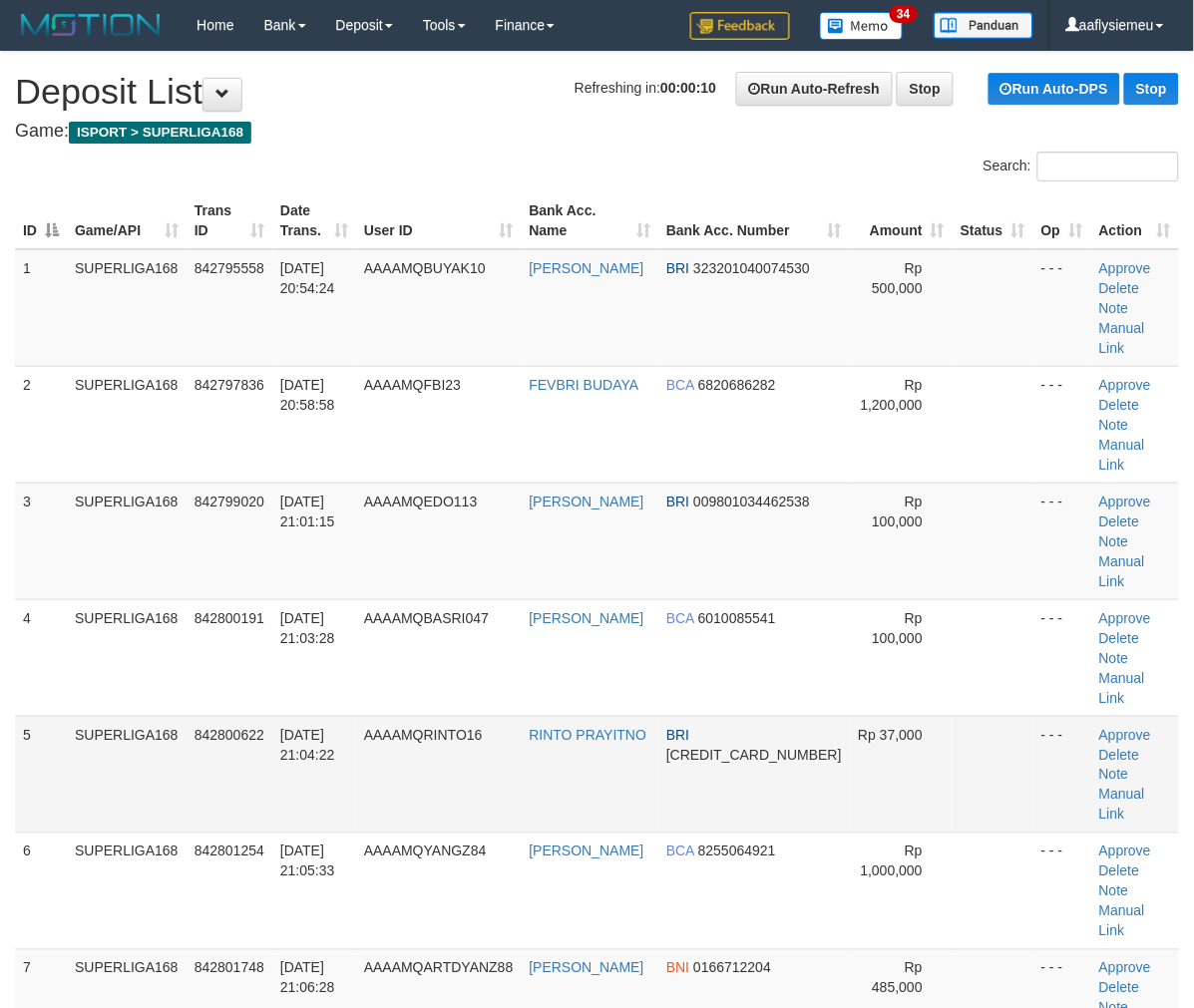 click on "SUPERLIGA168" at bounding box center [127, 774] 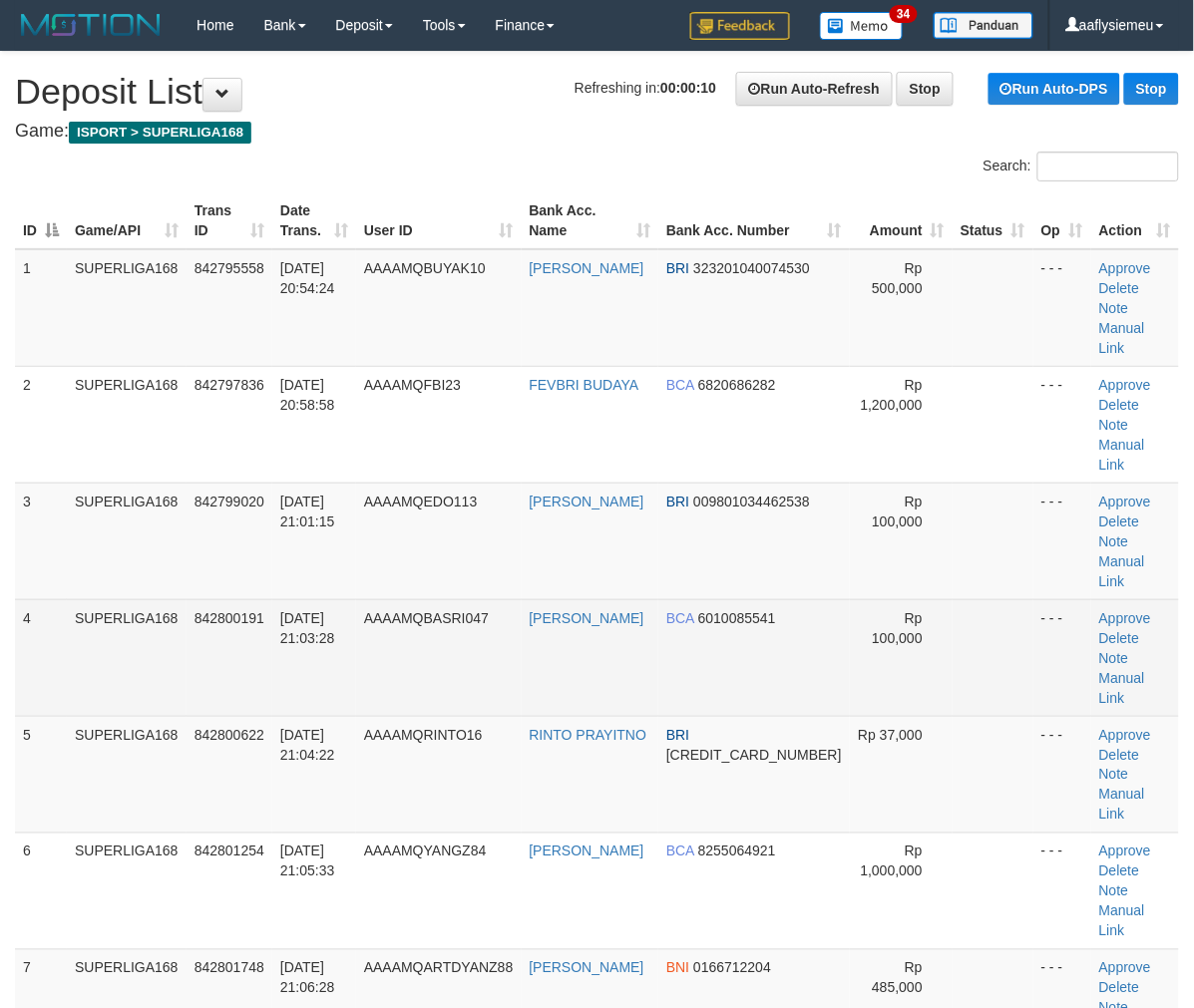 click on "SUPERLIGA168" at bounding box center [127, 657] 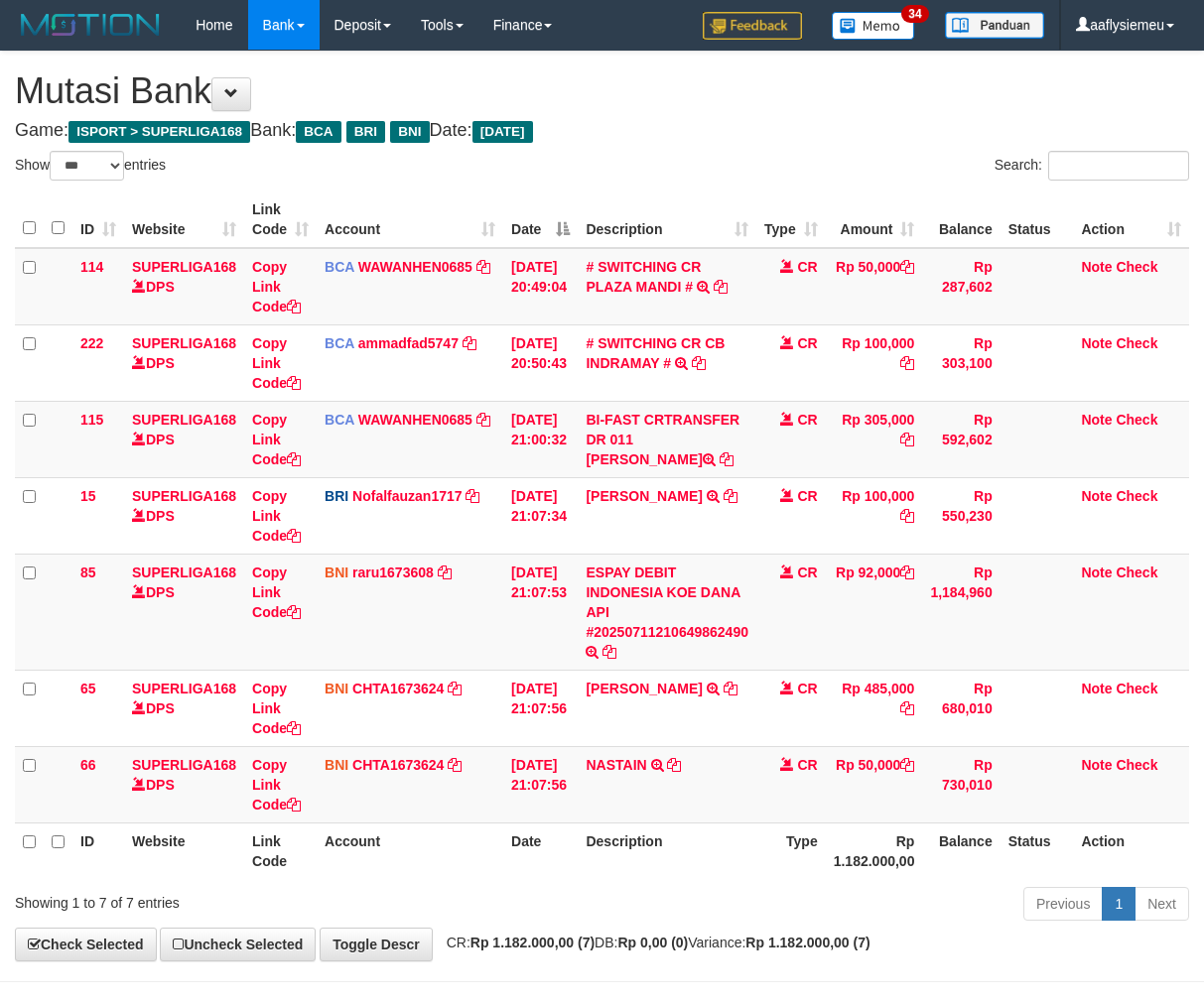 select on "***" 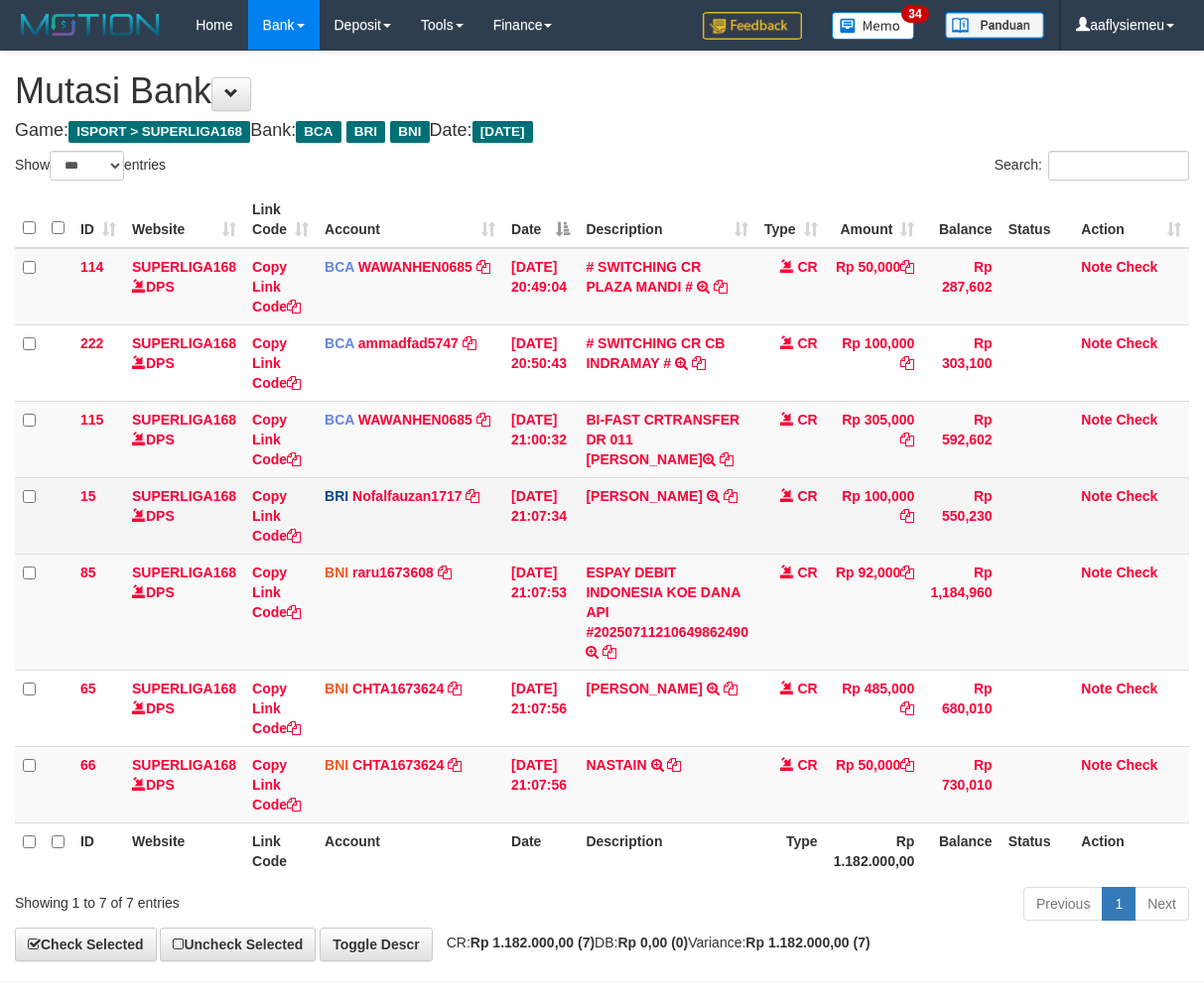 scroll, scrollTop: 0, scrollLeft: 0, axis: both 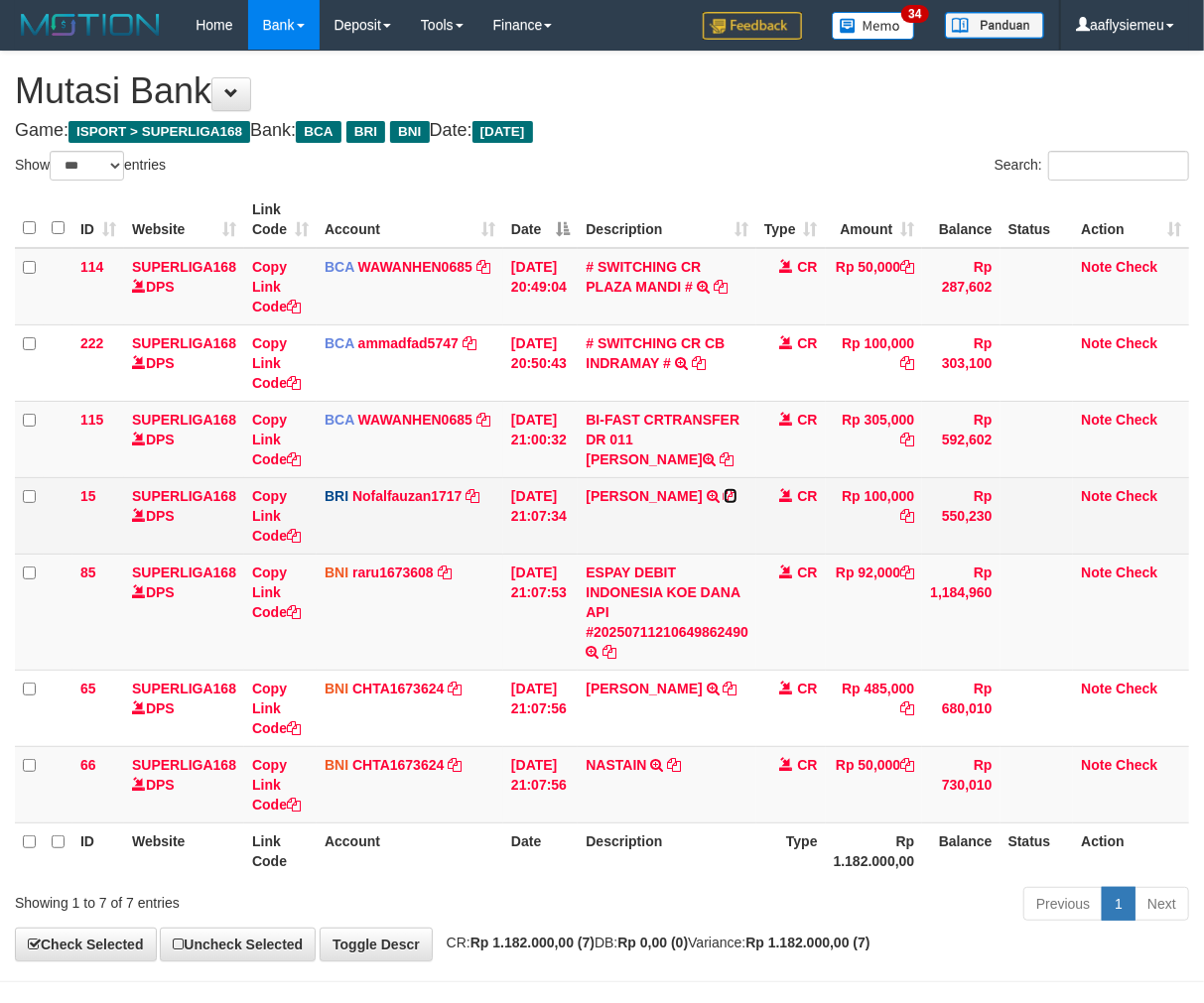 click at bounding box center [731, 496] 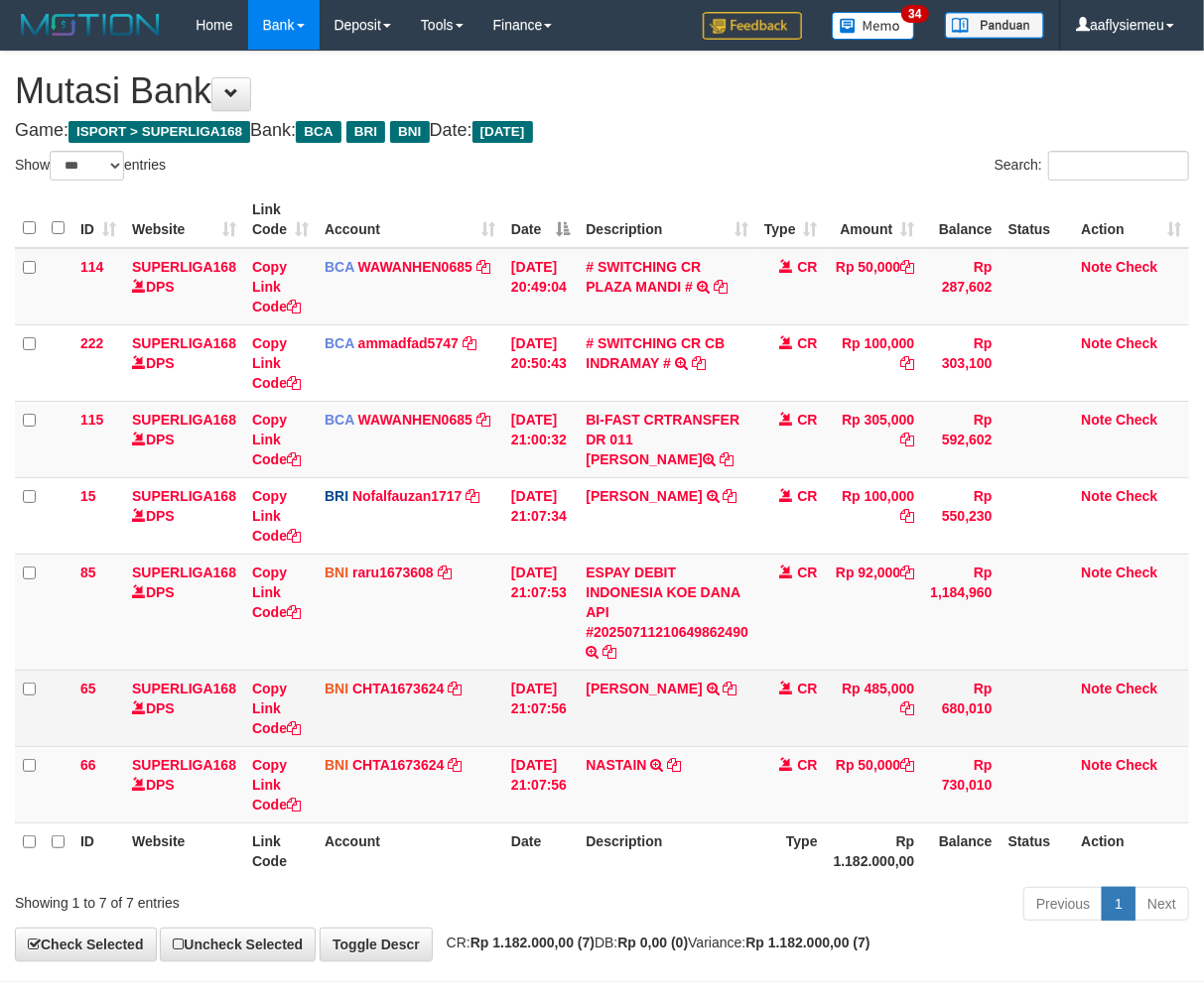 click on "DIAN SUHENDRA         TRANSFER DARI SDR DIAN SUHENDRA" at bounding box center (667, 707) 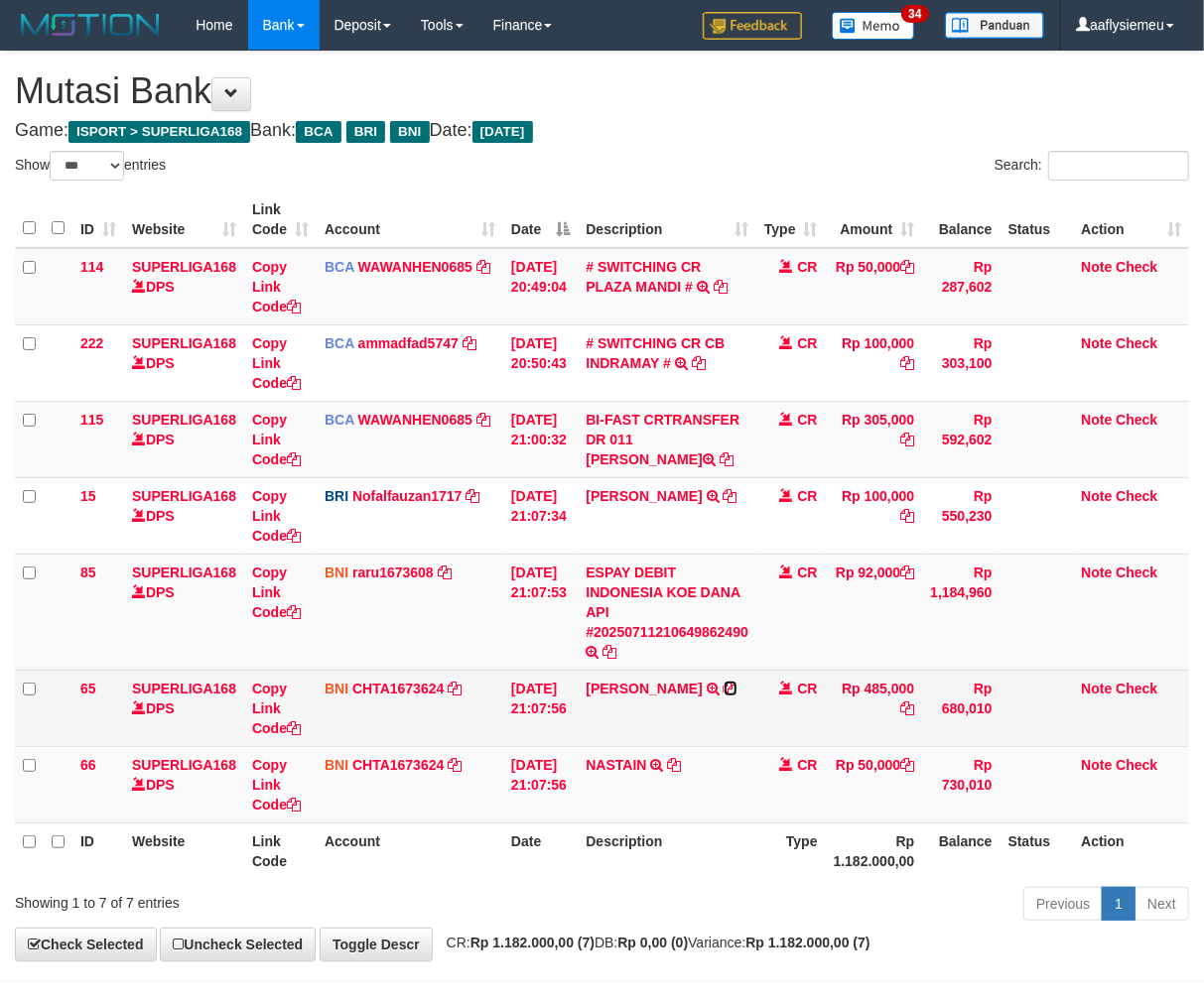click at bounding box center (731, 689) 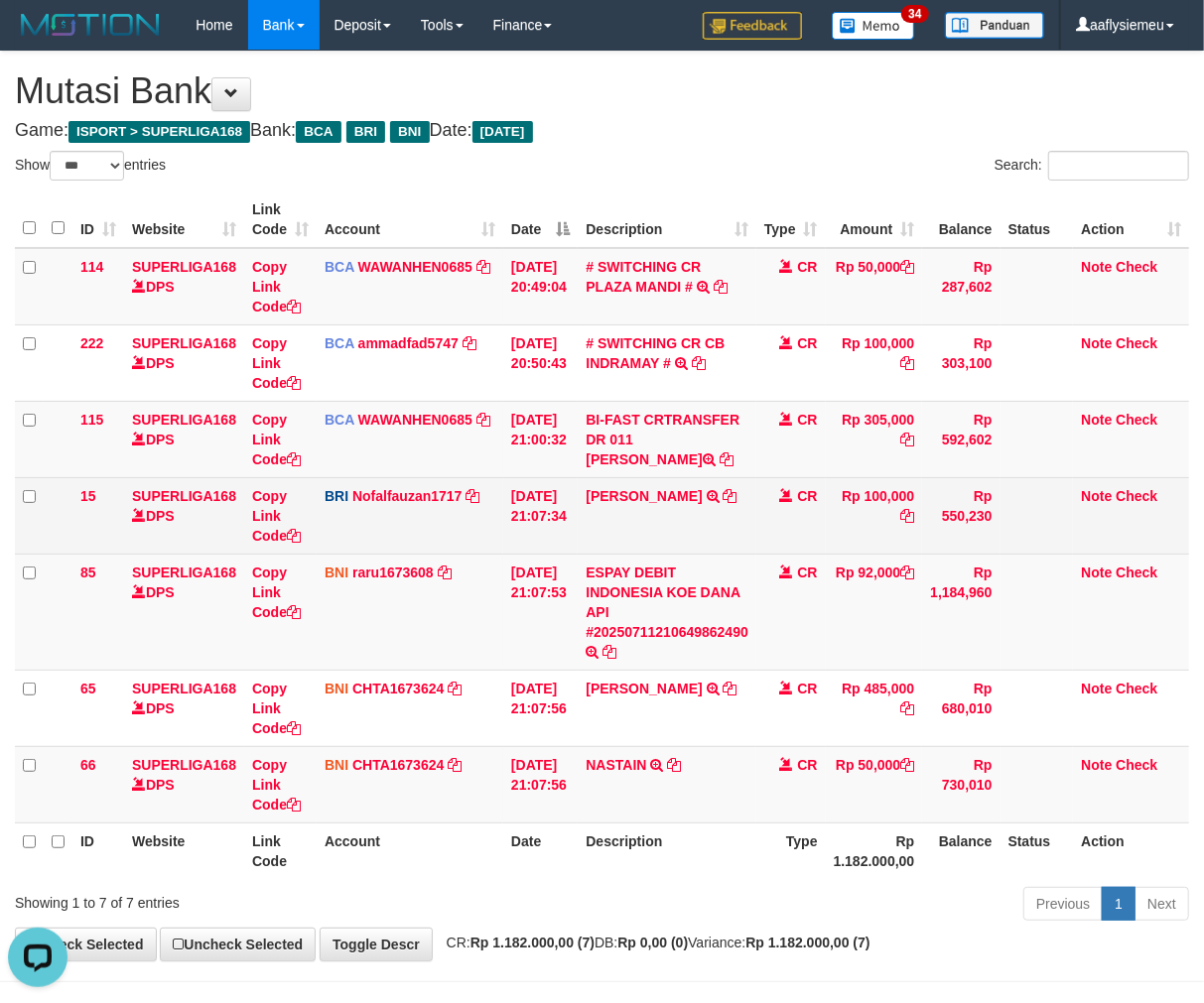 scroll, scrollTop: 0, scrollLeft: 0, axis: both 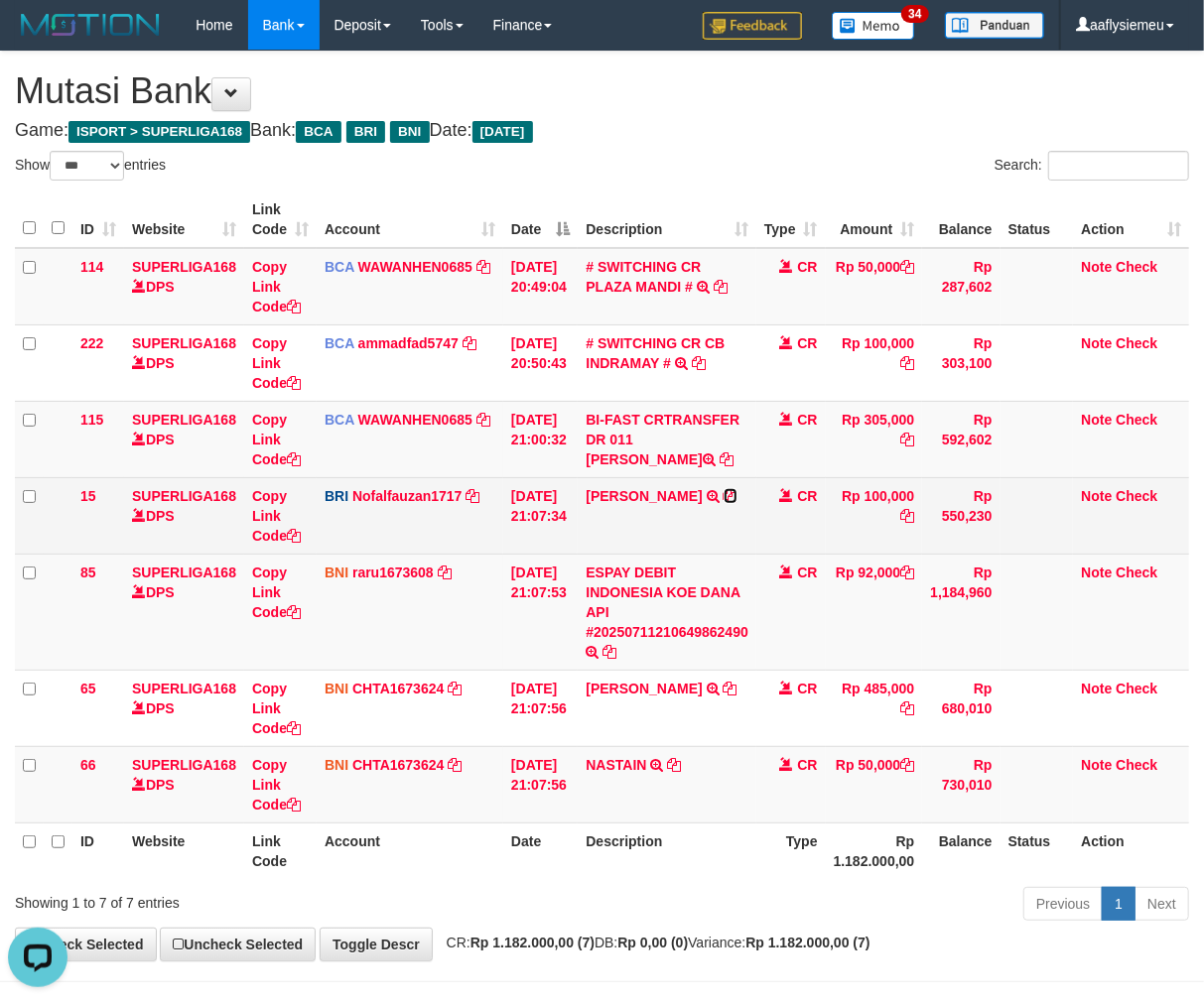 click at bounding box center (731, 496) 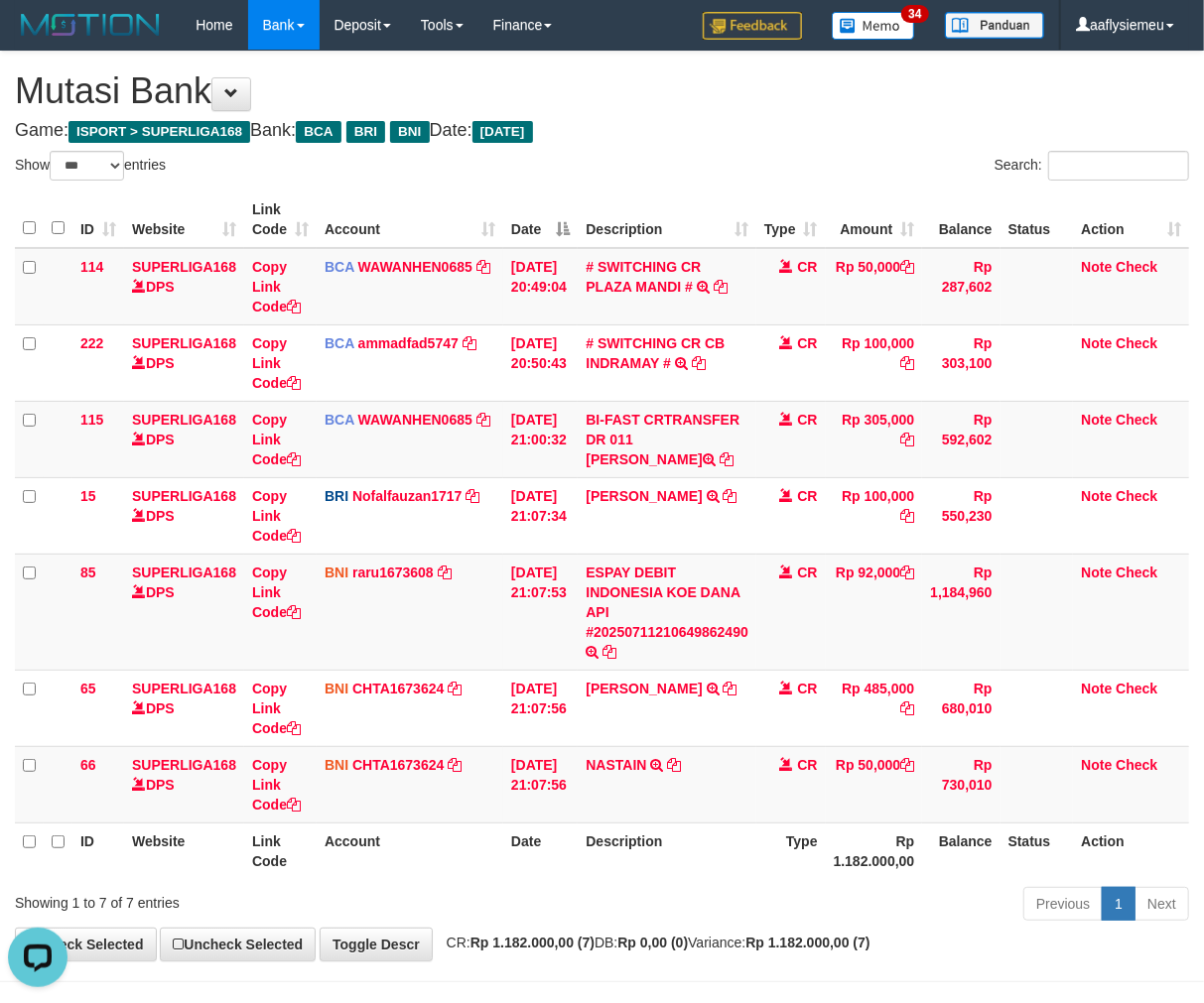 click on "Description" at bounding box center (667, 850) 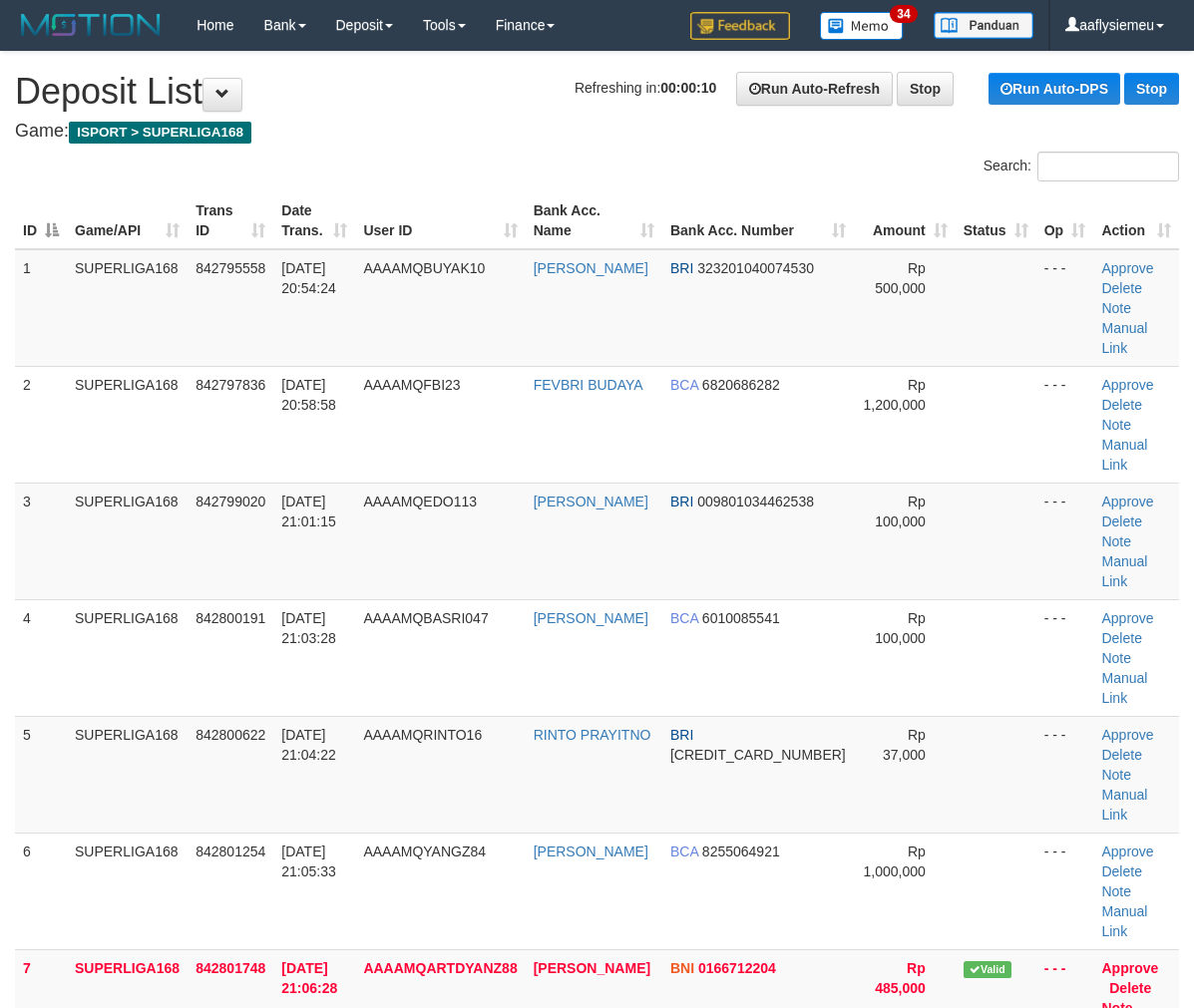 scroll, scrollTop: 0, scrollLeft: 0, axis: both 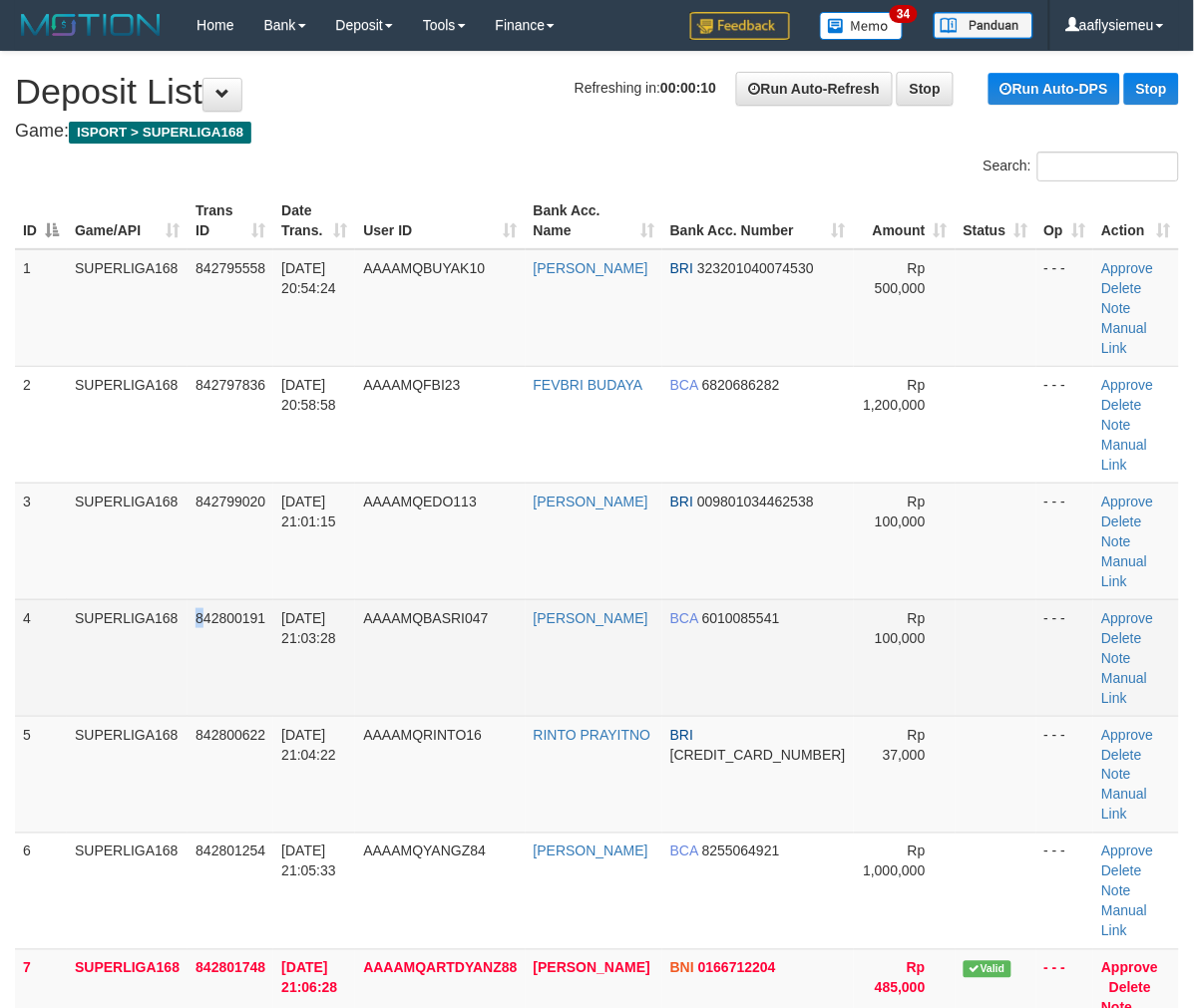 click on "842800191" at bounding box center [230, 657] 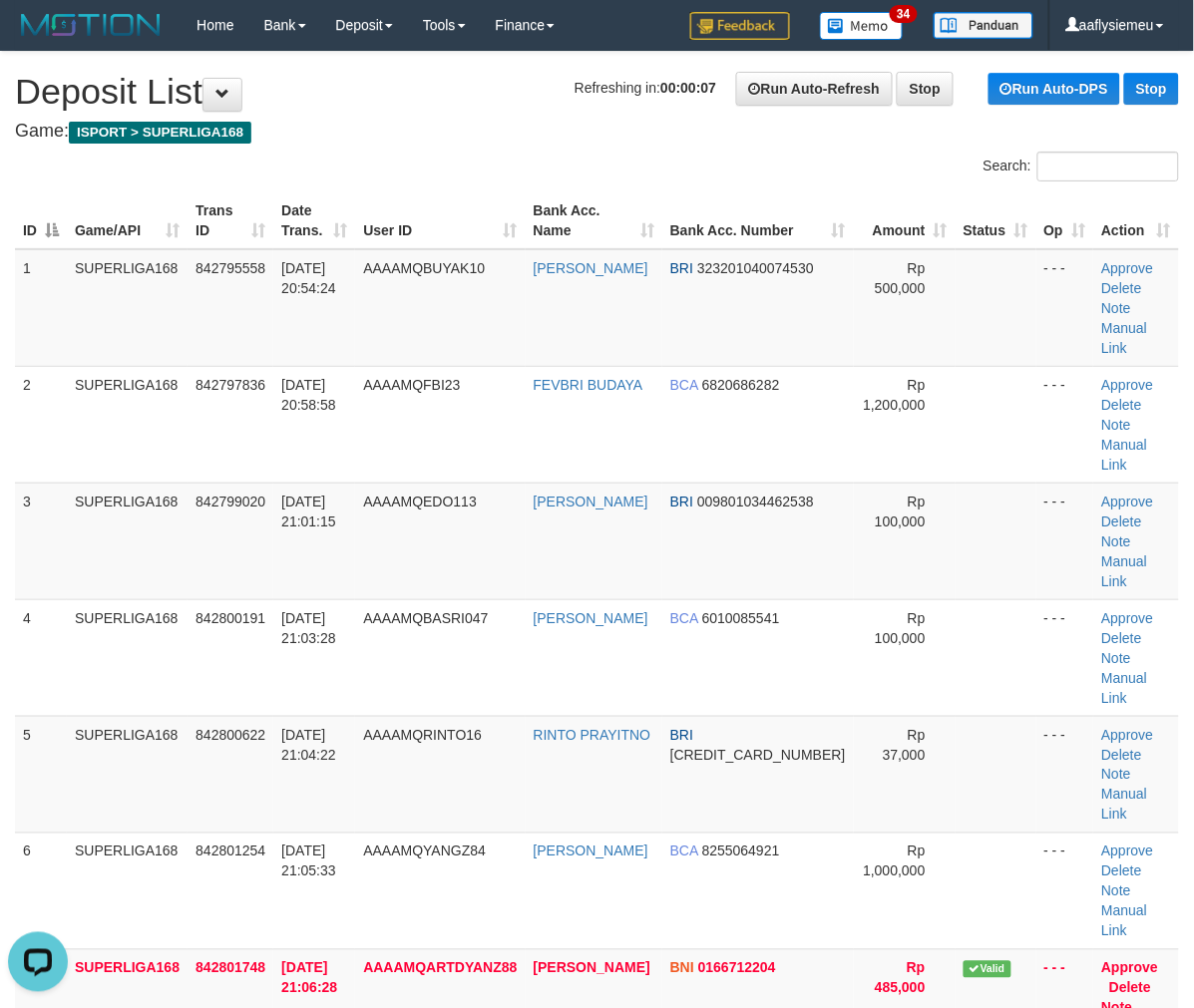 scroll, scrollTop: 0, scrollLeft: 0, axis: both 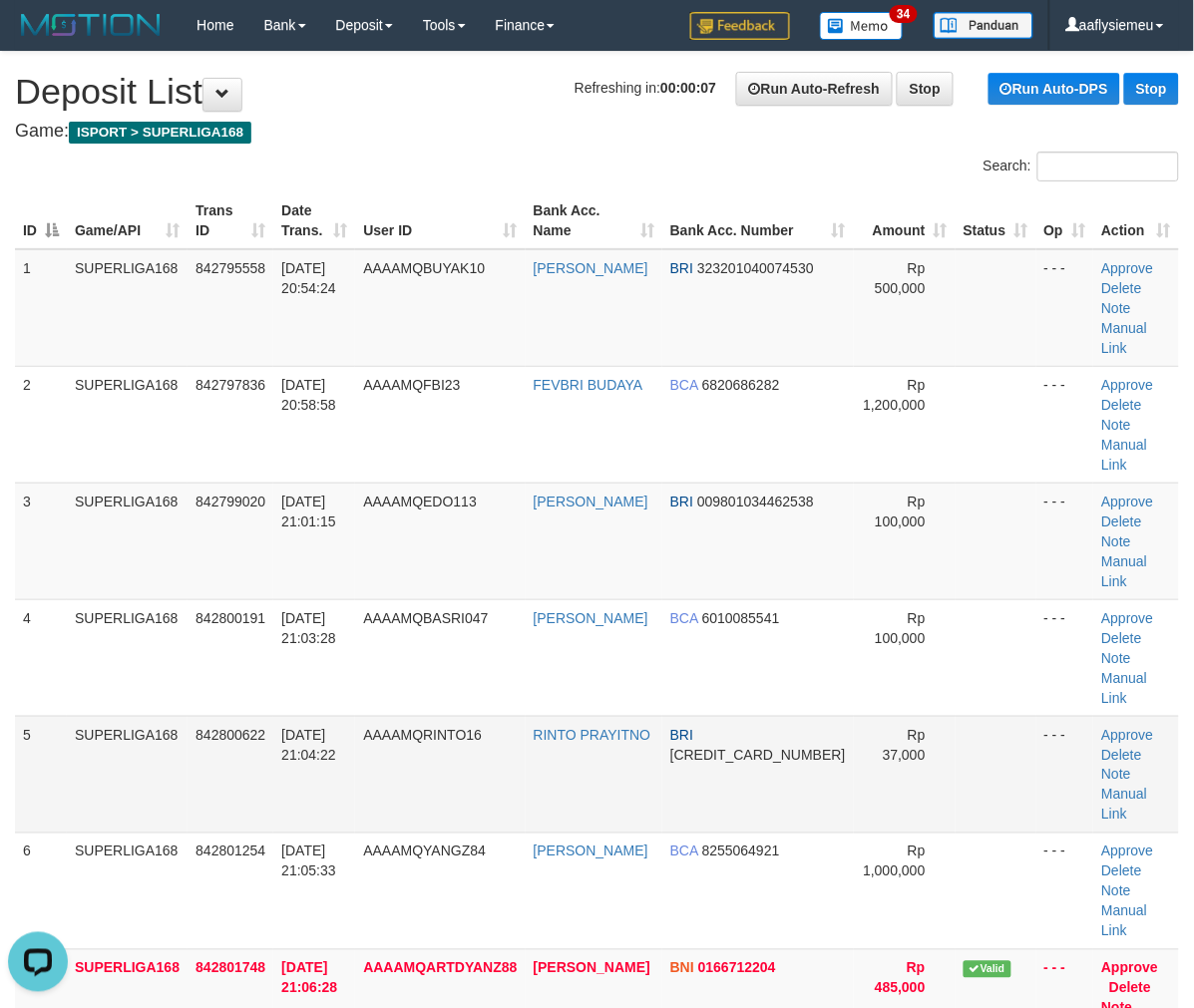 click on "SUPERLIGA168" at bounding box center [127, 774] 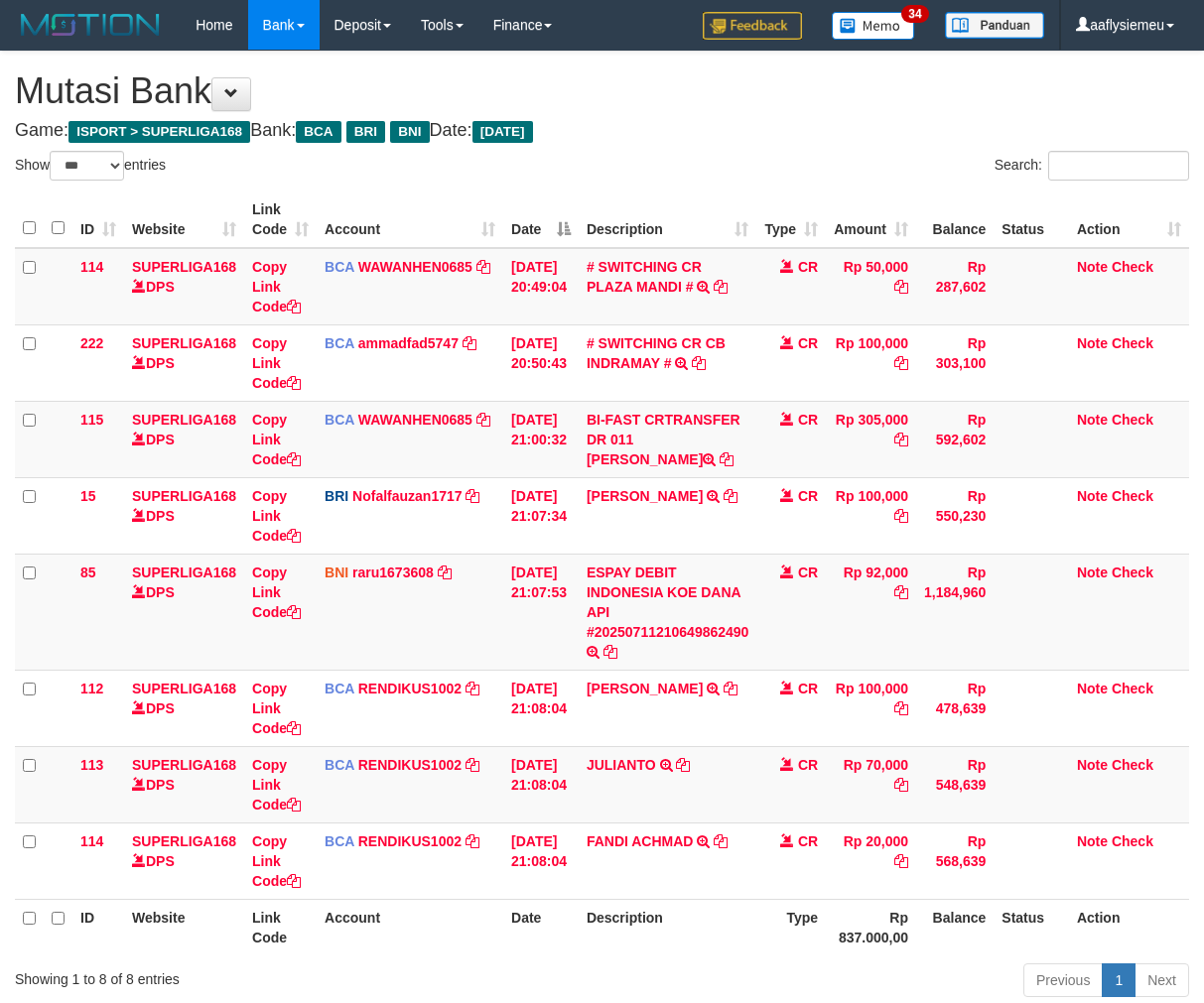 select on "***" 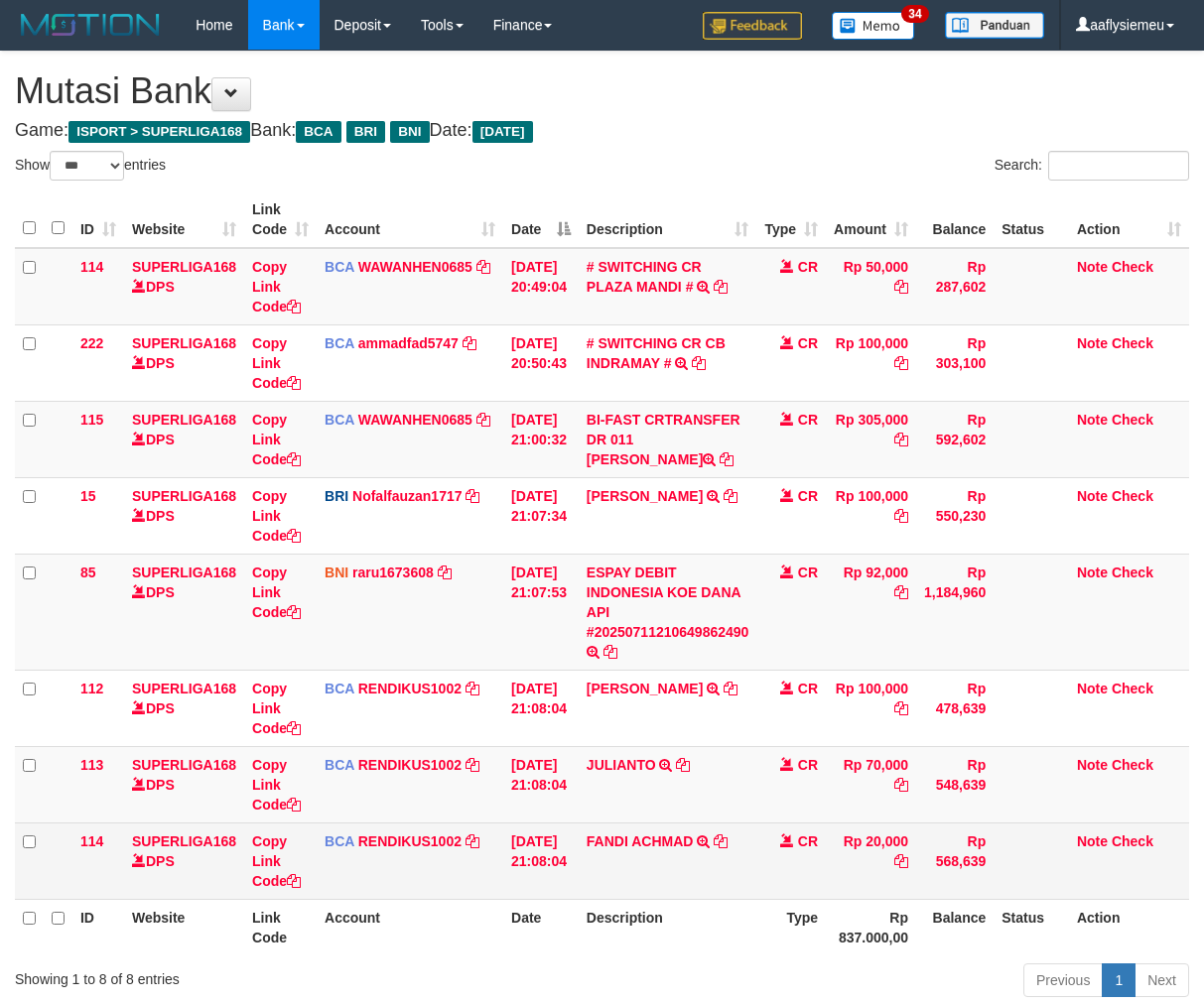 scroll, scrollTop: 0, scrollLeft: 0, axis: both 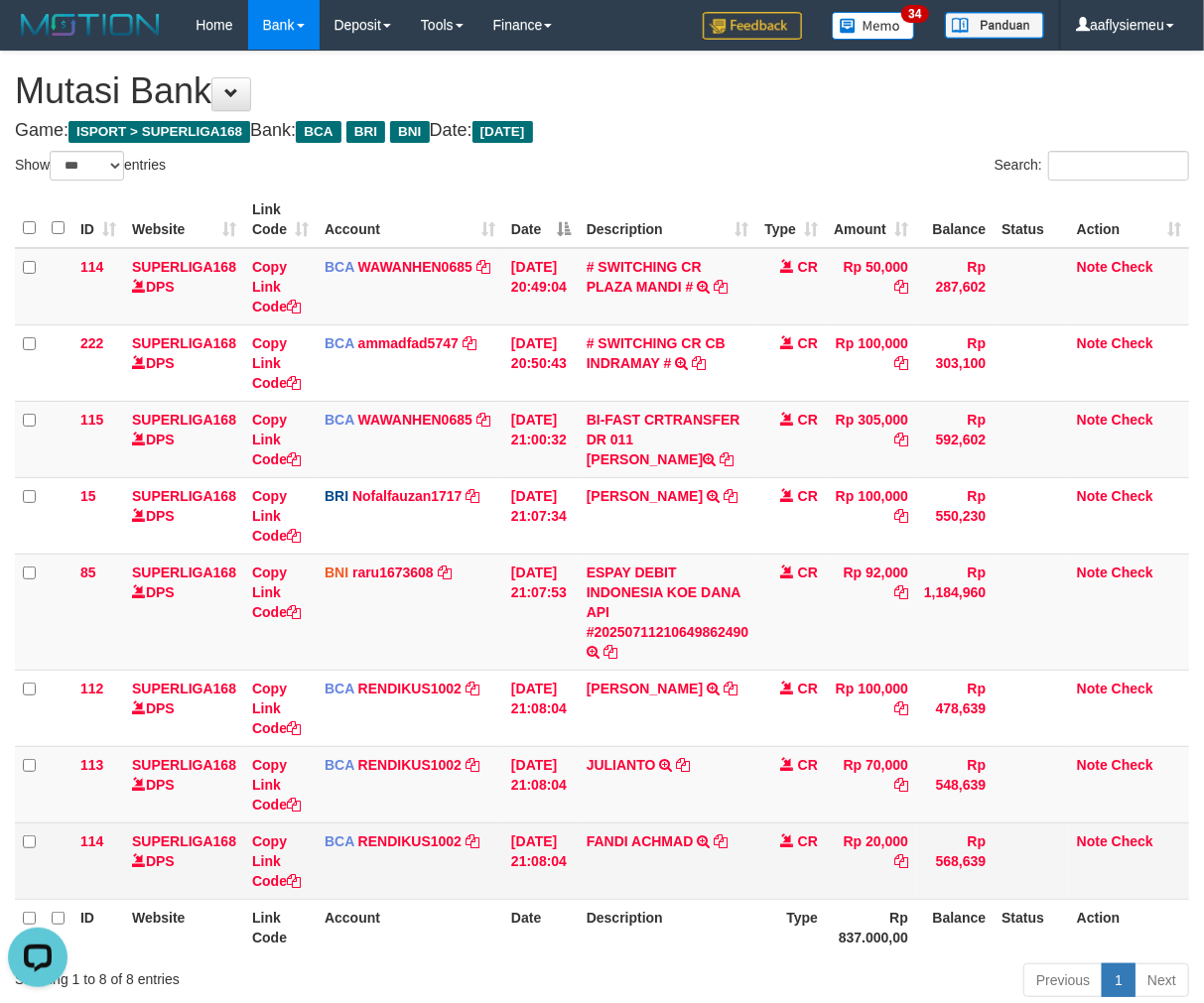 click on "FANDI ACHMAD         TRSF E-BANKING CR 1107/FTSCY/WS95031
20000.00FANDI ACHMAD" at bounding box center [668, 860] 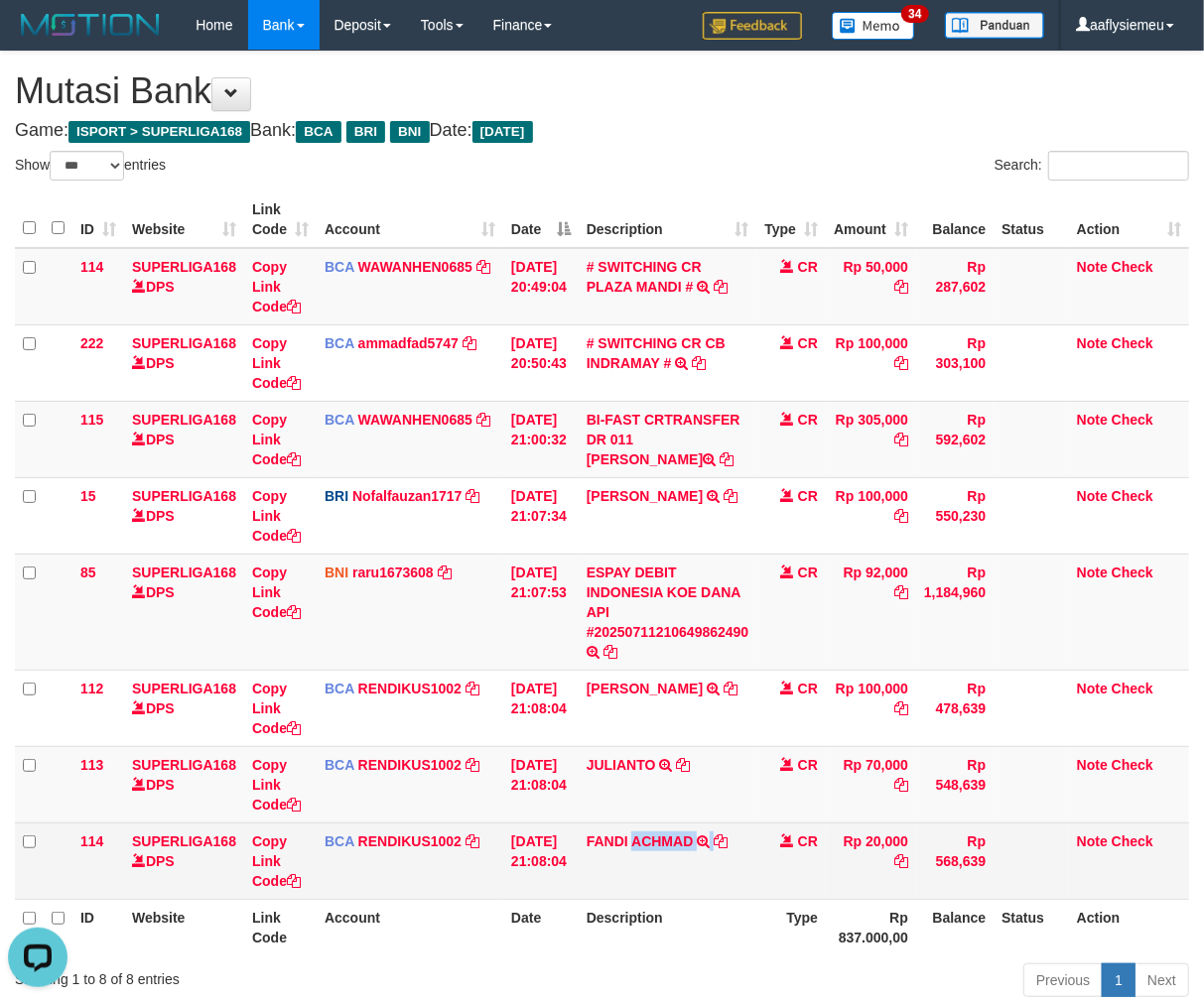 click on "FANDI ACHMAD         TRSF E-BANKING CR 1107/FTSCY/WS95031
20000.00FANDI ACHMAD" at bounding box center (668, 860) 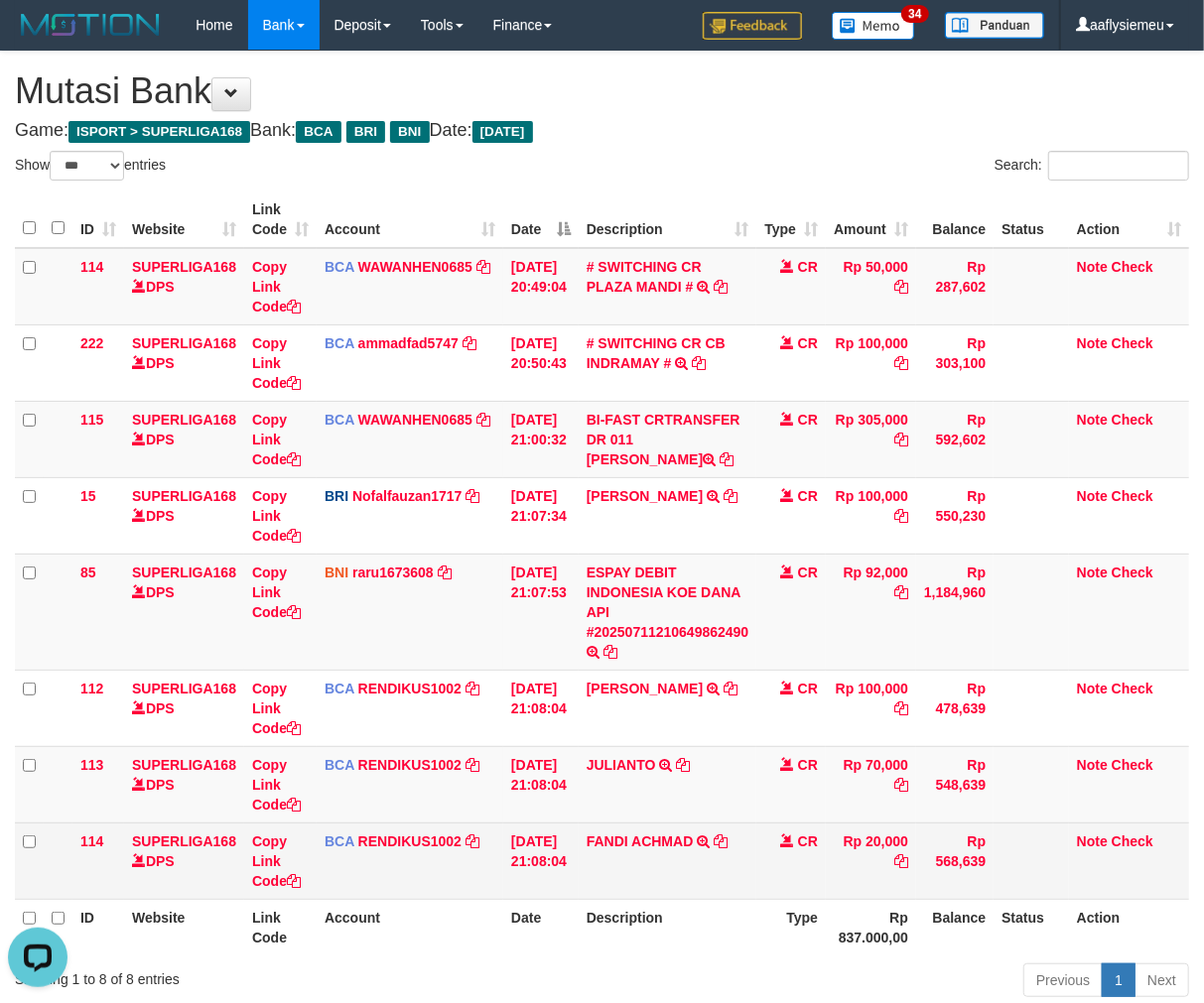 click on "FANDI ACHMAD         TRSF E-BANKING CR 1107/FTSCY/WS95031
20000.00FANDI ACHMAD" at bounding box center (668, 860) 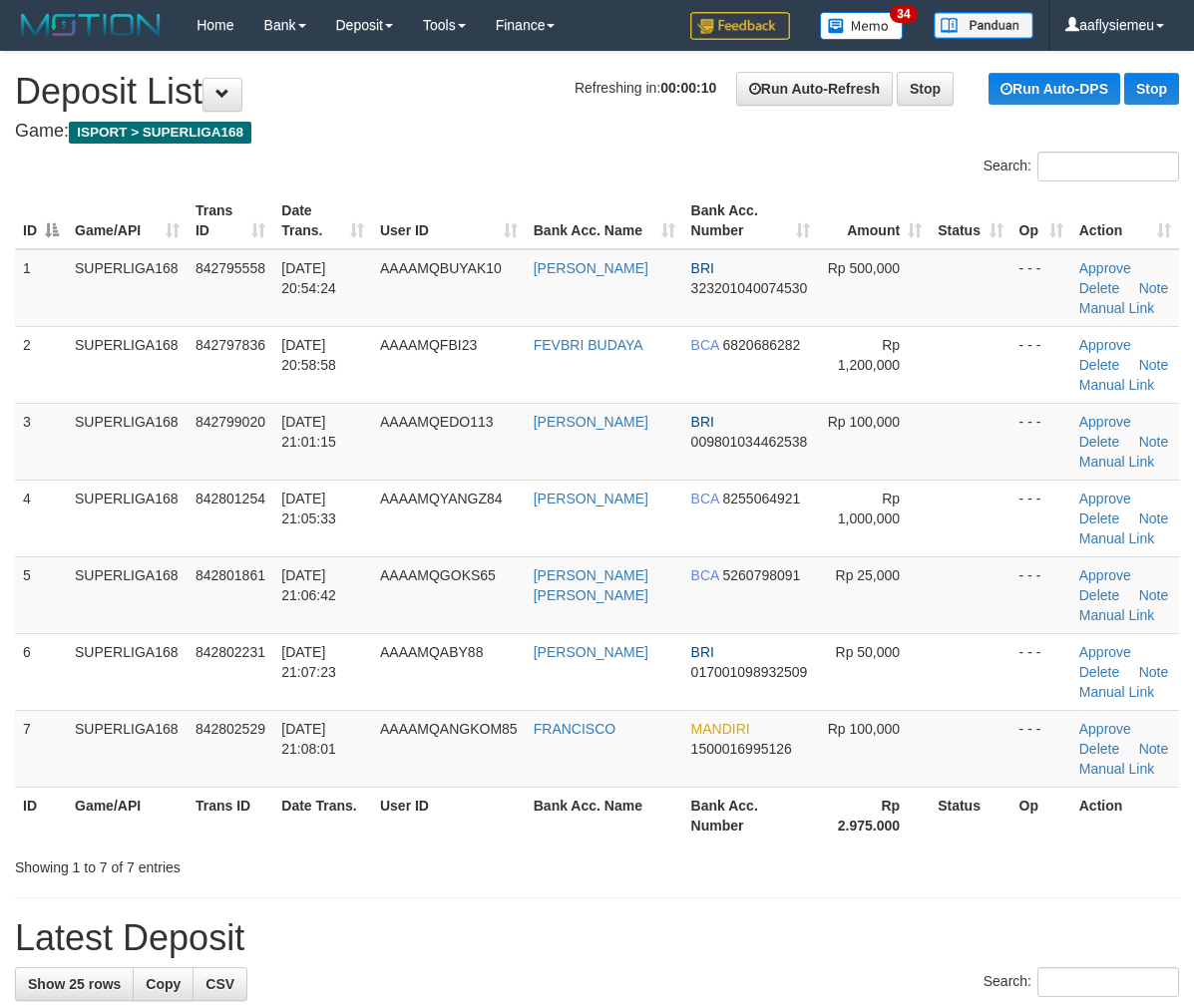 scroll, scrollTop: 0, scrollLeft: 0, axis: both 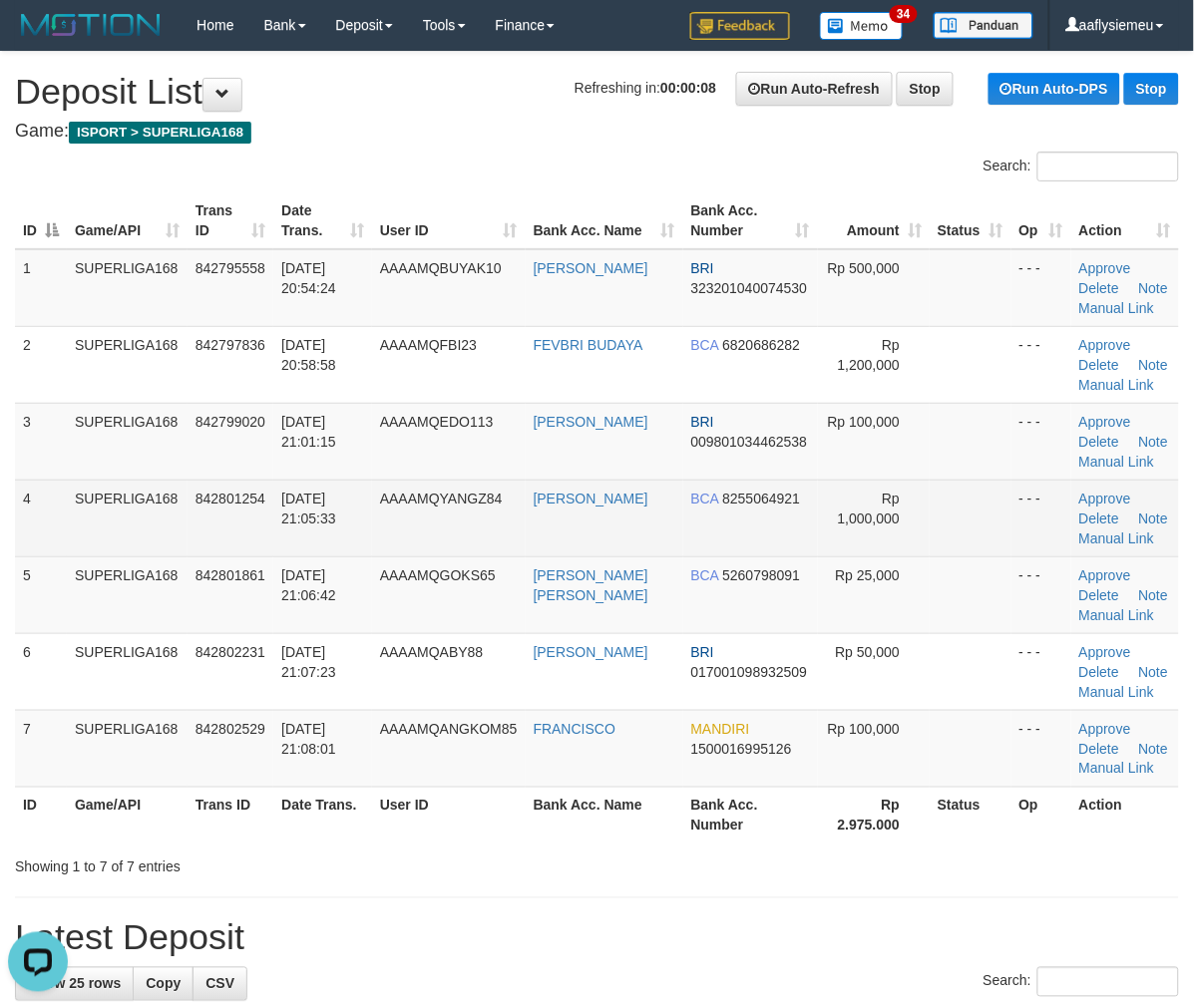 click on "AAAAMQYANGZ84" at bounding box center (449, 517) 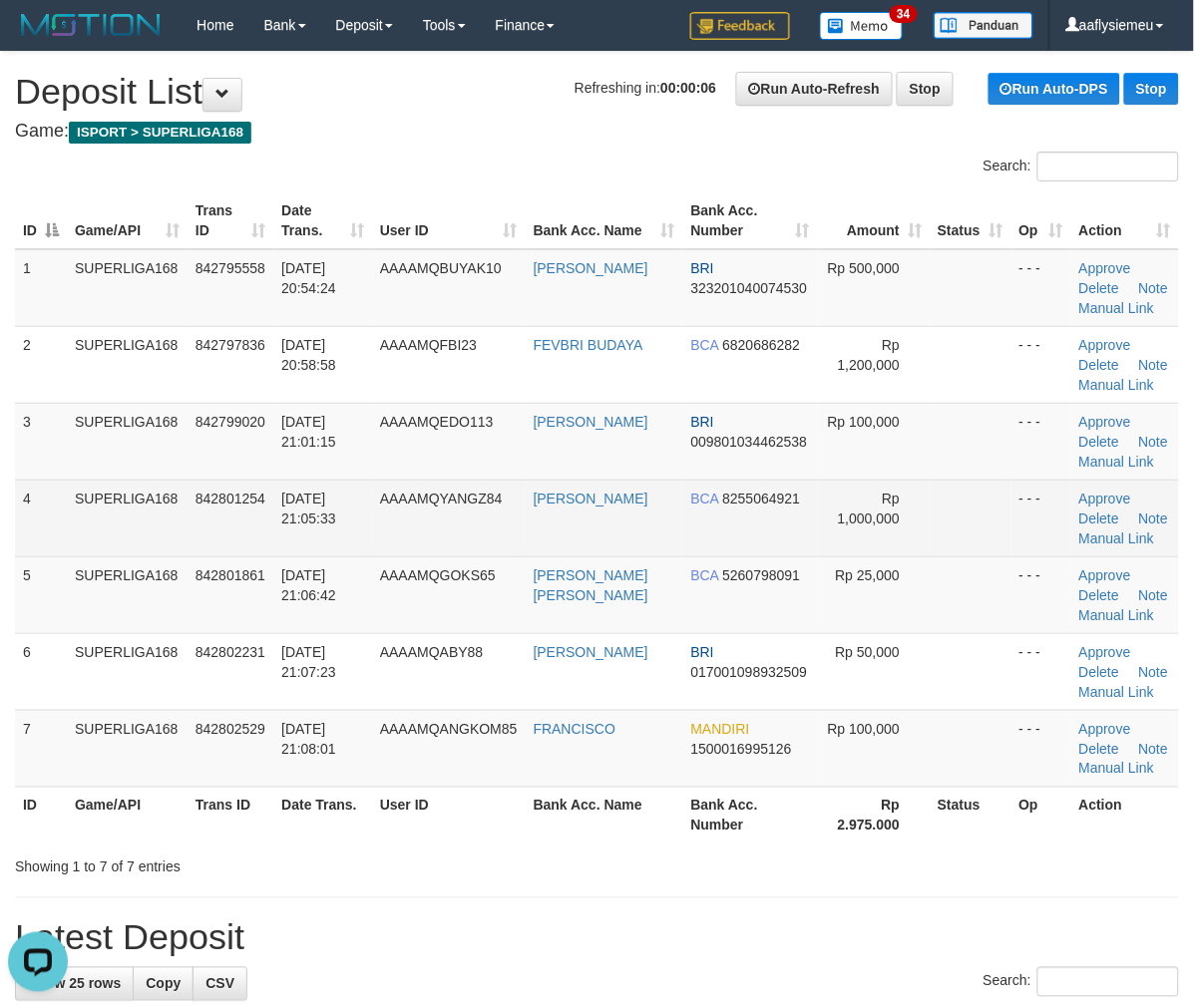 click on "AAAAMQYANGZ84" at bounding box center [449, 517] 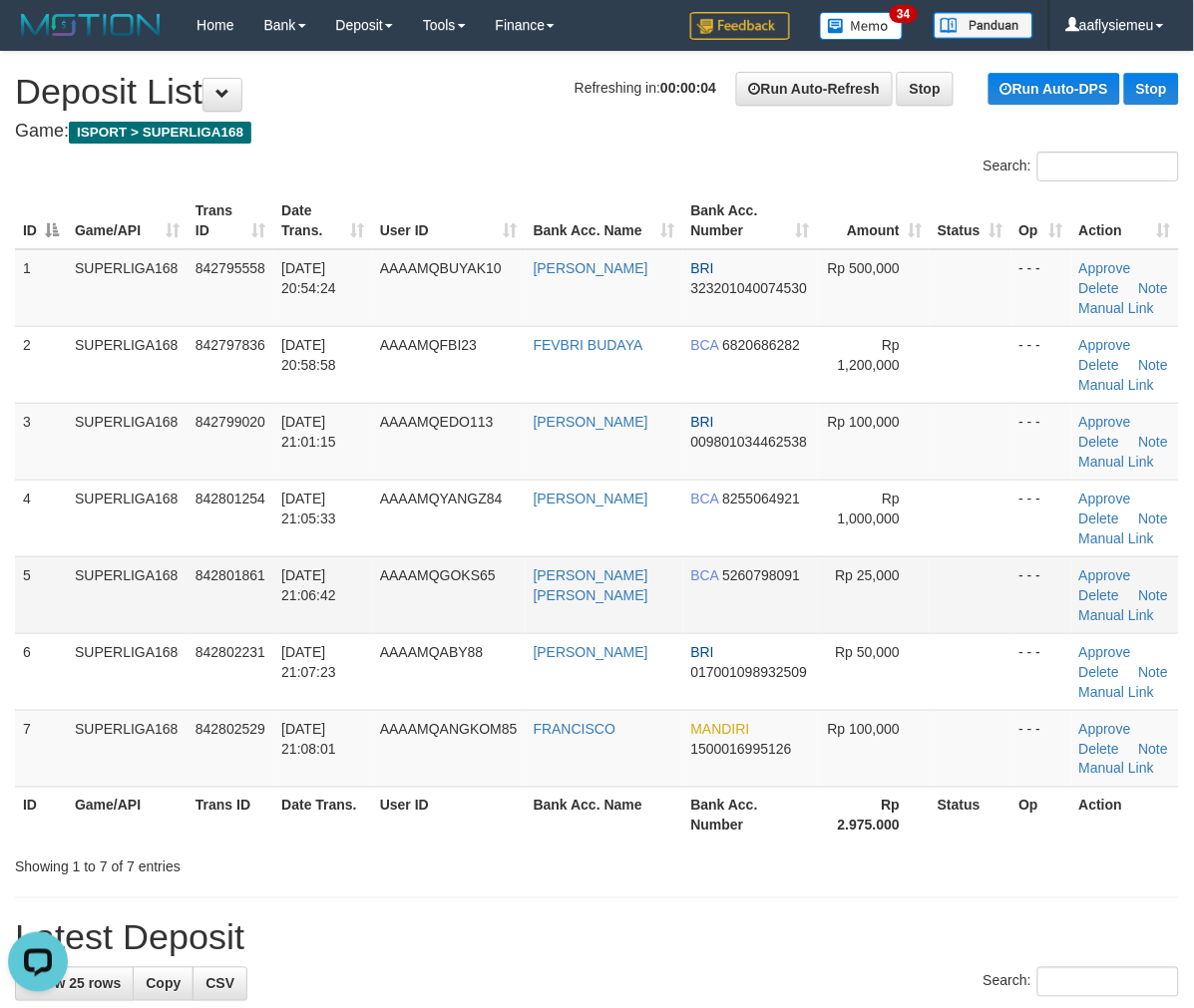 click on "SUPERLIGA168" at bounding box center [127, 594] 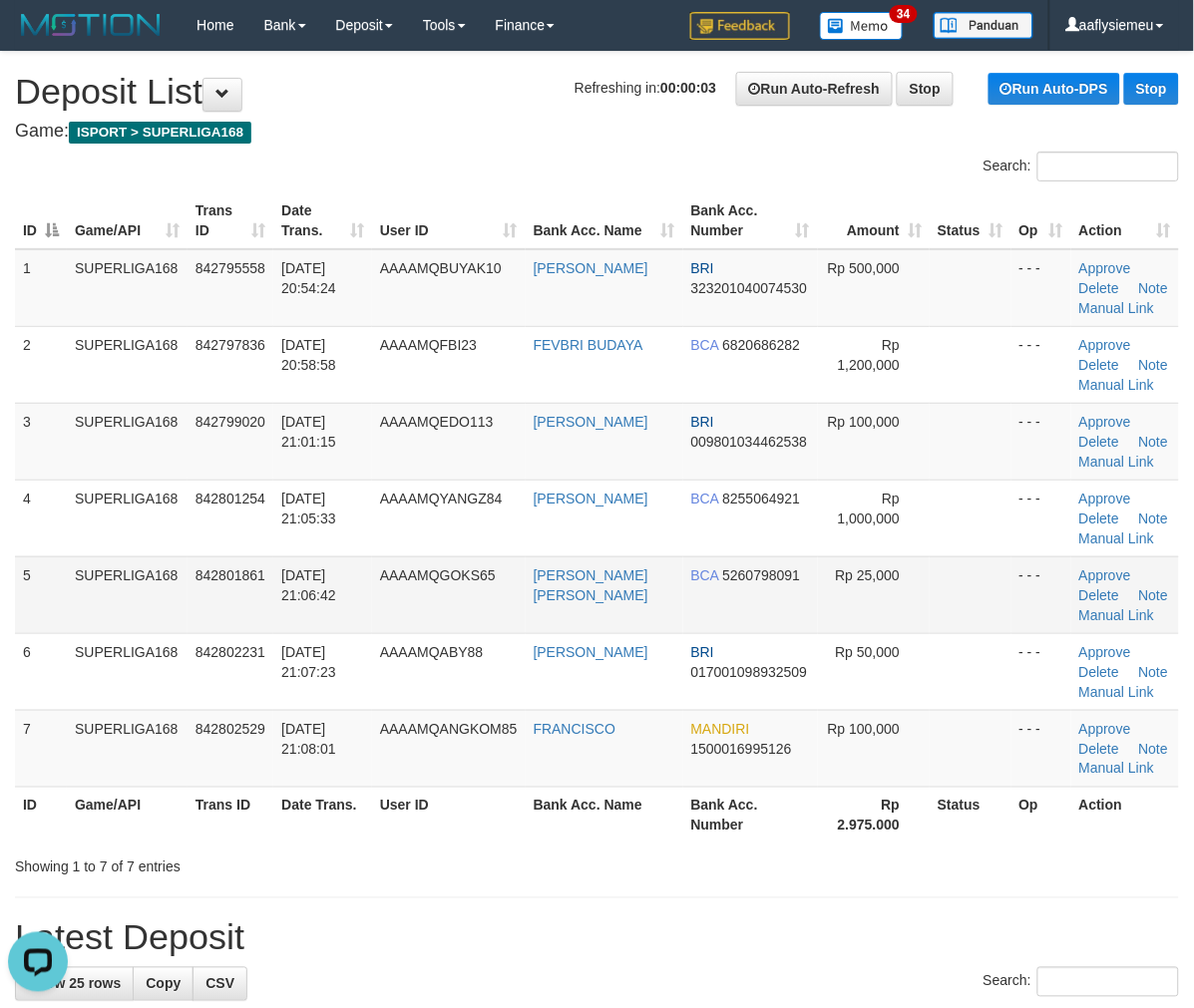 click on "SUPERLIGA168" at bounding box center (127, 594) 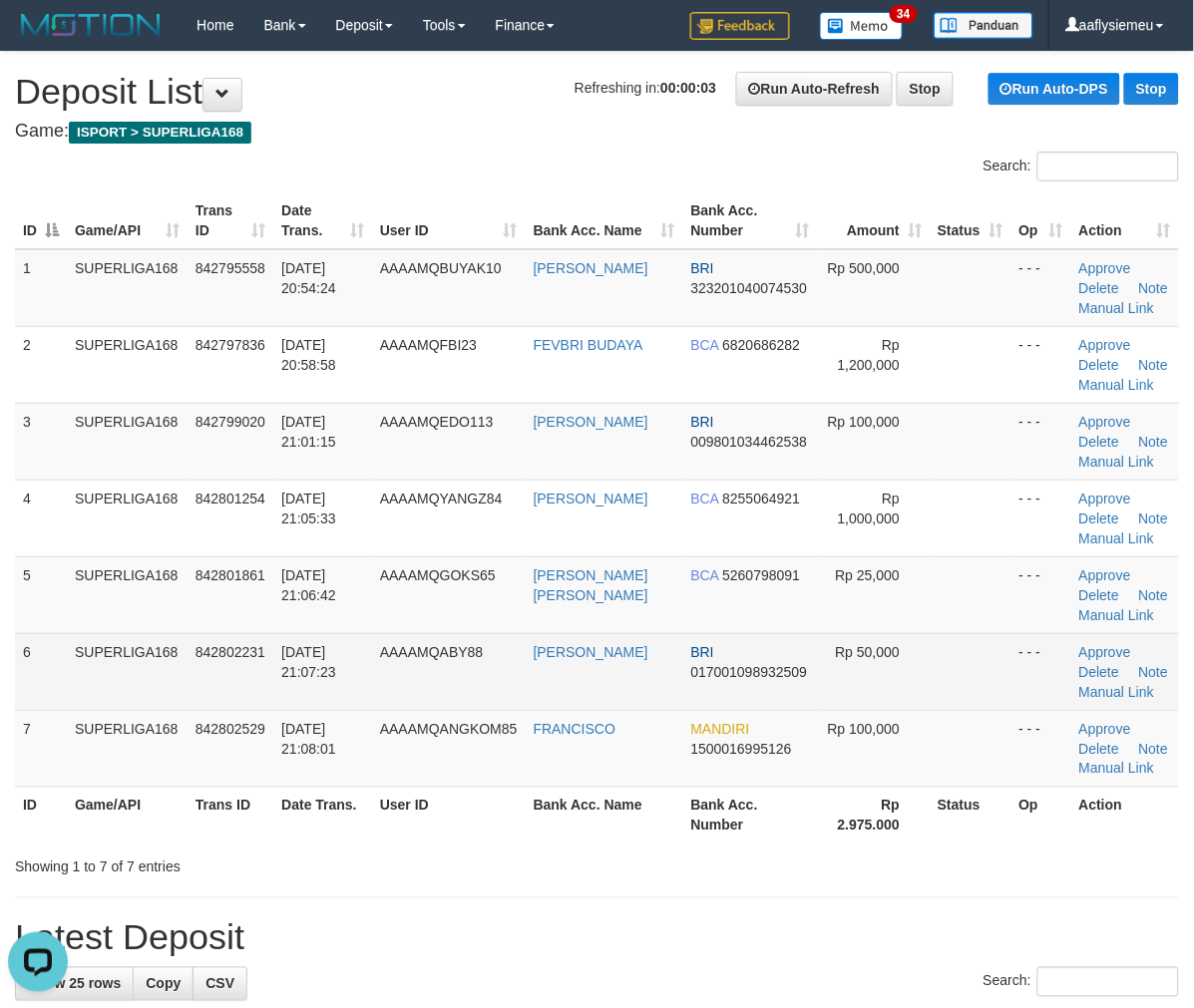 drag, startPoint x: 131, startPoint y: 629, endPoint x: 86, endPoint y: 660, distance: 54.644304 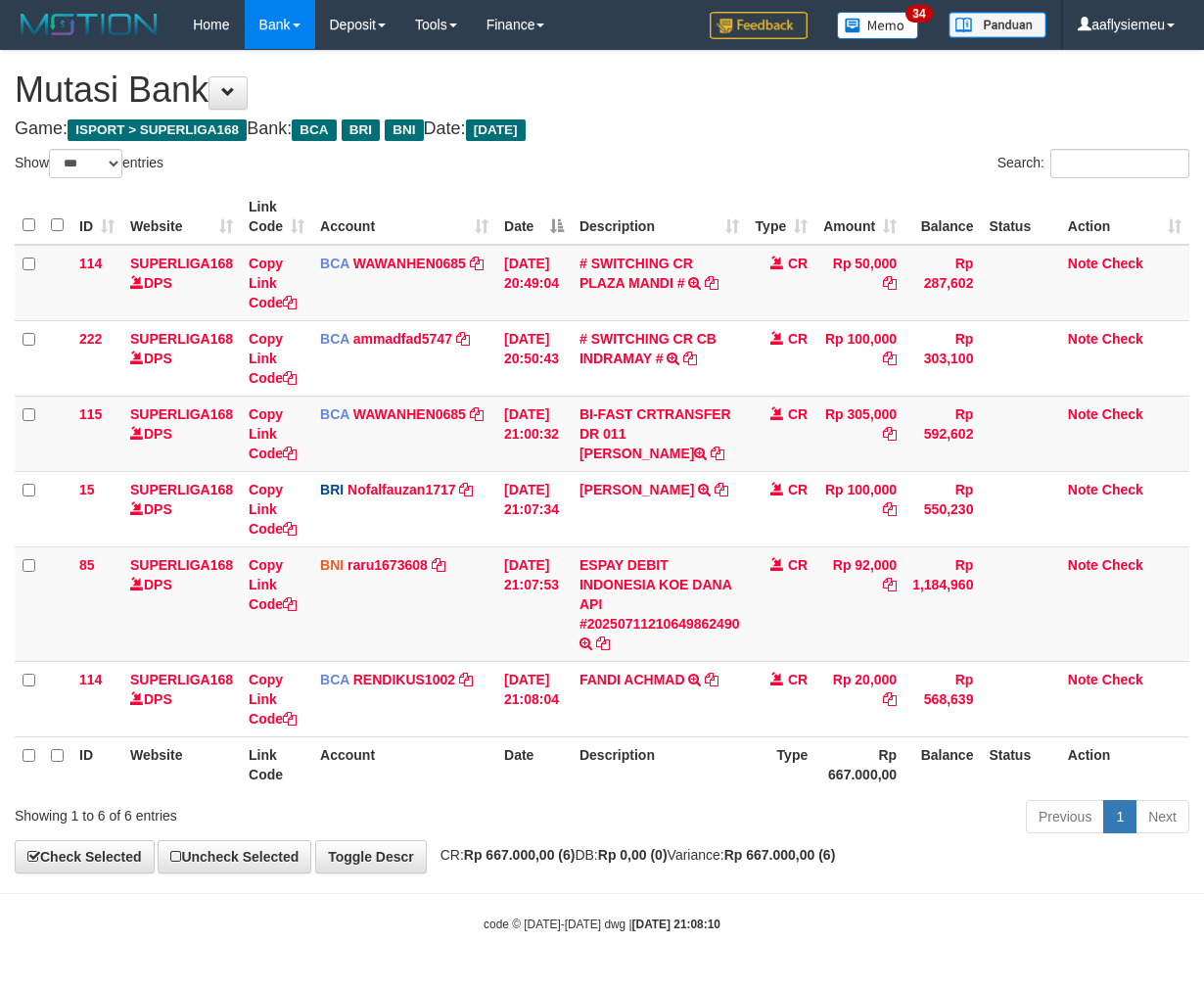 select on "***" 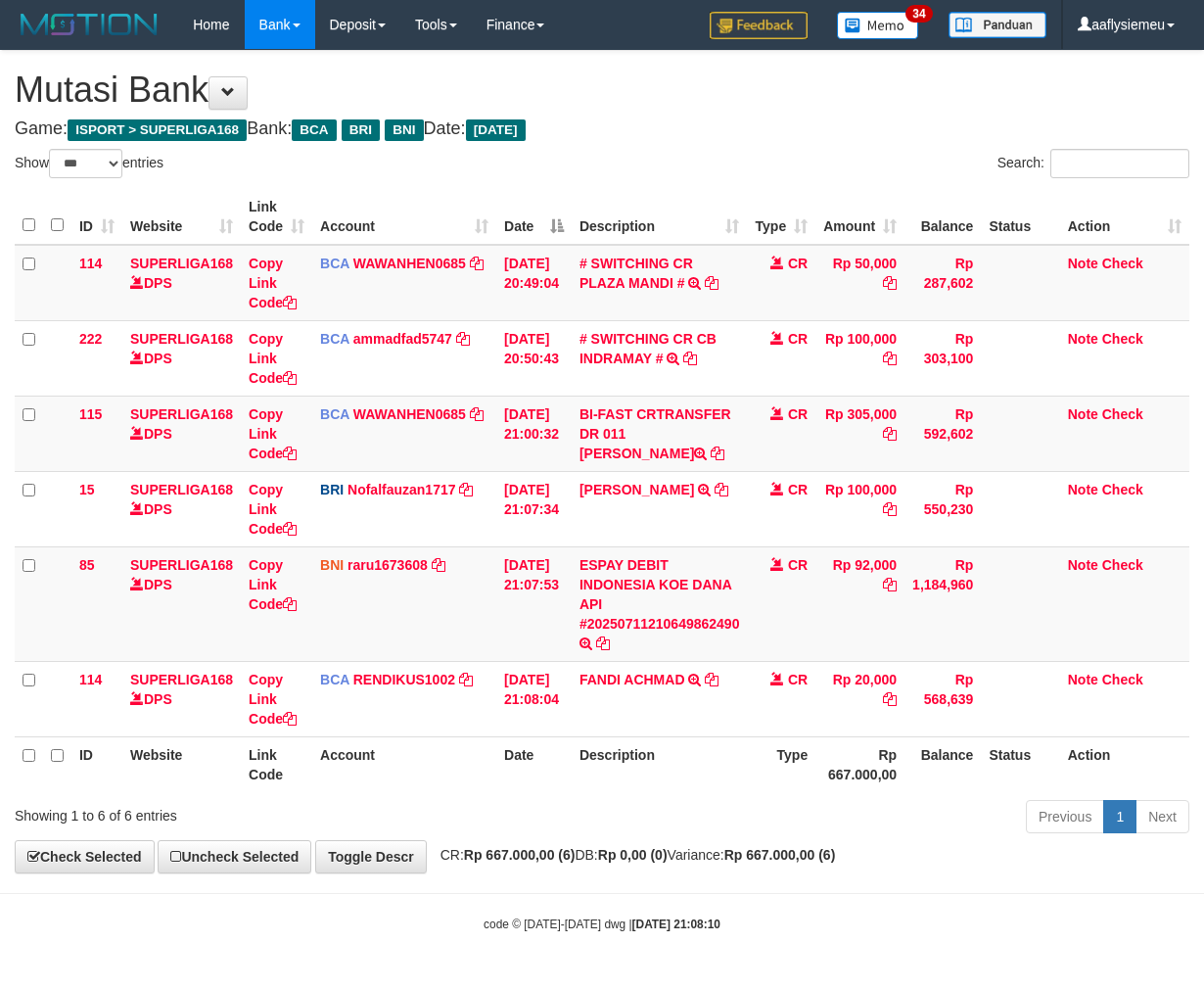 scroll, scrollTop: 0, scrollLeft: 0, axis: both 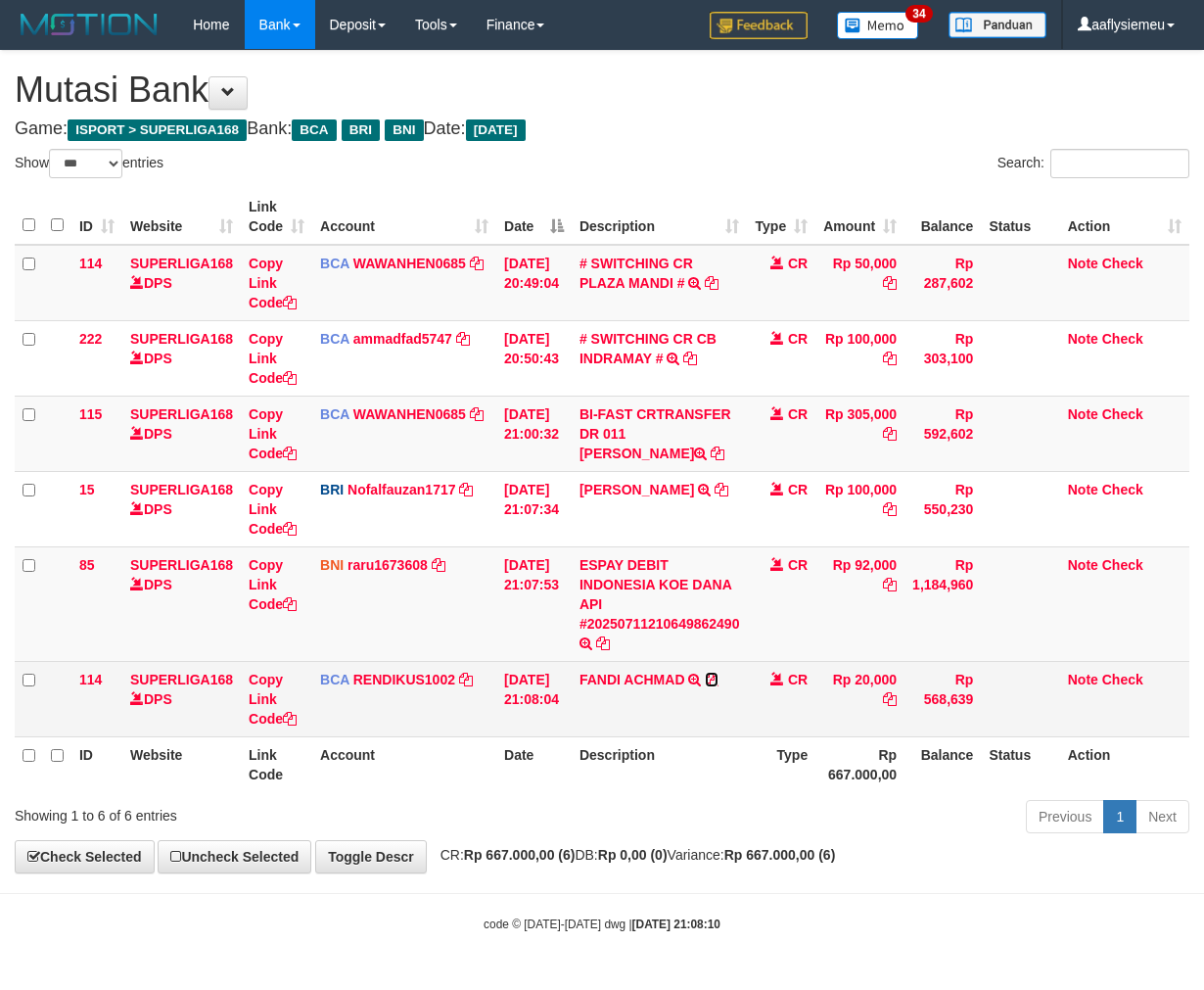 click at bounding box center (712, 680) 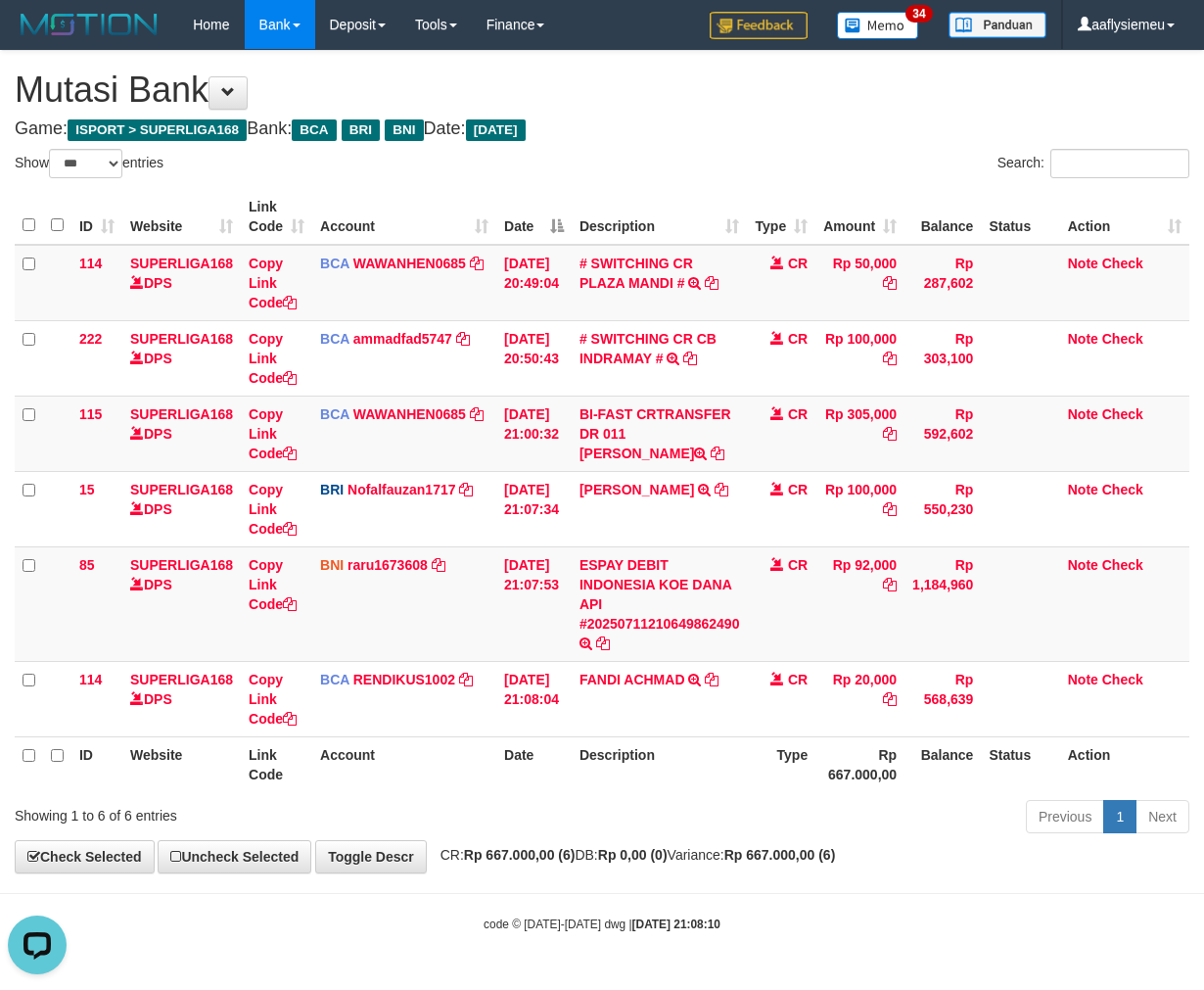 scroll, scrollTop: 0, scrollLeft: 0, axis: both 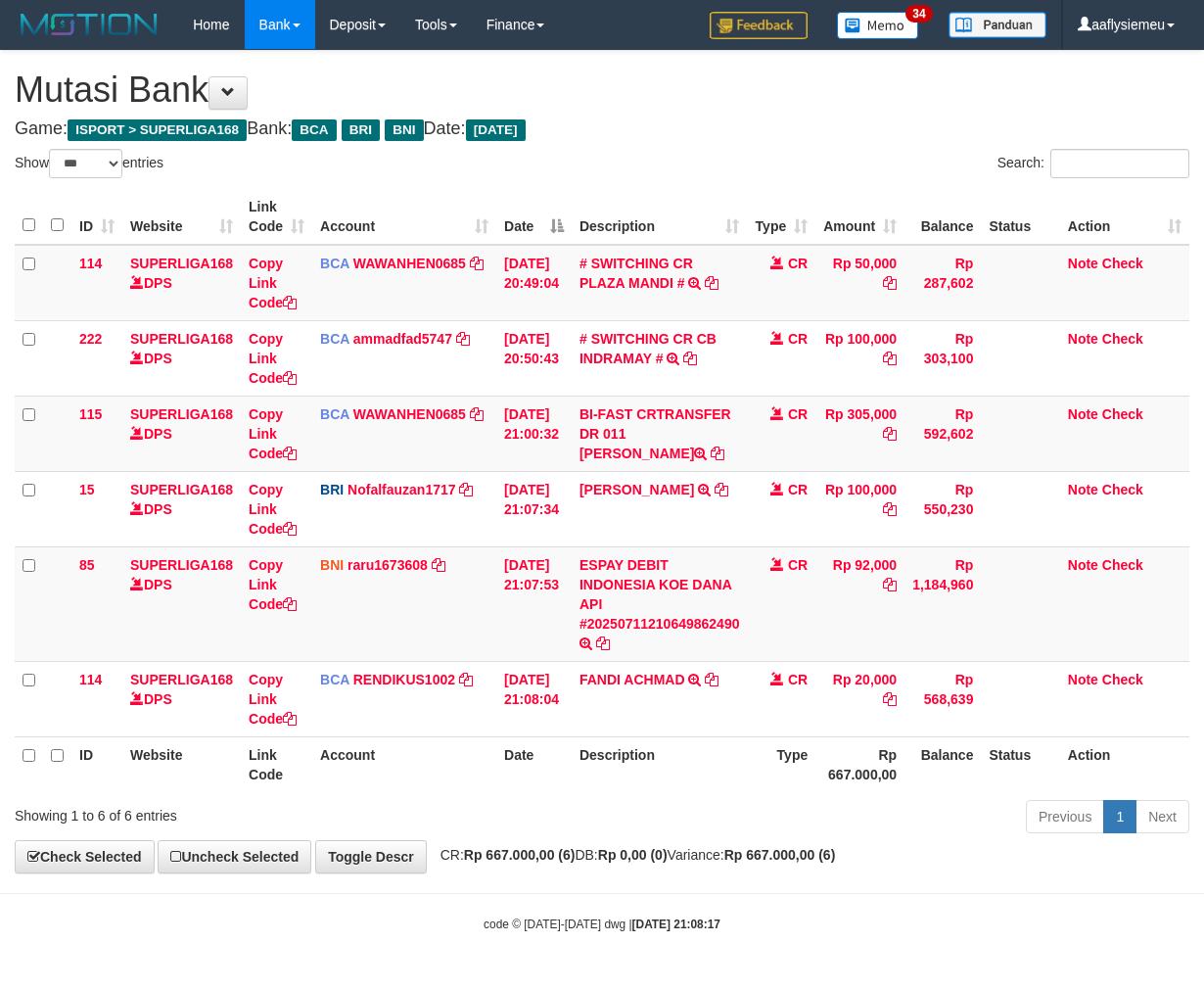 select on "***" 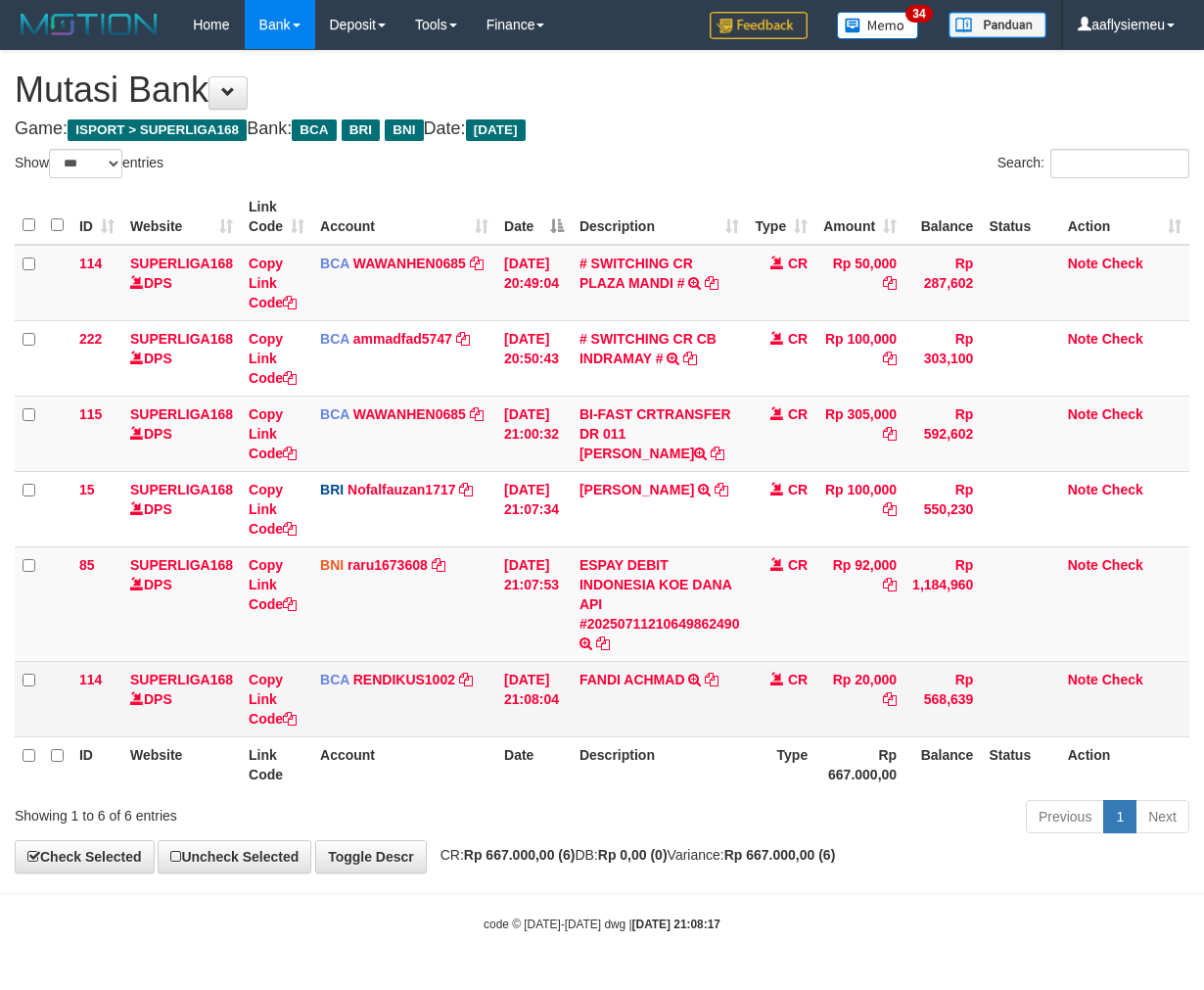 scroll, scrollTop: 0, scrollLeft: 0, axis: both 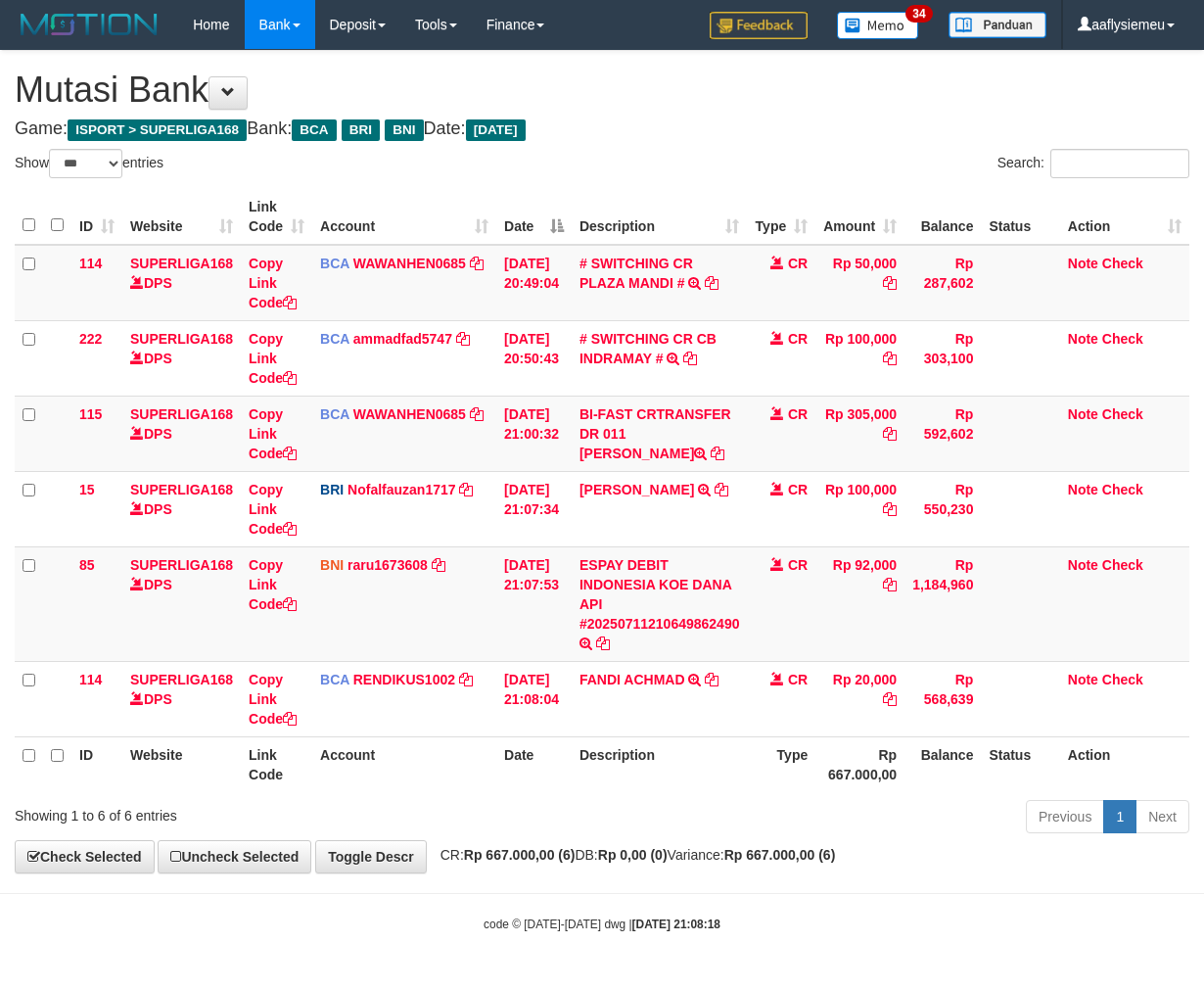 select on "***" 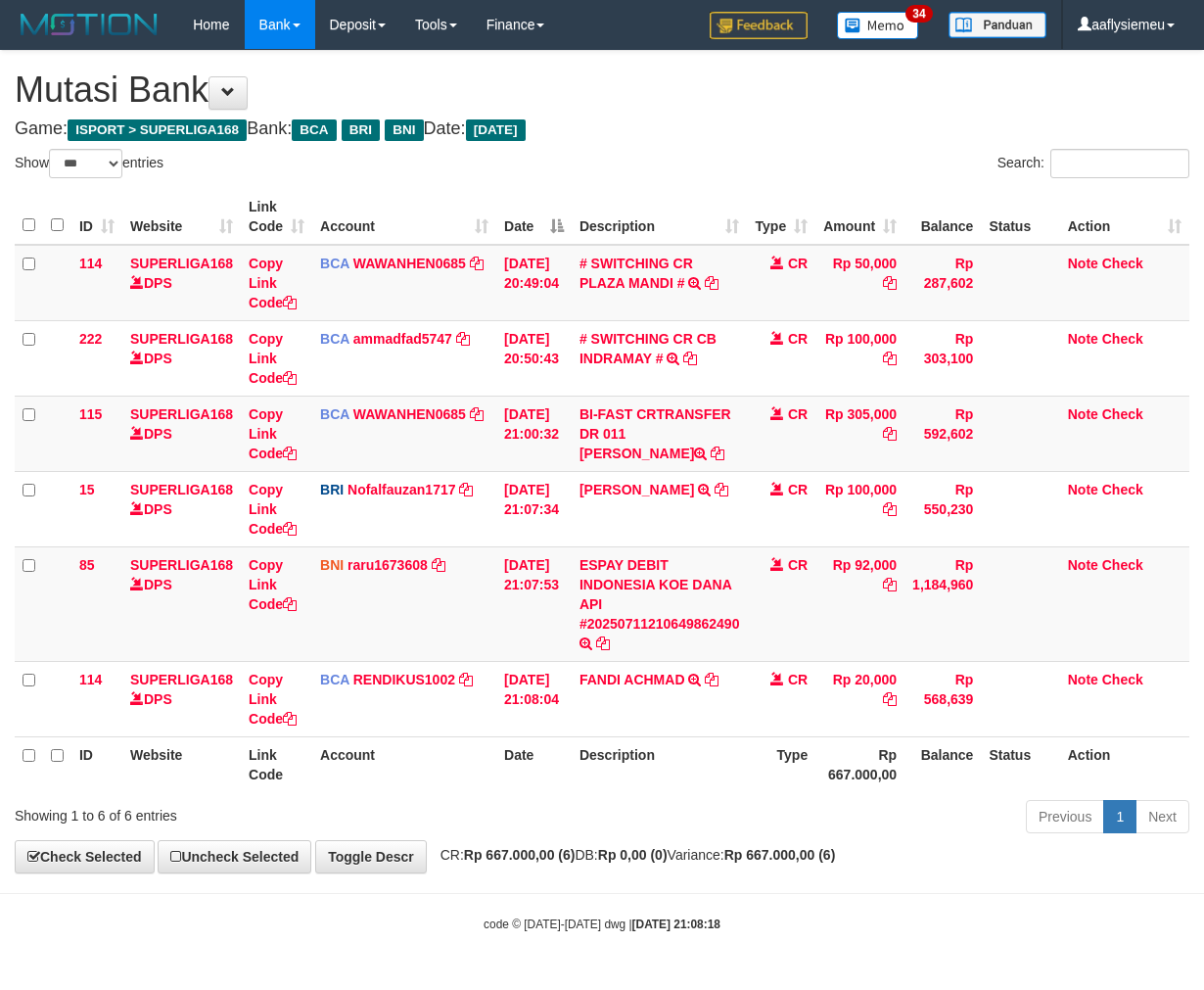 scroll, scrollTop: 0, scrollLeft: 0, axis: both 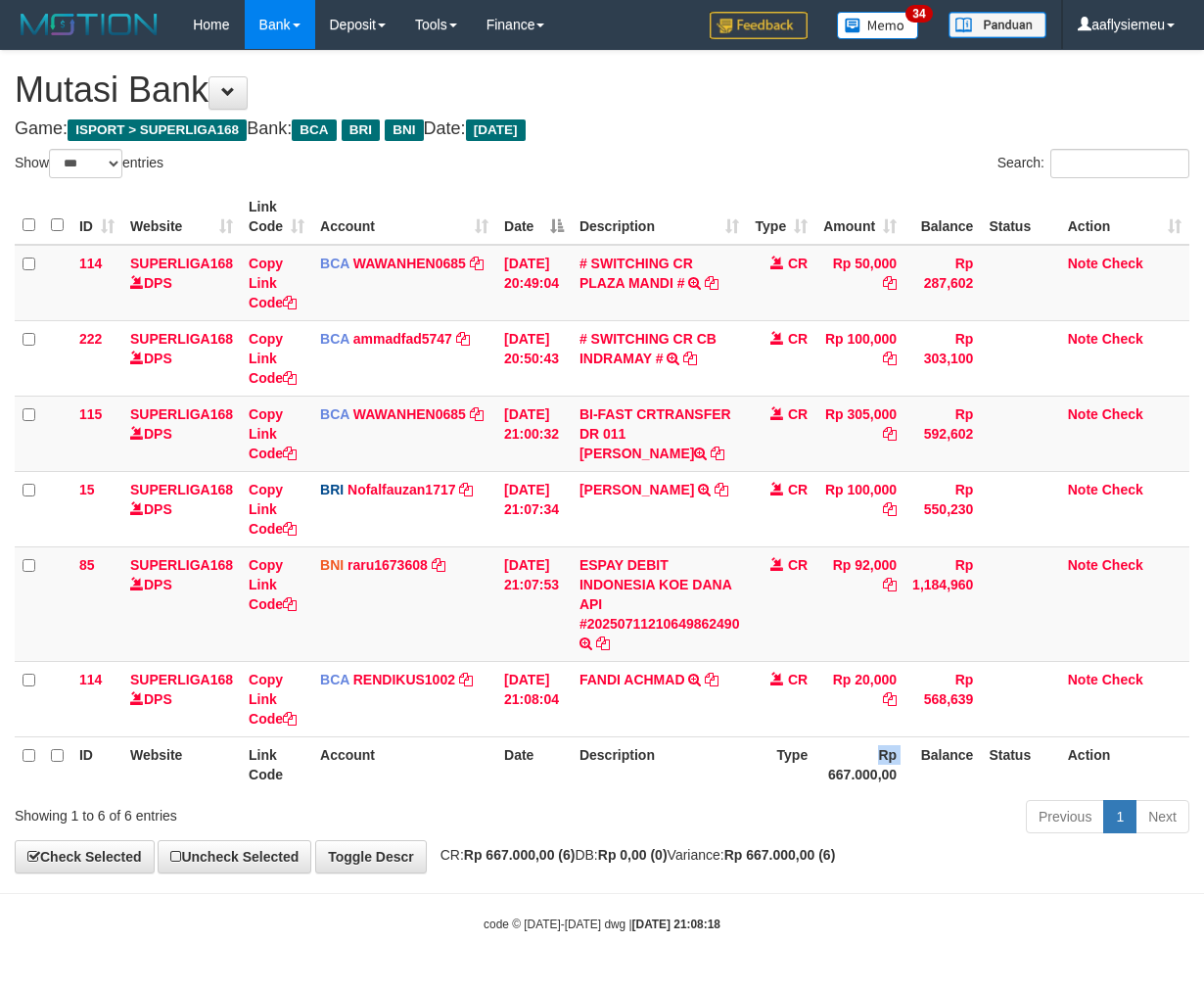 click on "Rp 667.000,00" at bounding box center [859, 764] 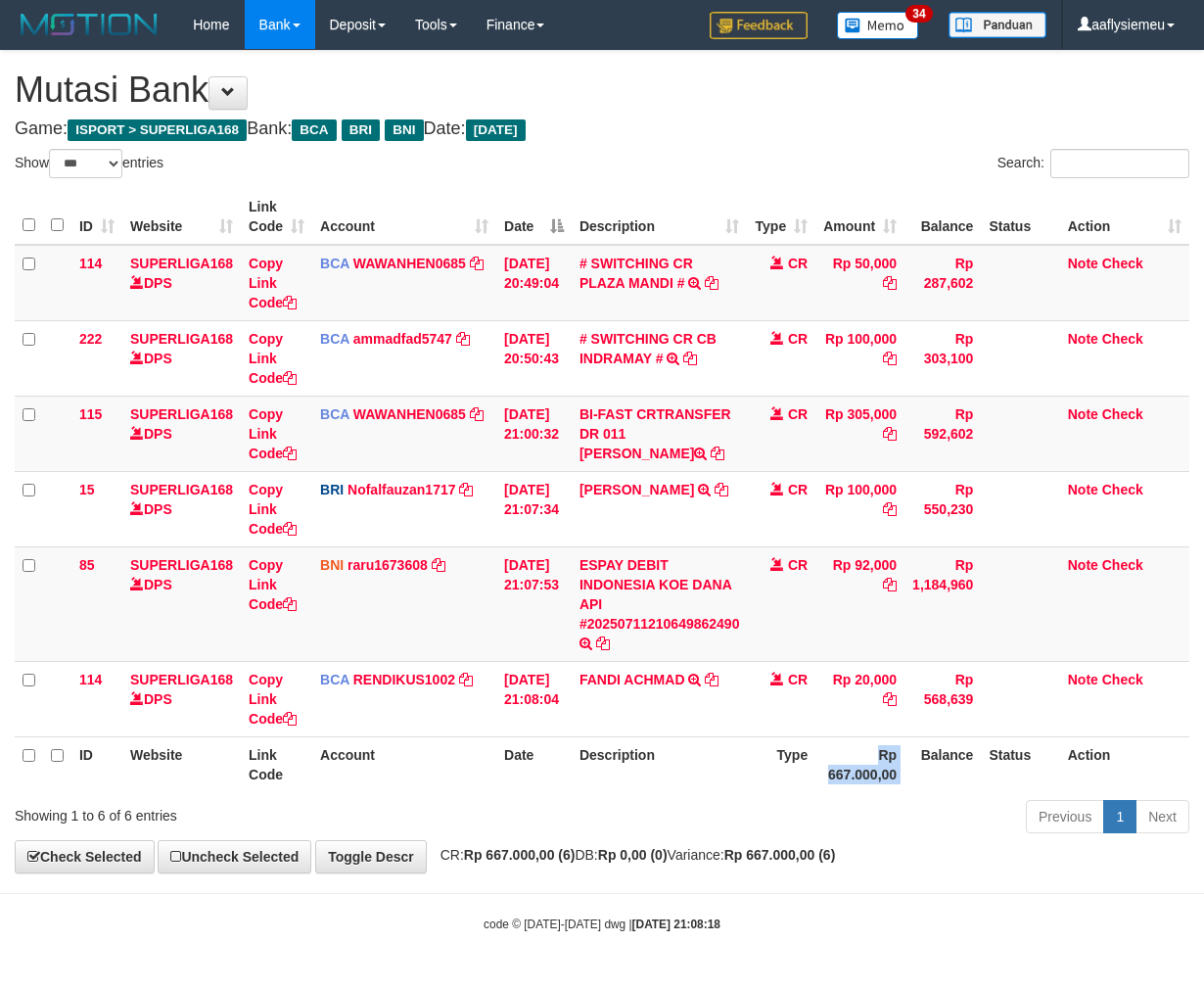 click on "Rp 667.000,00" at bounding box center (859, 764) 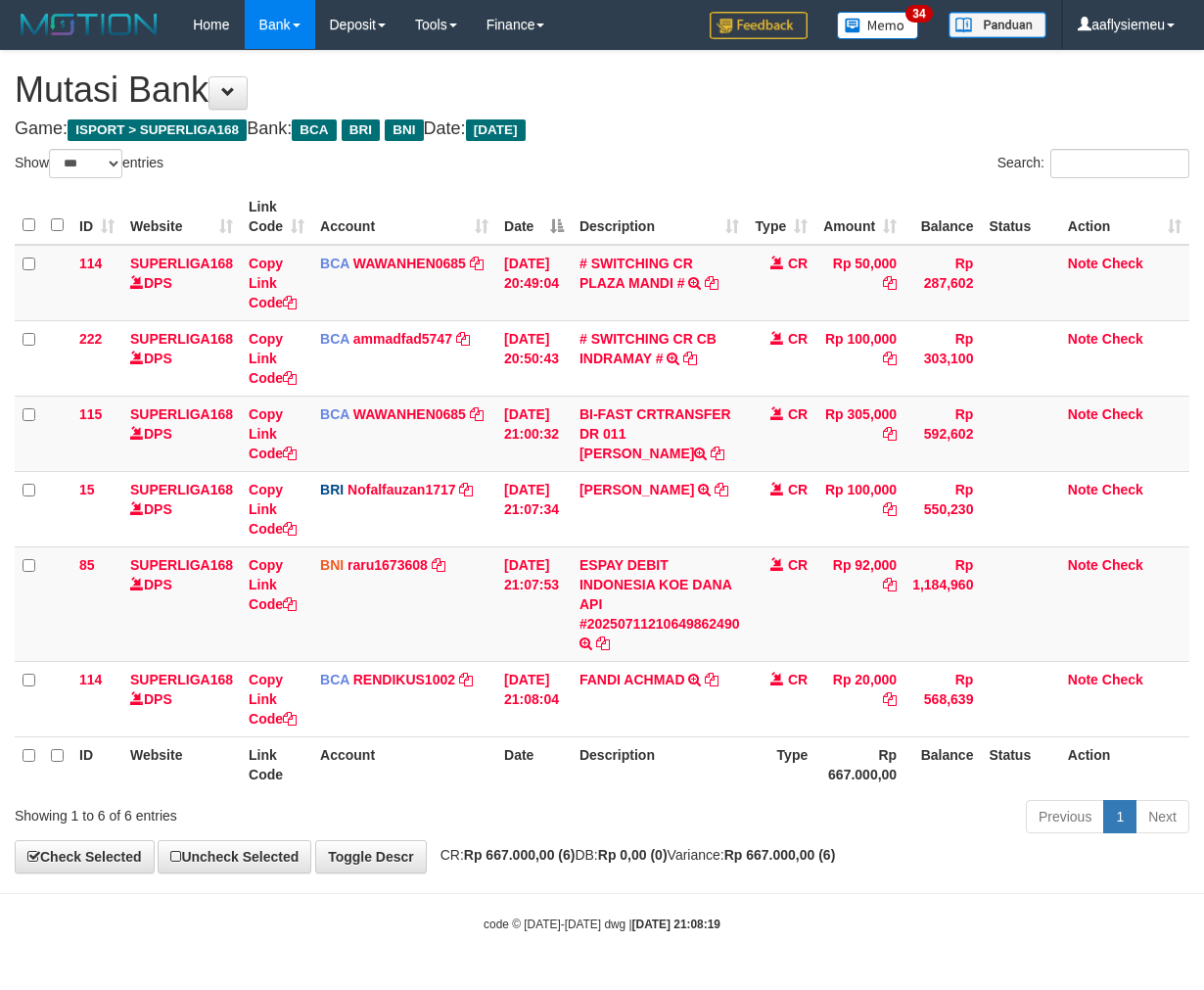 select on "***" 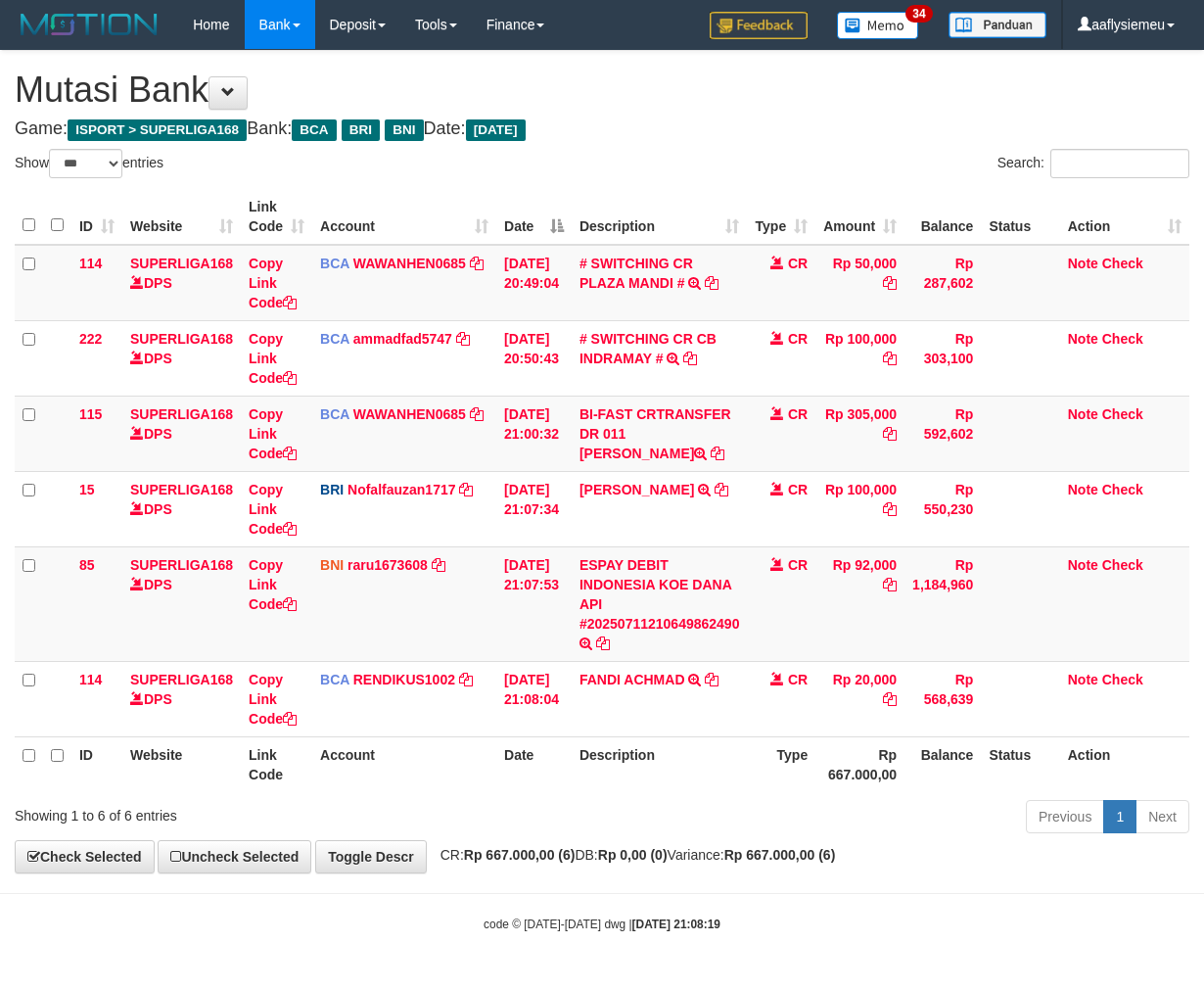 scroll, scrollTop: 0, scrollLeft: 0, axis: both 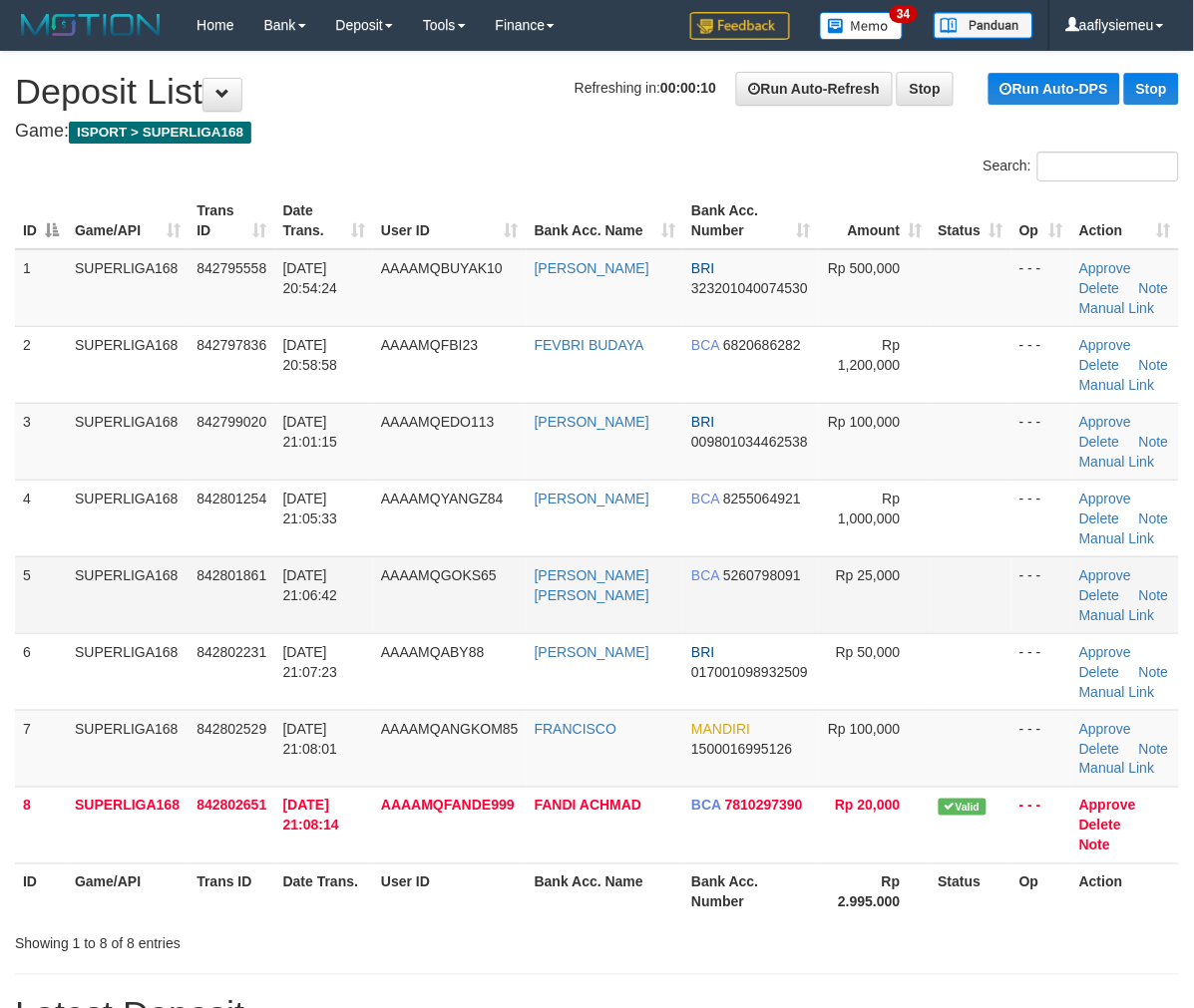 click on "SUPERLIGA168" at bounding box center (128, 594) 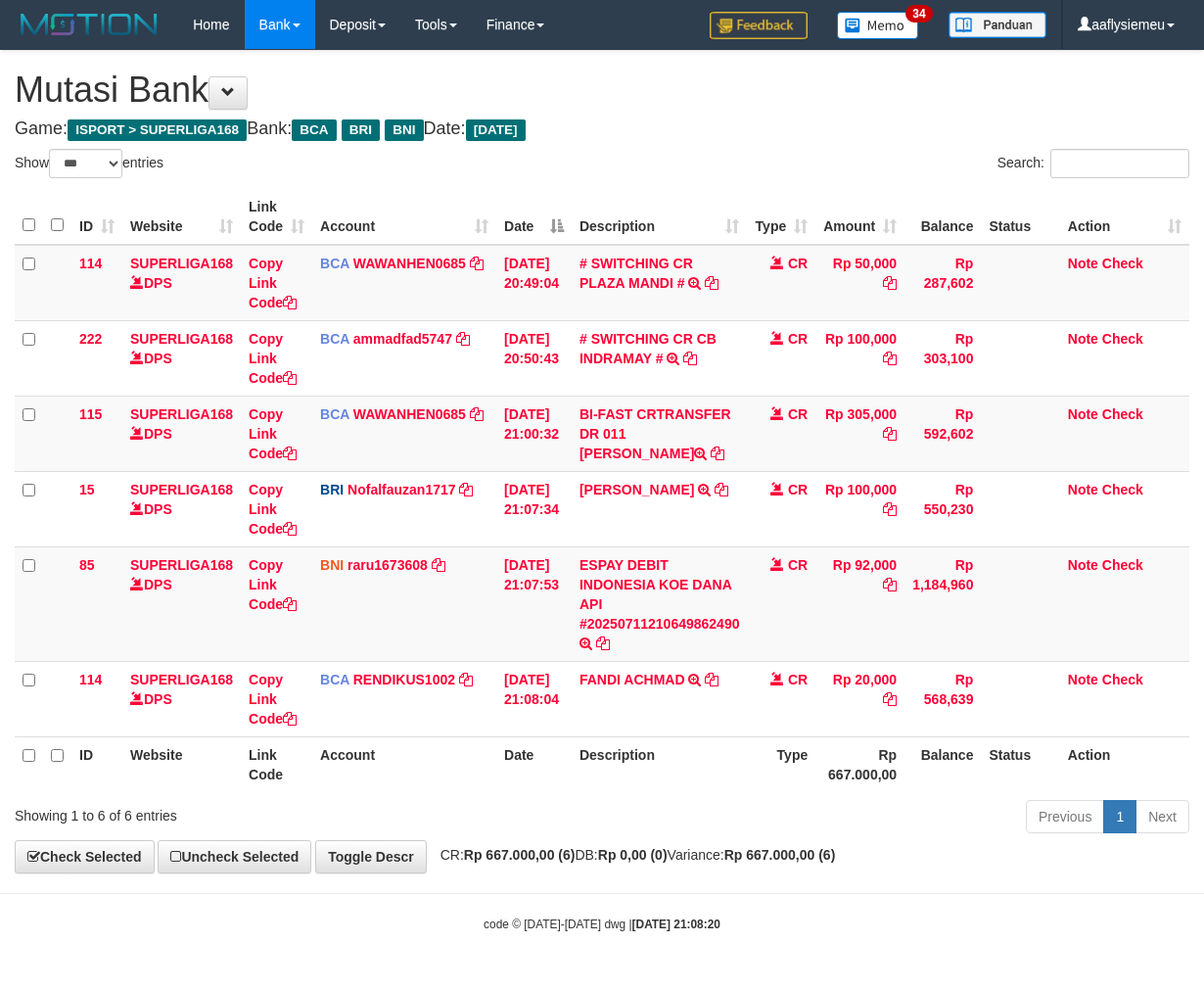 select on "***" 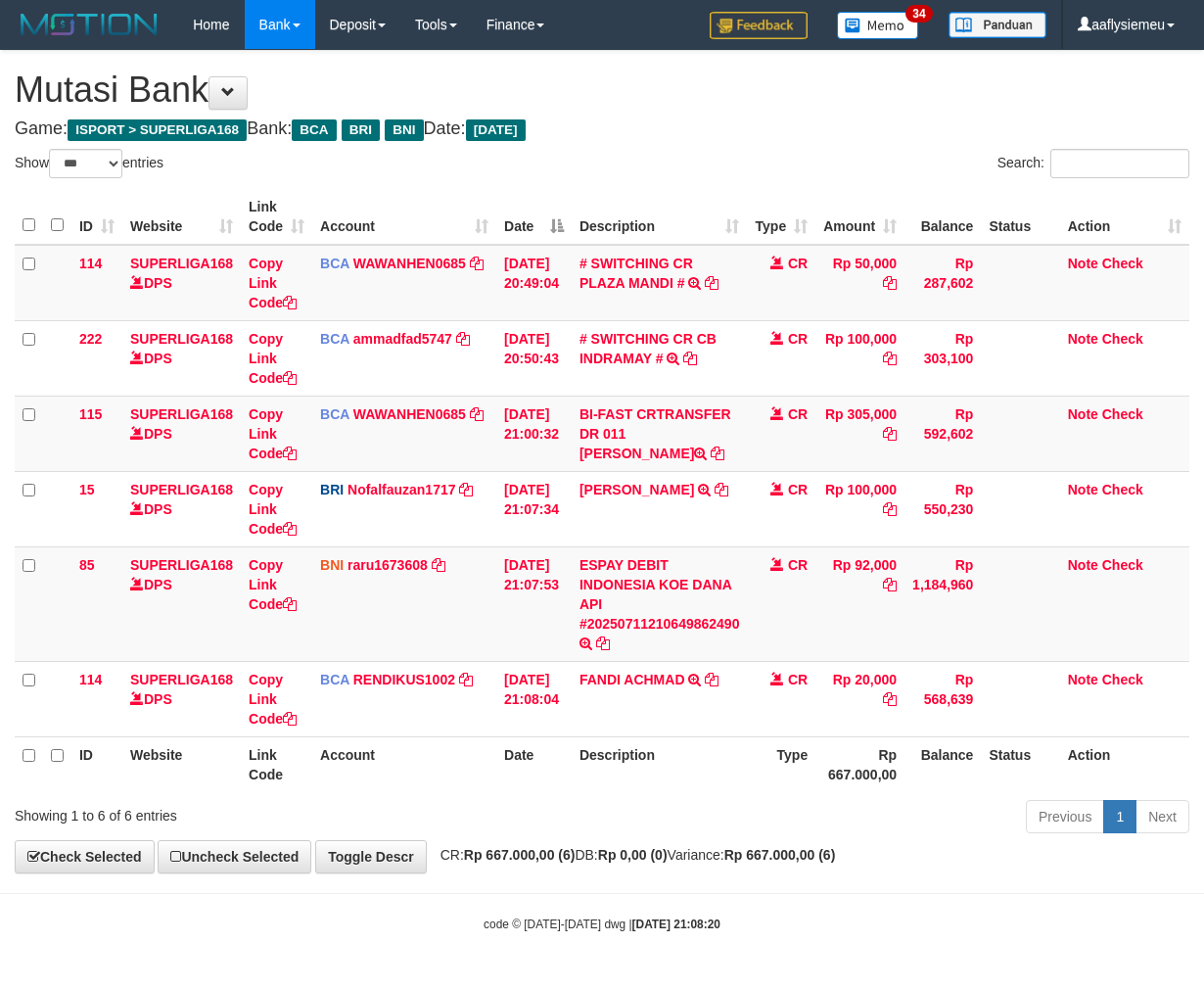 scroll, scrollTop: 0, scrollLeft: 0, axis: both 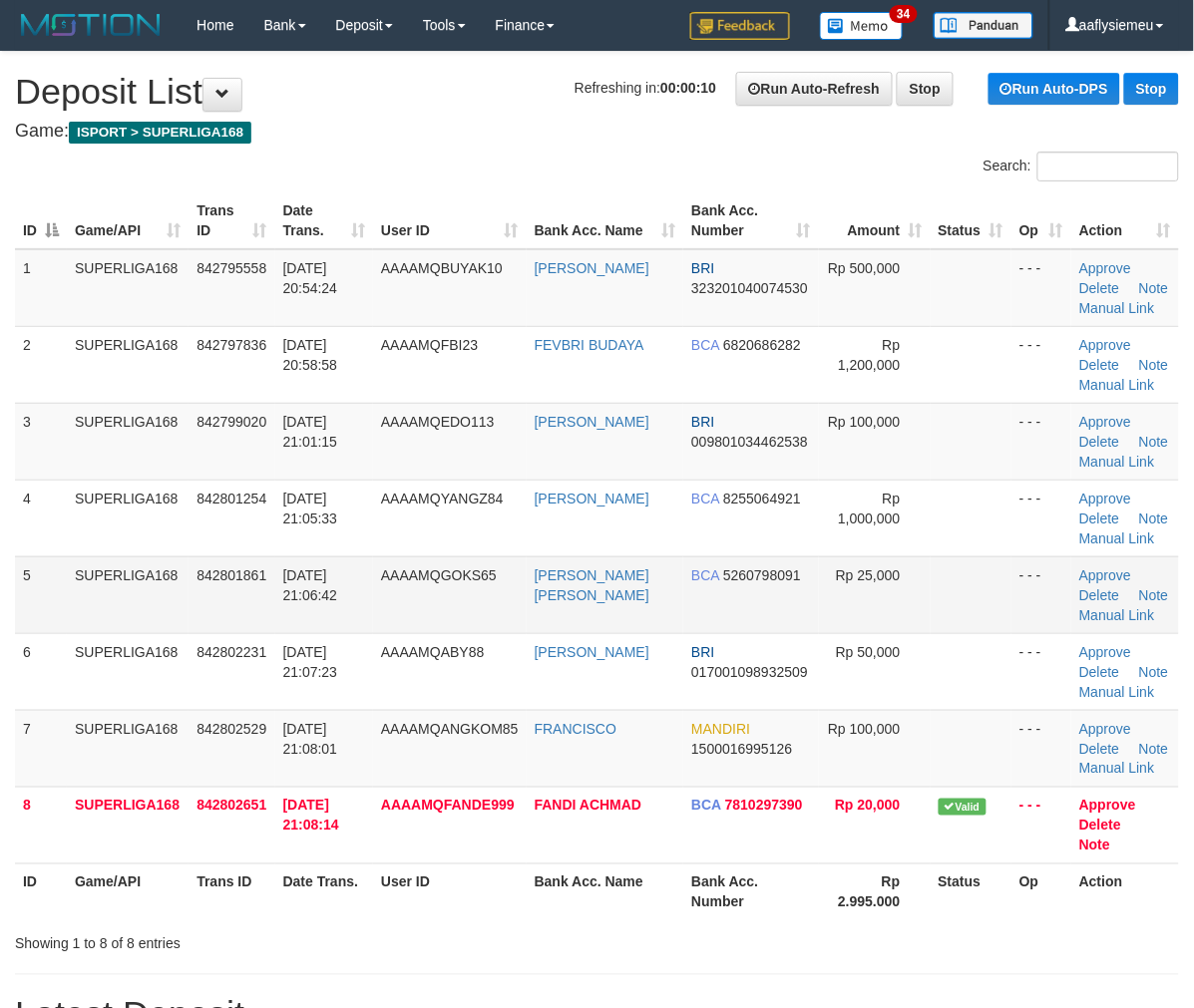 drag, startPoint x: 70, startPoint y: 592, endPoint x: 18, endPoint y: 625, distance: 61.587336 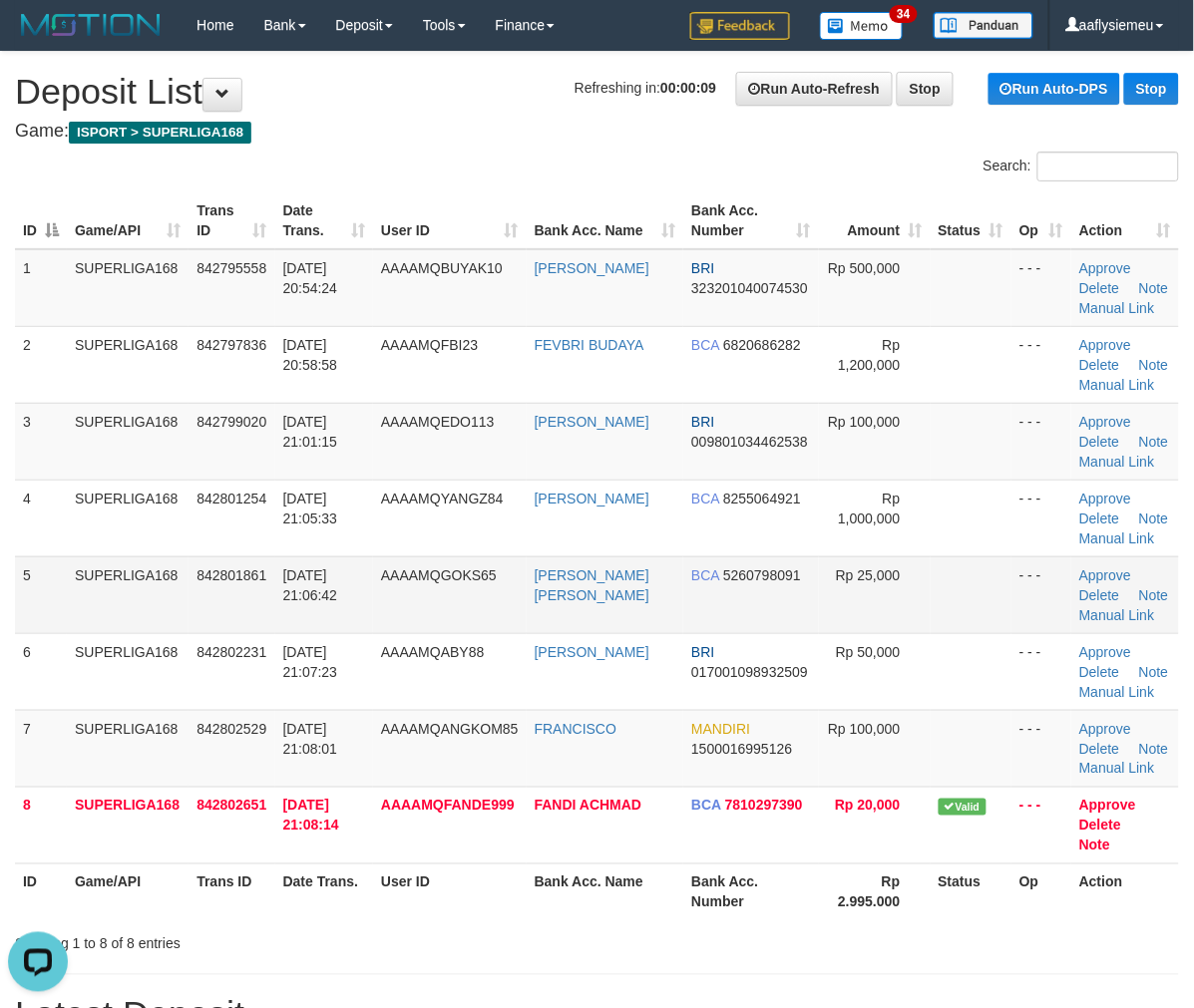 scroll, scrollTop: 0, scrollLeft: 0, axis: both 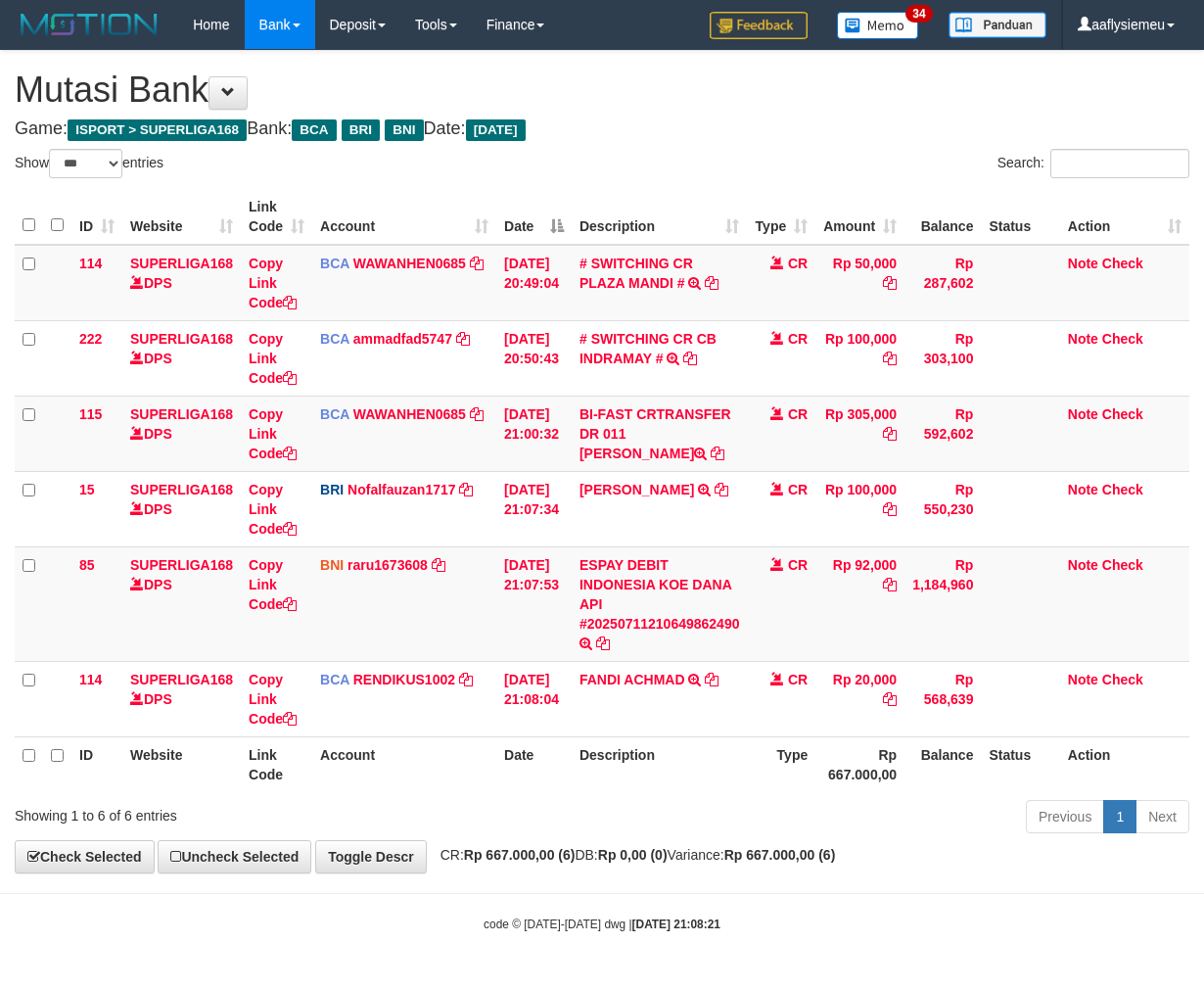 select on "***" 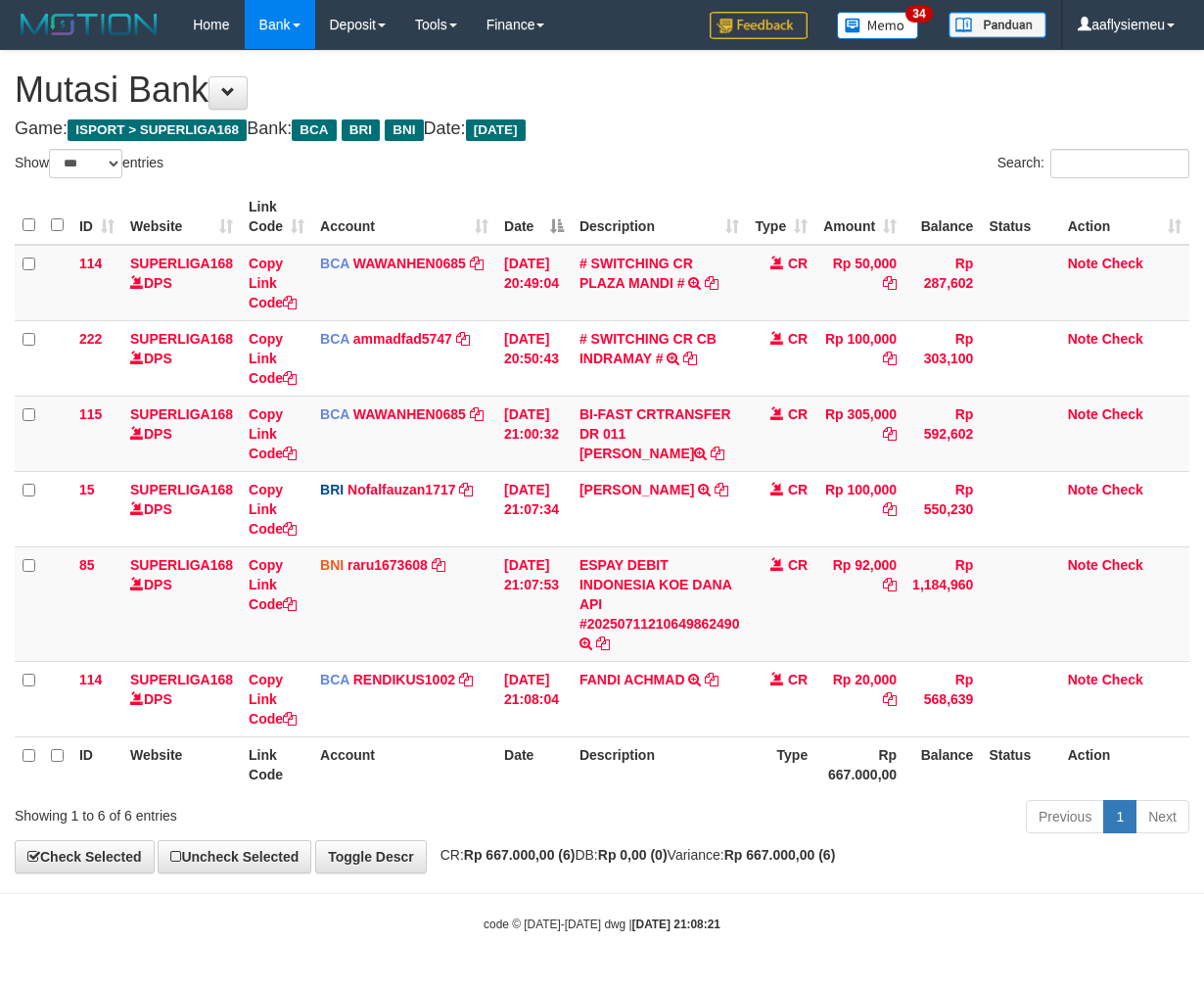scroll, scrollTop: 0, scrollLeft: 0, axis: both 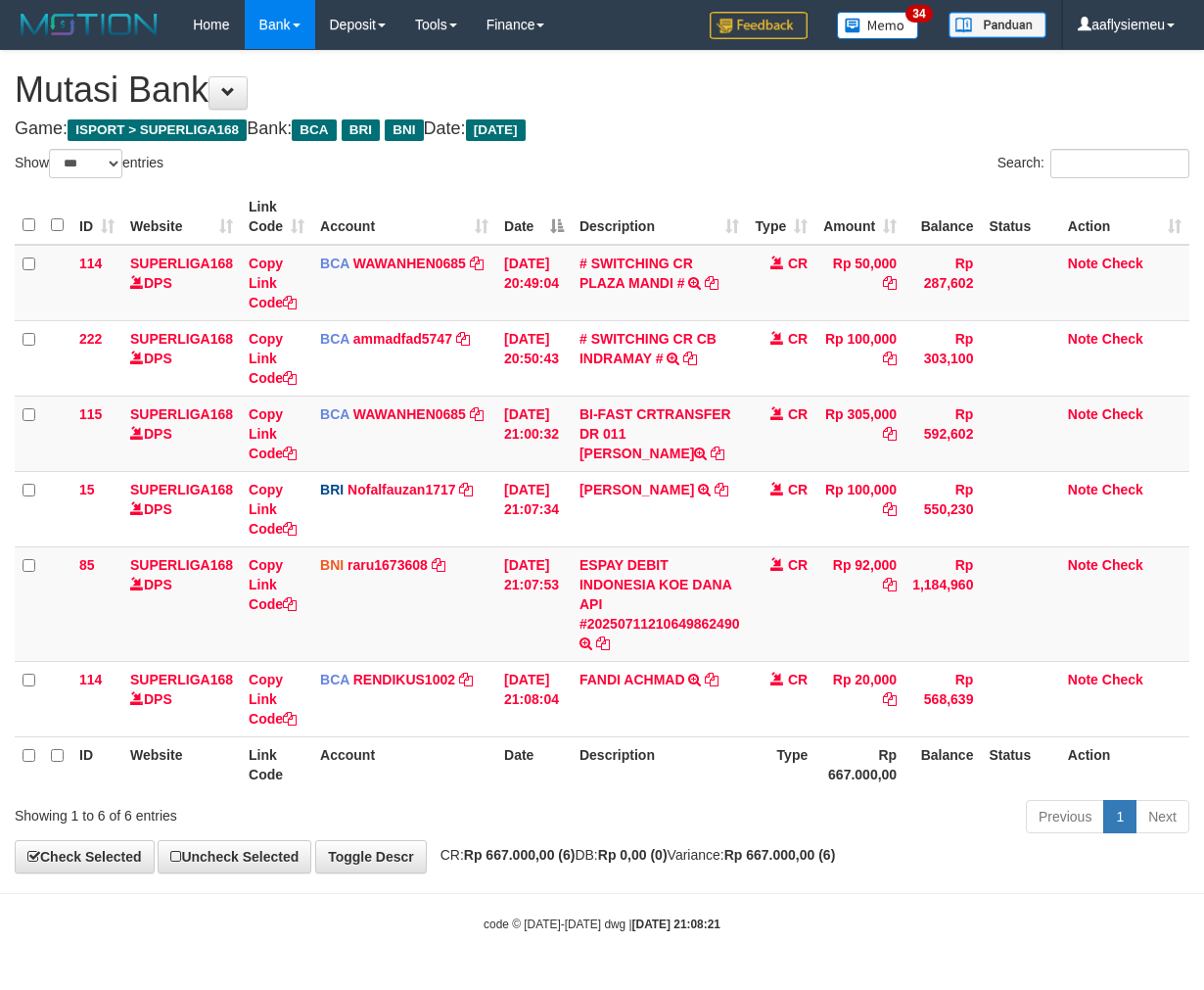 select on "***" 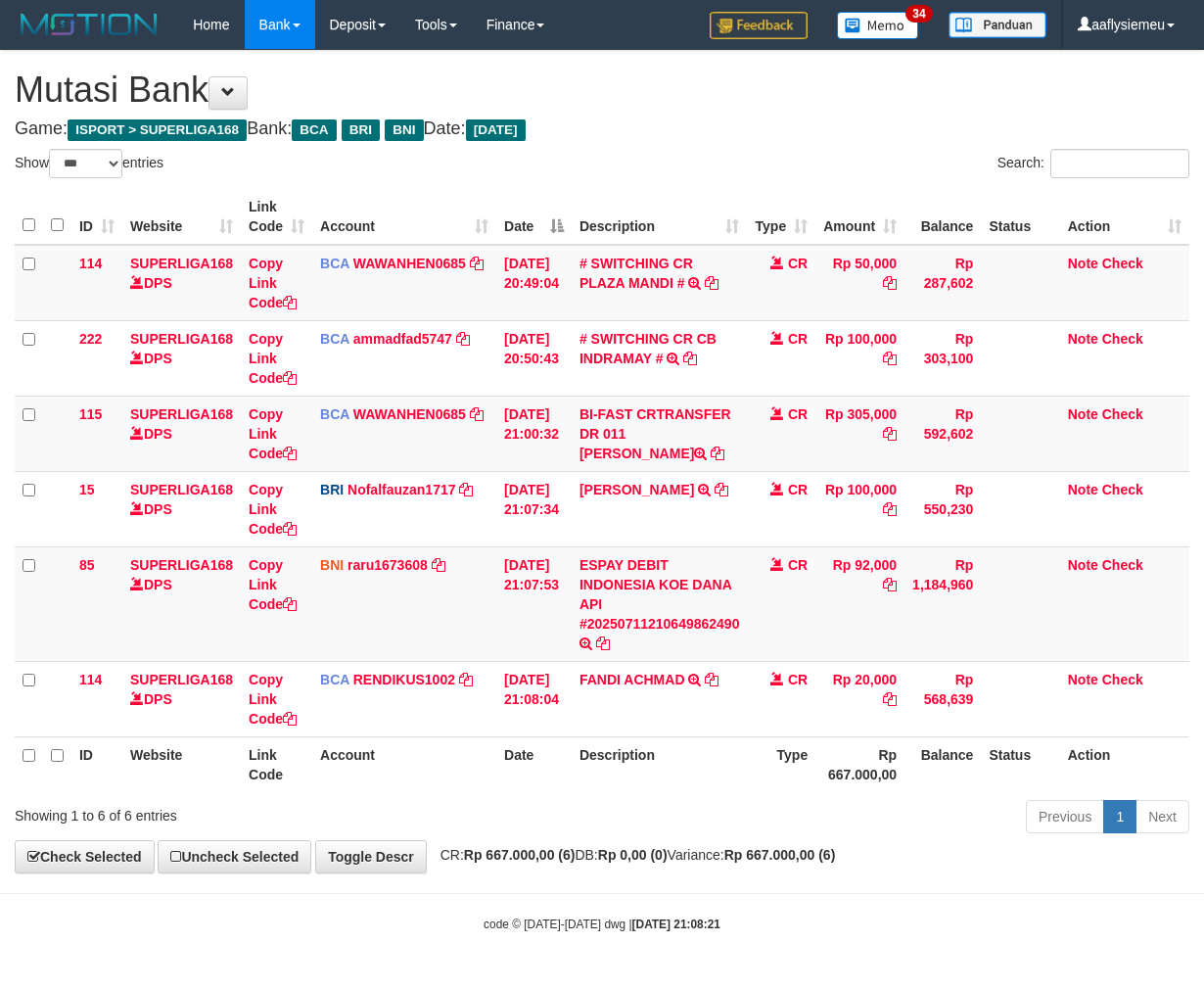 scroll, scrollTop: 0, scrollLeft: 0, axis: both 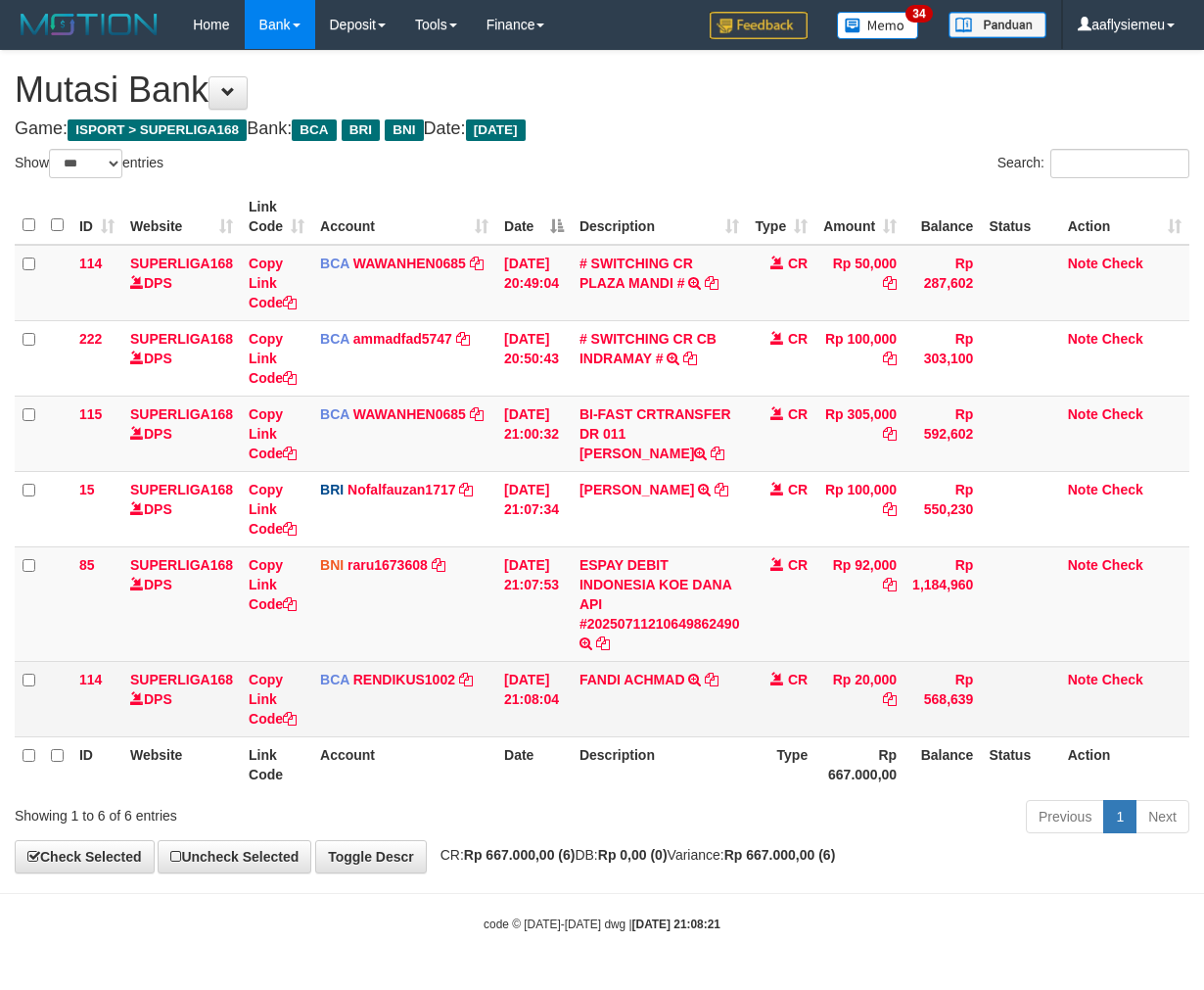 drag, startPoint x: 752, startPoint y: 795, endPoint x: 1158, endPoint y: 673, distance: 423.93396 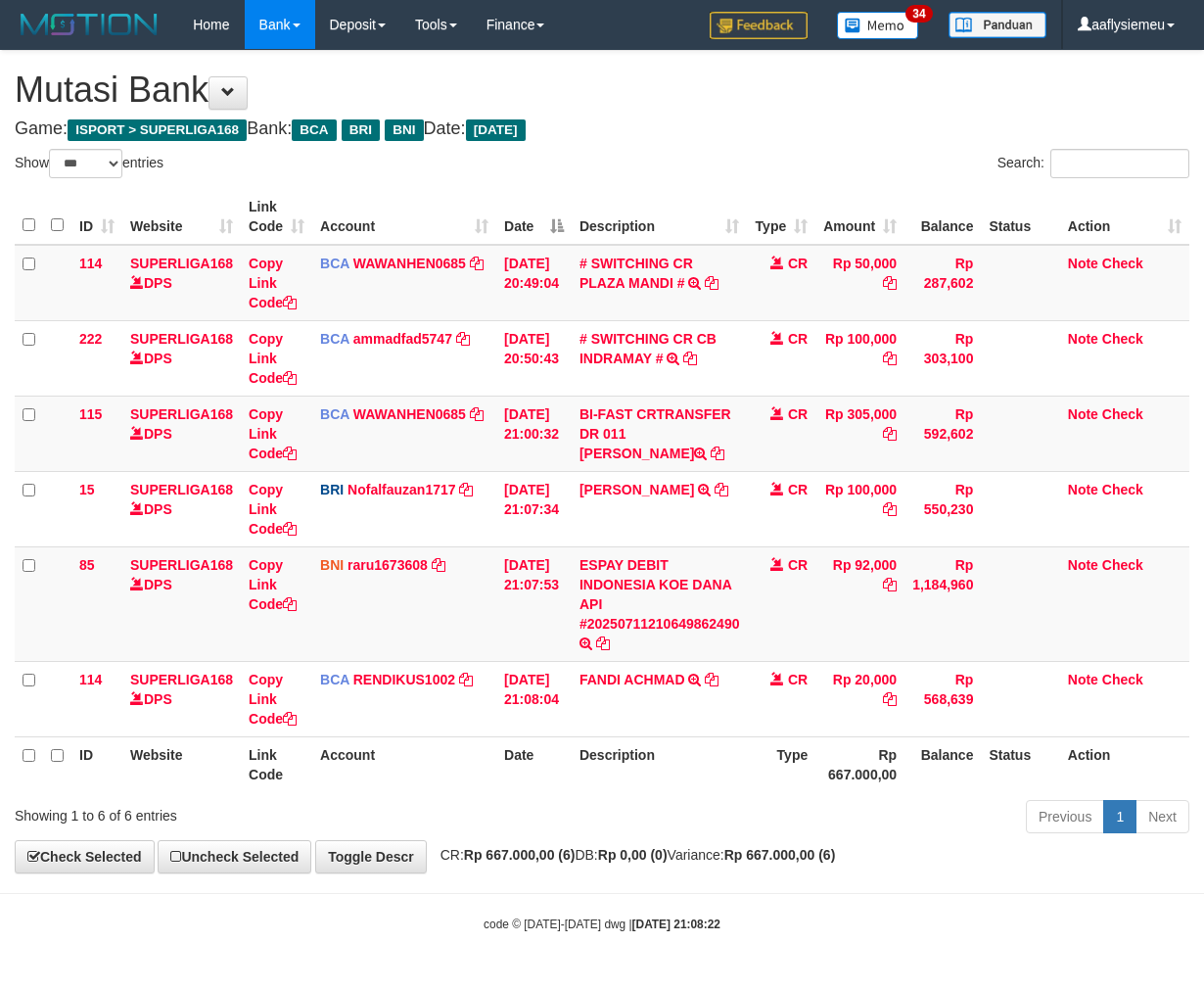 select on "***" 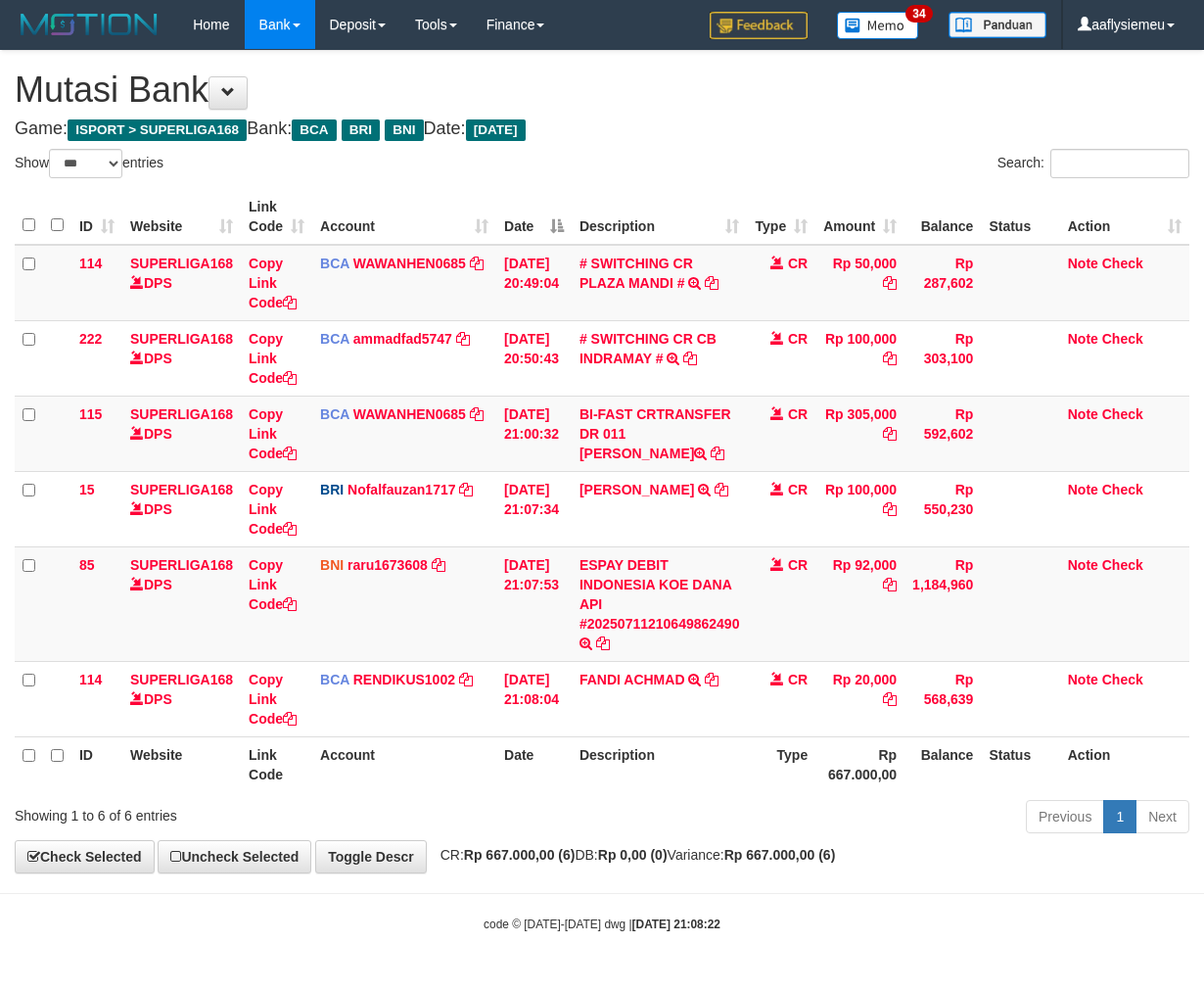 click on "Type" at bounding box center (781, 764) 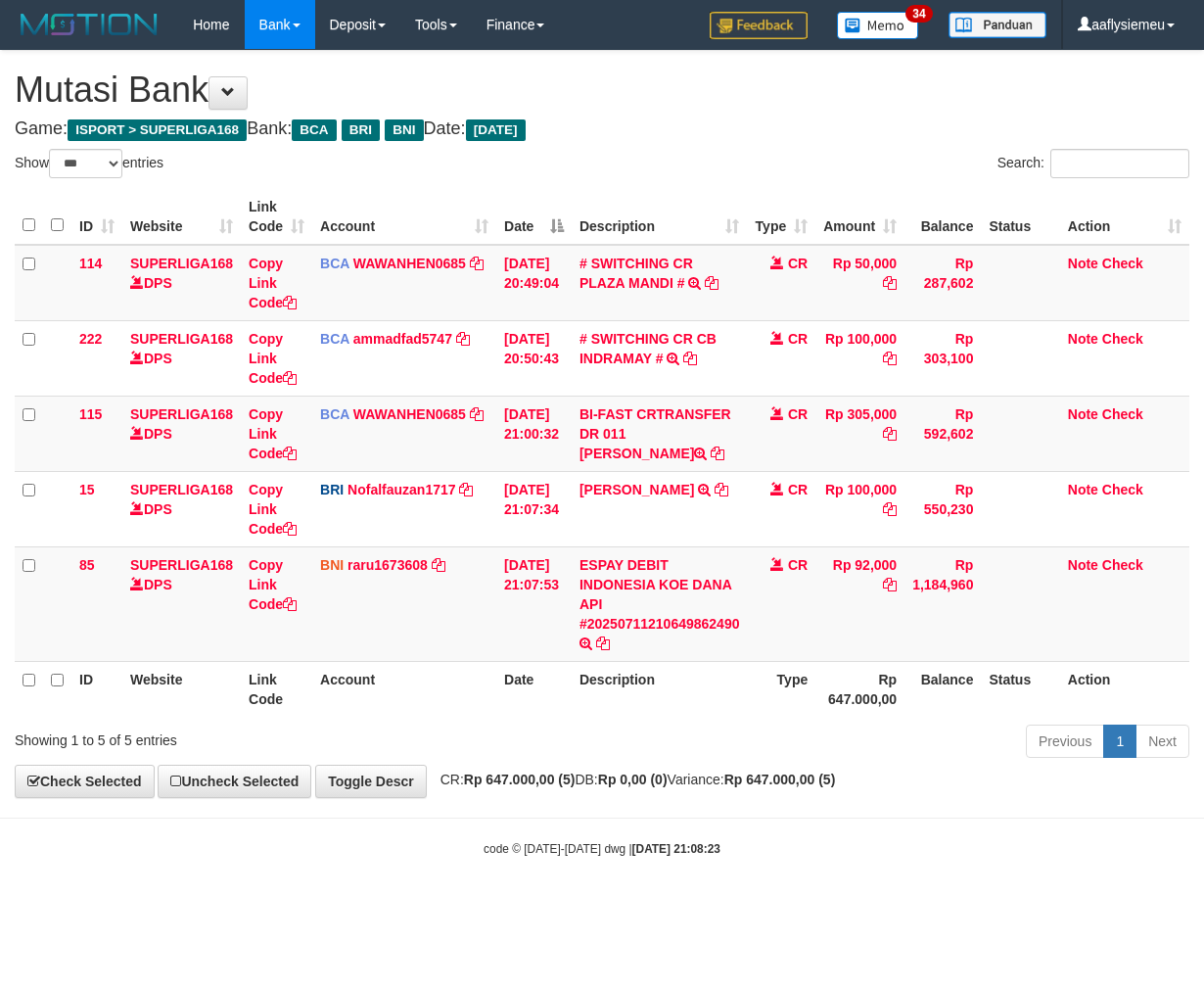 select on "***" 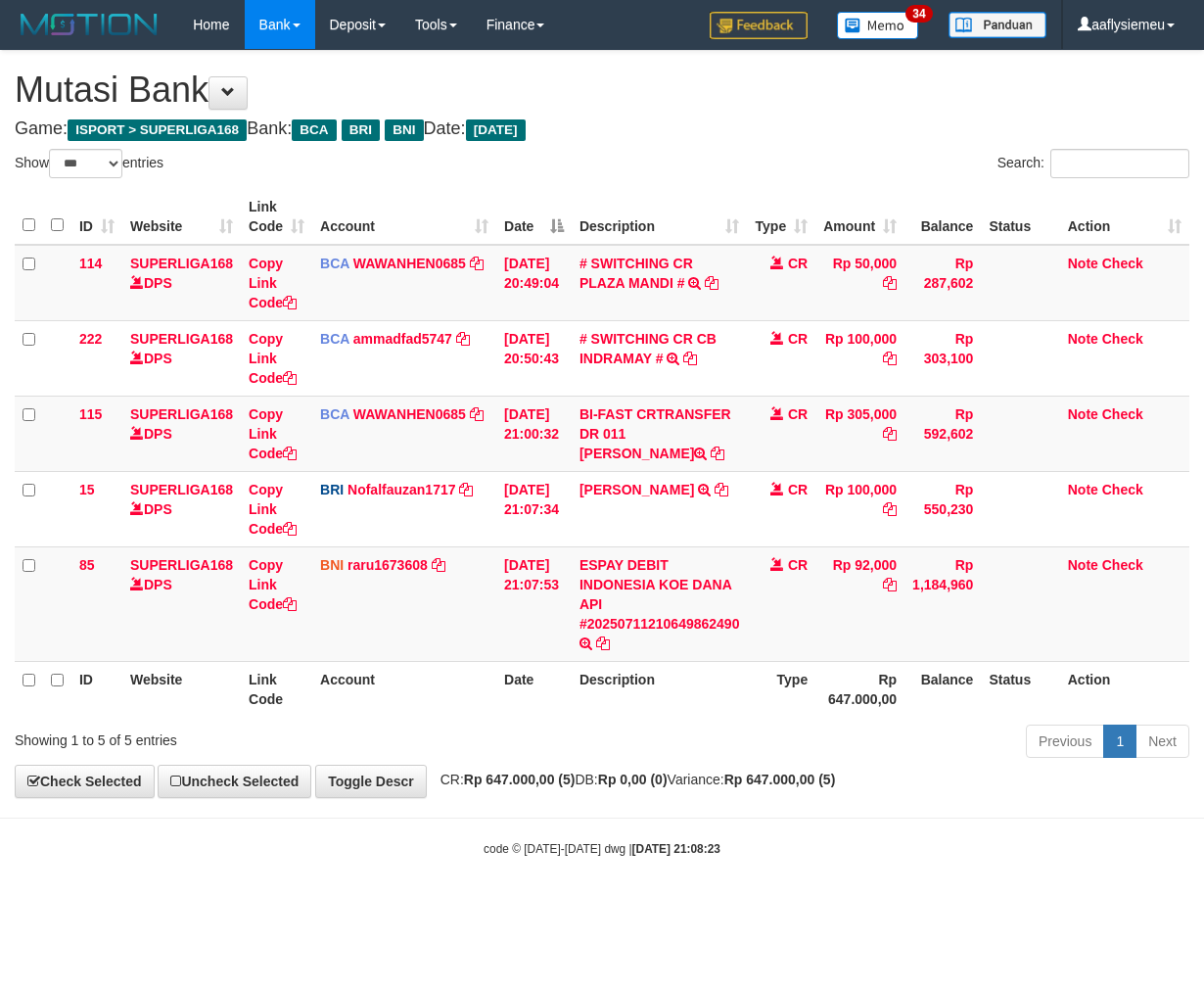 scroll, scrollTop: 0, scrollLeft: 0, axis: both 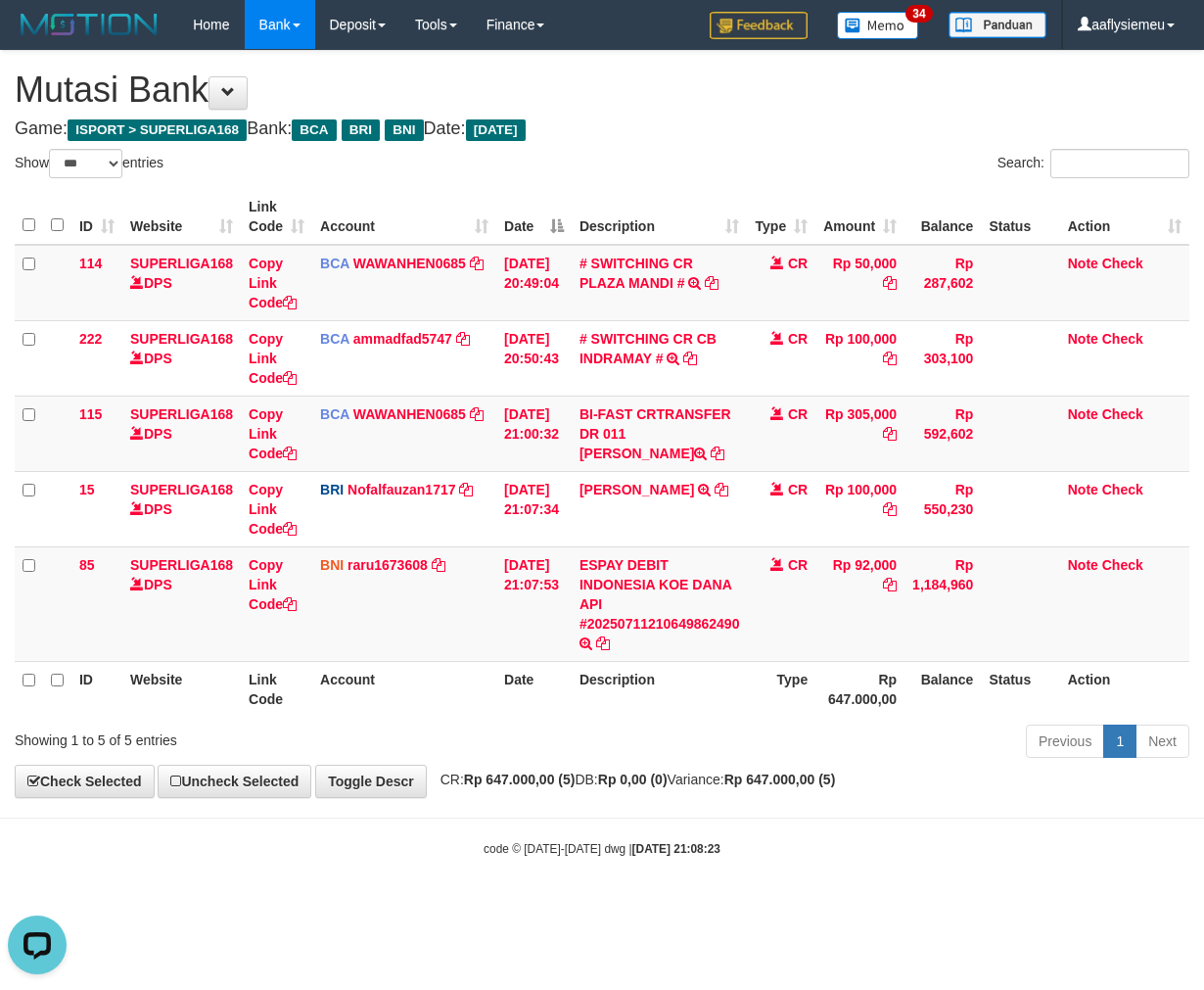 click on "Showing 1 to 5 of 5 entries" at bounding box center [251, 736] 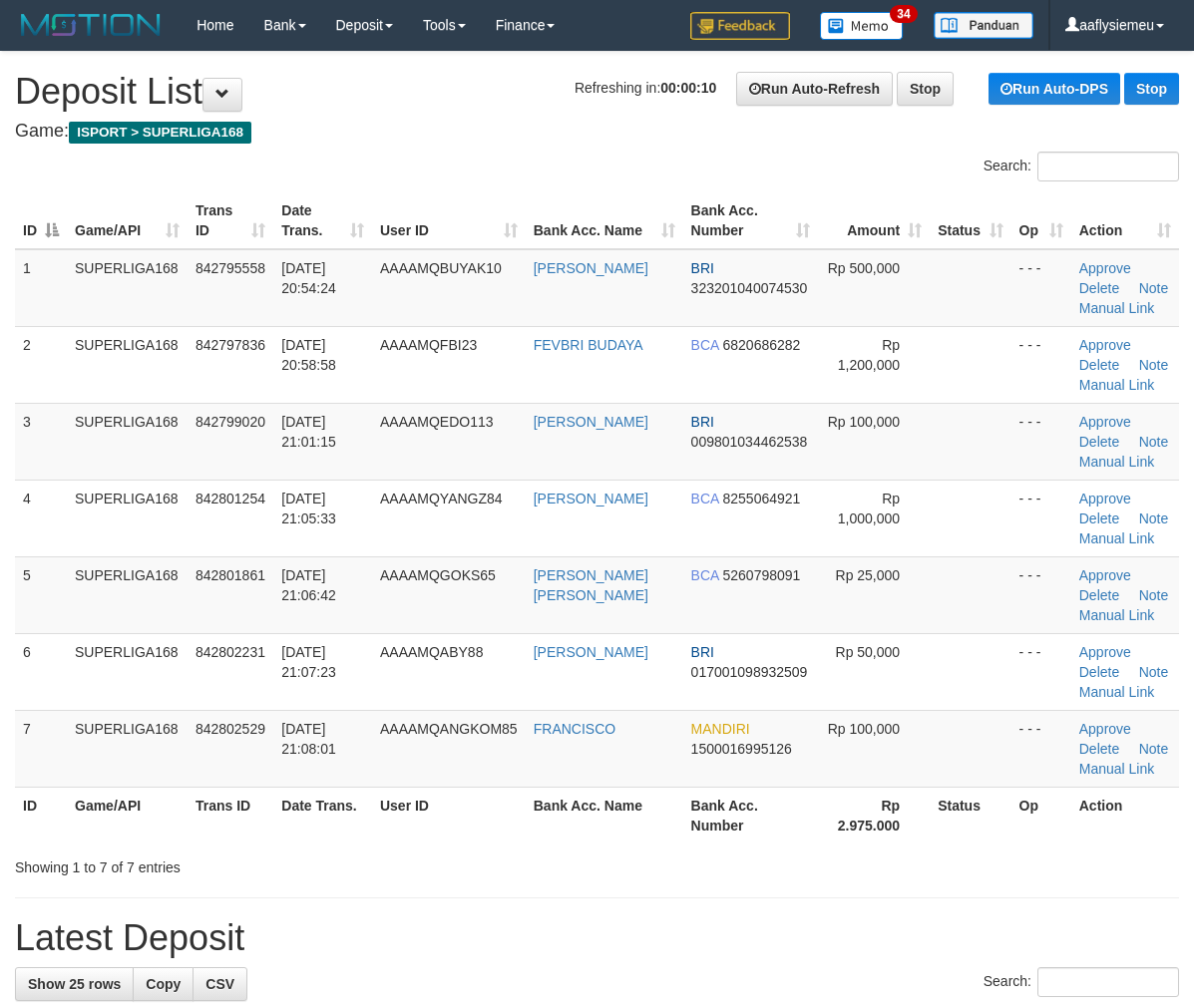 click on "5" at bounding box center [41, 594] 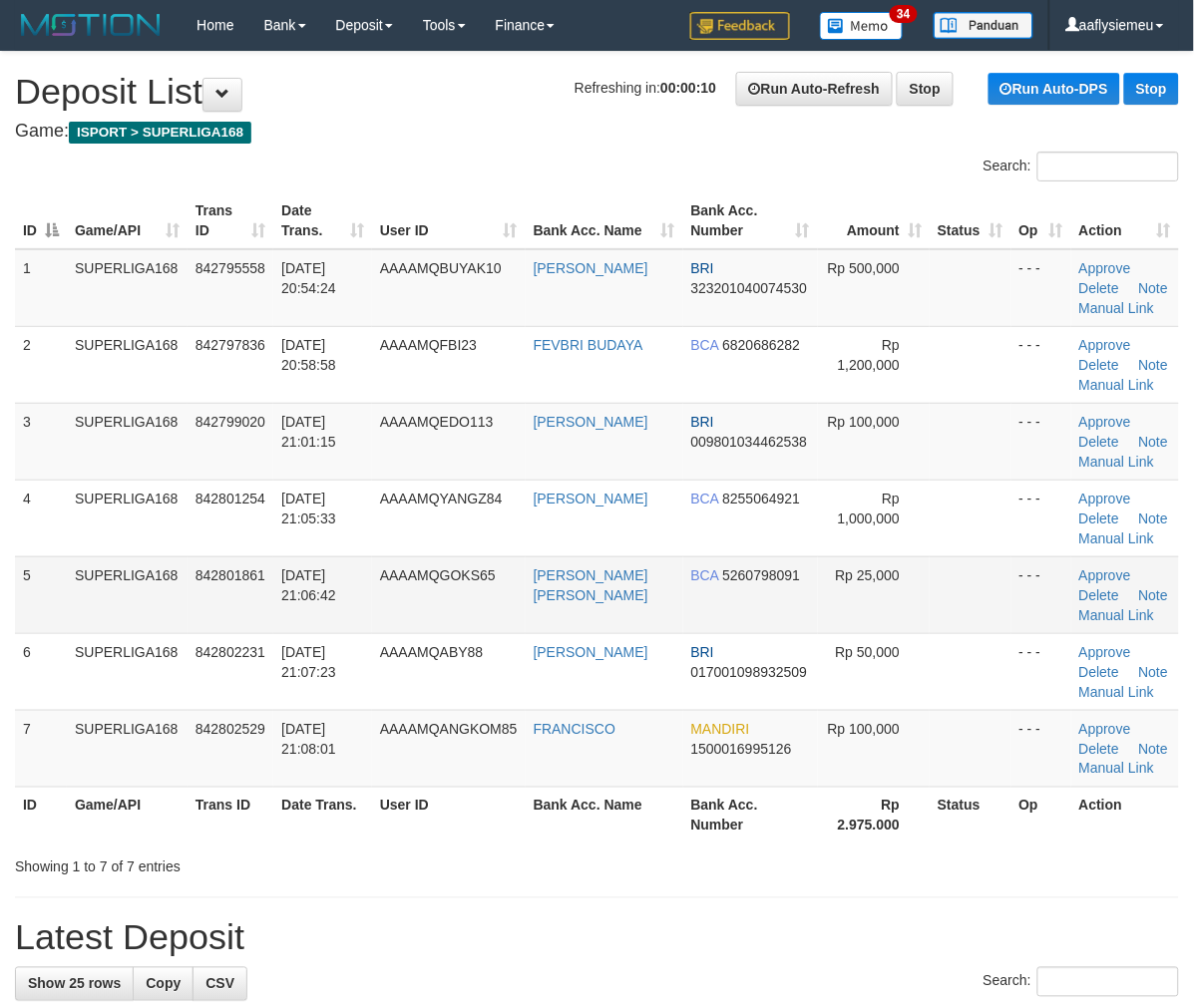 drag, startPoint x: 204, startPoint y: 534, endPoint x: 21, endPoint y: 612, distance: 198.92964 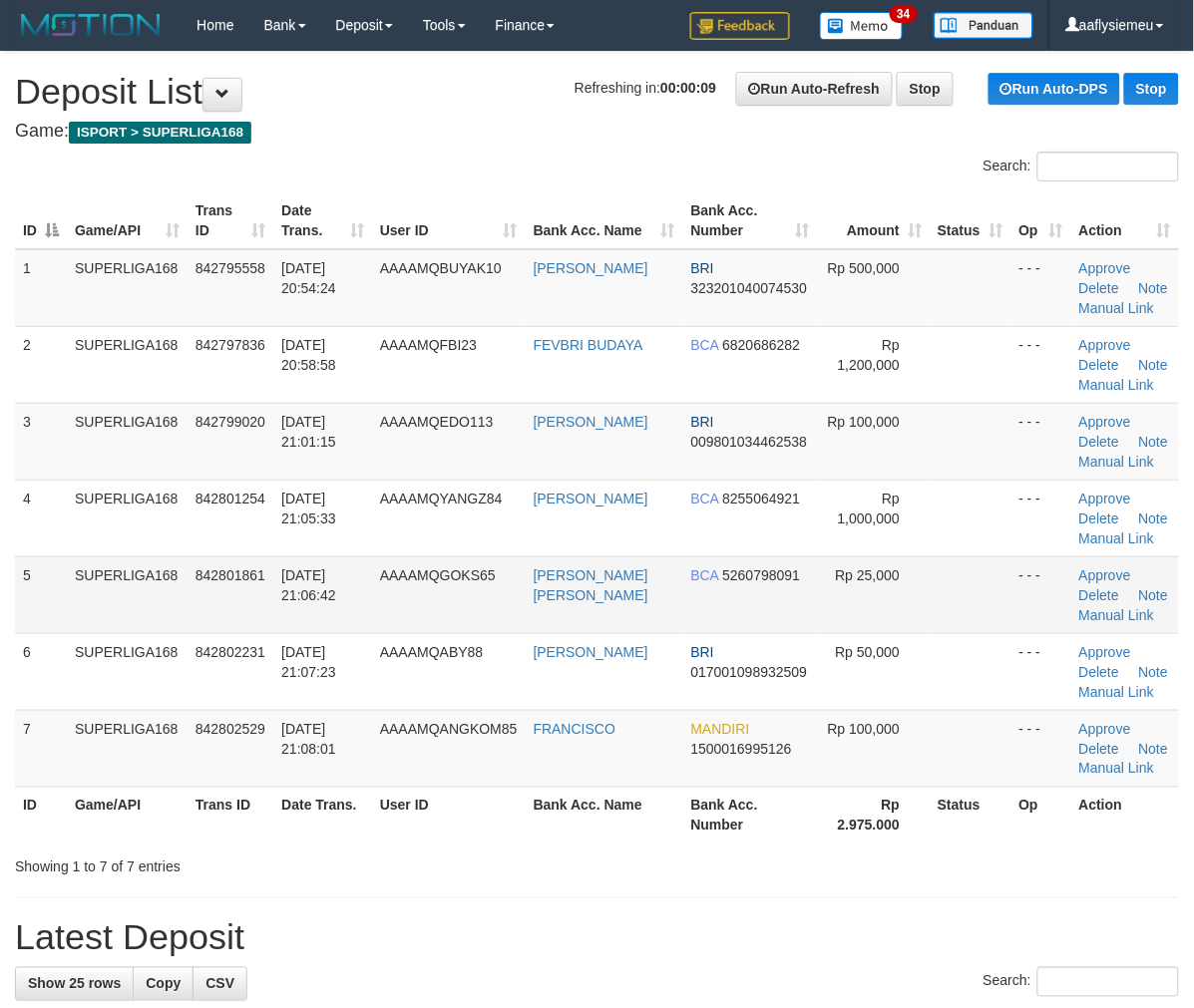 click on "SUPERLIGA168" at bounding box center [127, 594] 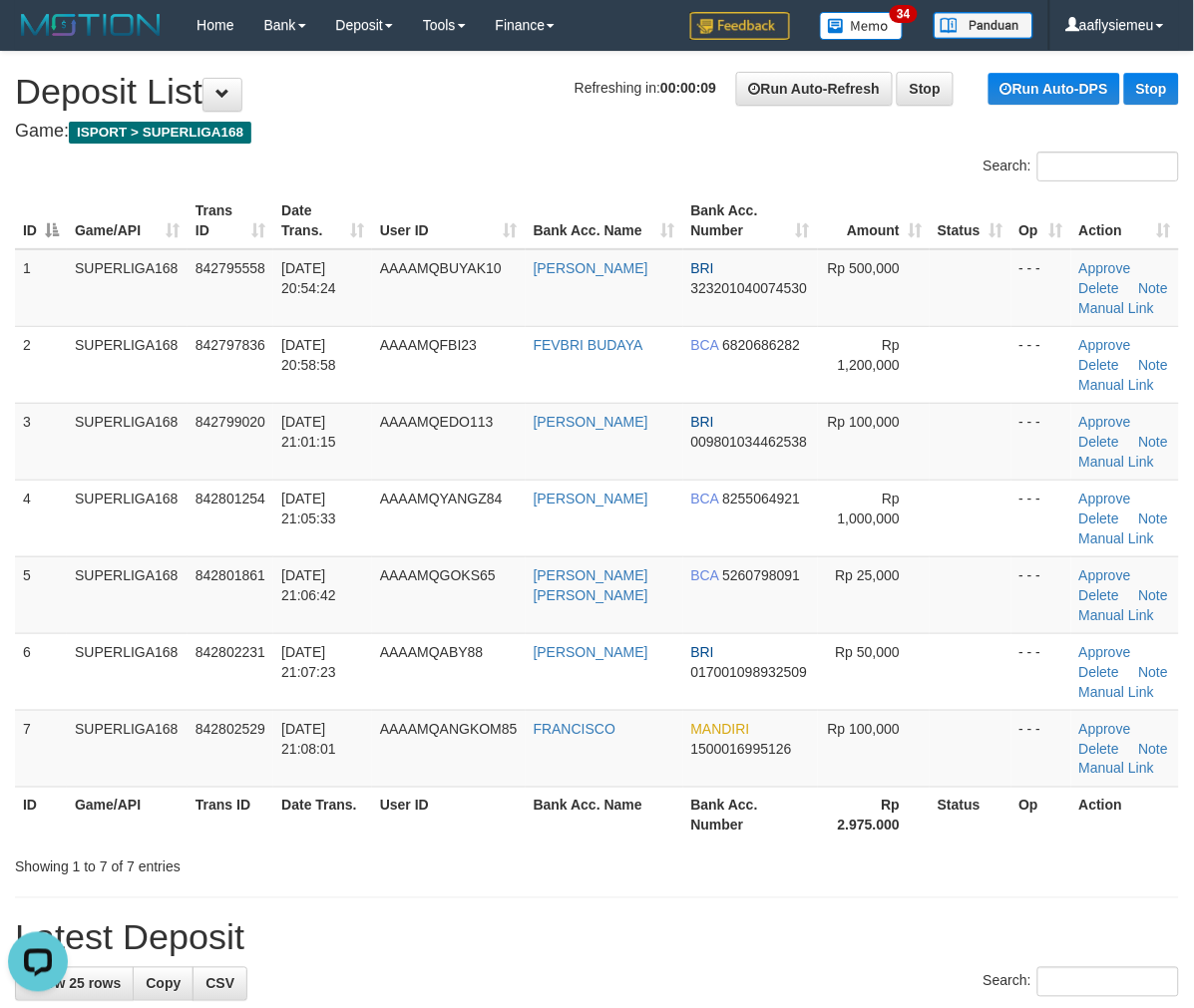 scroll, scrollTop: 0, scrollLeft: 0, axis: both 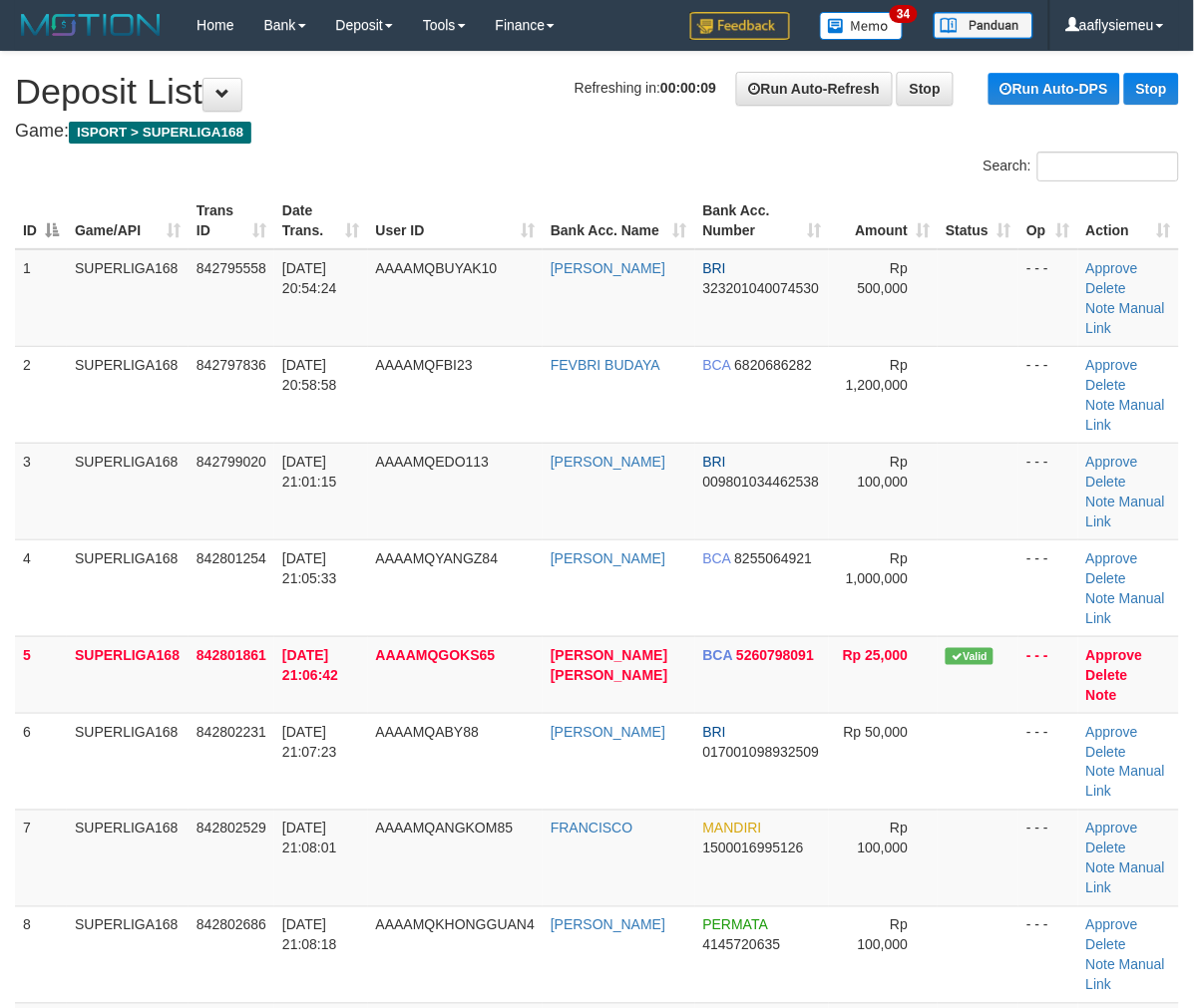 drag, startPoint x: 88, startPoint y: 561, endPoint x: 0, endPoint y: 589, distance: 92.34717 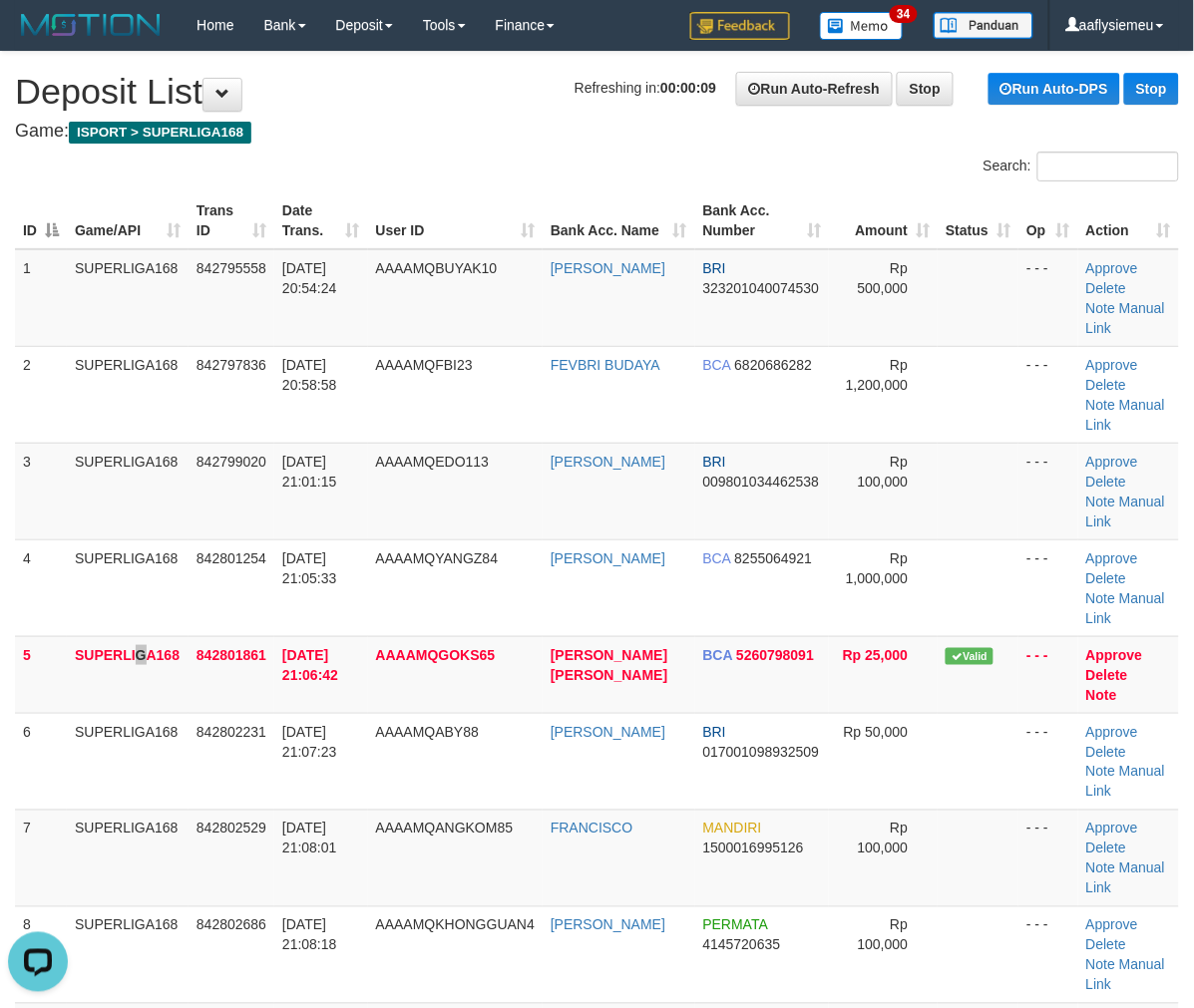 scroll, scrollTop: 0, scrollLeft: 0, axis: both 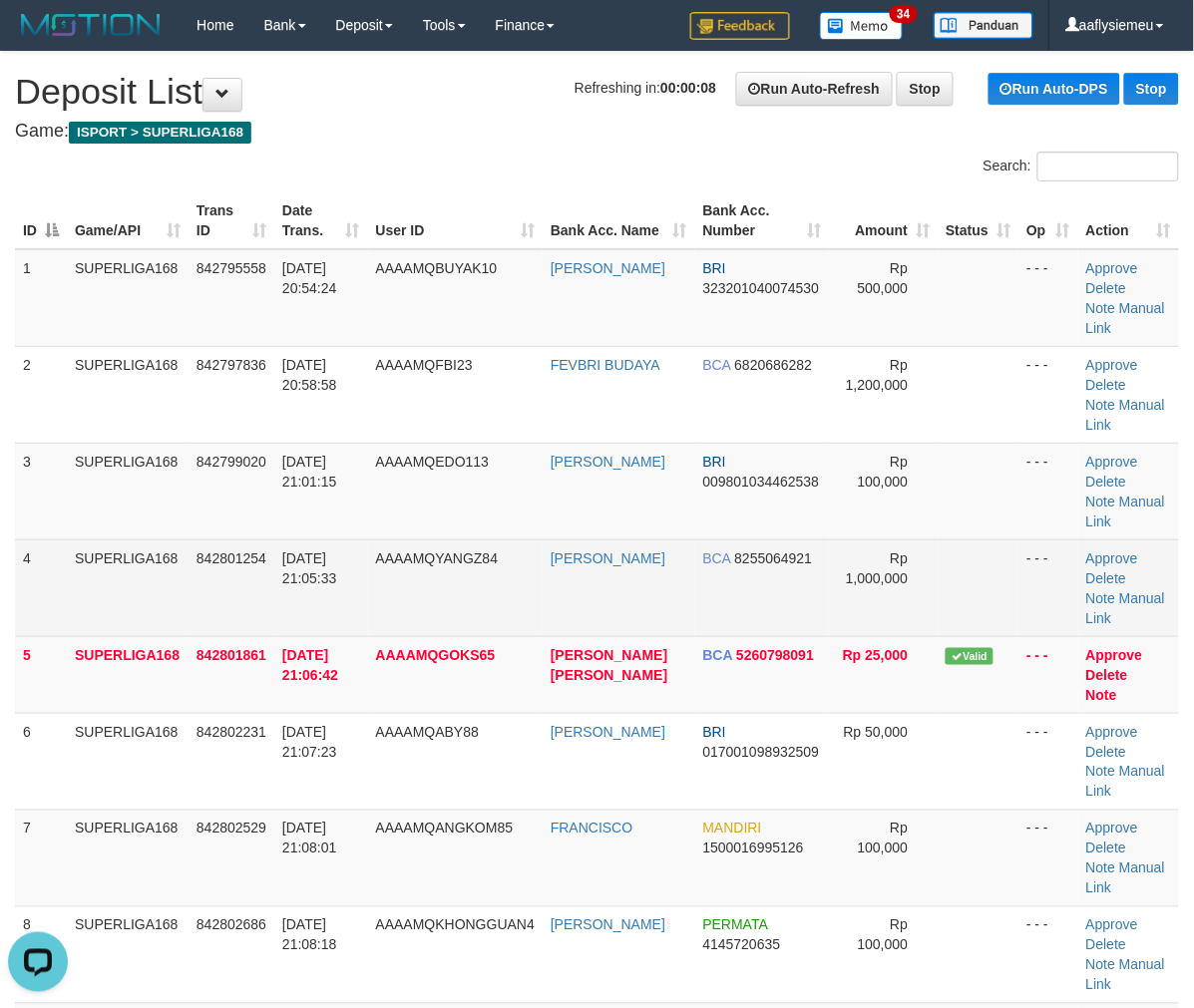 click on "SUPERLIGA168" at bounding box center [128, 587] 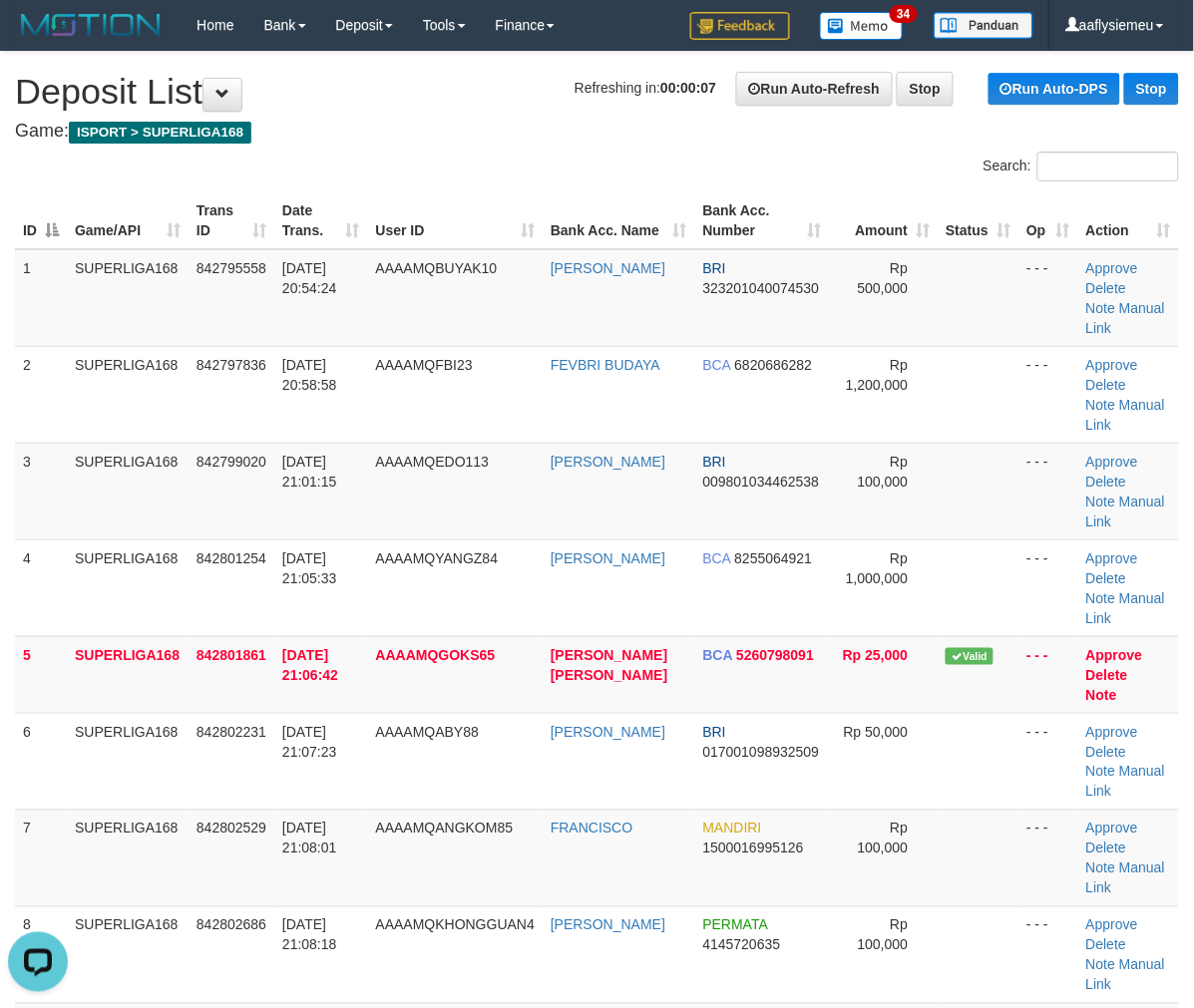 drag, startPoint x: 135, startPoint y: 673, endPoint x: 3, endPoint y: 692, distance: 133.36041 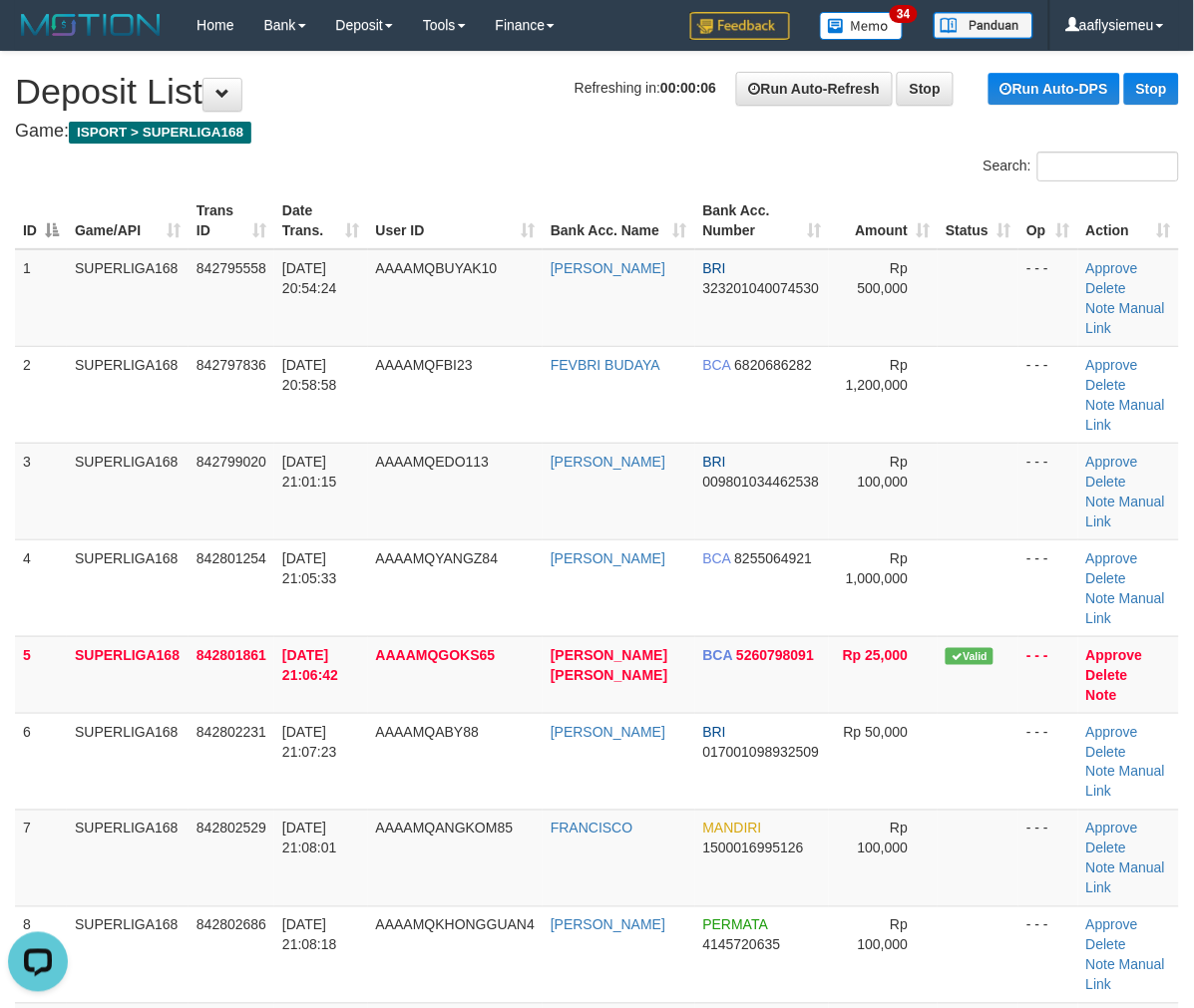 drag, startPoint x: 85, startPoint y: 622, endPoint x: 1, endPoint y: 645, distance: 87.0919 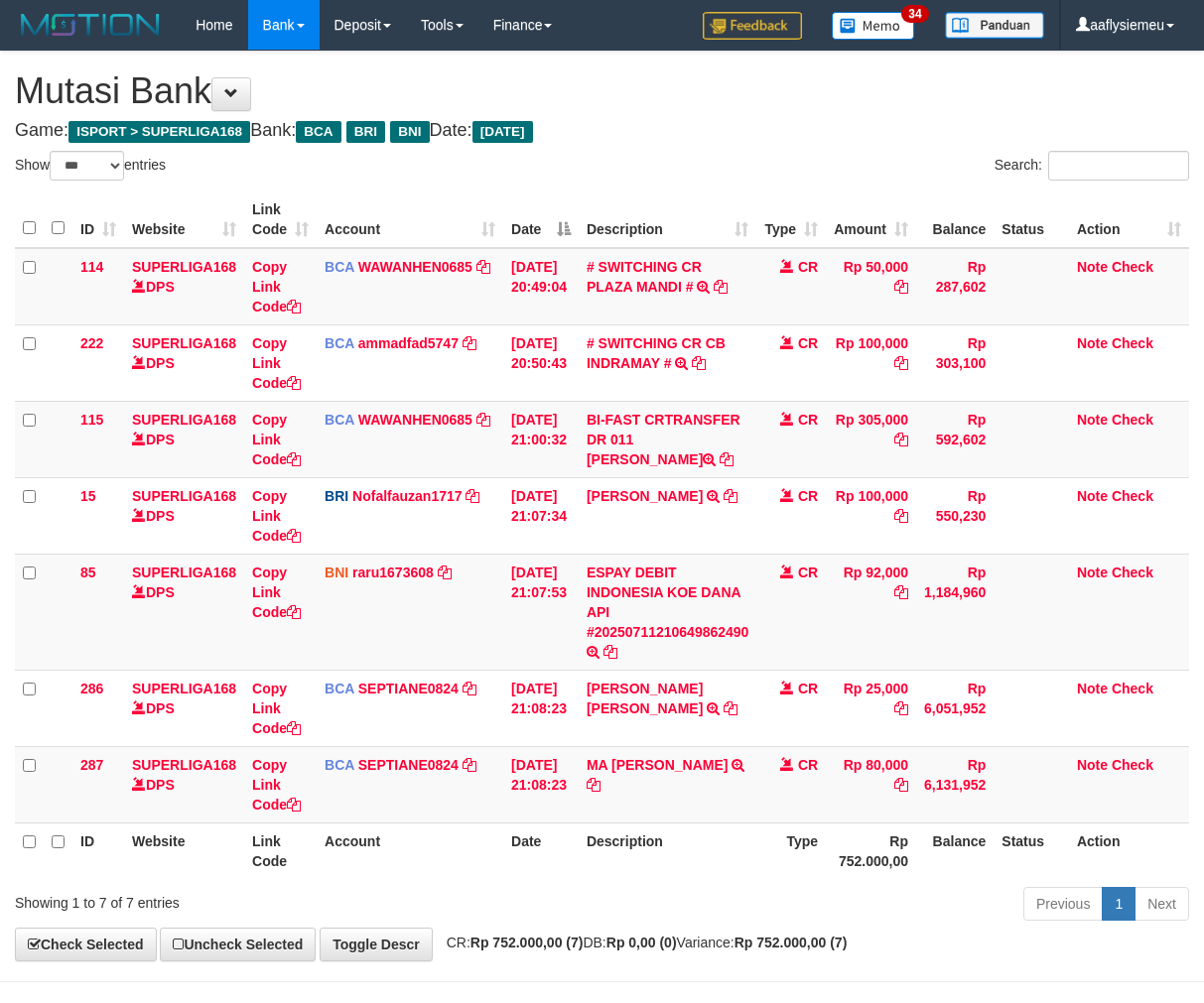 select on "***" 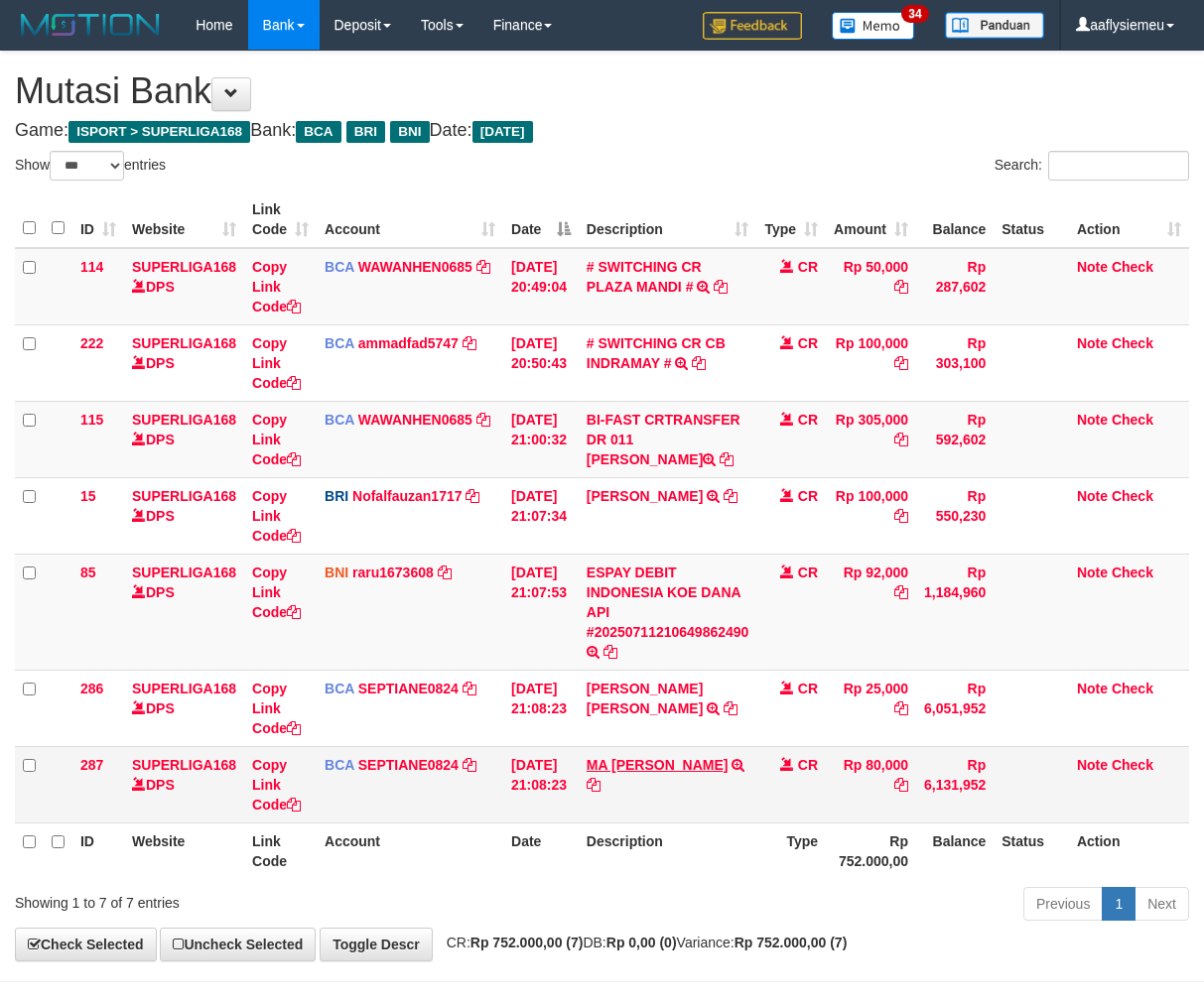 click on "MA ZHUM HALAWANI" at bounding box center (657, 765) 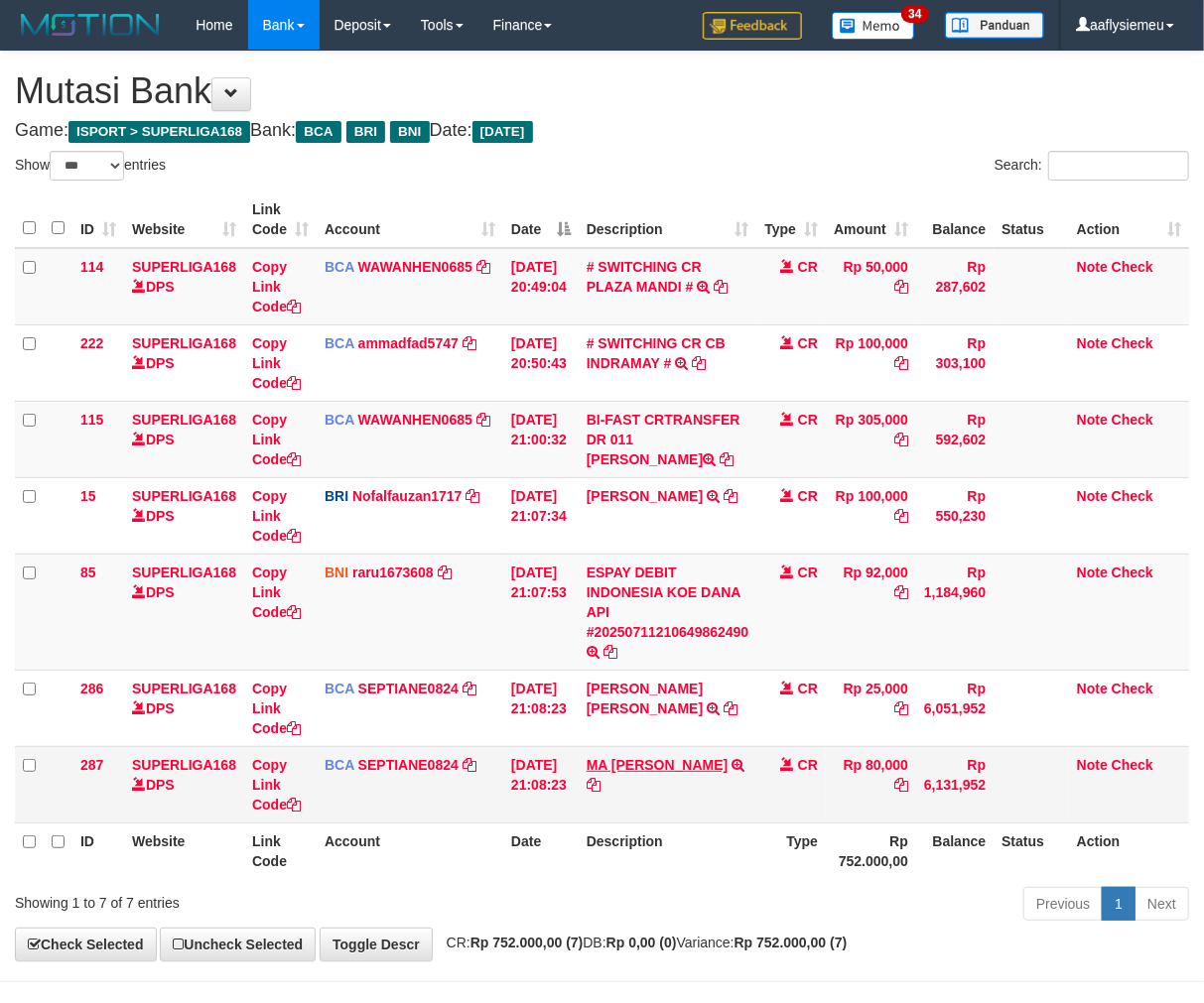 click on "MA ZHUM HALAWANI" at bounding box center [657, 765] 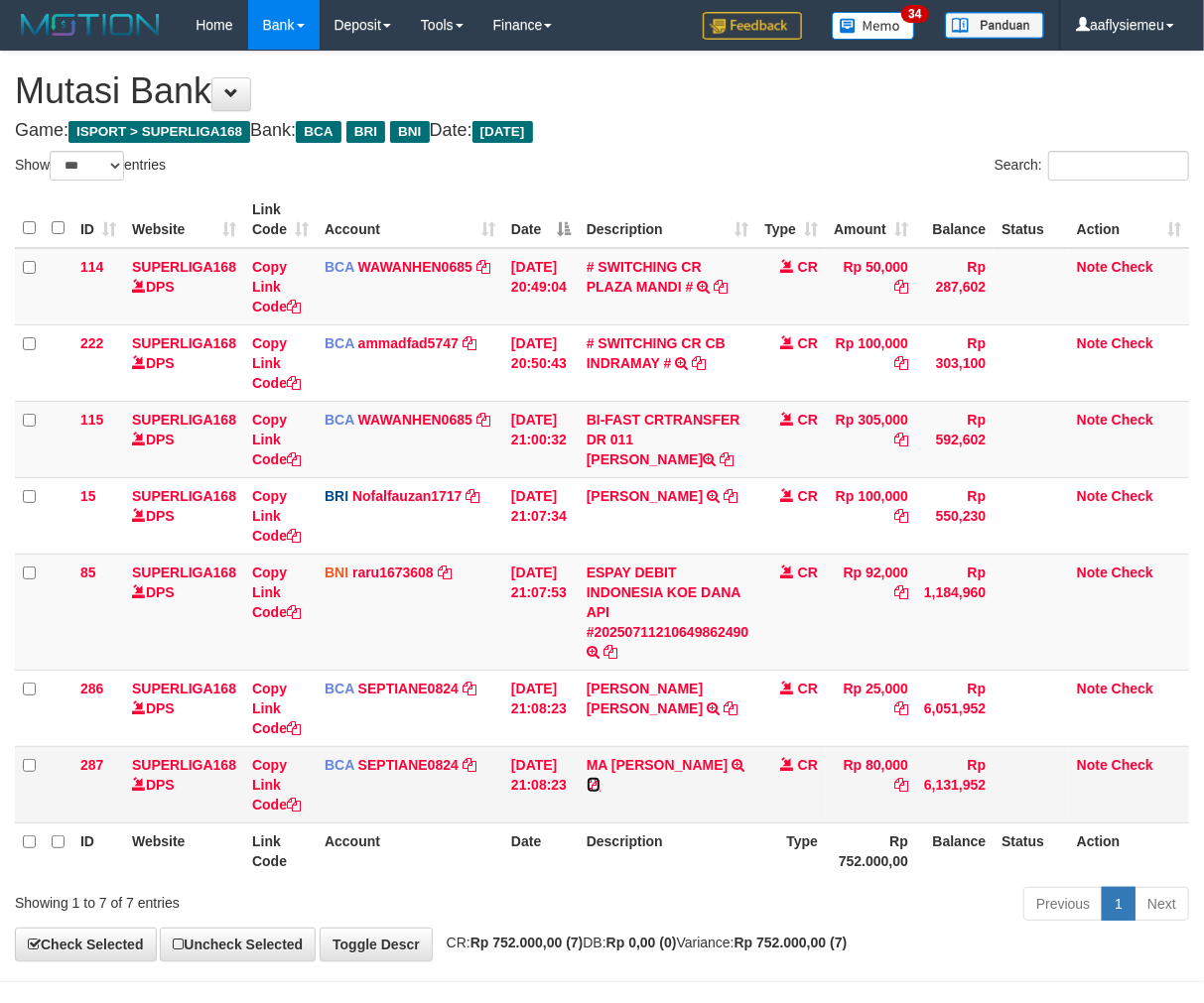 click at bounding box center [594, 785] 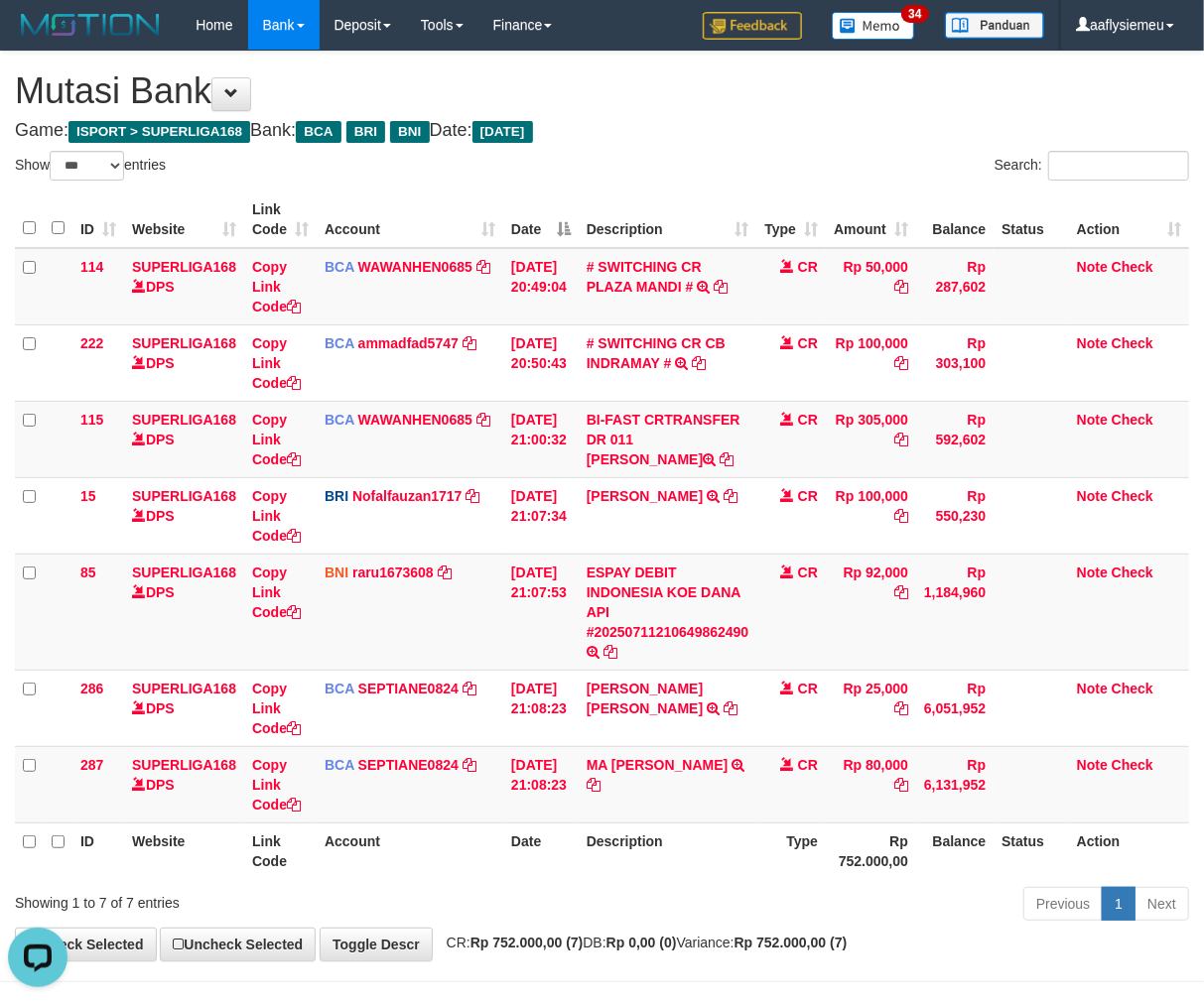 scroll, scrollTop: 0, scrollLeft: 0, axis: both 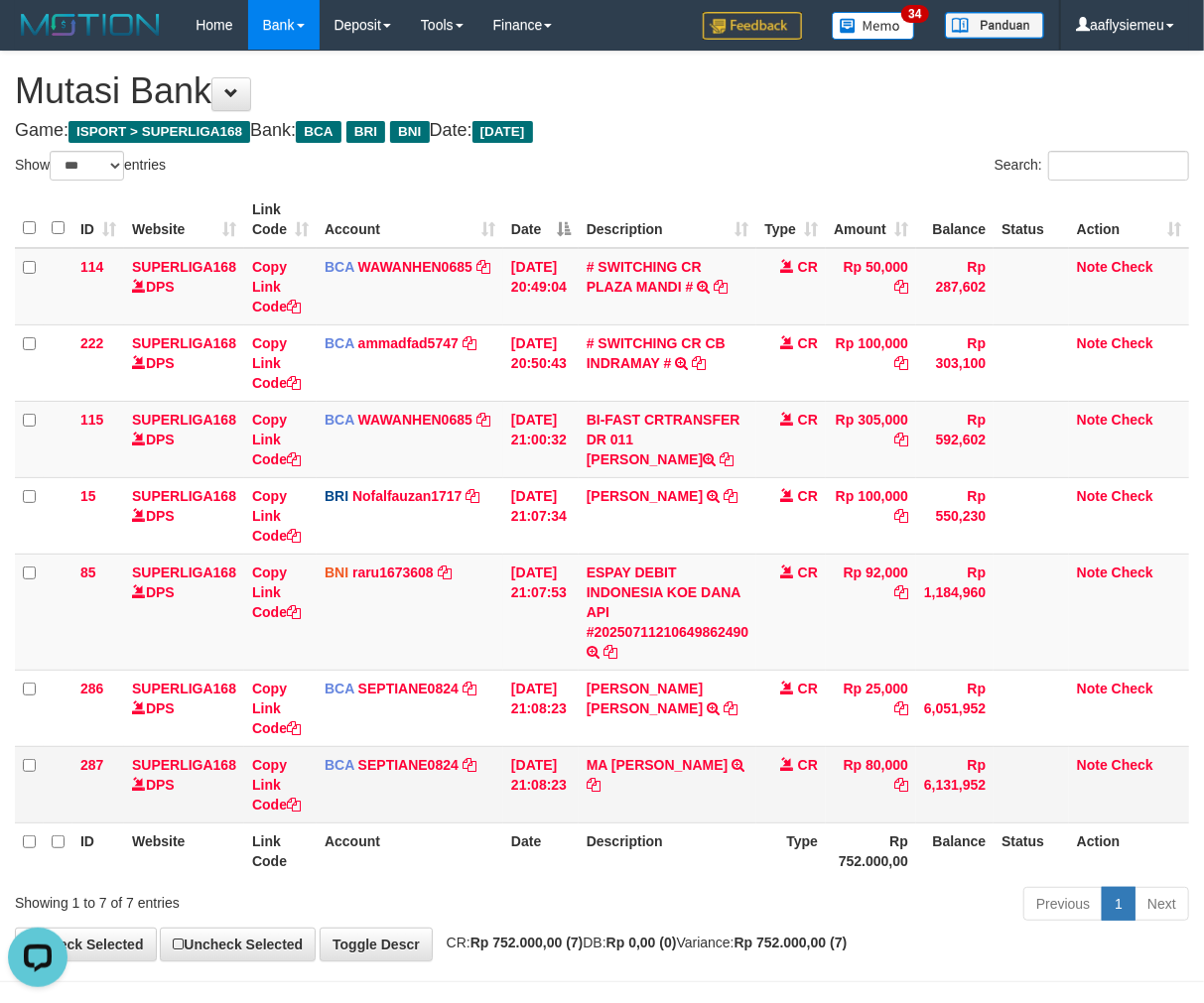 drag, startPoint x: 938, startPoint y: 817, endPoint x: 997, endPoint y: 797, distance: 62.297673 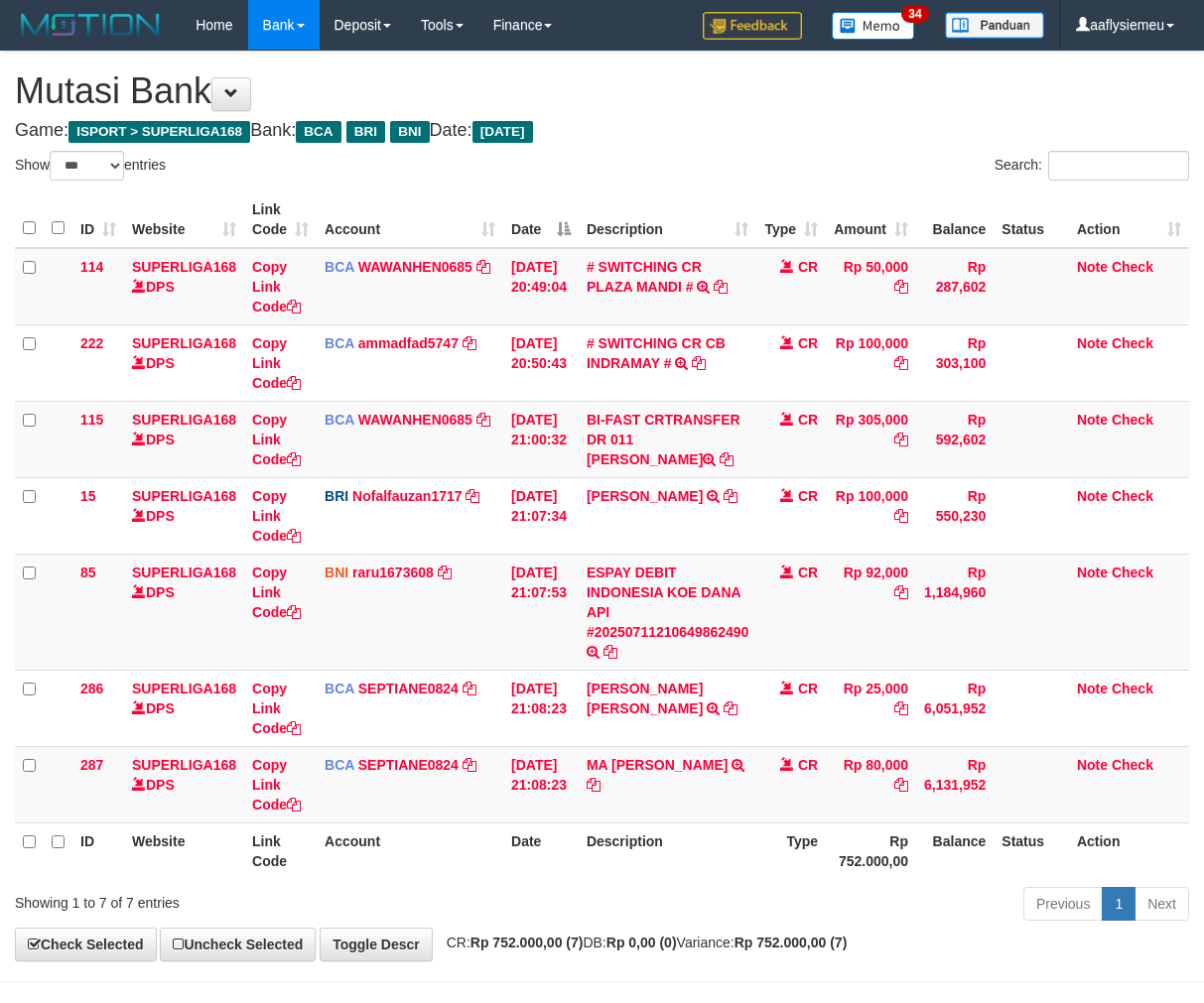 select on "***" 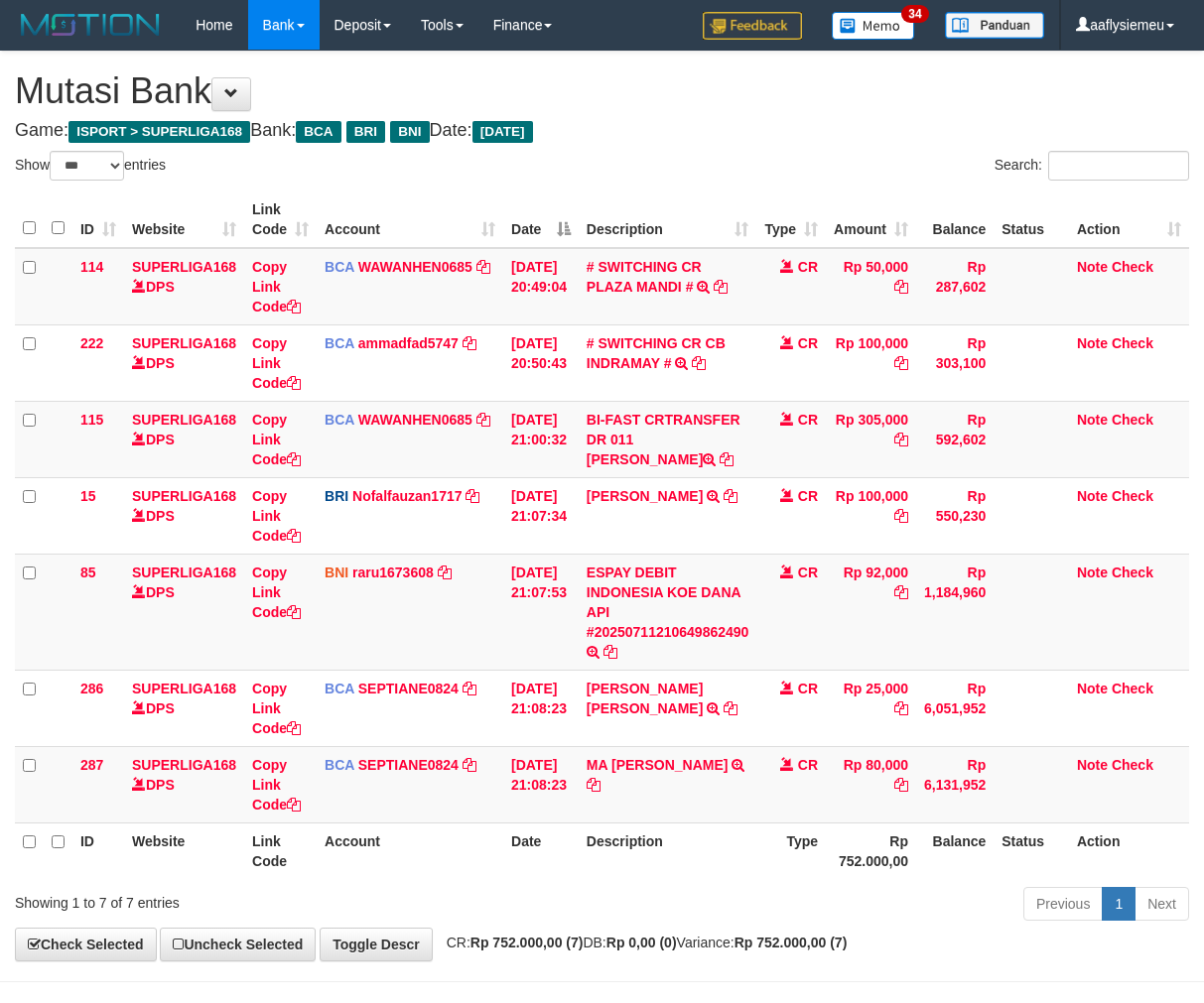 scroll, scrollTop: 0, scrollLeft: 0, axis: both 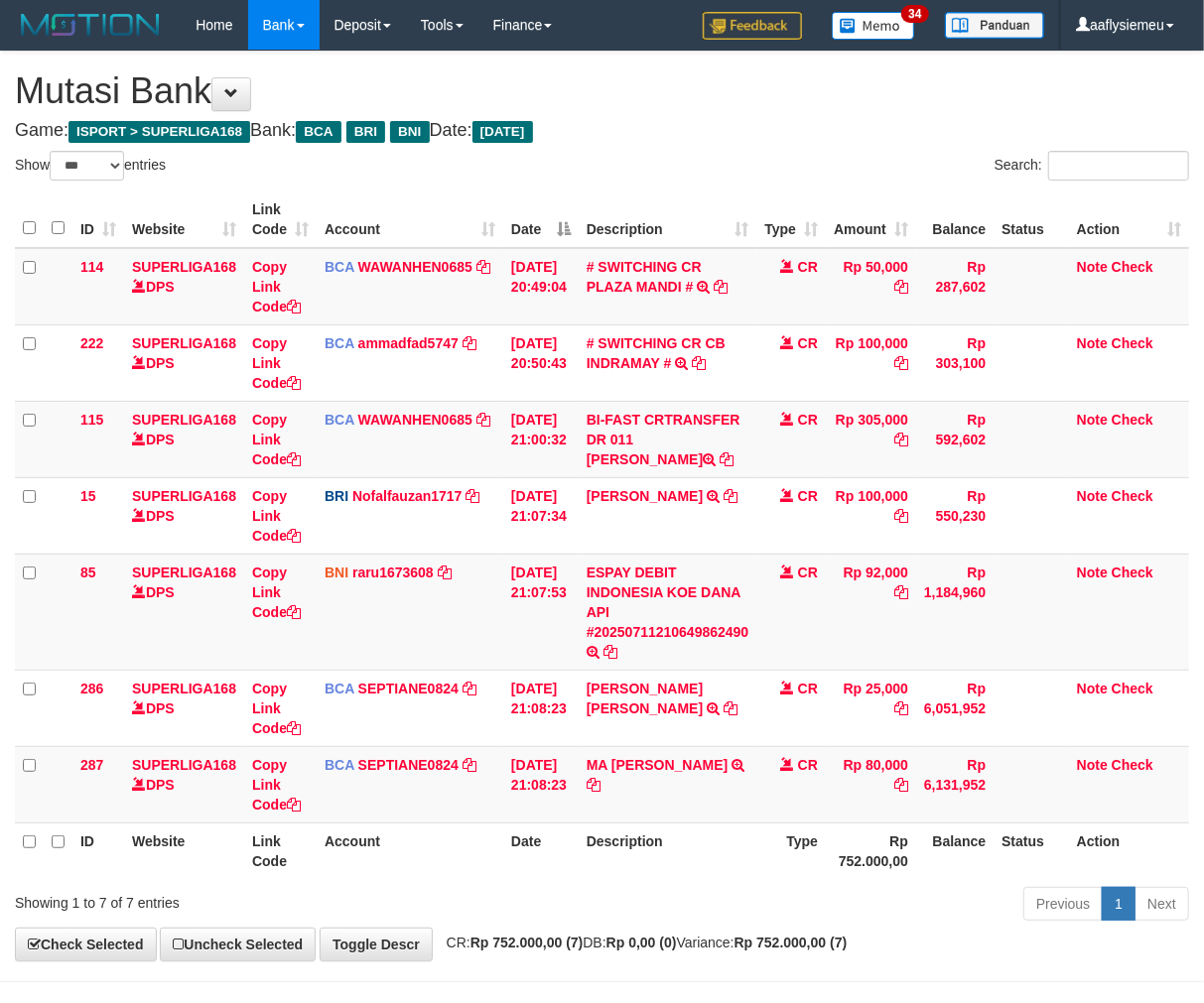 click on "Description" at bounding box center (668, 850) 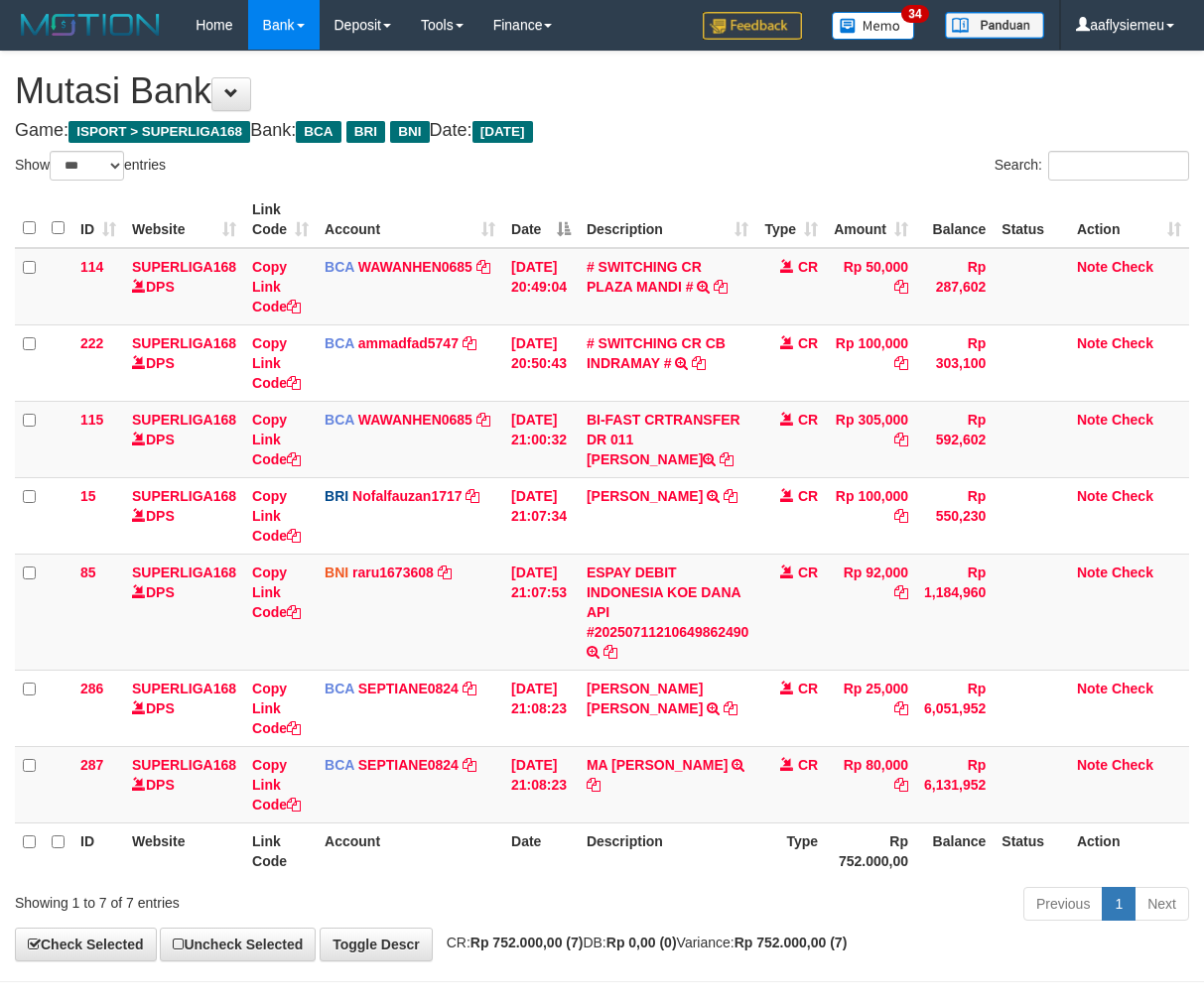 select on "***" 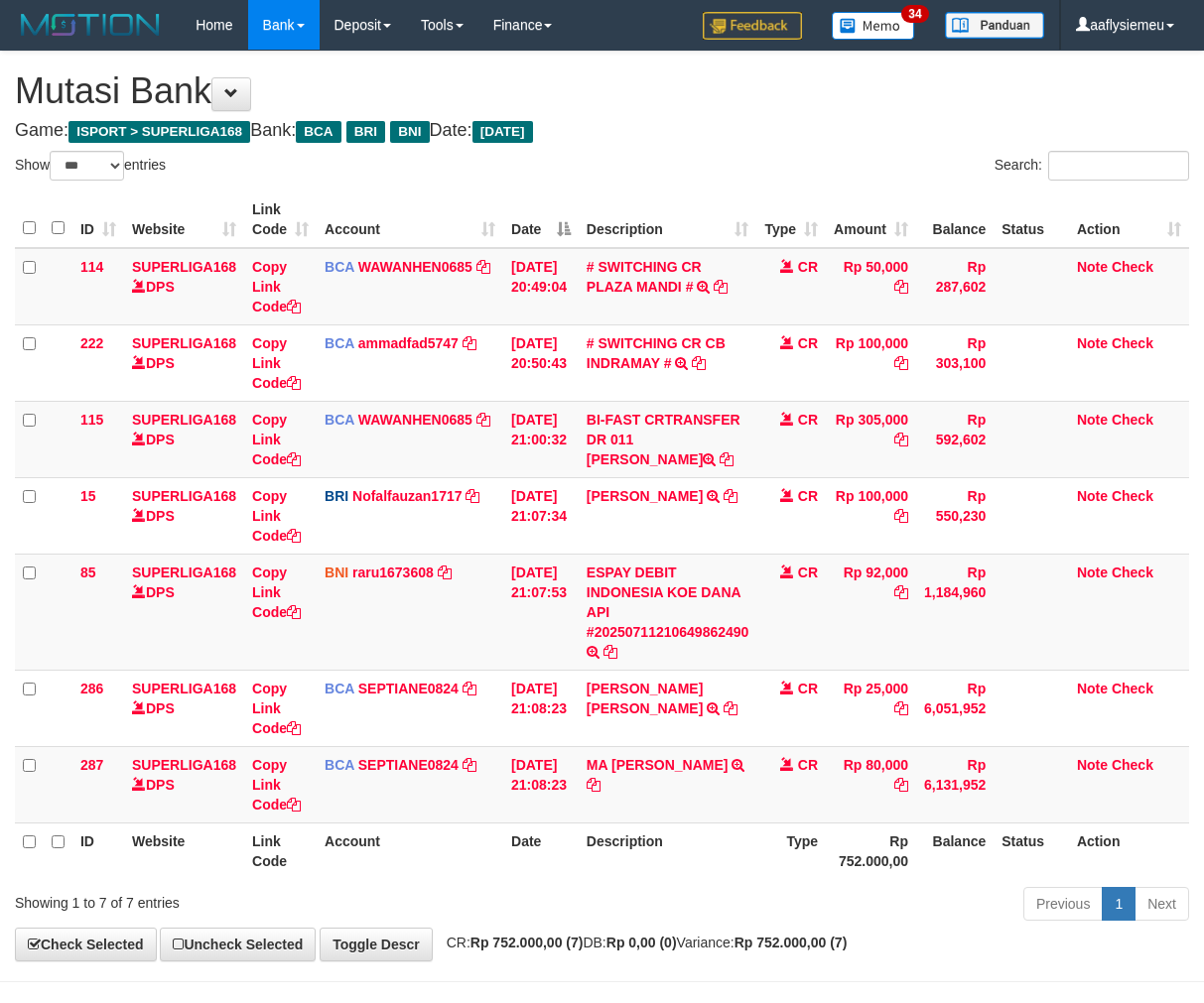 scroll, scrollTop: 0, scrollLeft: 0, axis: both 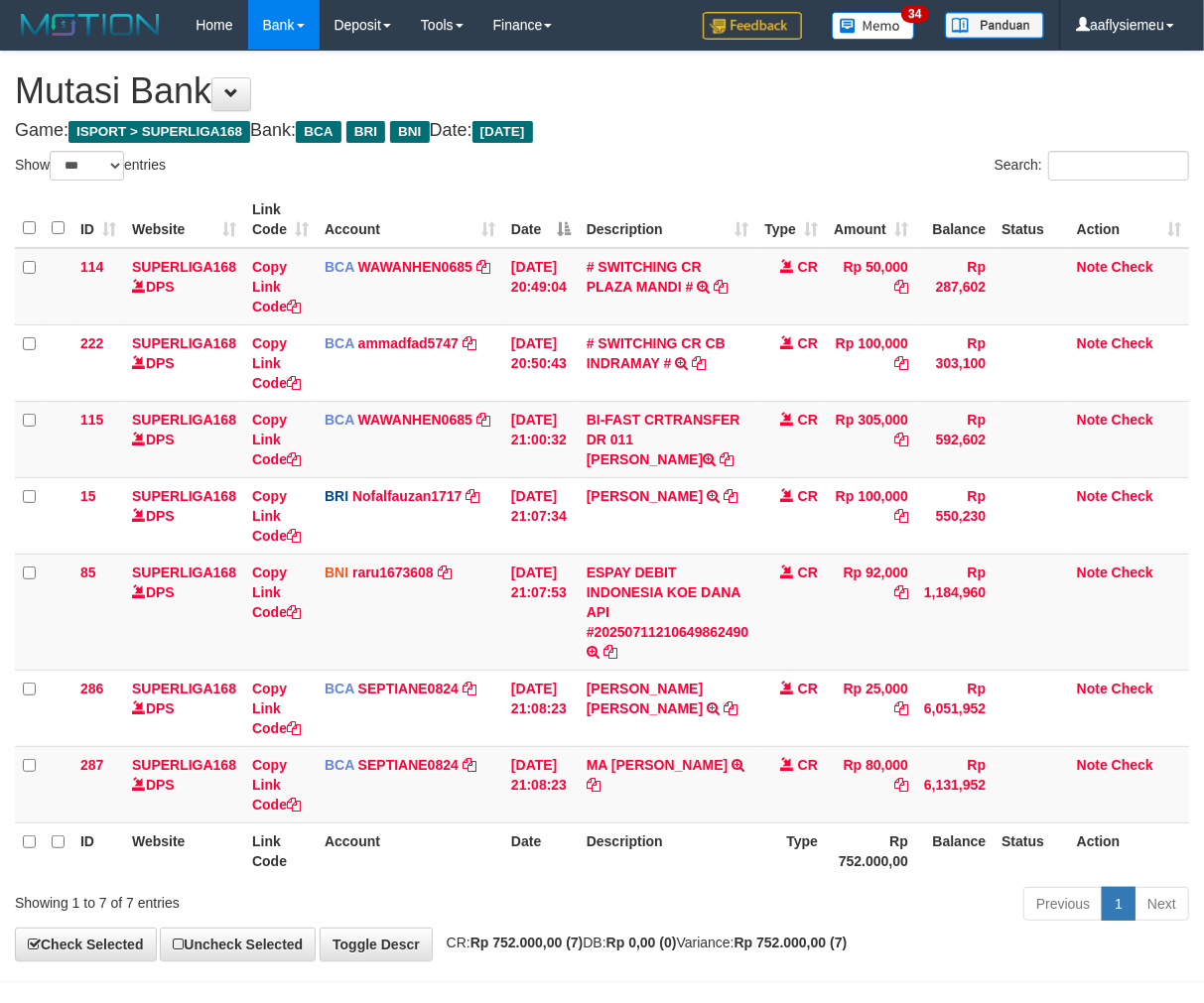 drag, startPoint x: 0, startPoint y: 0, endPoint x: 608, endPoint y: 836, distance: 1033.7118 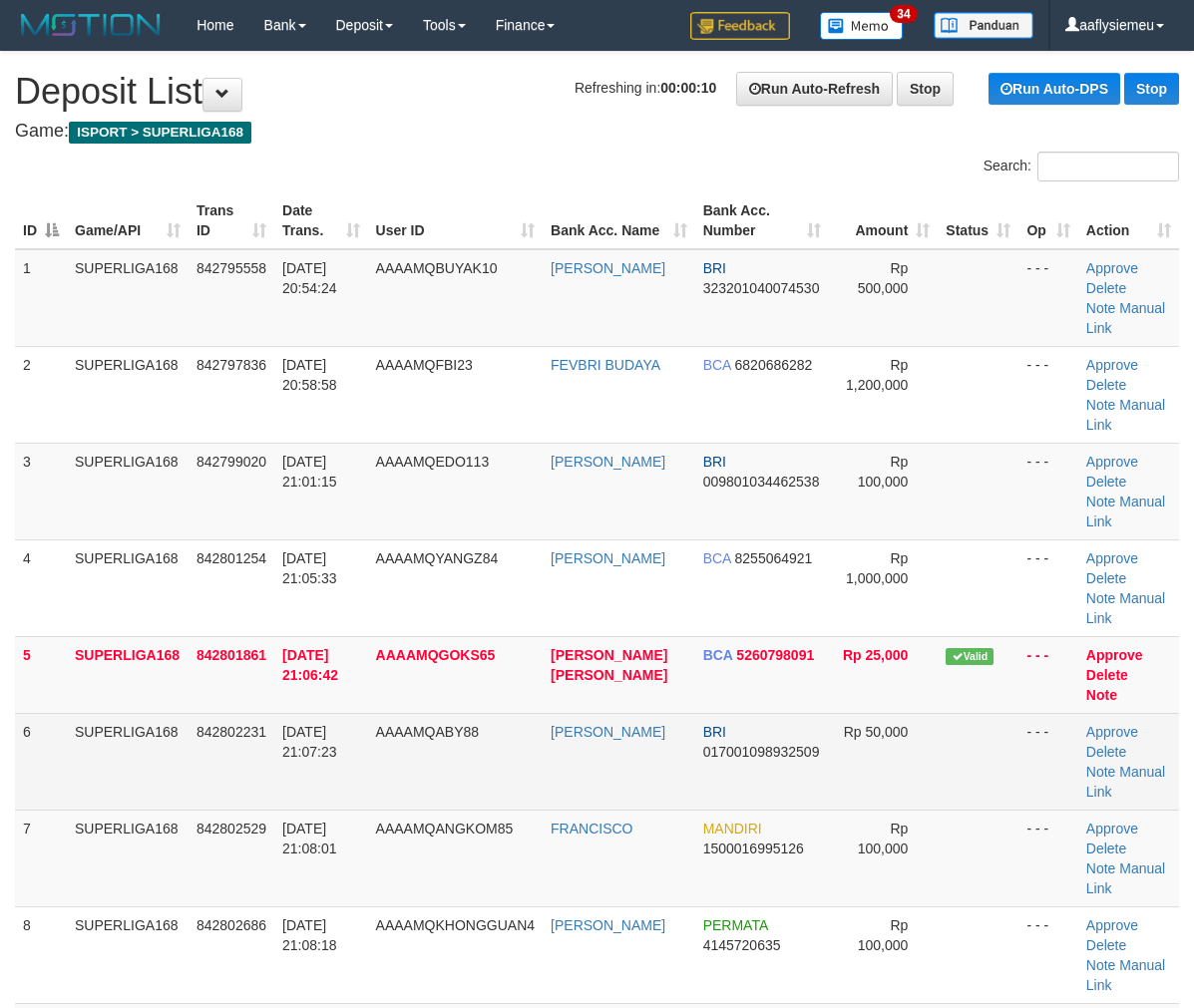 scroll, scrollTop: 0, scrollLeft: 0, axis: both 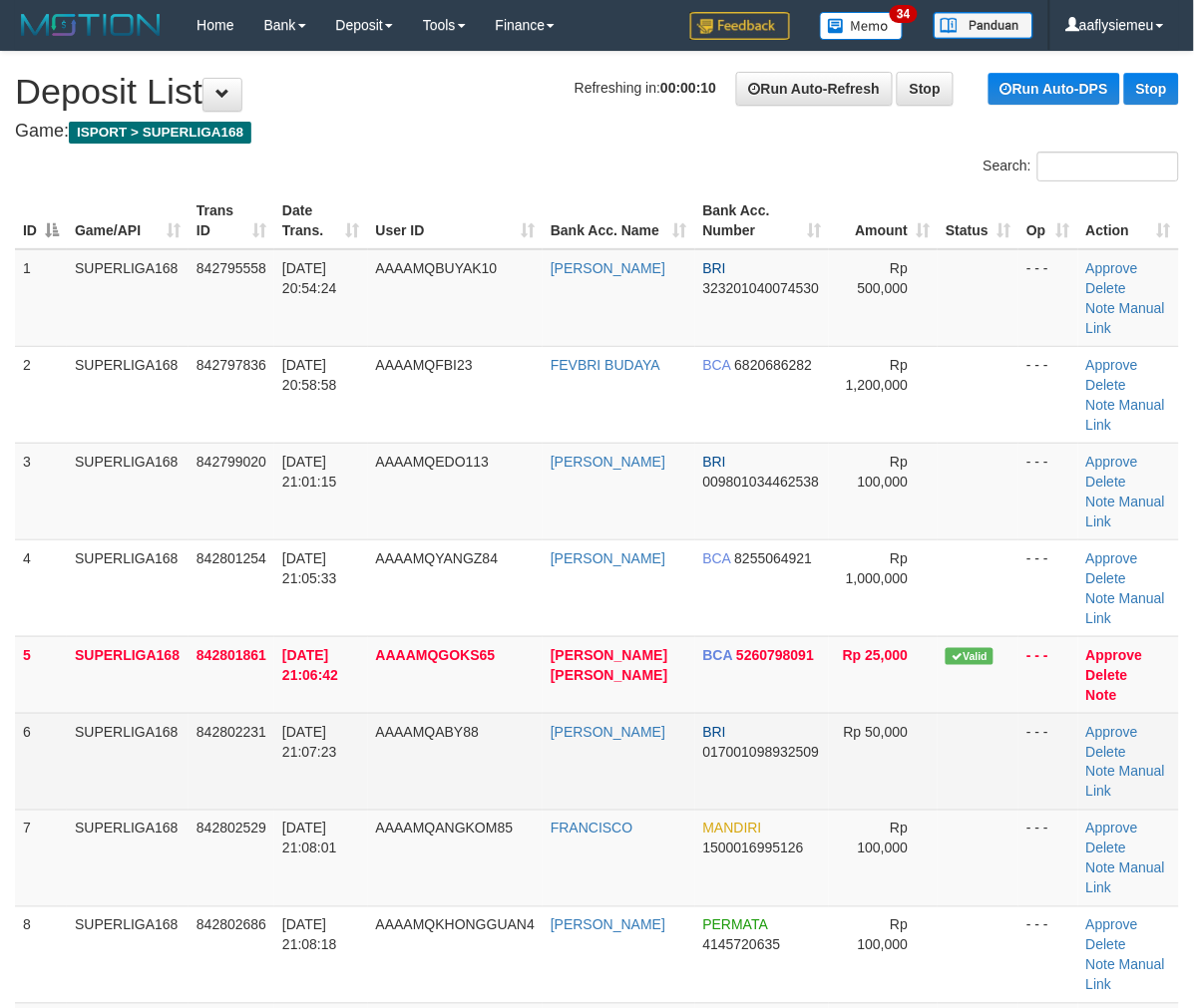 click on "6" at bounding box center [41, 761] 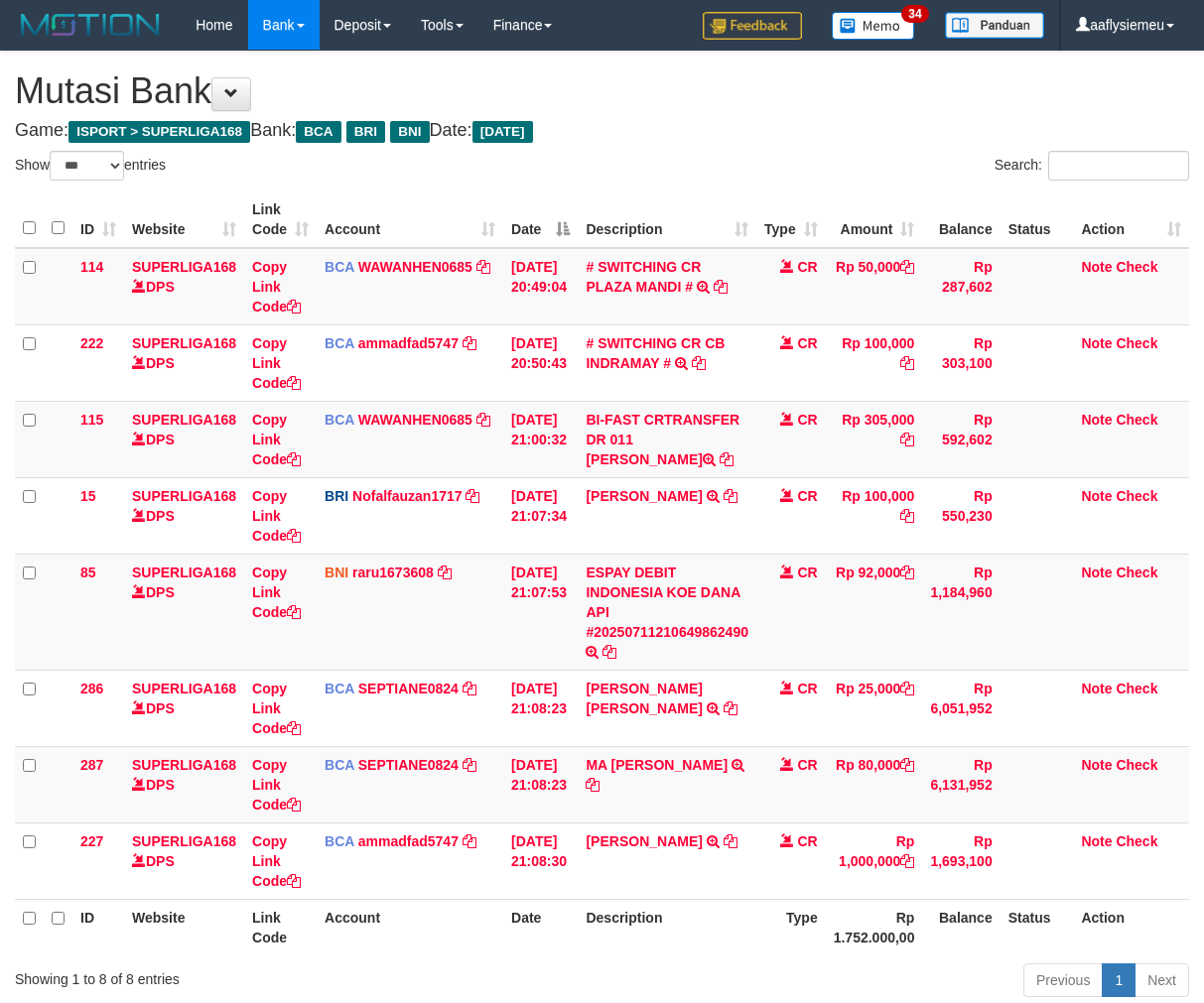 select on "***" 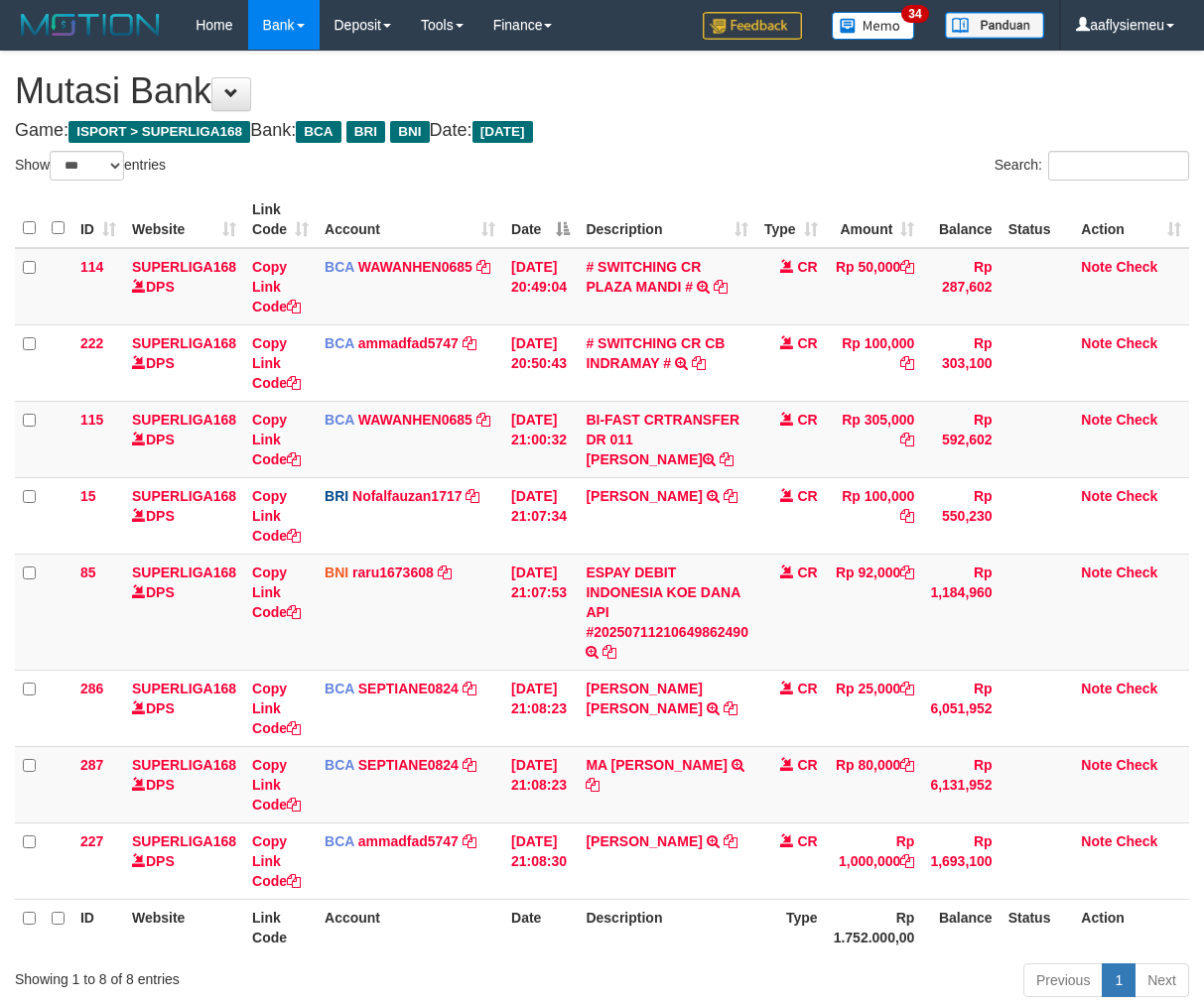 scroll, scrollTop: 0, scrollLeft: 0, axis: both 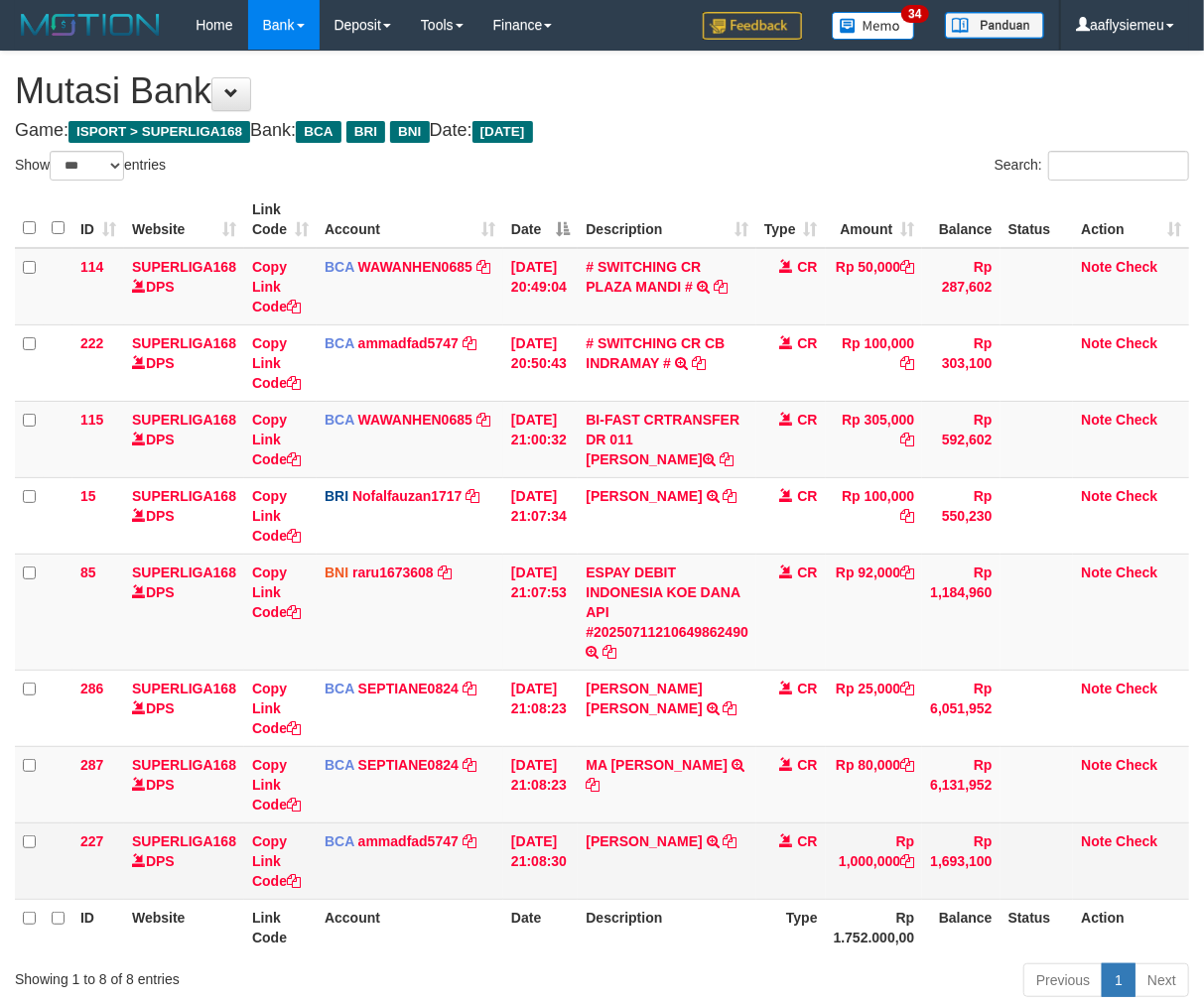 click on "LIE [PERSON_NAME] KI         TRSF E-BANKING CR 1107/FTSCY/WS95031
1000000.00LIE [PERSON_NAME]" at bounding box center [667, 860] 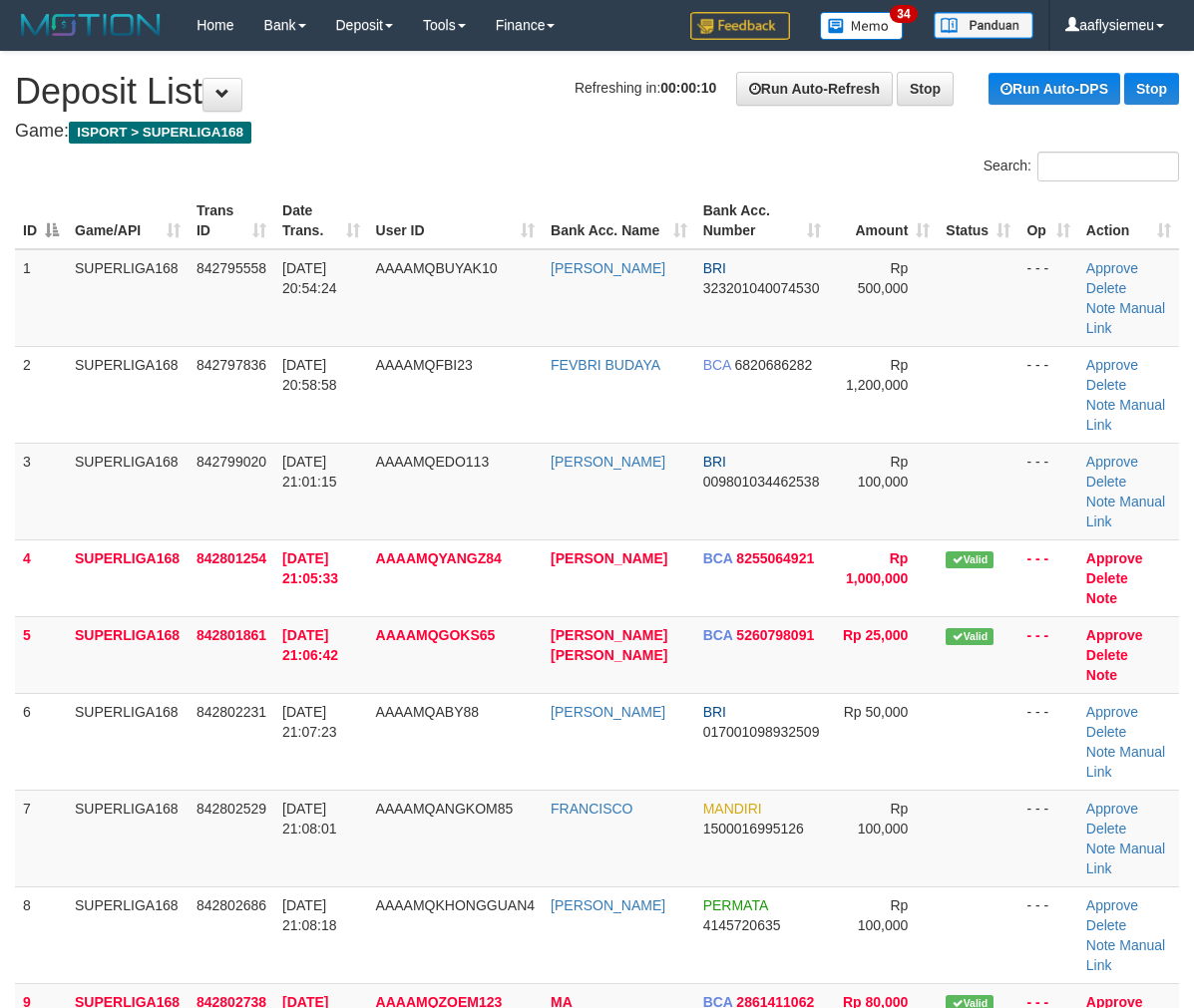 scroll, scrollTop: 0, scrollLeft: 0, axis: both 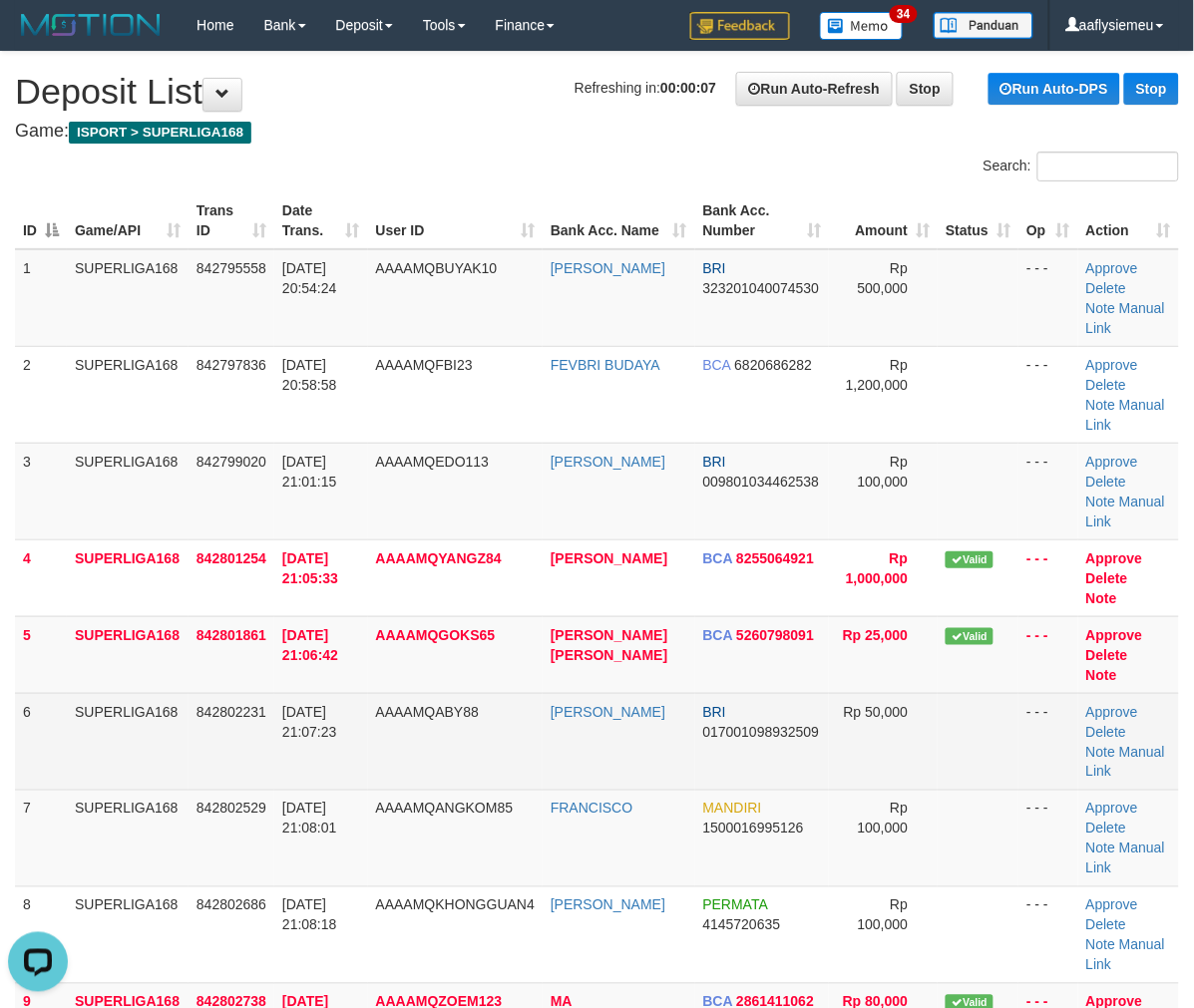 click on "6" at bounding box center (41, 741) 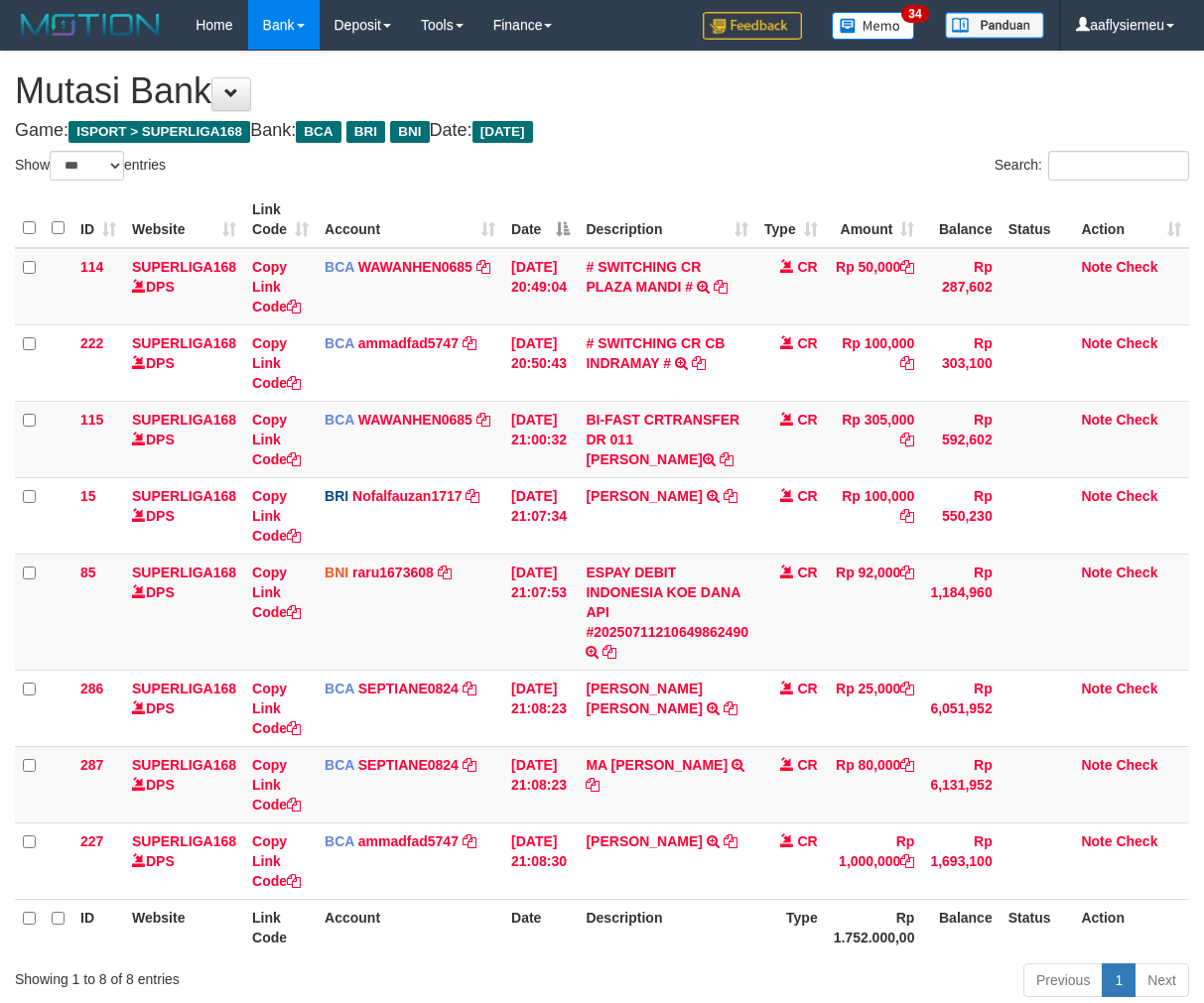 select on "***" 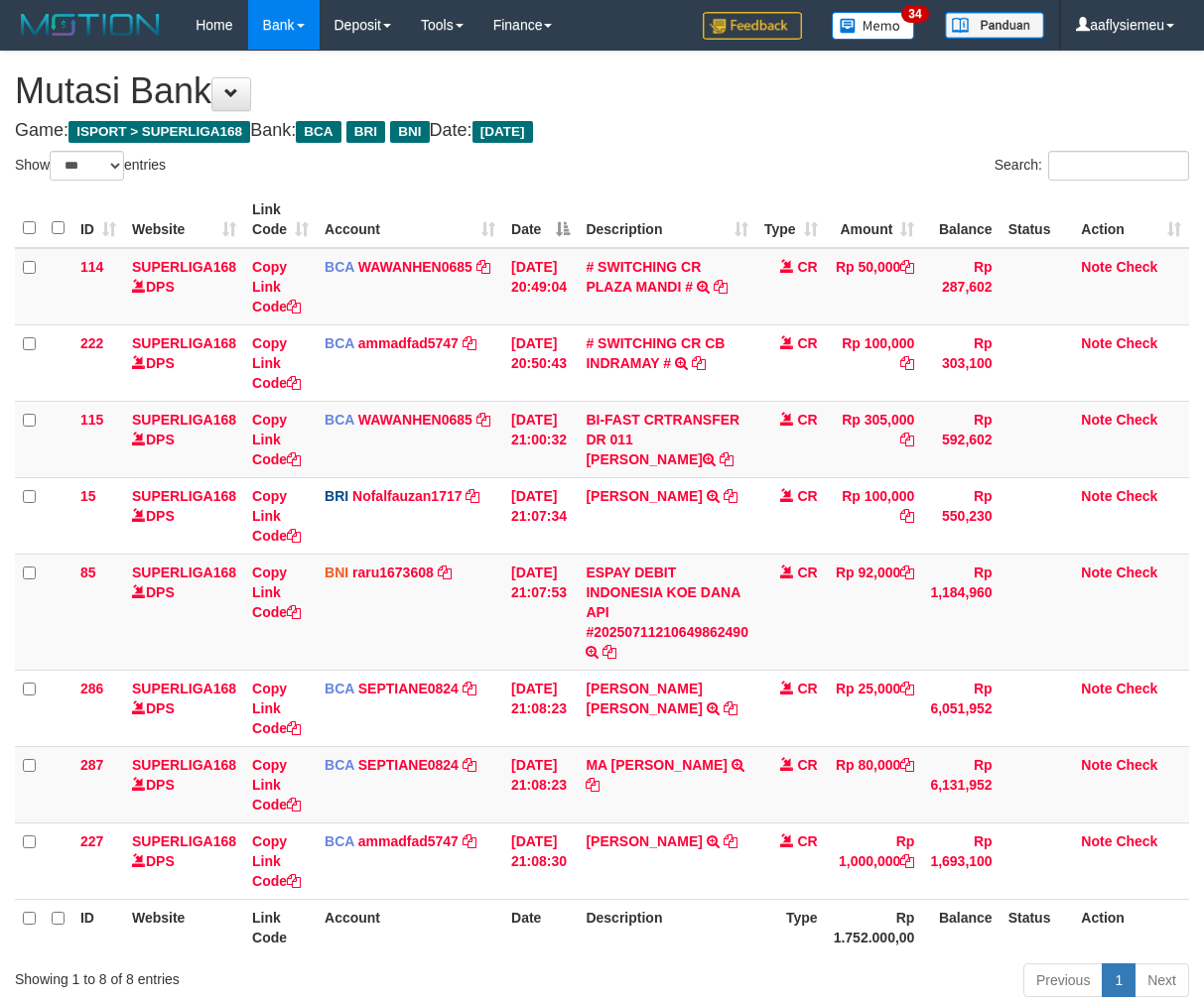 scroll, scrollTop: 0, scrollLeft: 0, axis: both 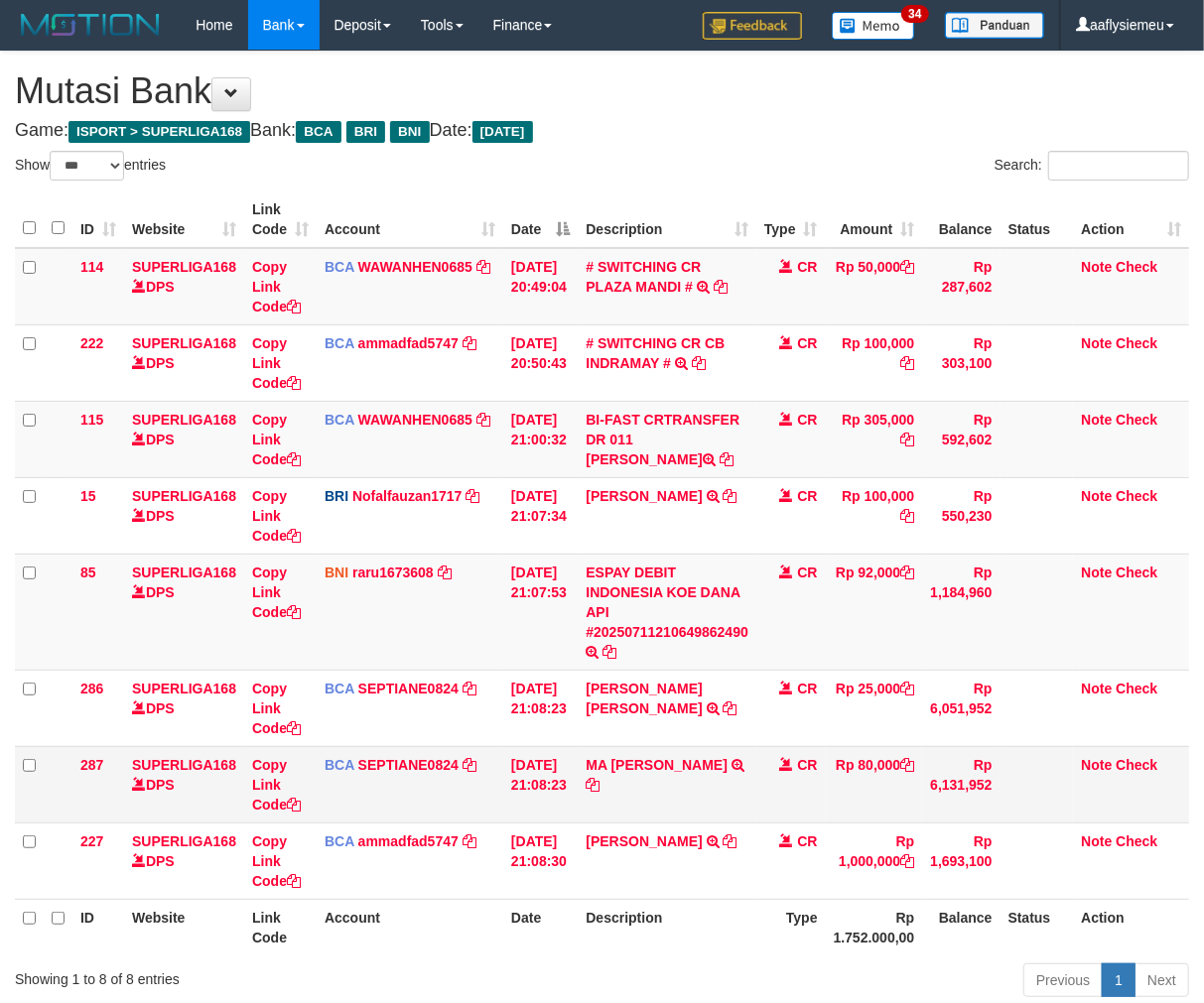 click on "MA ZHUM HALAWANI         TRSF E-BANKING CR 1107/FTSCY/WS95031
80000.00MA'ZHUM HALAWANI" at bounding box center (667, 784) 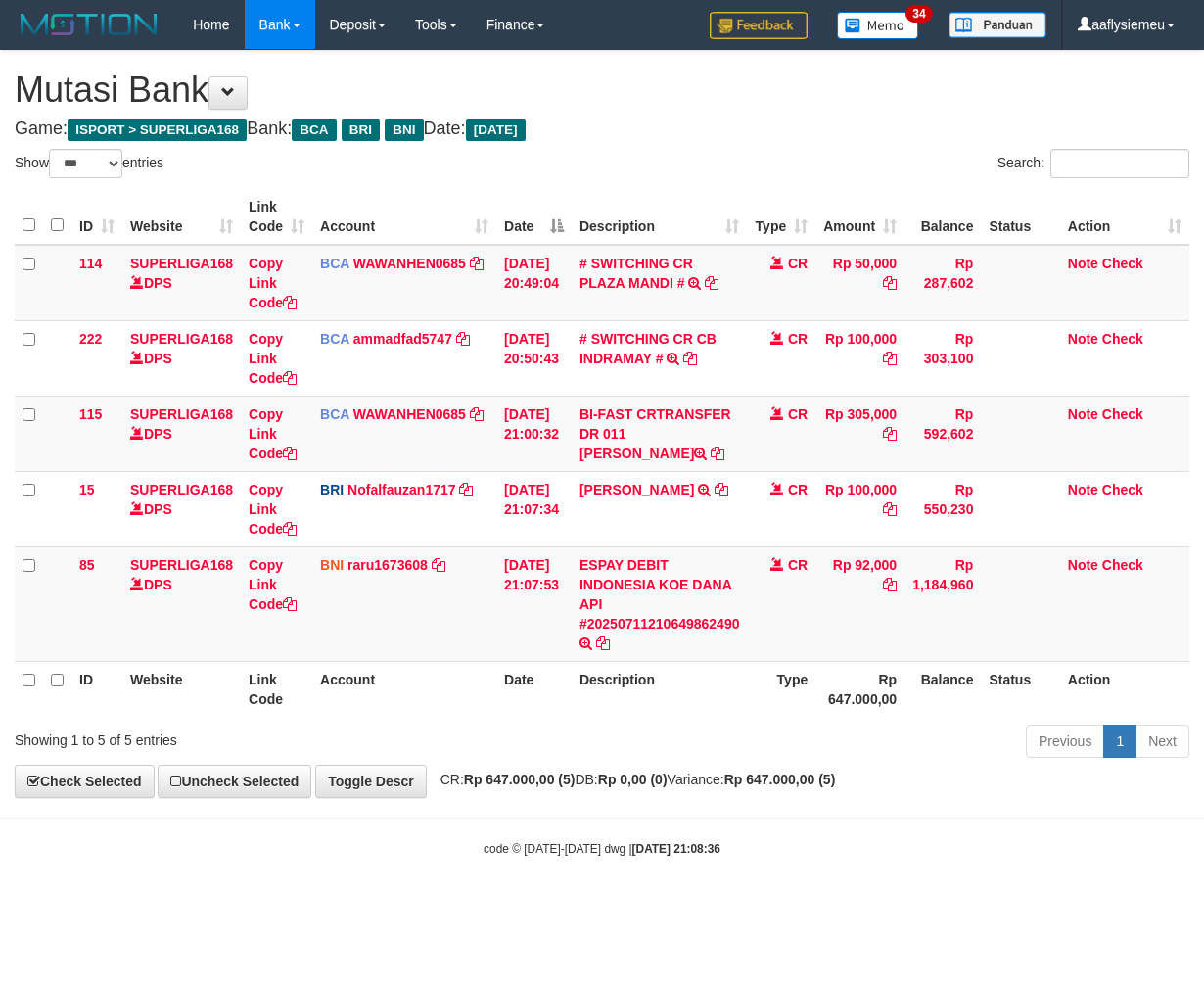 select on "***" 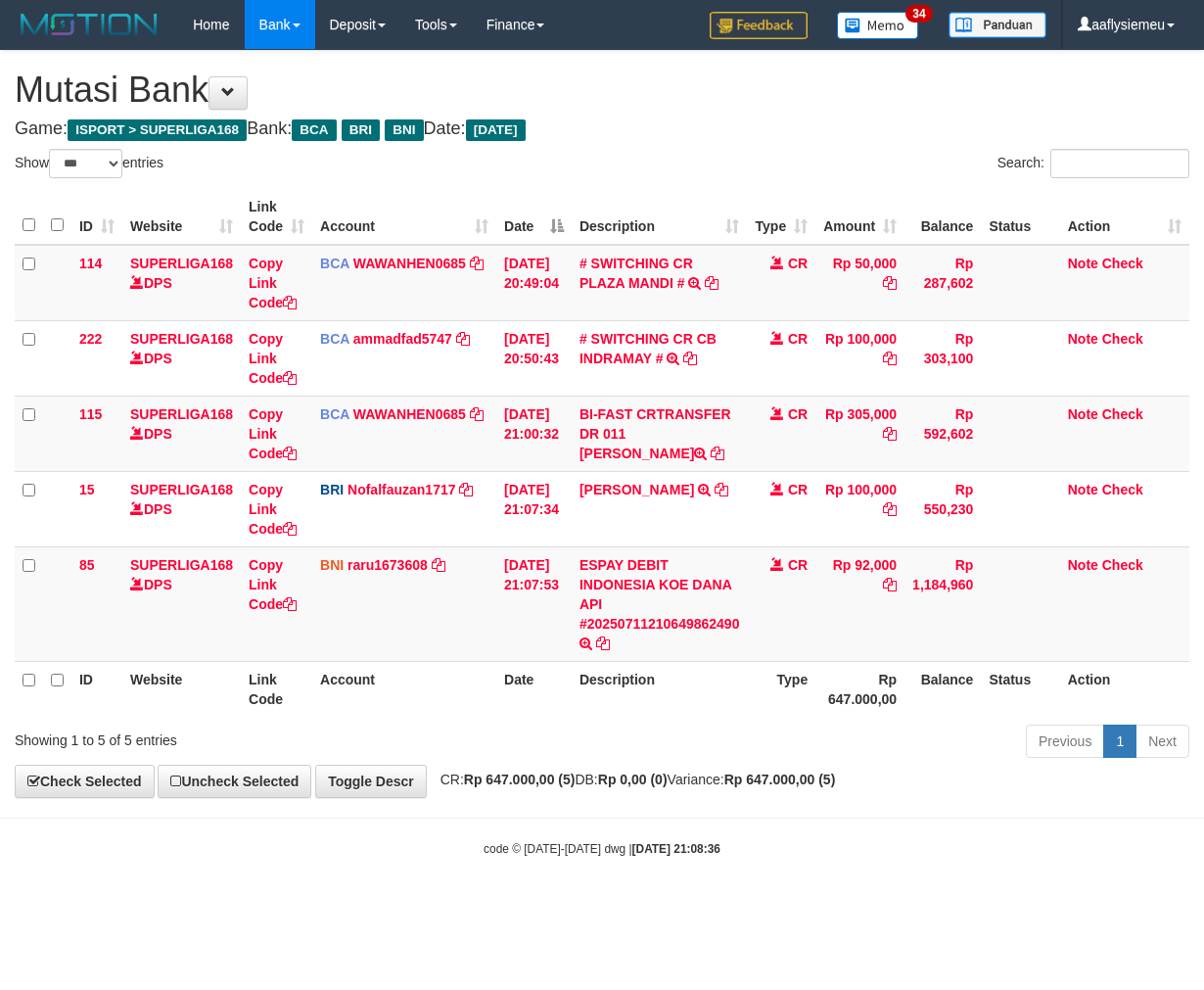 scroll, scrollTop: 0, scrollLeft: 0, axis: both 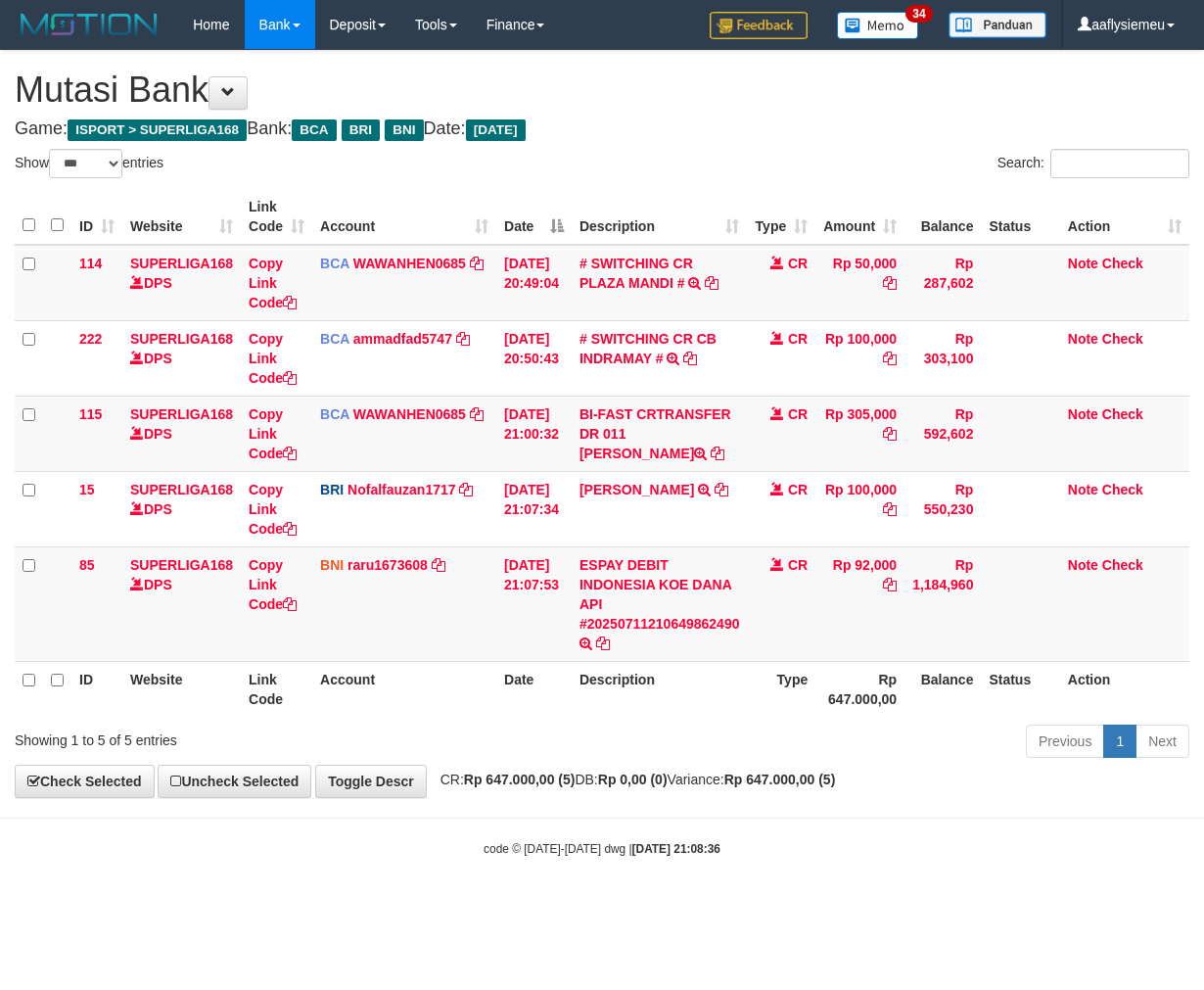 select on "***" 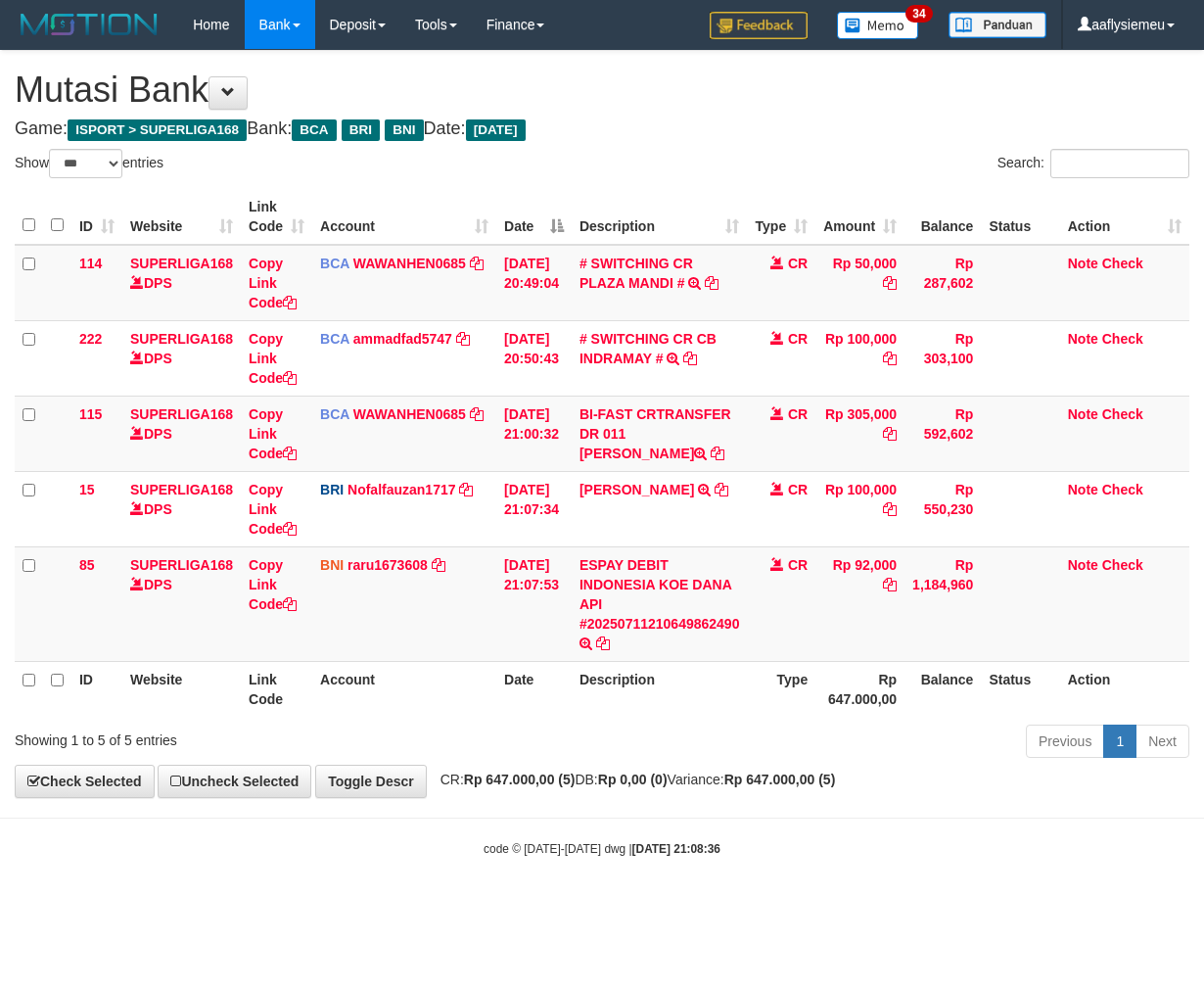 scroll, scrollTop: 0, scrollLeft: 0, axis: both 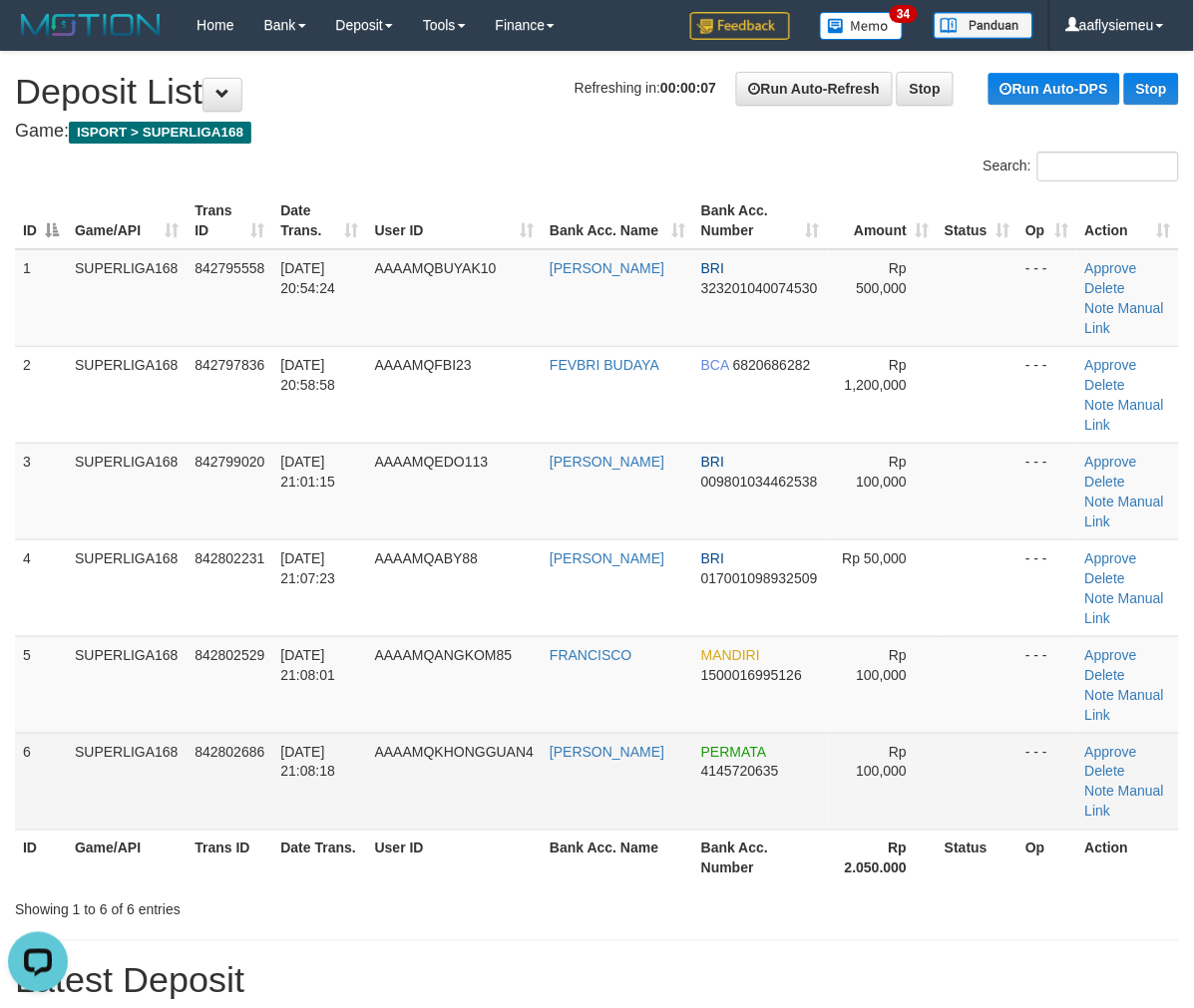 click on "SUPERLIGA168" at bounding box center [127, 781] 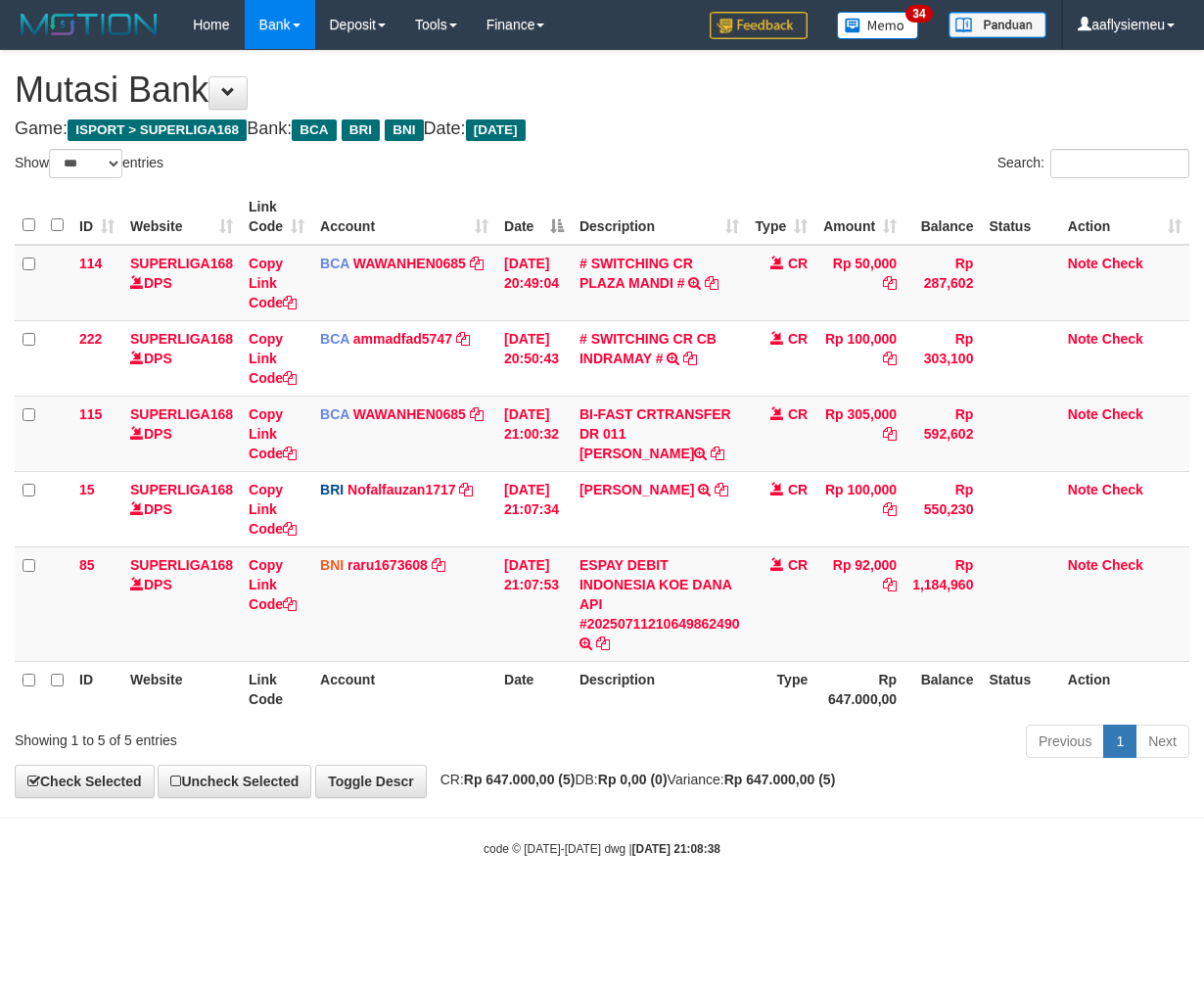 select on "***" 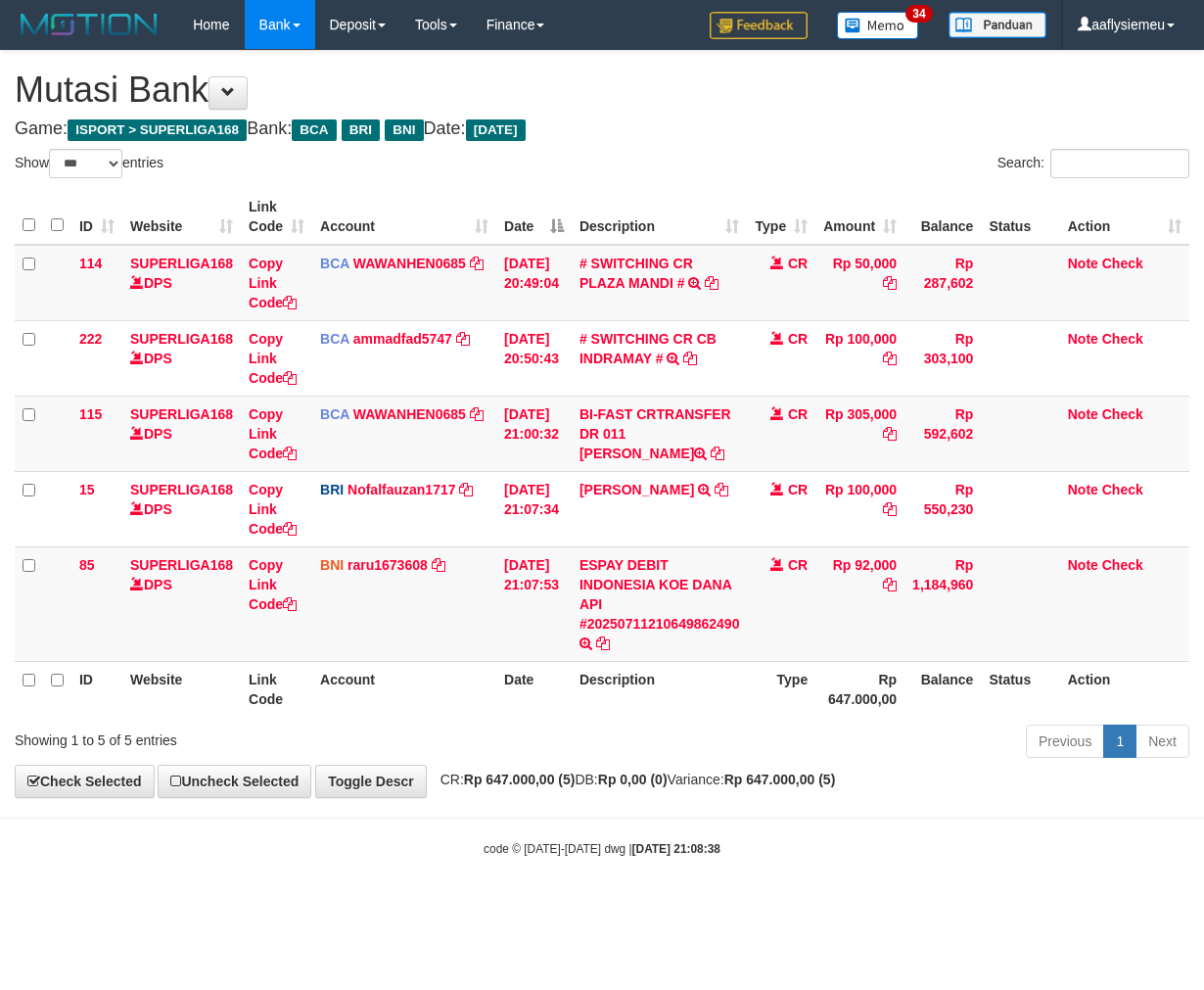 scroll, scrollTop: 0, scrollLeft: 0, axis: both 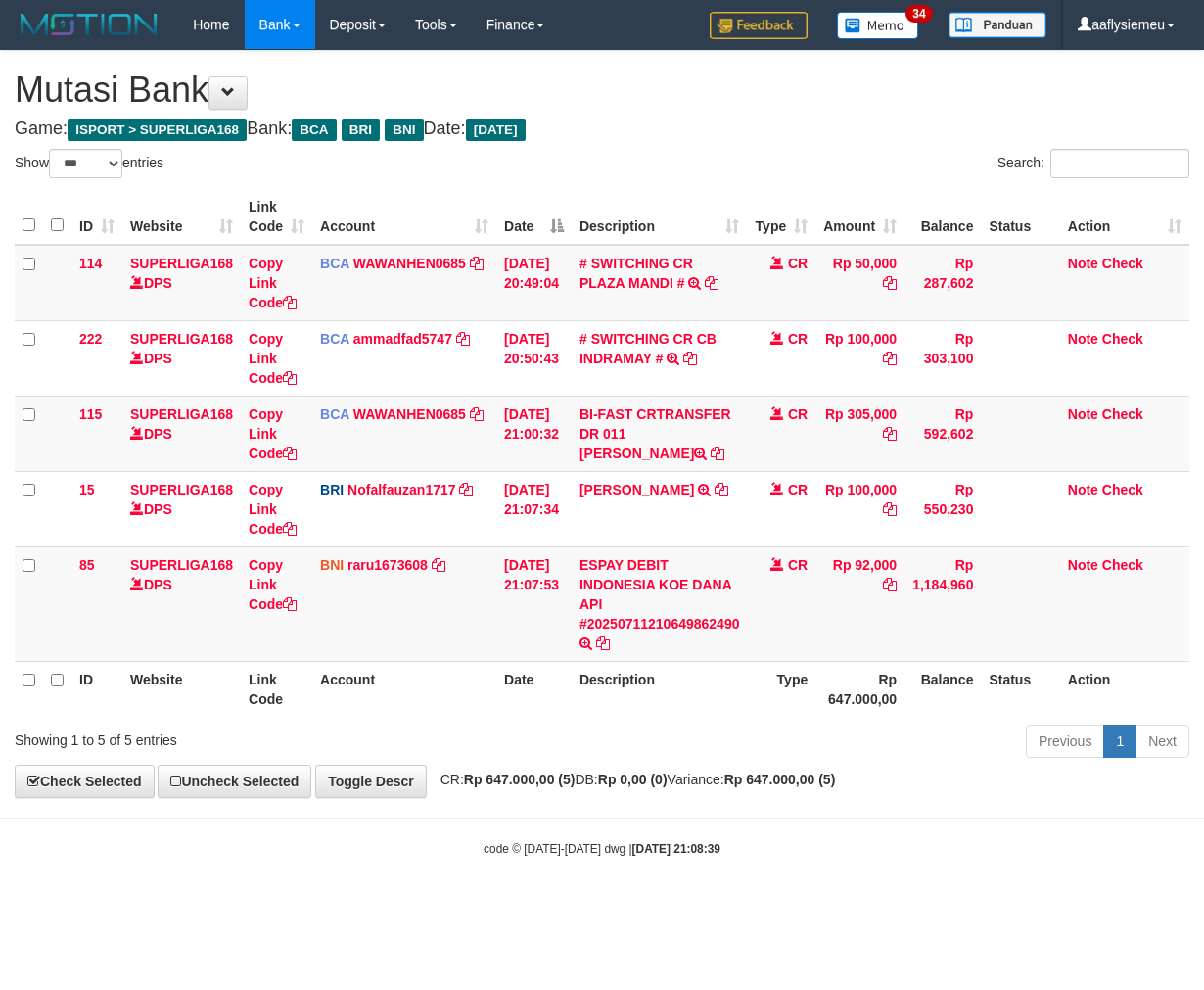 select on "***" 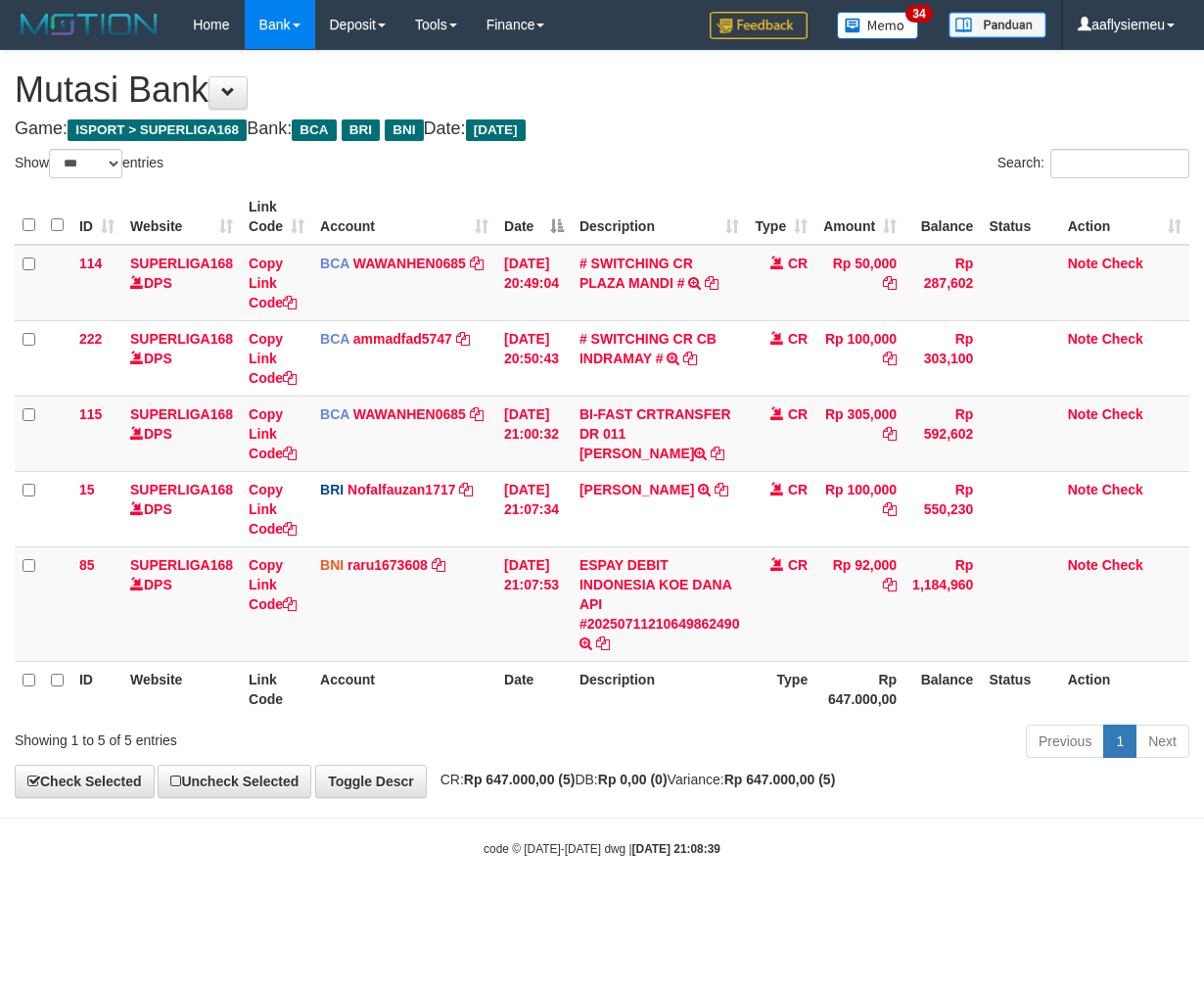 scroll, scrollTop: 0, scrollLeft: 0, axis: both 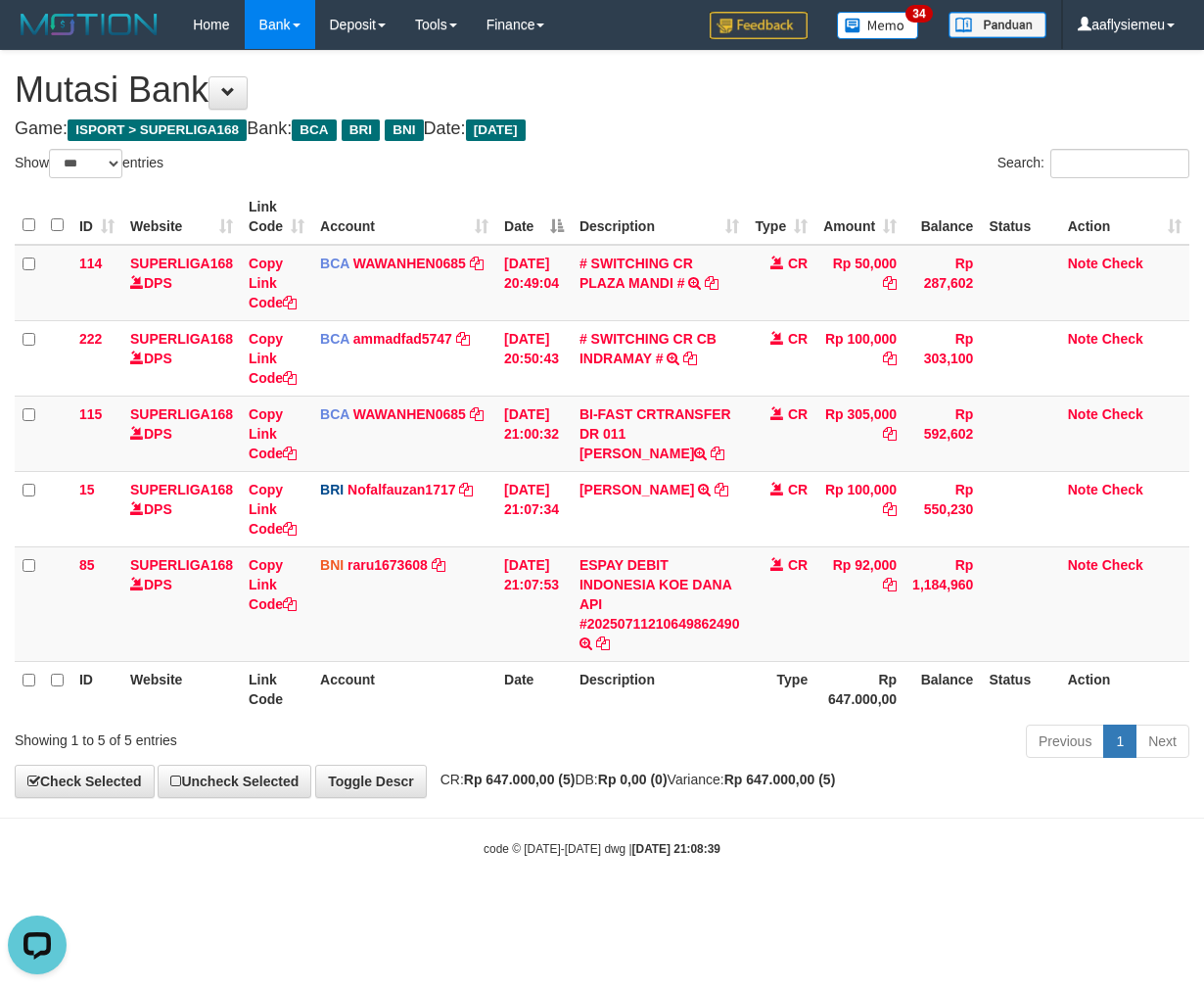 click on "**********" at bounding box center (602, 424) 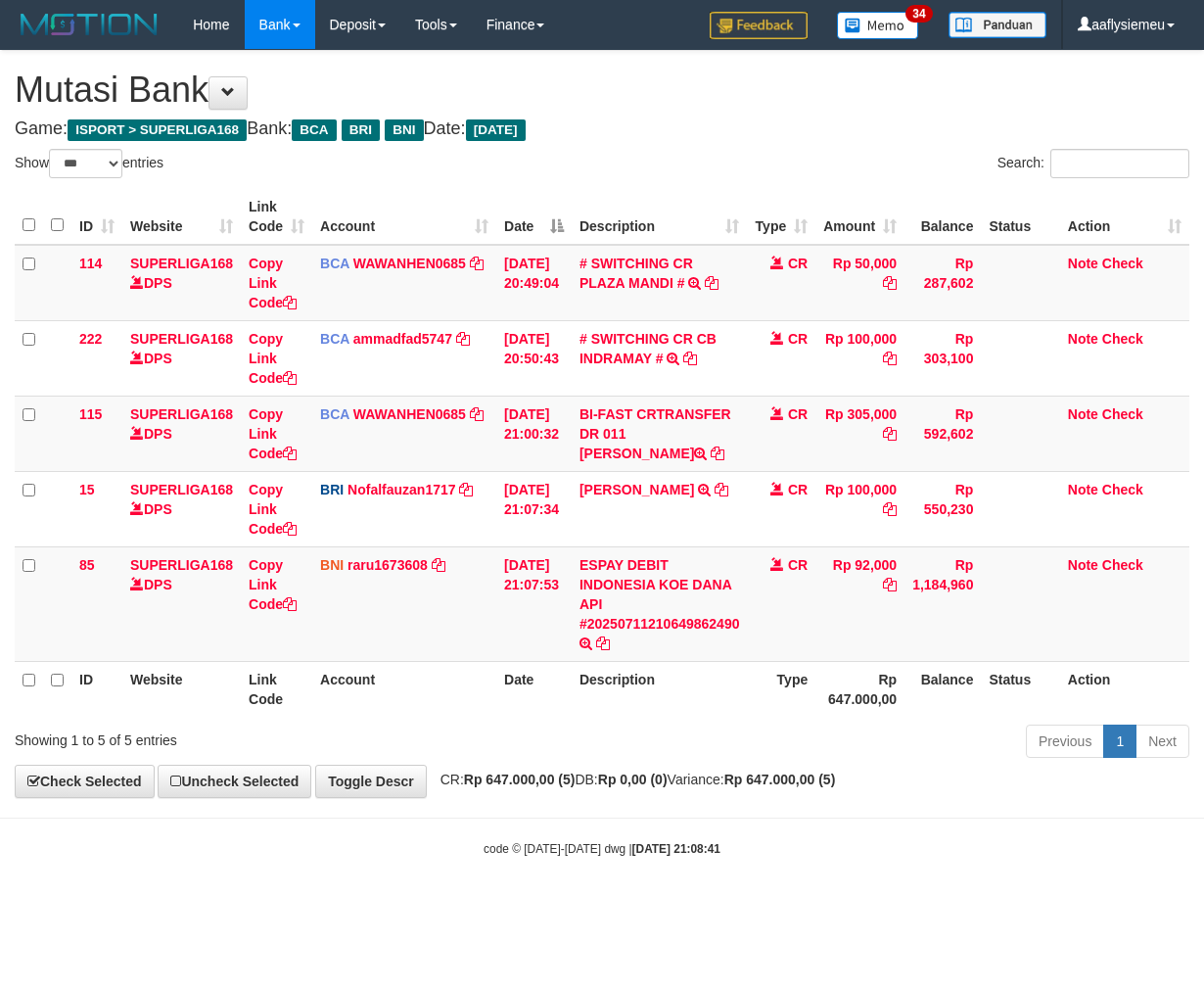 select on "***" 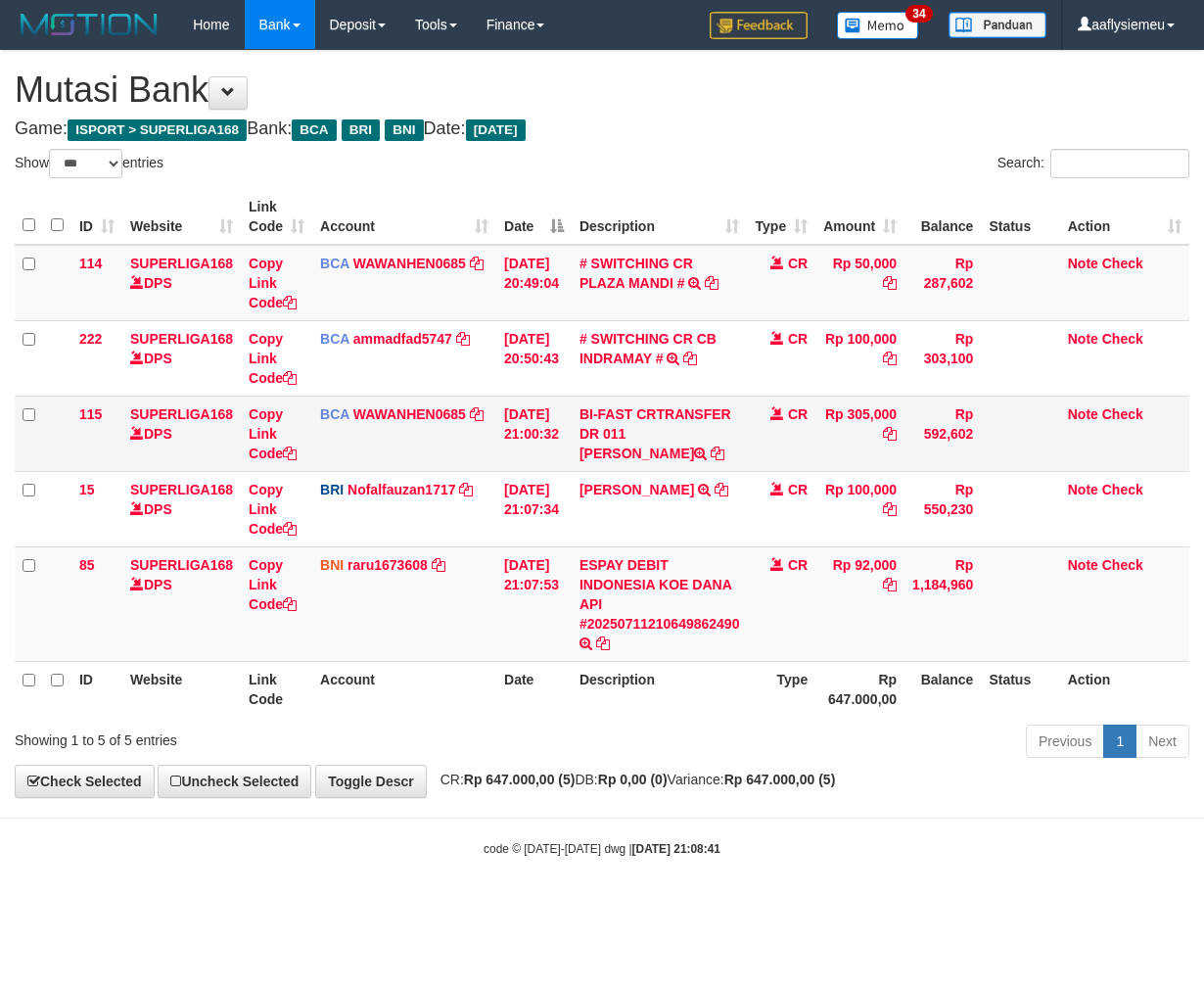 scroll, scrollTop: 0, scrollLeft: 0, axis: both 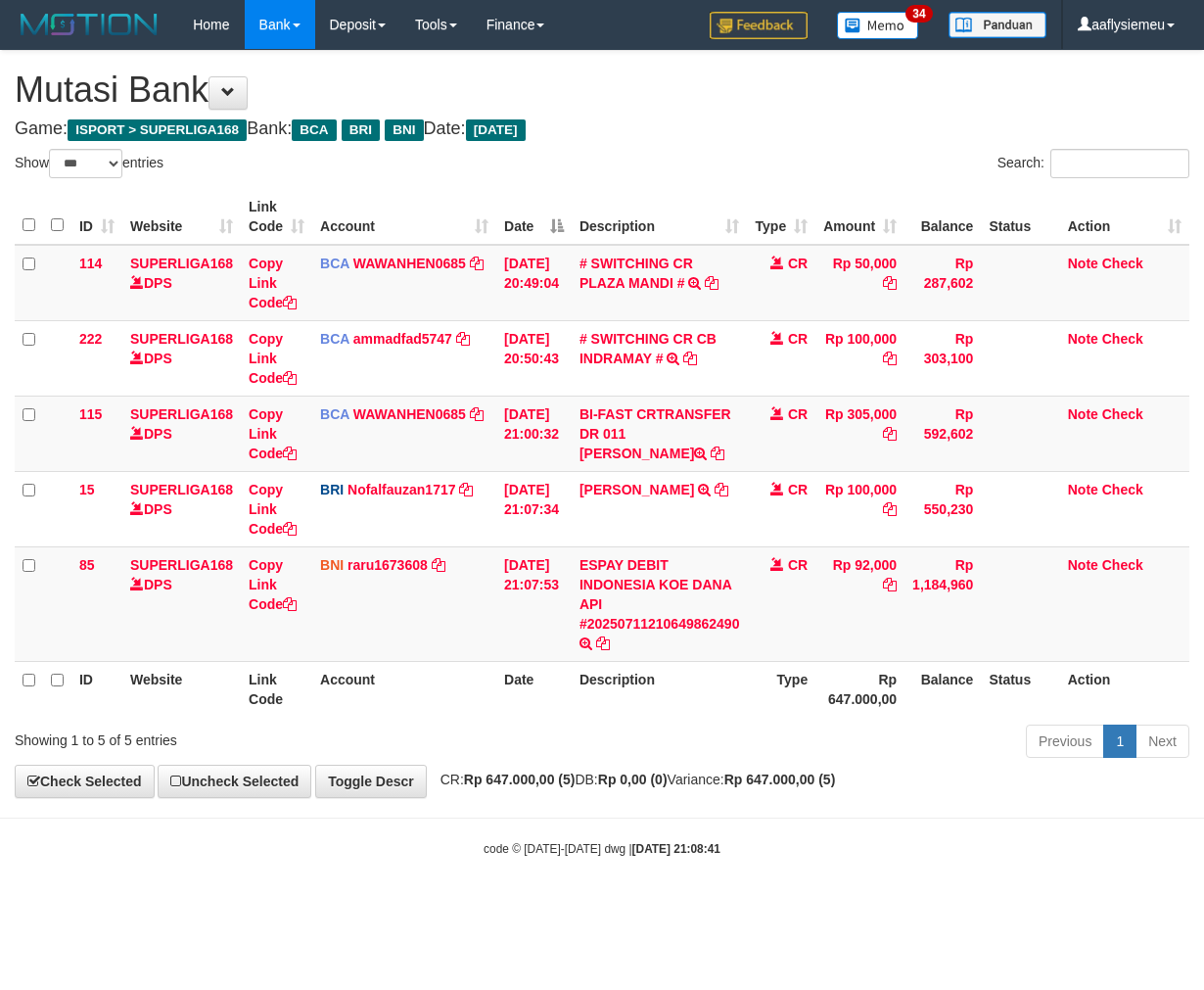 drag, startPoint x: 904, startPoint y: 778, endPoint x: 951, endPoint y: 760, distance: 50.328918 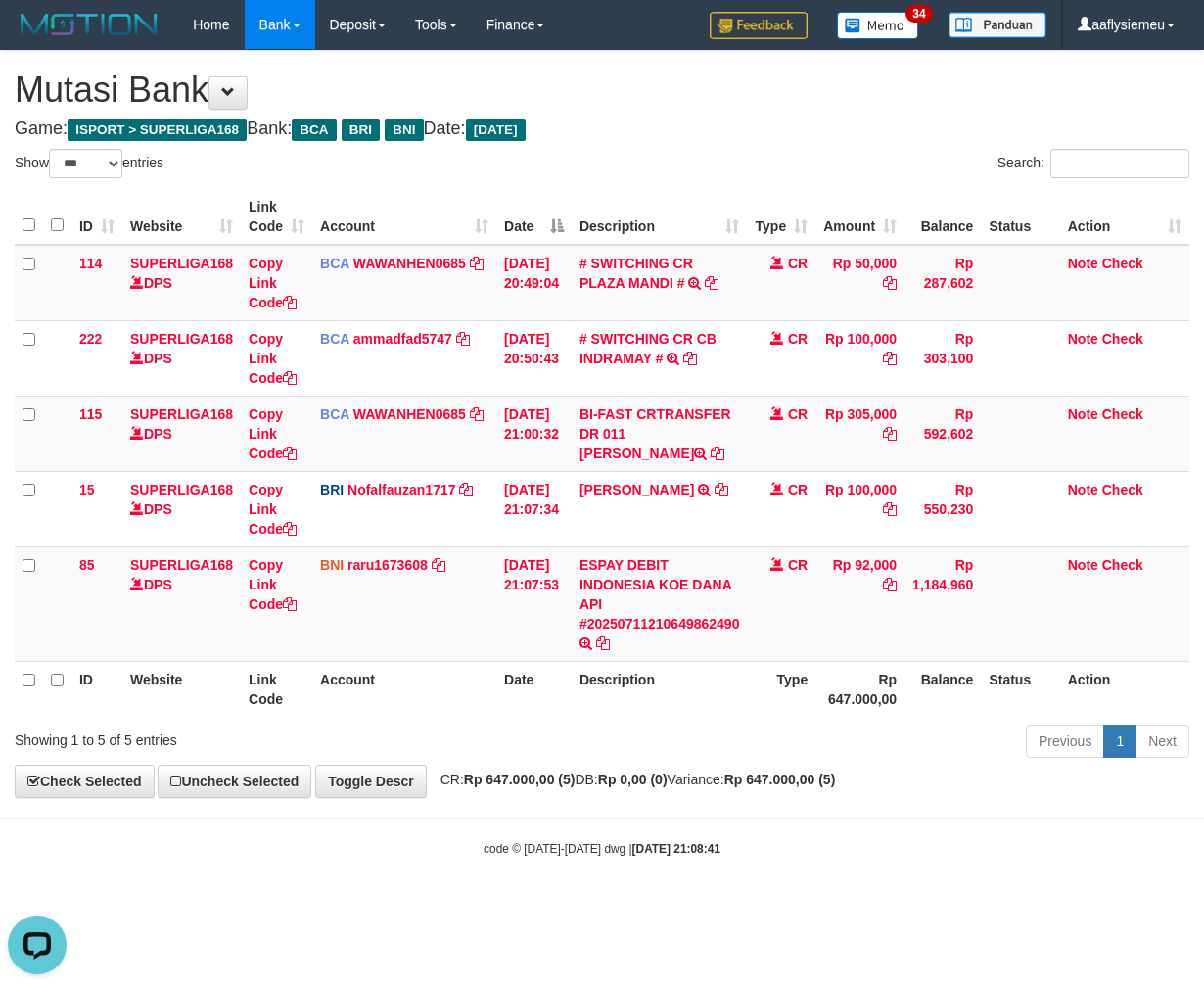 scroll, scrollTop: 0, scrollLeft: 0, axis: both 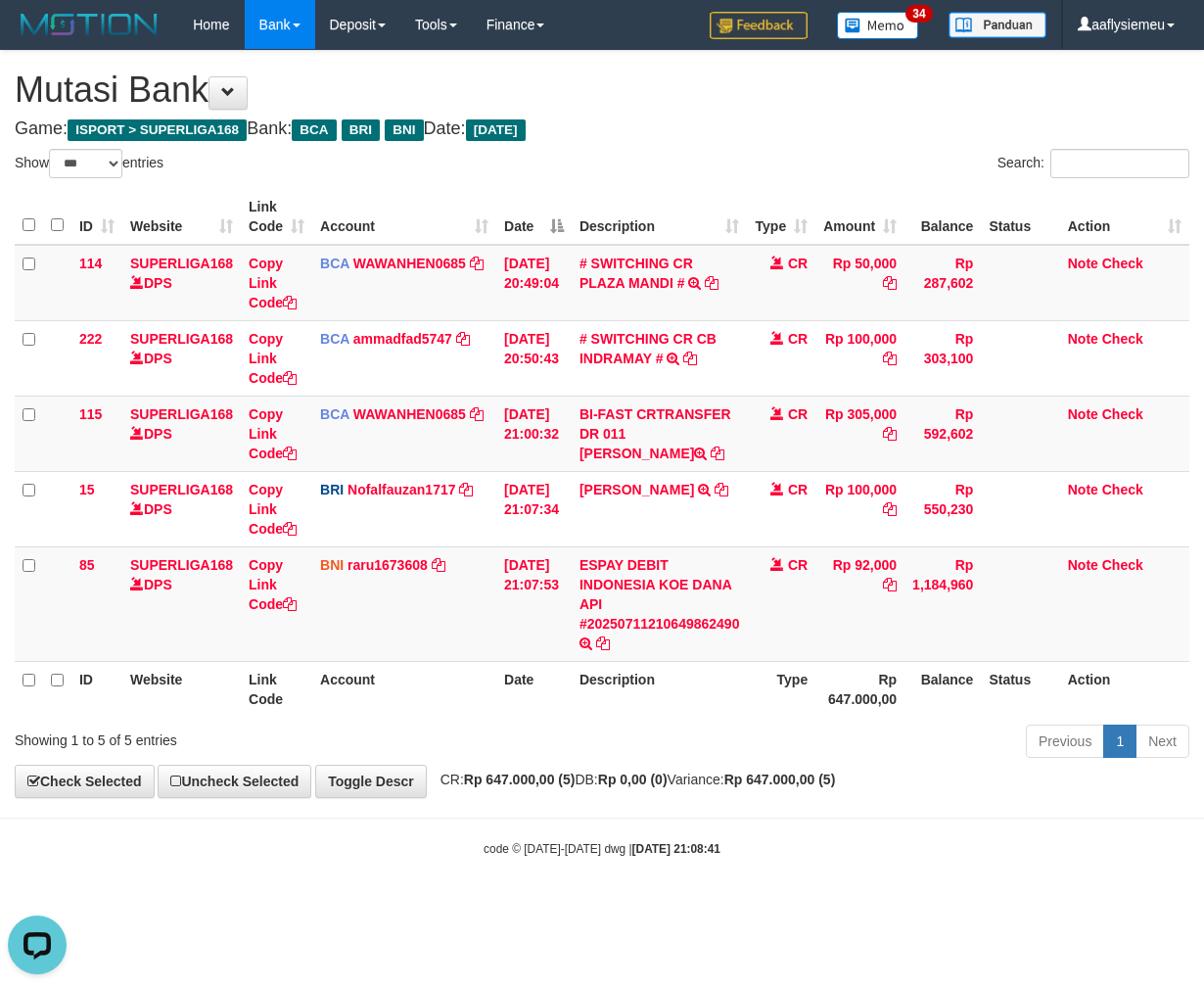 click on "Rp 647.000,00 (5)" at bounding box center [780, 779] 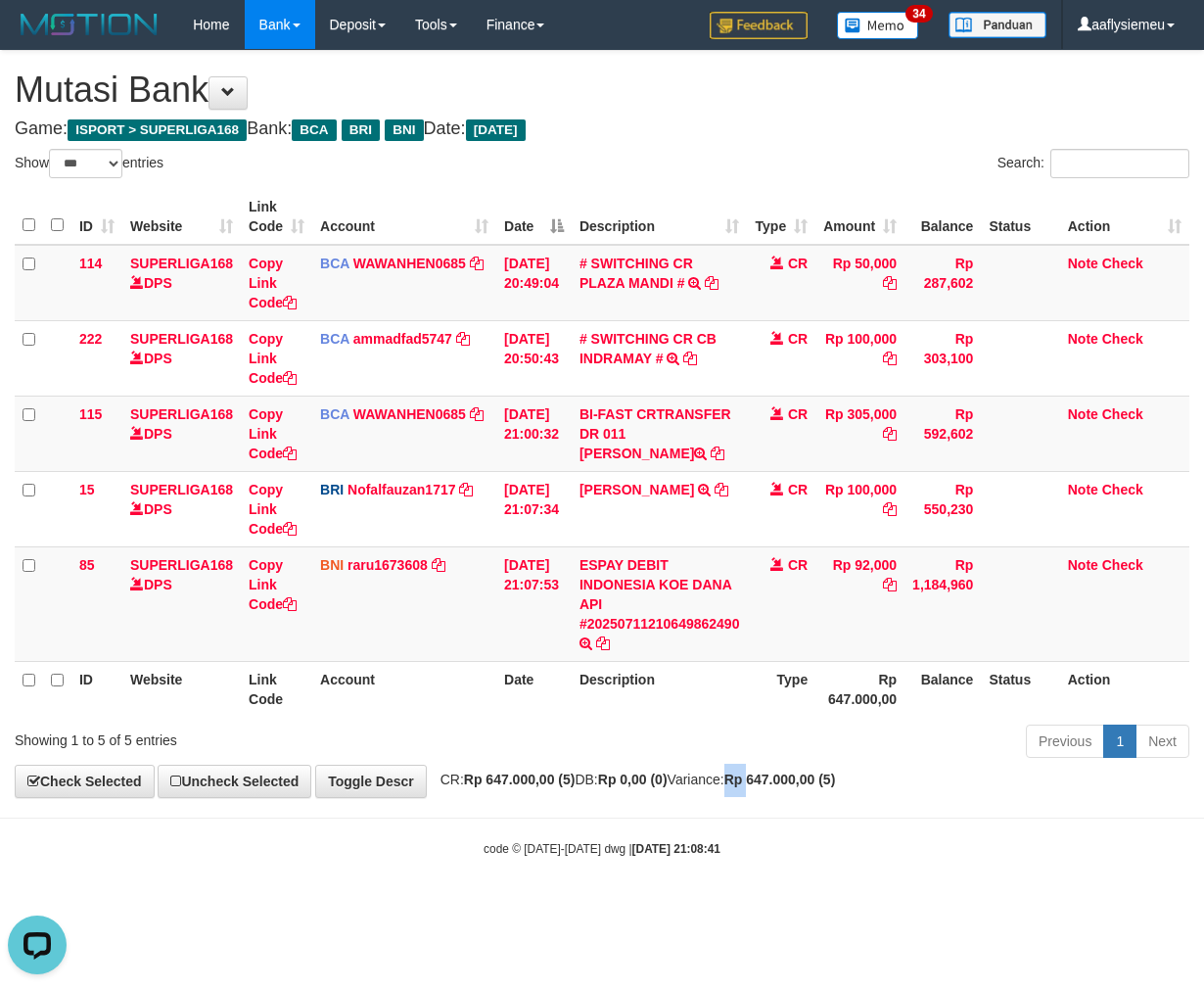 drag, startPoint x: 795, startPoint y: 777, endPoint x: 1192, endPoint y: 673, distance: 410.39615 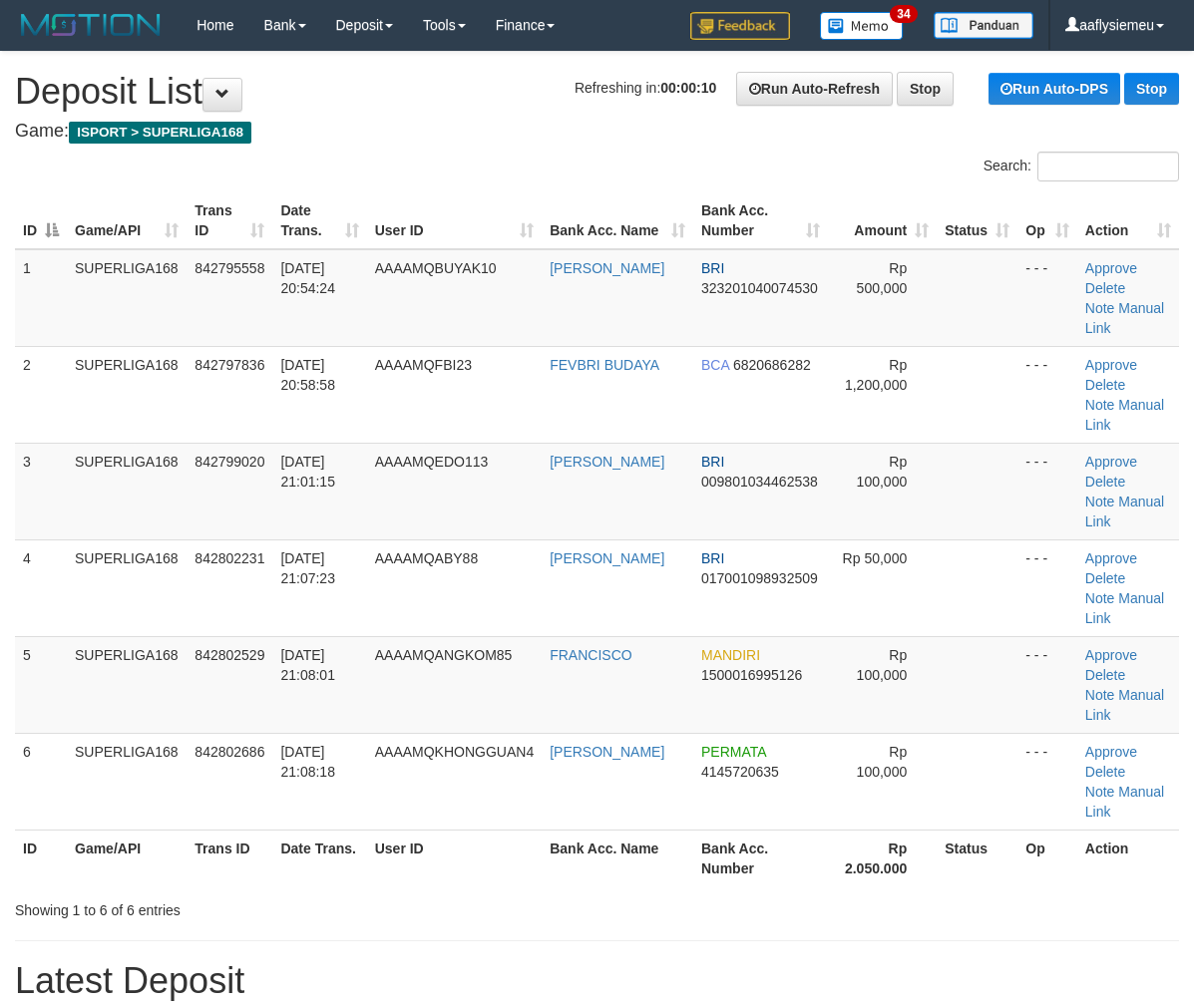 scroll, scrollTop: 0, scrollLeft: 0, axis: both 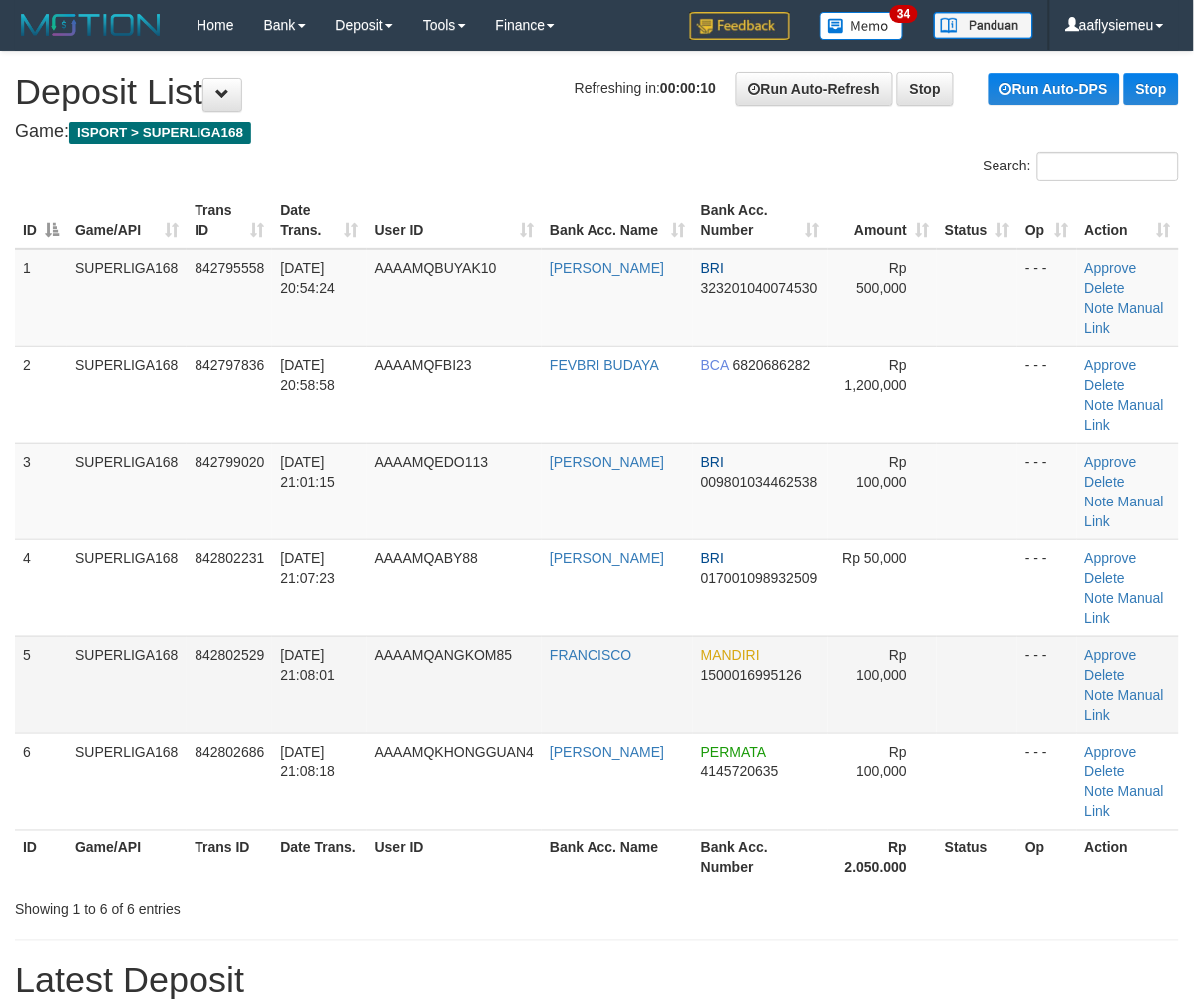 drag, startPoint x: 198, startPoint y: 601, endPoint x: 0, endPoint y: 672, distance: 210.34495 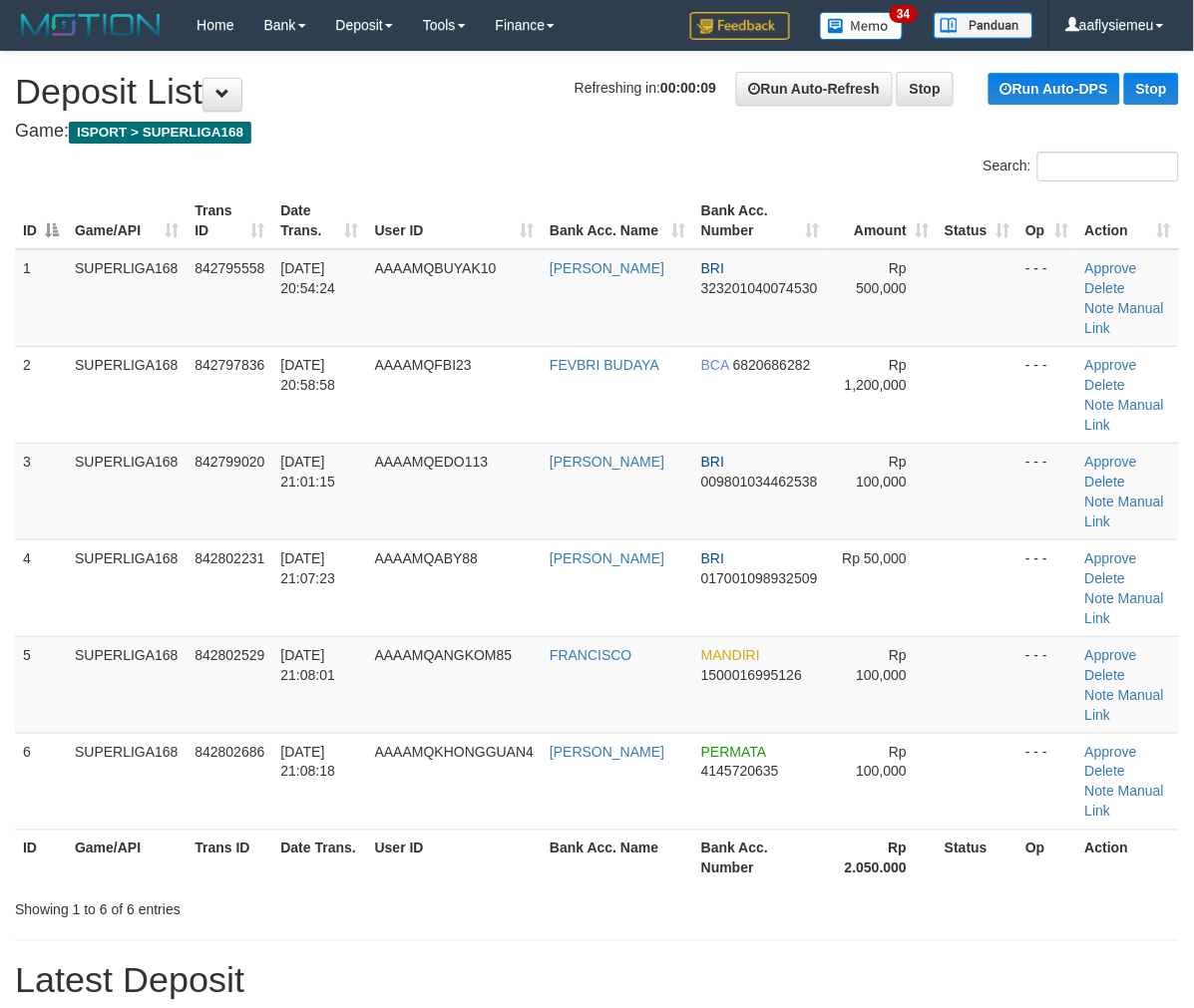 drag, startPoint x: 133, startPoint y: 616, endPoint x: 0, endPoint y: 664, distance: 141.3966 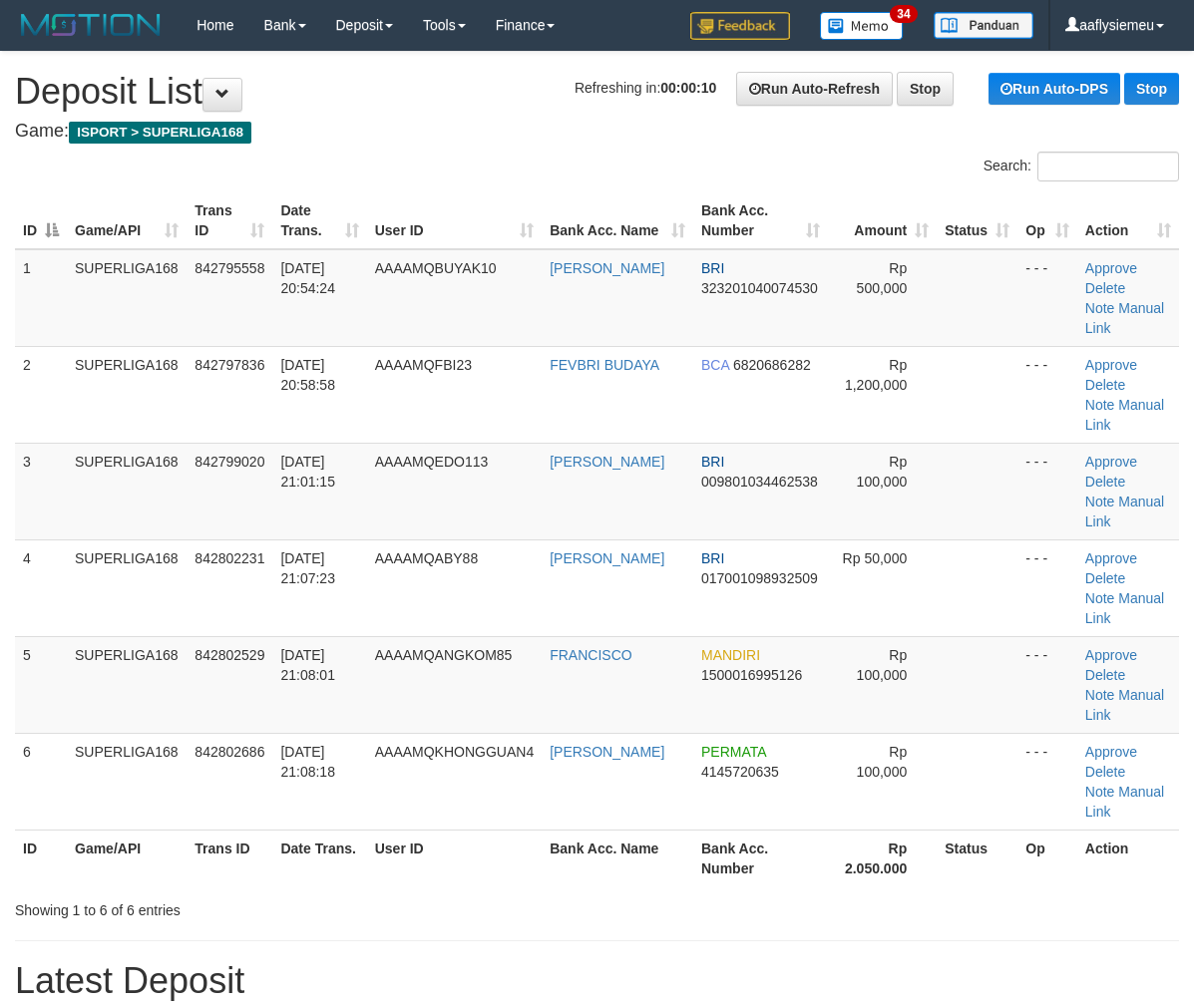 scroll, scrollTop: 0, scrollLeft: 0, axis: both 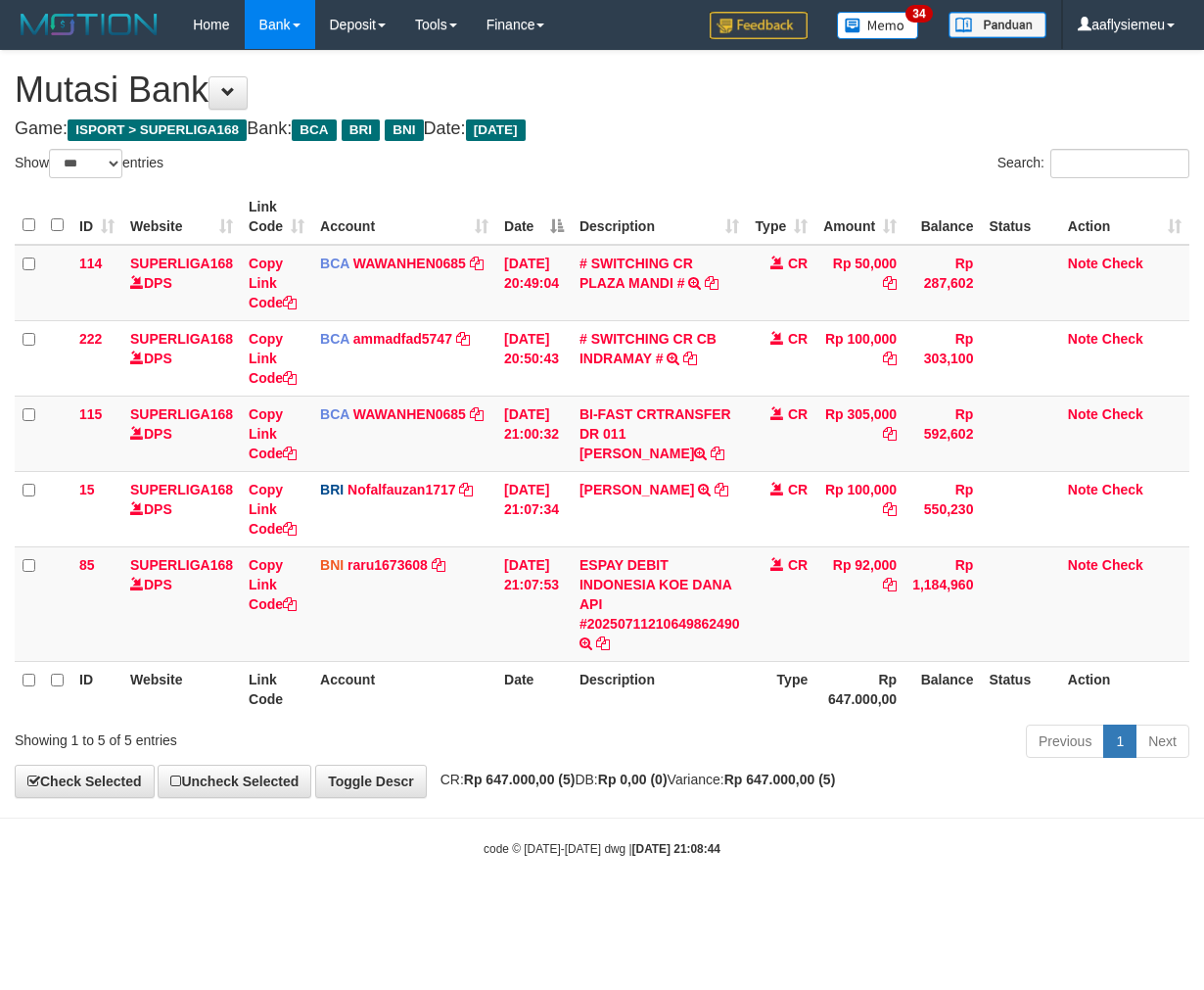 select on "***" 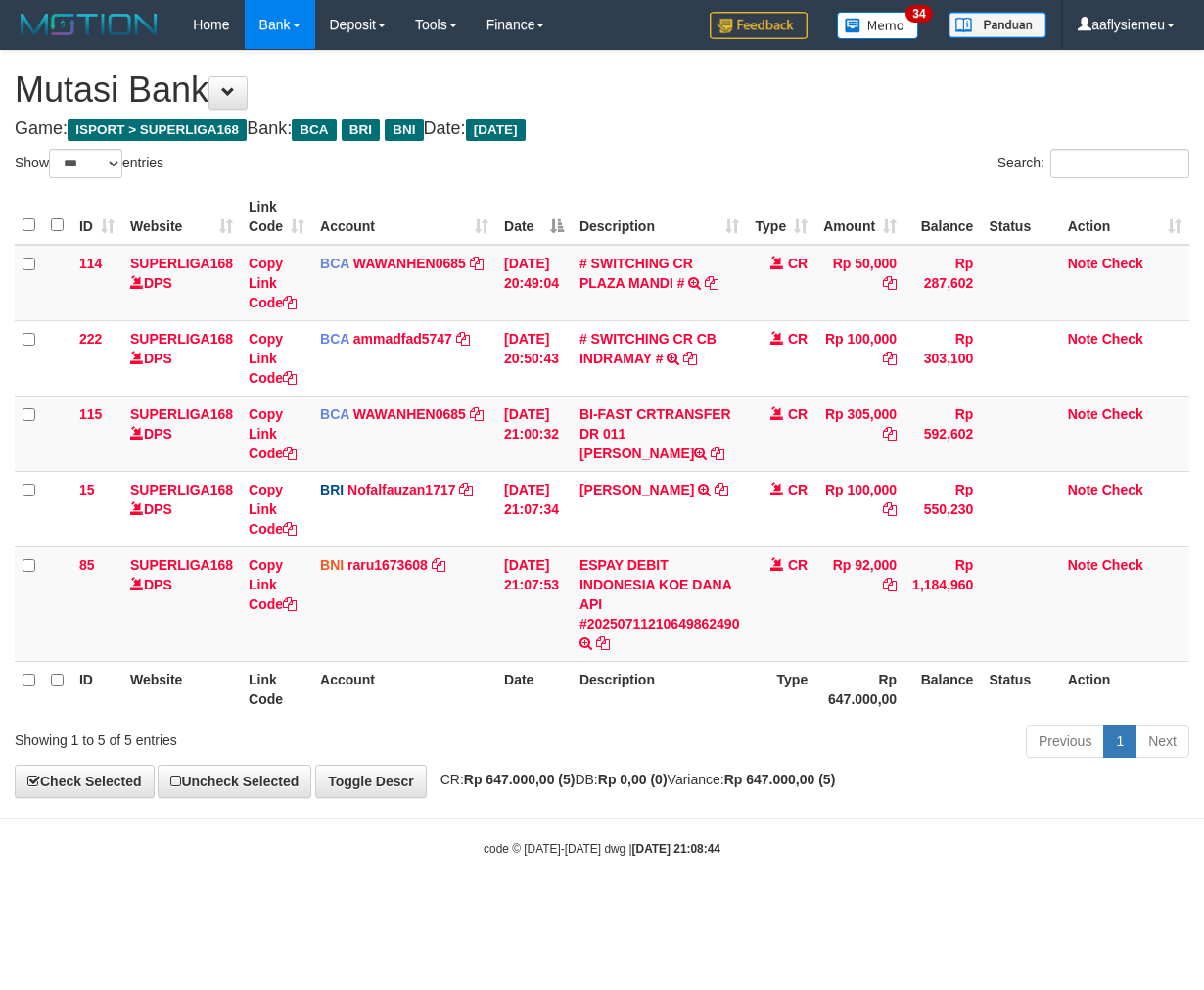scroll, scrollTop: 0, scrollLeft: 0, axis: both 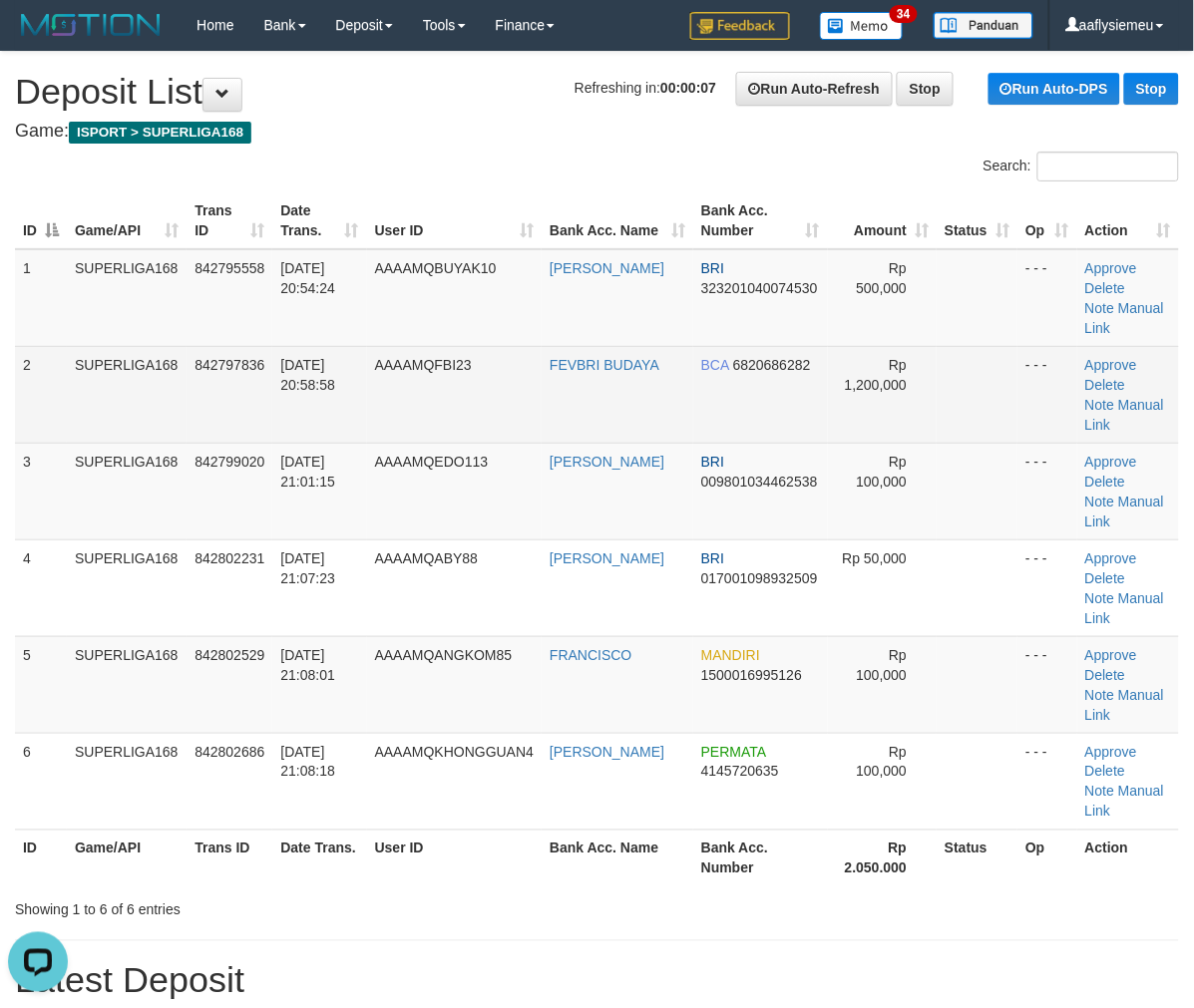 click on "2
SUPERLIGA168
842797836
[DATE] 20:58:58
AAAAMQFBI23
FEVBRI BUDAYA
BCA
6820686282
Rp 1,200,000
- - -
Approve
[GEOGRAPHIC_DATA]
Note
Manual Link" at bounding box center (597, 394) 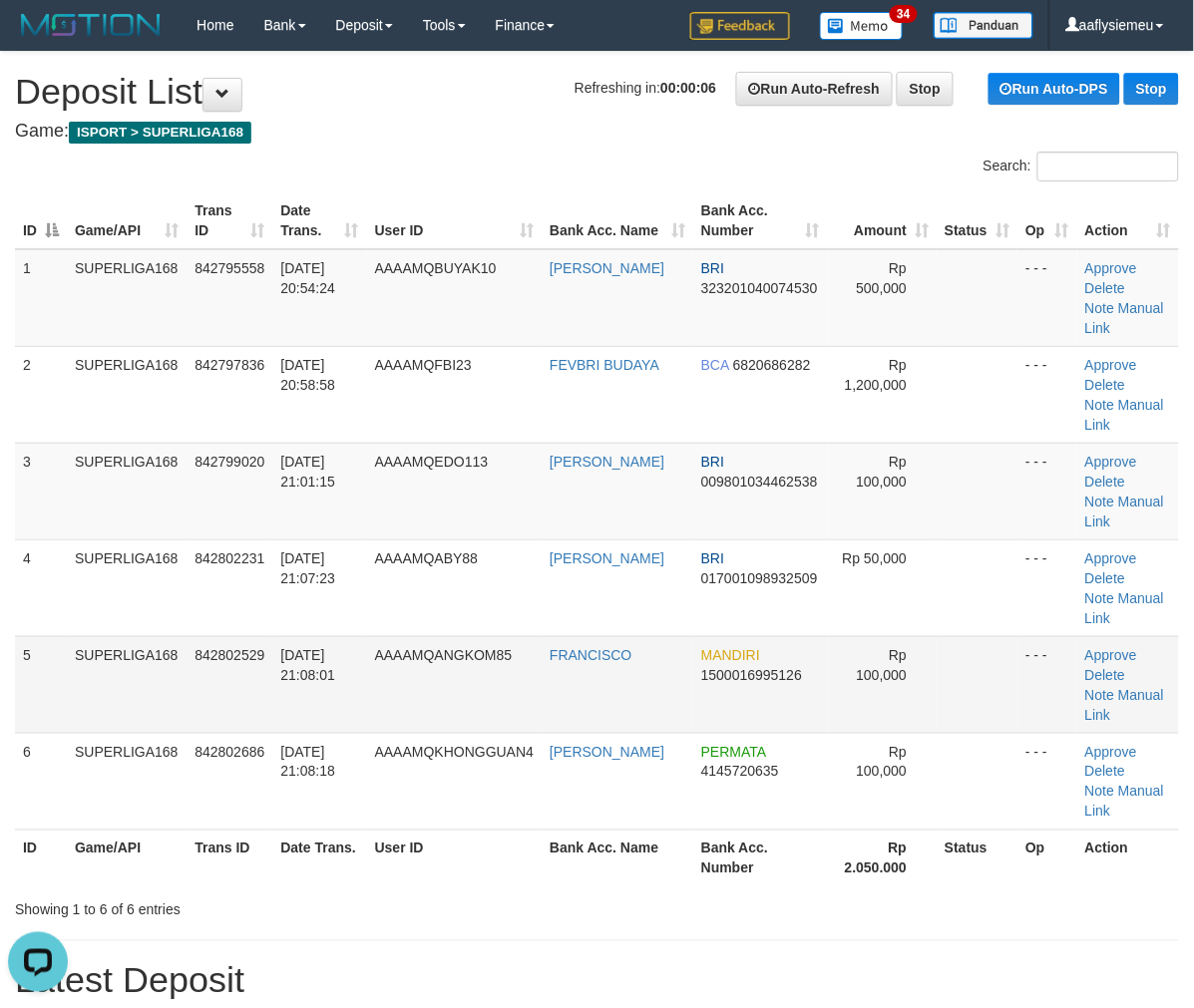 drag, startPoint x: 655, startPoint y: 512, endPoint x: 383, endPoint y: 588, distance: 282.41813 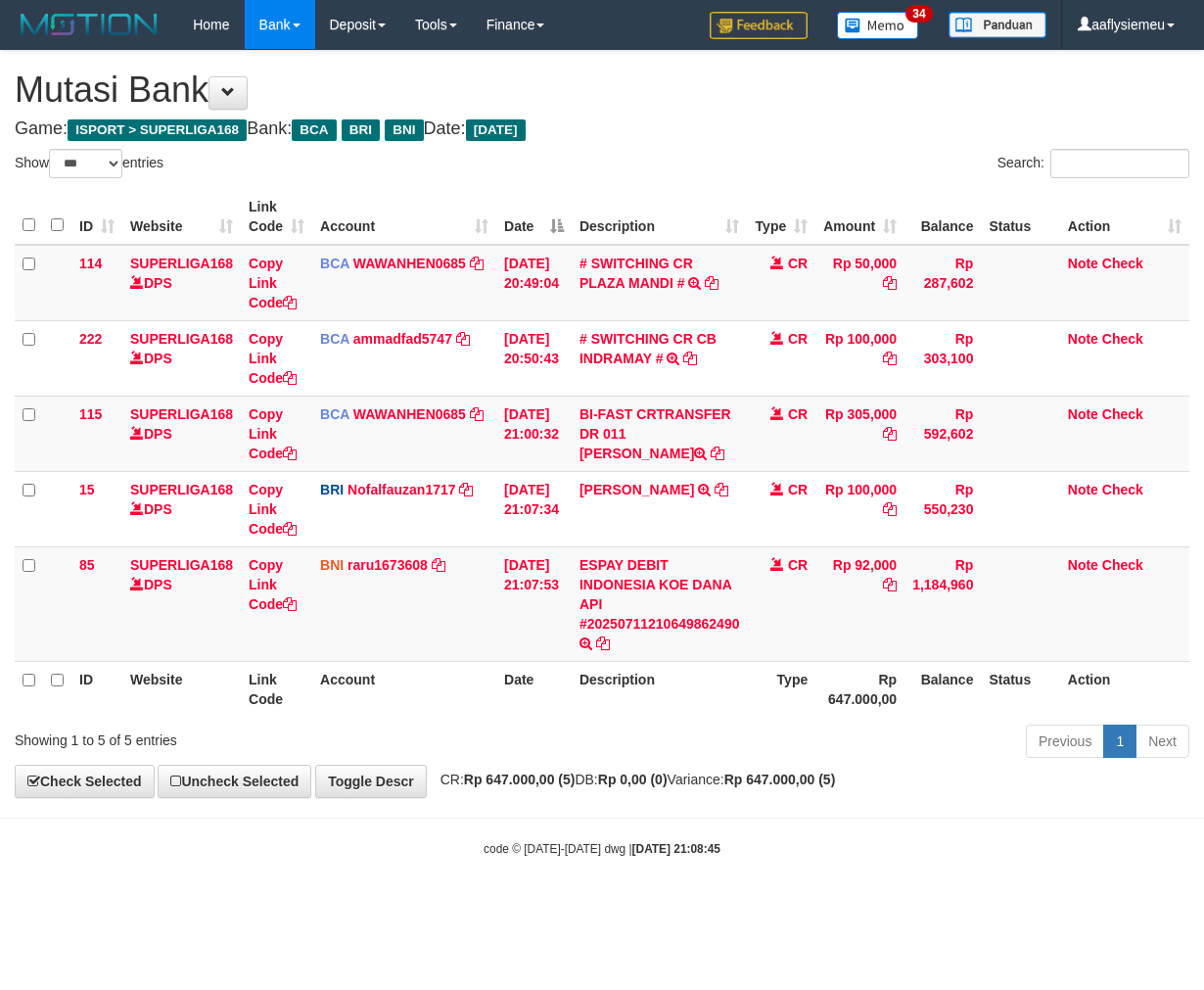 select on "***" 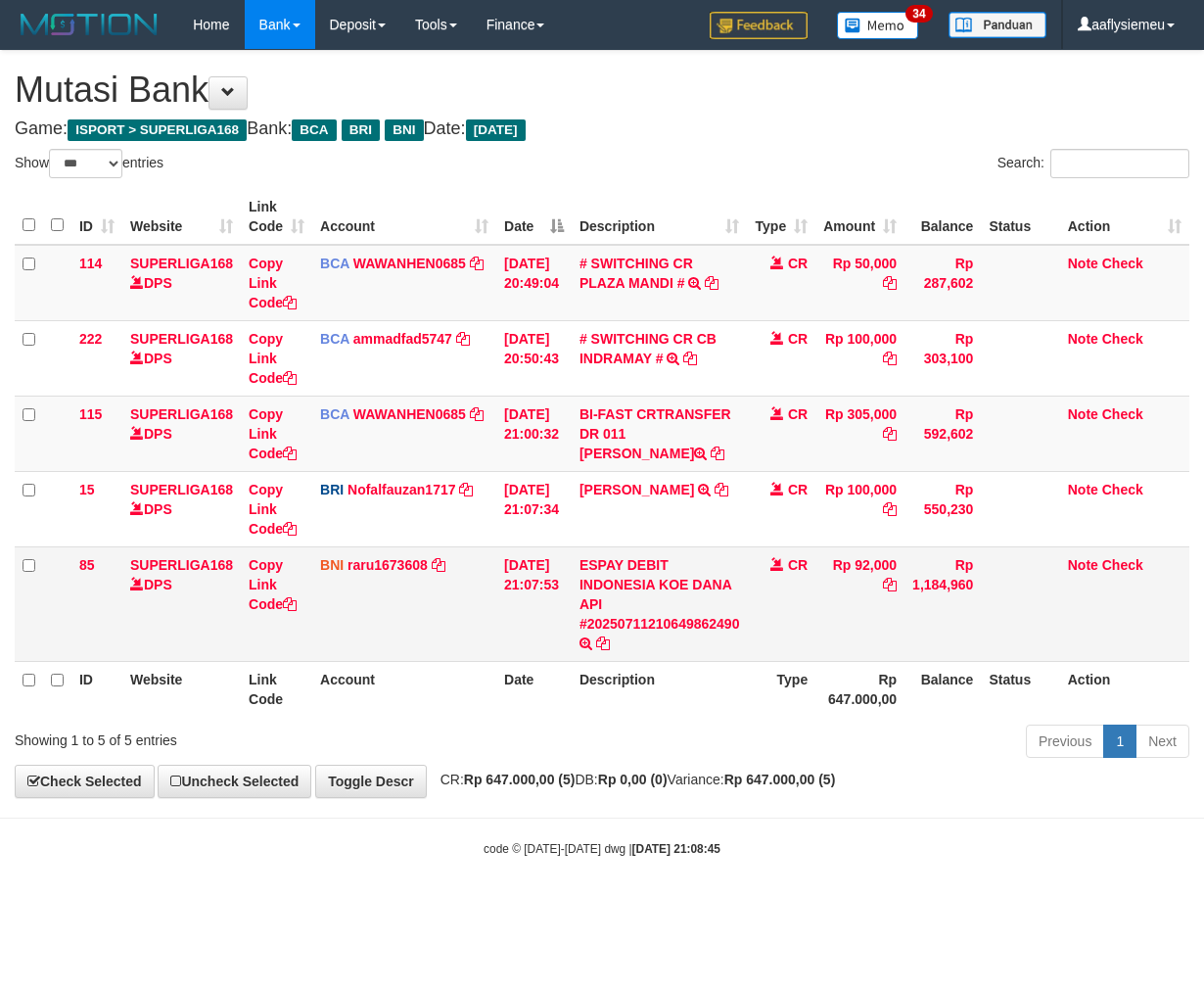 scroll, scrollTop: 0, scrollLeft: 0, axis: both 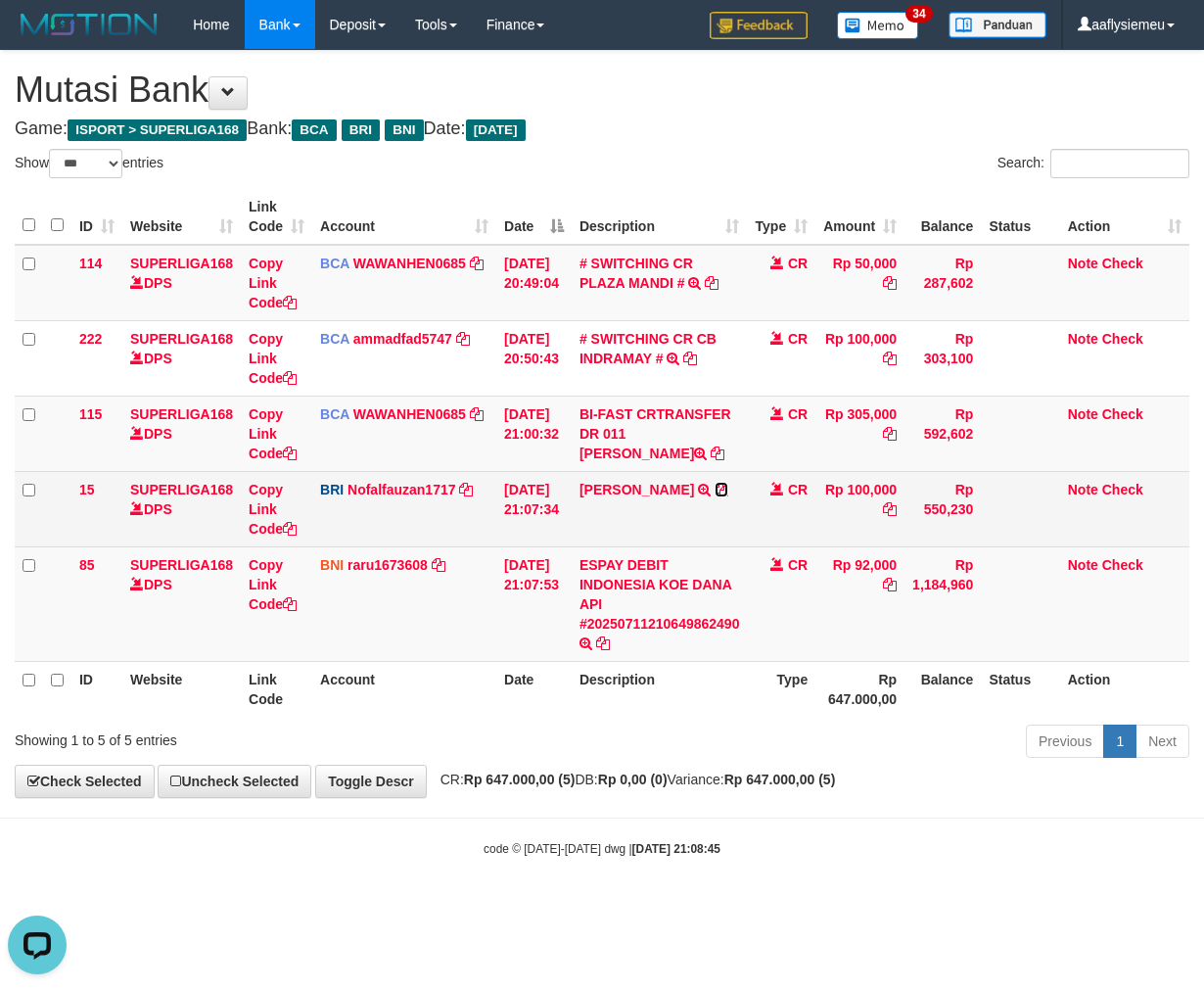 click at bounding box center (721, 490) 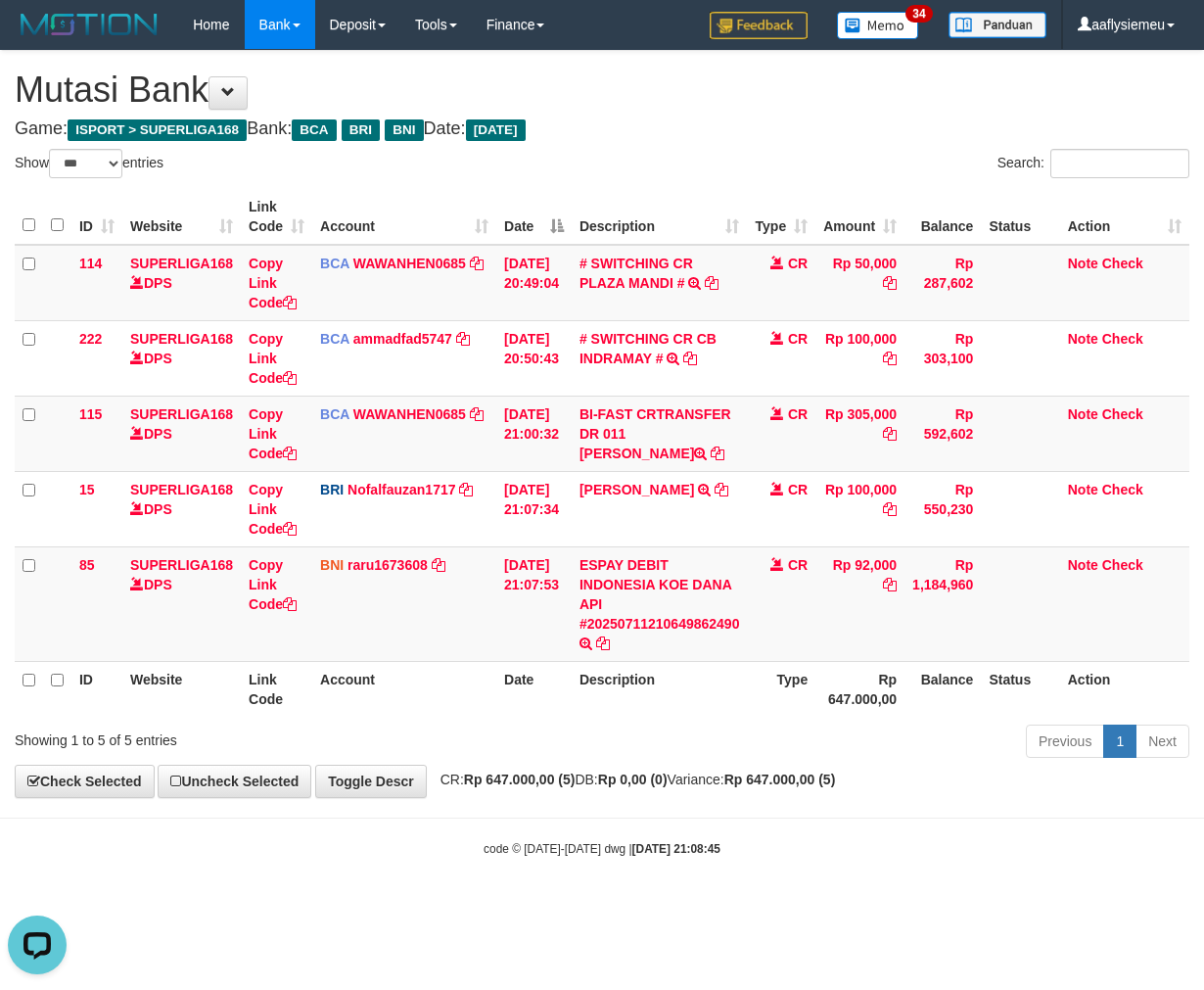 click on "**********" at bounding box center (602, 424) 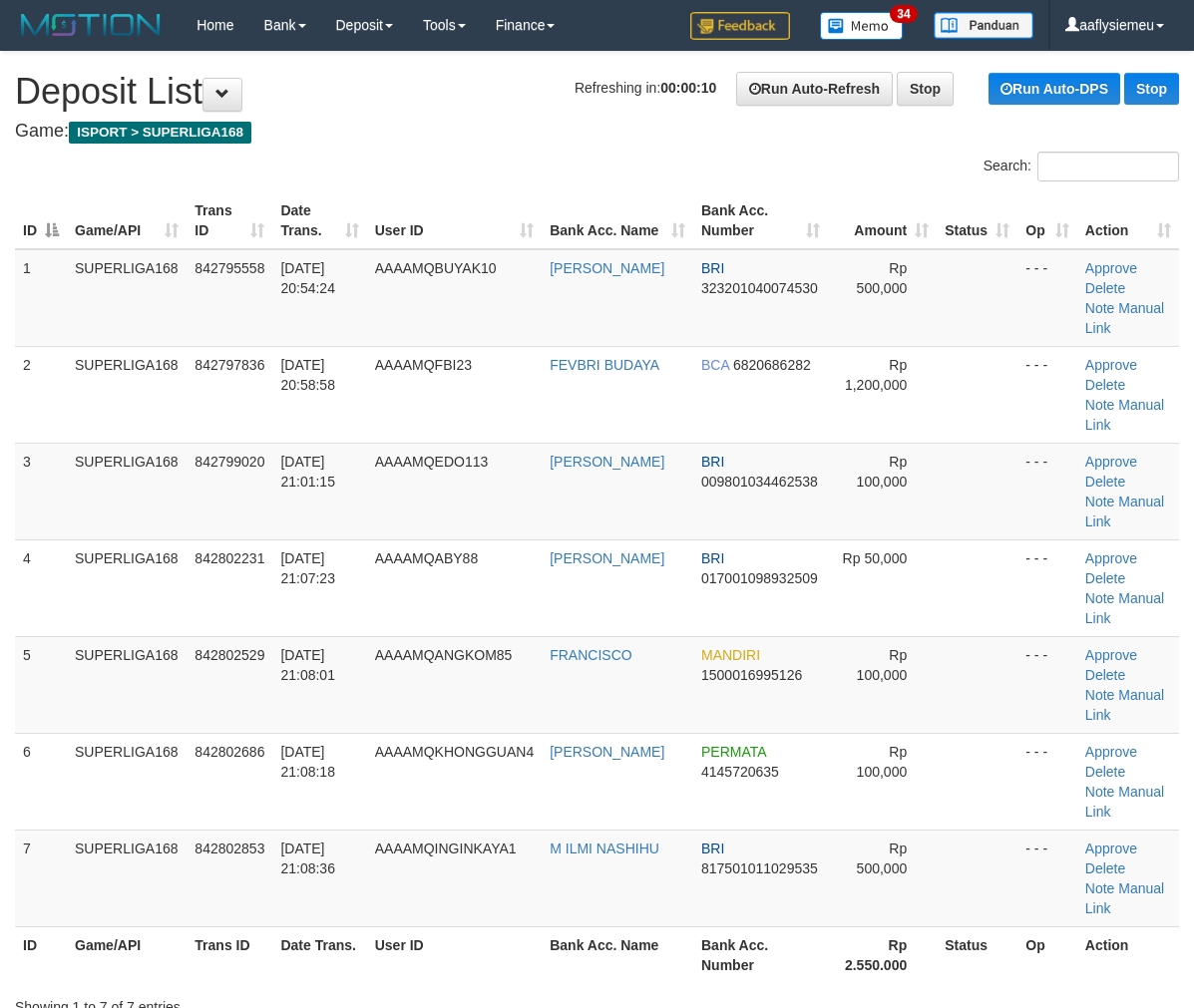 scroll, scrollTop: 0, scrollLeft: 0, axis: both 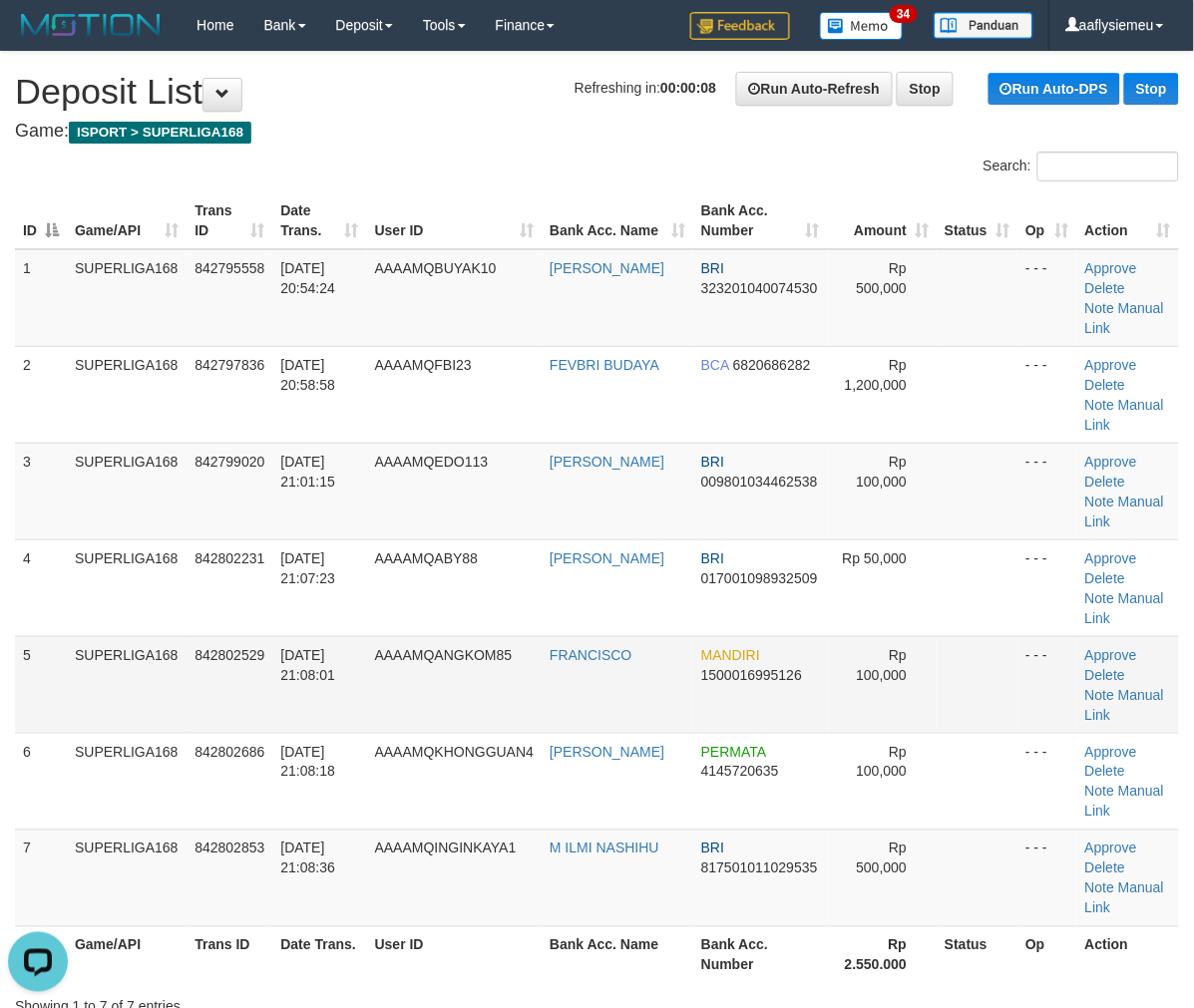 click on "SUPERLIGA168" at bounding box center [127, 684] 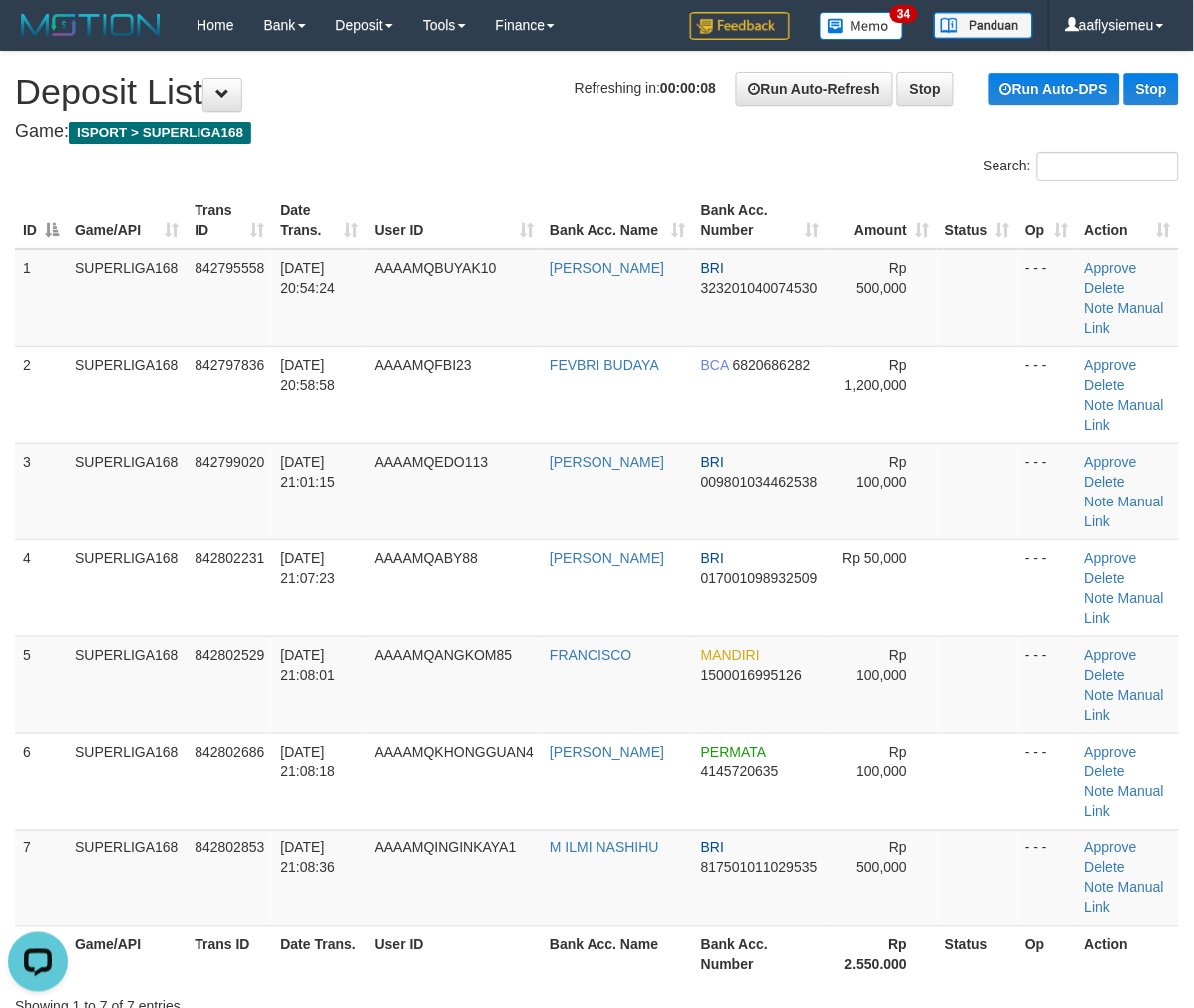 drag, startPoint x: 26, startPoint y: 605, endPoint x: 0, endPoint y: 622, distance: 31.06445 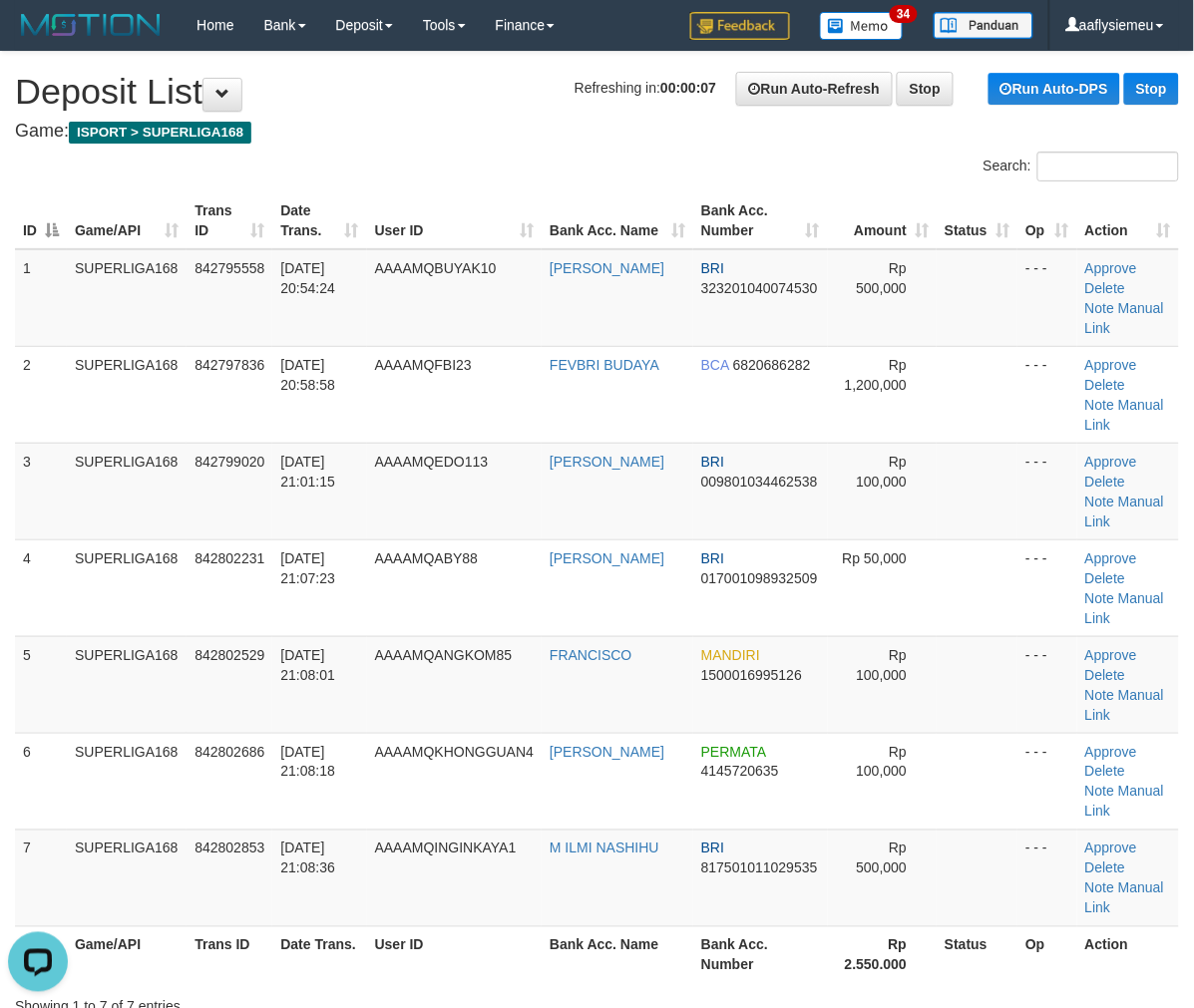 drag, startPoint x: 156, startPoint y: 603, endPoint x: 5, endPoint y: 664, distance: 162.85576 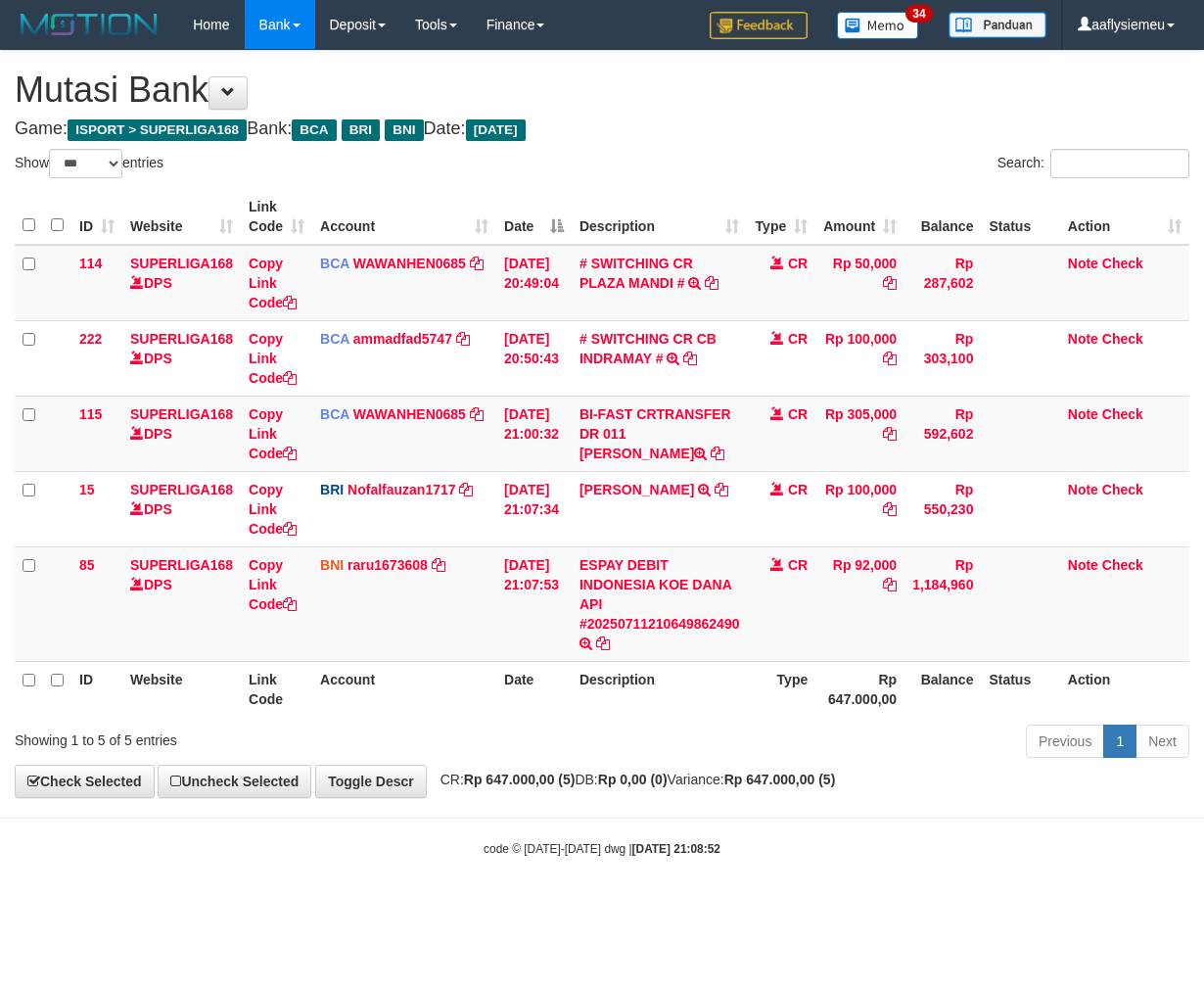 select on "***" 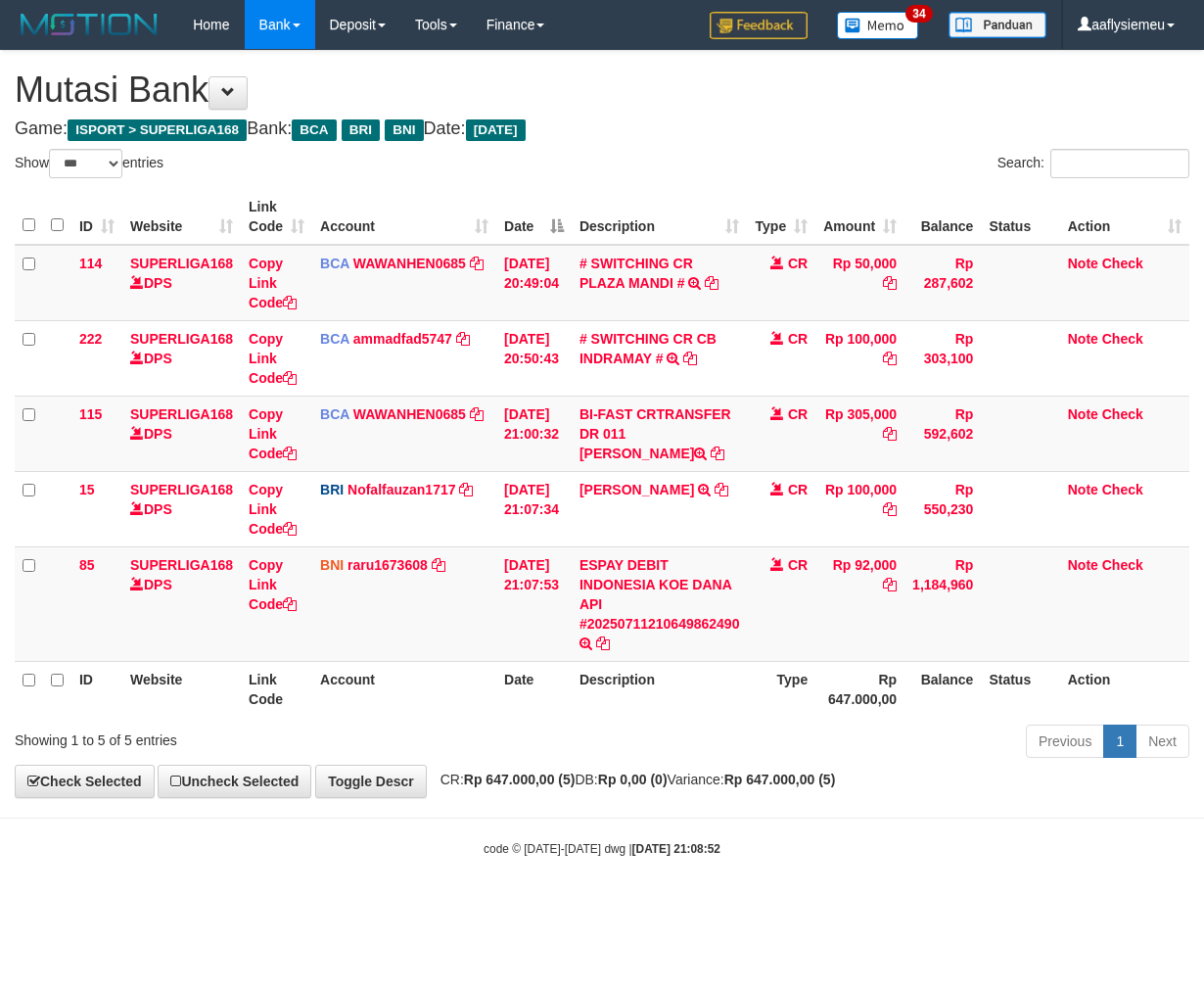 scroll, scrollTop: 0, scrollLeft: 0, axis: both 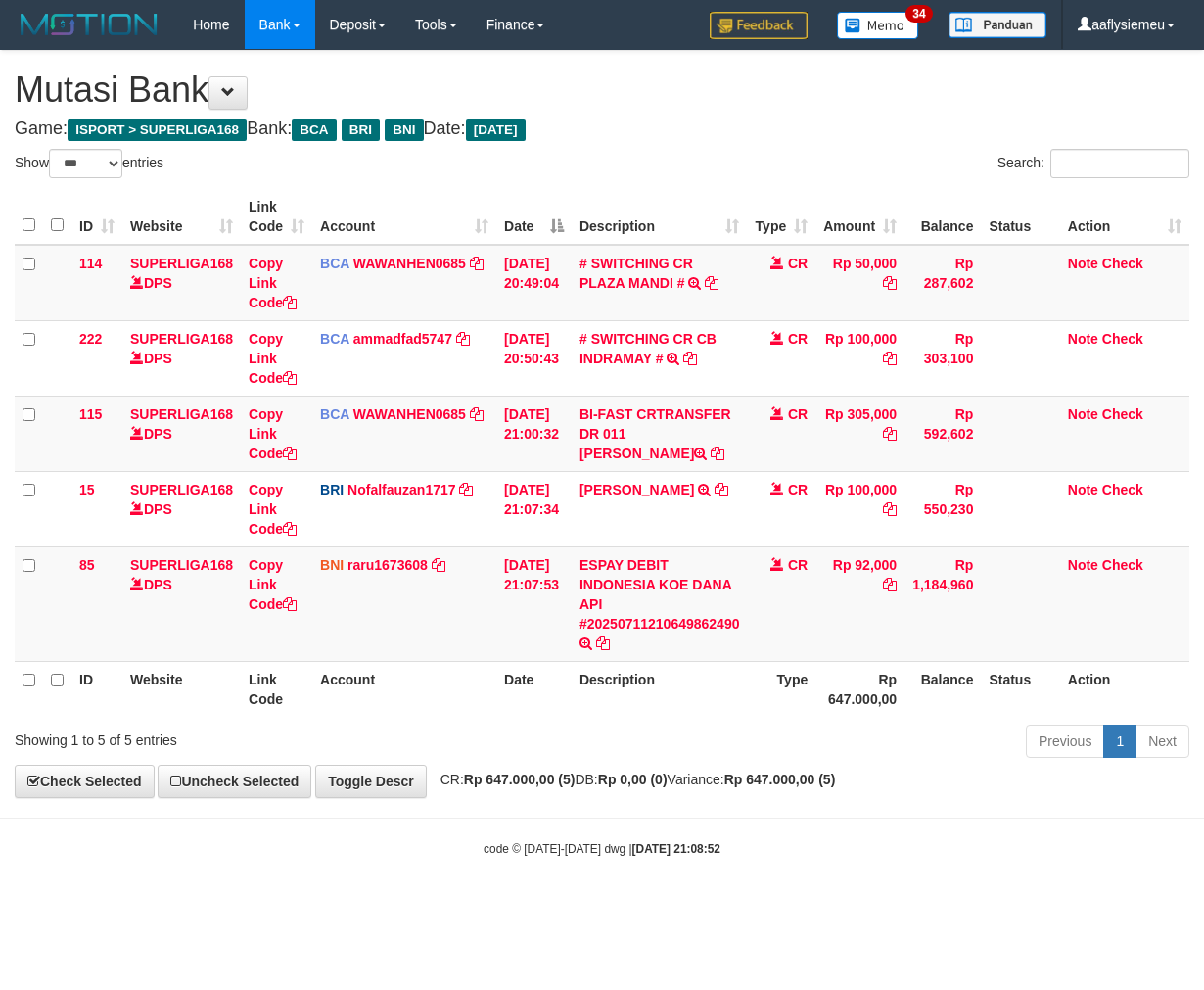 select on "***" 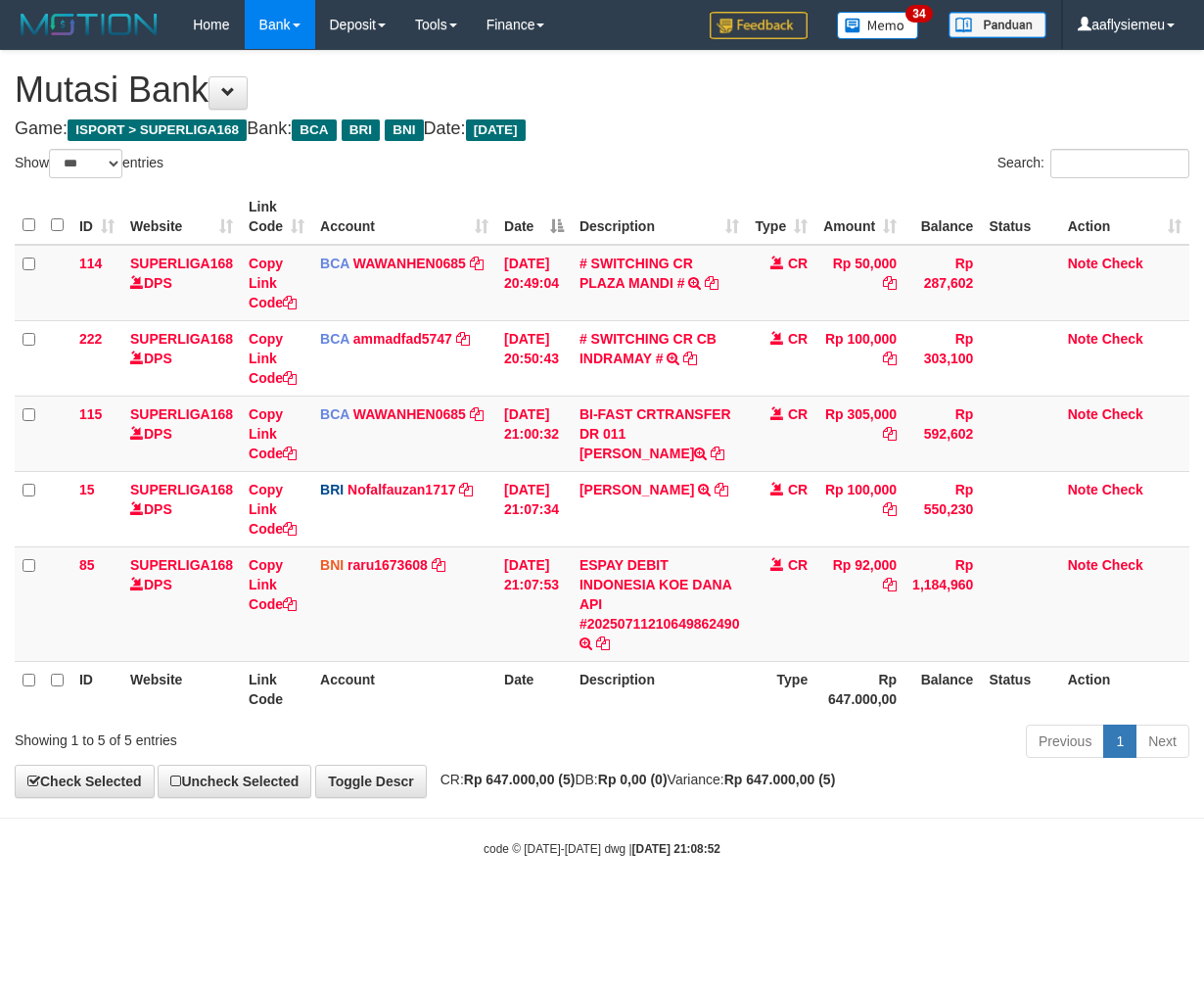 scroll, scrollTop: 0, scrollLeft: 0, axis: both 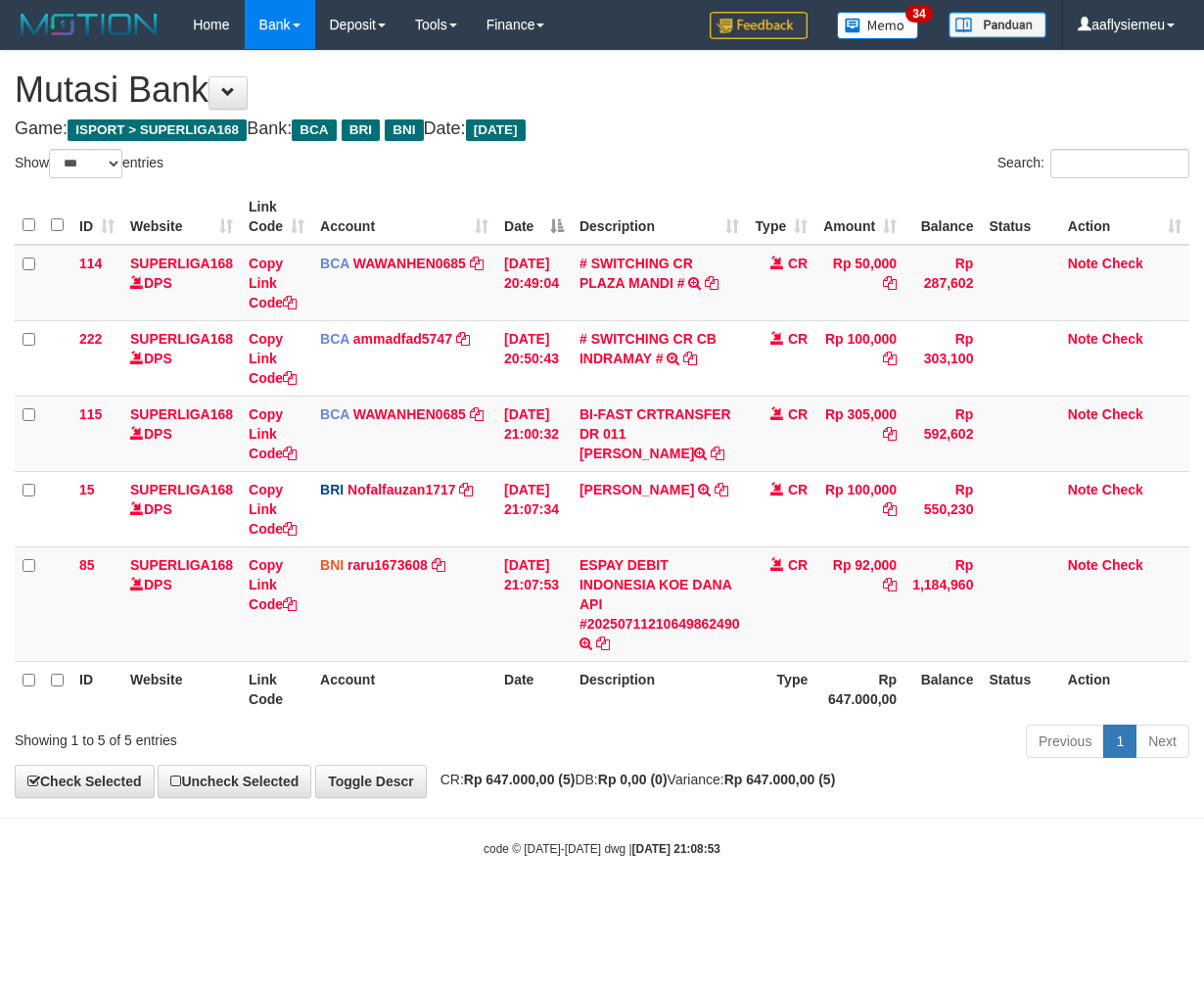 select on "***" 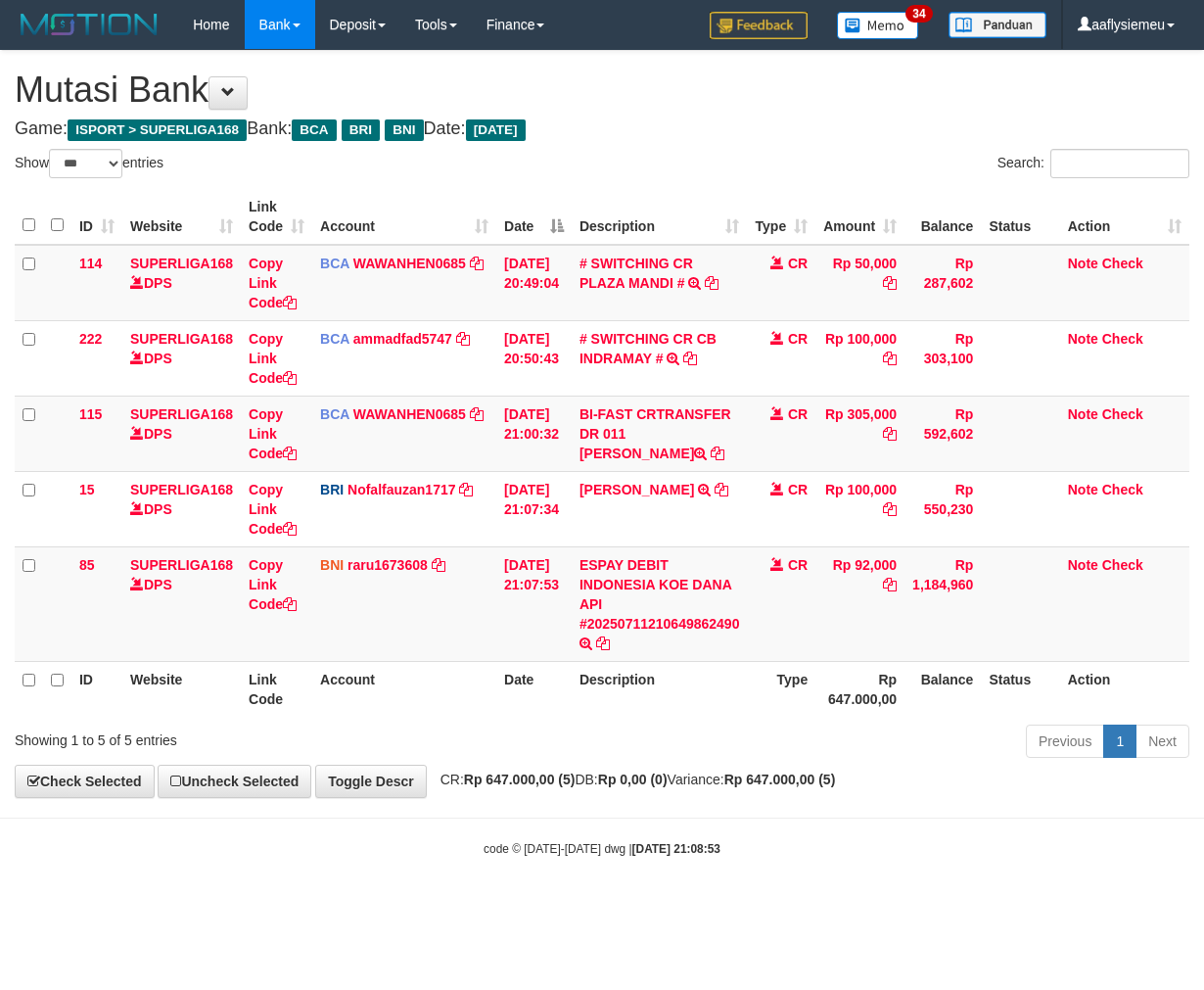 scroll, scrollTop: 0, scrollLeft: 0, axis: both 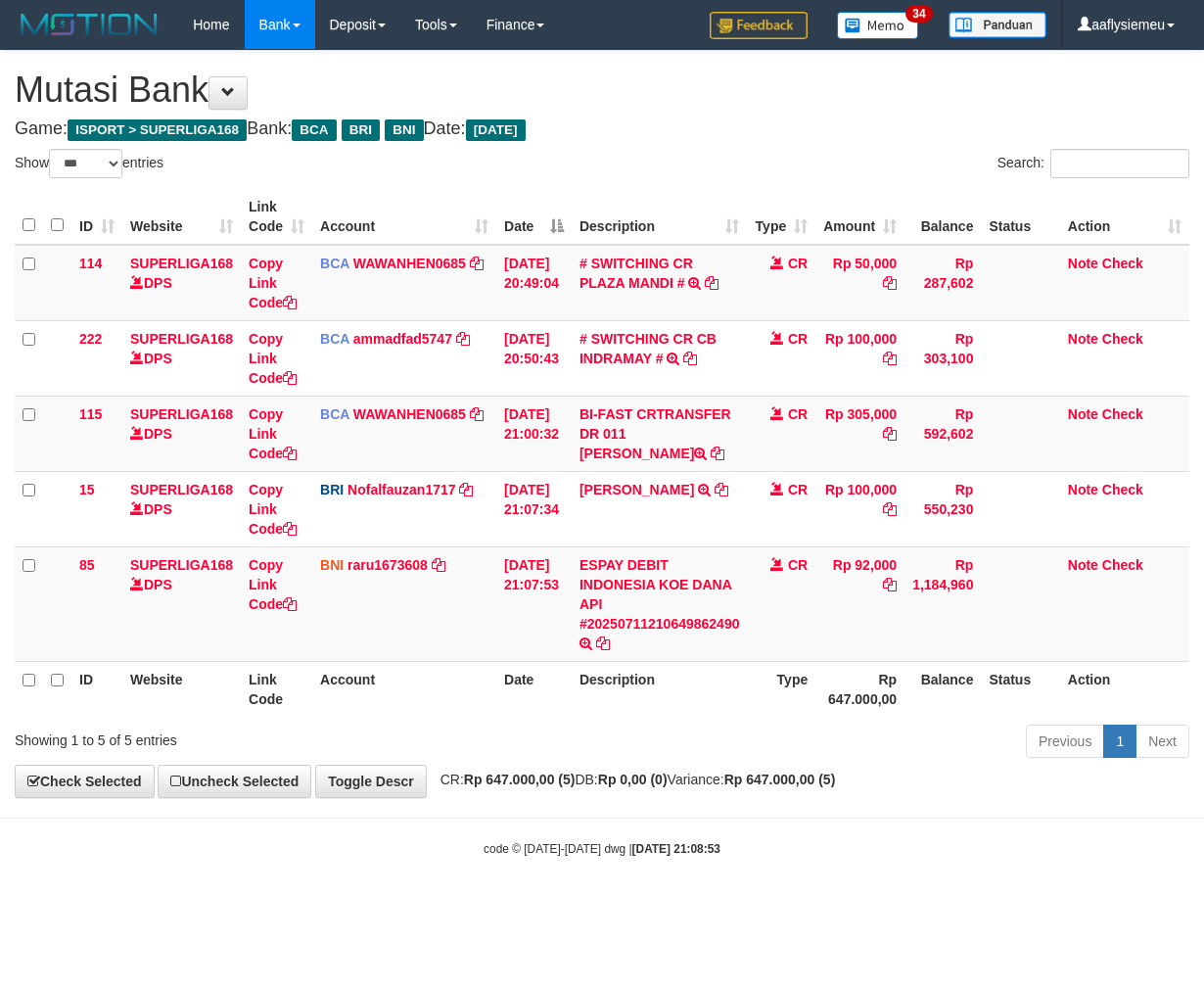 select on "***" 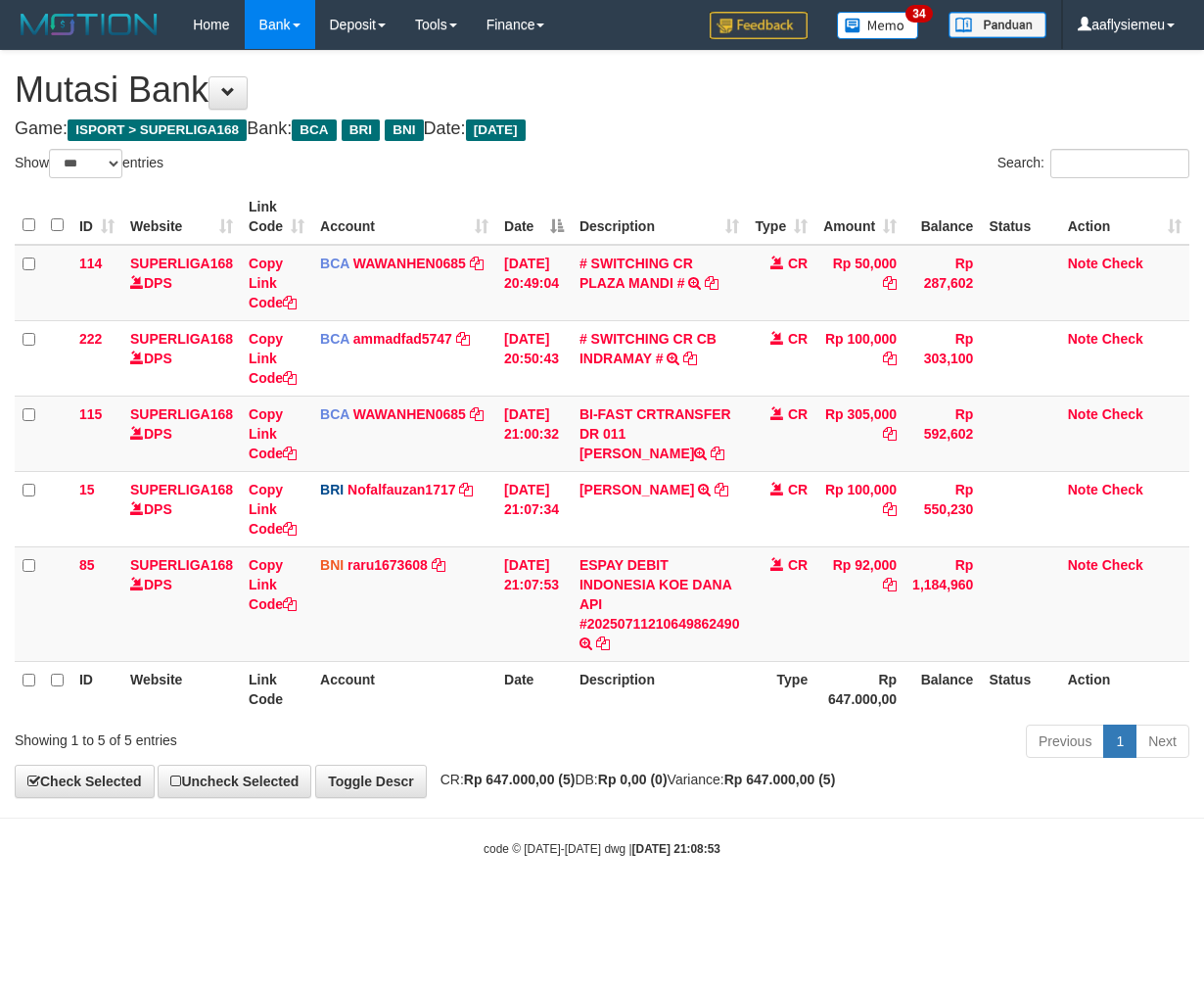 scroll, scrollTop: 0, scrollLeft: 0, axis: both 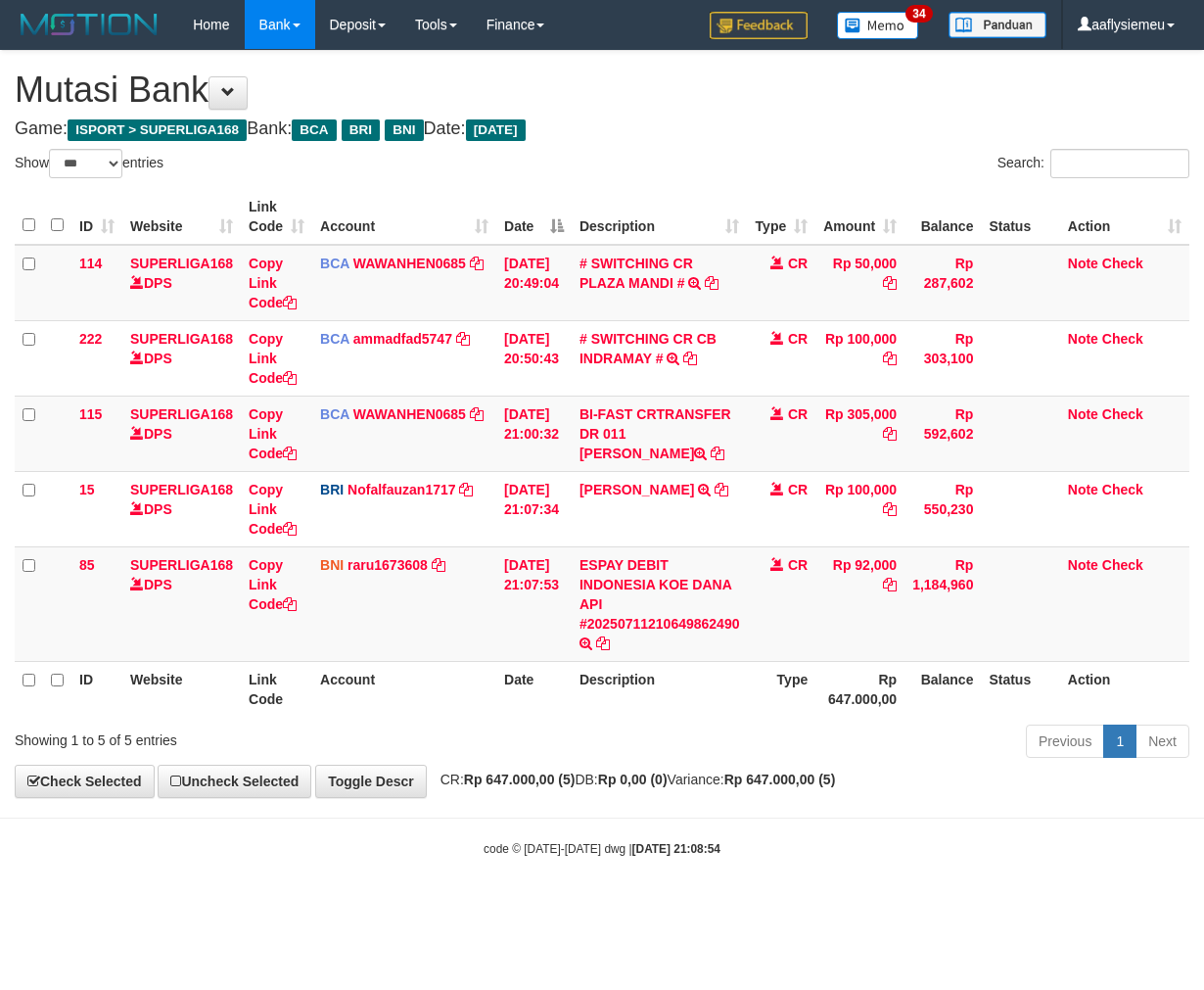 select on "***" 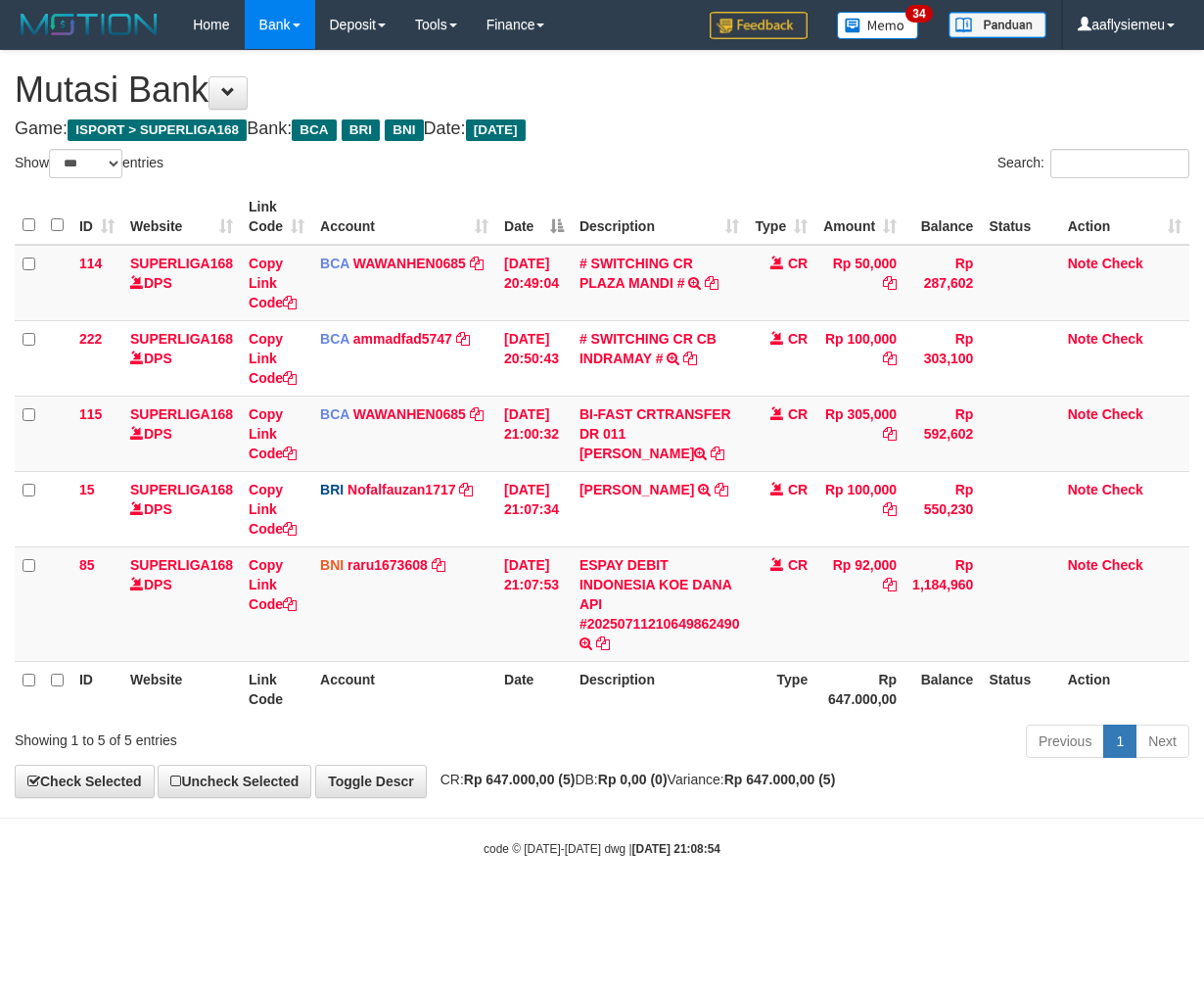 scroll, scrollTop: 0, scrollLeft: 0, axis: both 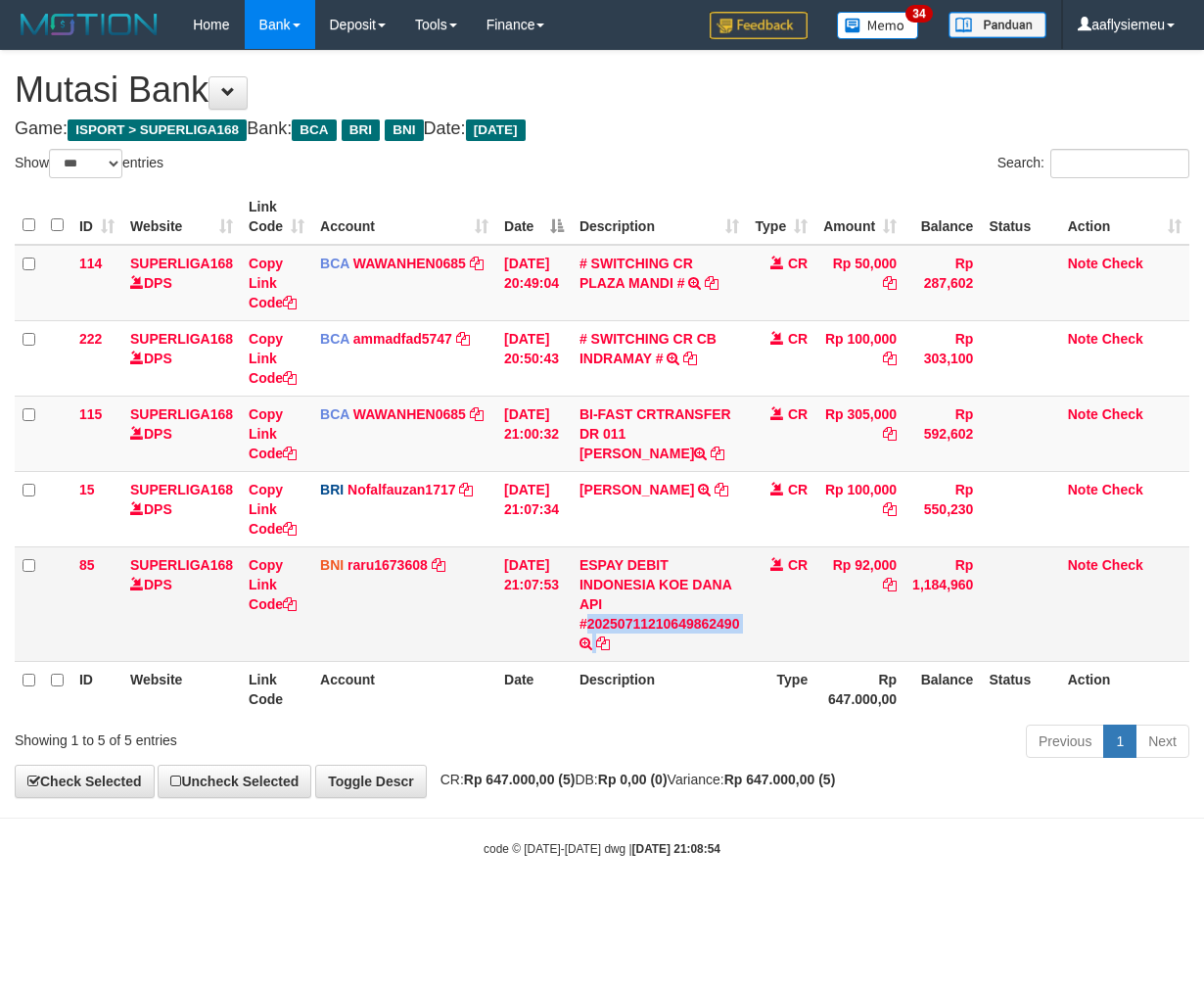 drag, startPoint x: 607, startPoint y: 632, endPoint x: 603, endPoint y: 642, distance: 10.7703296 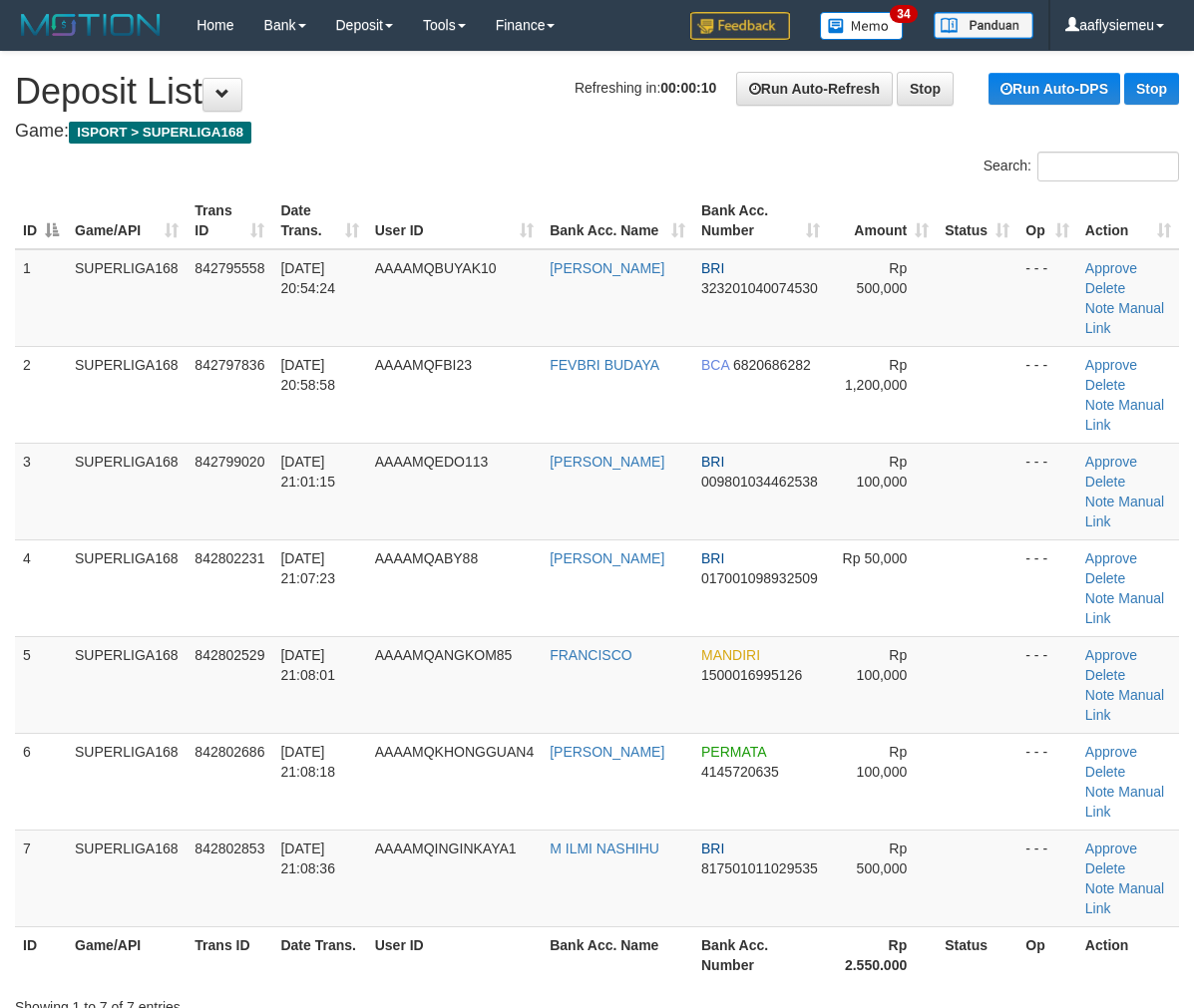 scroll, scrollTop: 0, scrollLeft: 0, axis: both 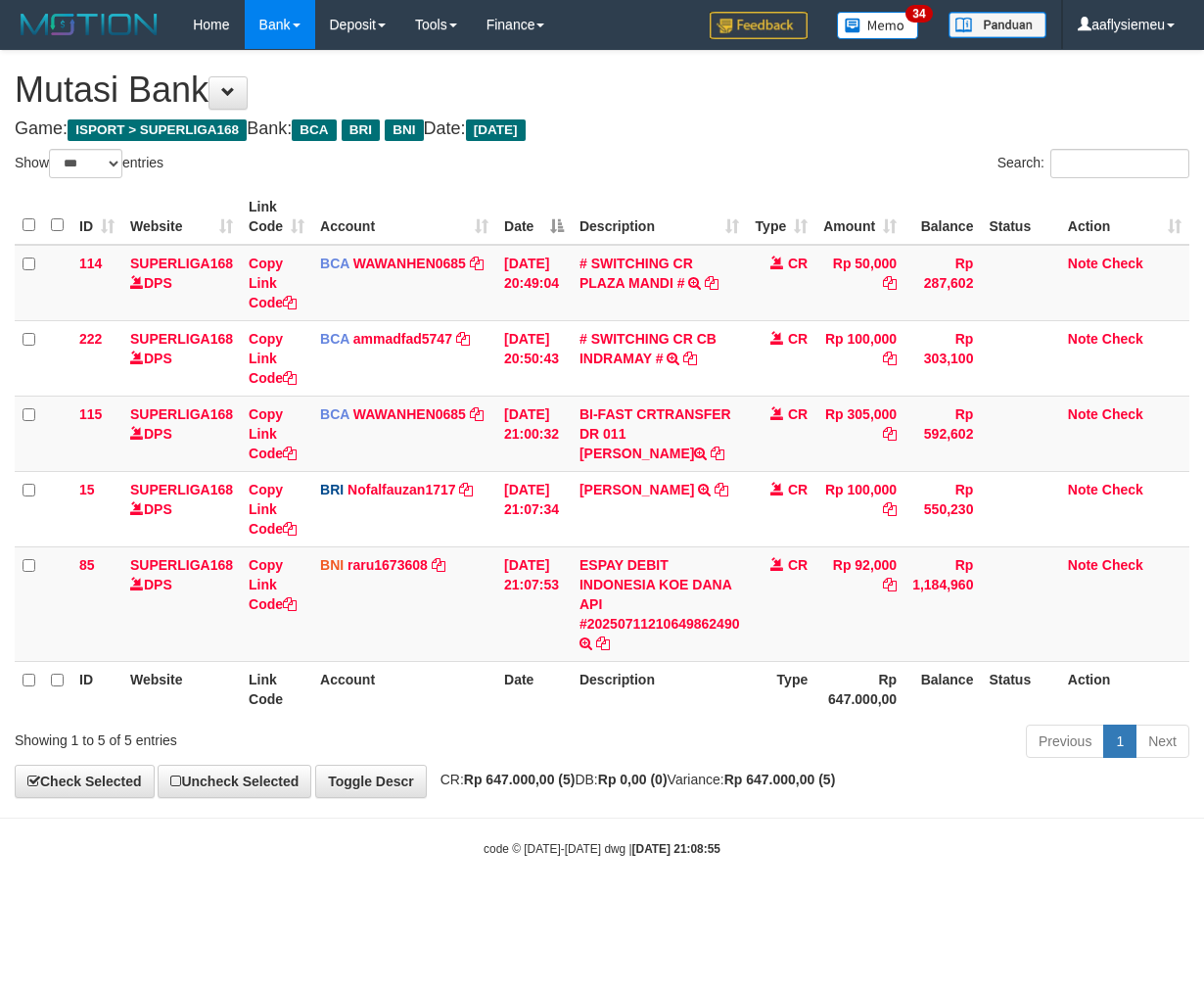 select on "***" 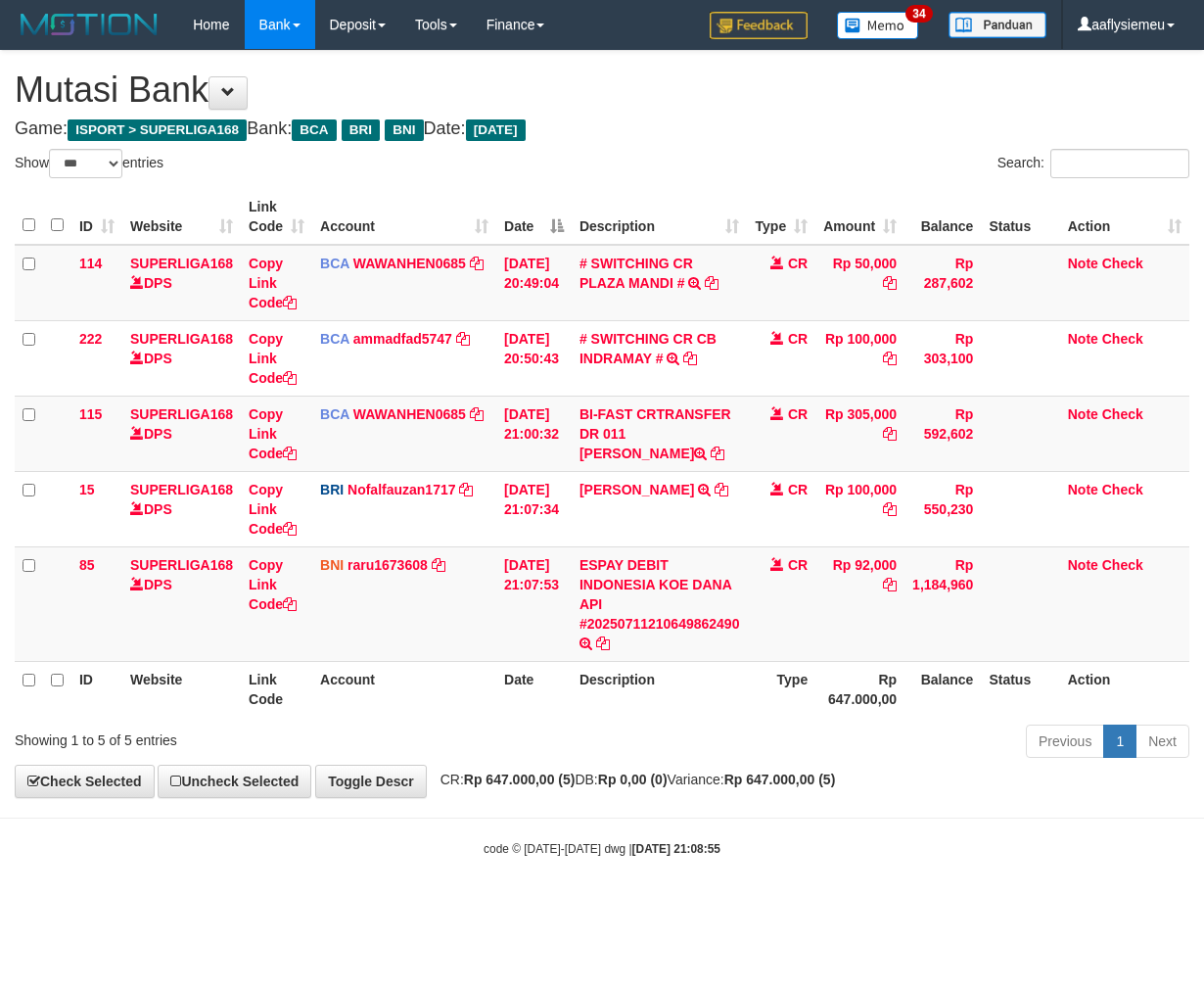 scroll, scrollTop: 0, scrollLeft: 0, axis: both 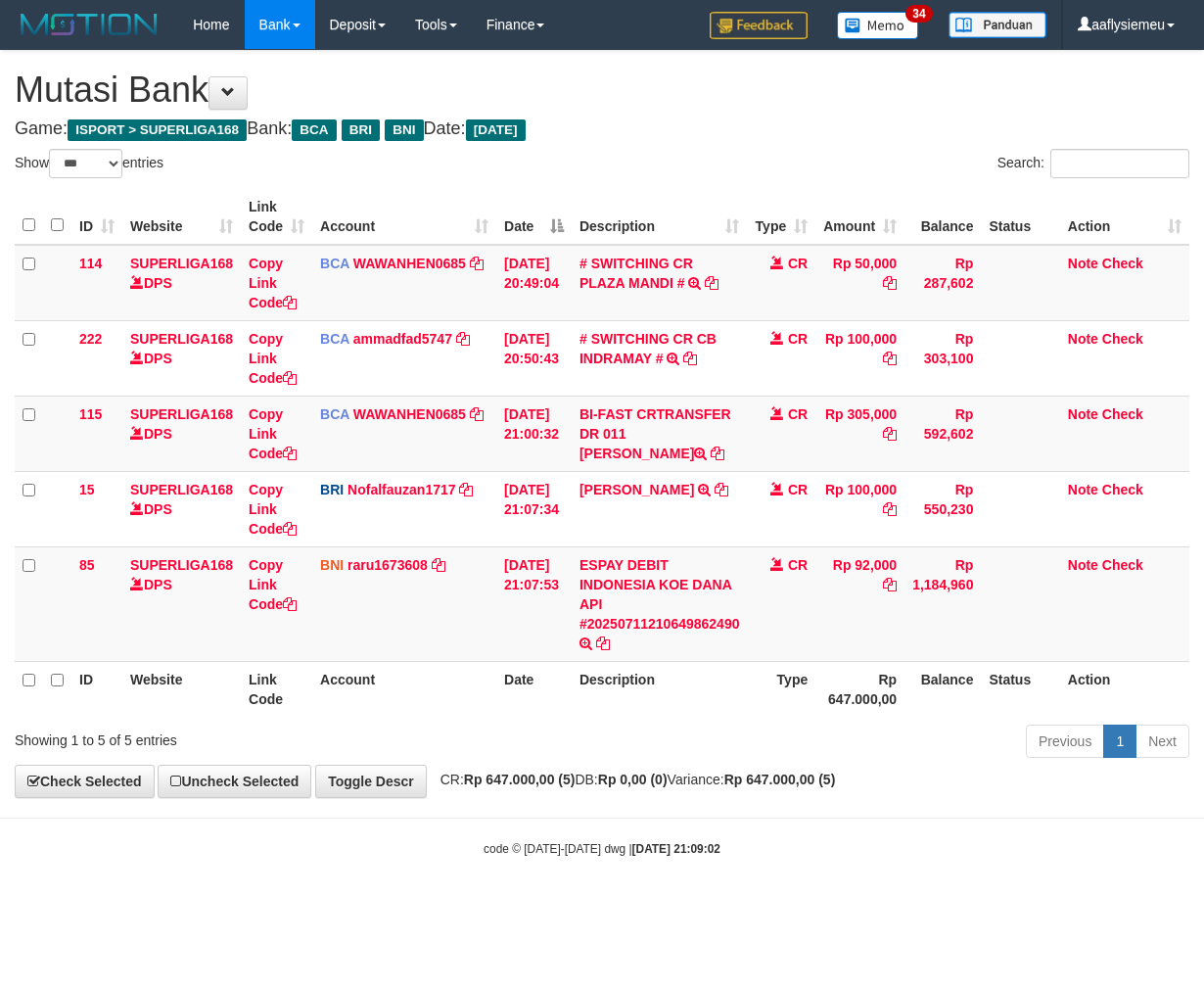 select on "***" 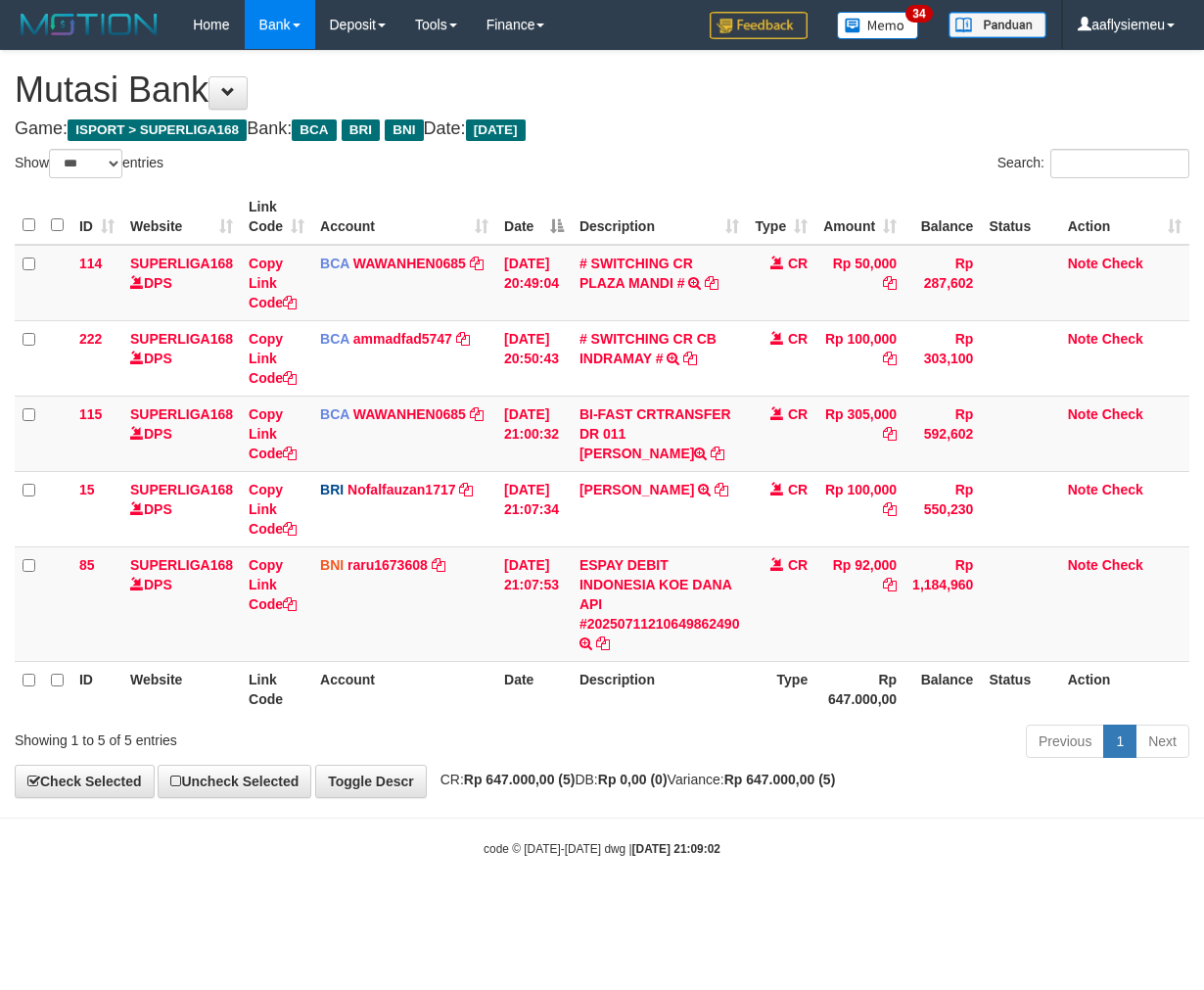 scroll, scrollTop: 0, scrollLeft: 0, axis: both 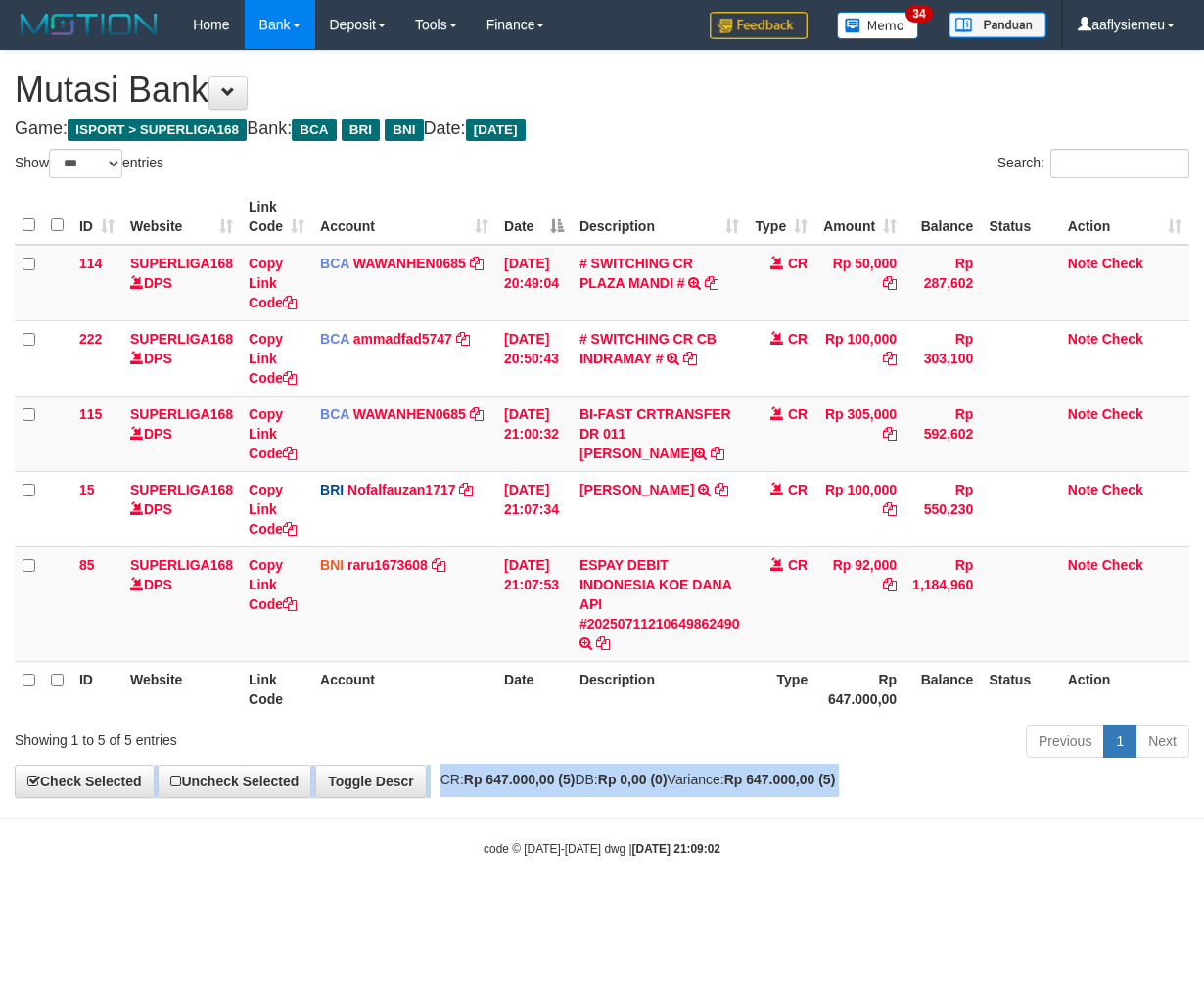click on "**********" at bounding box center (602, 424) 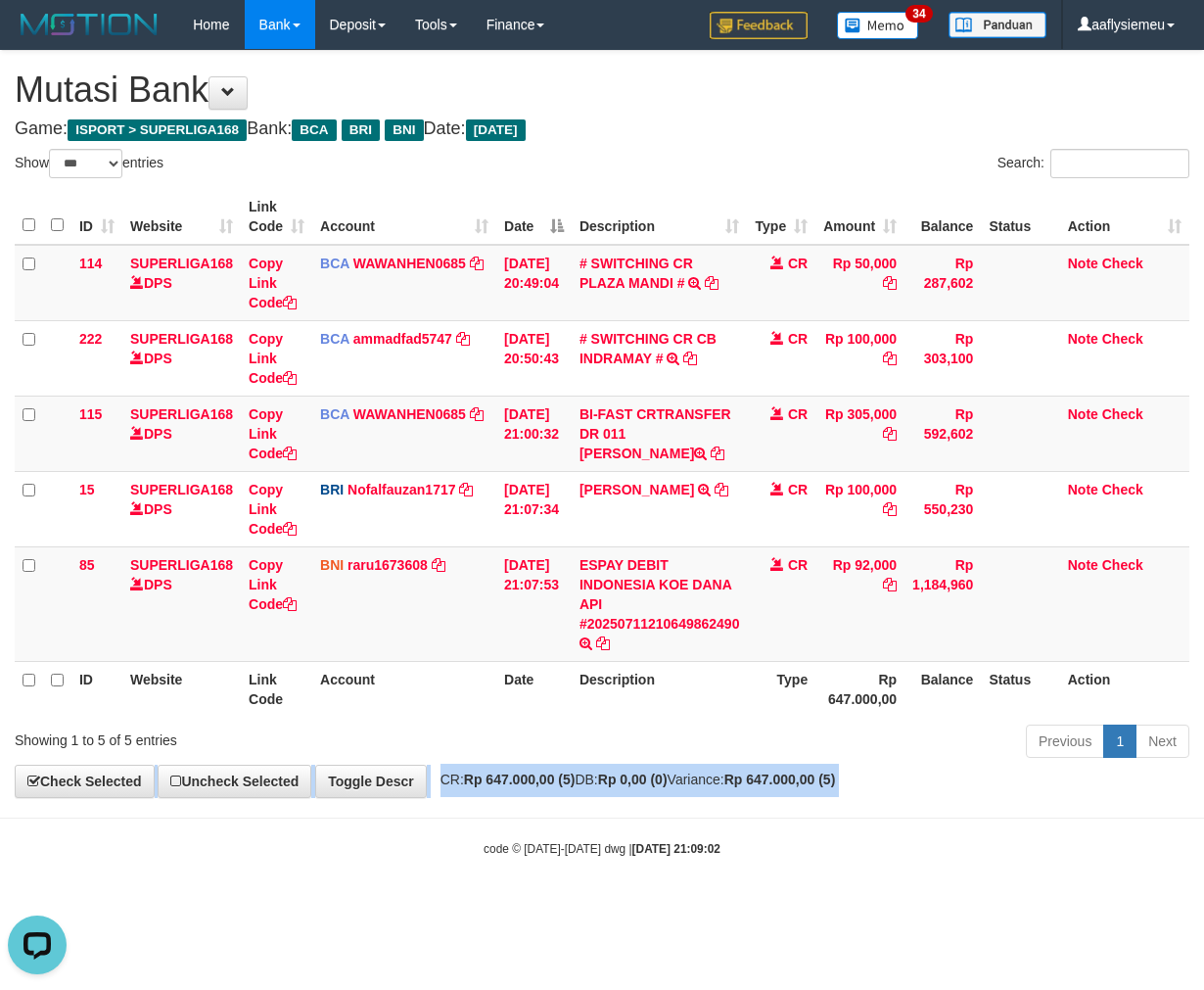 scroll, scrollTop: 0, scrollLeft: 0, axis: both 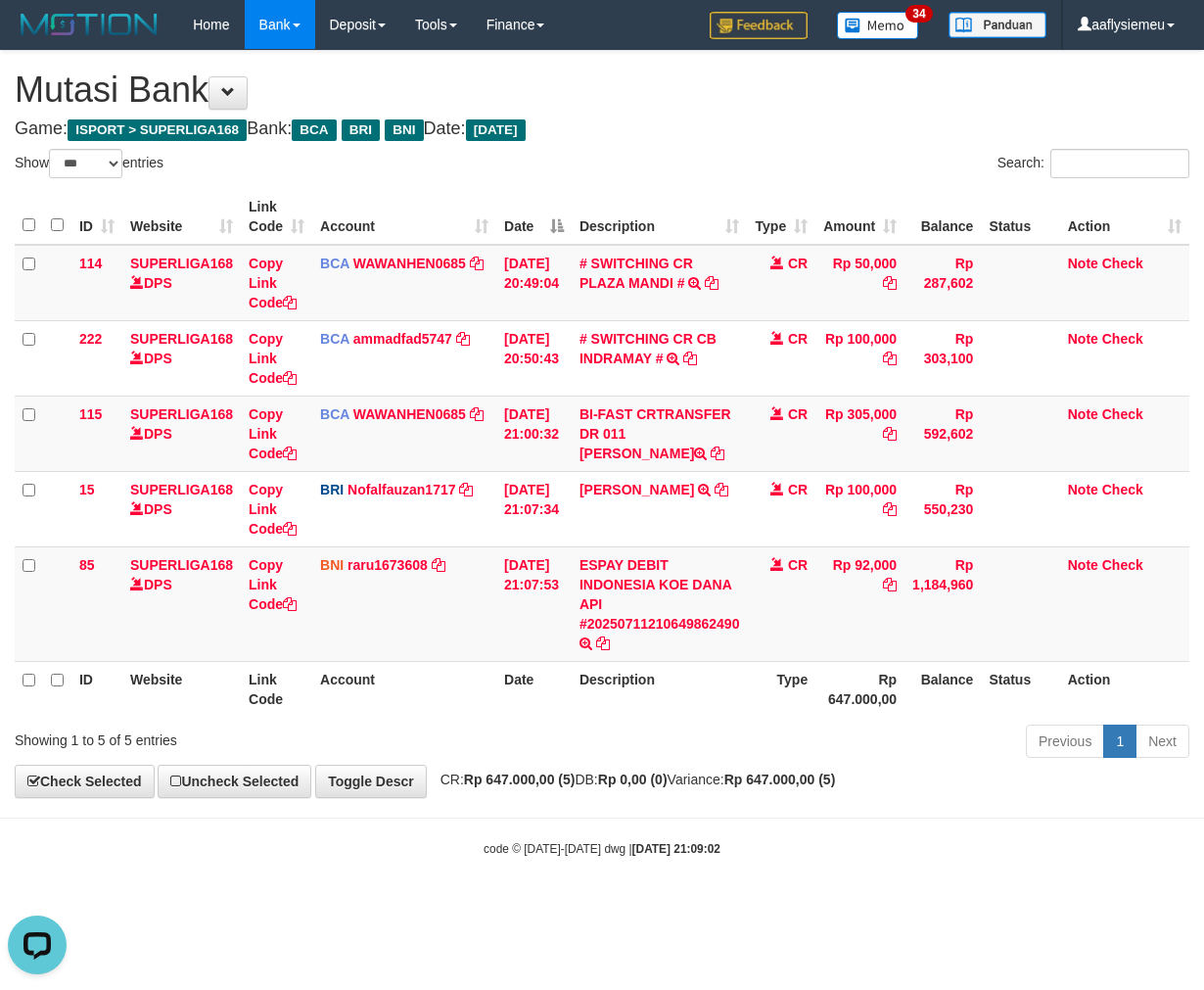 click on "Previous 1 Next" at bounding box center [854, 743] 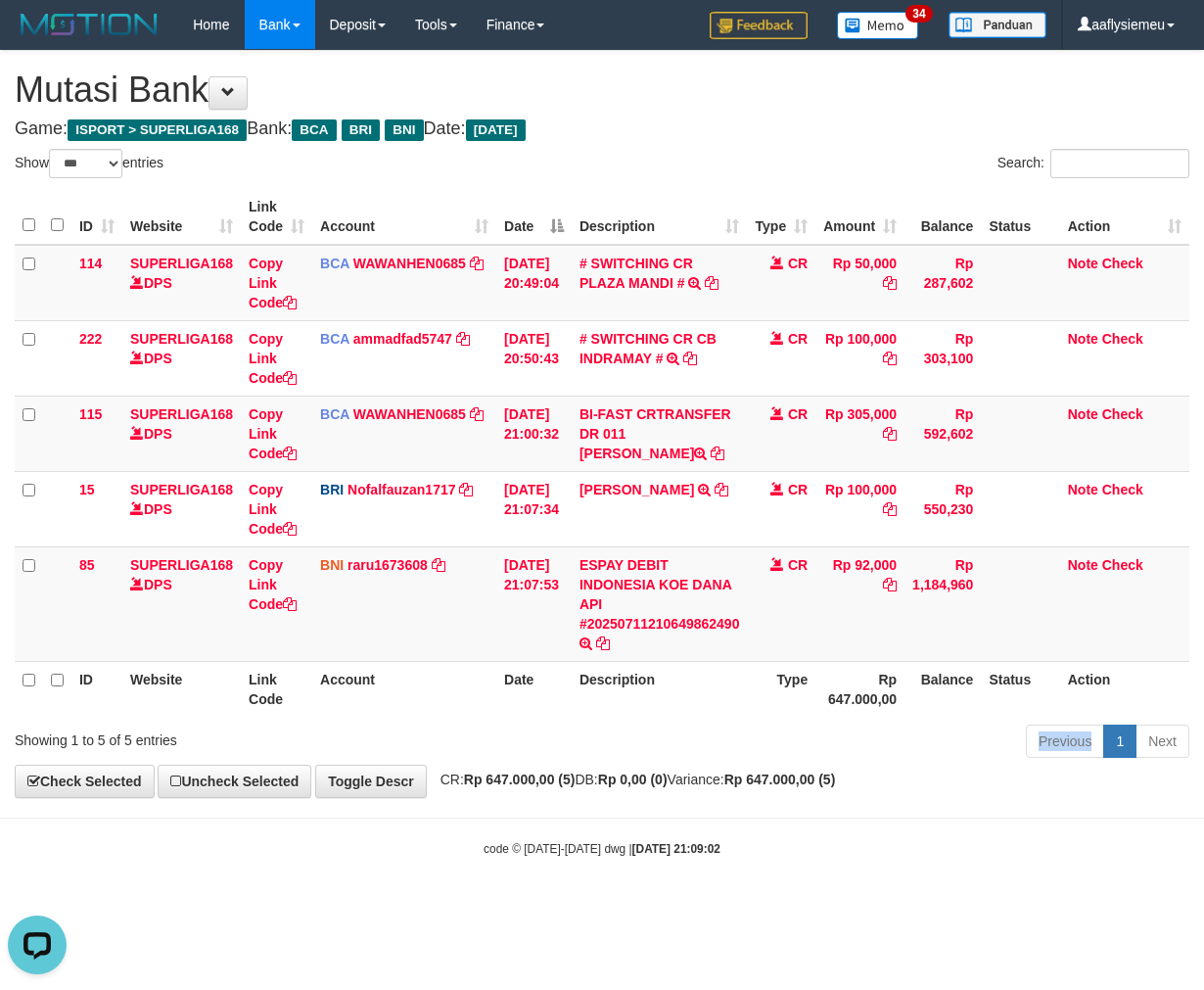 click on "Previous 1 Next" at bounding box center [854, 743] 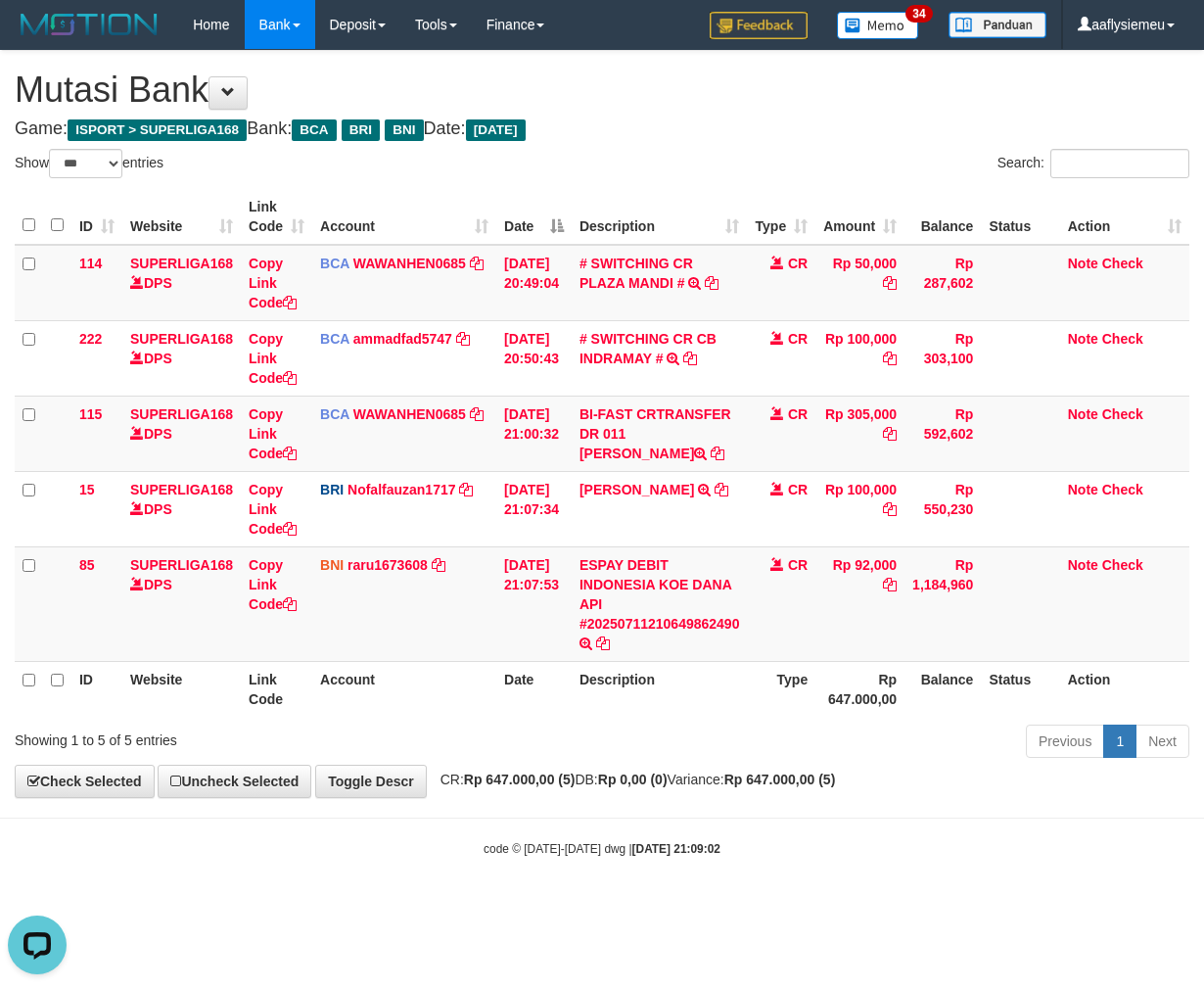 click on "Previous 1 Next" at bounding box center [854, 743] 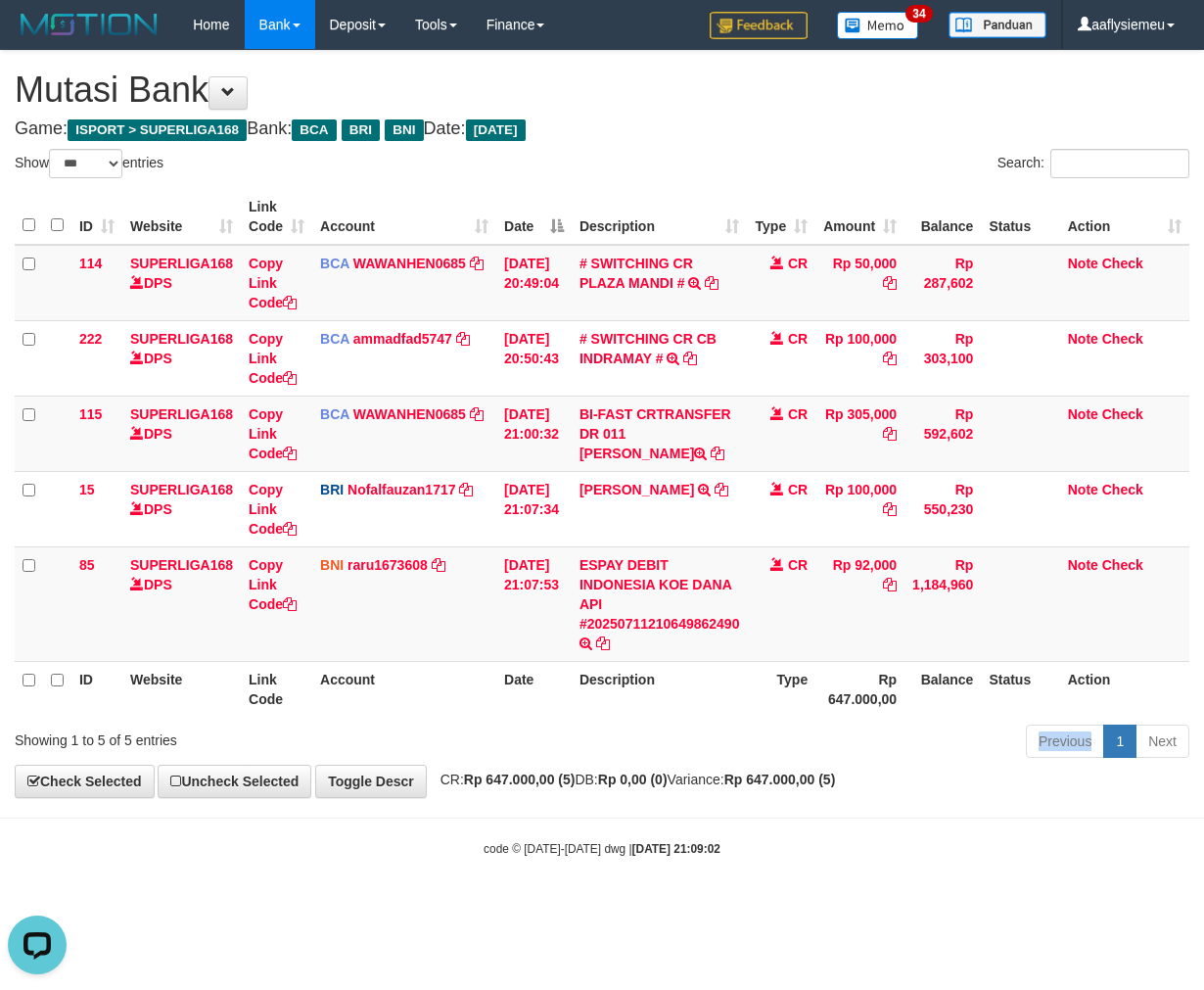 click on "Previous 1 Next" at bounding box center (854, 743) 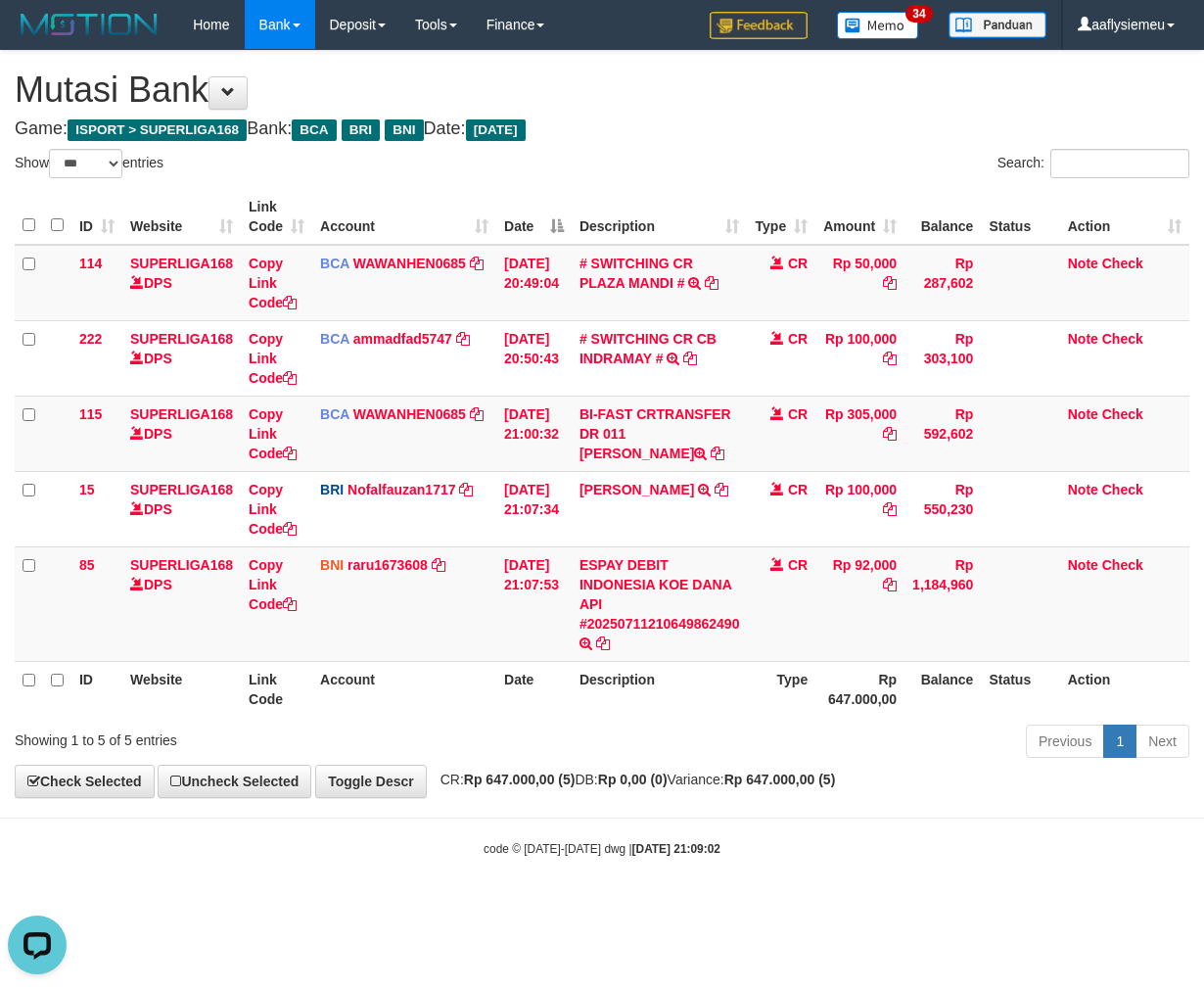 click on "**********" at bounding box center (602, 424) 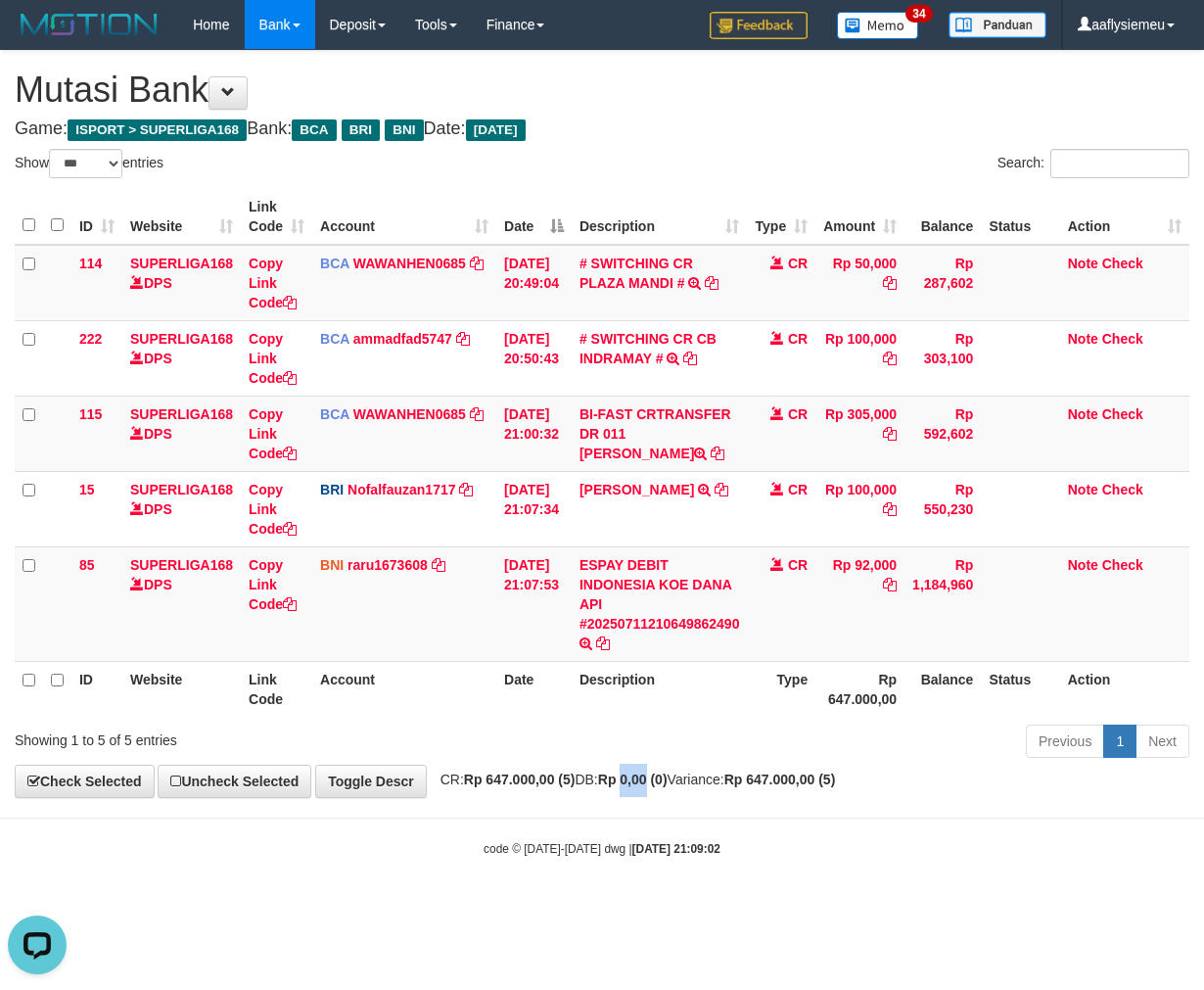 click on "**********" at bounding box center (602, 424) 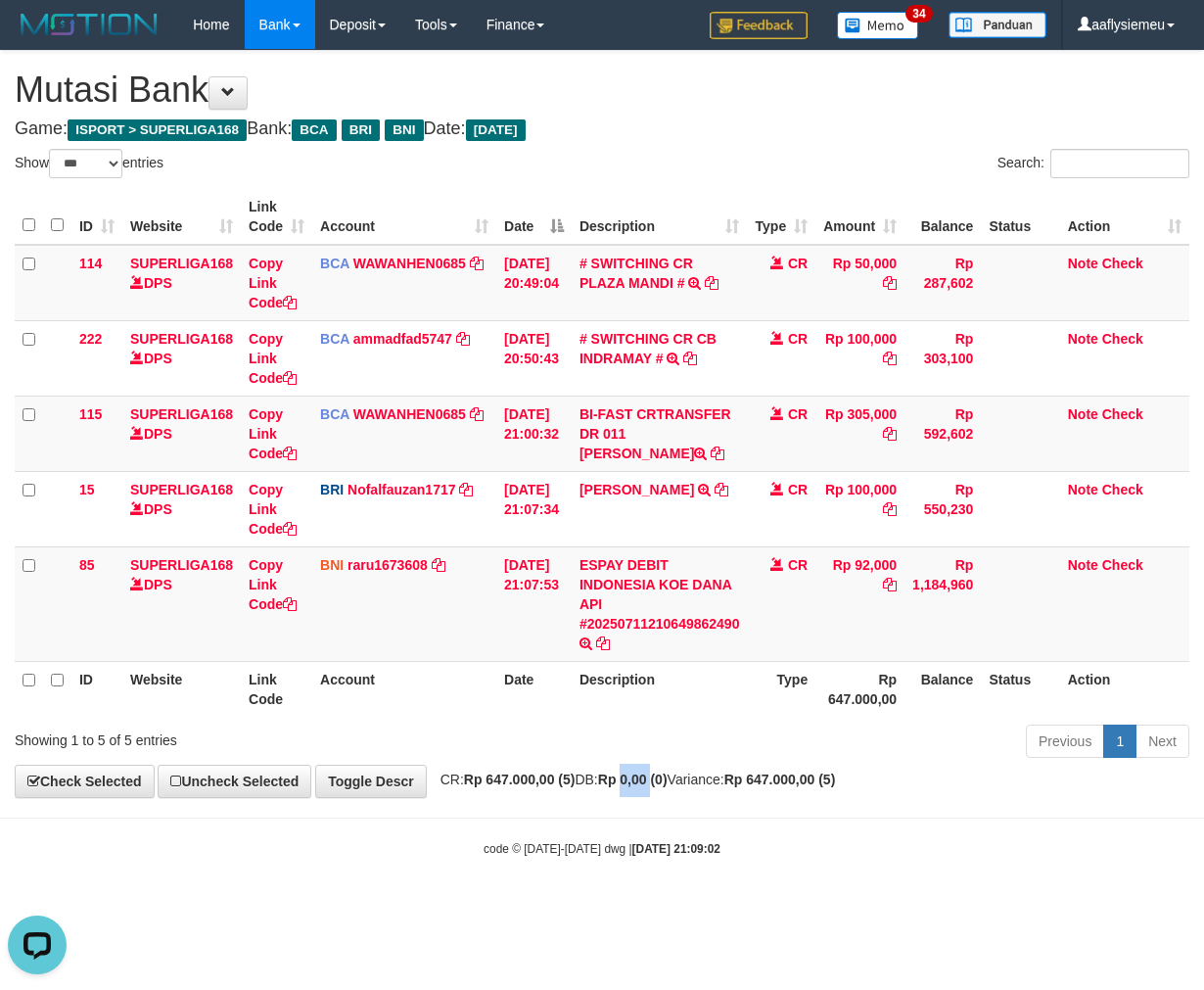 click on "**********" at bounding box center [602, 424] 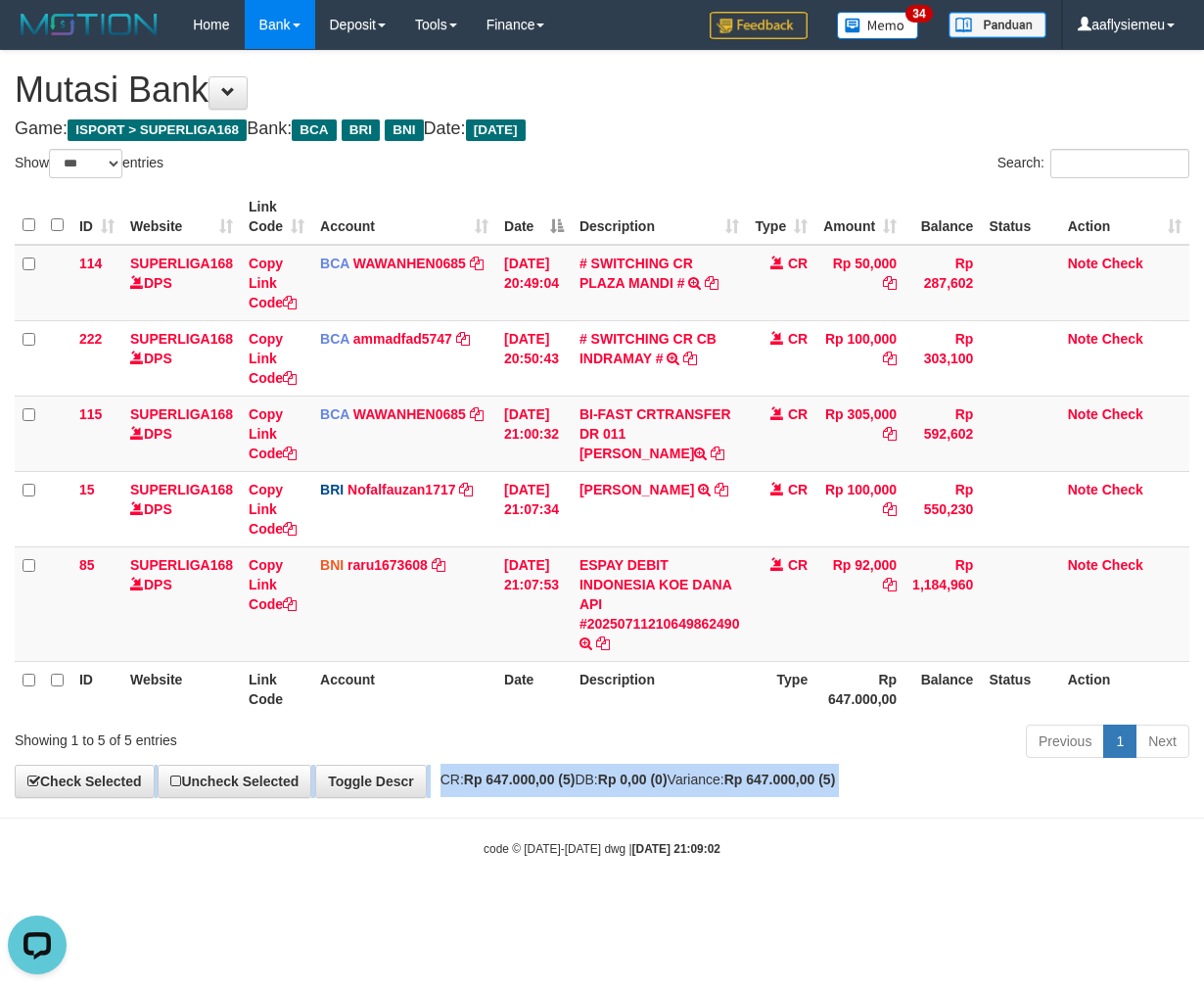 click on "**********" at bounding box center (602, 424) 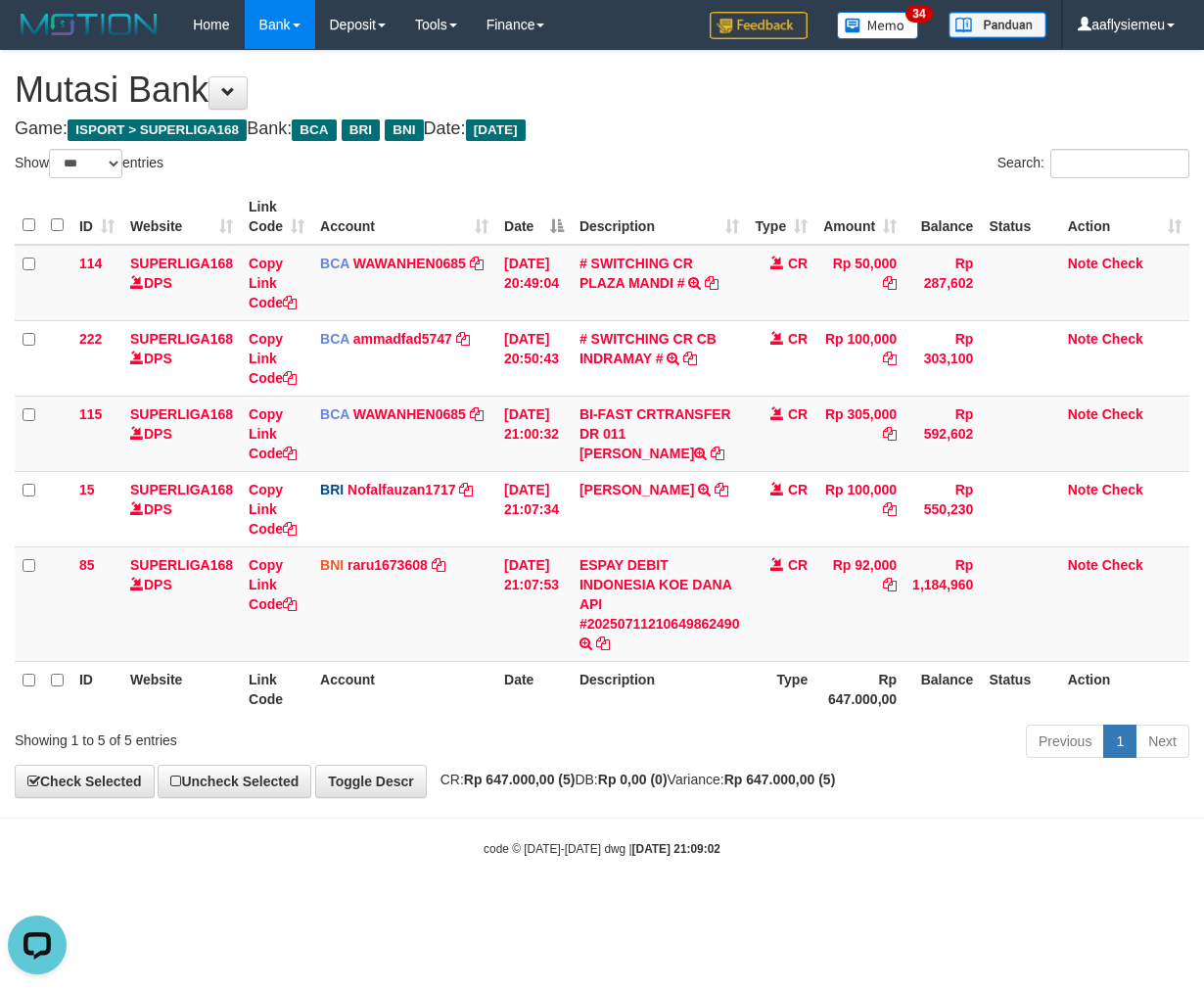 click on "Previous 1 Next" at bounding box center [854, 743] 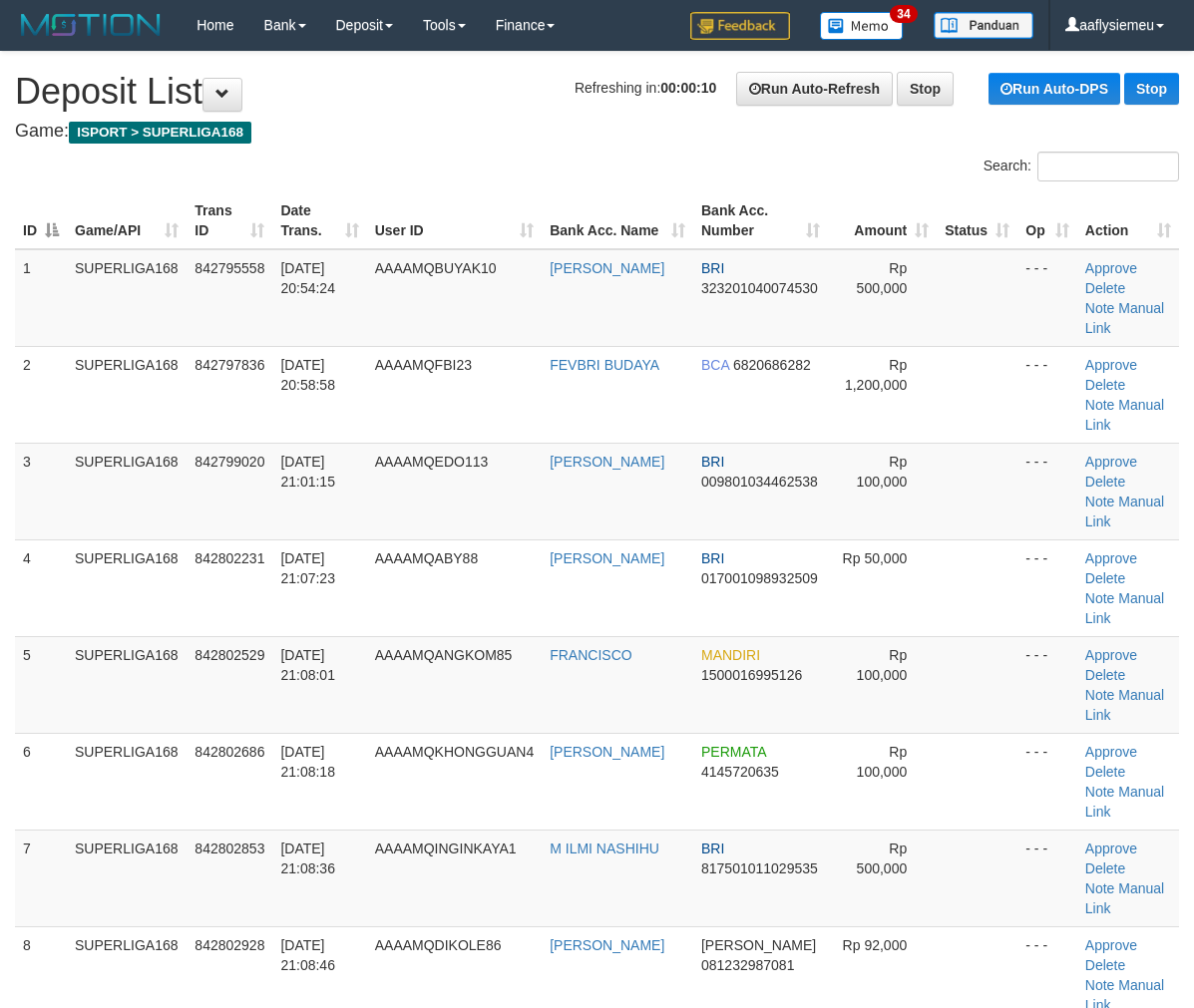 scroll, scrollTop: 0, scrollLeft: 0, axis: both 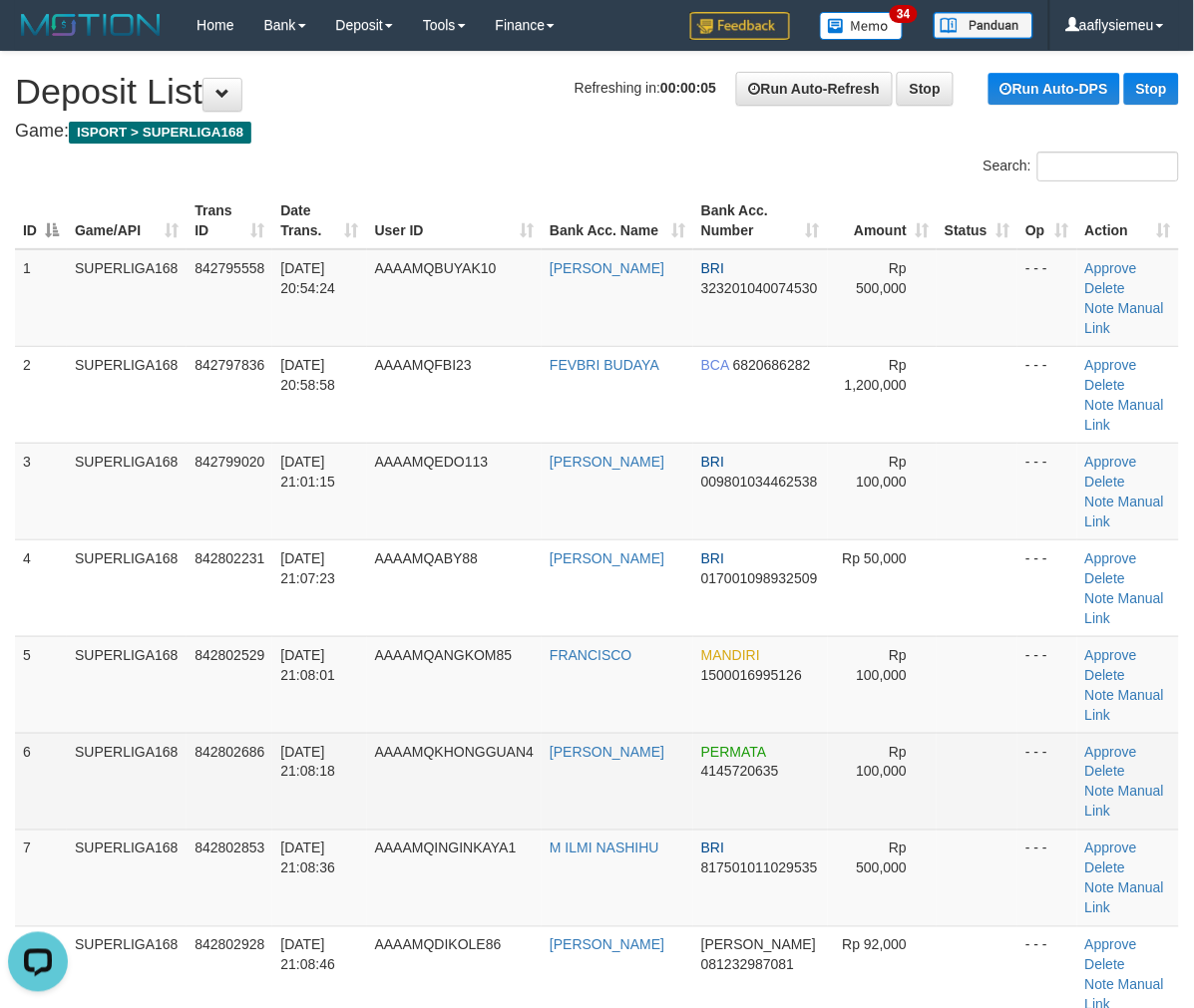 click on "SUPERLIGA168" at bounding box center (127, 781) 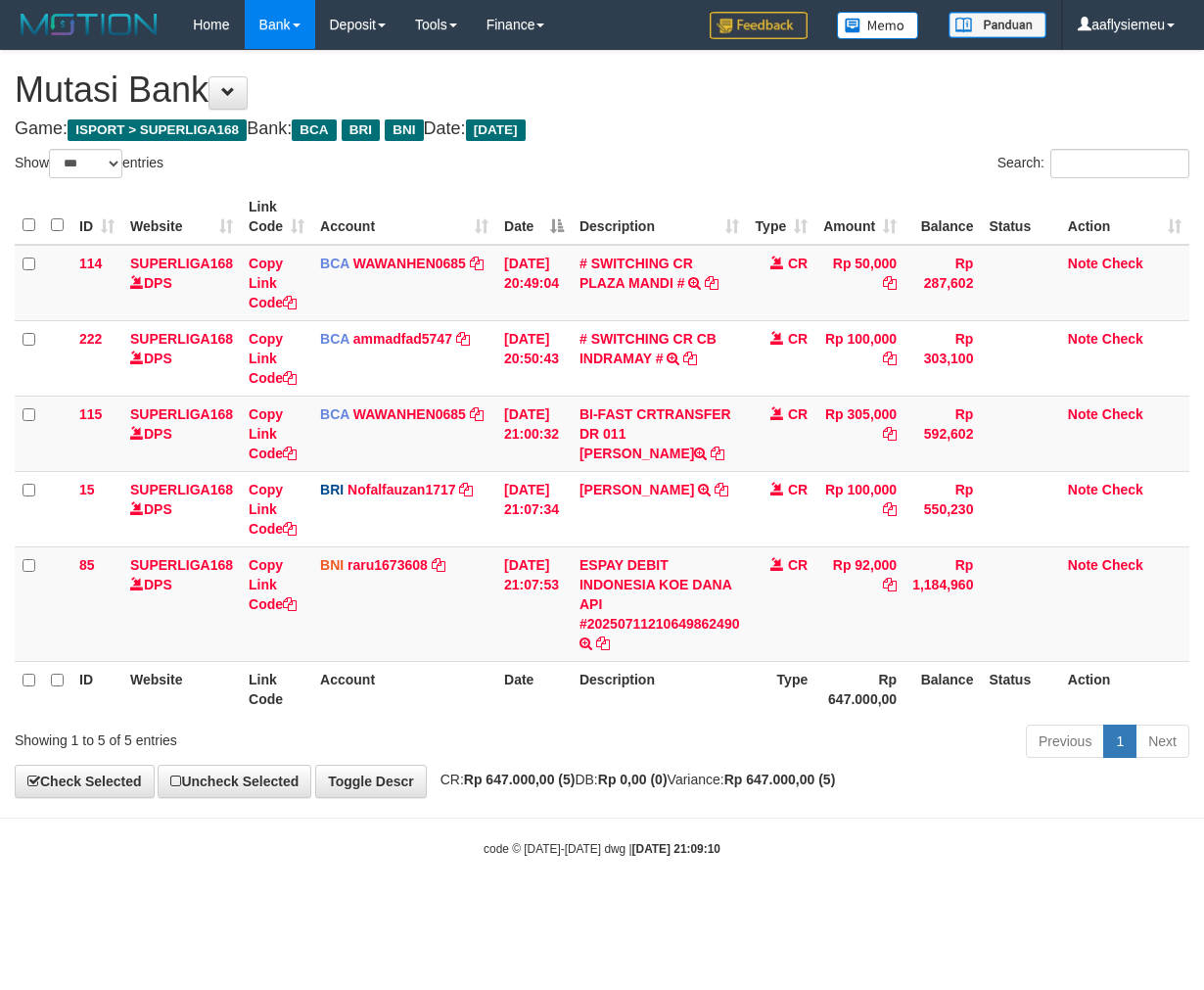 select on "***" 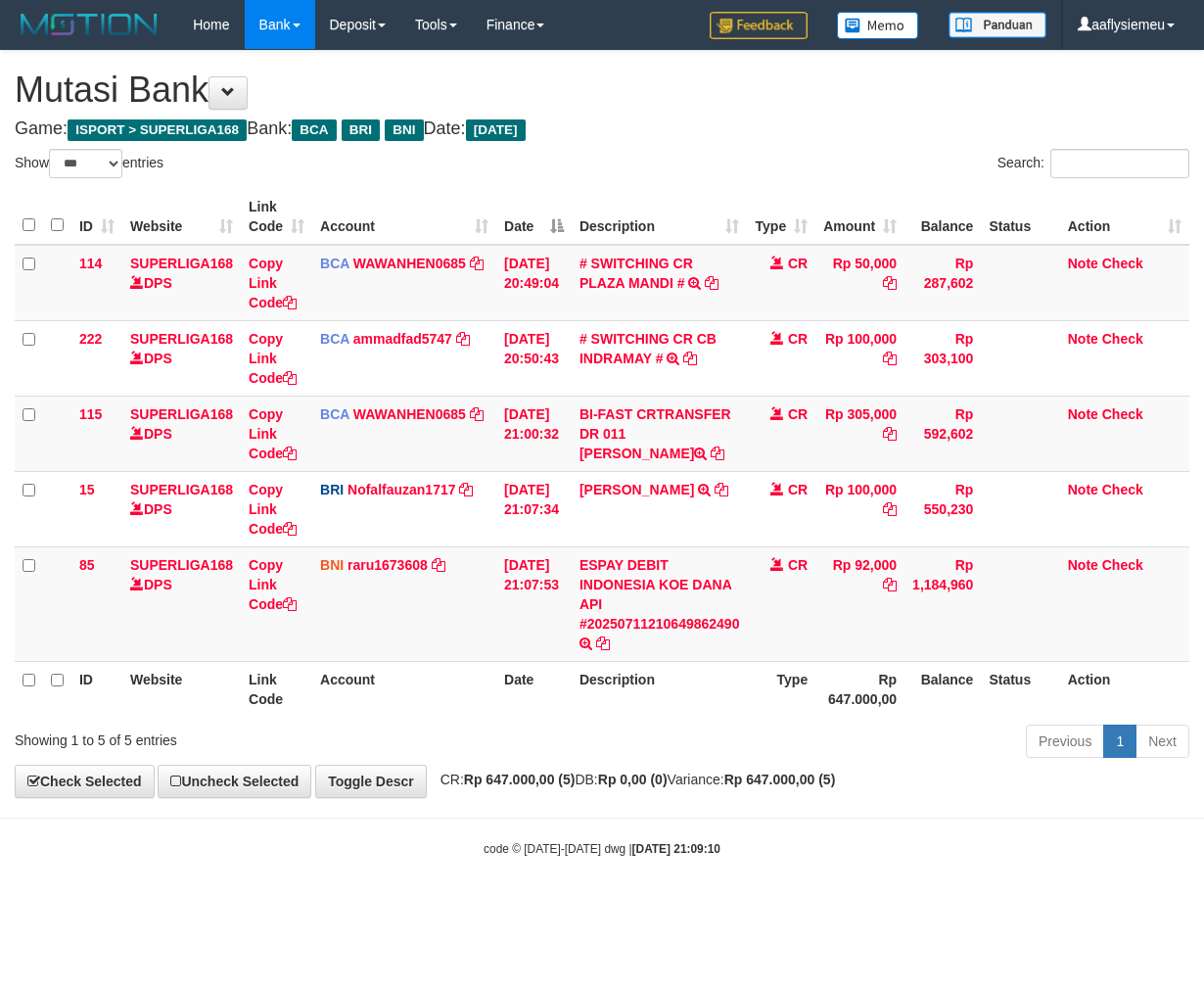 scroll, scrollTop: 0, scrollLeft: 0, axis: both 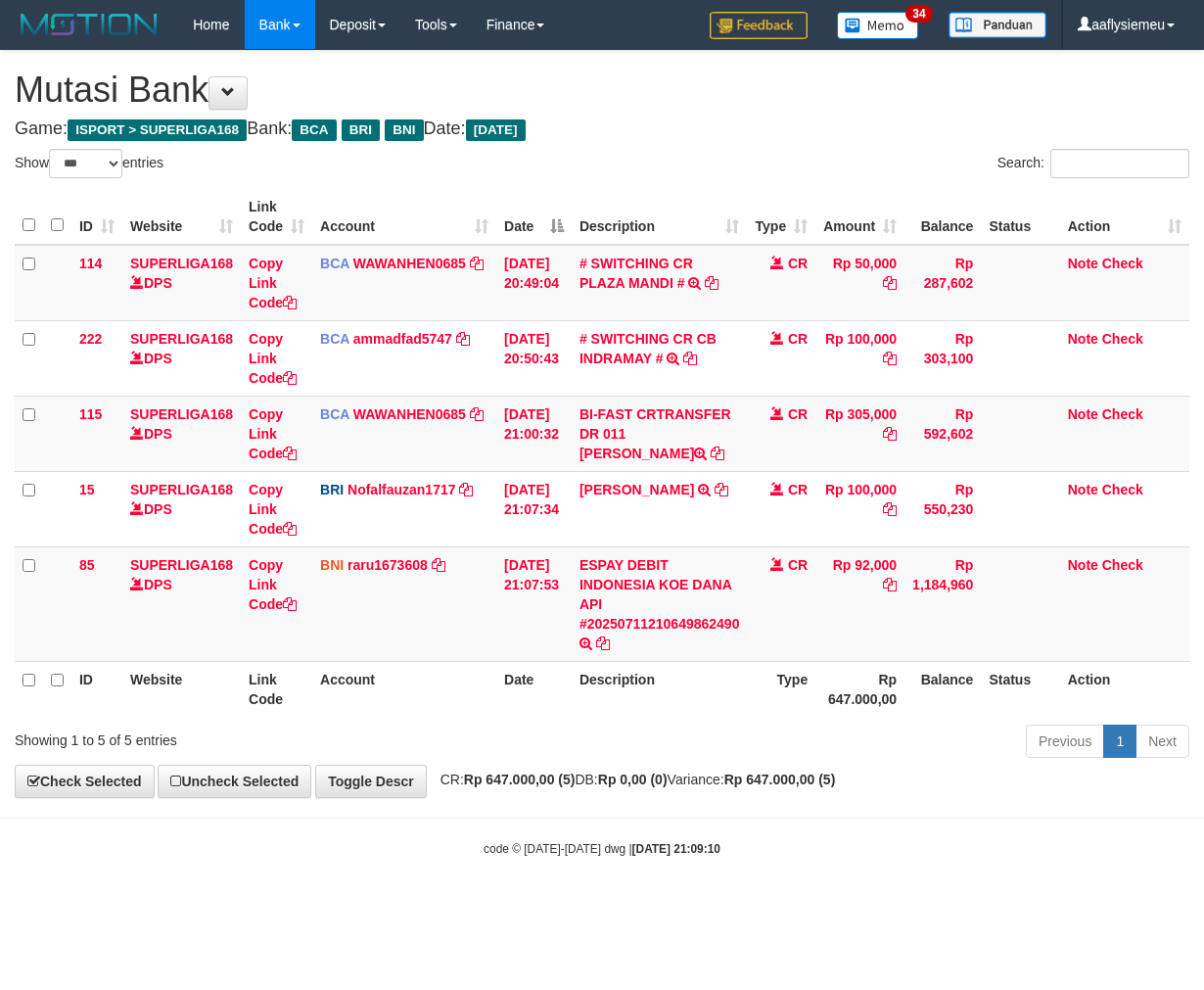 click on "Previous 1 Next" at bounding box center (854, 743) 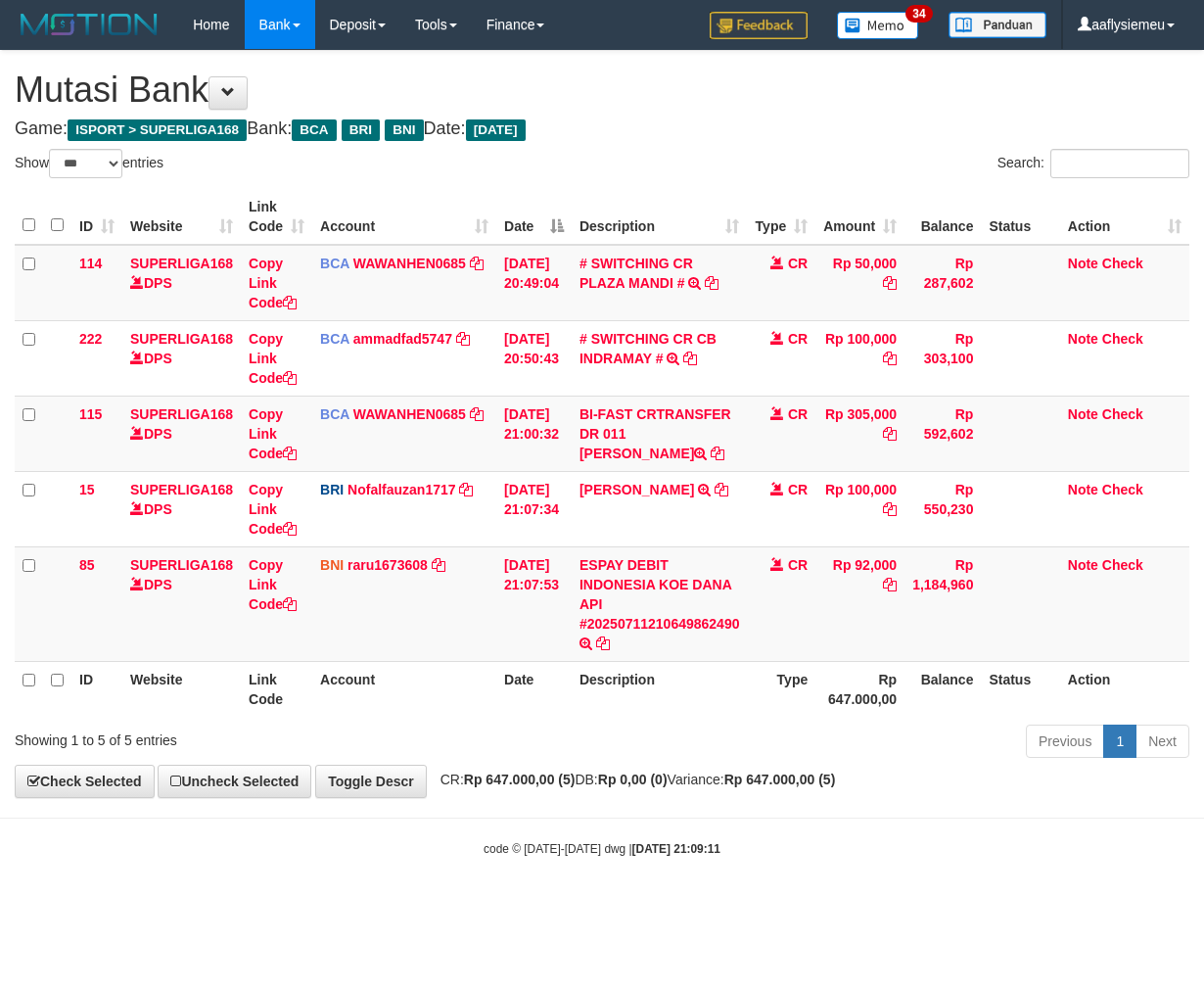 select on "***" 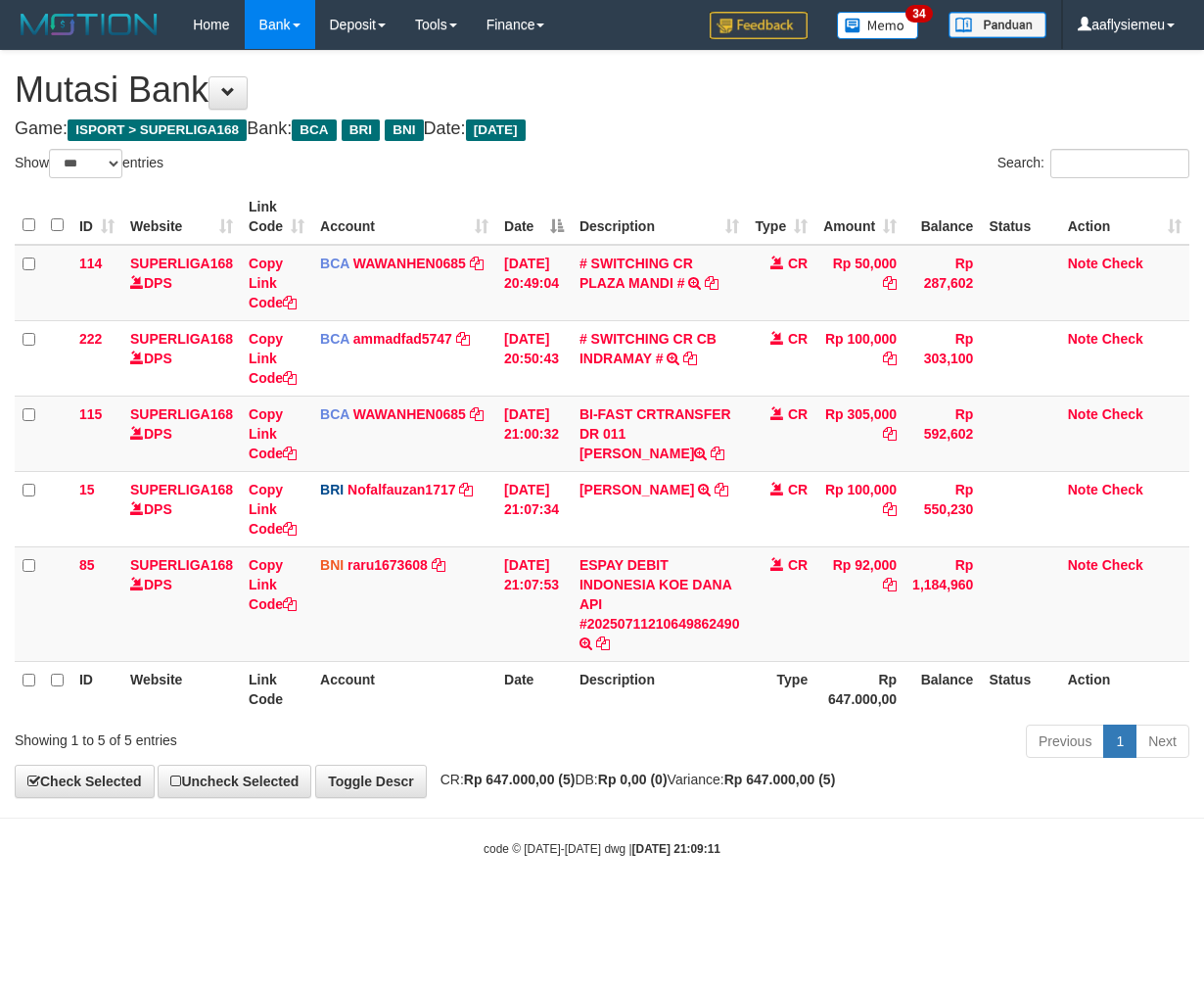 scroll, scrollTop: 0, scrollLeft: 0, axis: both 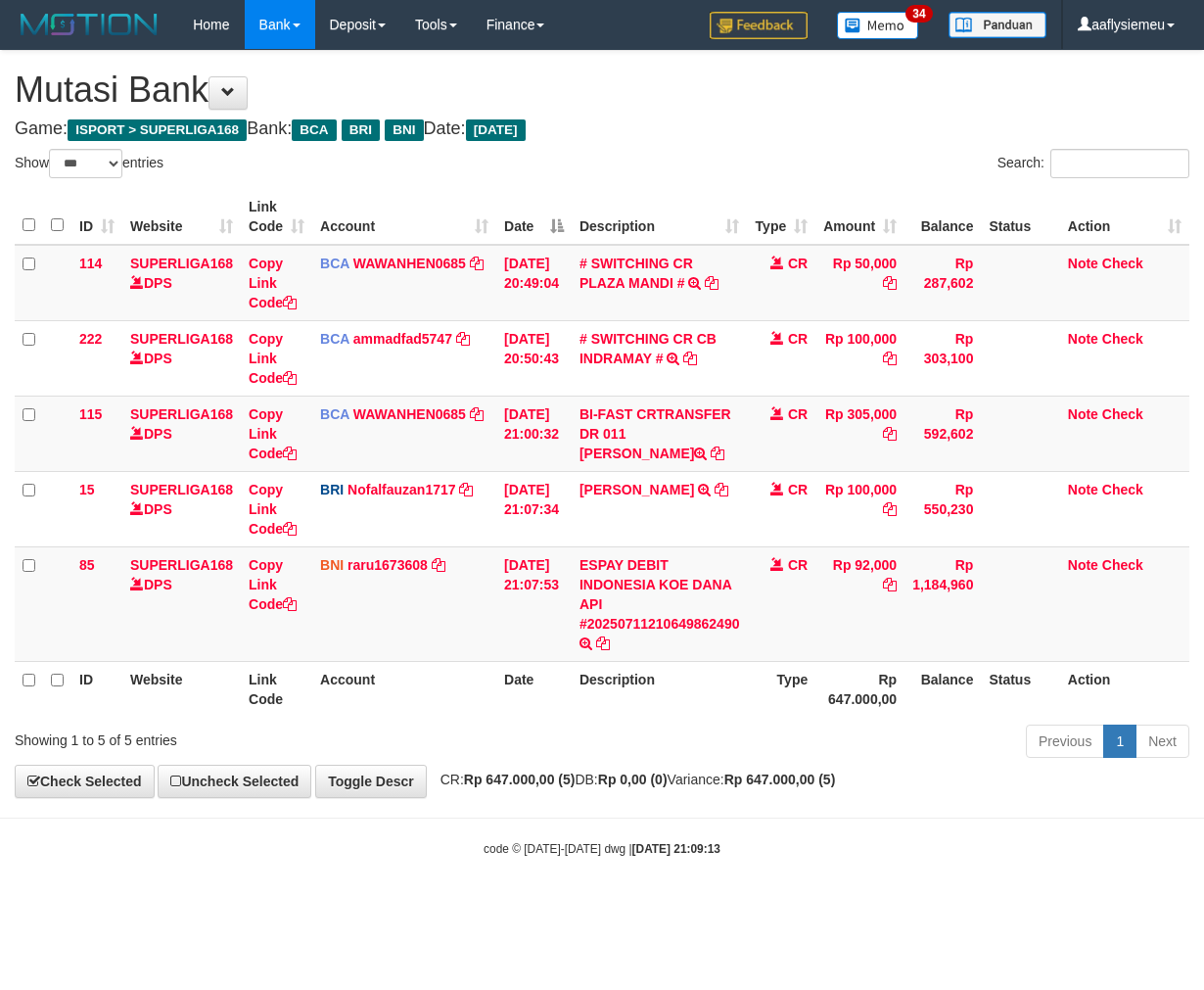select on "***" 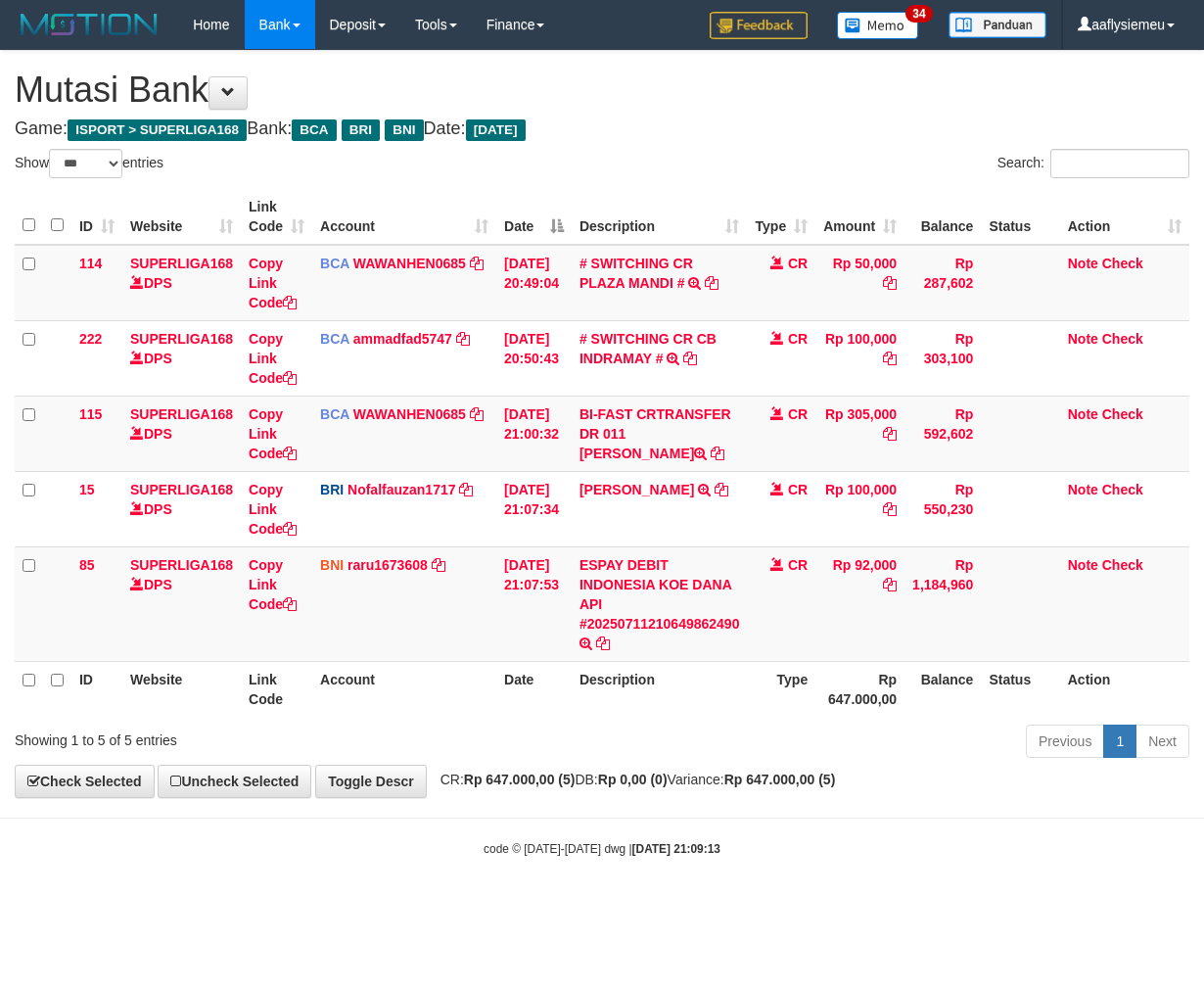 scroll, scrollTop: 0, scrollLeft: 0, axis: both 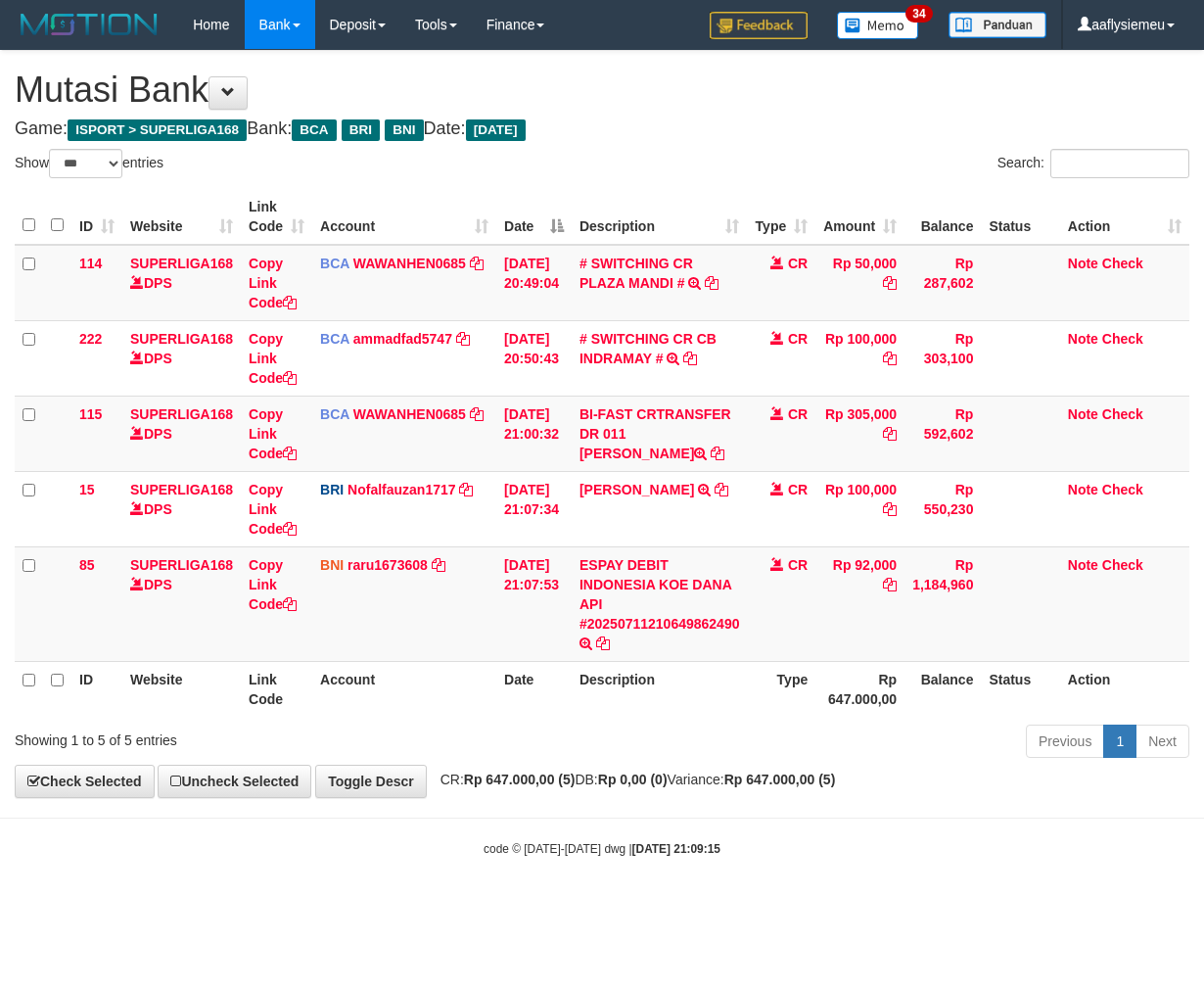 select on "***" 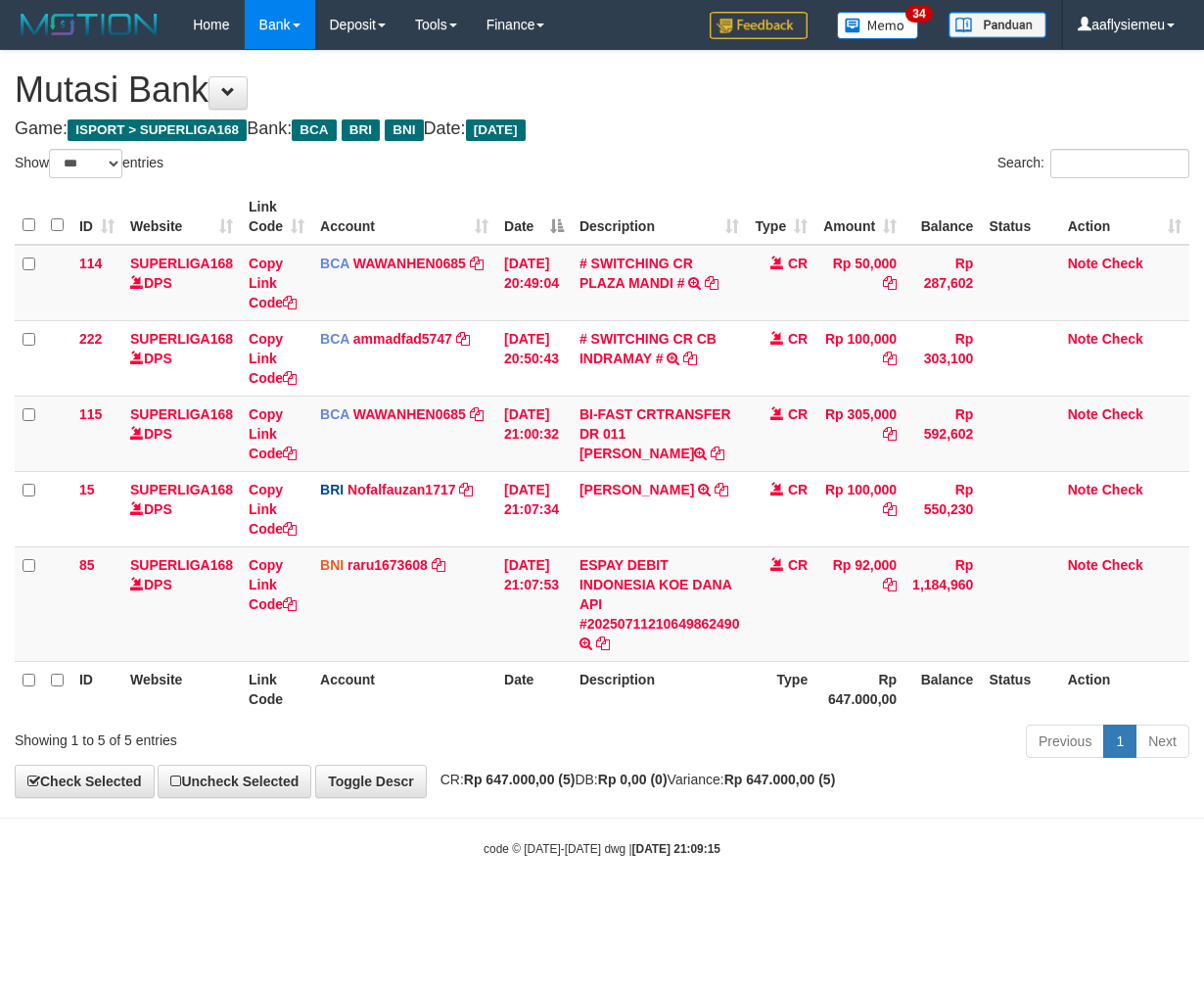 scroll, scrollTop: 0, scrollLeft: 0, axis: both 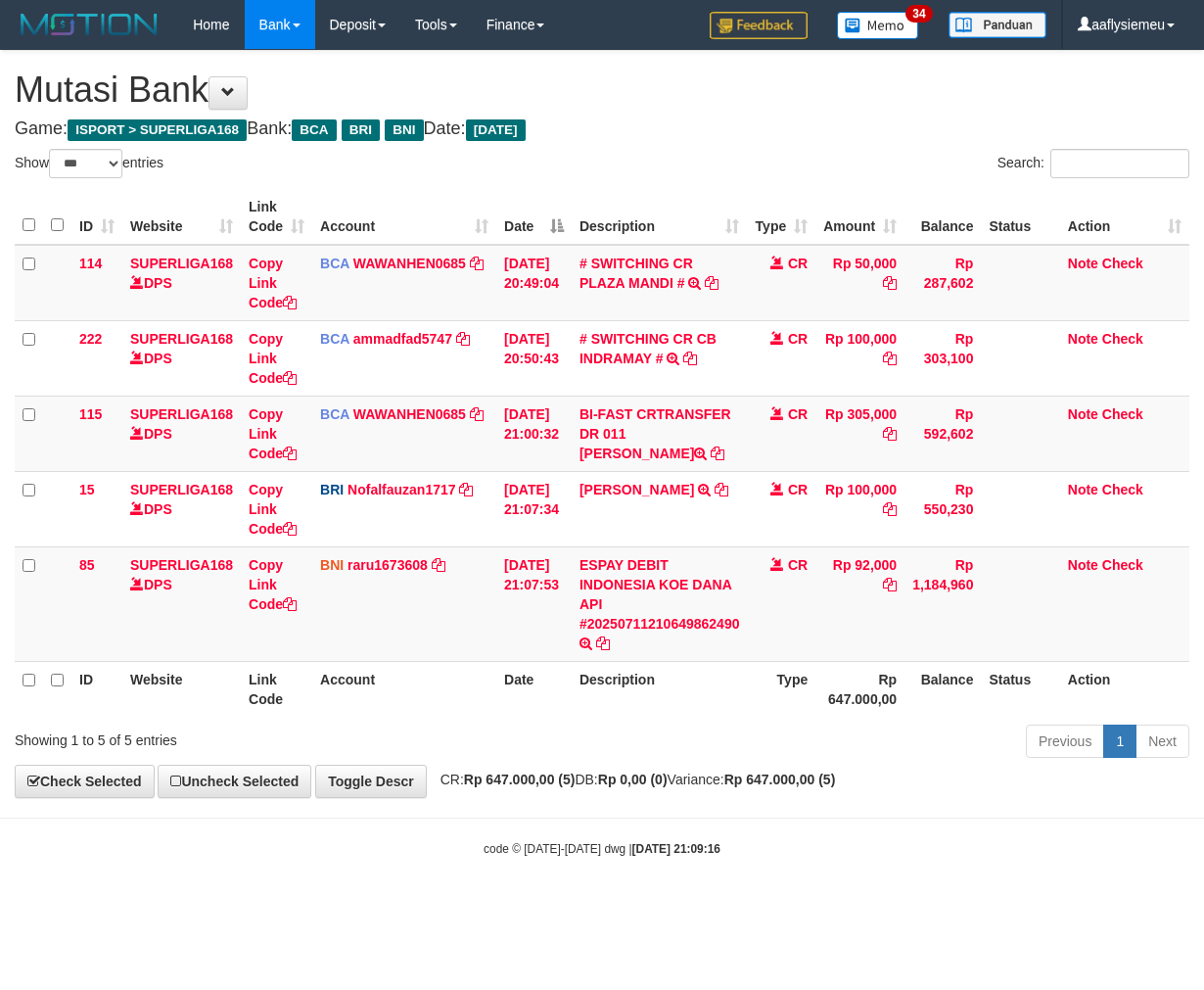 select on "***" 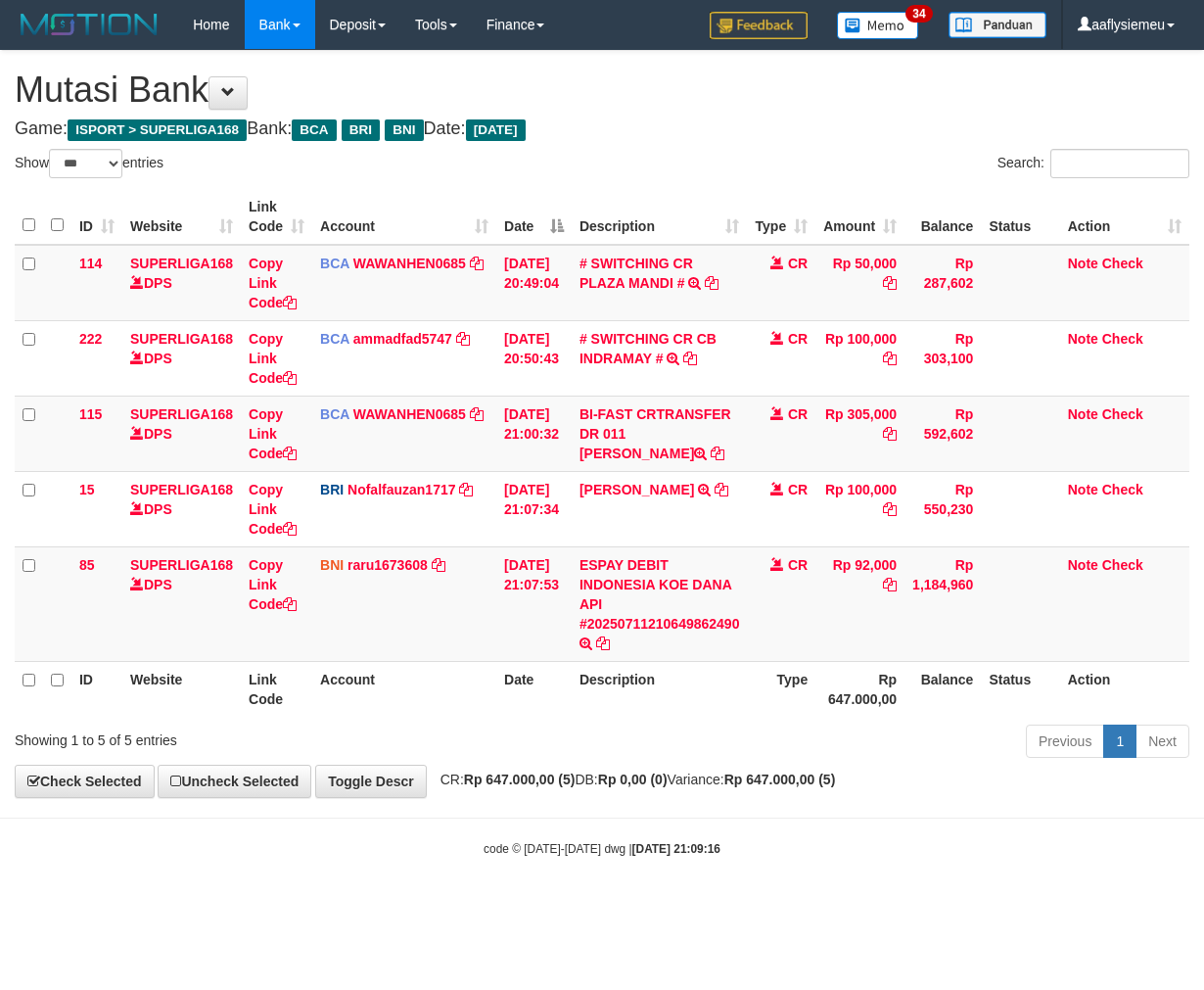scroll, scrollTop: 0, scrollLeft: 0, axis: both 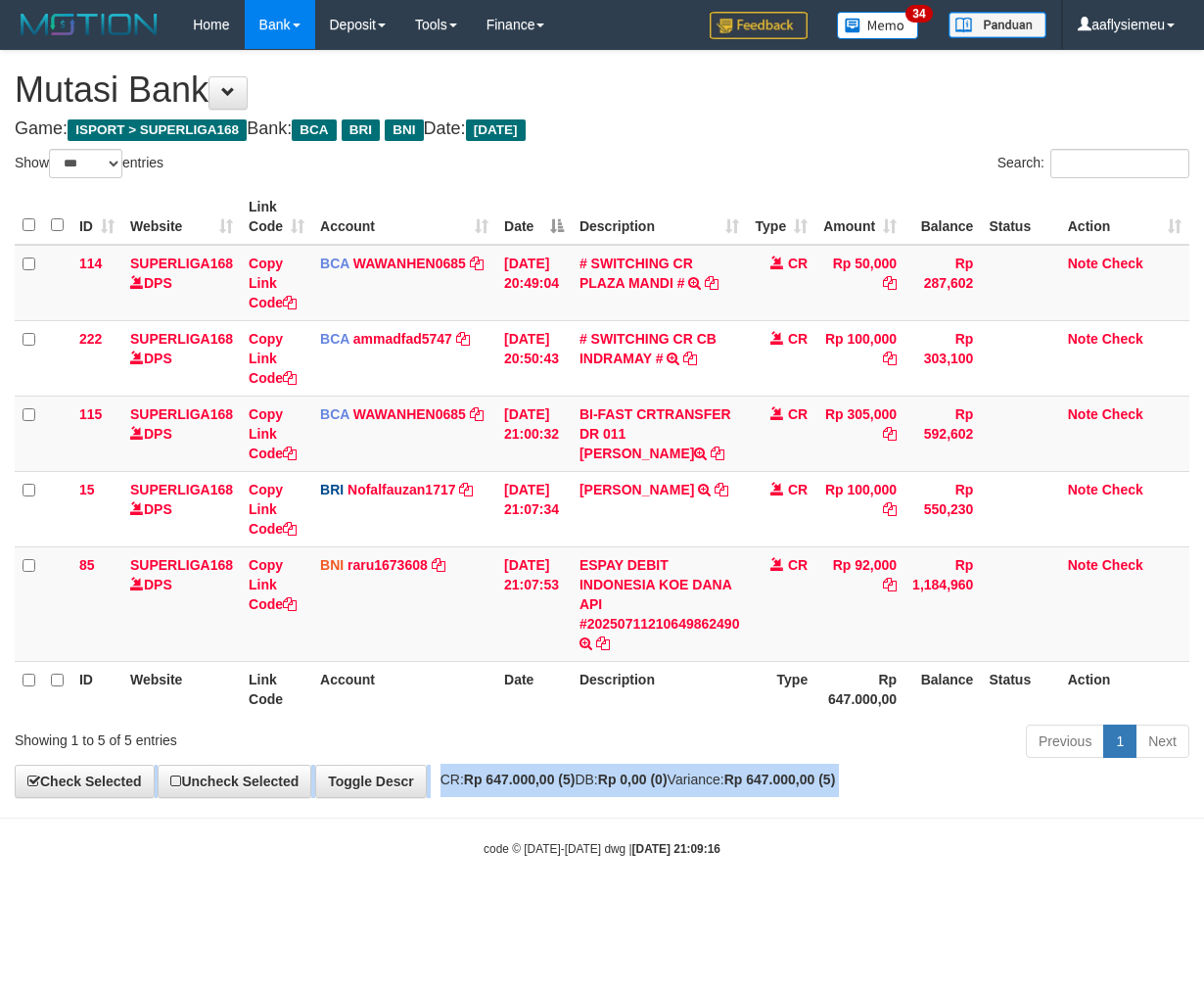 click on "**********" at bounding box center (602, 424) 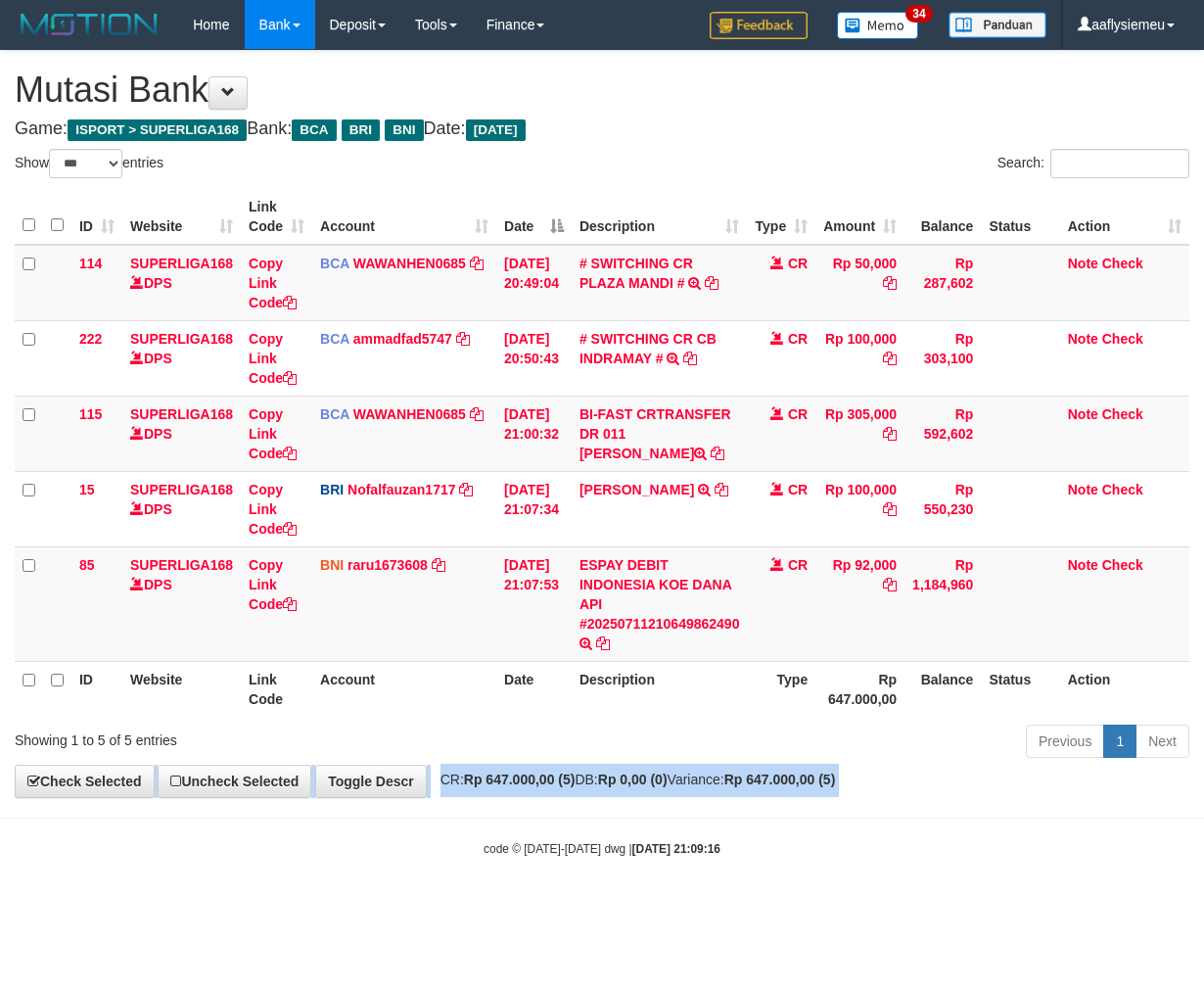 click on "CR:  Rp 647.000,00 (5)      DB:  Rp 0,00 (0)      Variance:  Rp 647.000,00 (5)" at bounding box center [633, 779] 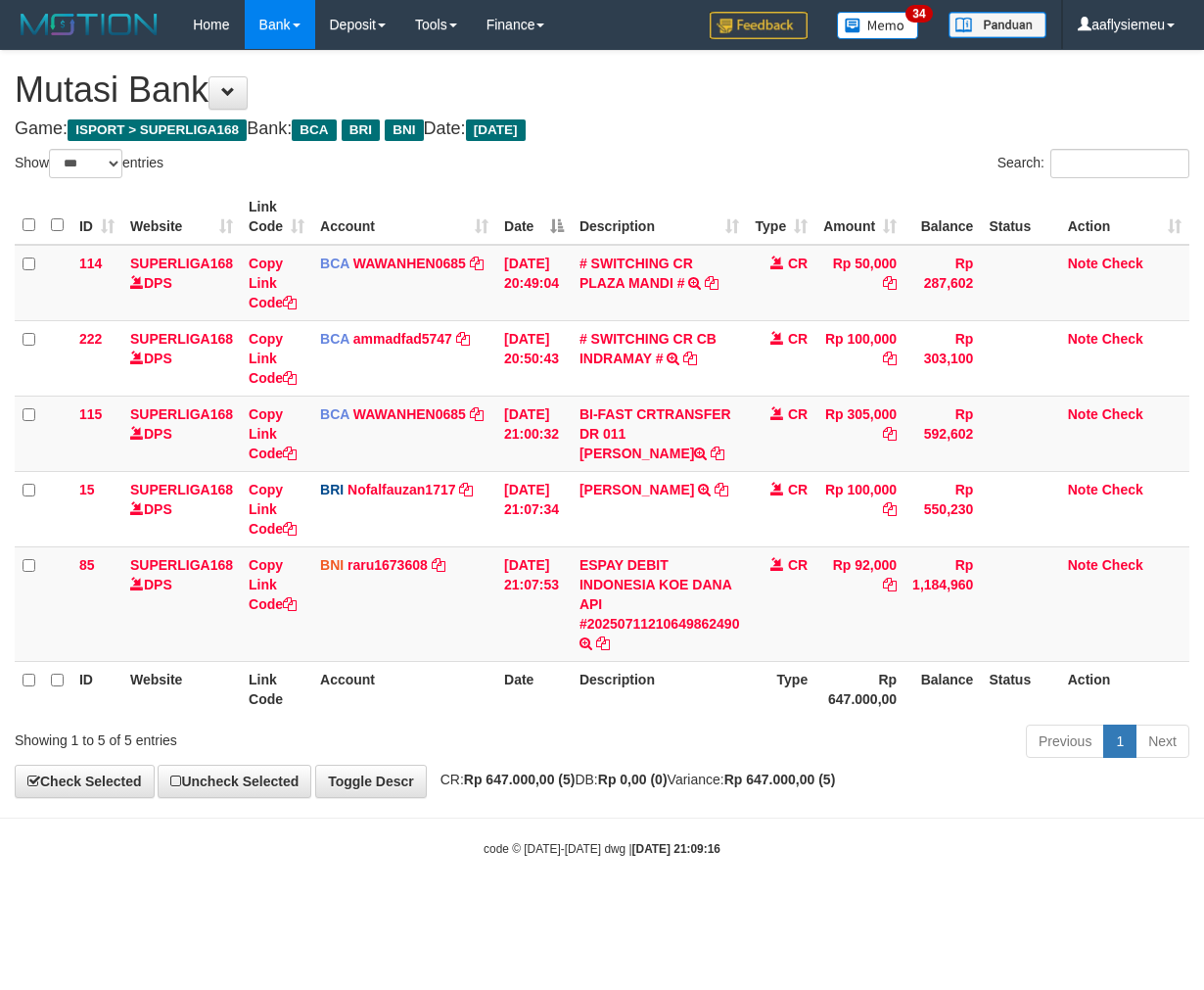 click on "**********" at bounding box center [602, 424] 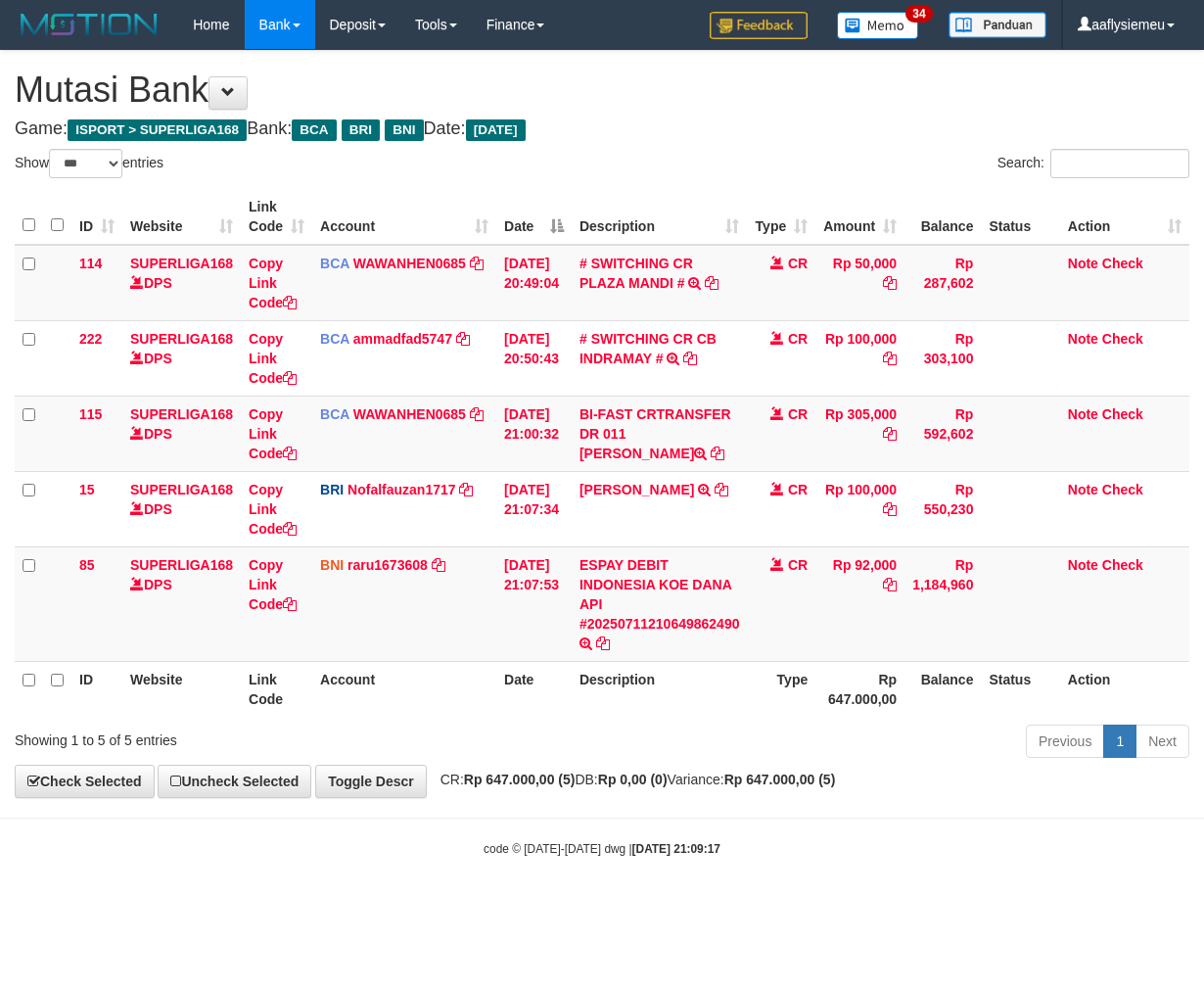 select on "***" 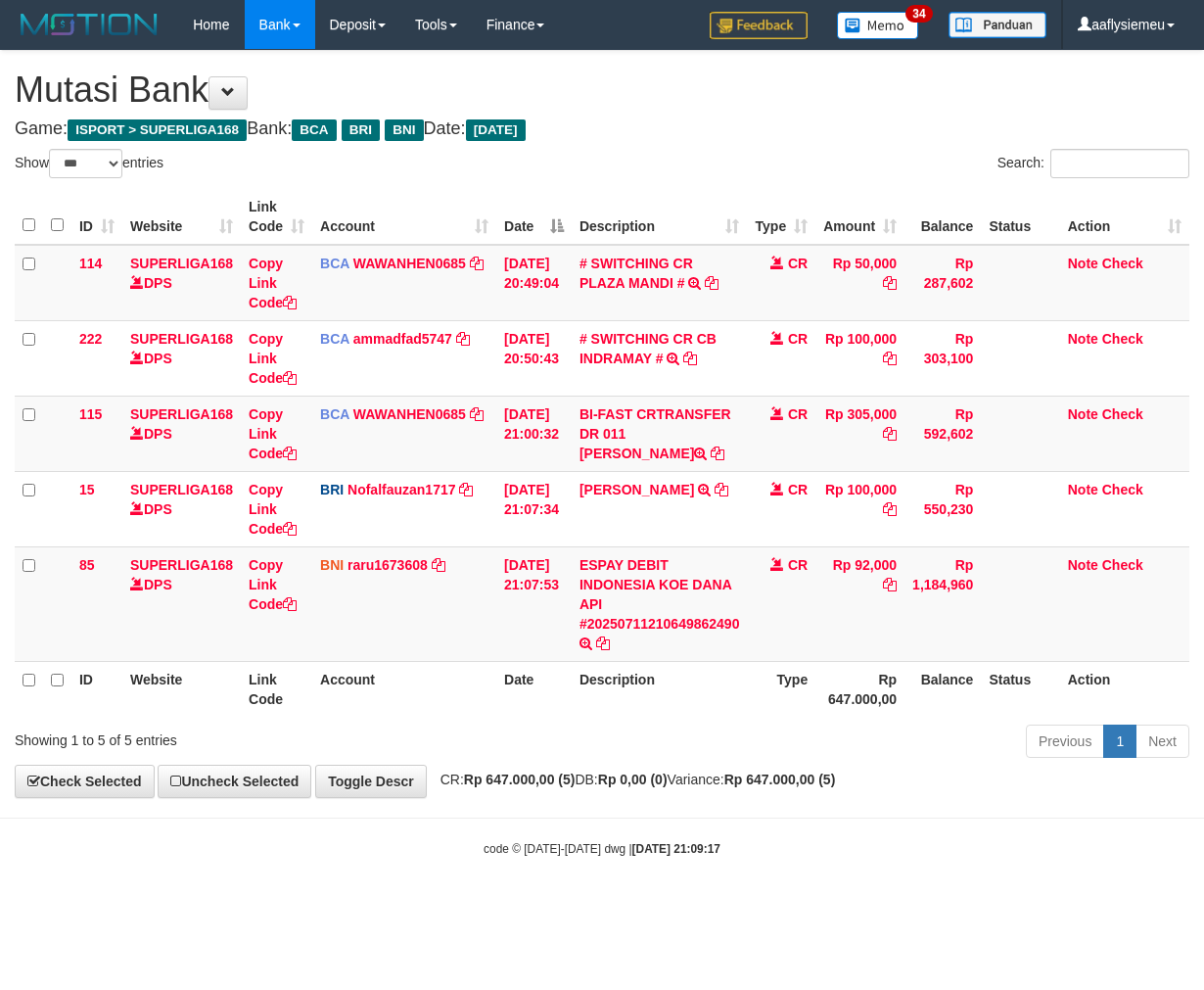 scroll, scrollTop: 0, scrollLeft: 0, axis: both 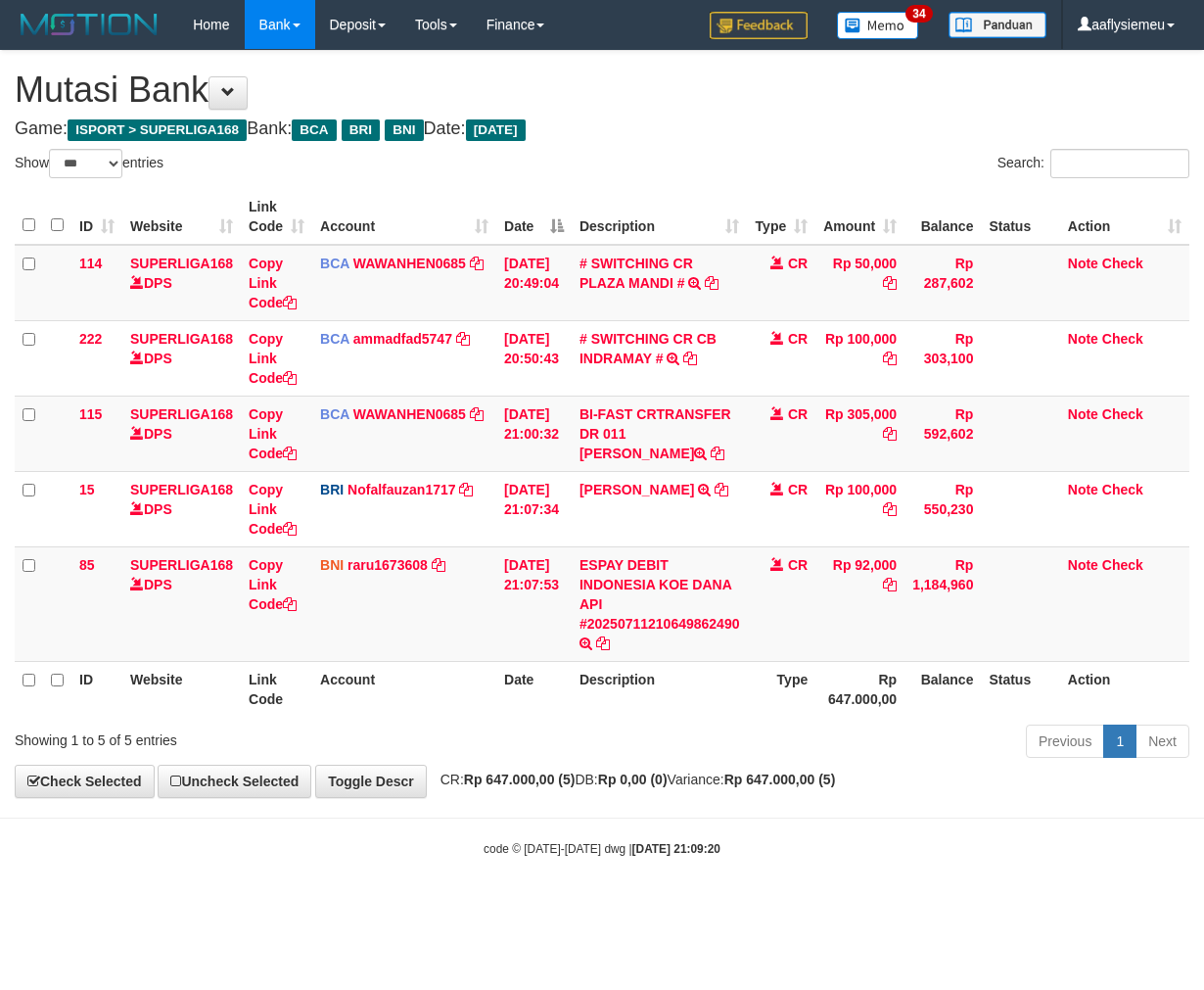 select on "***" 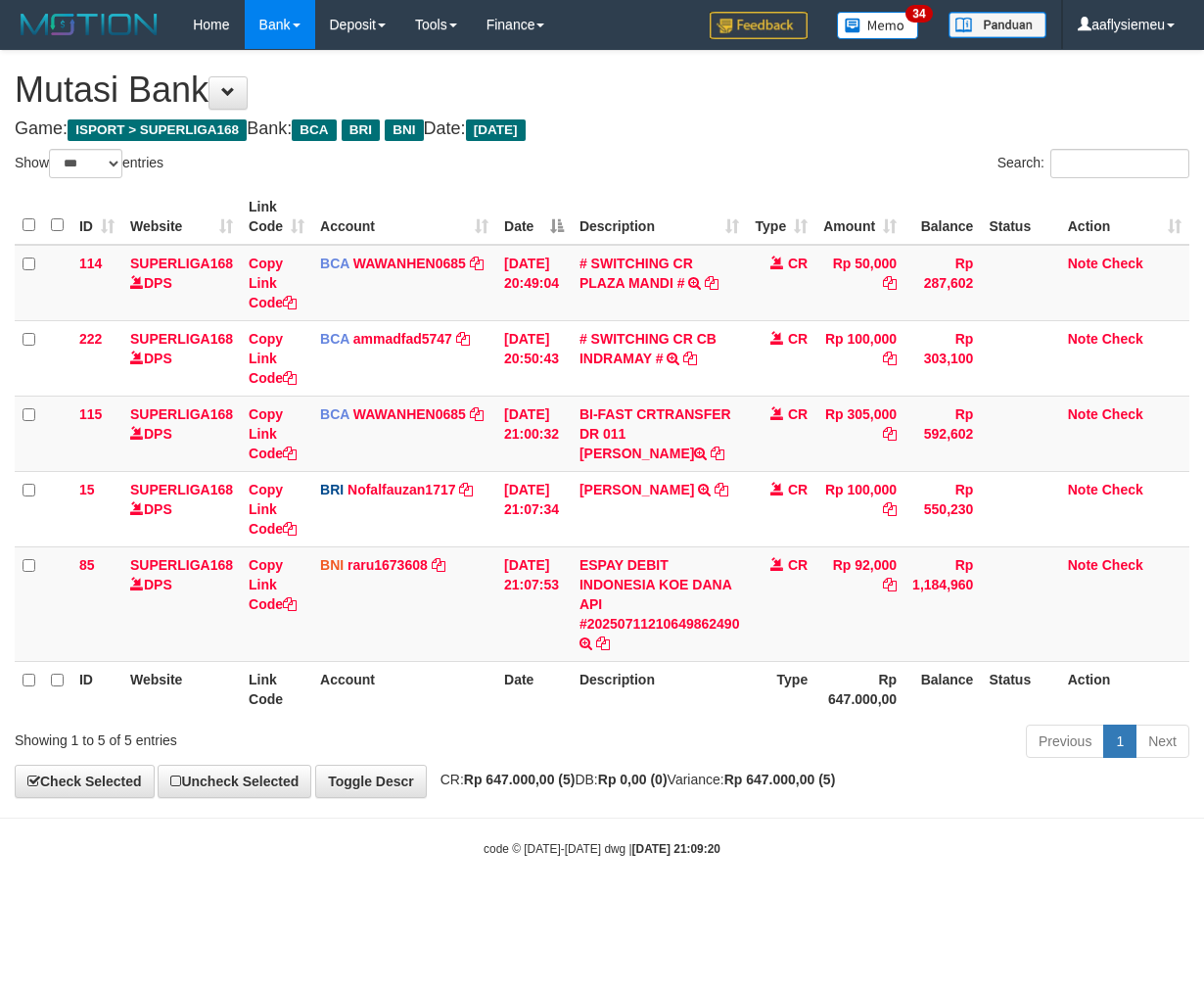 scroll, scrollTop: 0, scrollLeft: 0, axis: both 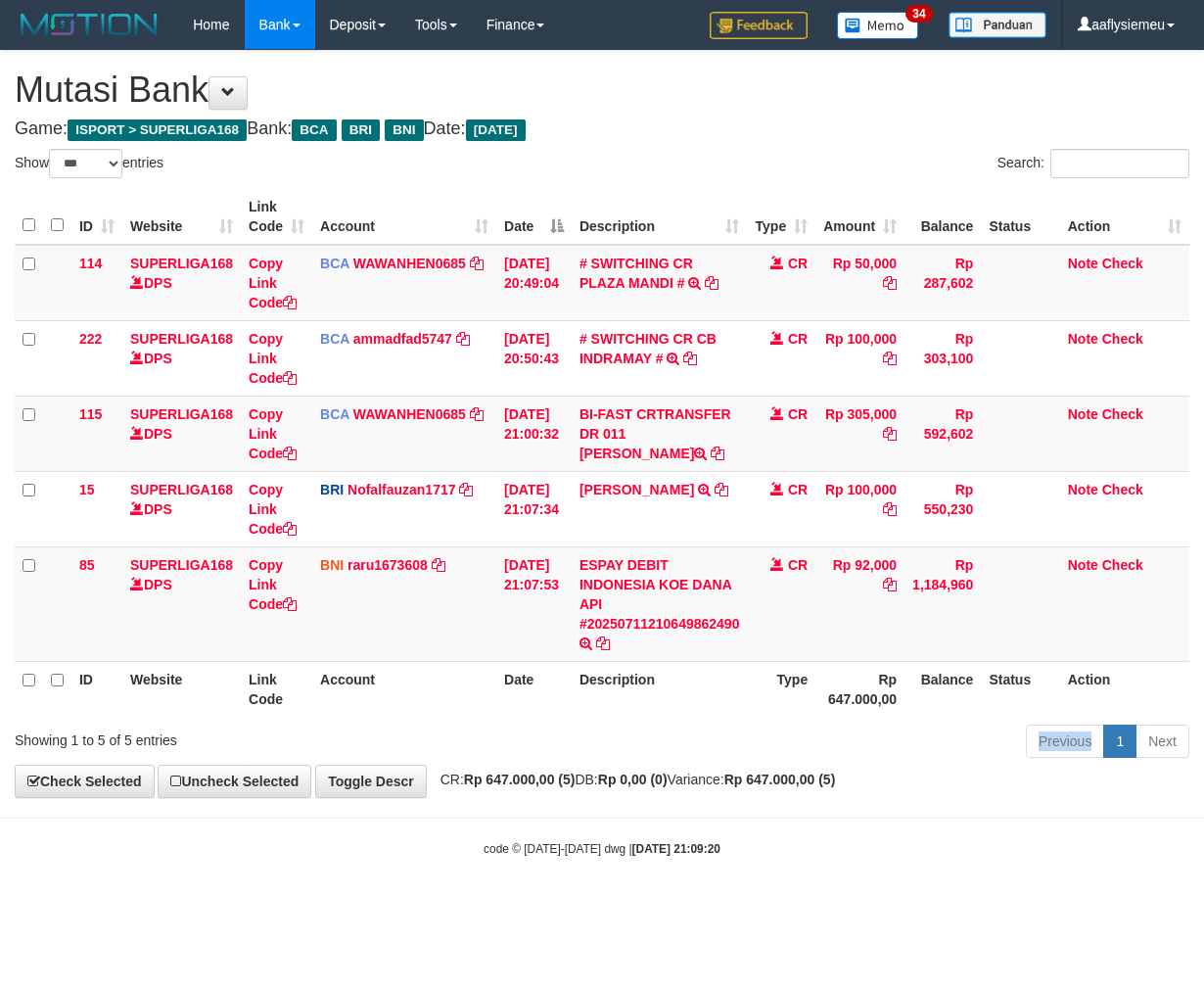 click on "Previous 1 Next" at bounding box center [854, 743] 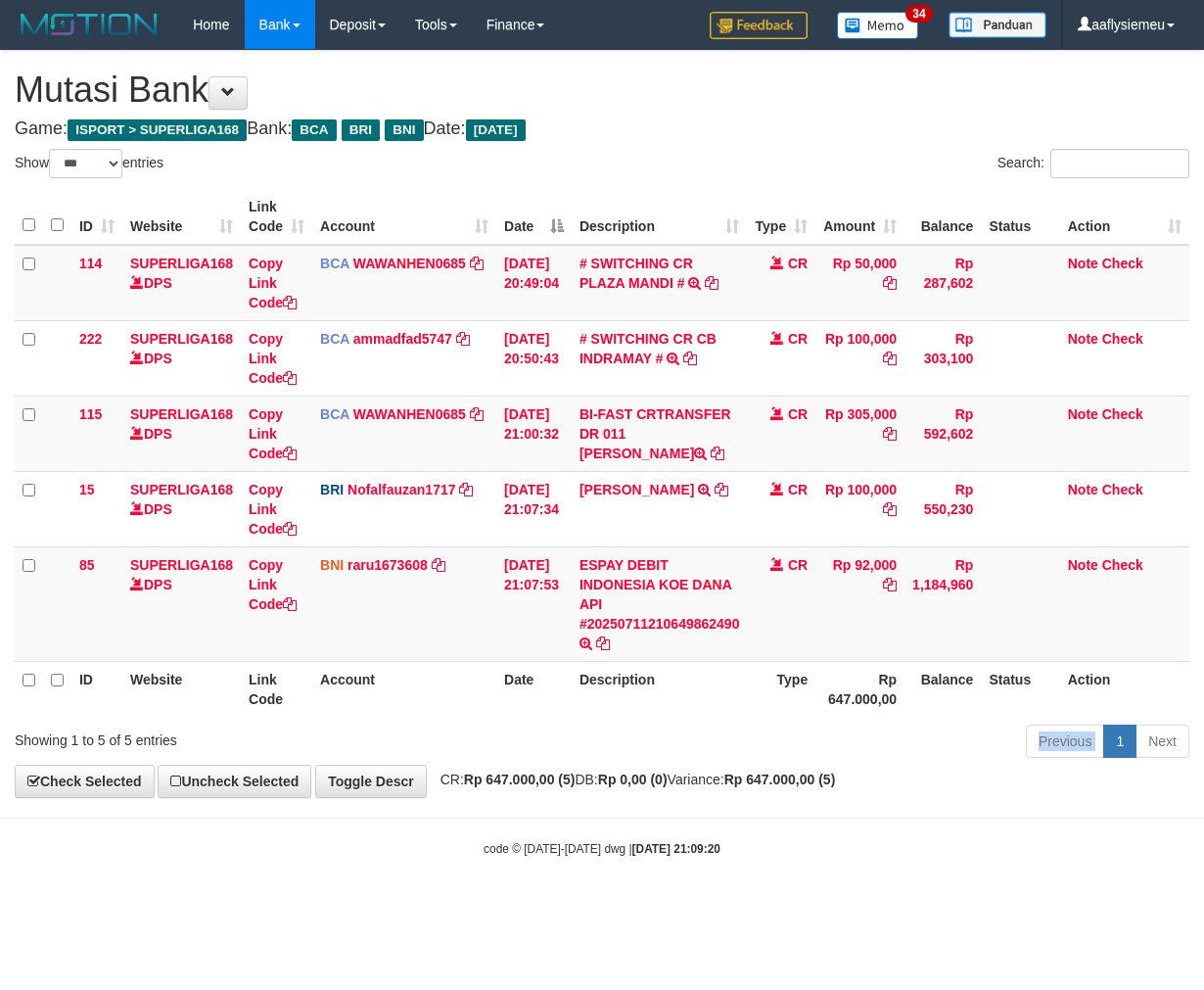 drag, startPoint x: 0, startPoint y: 0, endPoint x: 732, endPoint y: 752, distance: 1049.4418 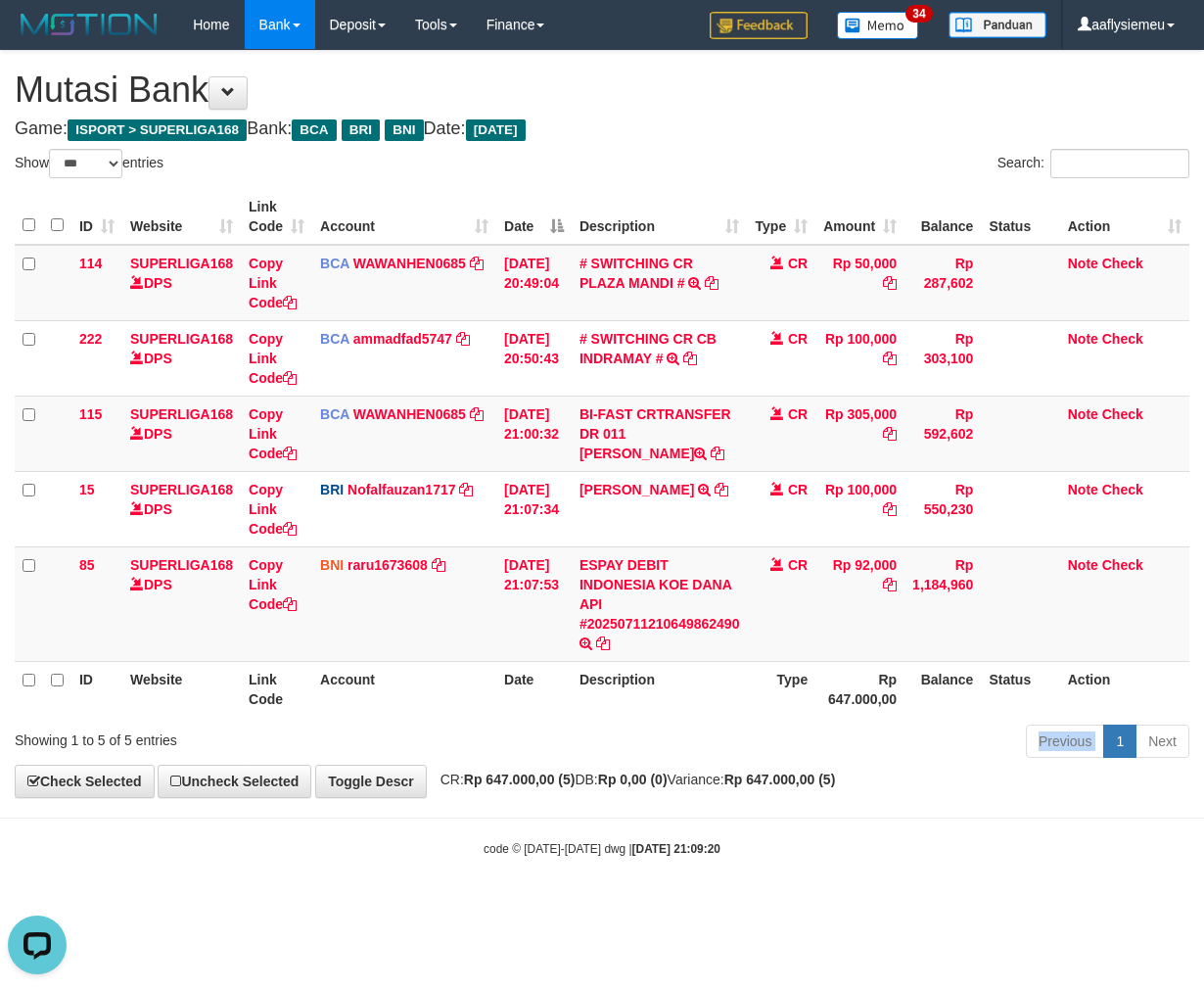 scroll, scrollTop: 0, scrollLeft: 0, axis: both 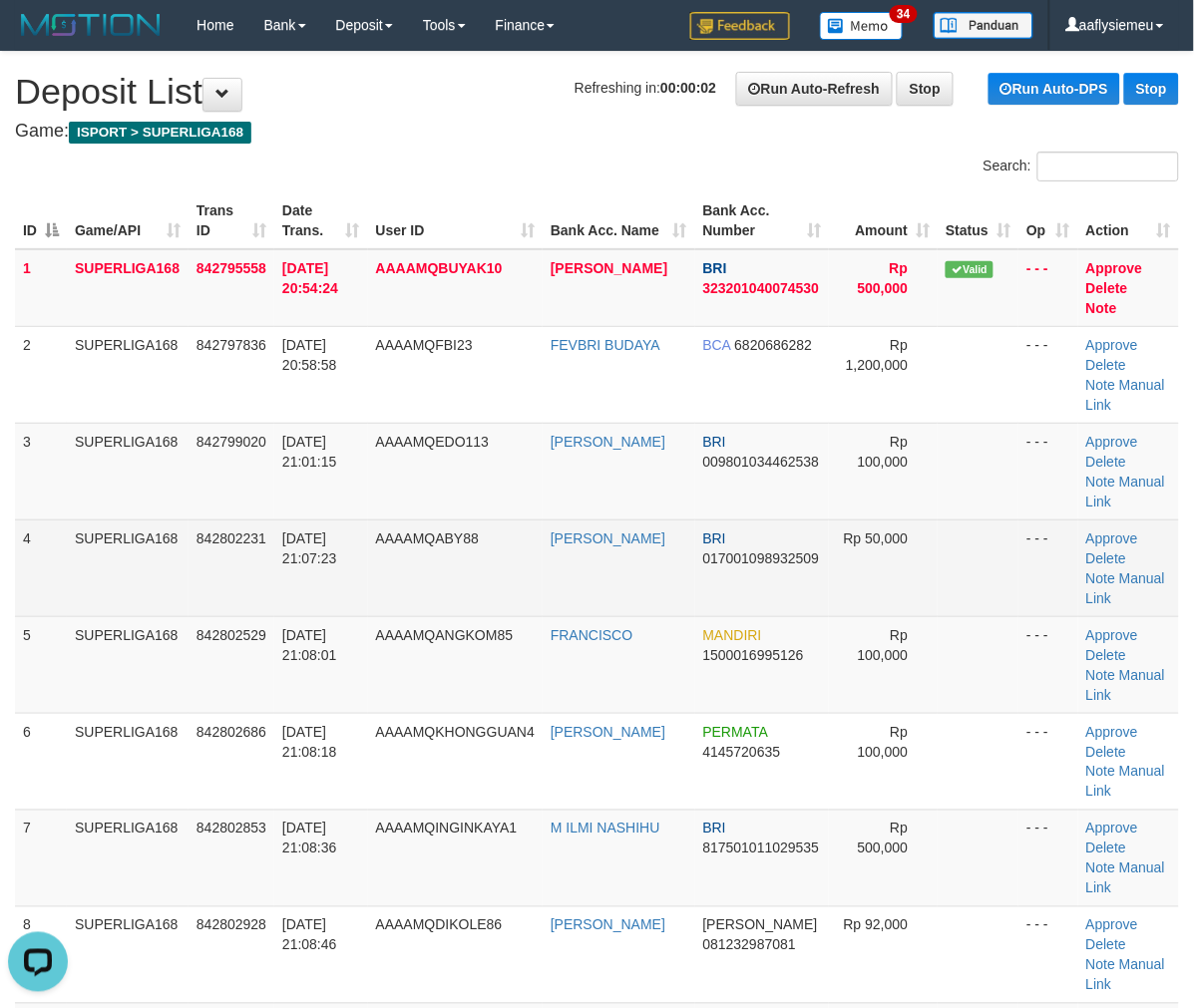 click on "11/07/2025 21:07:23" at bounding box center (321, 567) 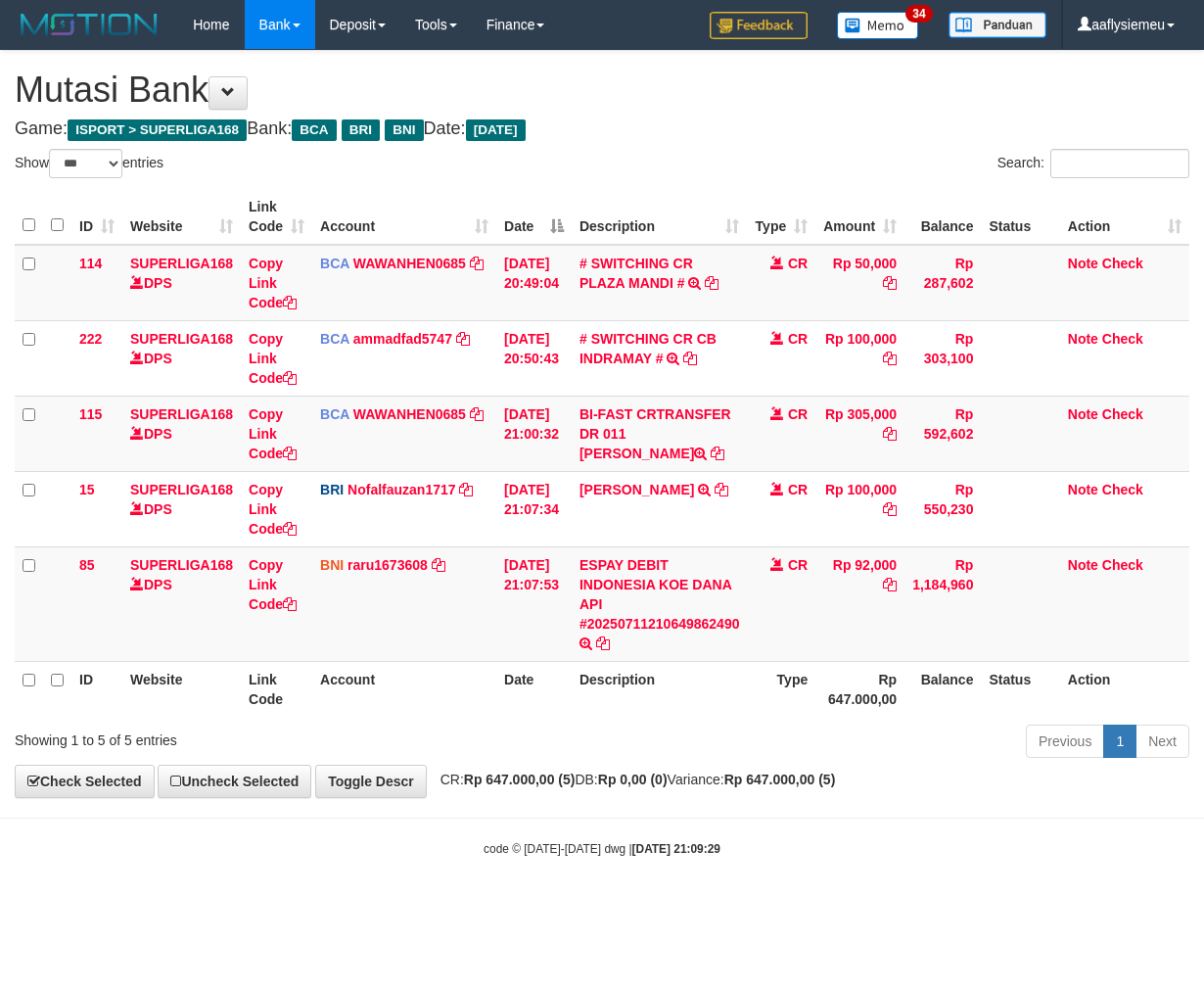 select on "***" 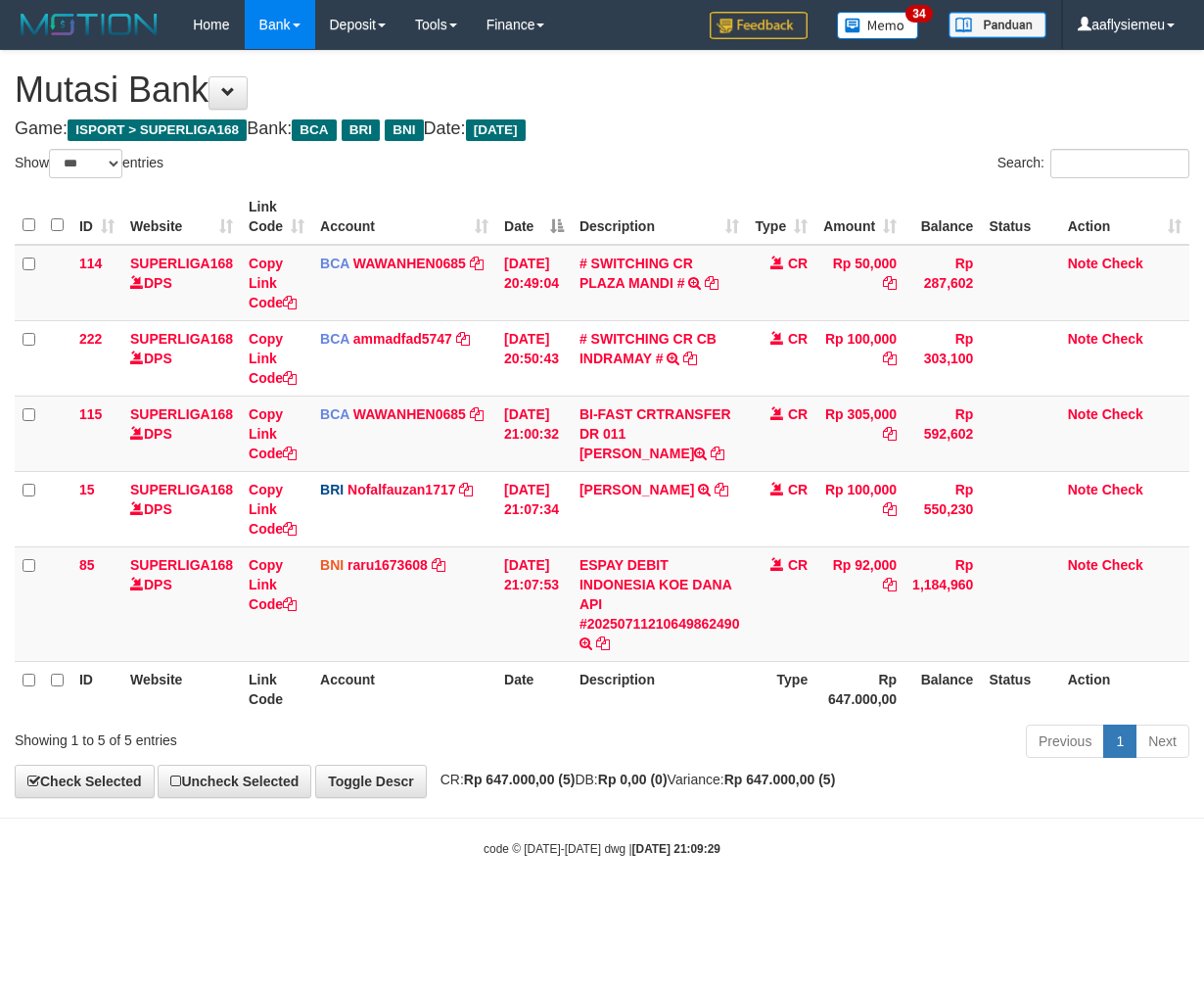 scroll, scrollTop: 0, scrollLeft: 0, axis: both 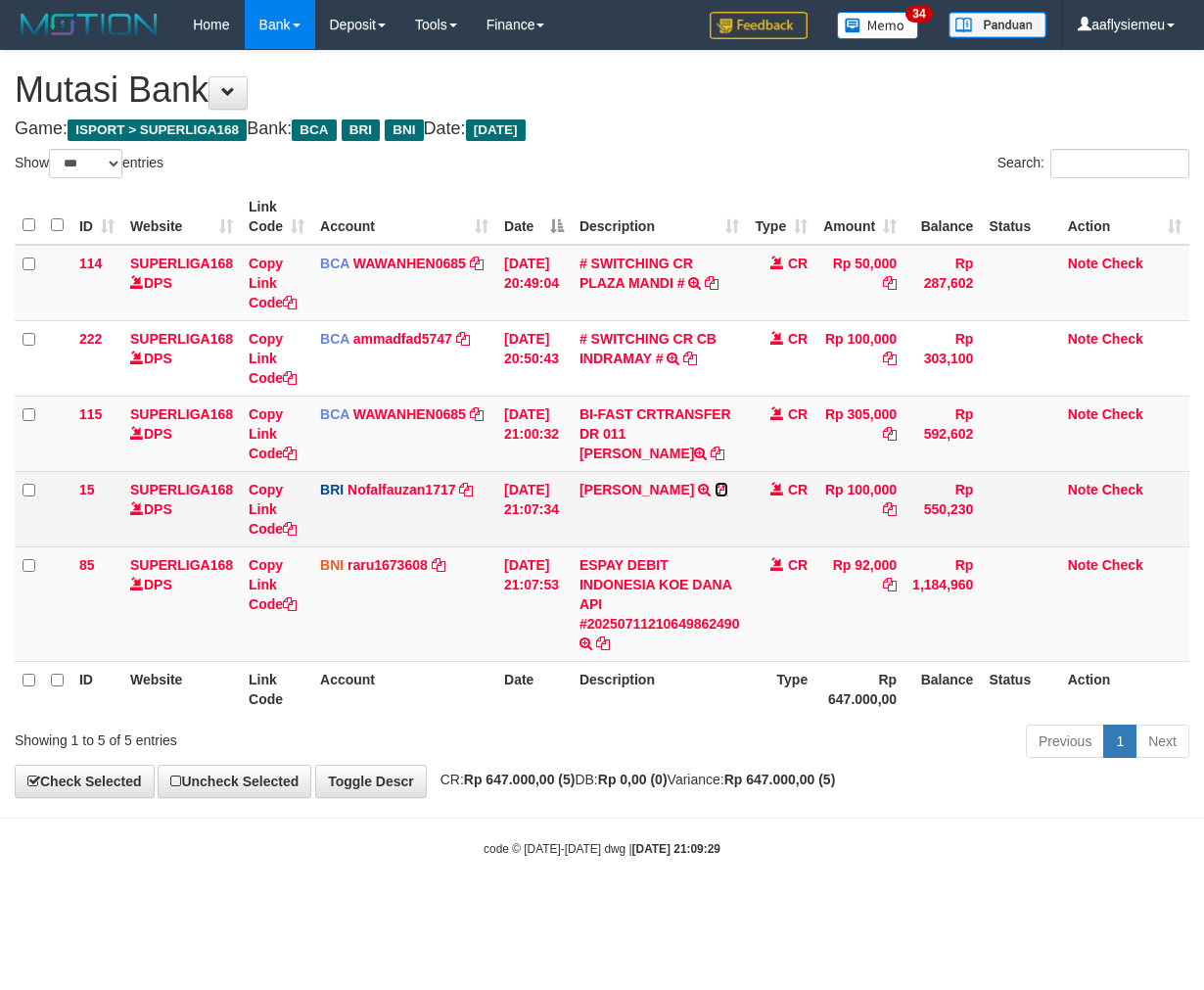 click at bounding box center (721, 490) 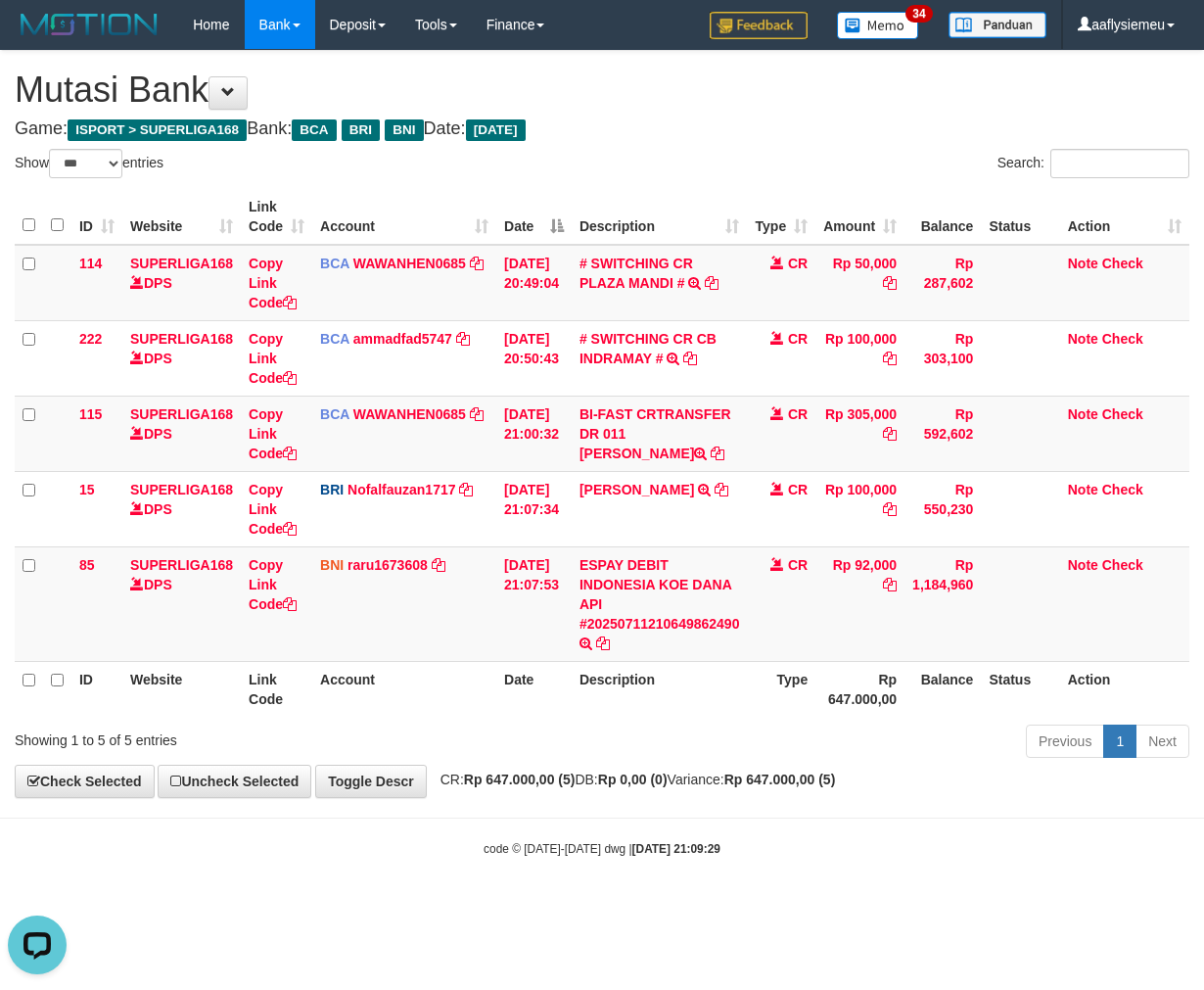 scroll, scrollTop: 0, scrollLeft: 0, axis: both 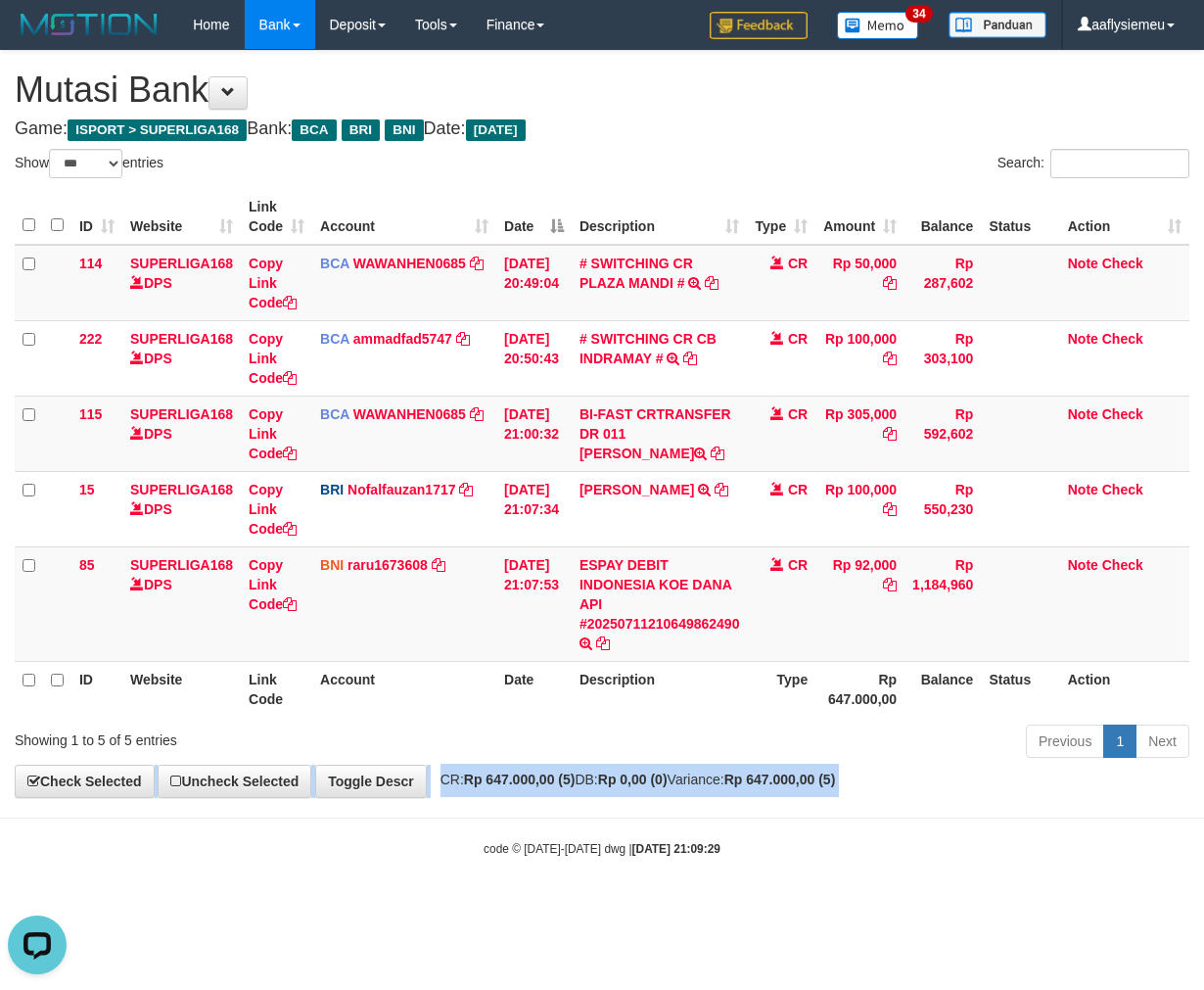 click on "**********" at bounding box center (602, 424) 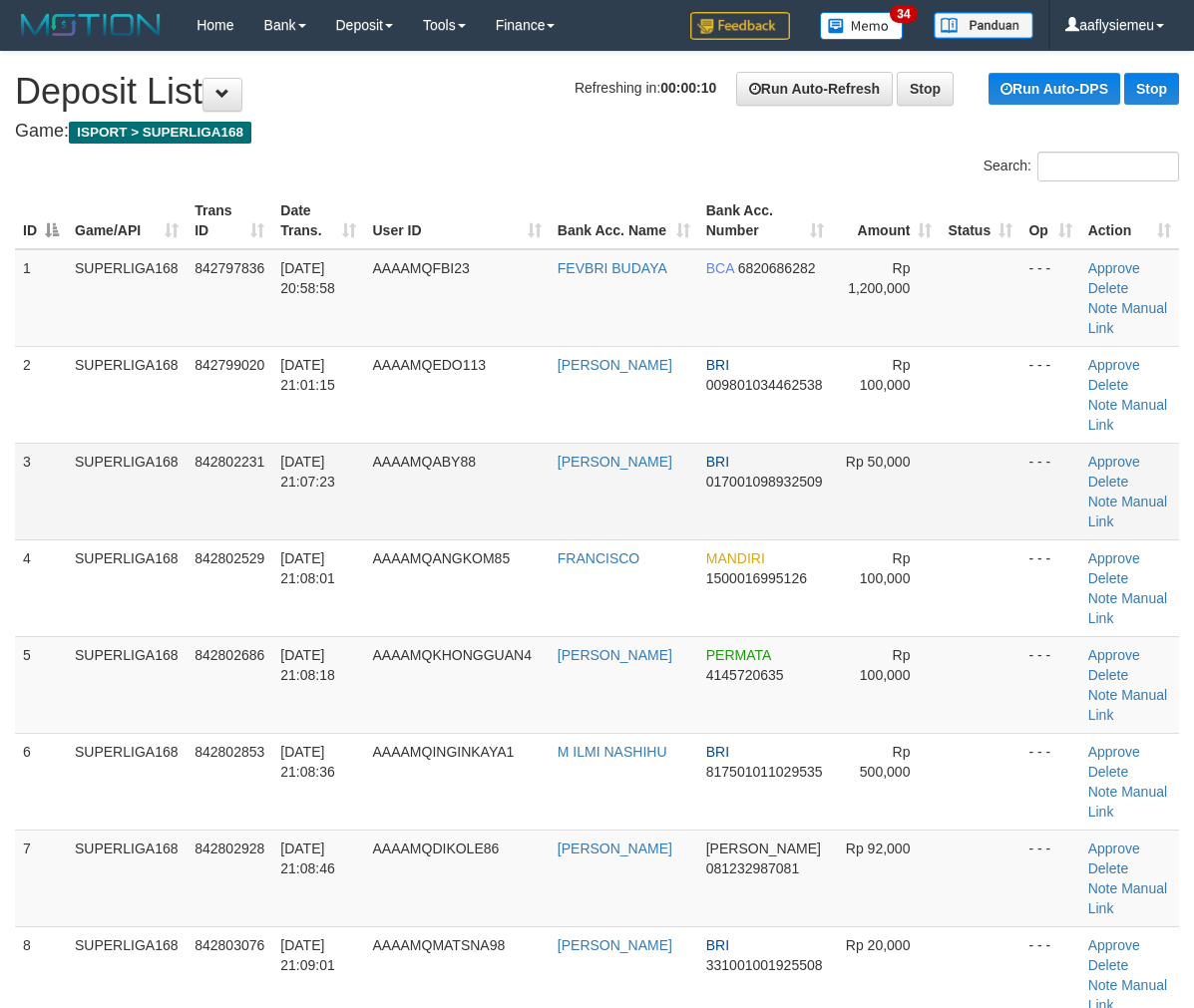scroll, scrollTop: 0, scrollLeft: 0, axis: both 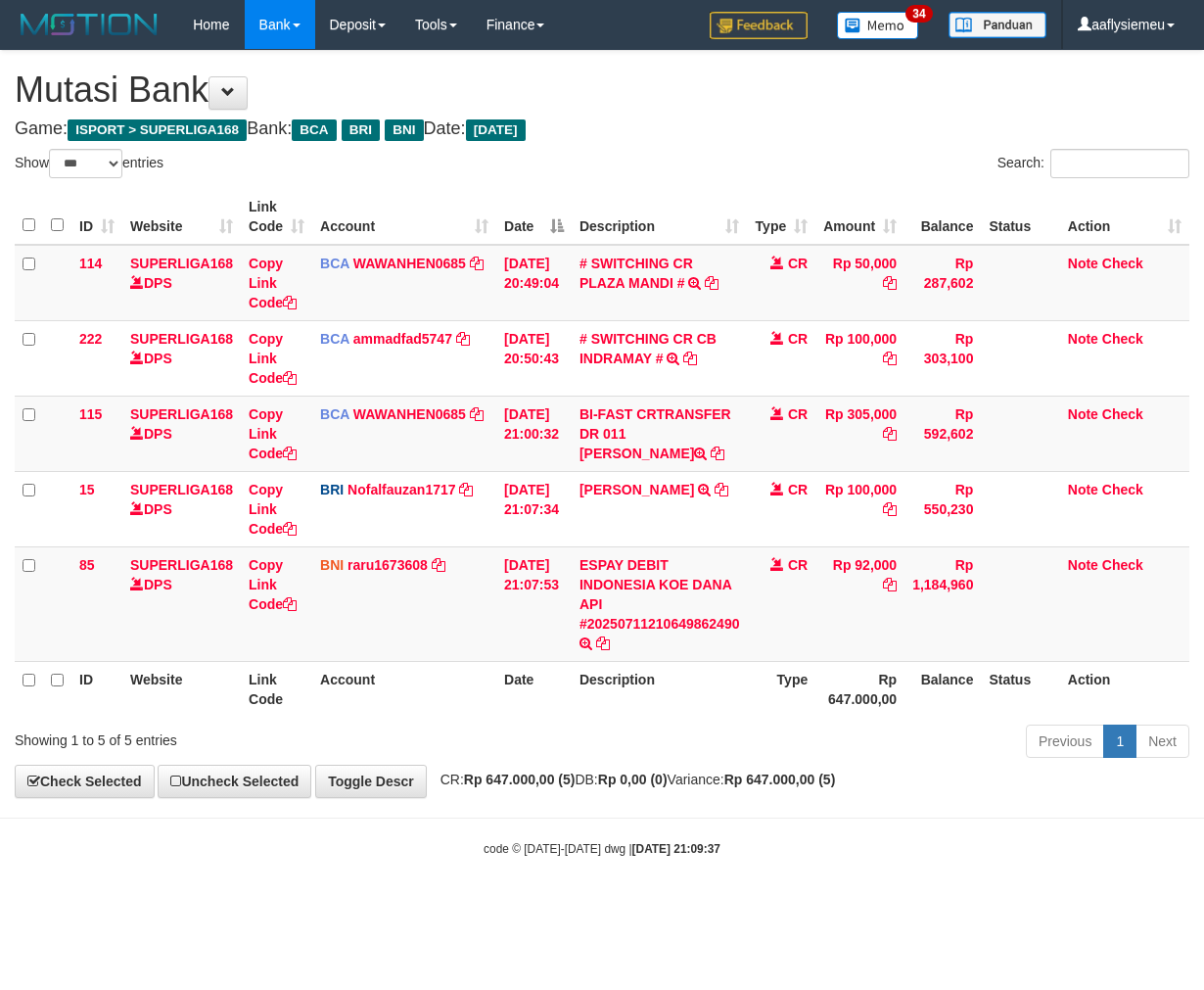 select on "***" 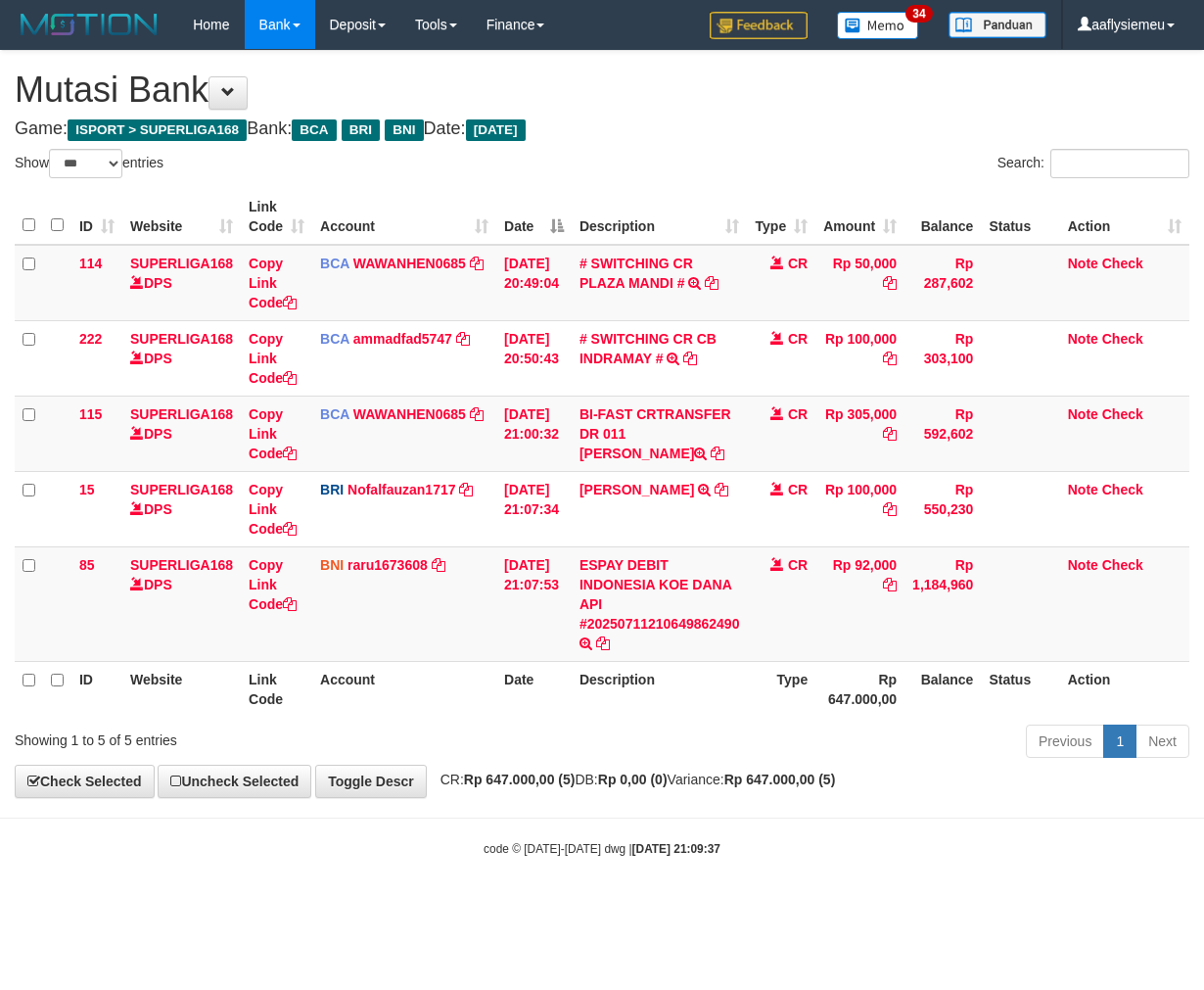 scroll, scrollTop: 0, scrollLeft: 0, axis: both 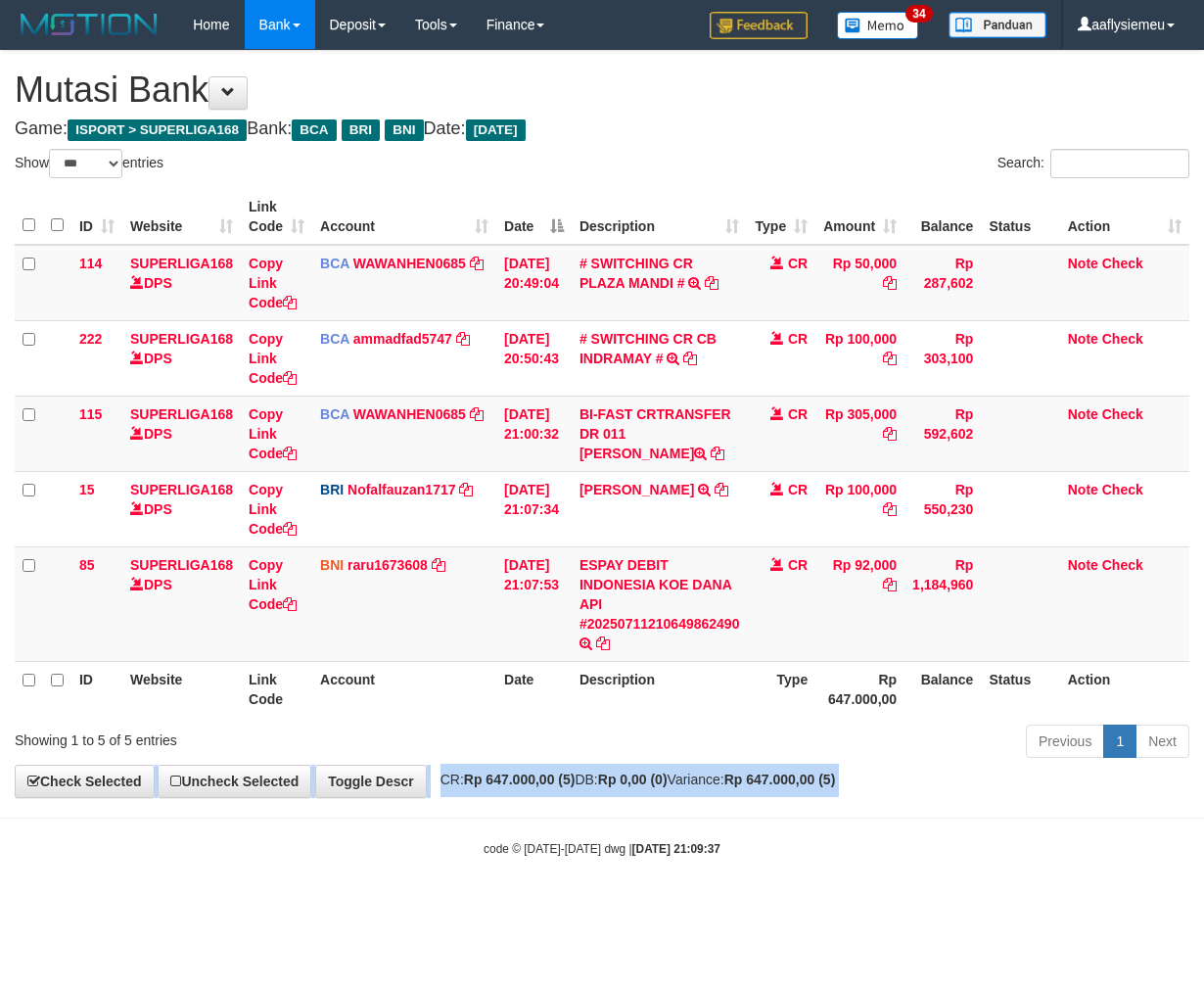 click on "**********" at bounding box center (602, 424) 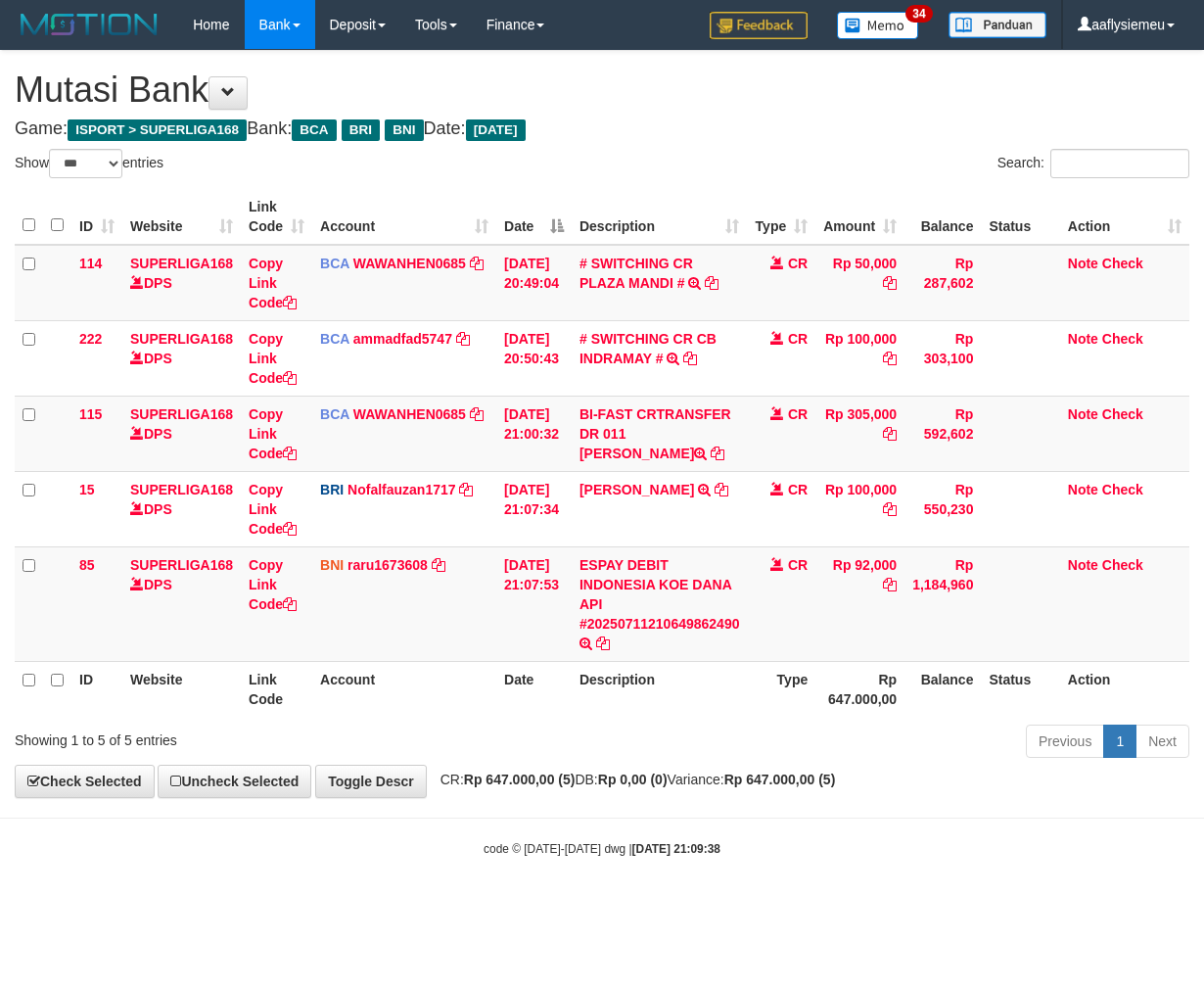select on "***" 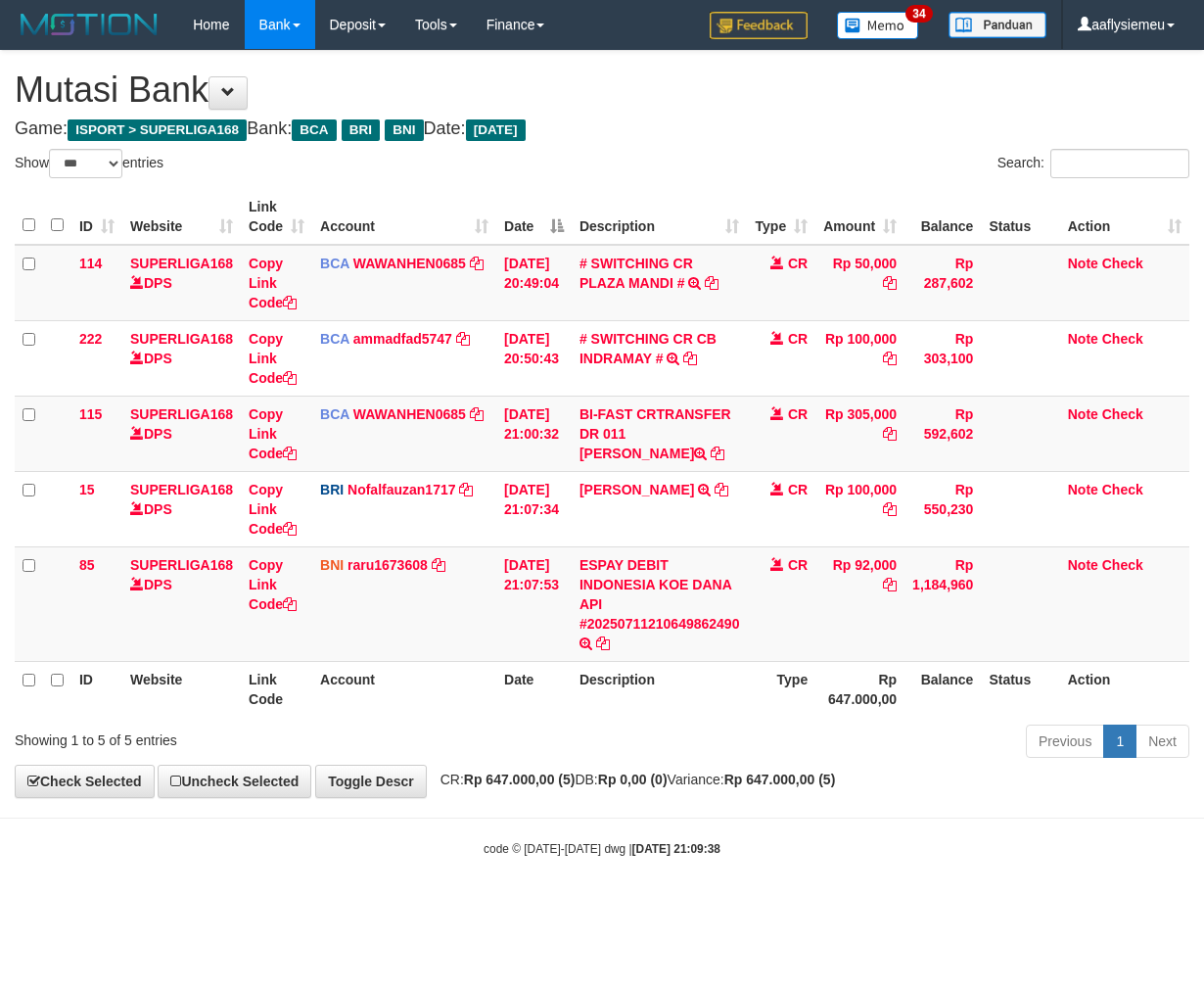 scroll, scrollTop: 0, scrollLeft: 0, axis: both 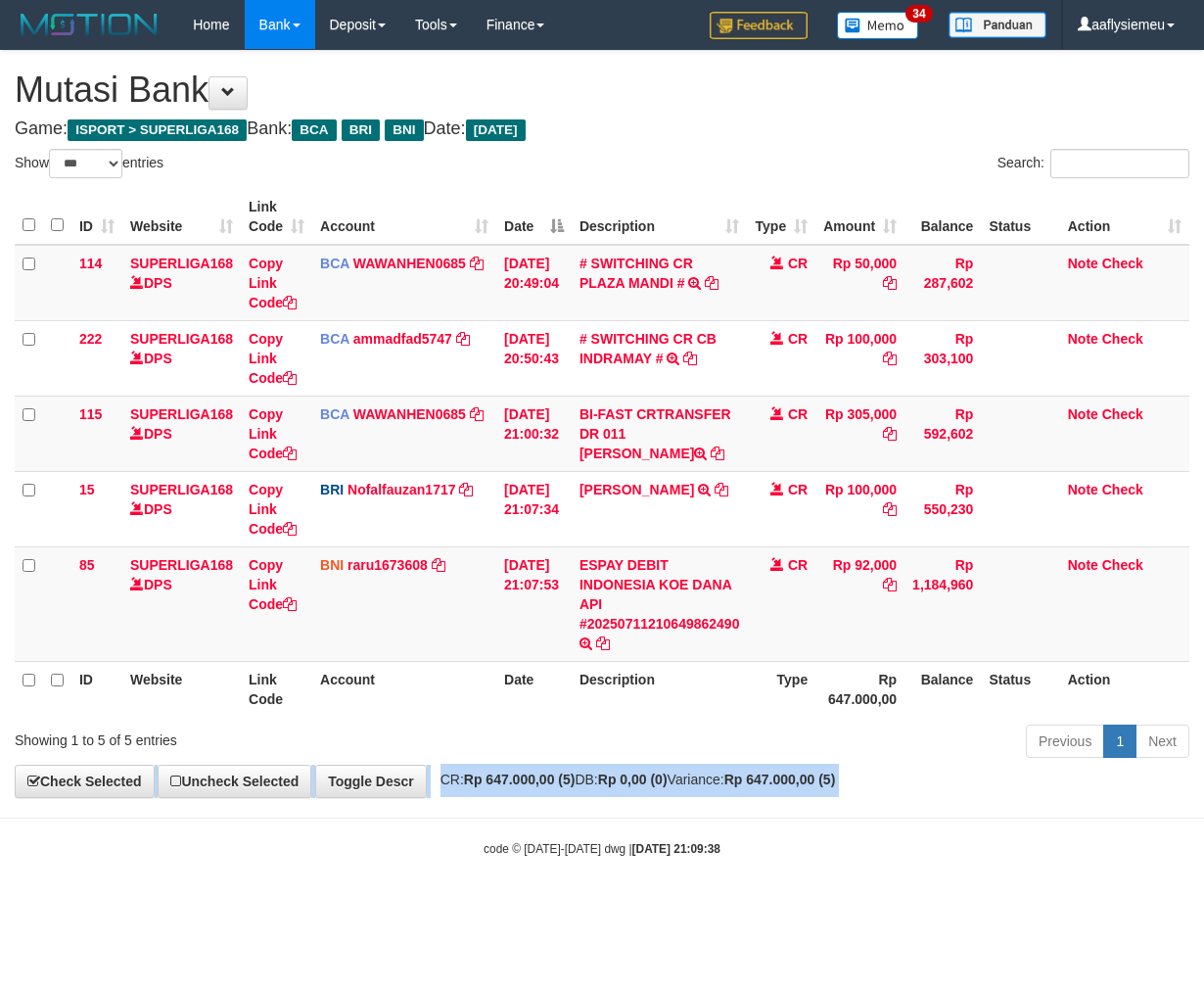 drag, startPoint x: 0, startPoint y: 0, endPoint x: 762, endPoint y: 768, distance: 1081.8817 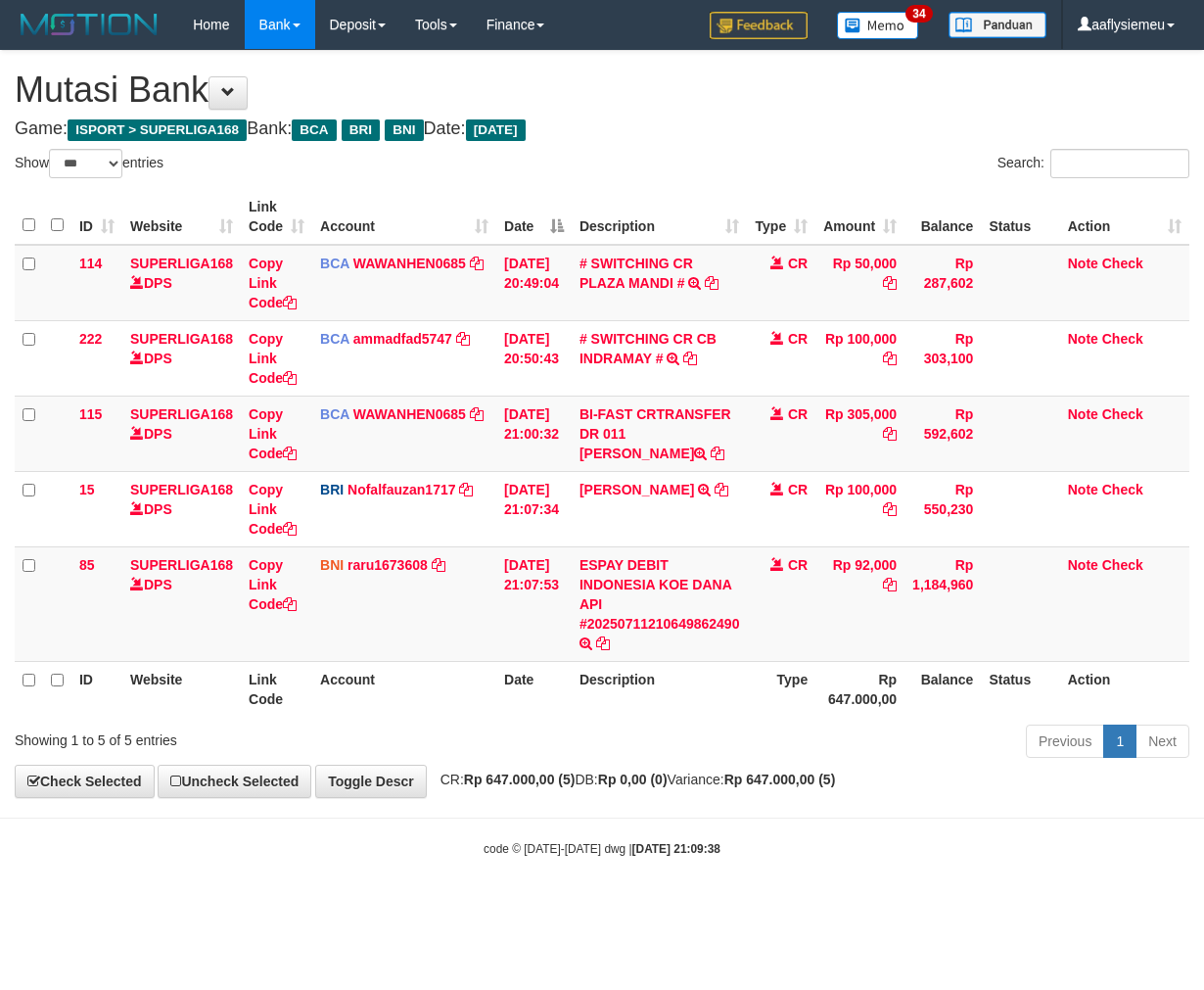 click on "Previous 1 Next" at bounding box center [854, 743] 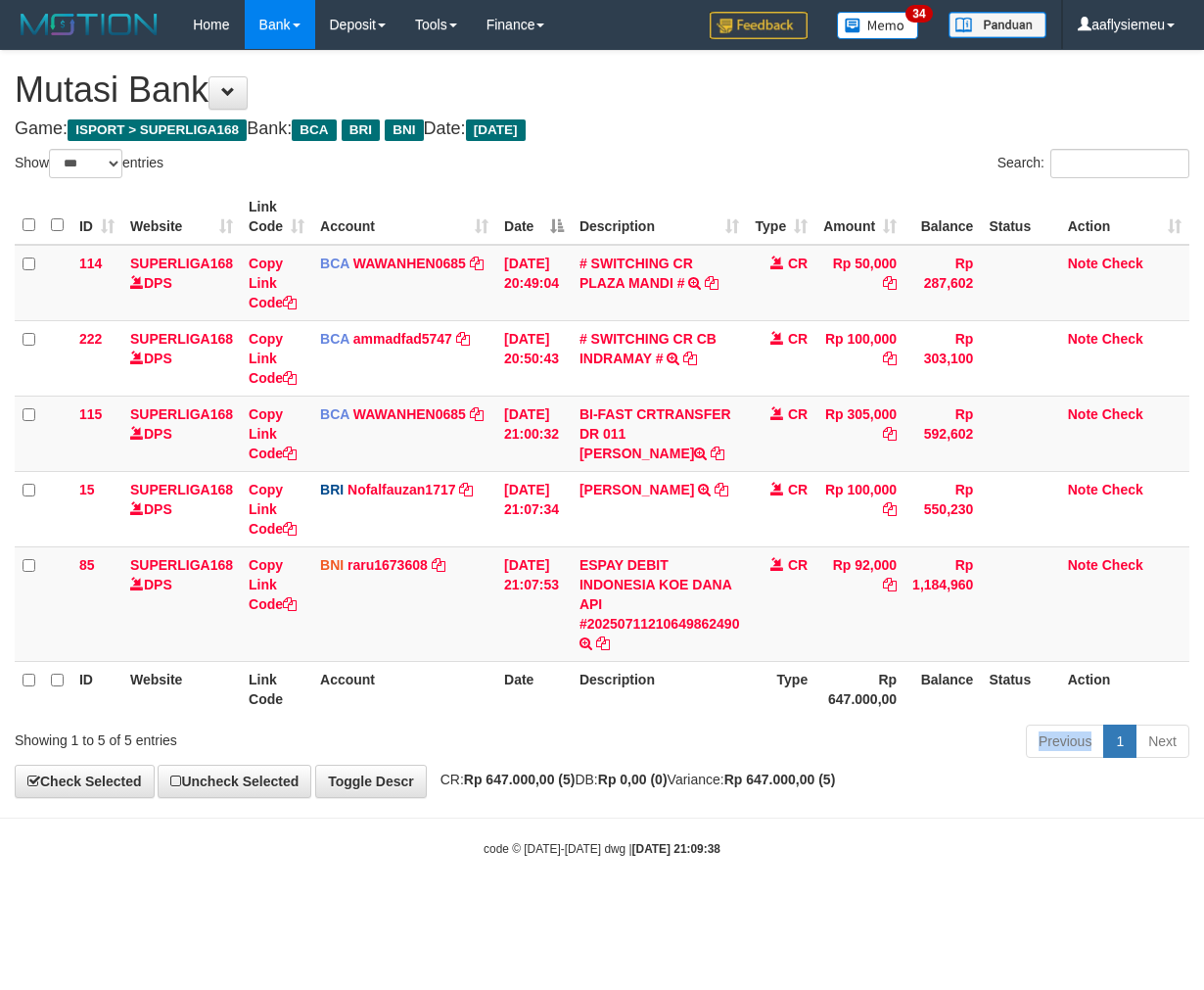 click on "Previous 1 Next" at bounding box center [854, 743] 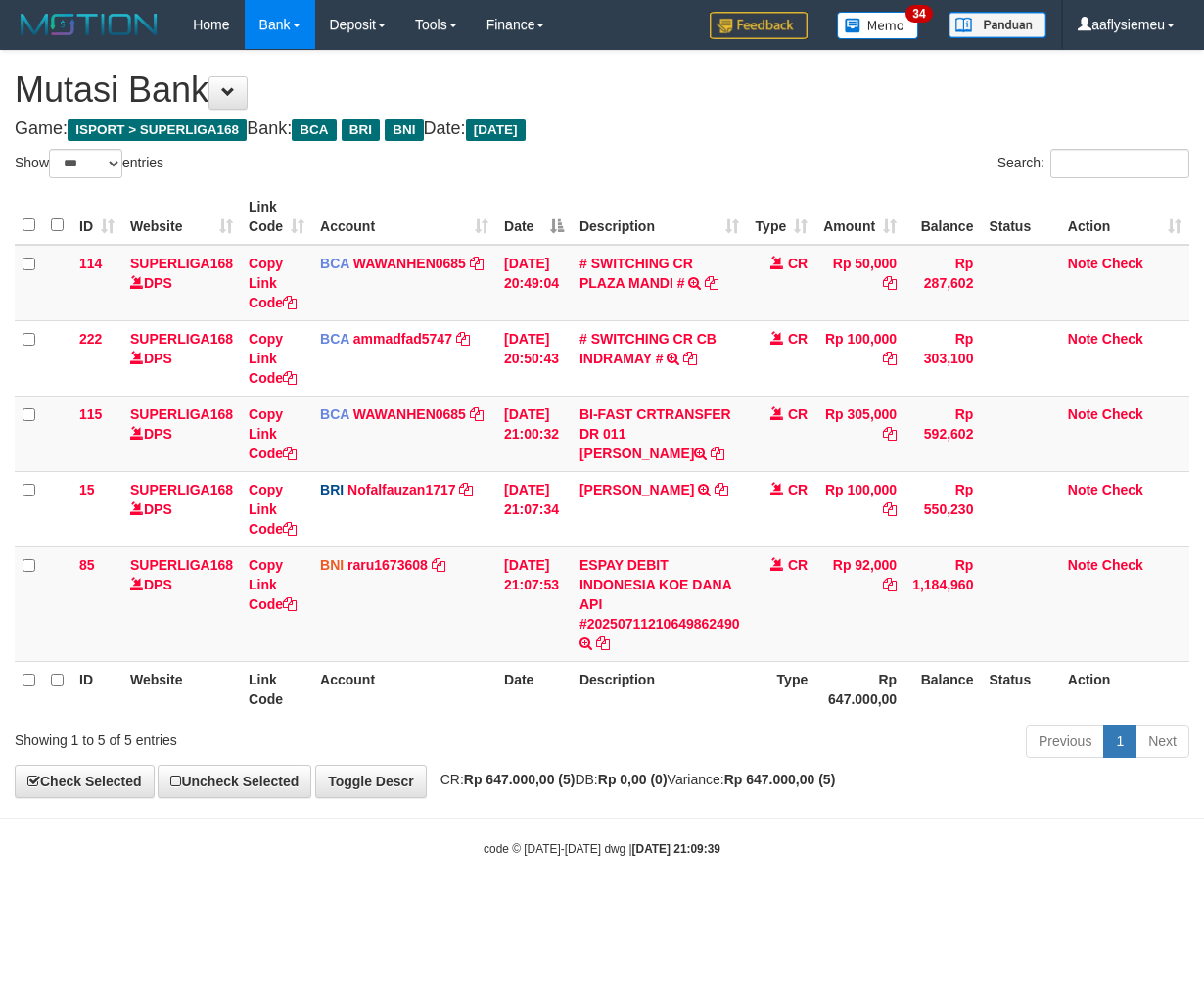 select on "***" 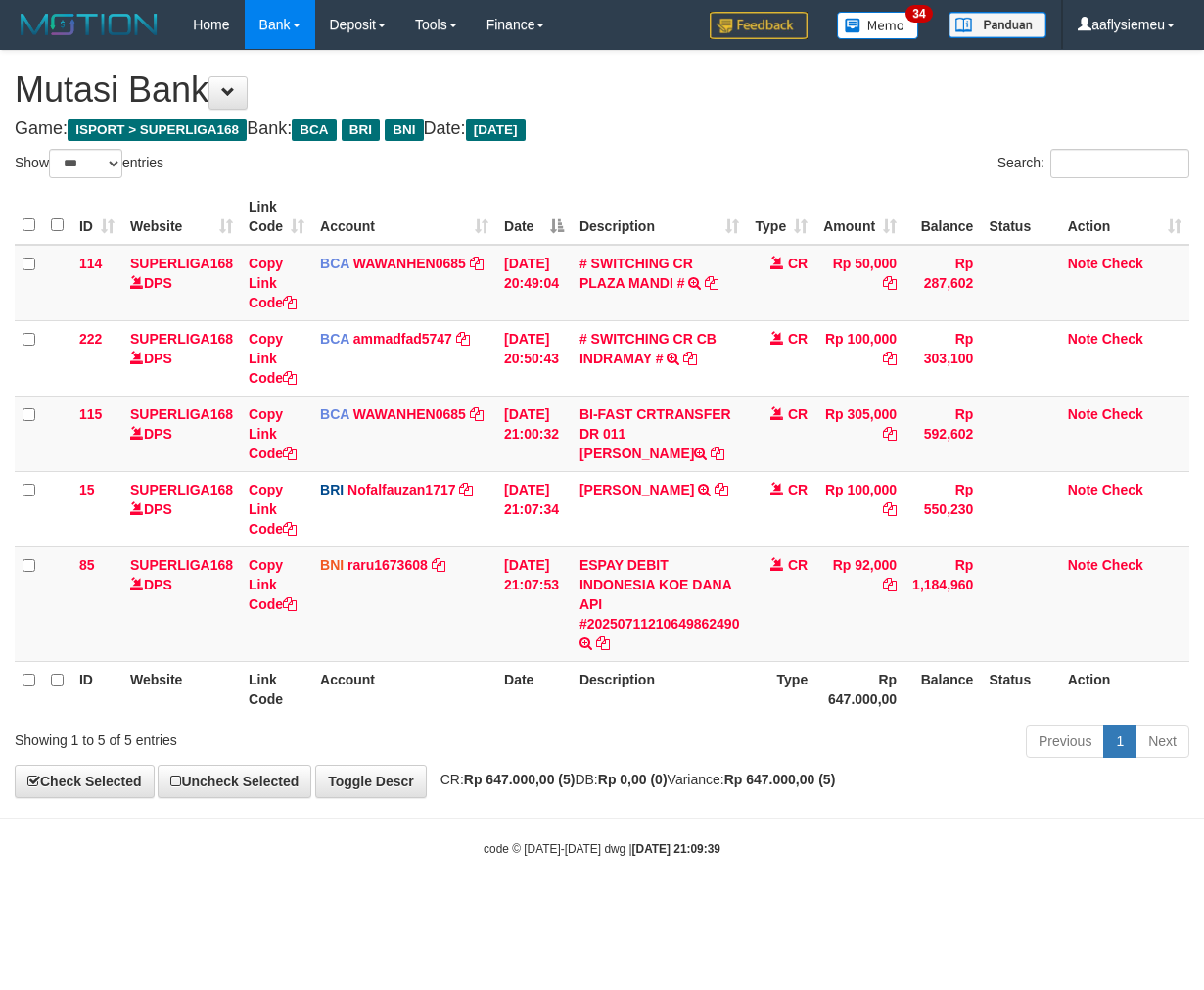 scroll, scrollTop: 0, scrollLeft: 0, axis: both 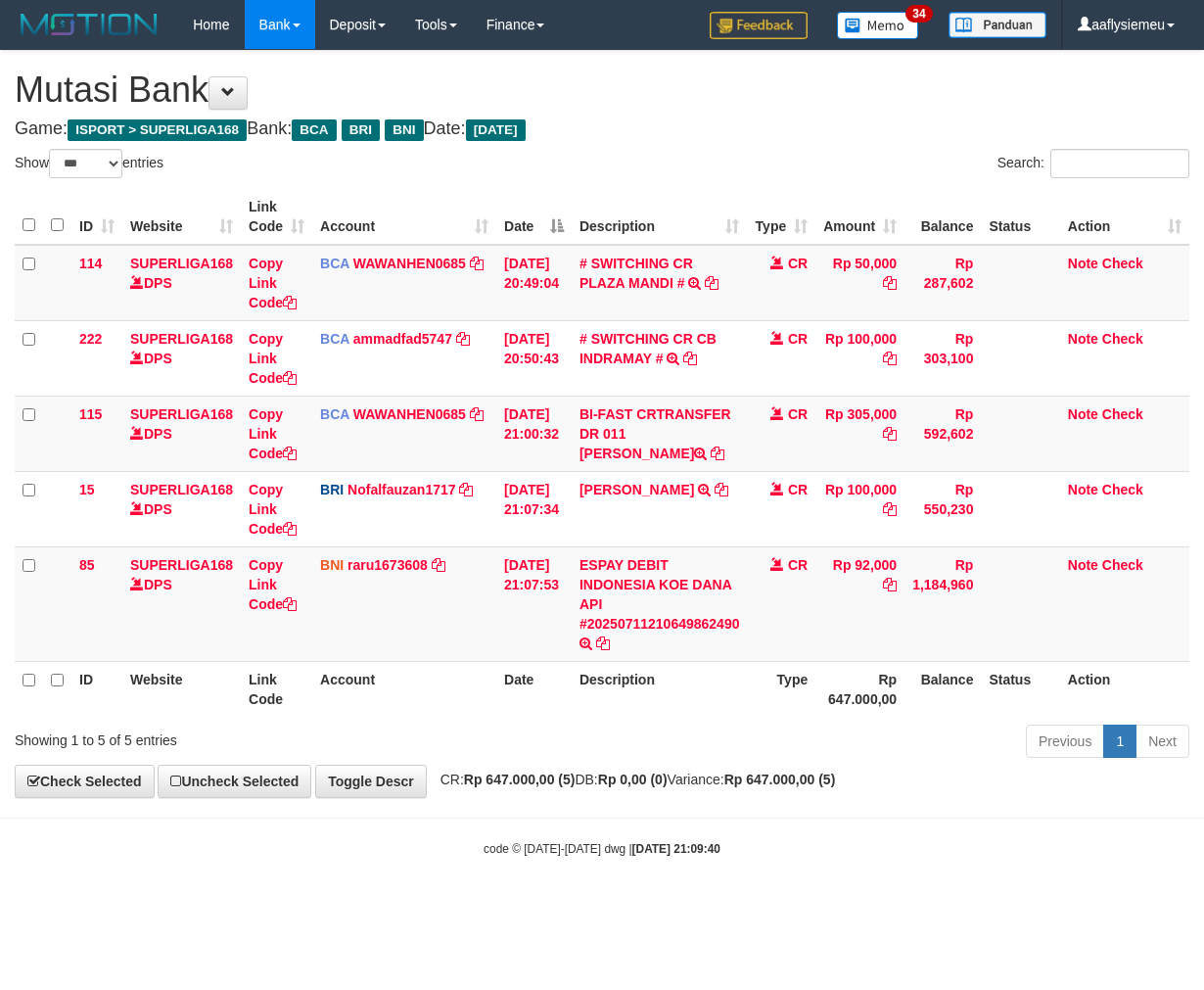 select on "***" 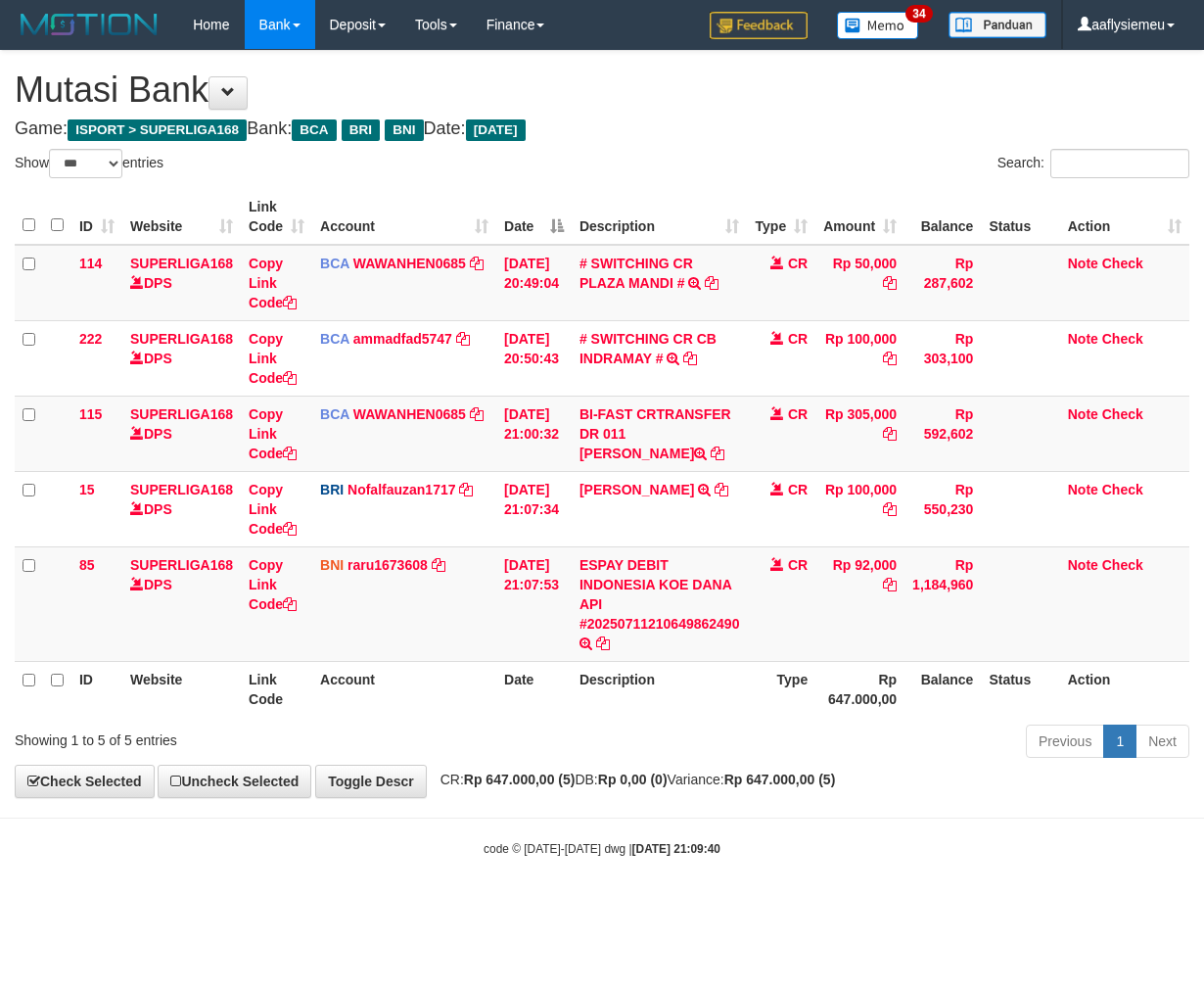 scroll, scrollTop: 0, scrollLeft: 0, axis: both 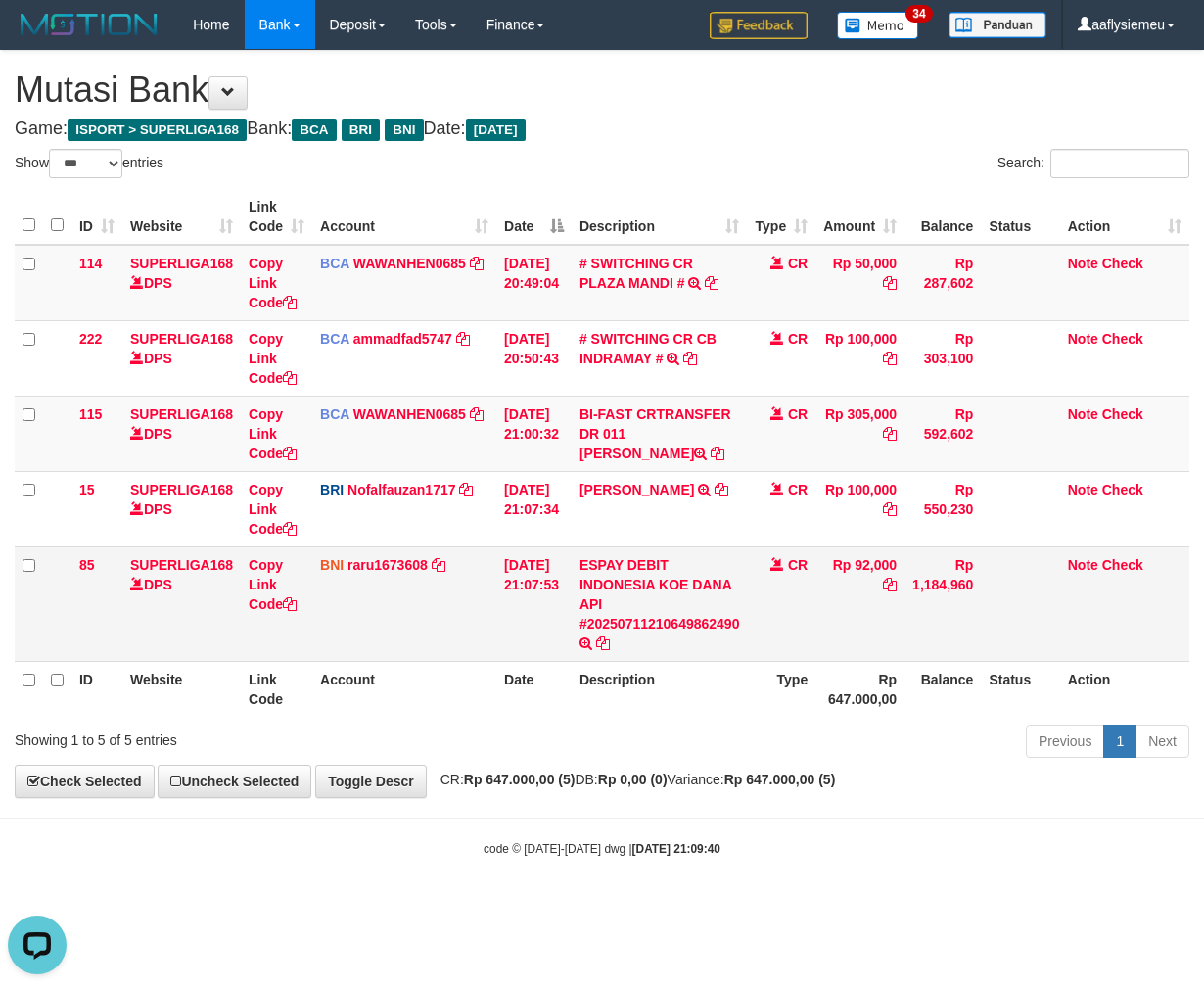 drag, startPoint x: 667, startPoint y: 692, endPoint x: 1138, endPoint y: 635, distance: 474.43651 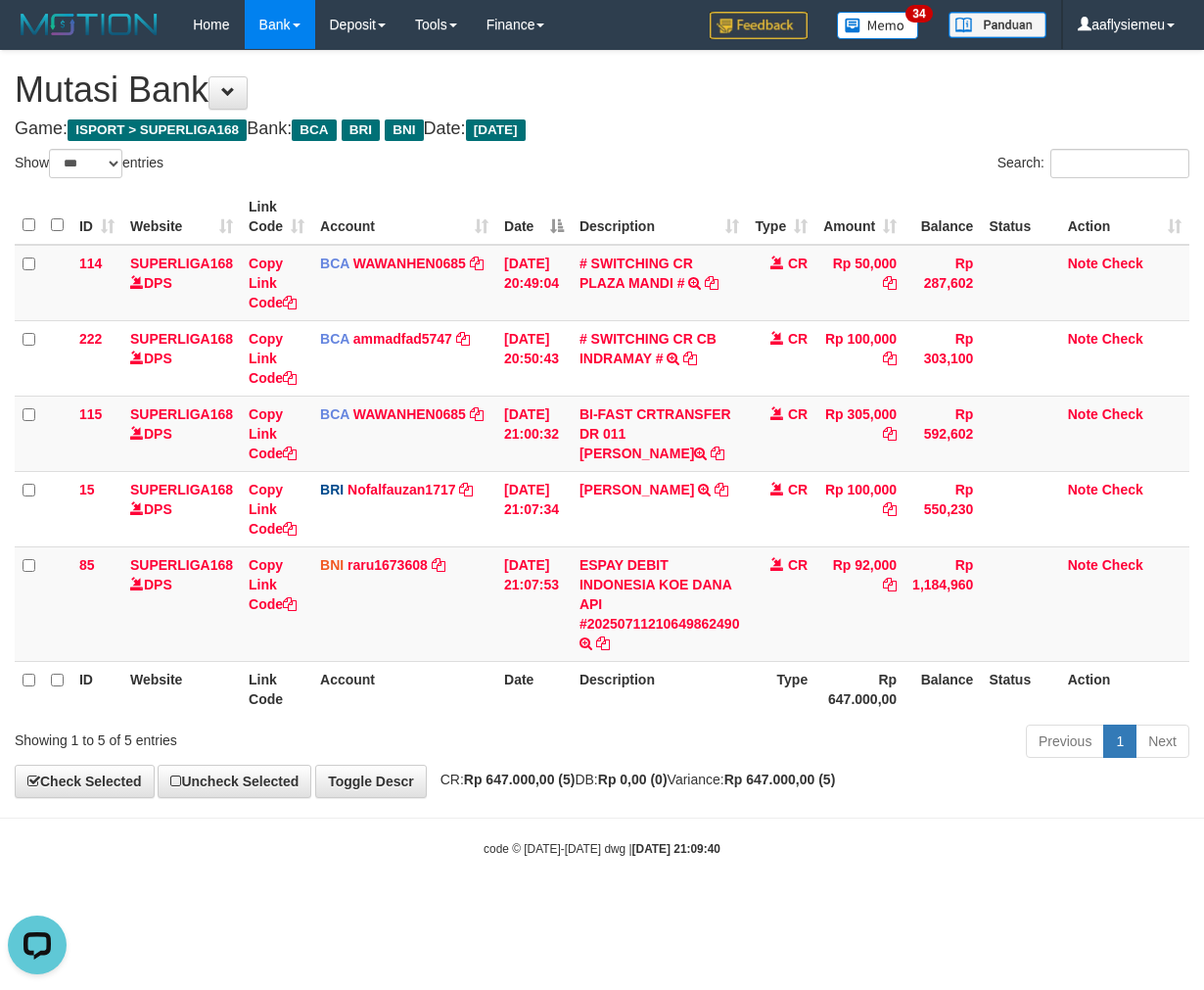 click on "Previous 1 Next" at bounding box center (854, 743) 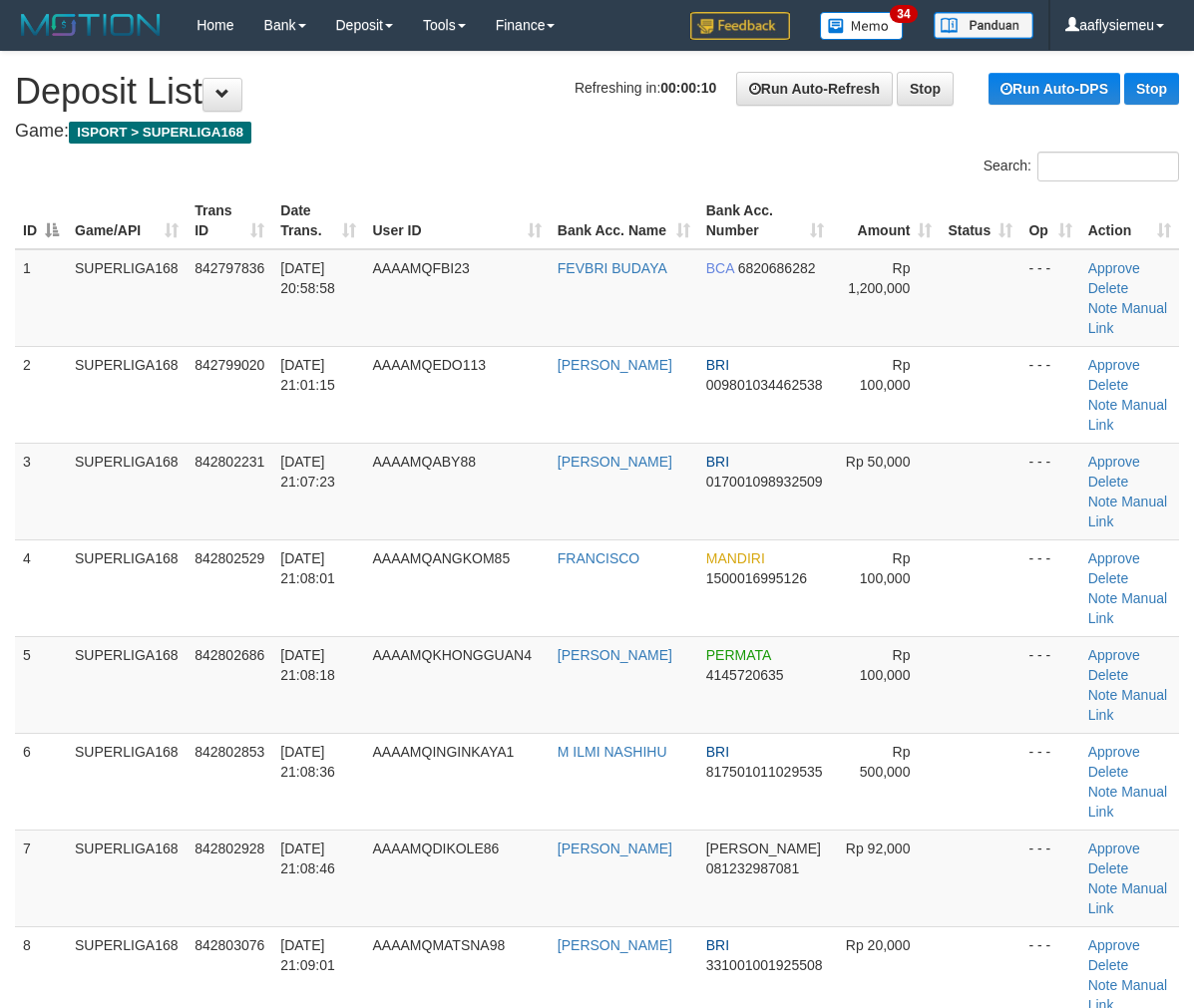 scroll, scrollTop: 0, scrollLeft: 0, axis: both 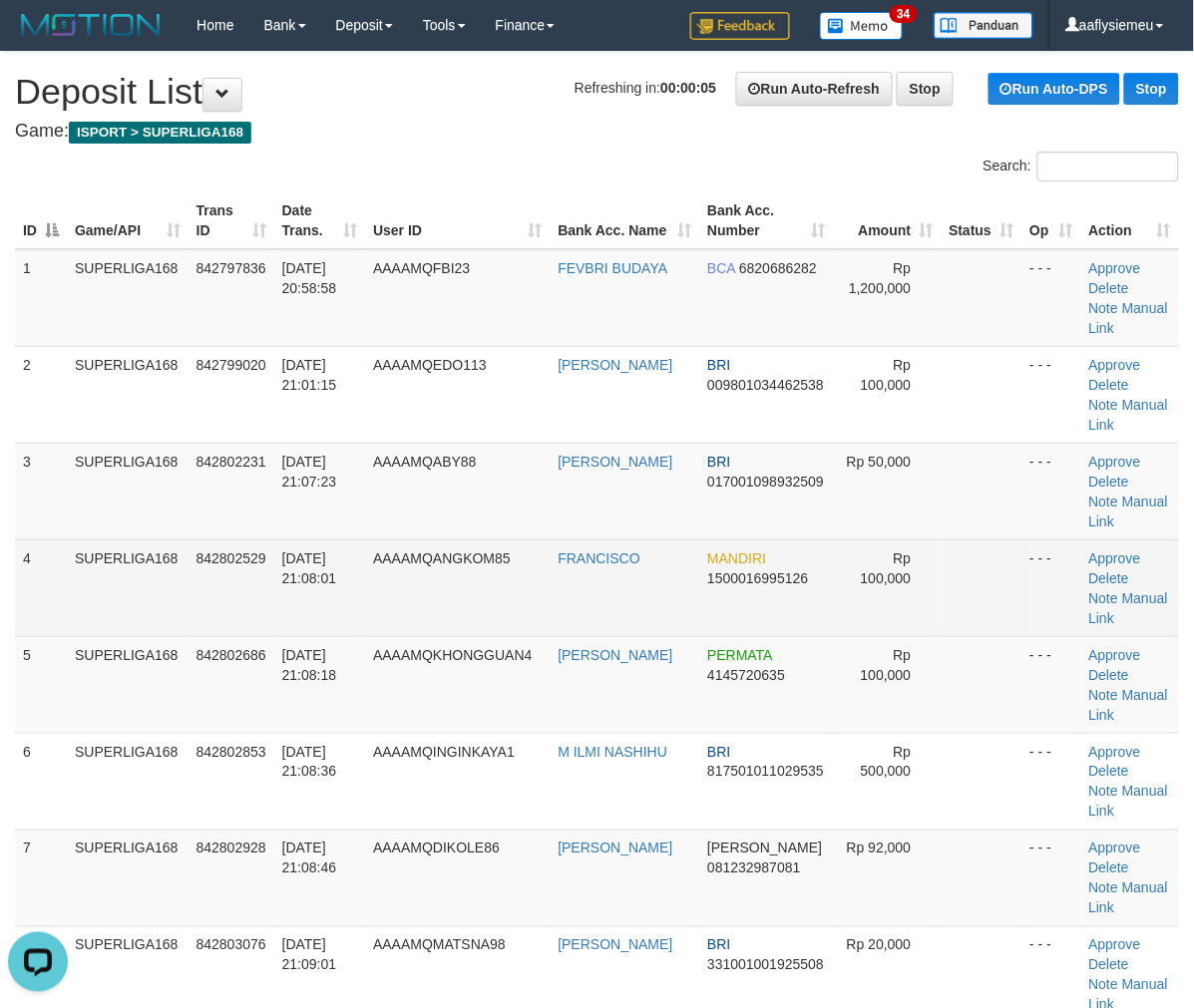 click on "842802529" at bounding box center [231, 587] 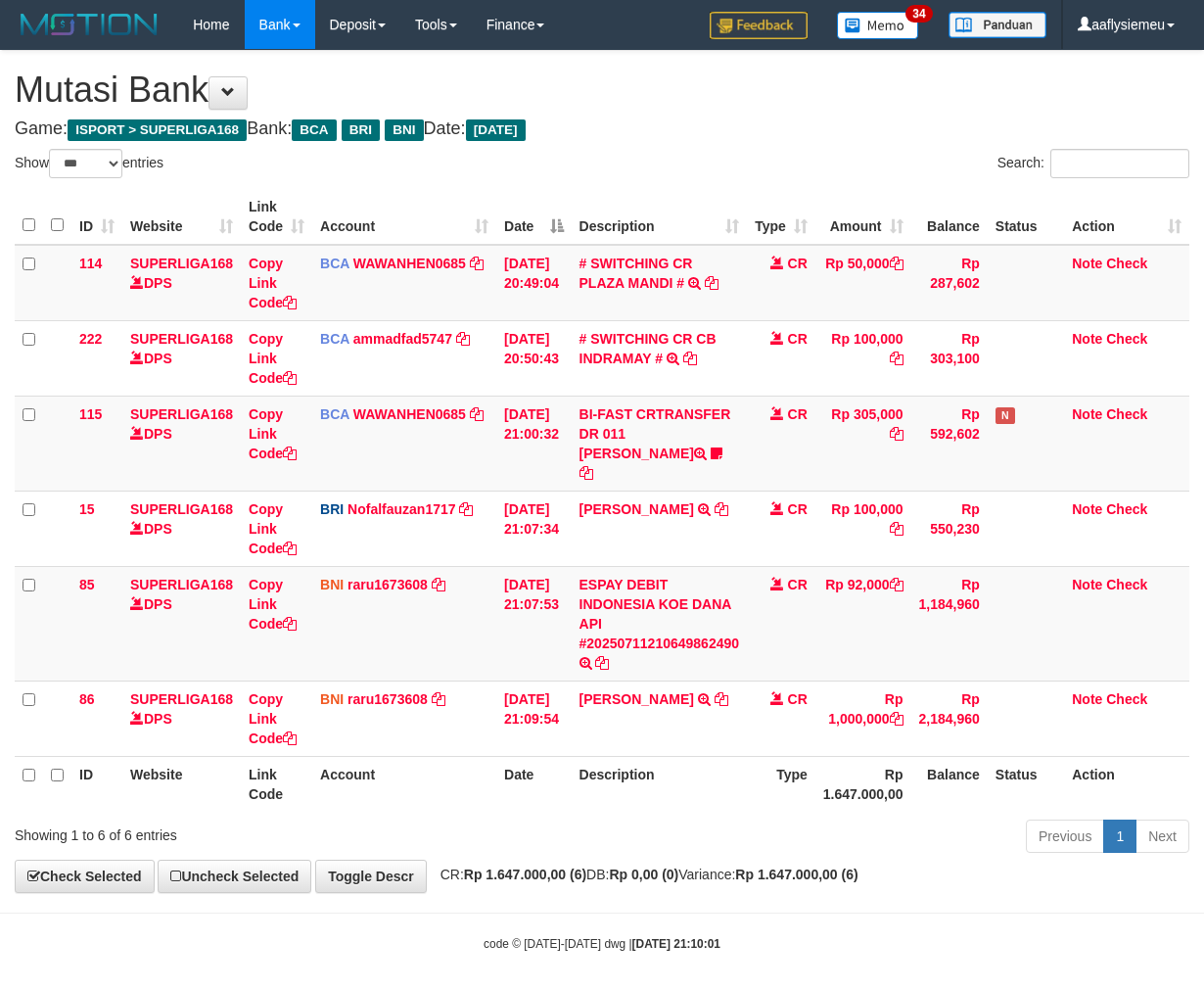 select on "***" 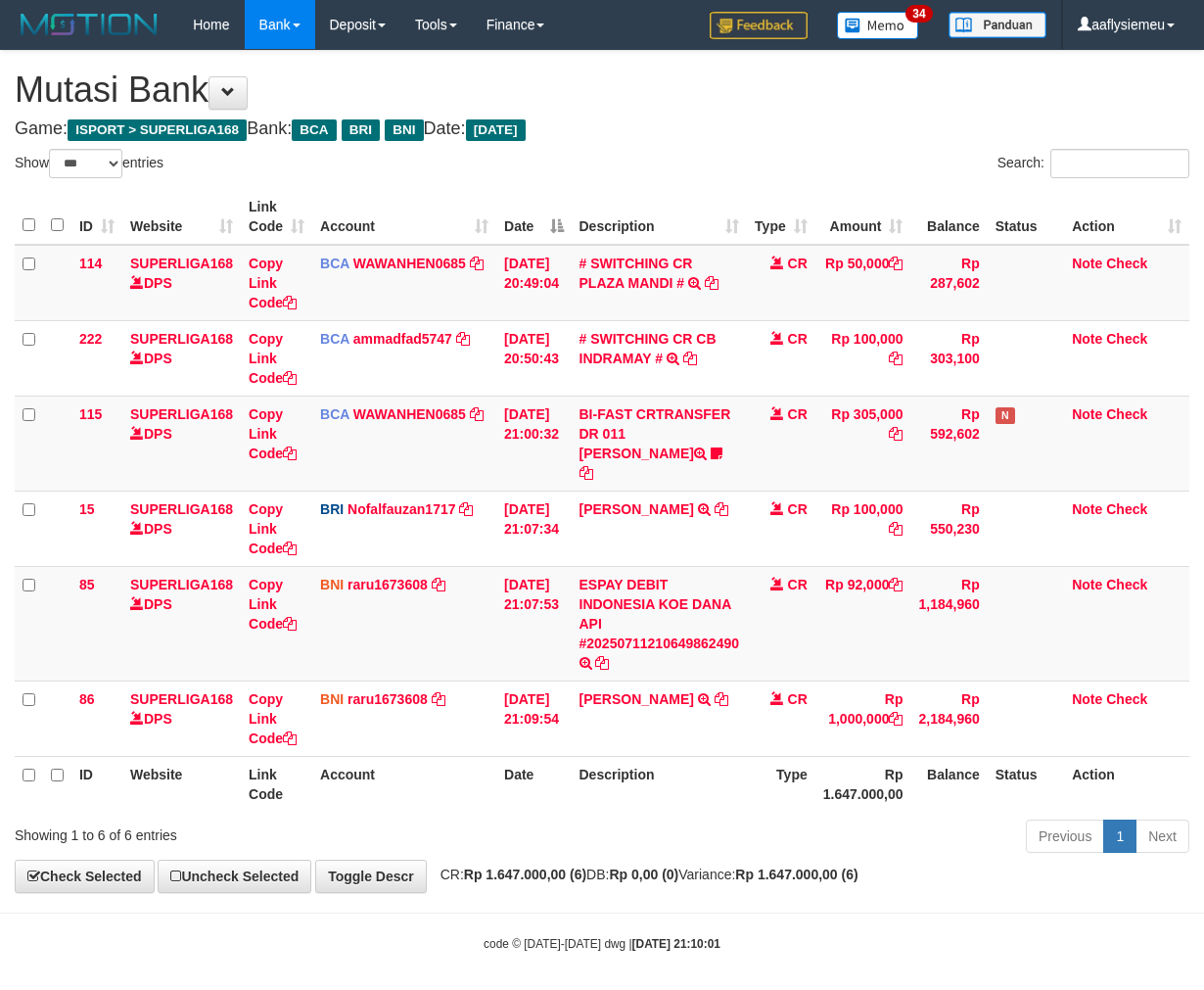 scroll, scrollTop: 0, scrollLeft: 0, axis: both 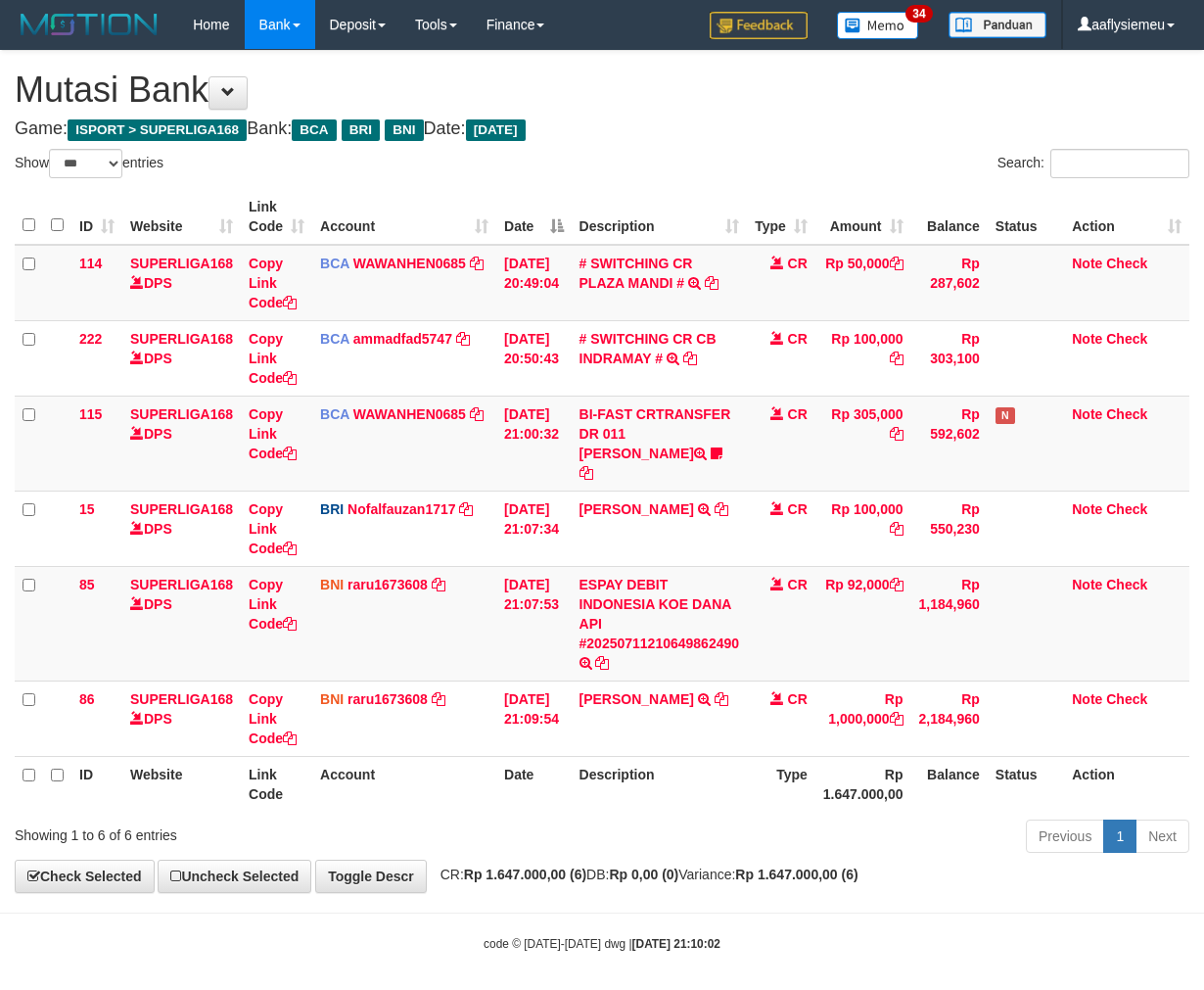 select on "***" 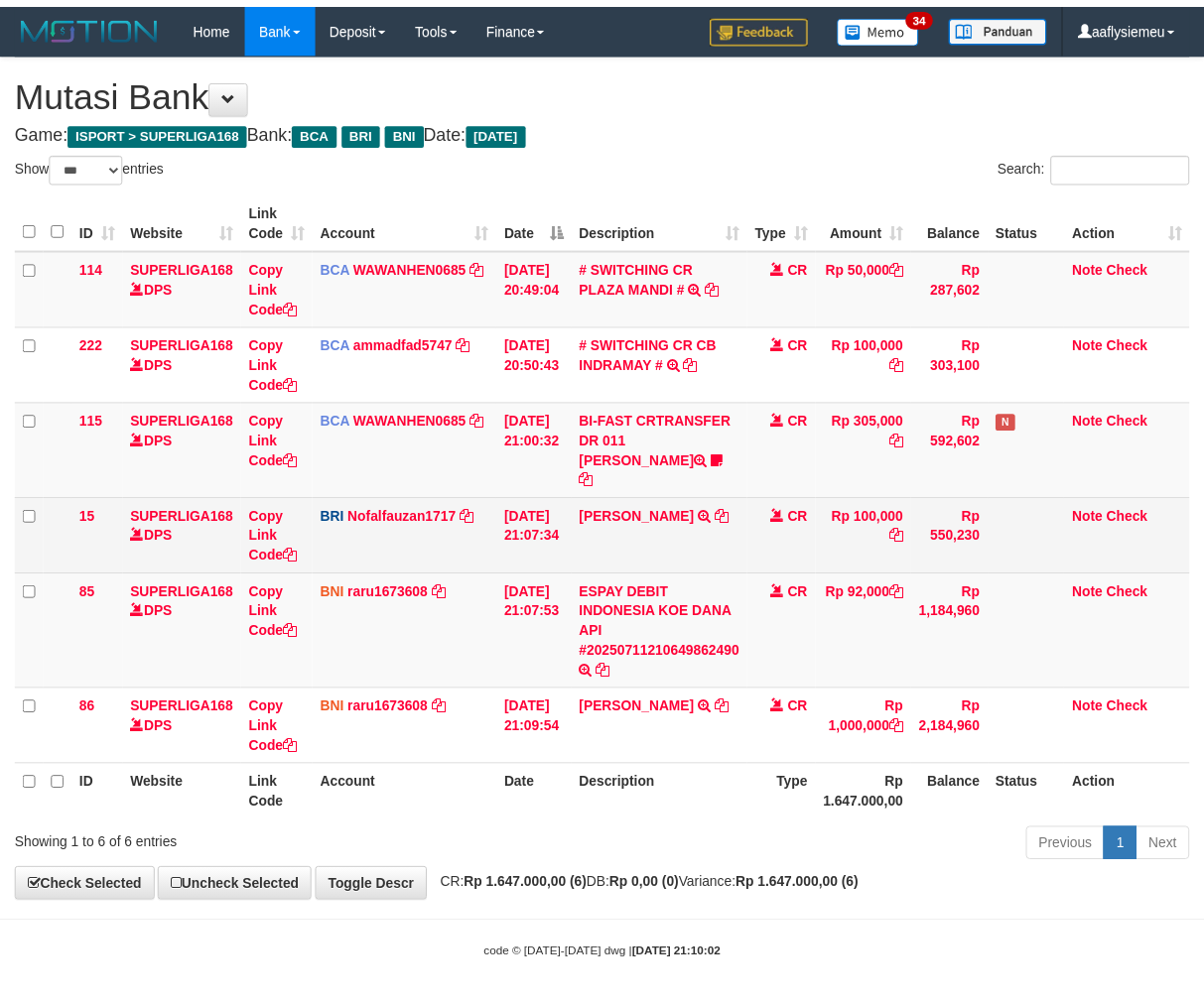 scroll, scrollTop: 0, scrollLeft: 0, axis: both 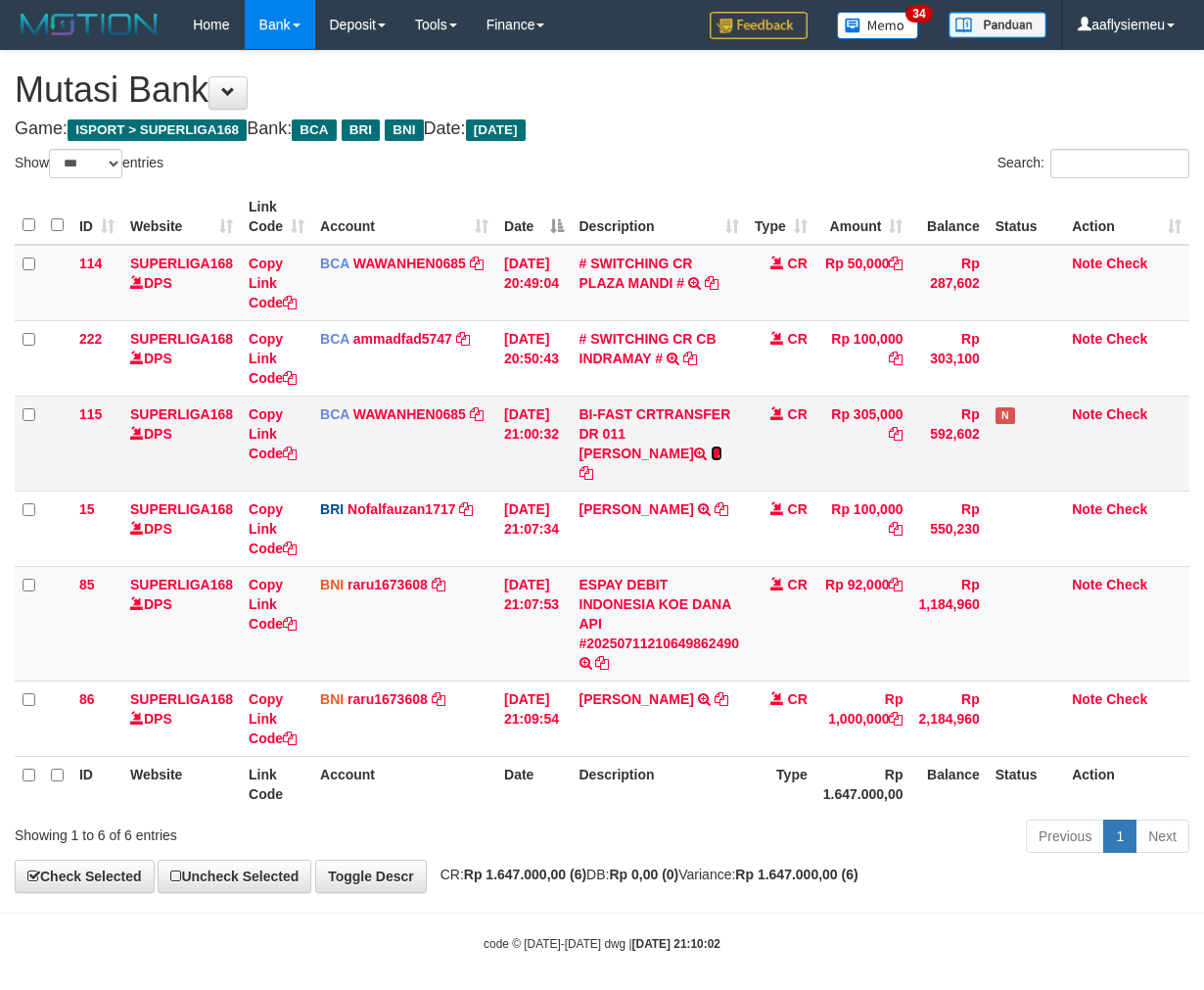 click at bounding box center (717, 453) 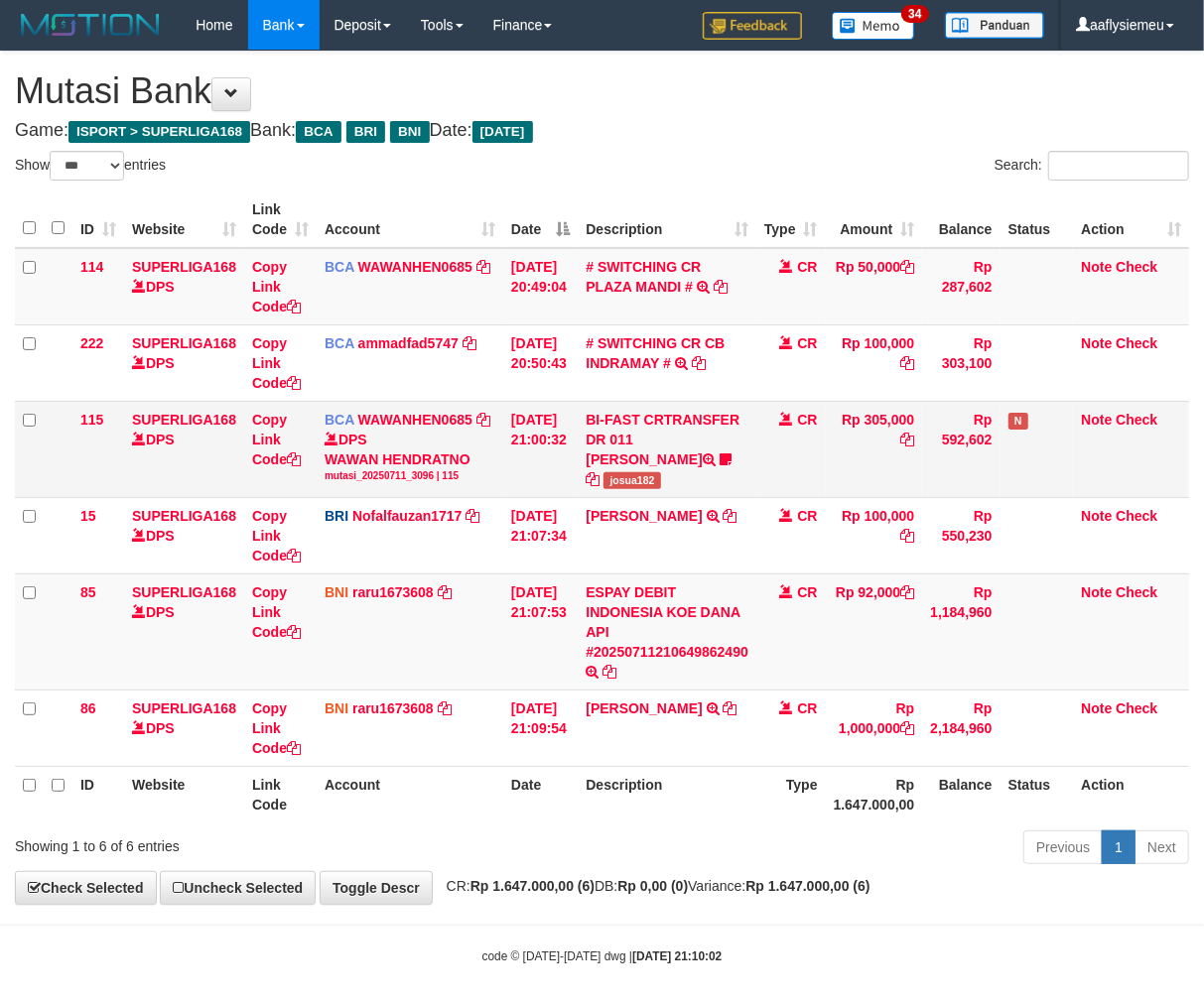 click on "BI-FAST CRTRANSFER DR 011 KRISTO JOSUA NAIBA          josua182" at bounding box center [667, 448] 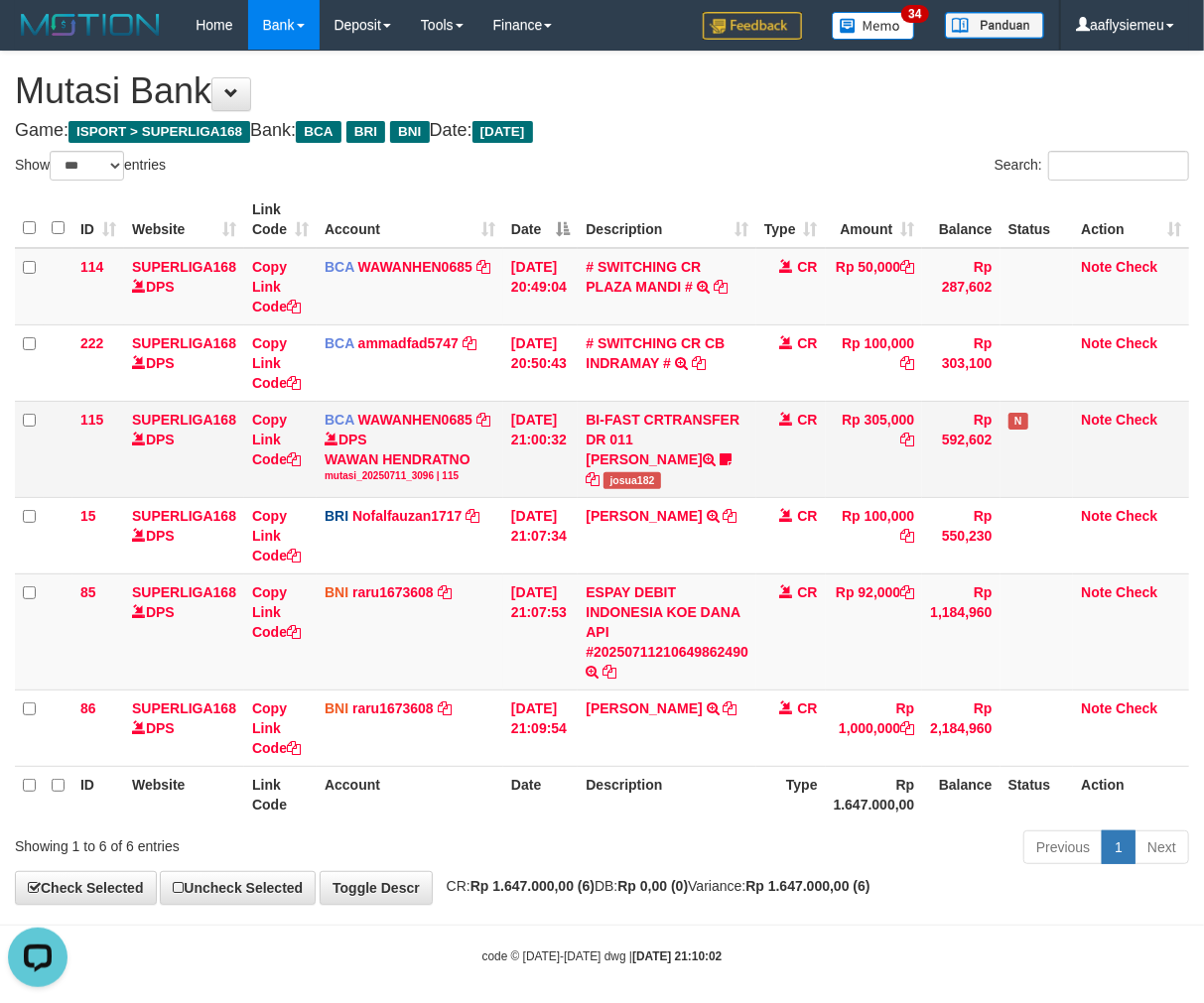 scroll, scrollTop: 0, scrollLeft: 0, axis: both 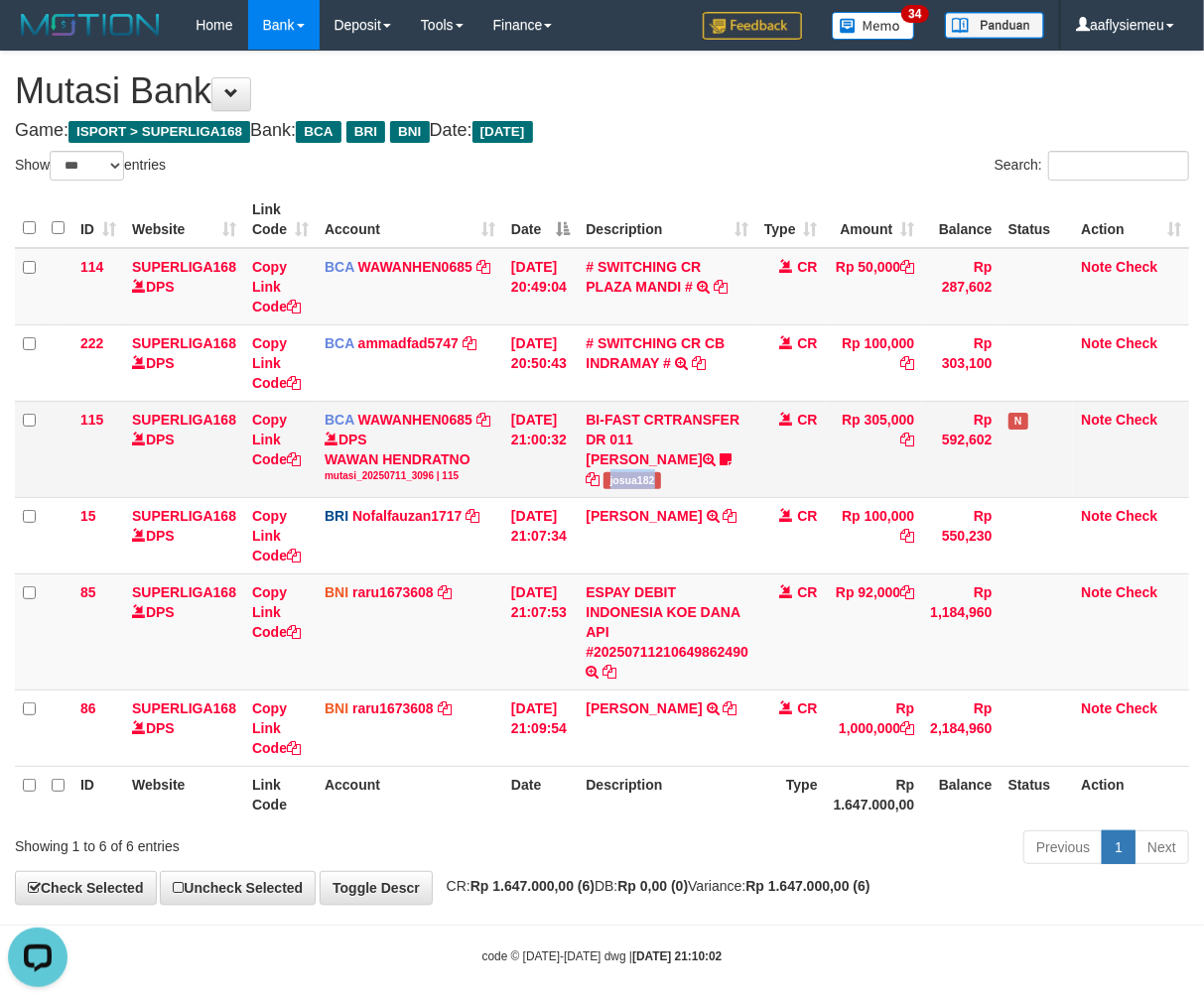 copy on "josua182" 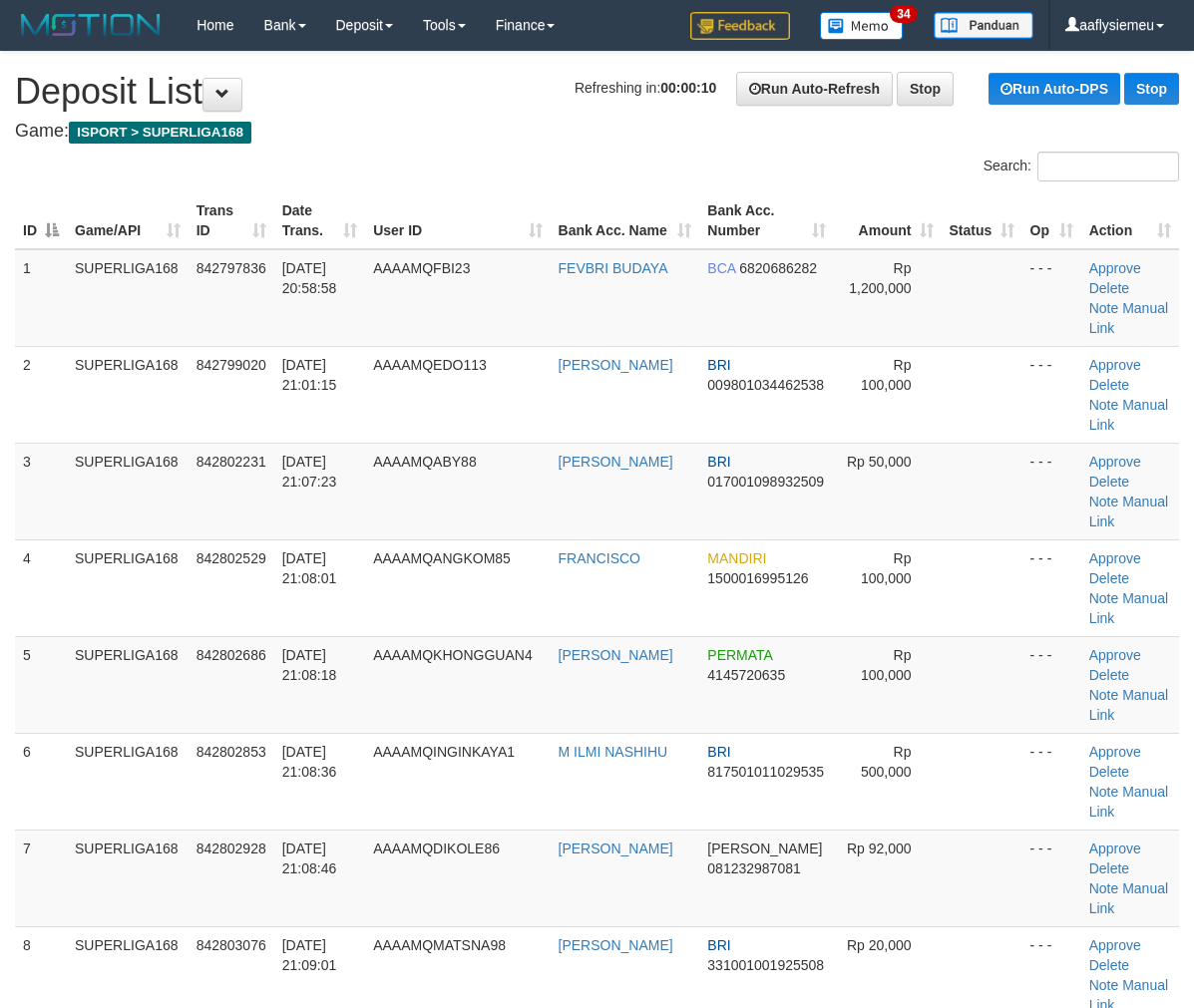 scroll, scrollTop: 0, scrollLeft: 0, axis: both 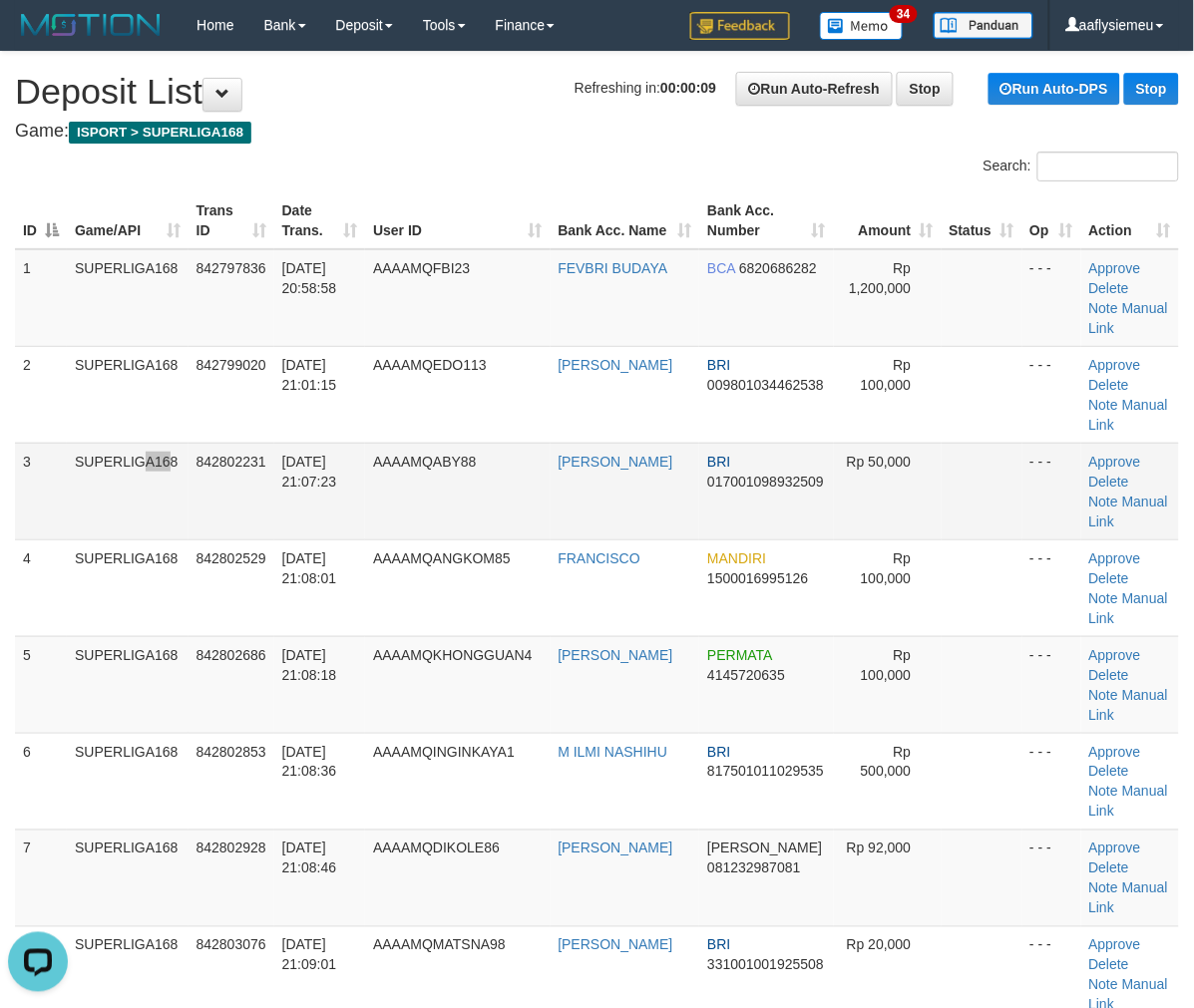 click on "SUPERLIGA168" at bounding box center [128, 491] 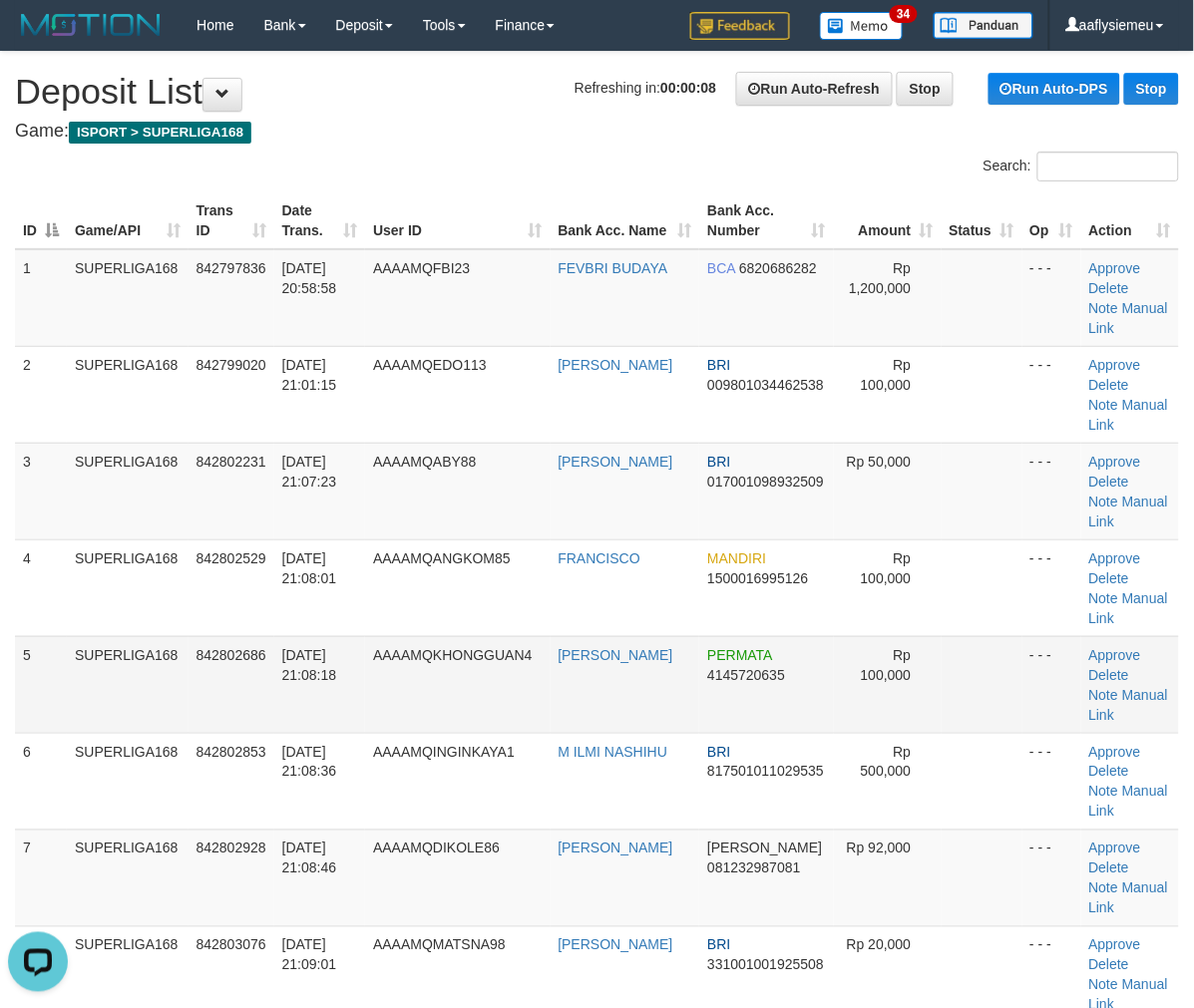 click on "5
SUPERLIGA168
842802686
11/07/2025 21:08:18
AAAAMQKHONGGUAN4
AYUB NUR ALIM
PERMATA
4145720635
Rp 100,000
- - -
Approve
Delete
Note
Manual Link" at bounding box center (597, 684) 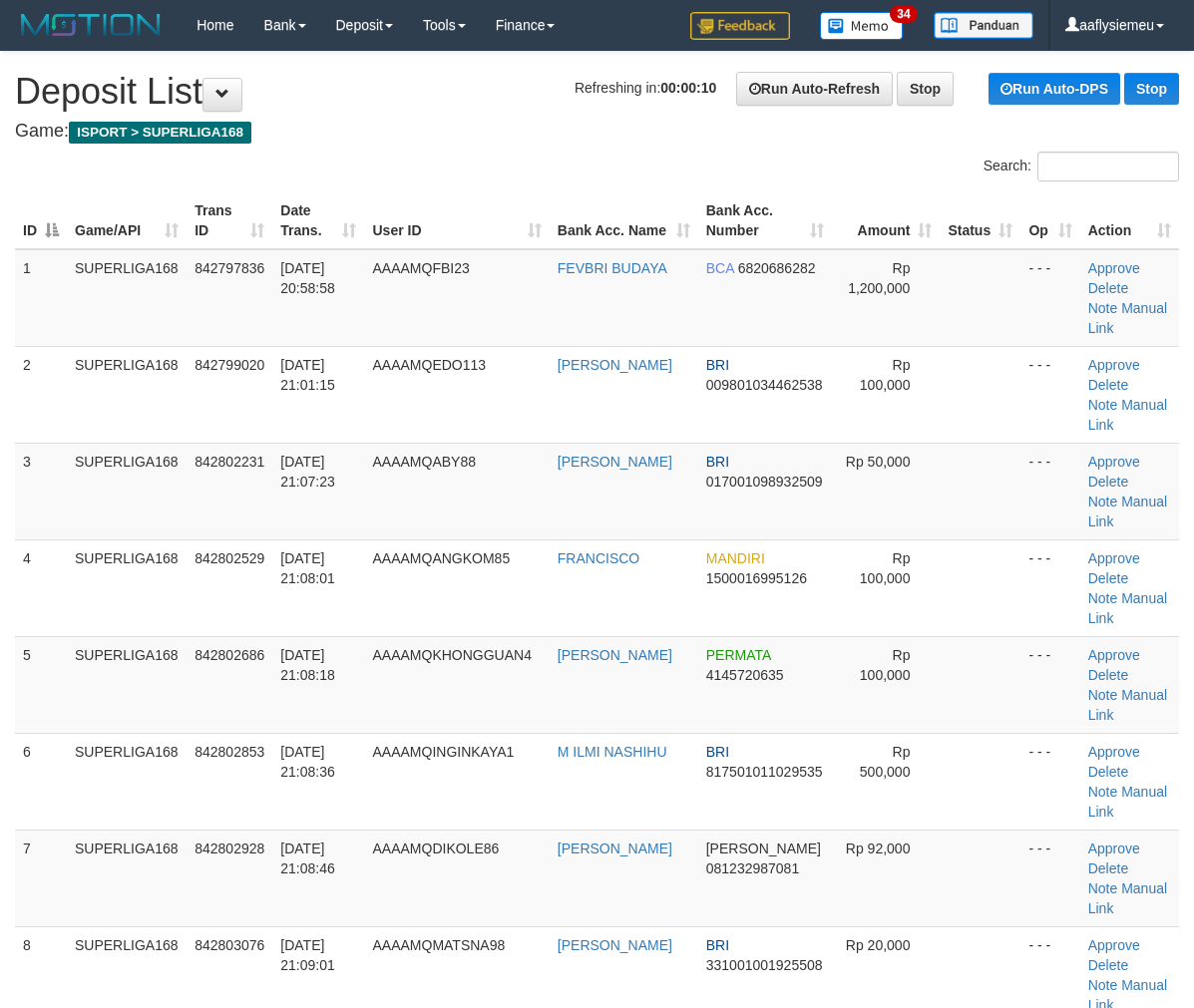 scroll, scrollTop: 0, scrollLeft: 0, axis: both 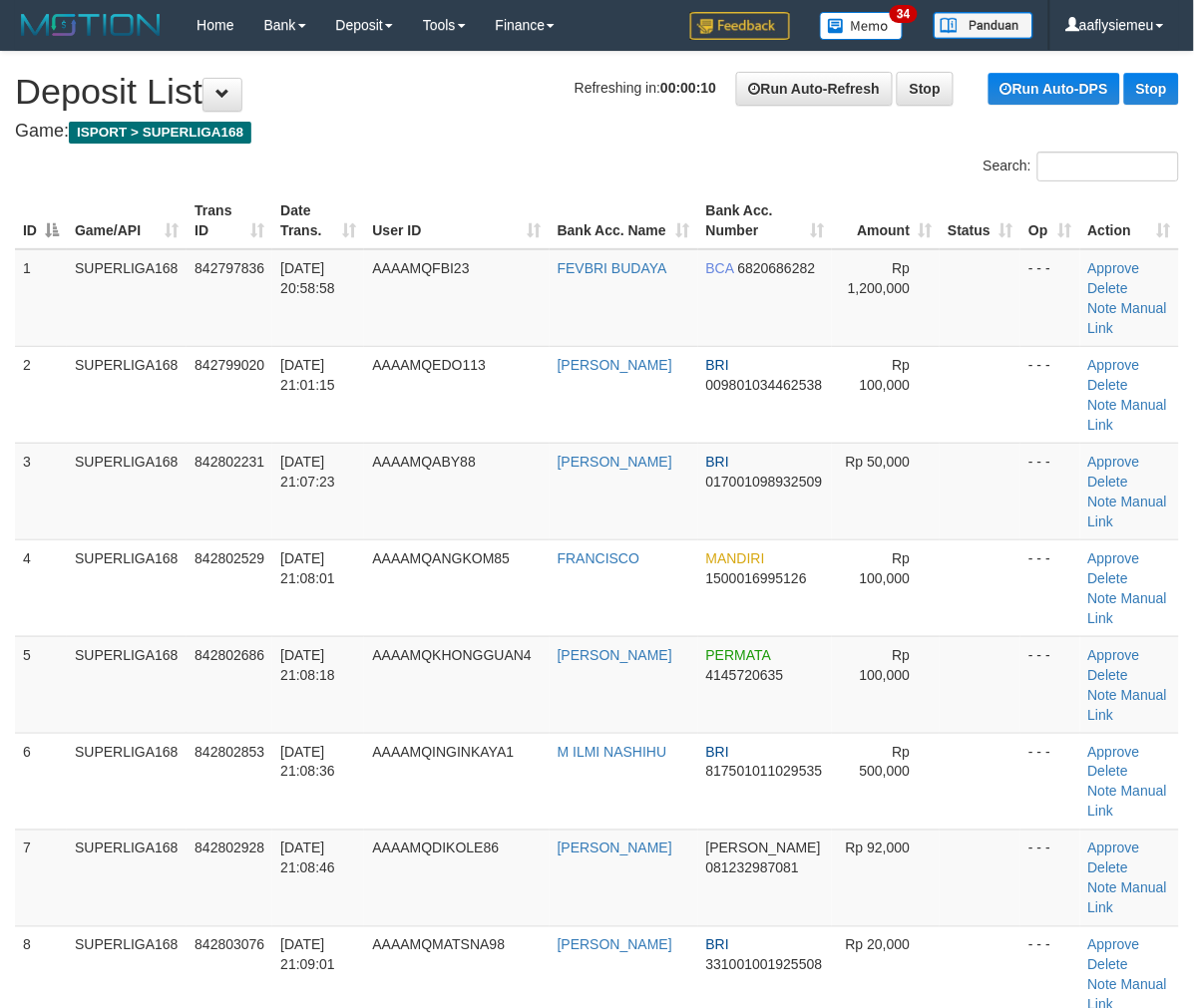 click on "5" at bounding box center [41, 684] 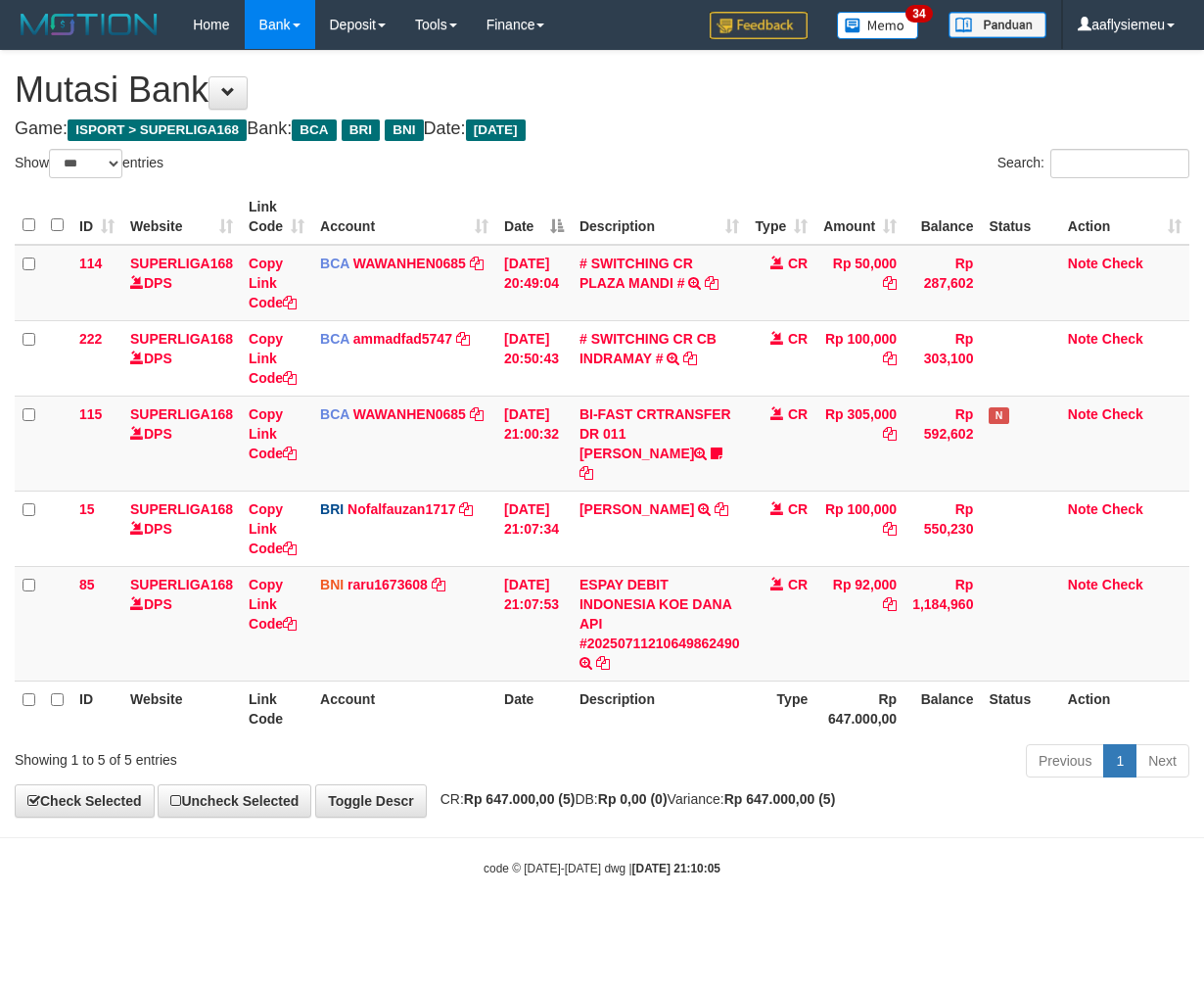 select on "***" 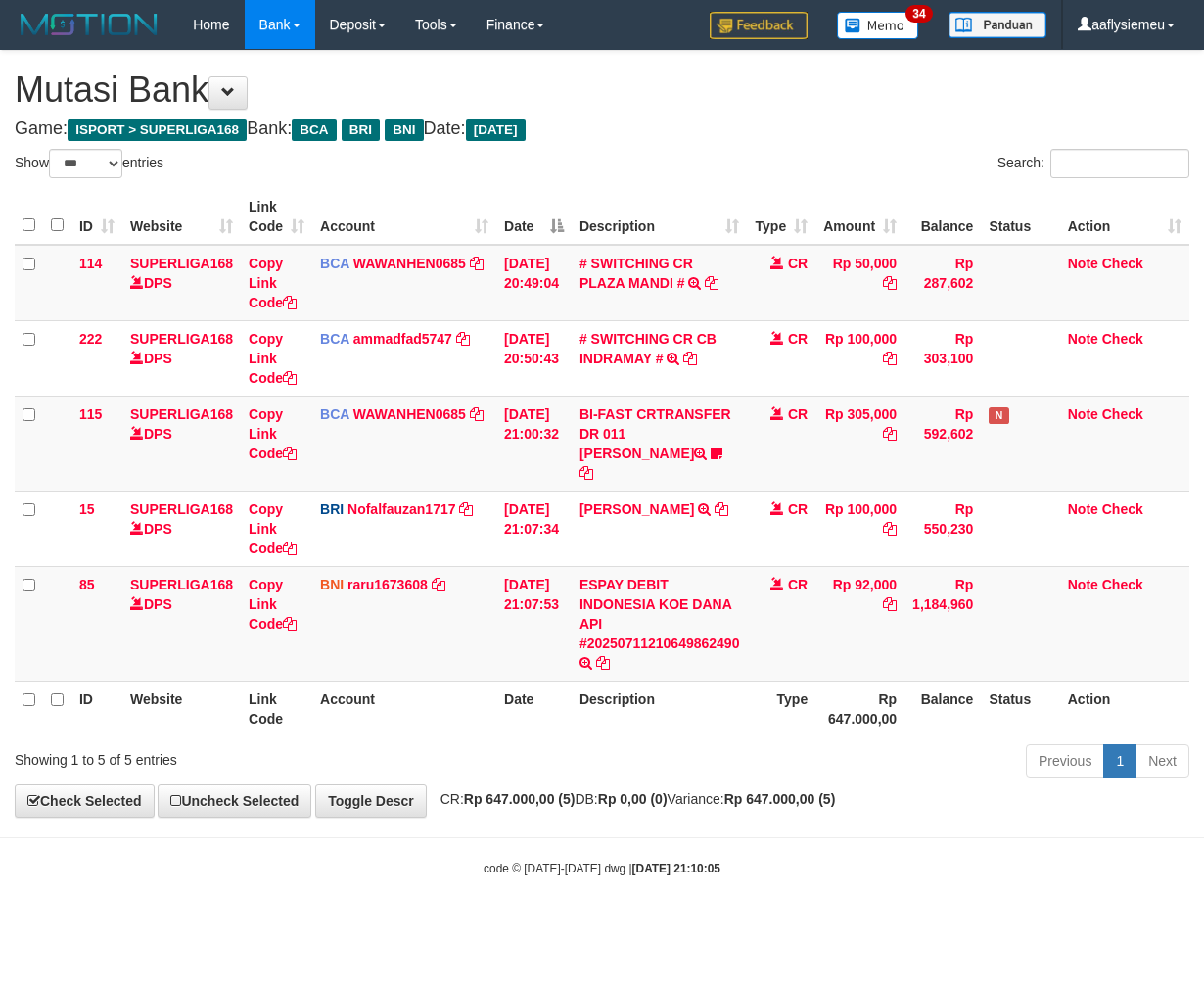scroll, scrollTop: 0, scrollLeft: 0, axis: both 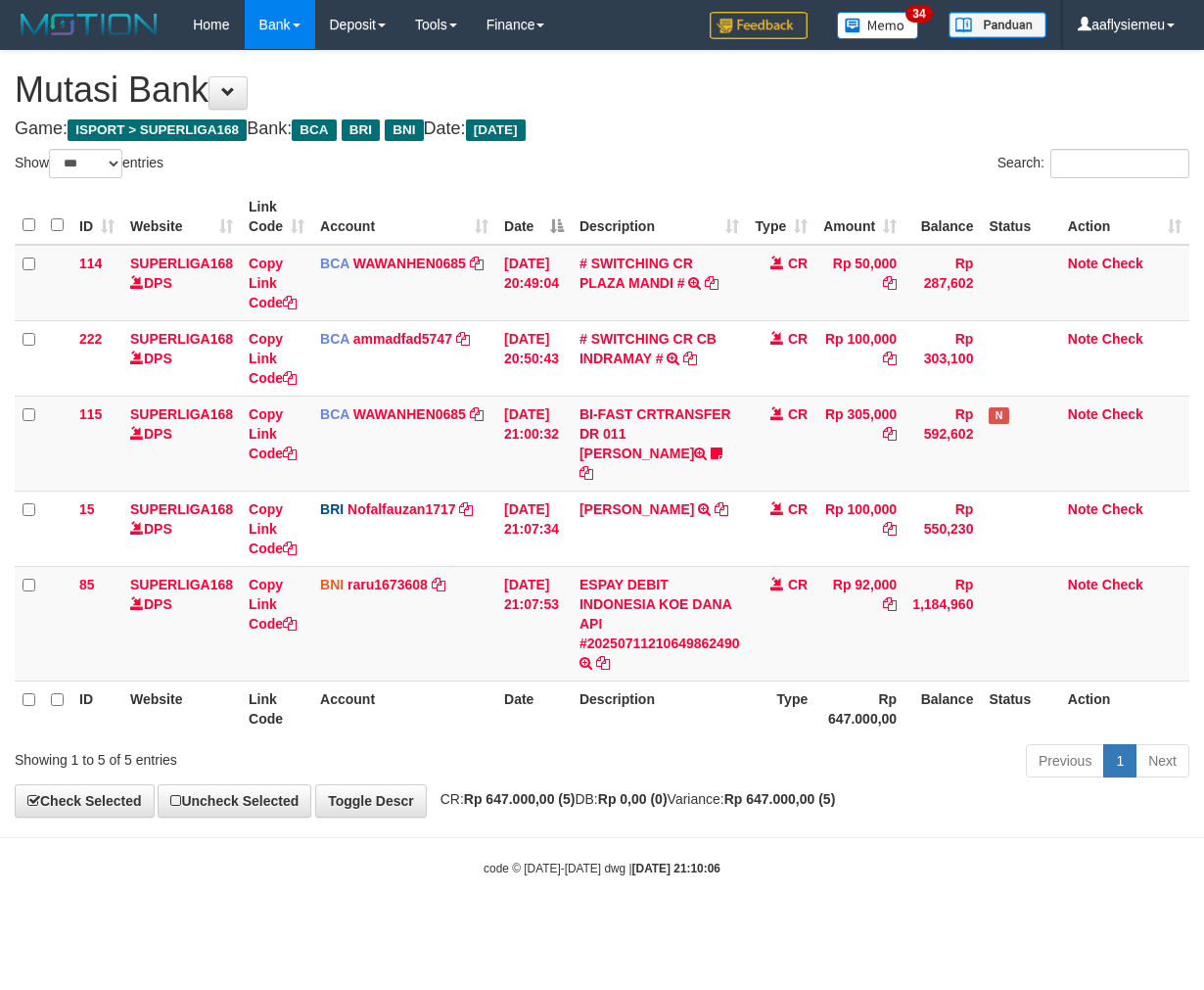 select on "***" 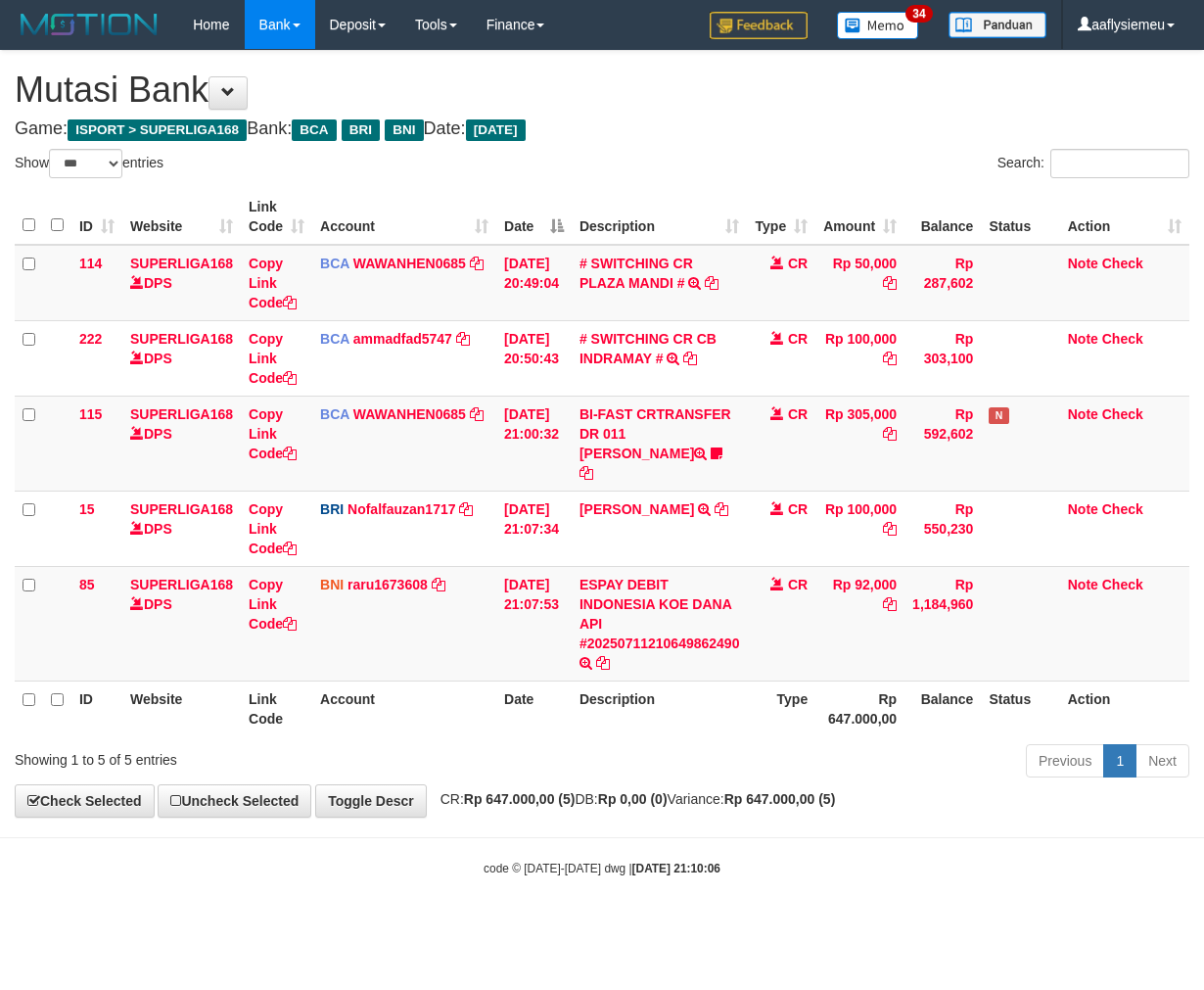 scroll, scrollTop: 0, scrollLeft: 0, axis: both 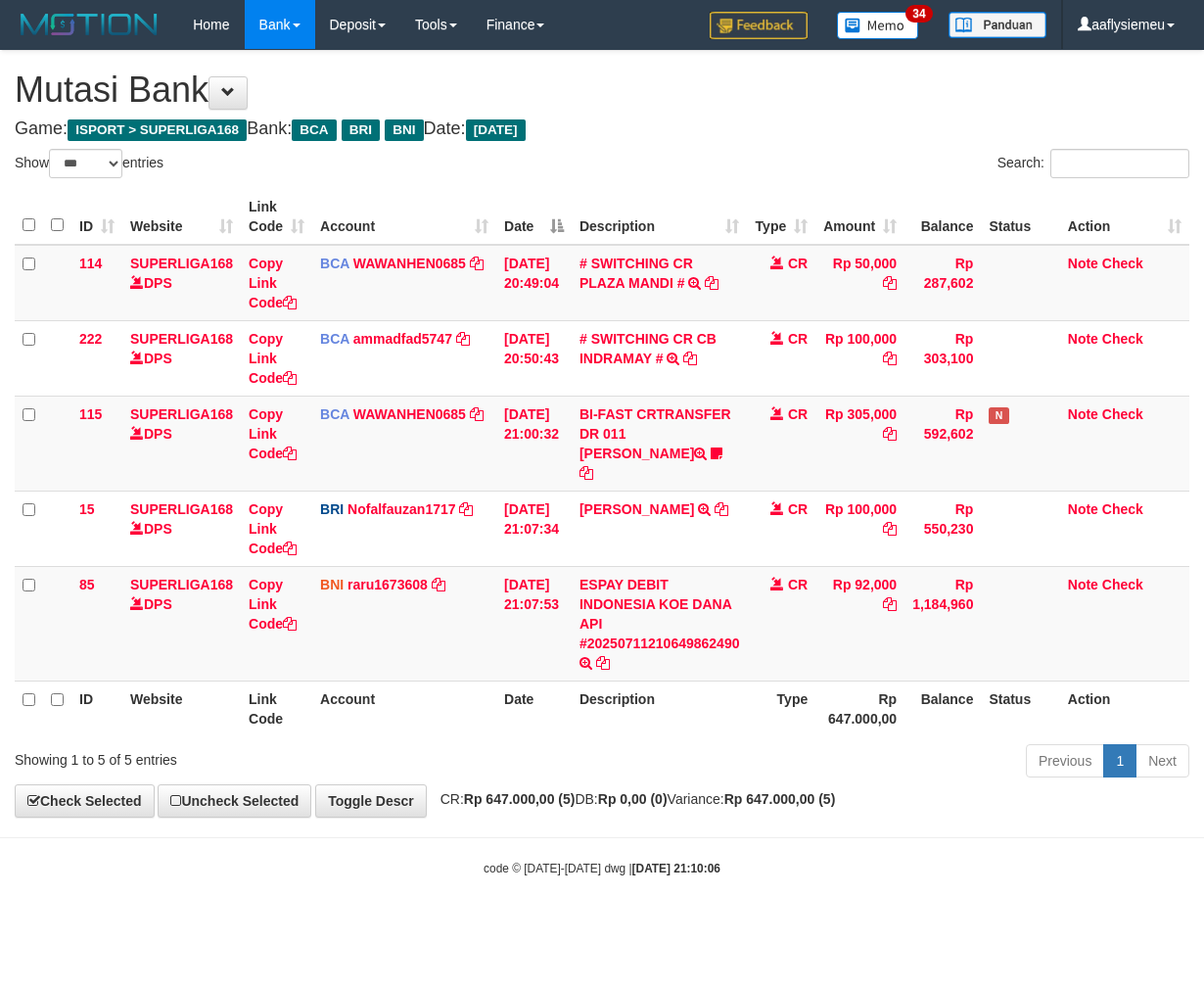 select on "***" 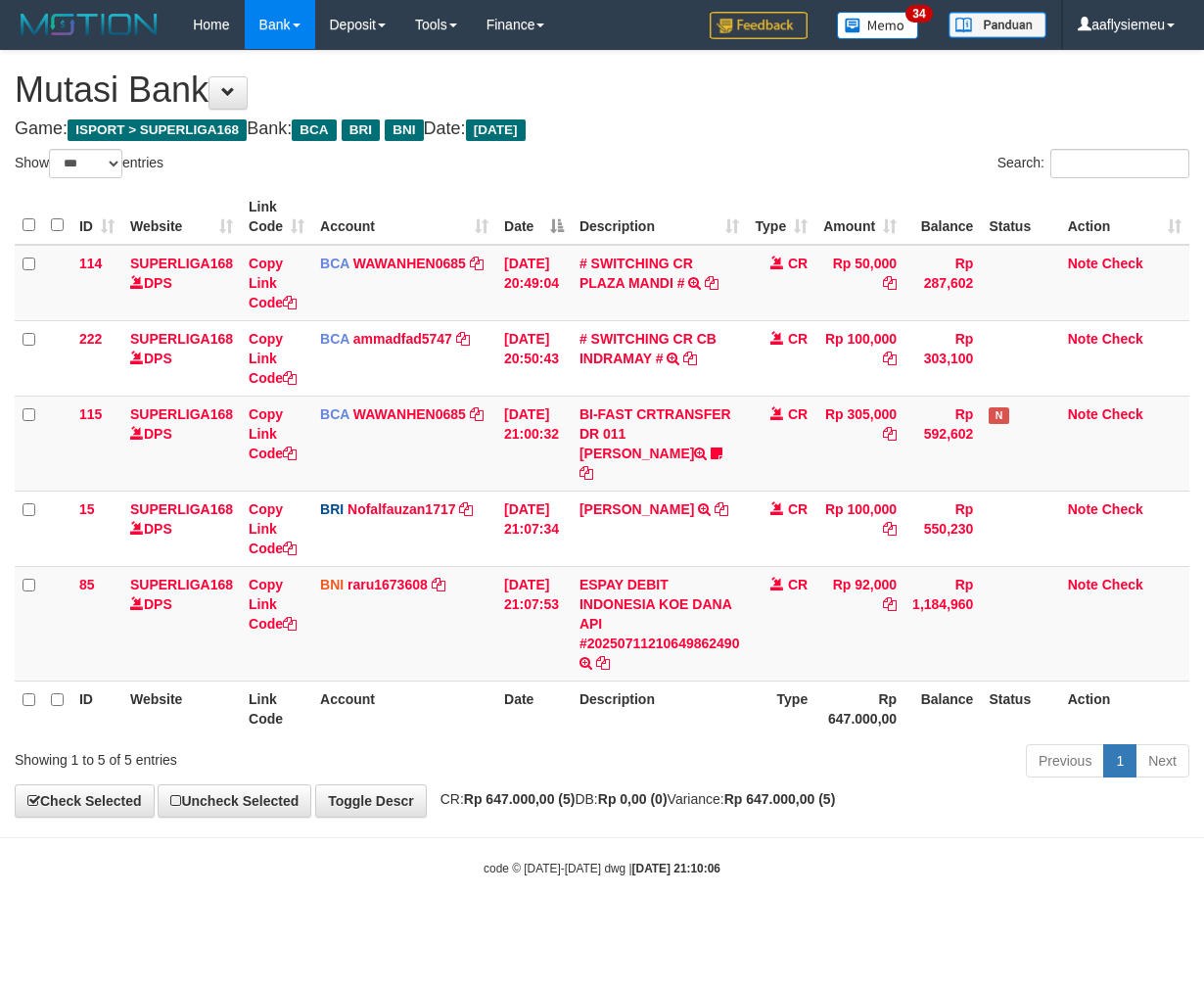 scroll, scrollTop: 0, scrollLeft: 0, axis: both 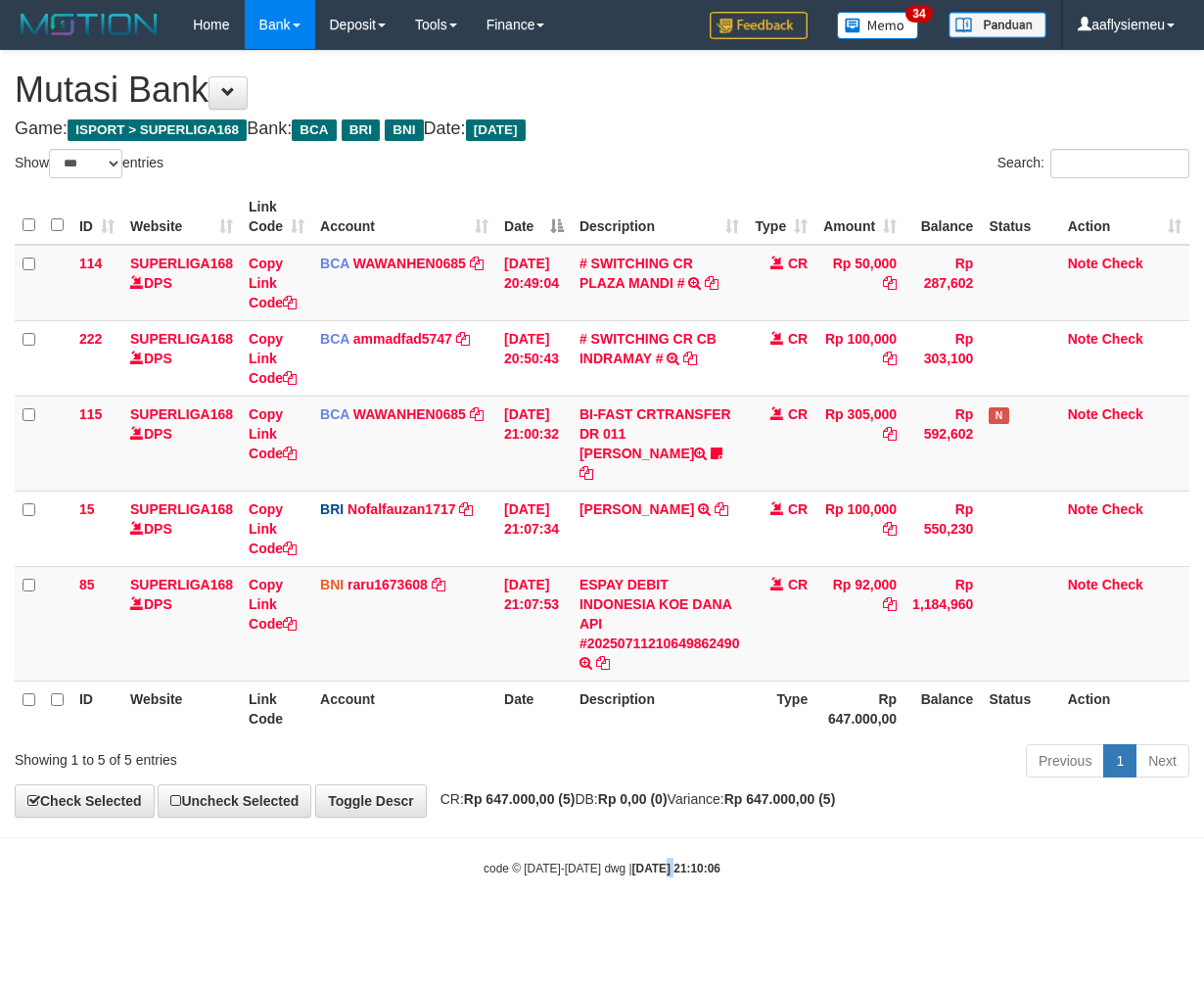 click on "Toggle navigation
Home
Bank
Account List
Load
By Website
Group
[ISPORT]													SUPERLIGA168
By Load Group (DPS)
34" at bounding box center (602, 463) 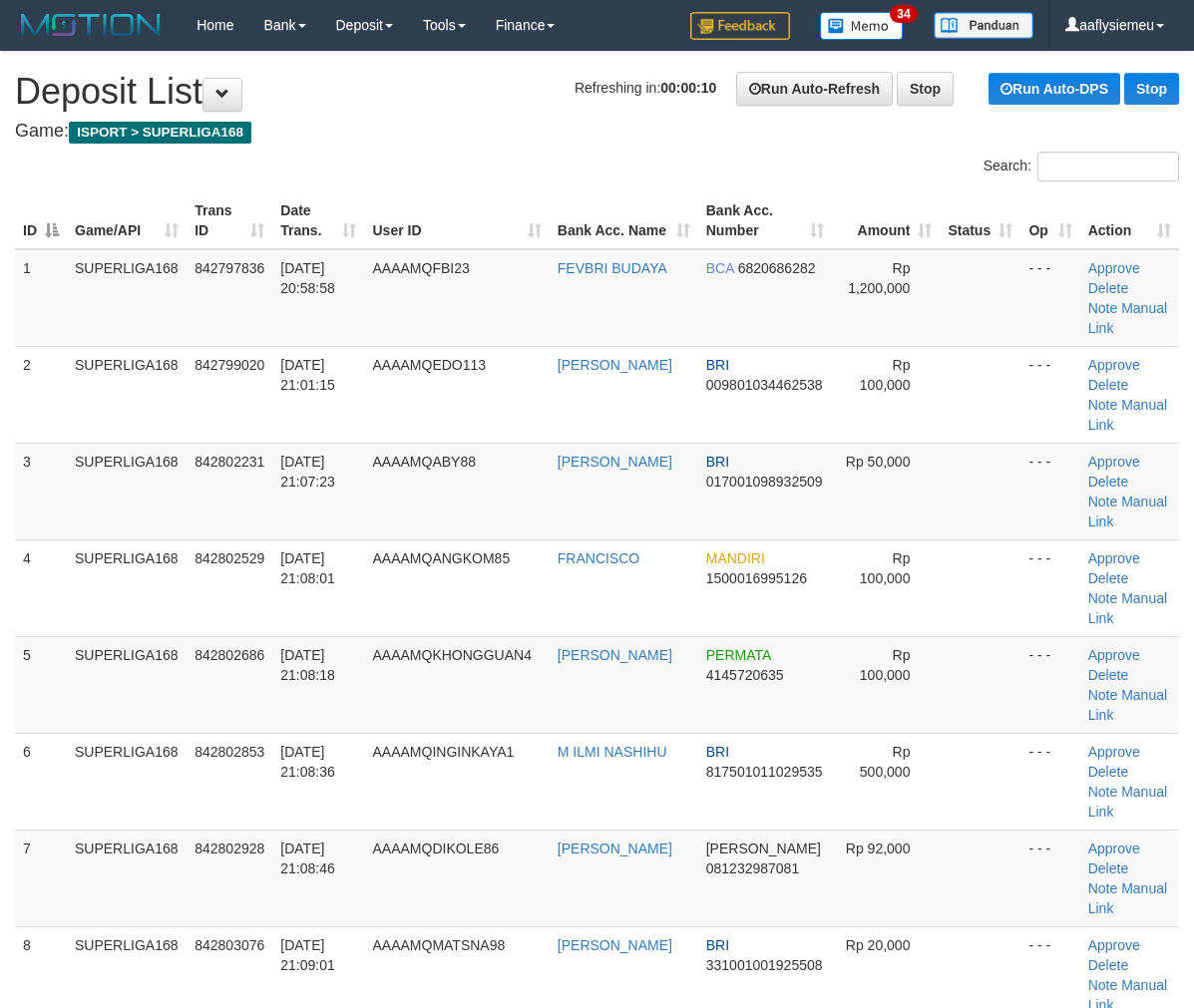 scroll, scrollTop: 0, scrollLeft: 0, axis: both 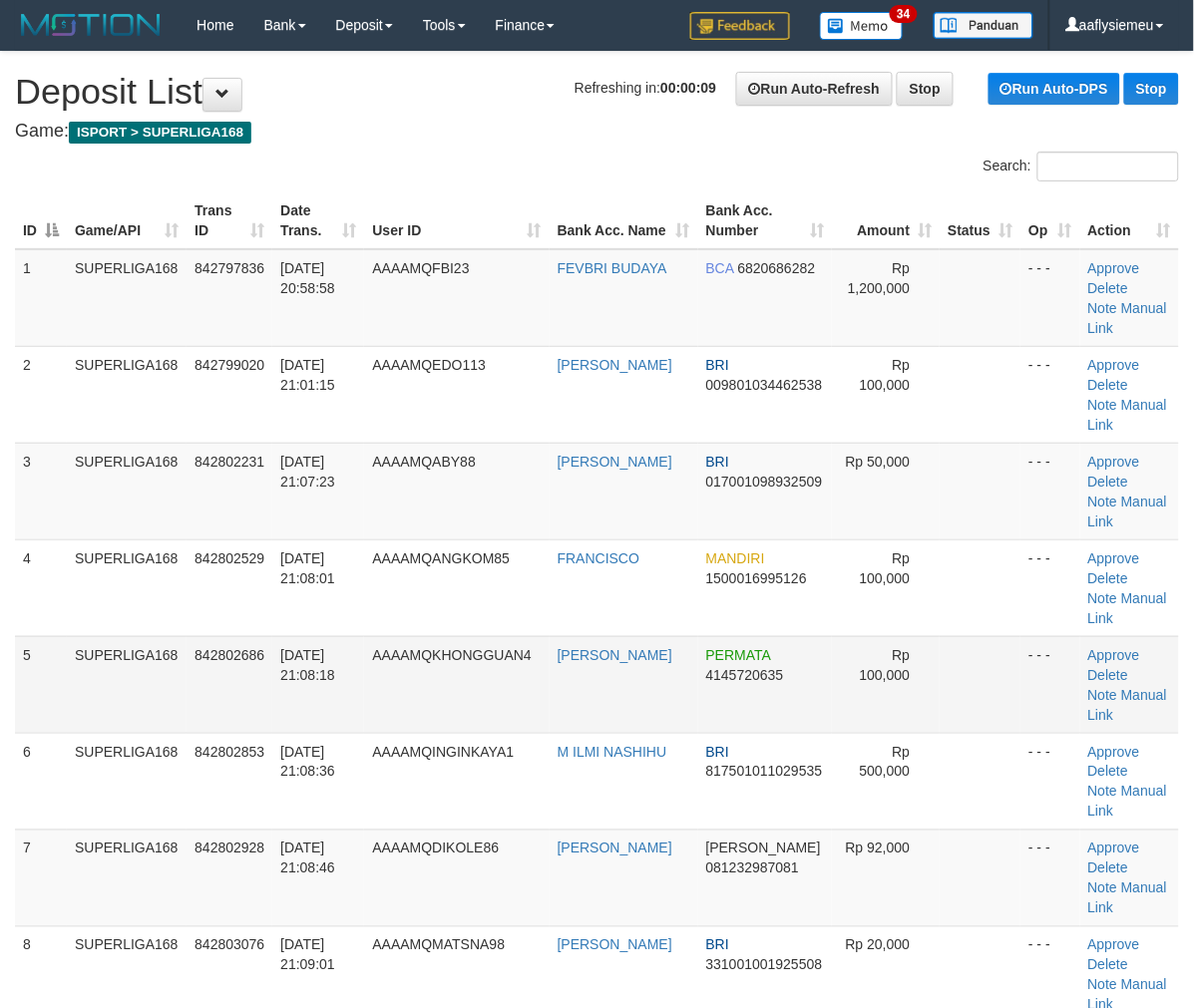 click on "SUPERLIGA168" at bounding box center [127, 684] 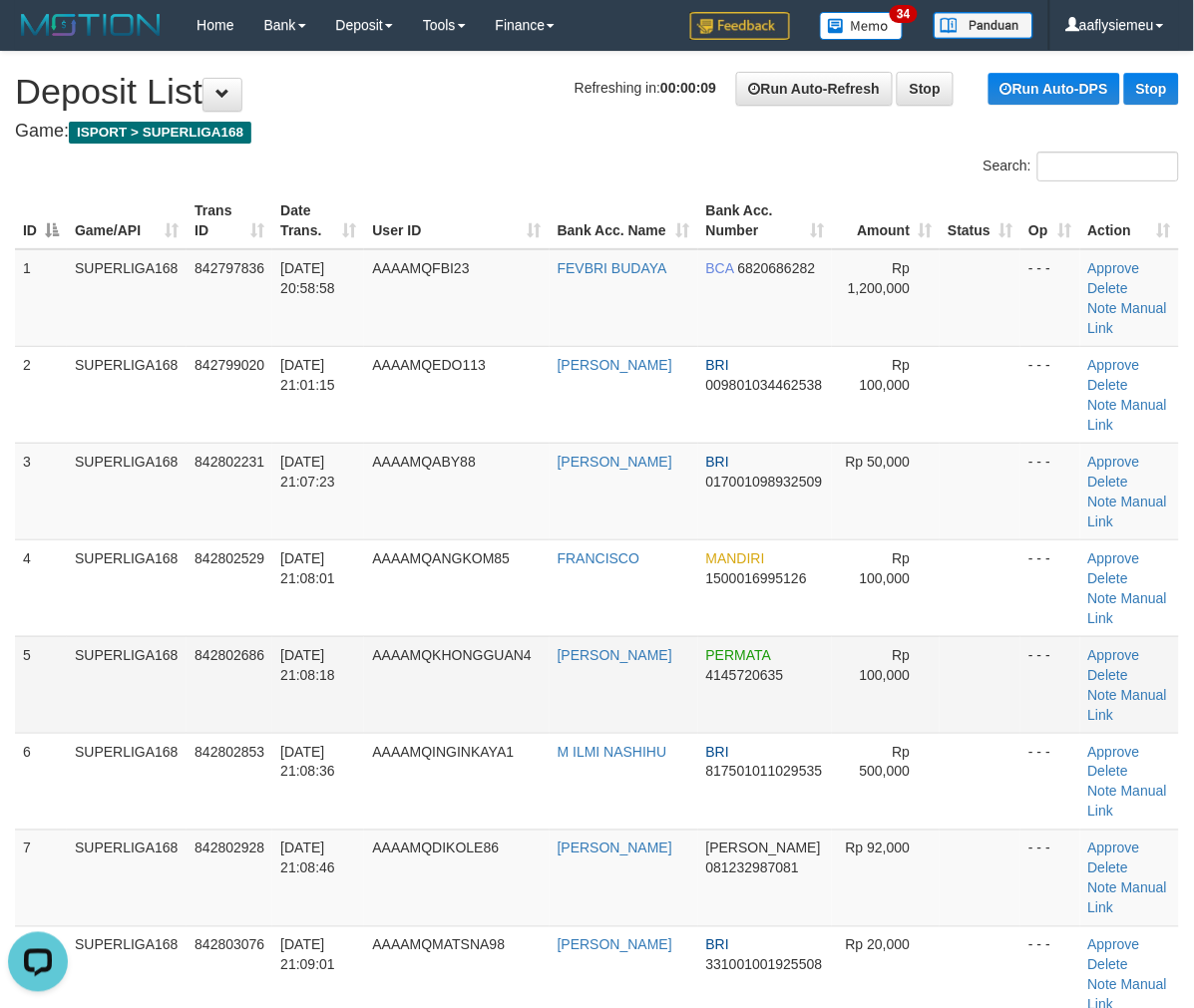 scroll, scrollTop: 0, scrollLeft: 0, axis: both 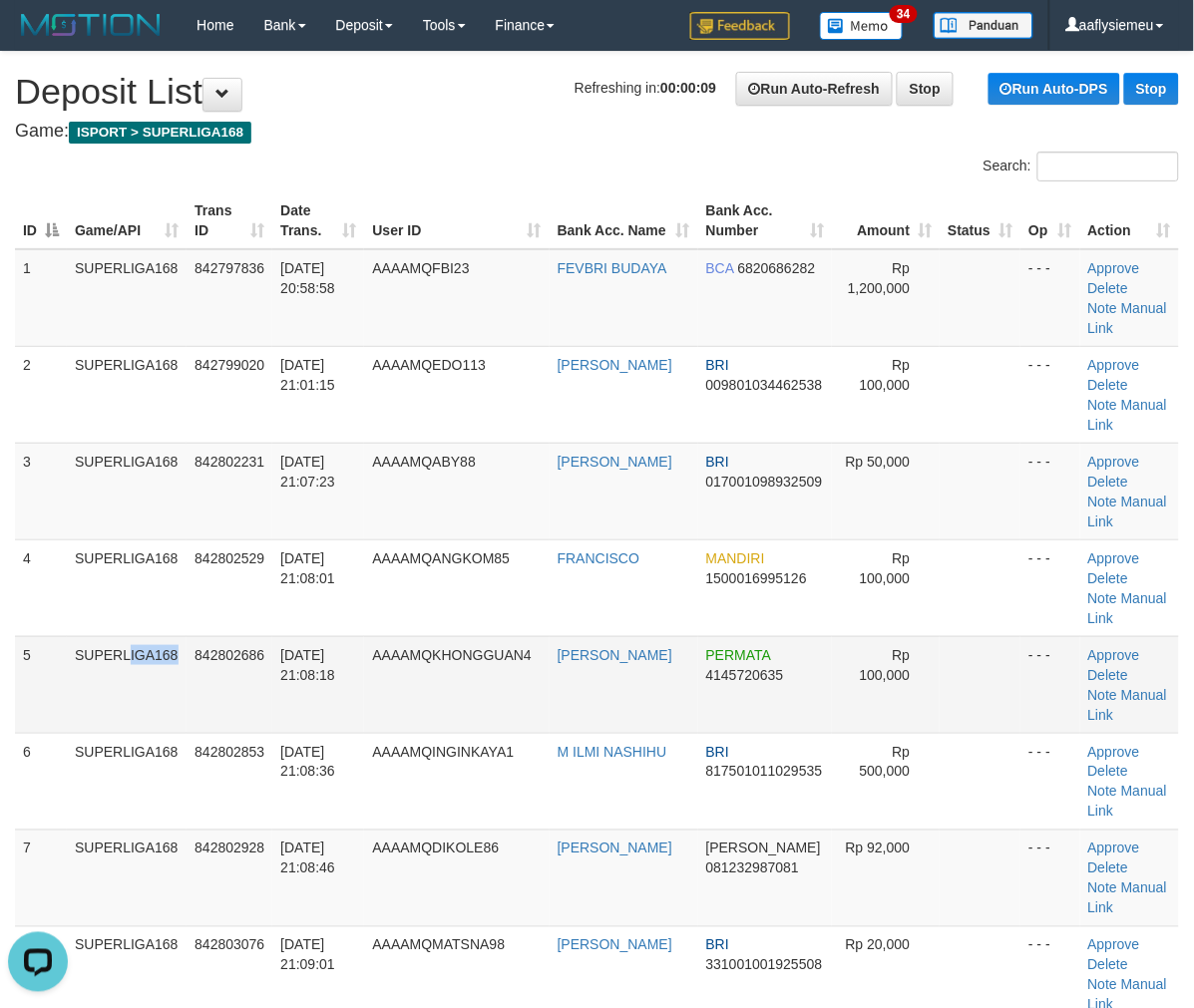 click on "SUPERLIGA168" at bounding box center (127, 684) 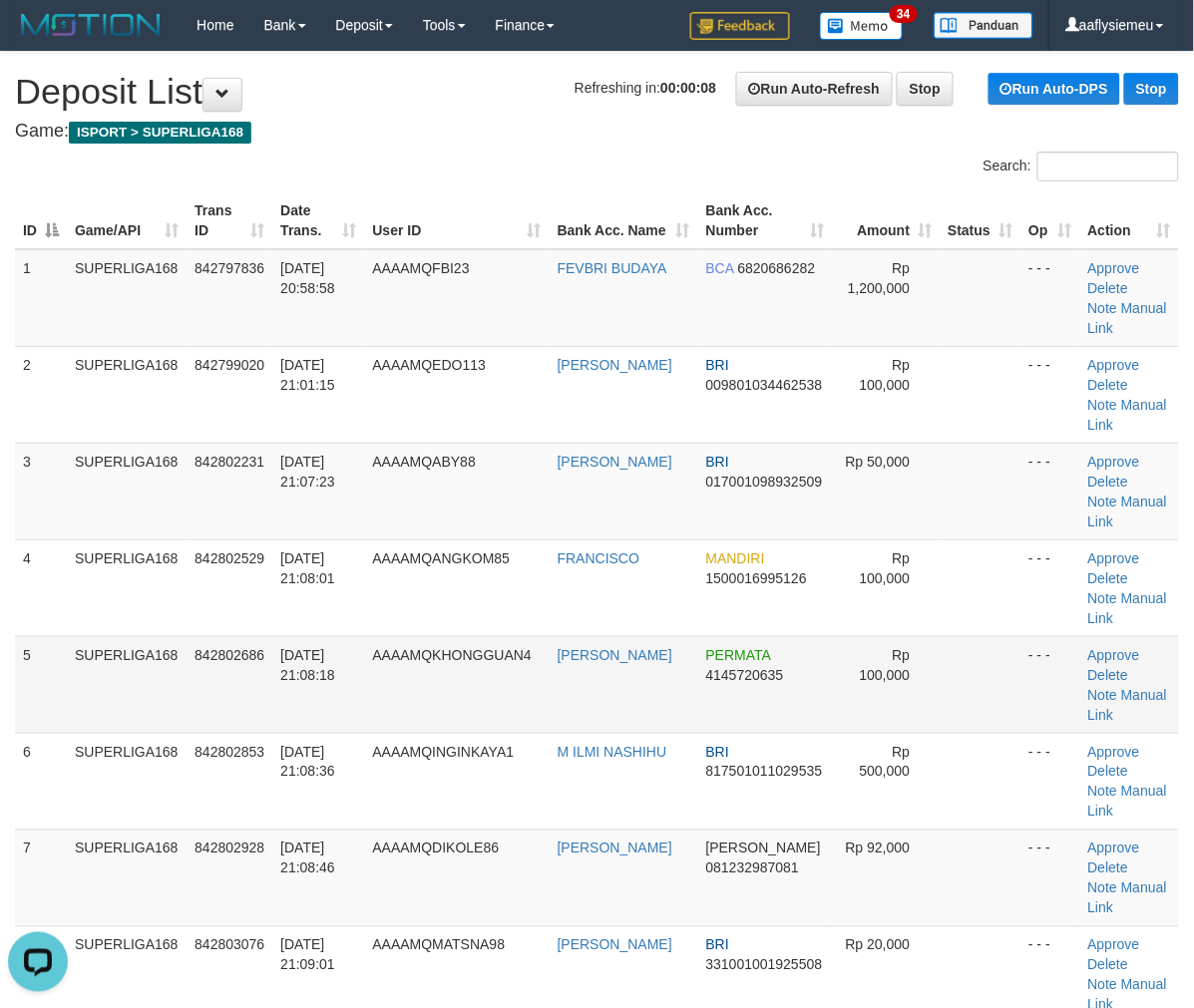 click on "11/07/2025 21:08:18" at bounding box center (318, 684) 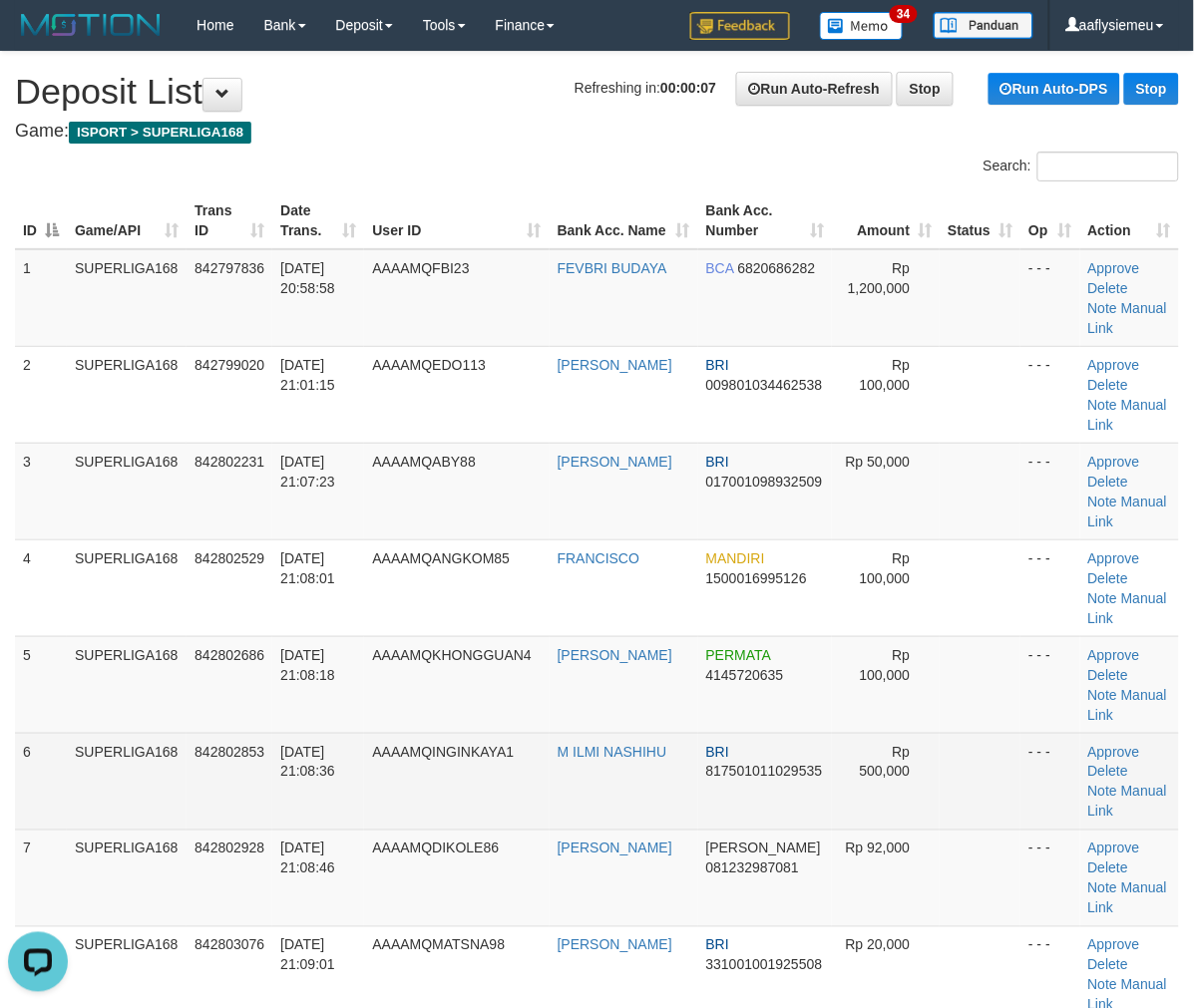drag, startPoint x: 341, startPoint y: 683, endPoint x: 96, endPoint y: 768, distance: 259.32605 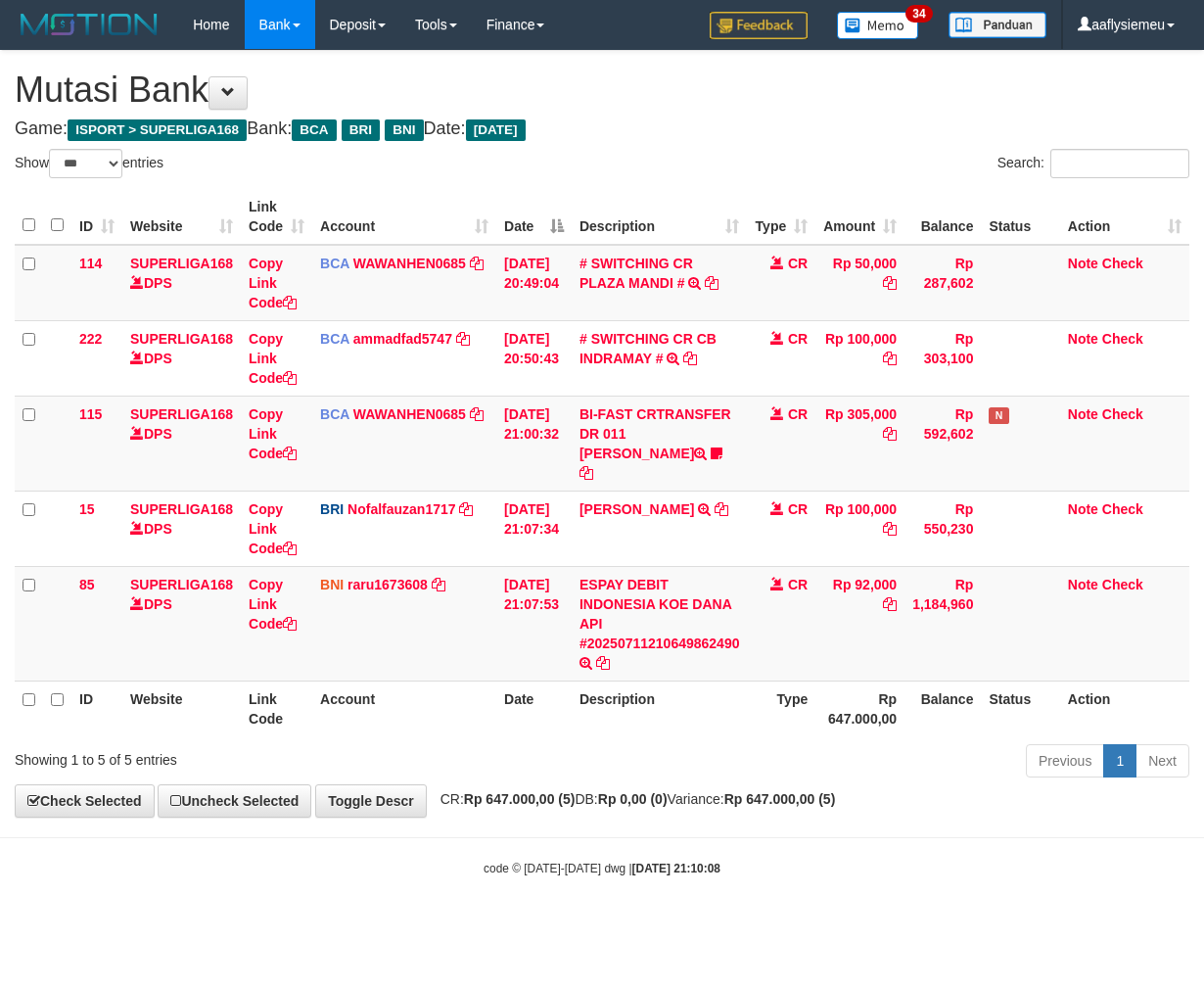 select on "***" 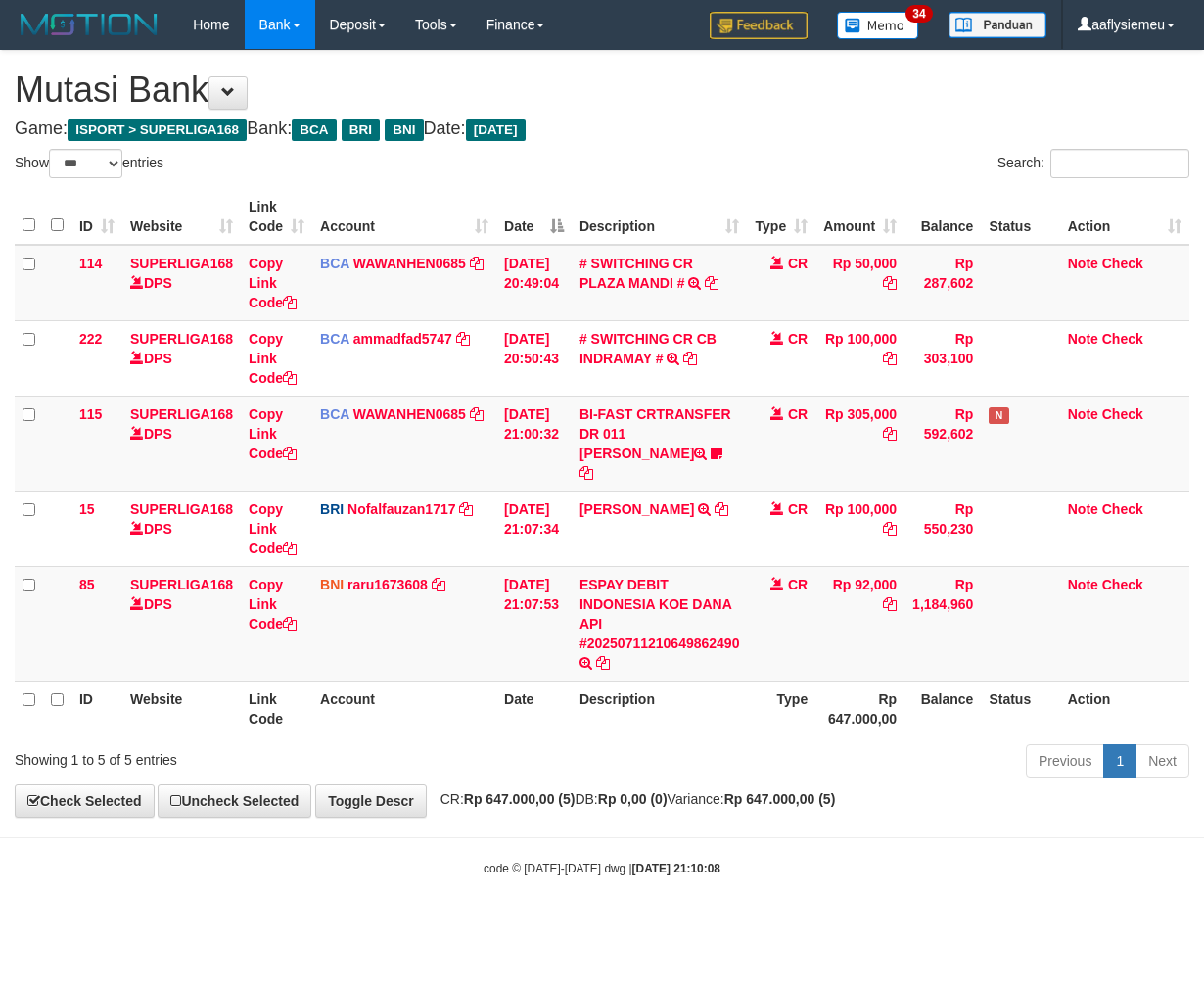 scroll, scrollTop: 0, scrollLeft: 0, axis: both 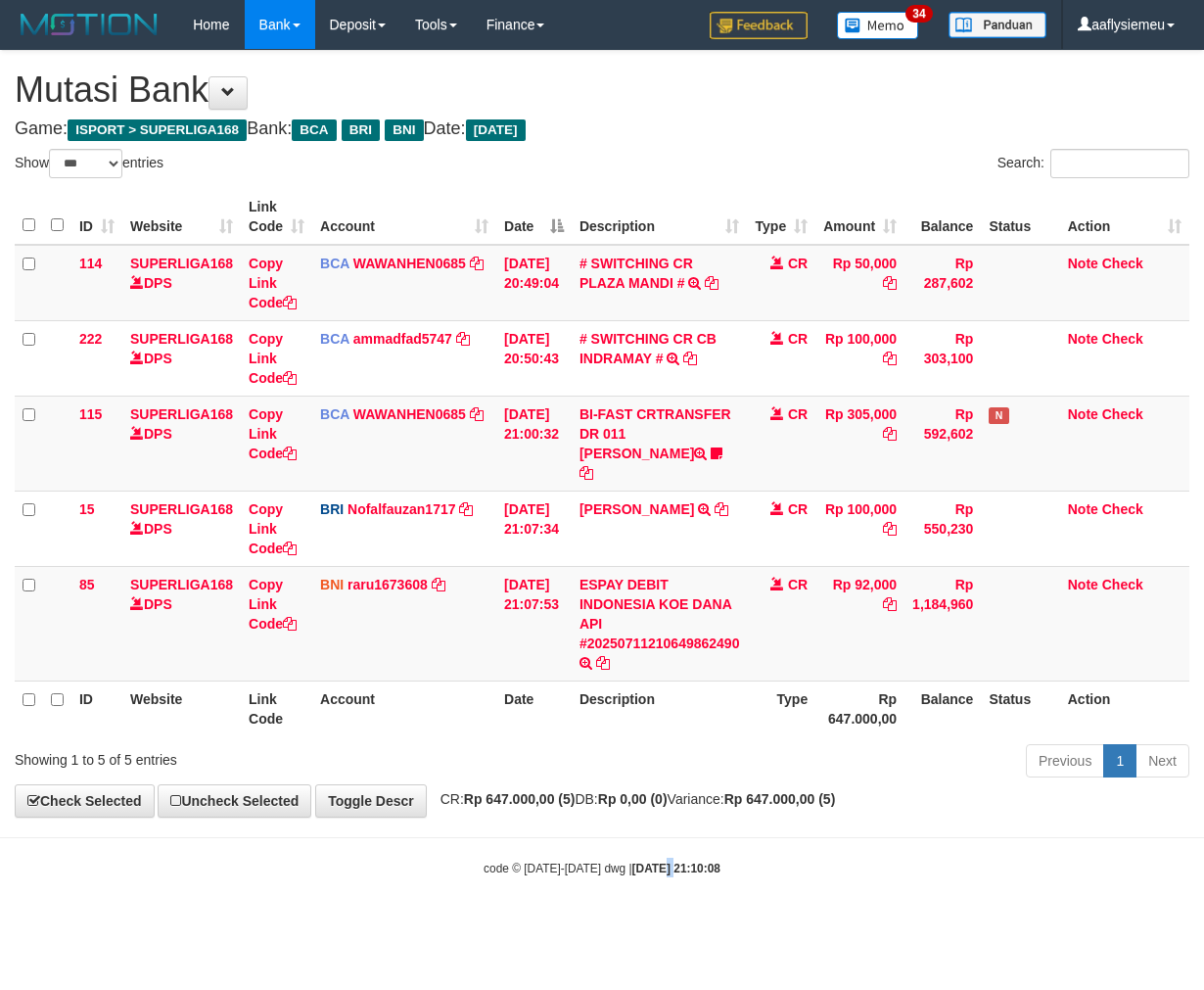 click on "Toggle navigation
Home
Bank
Account List
Load
By Website
Group
[ISPORT]													SUPERLIGA168
By Load Group (DPS)
34" at bounding box center [602, 463] 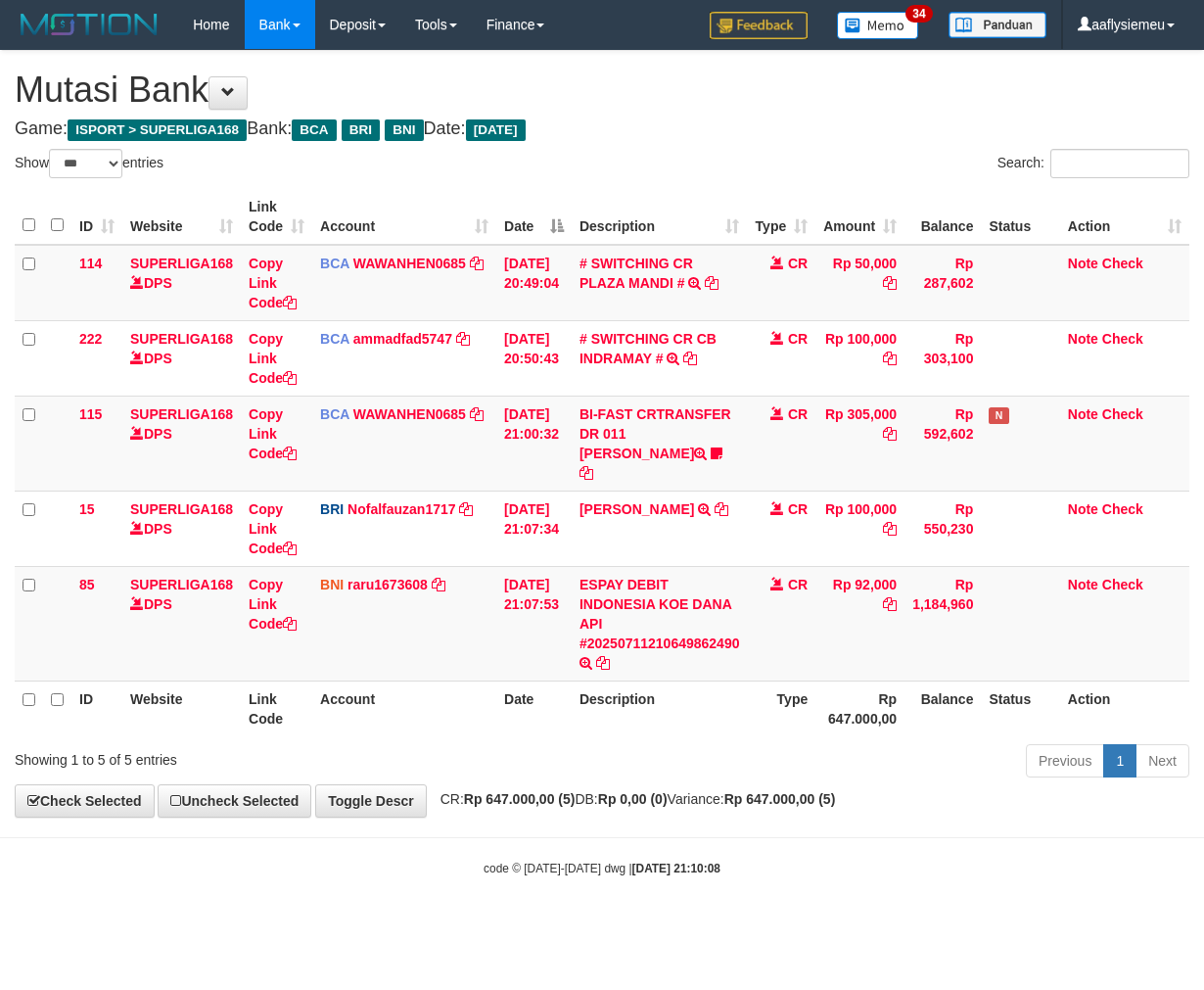 select on "***" 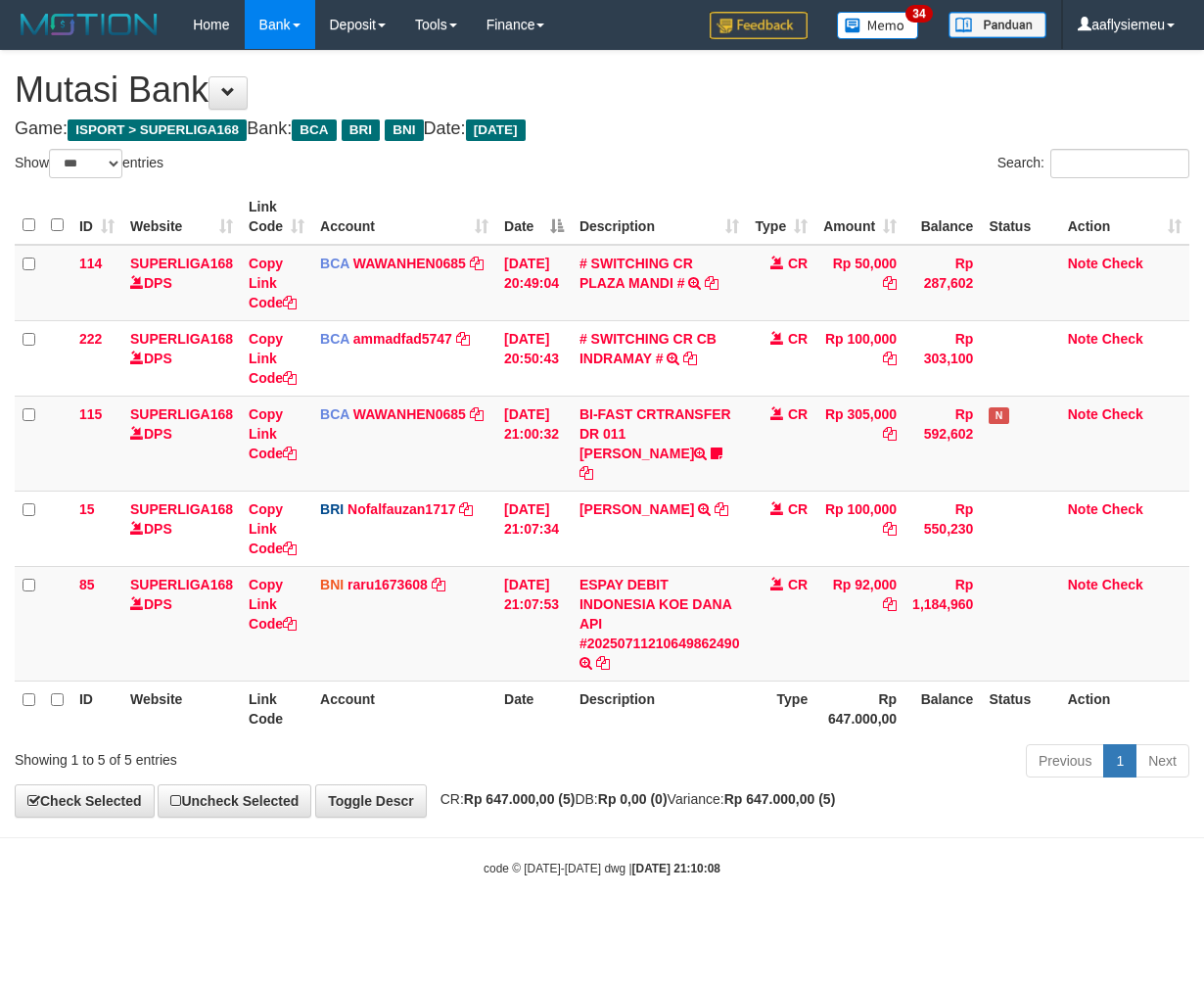scroll, scrollTop: 0, scrollLeft: 0, axis: both 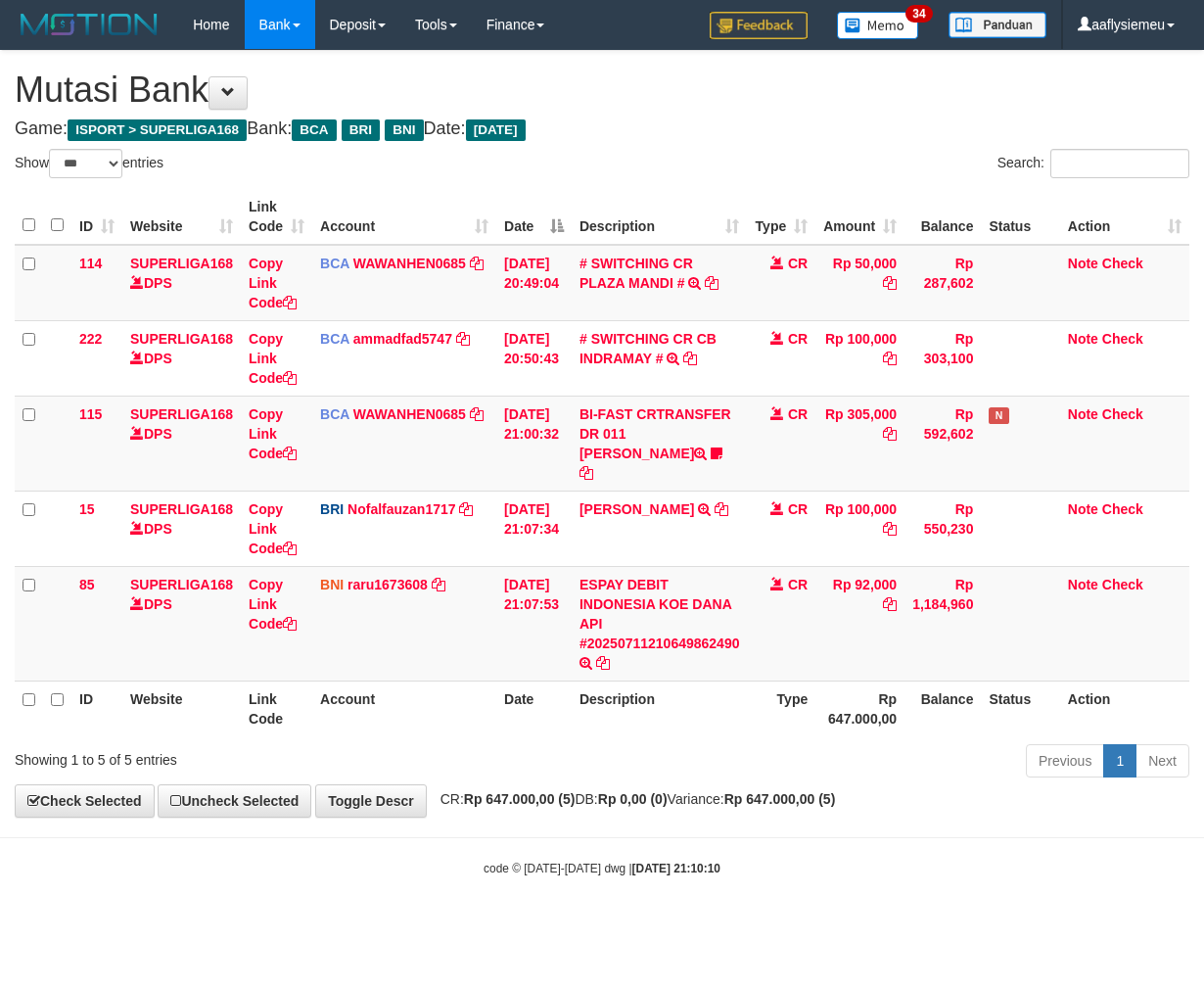 select on "***" 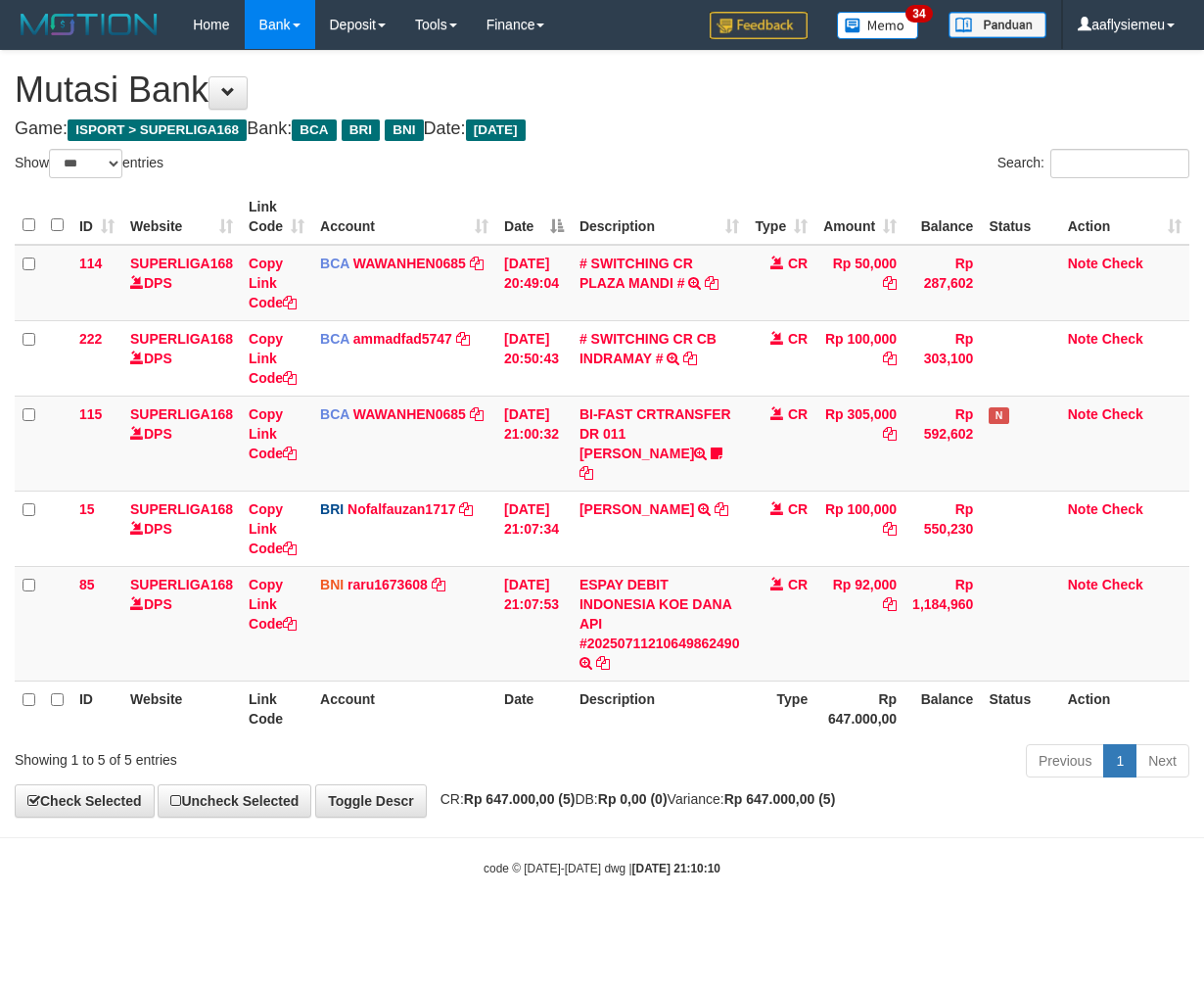 scroll, scrollTop: 0, scrollLeft: 0, axis: both 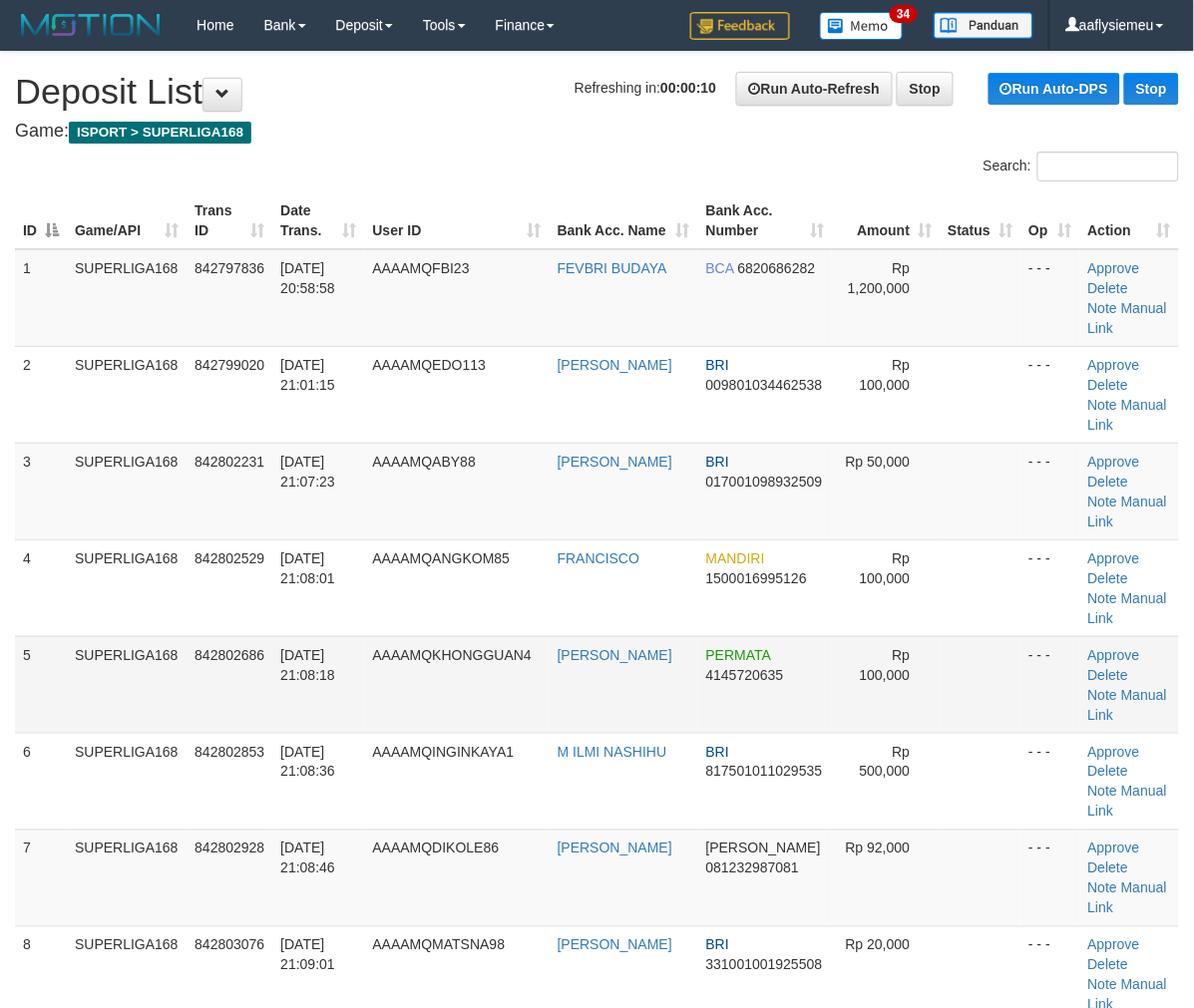 click on "11/07/2025 21:08:18" at bounding box center [318, 684] 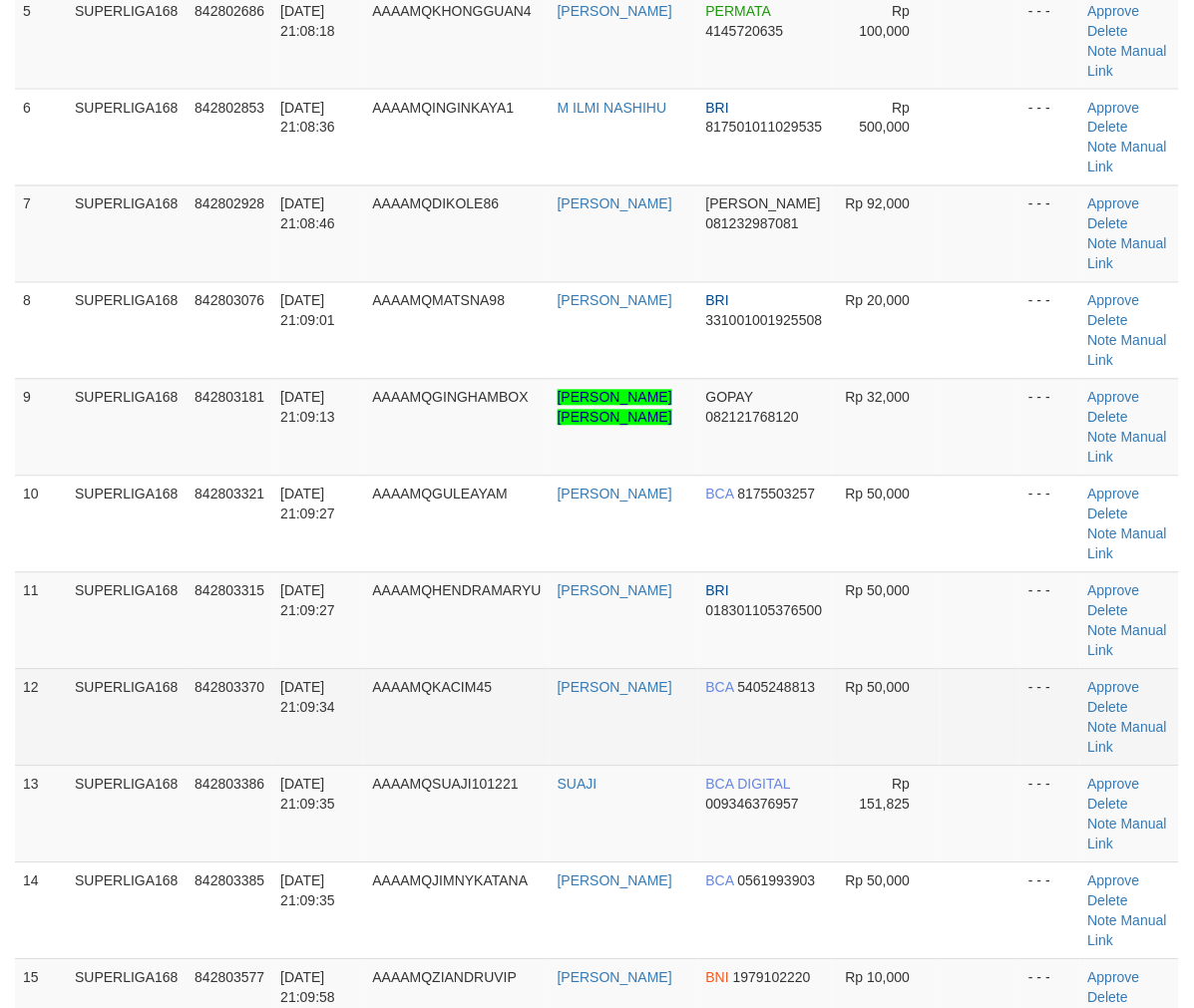 scroll, scrollTop: 664, scrollLeft: 0, axis: vertical 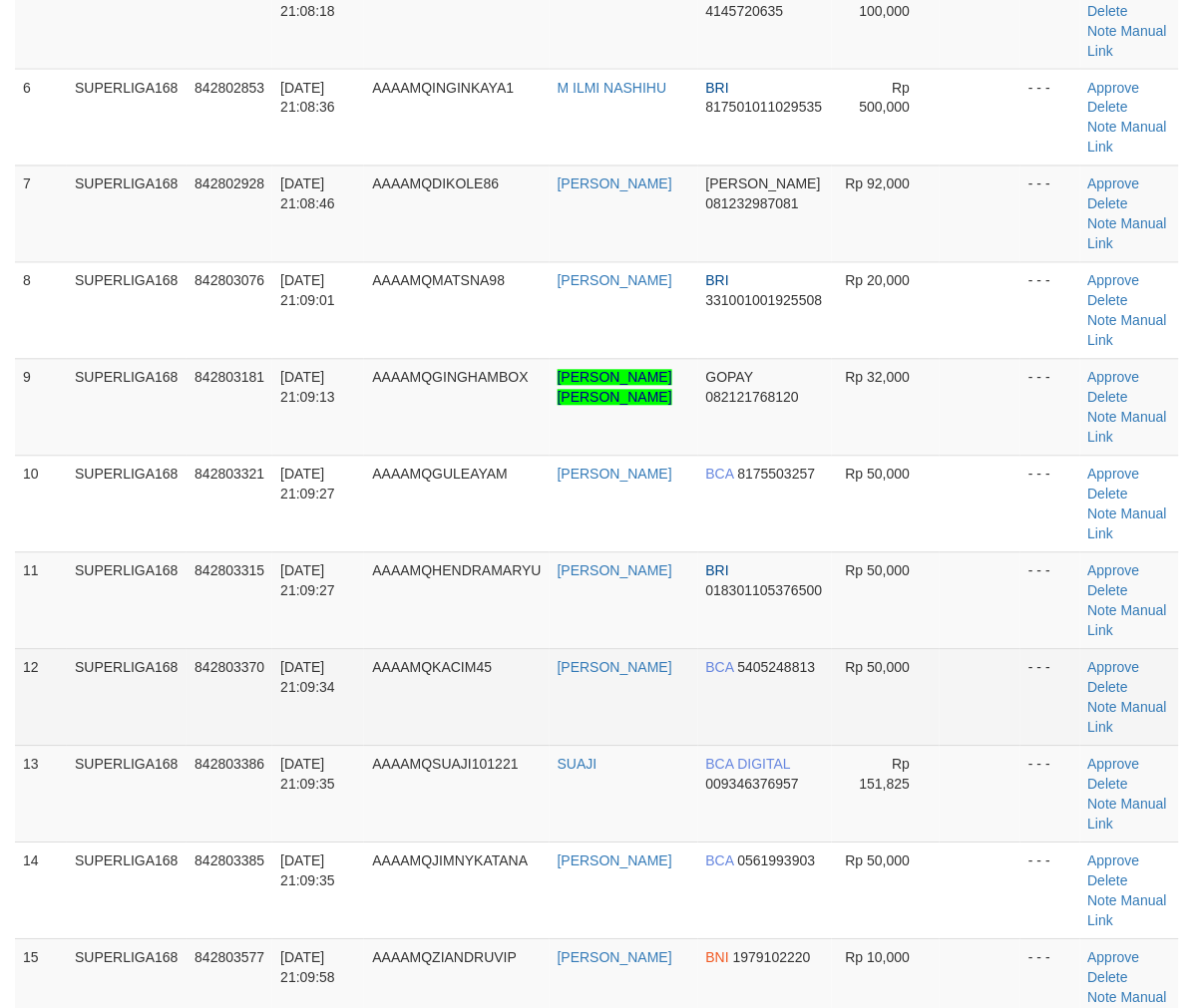 click on "11/07/2025 21:09:34" at bounding box center (318, 697) 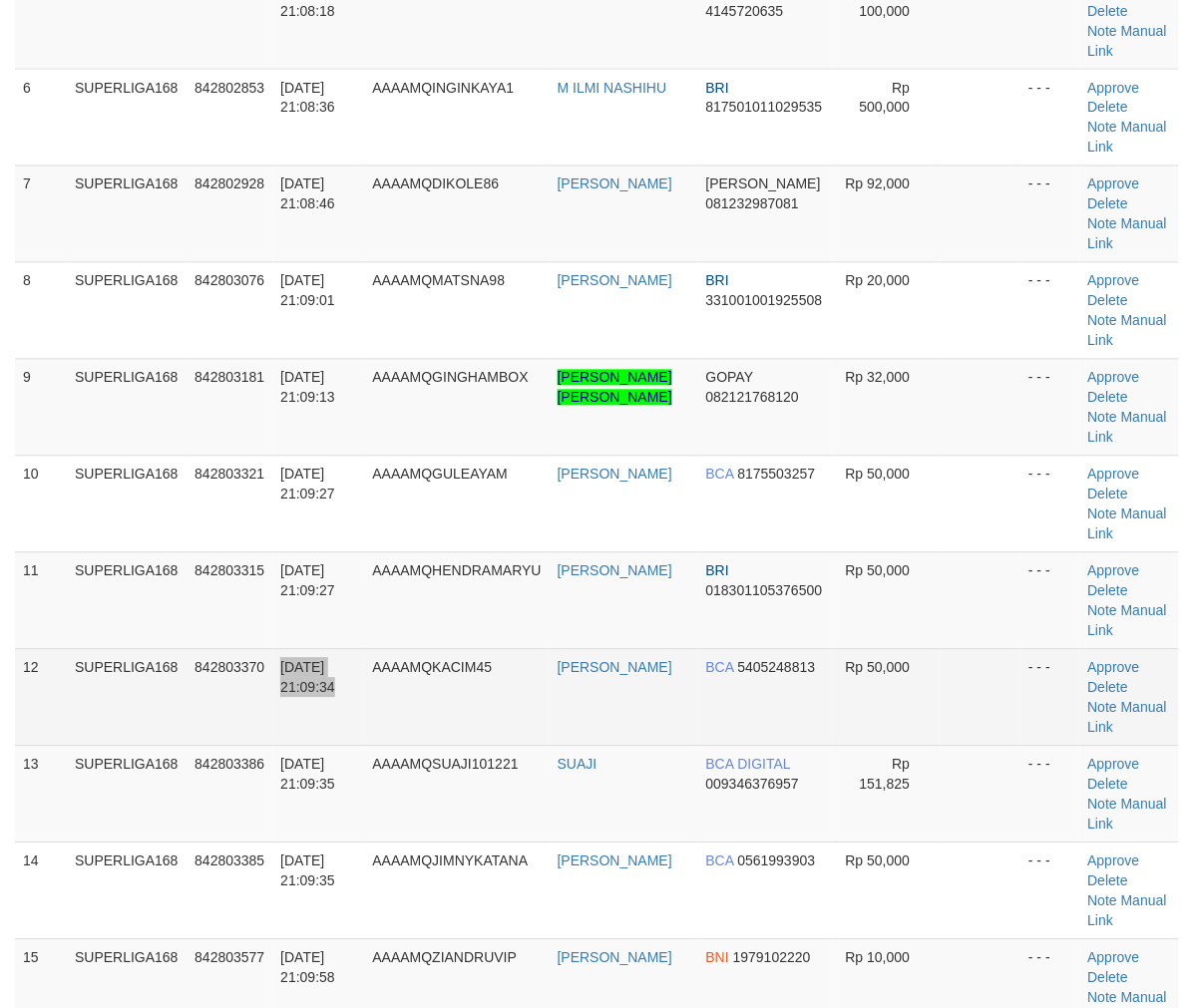 click on "11/07/2025 21:09:34" at bounding box center [318, 697] 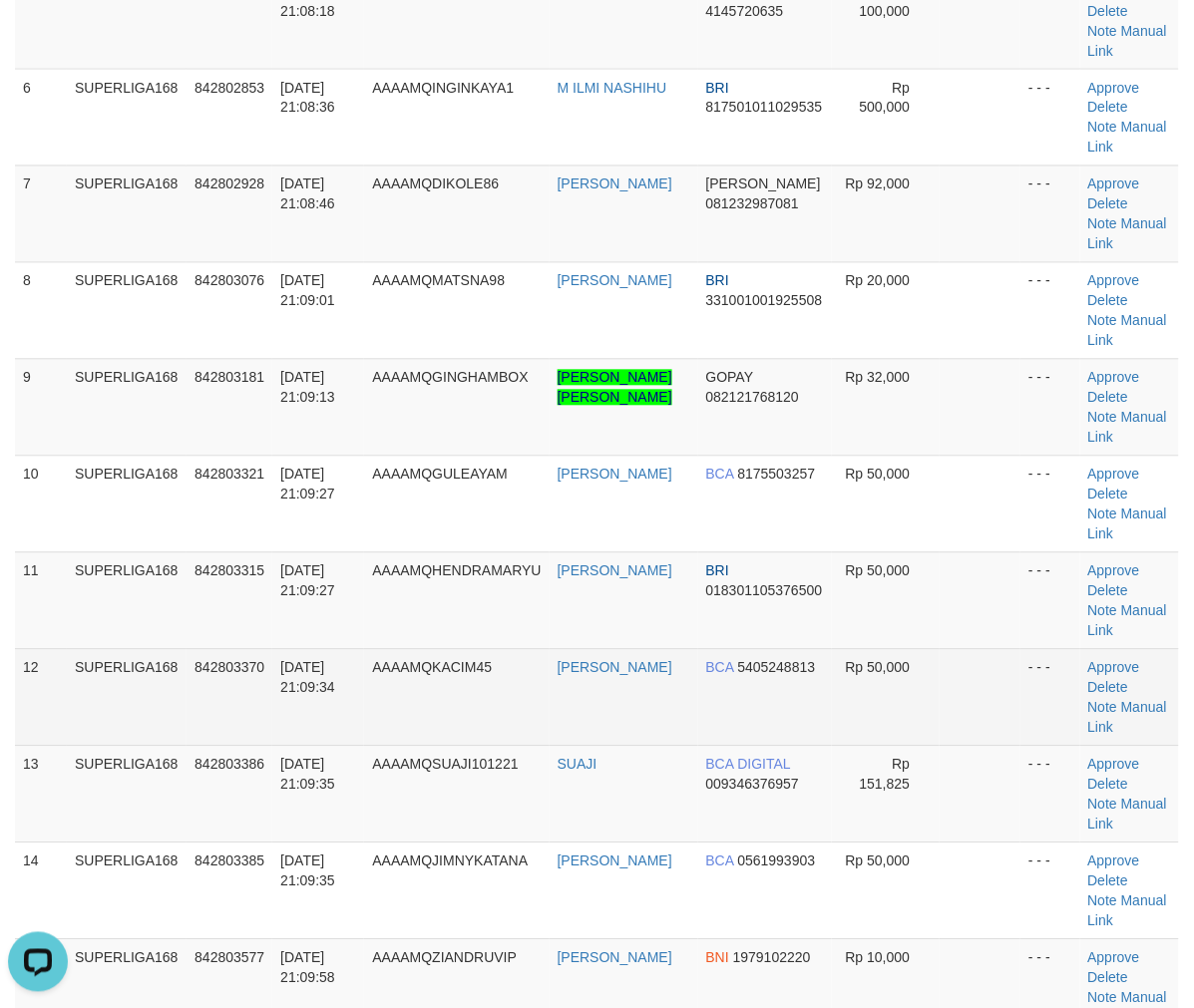 scroll, scrollTop: 0, scrollLeft: 0, axis: both 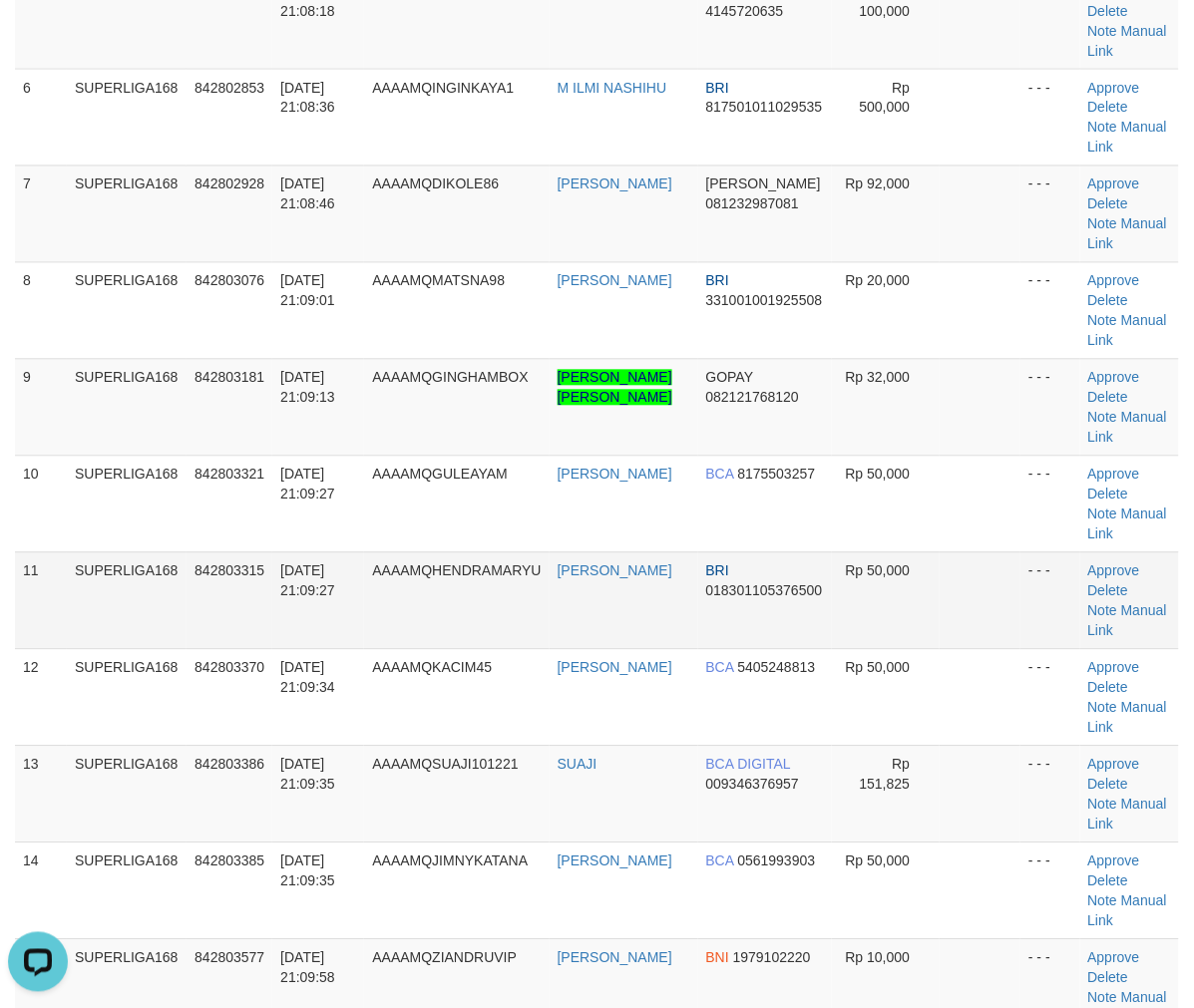click on "[DATE] 21:09:27" at bounding box center (318, 600) 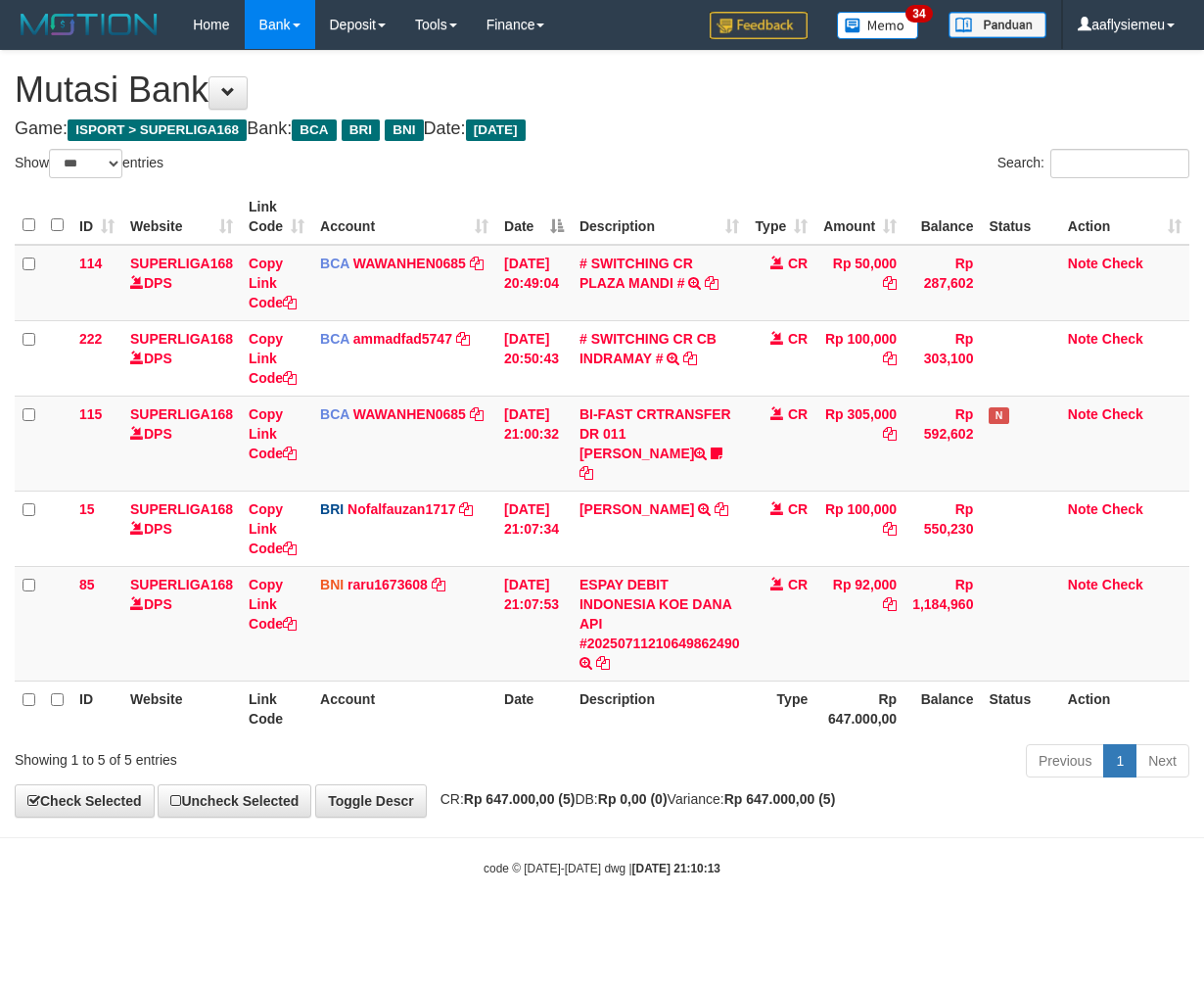 select on "***" 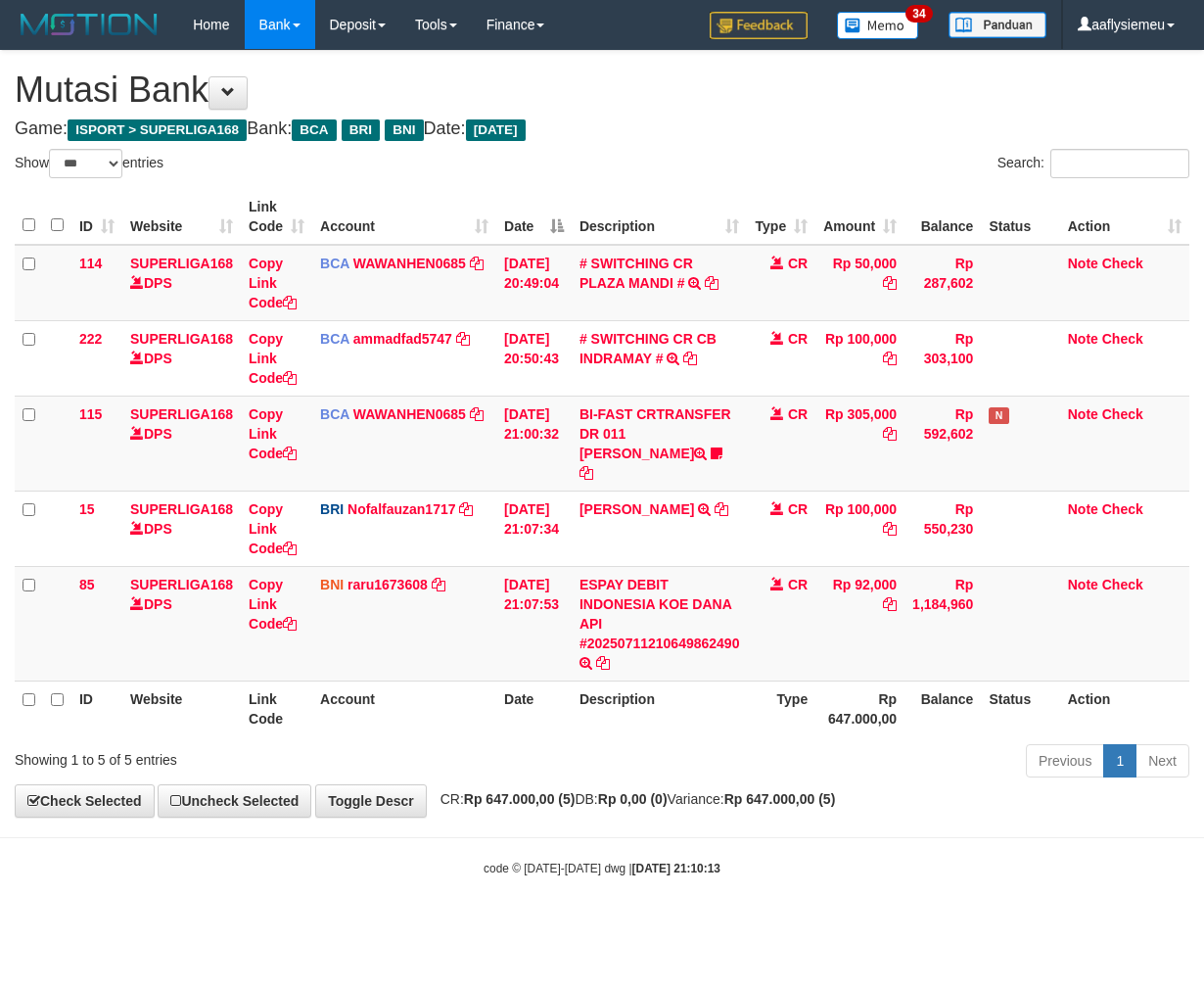 scroll, scrollTop: 0, scrollLeft: 0, axis: both 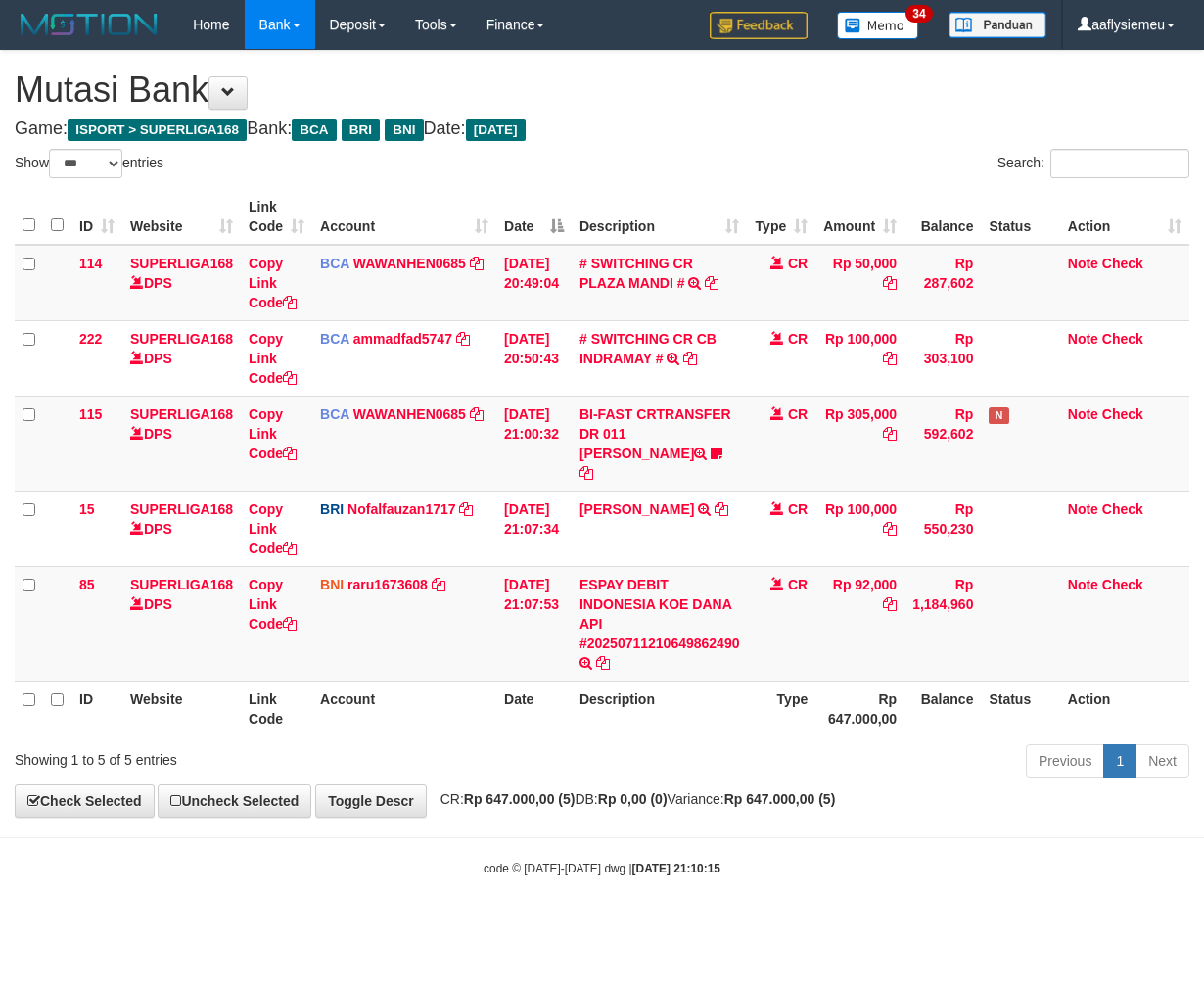 select on "***" 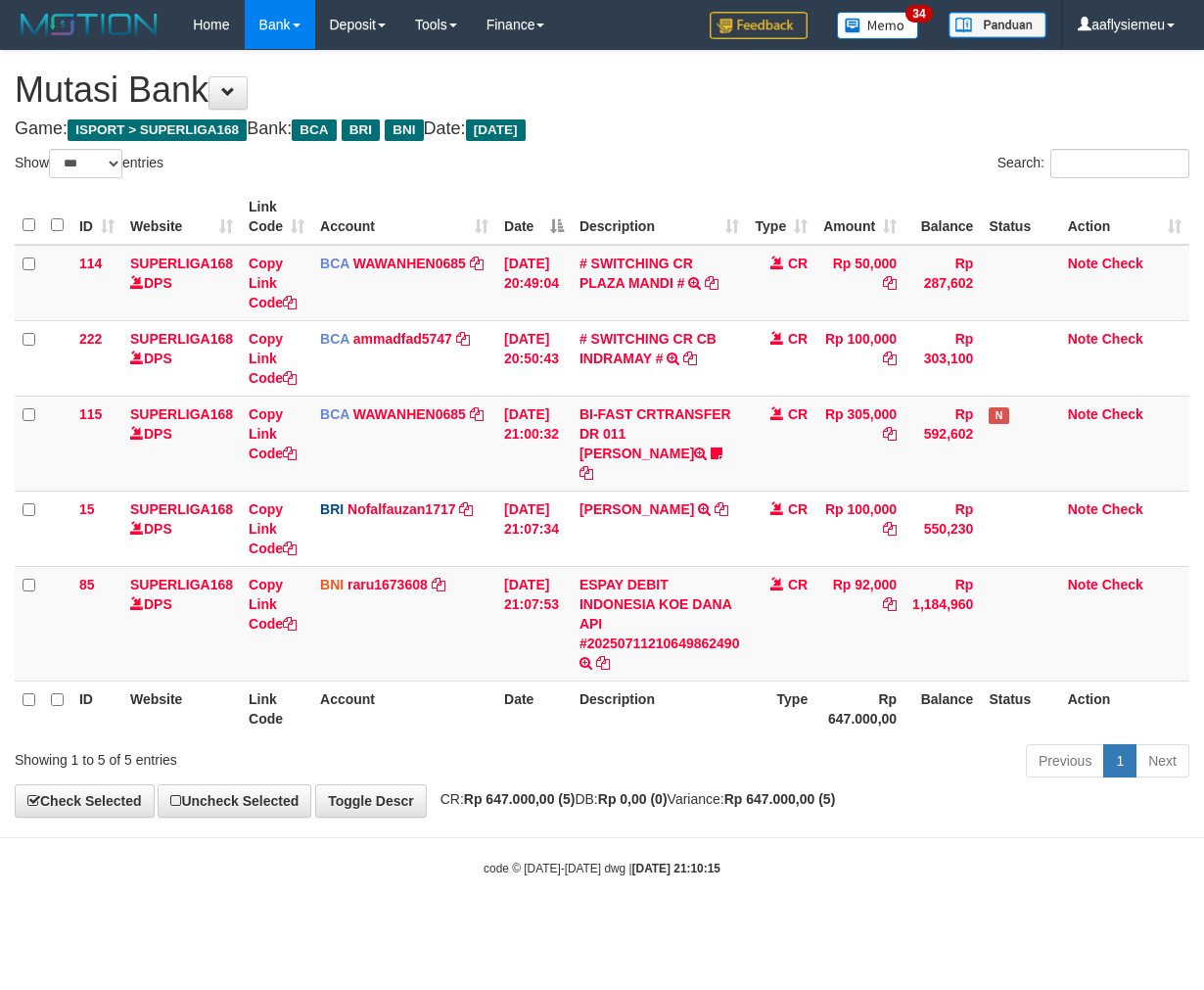 scroll, scrollTop: 0, scrollLeft: 0, axis: both 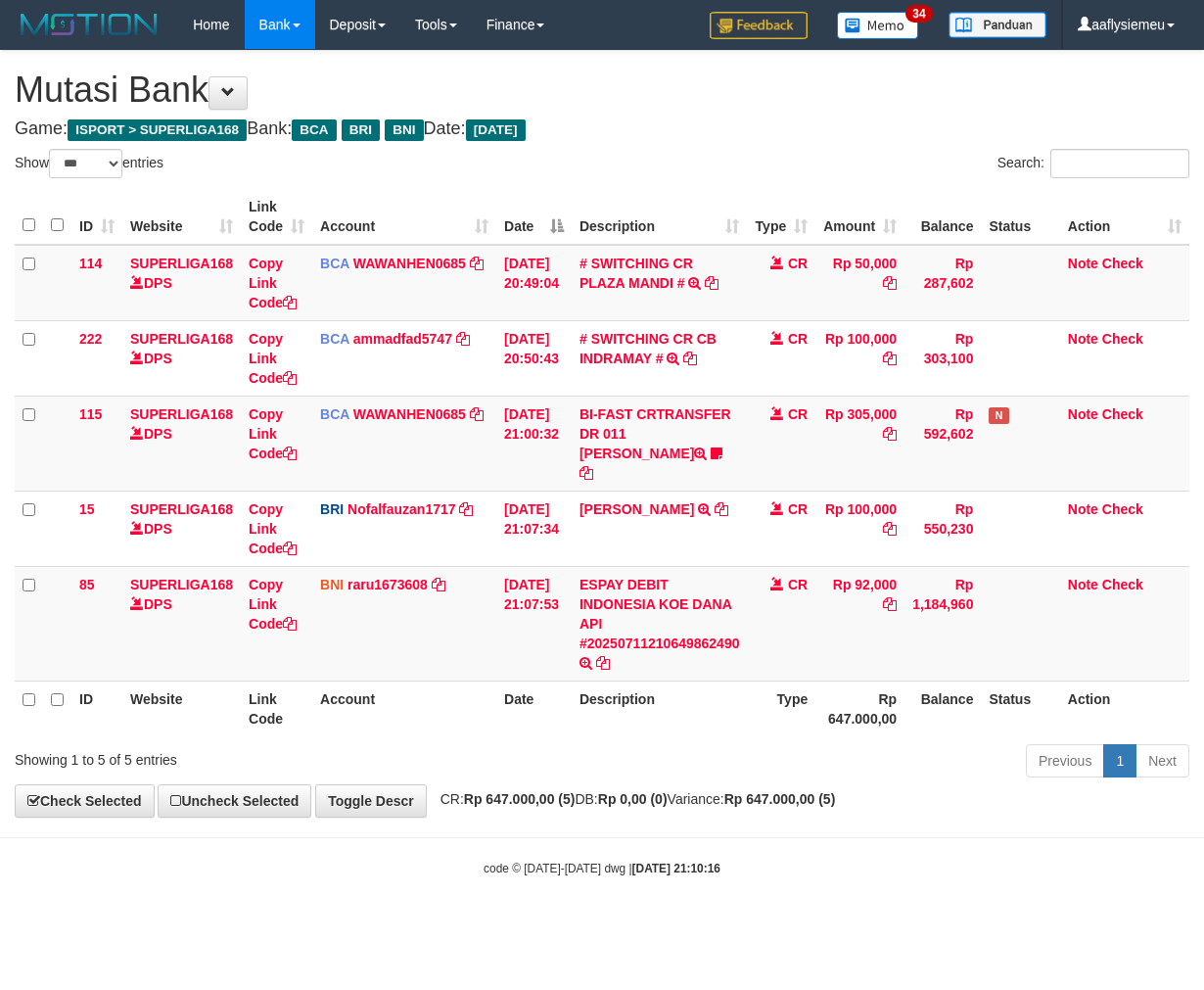 select on "***" 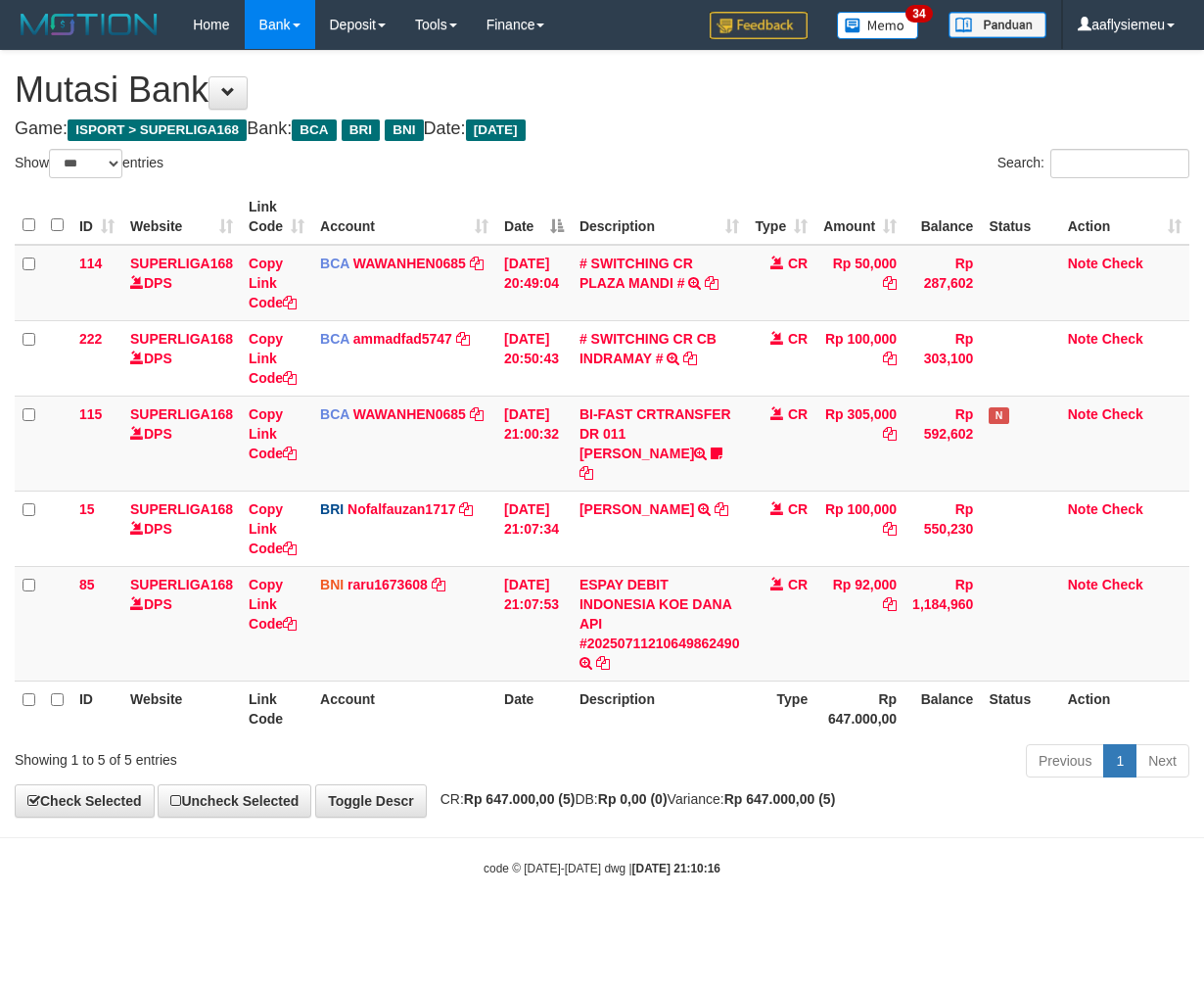 scroll, scrollTop: 0, scrollLeft: 0, axis: both 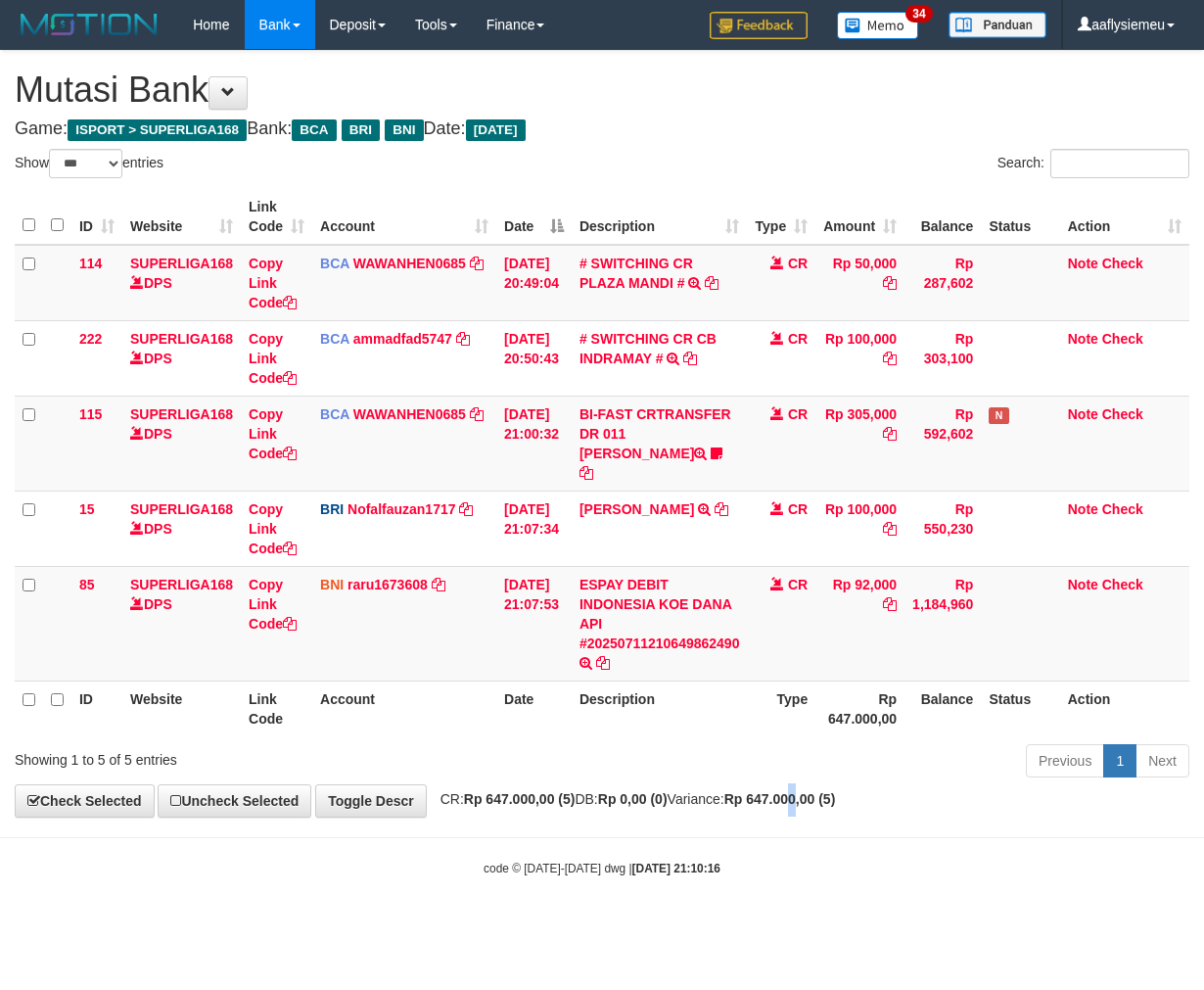 click on "**********" at bounding box center (602, 434) 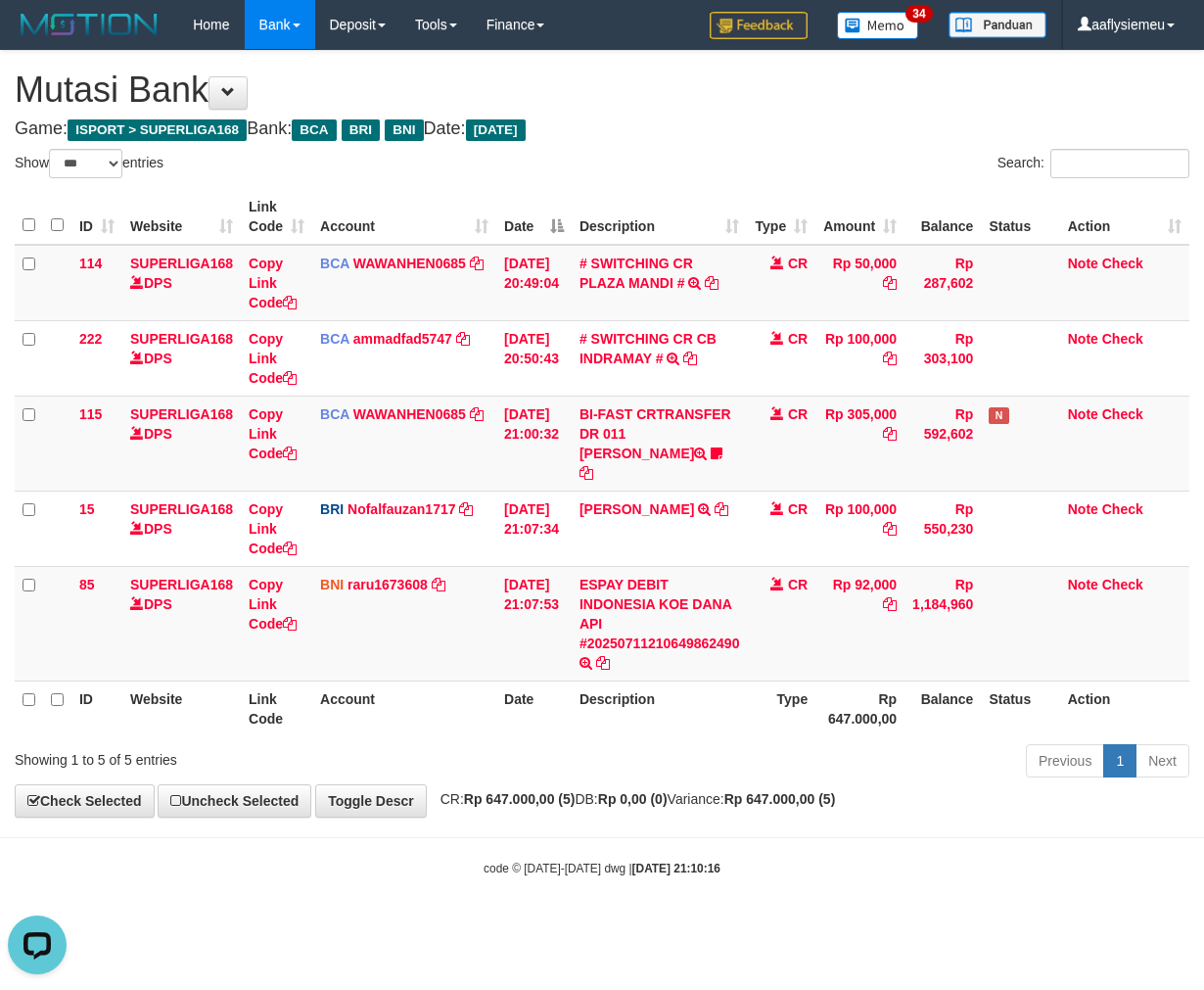 scroll, scrollTop: 0, scrollLeft: 0, axis: both 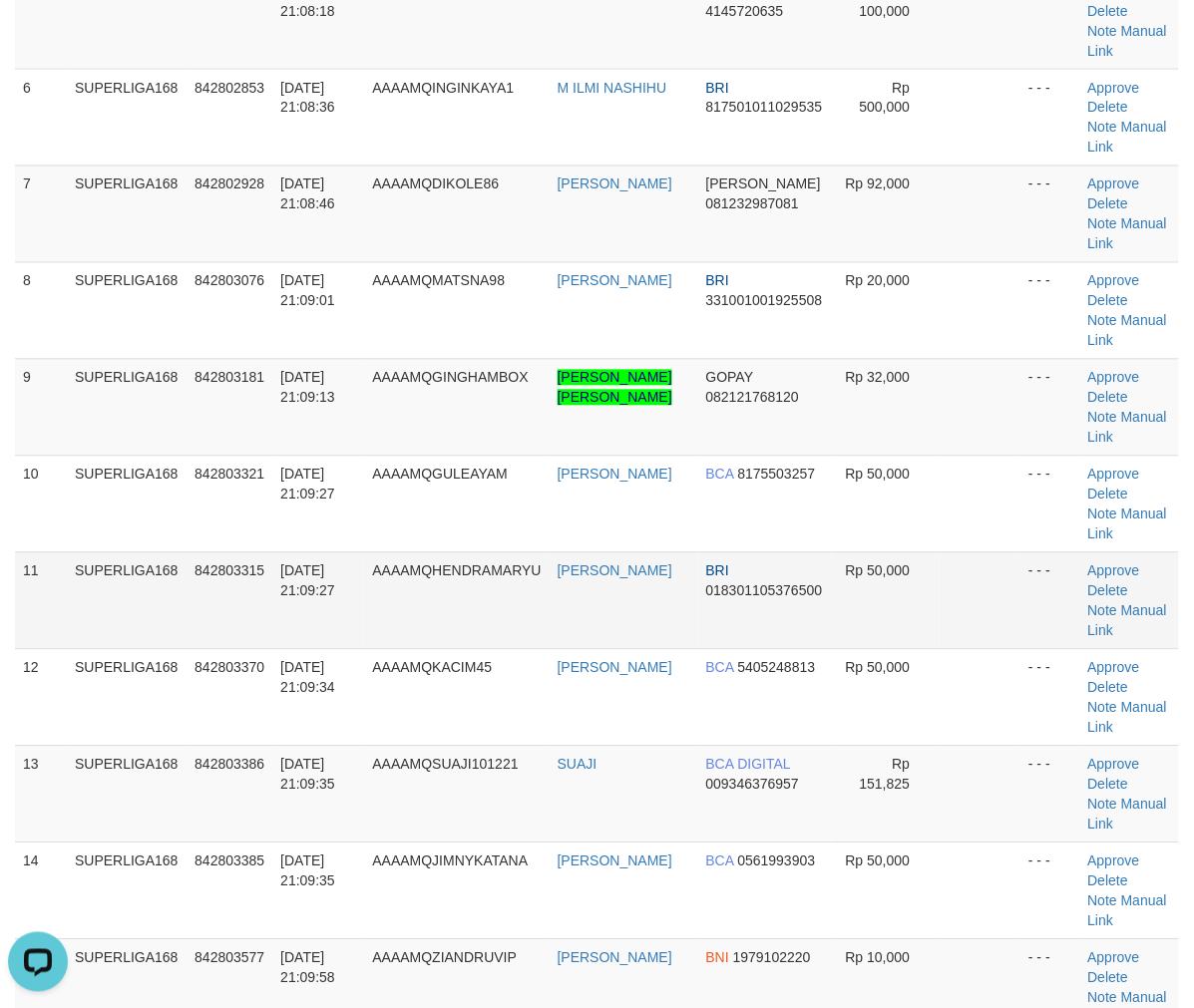 click on "11/07/2025 21:09:27" at bounding box center [318, 600] 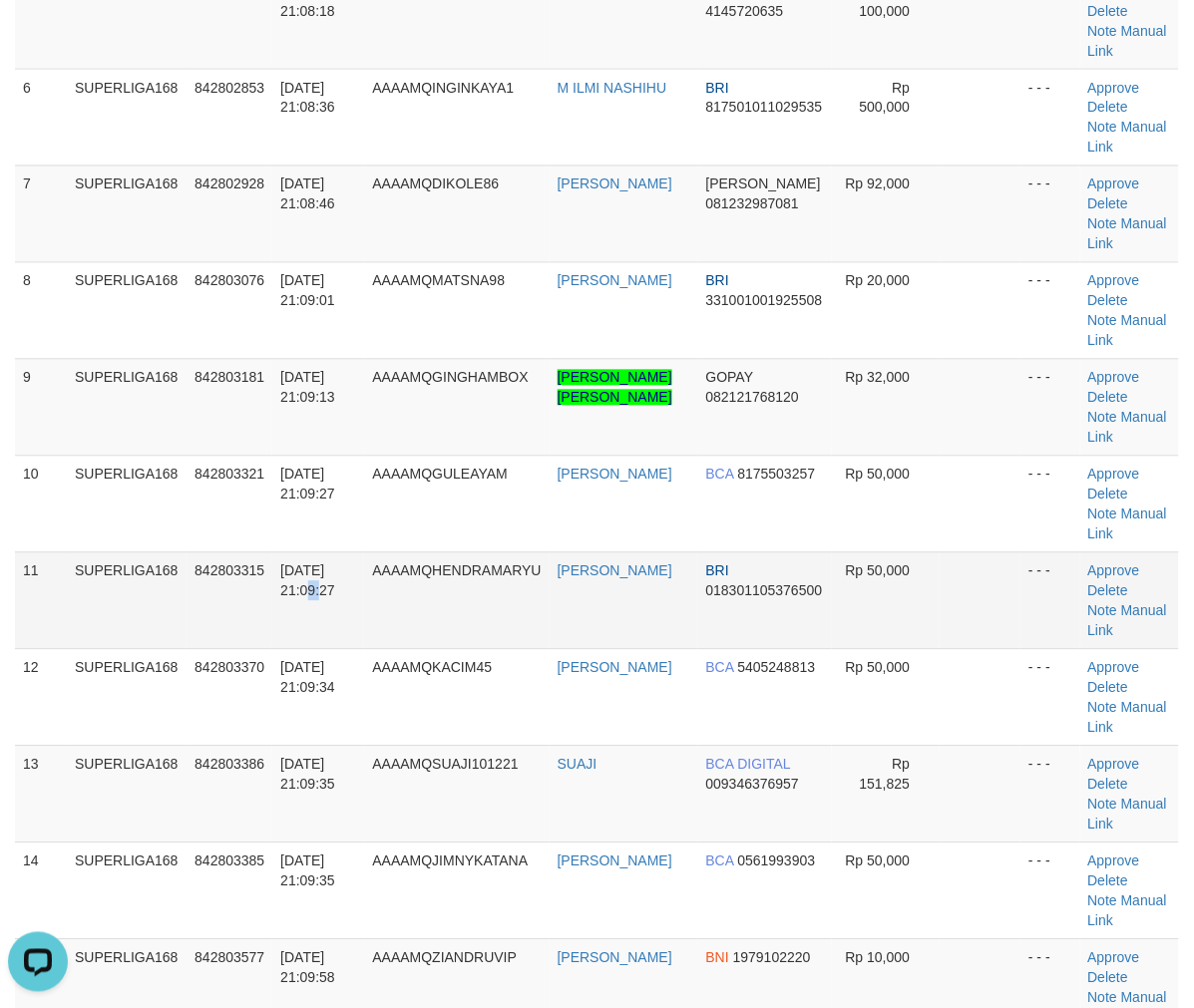 click on "11/07/2025 21:09:27" at bounding box center [318, 600] 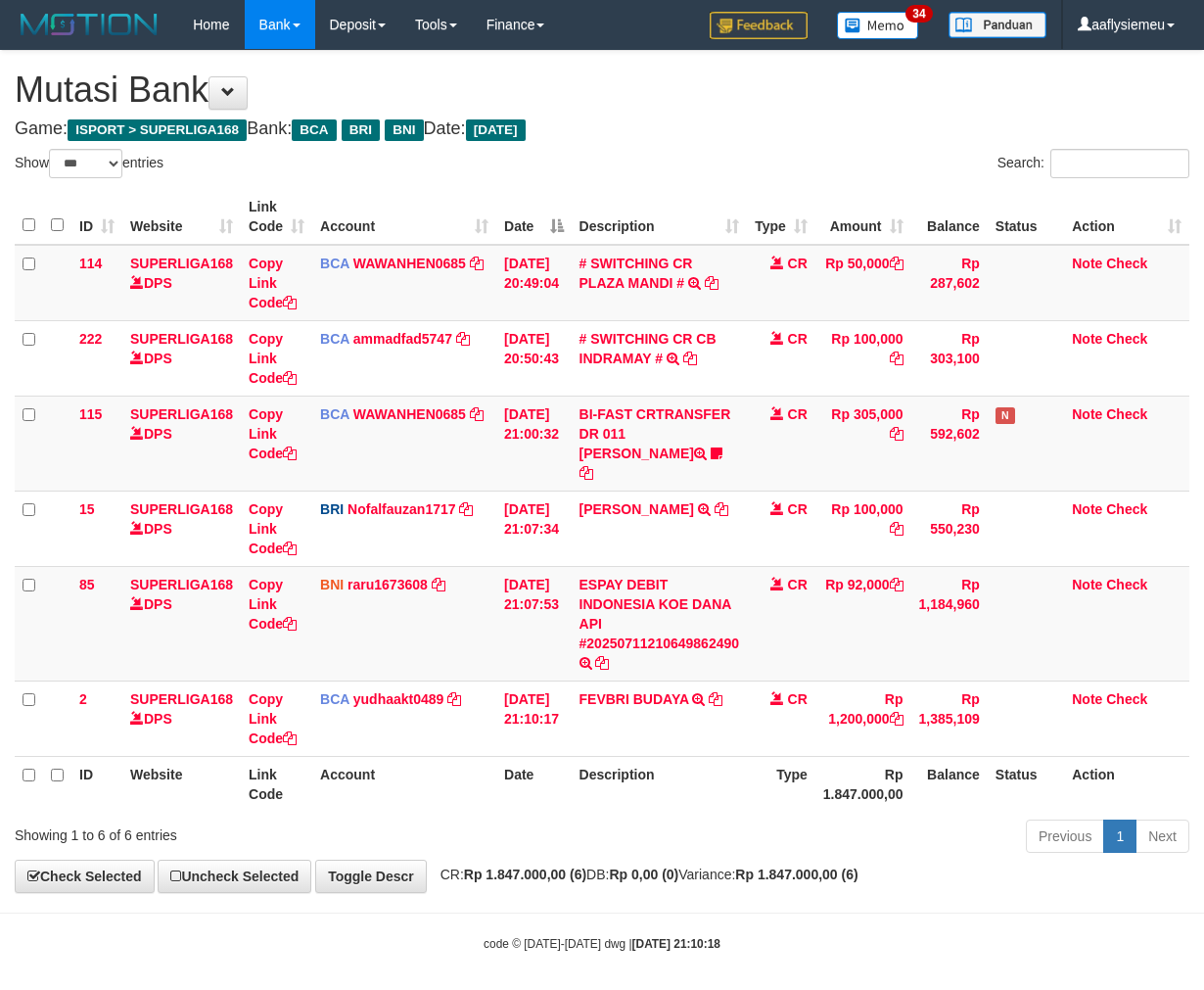 select on "***" 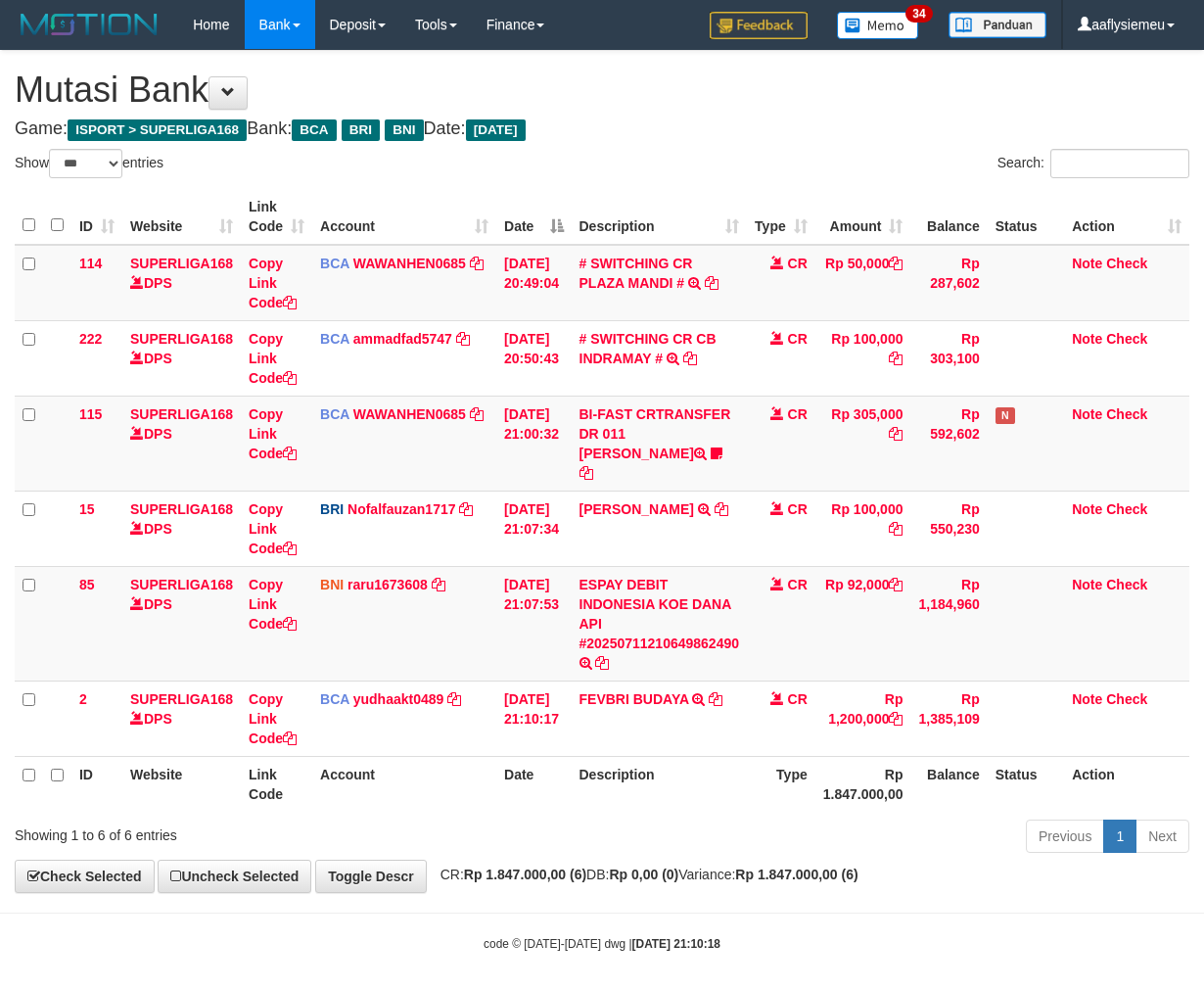 scroll, scrollTop: 0, scrollLeft: 0, axis: both 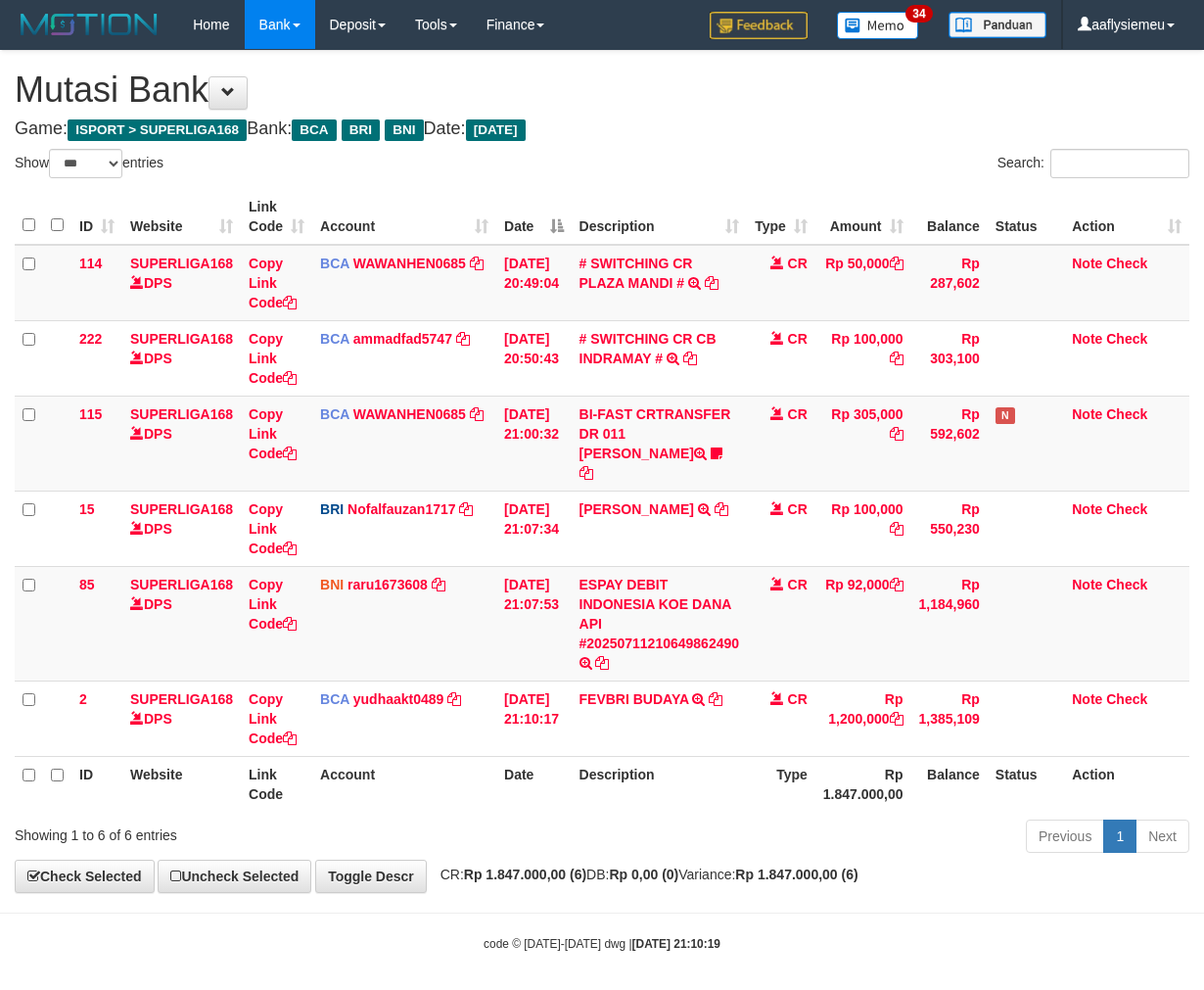select on "***" 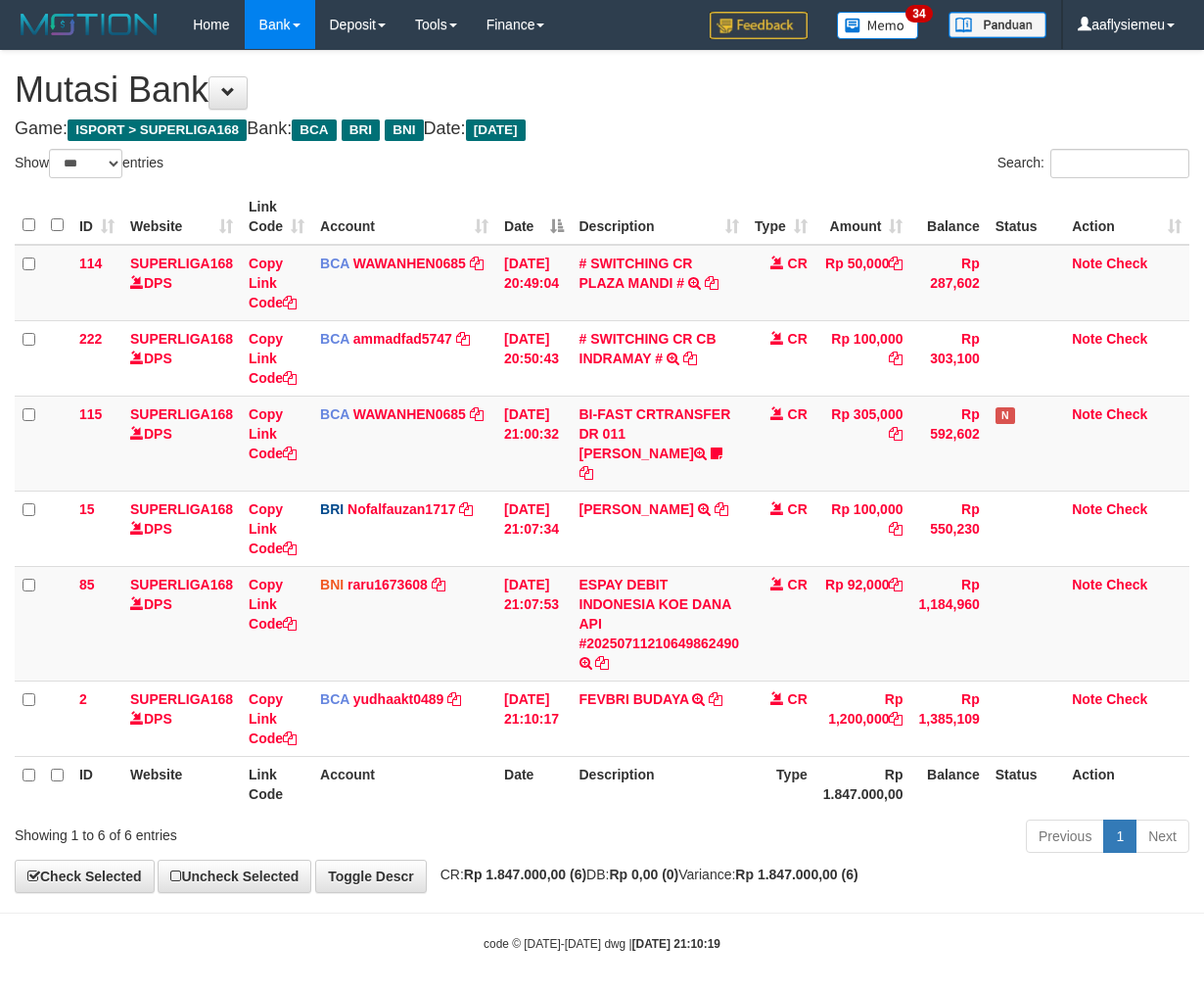 scroll, scrollTop: 0, scrollLeft: 0, axis: both 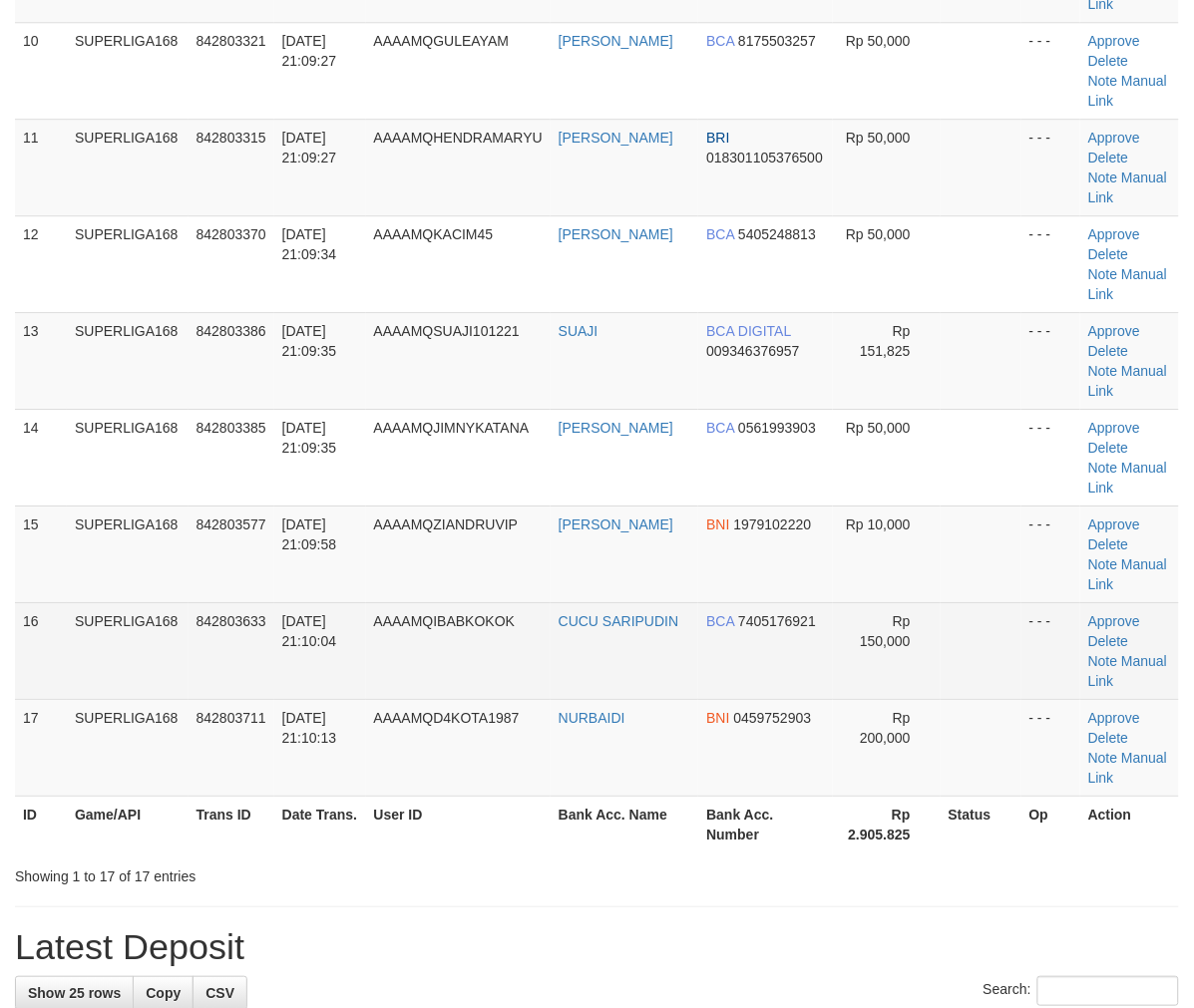 click on "16" at bounding box center (41, 650) 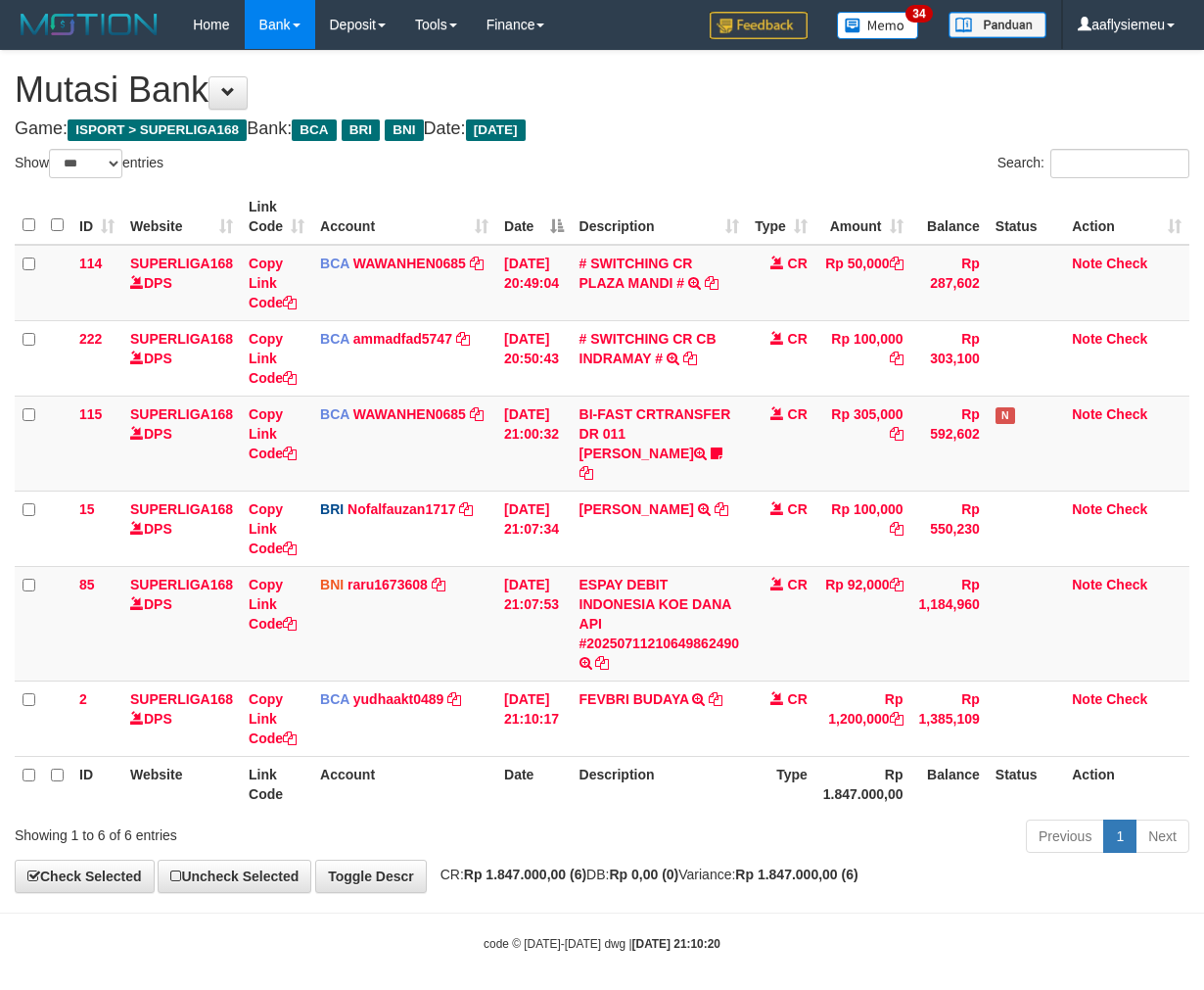 select on "***" 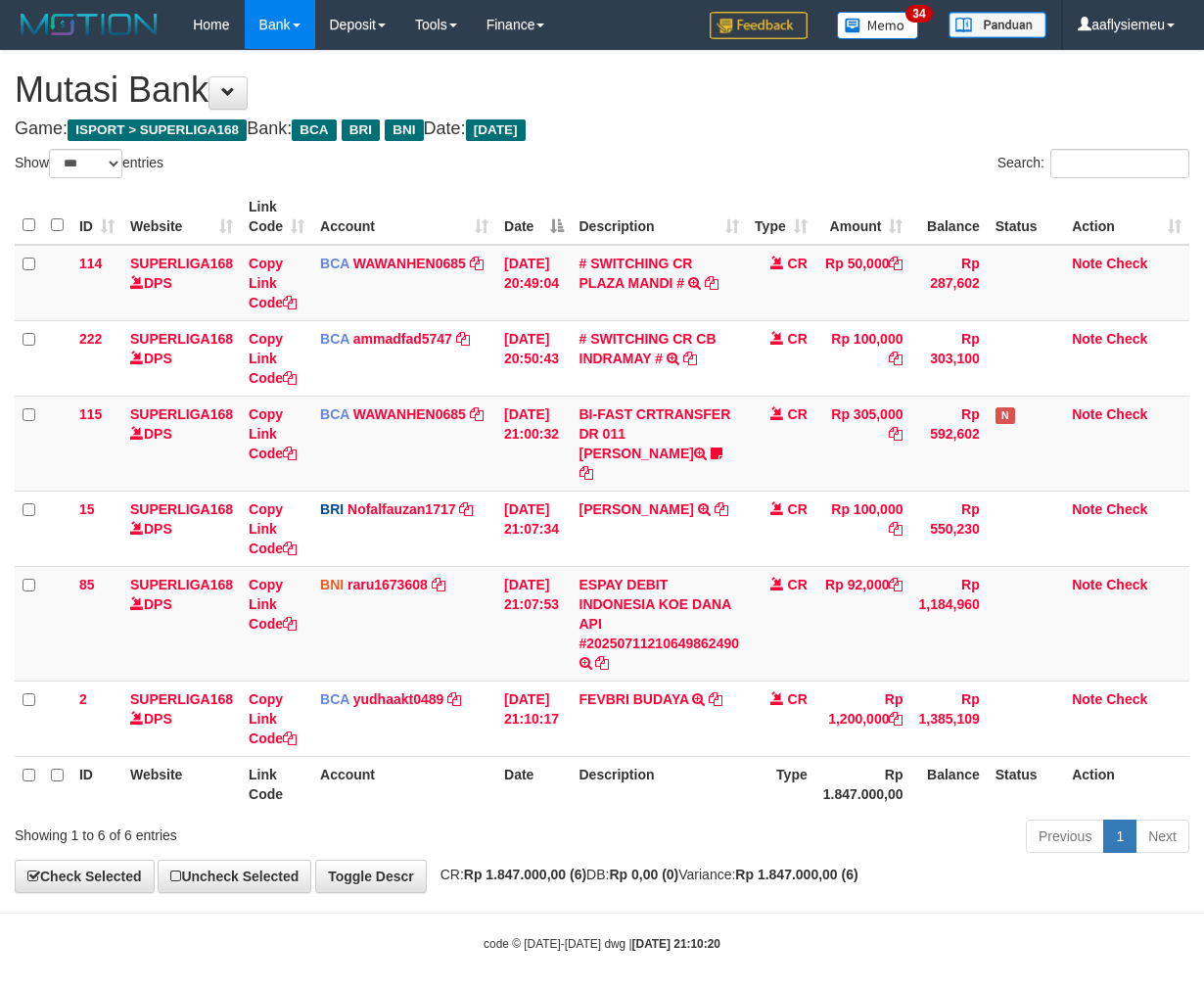 scroll, scrollTop: 0, scrollLeft: 0, axis: both 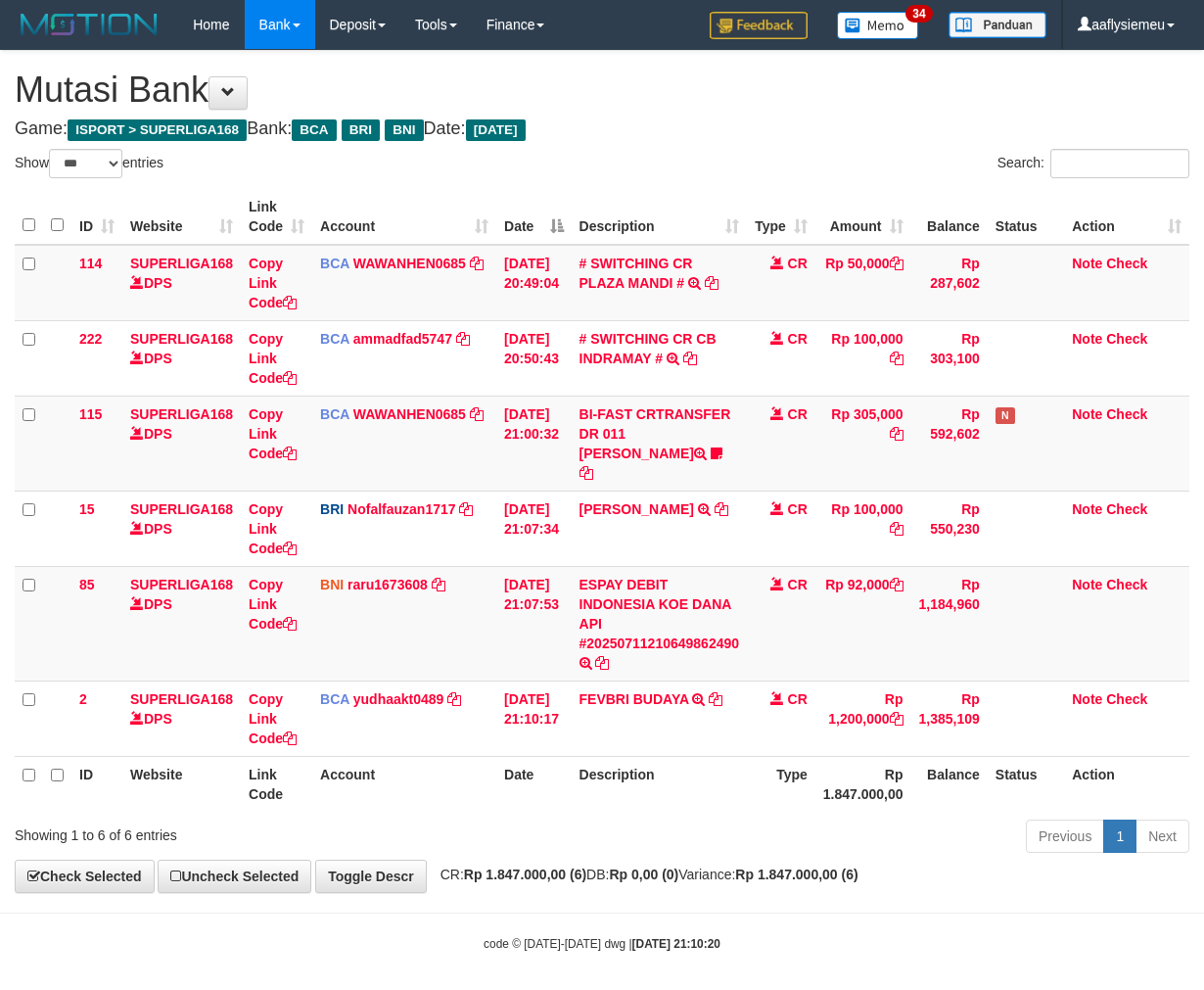 select on "***" 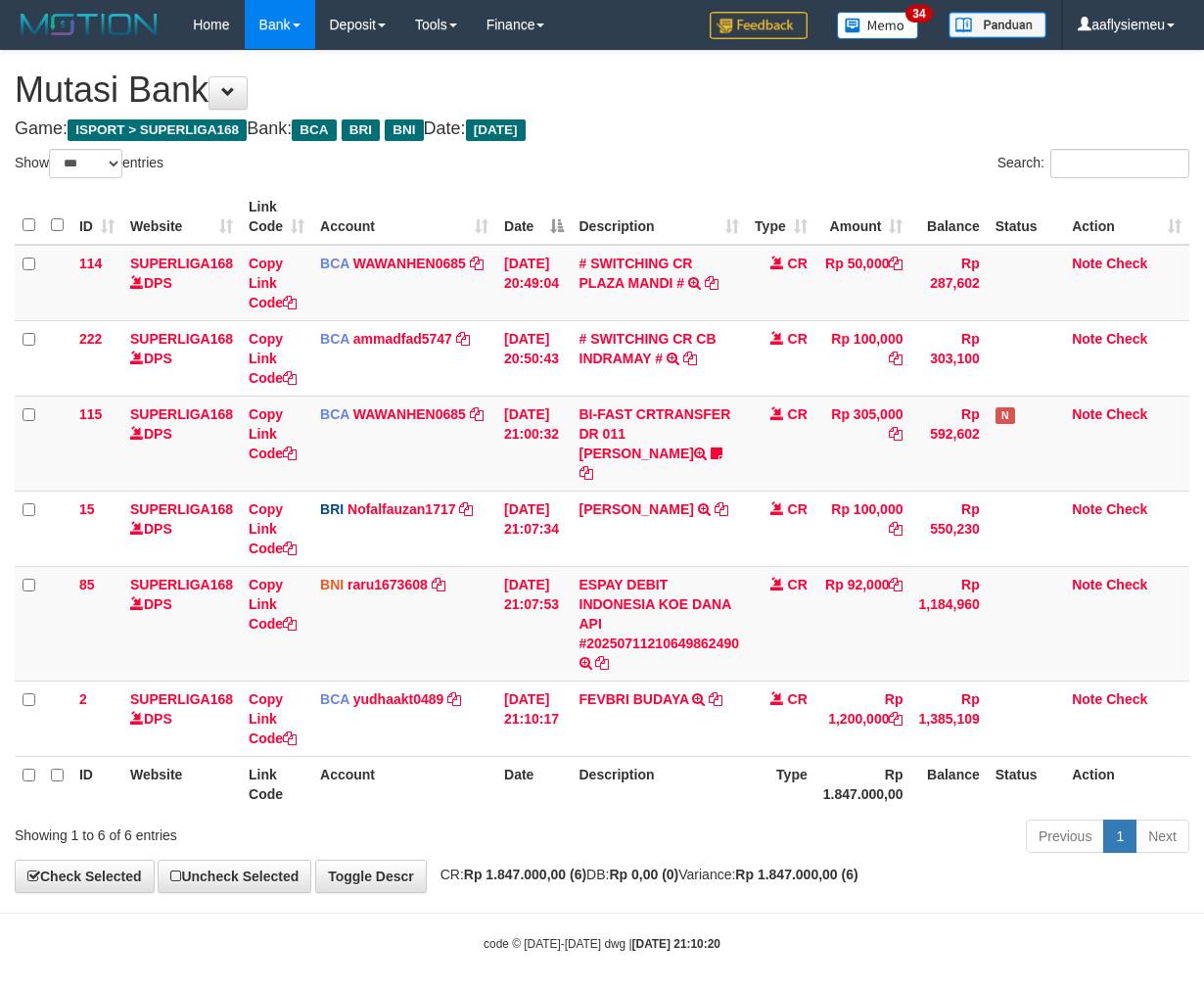 scroll, scrollTop: 0, scrollLeft: 0, axis: both 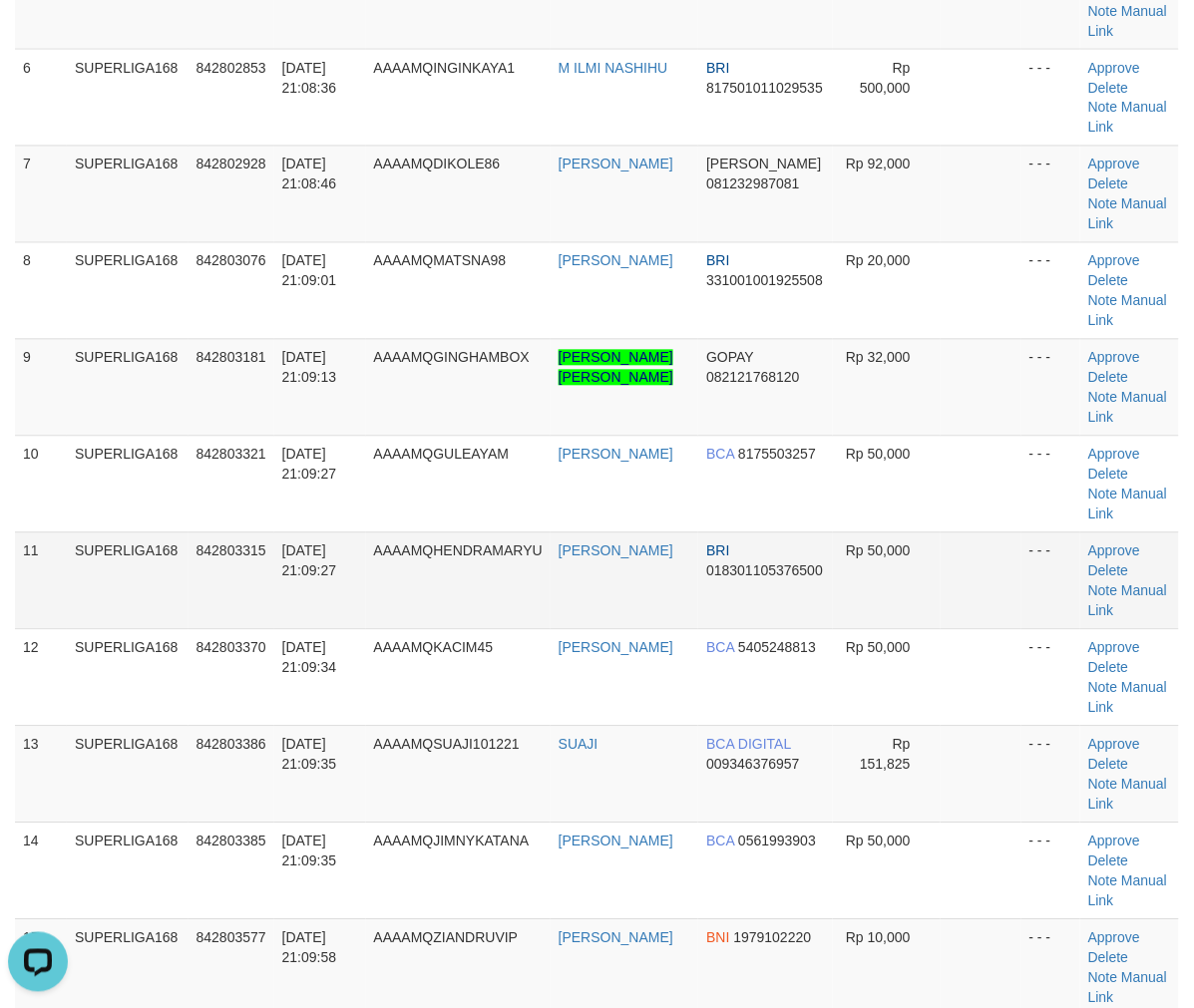 click on "SUPERLIGA168" at bounding box center [128, 580] 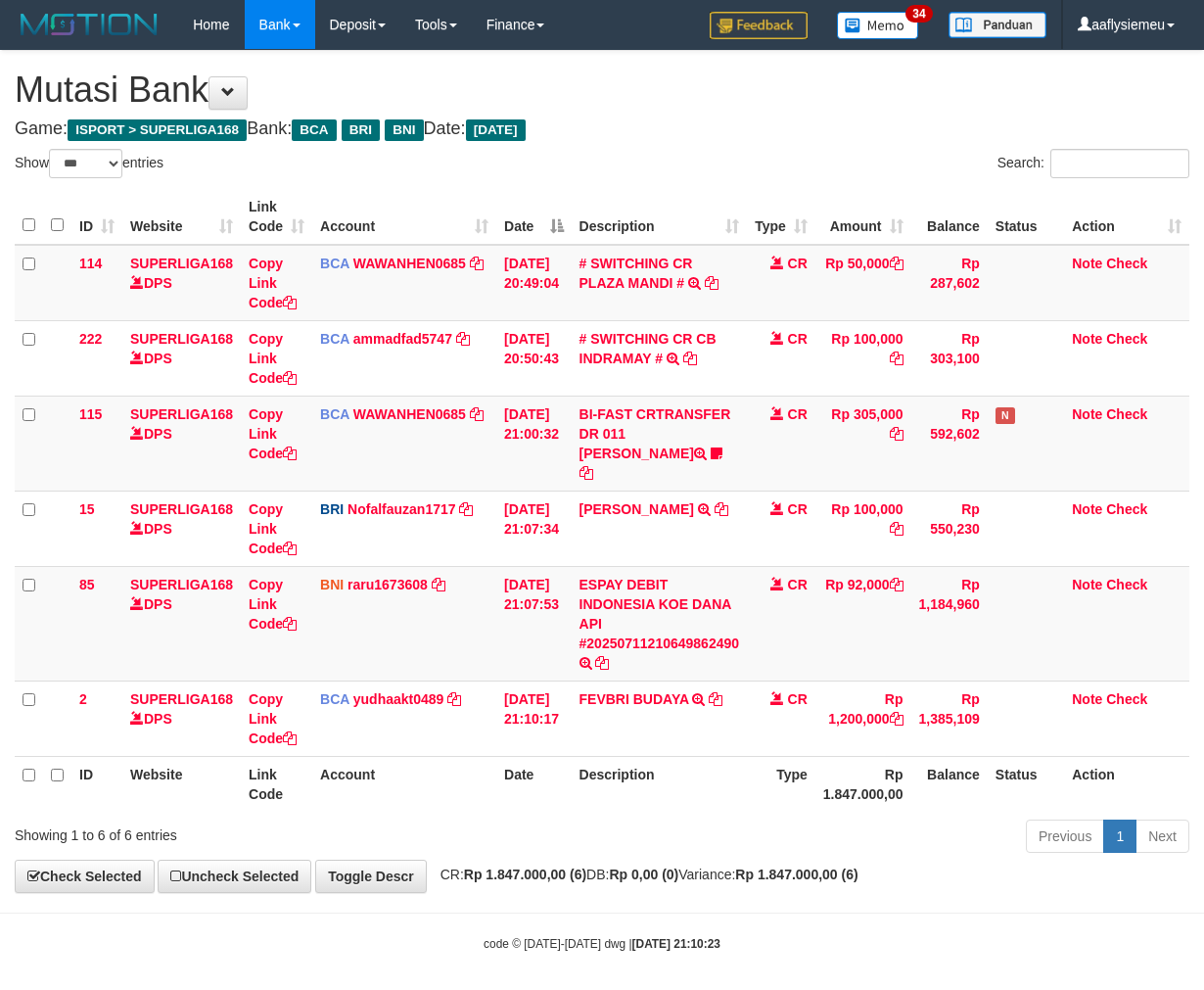 select on "***" 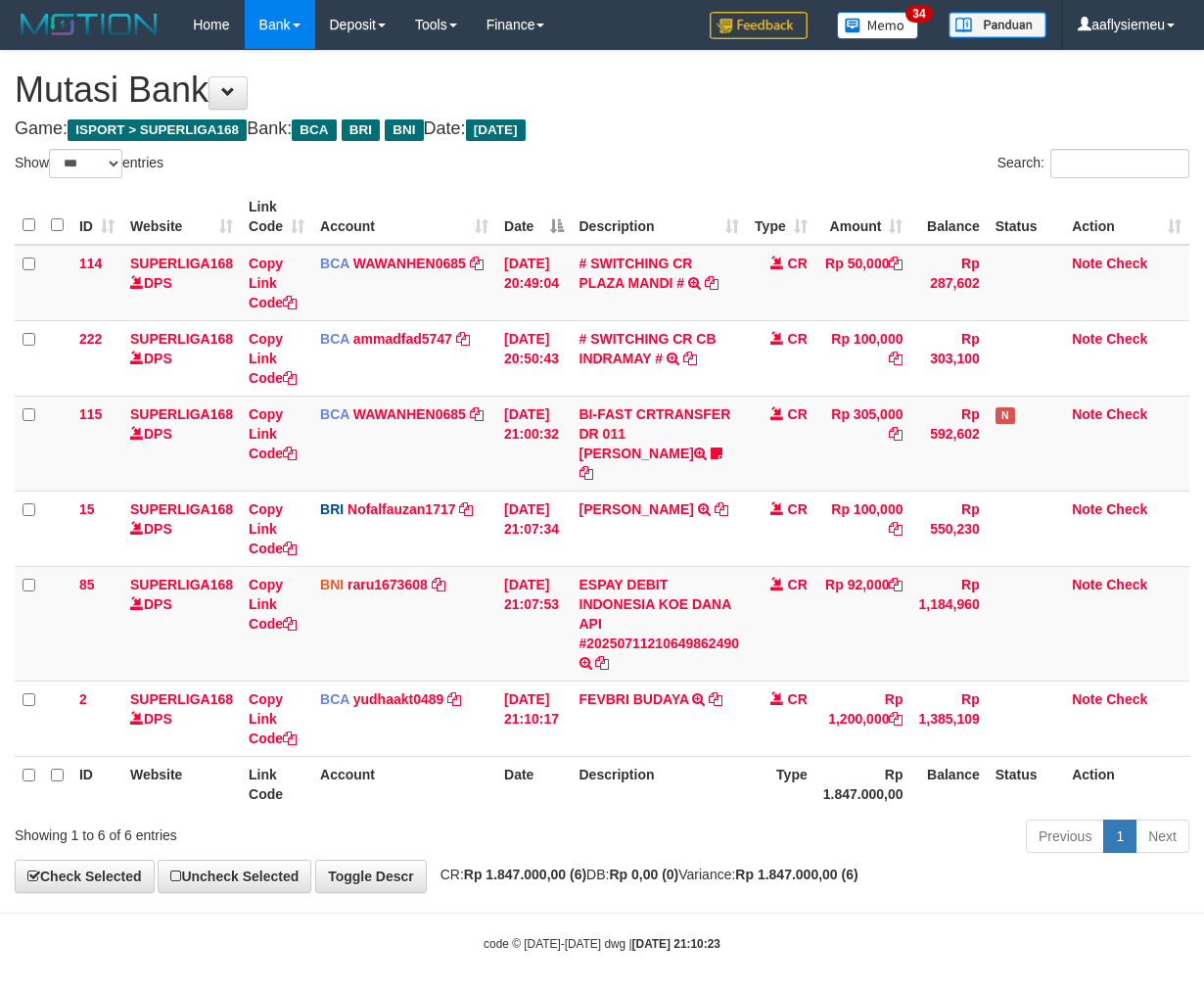 scroll, scrollTop: 0, scrollLeft: 0, axis: both 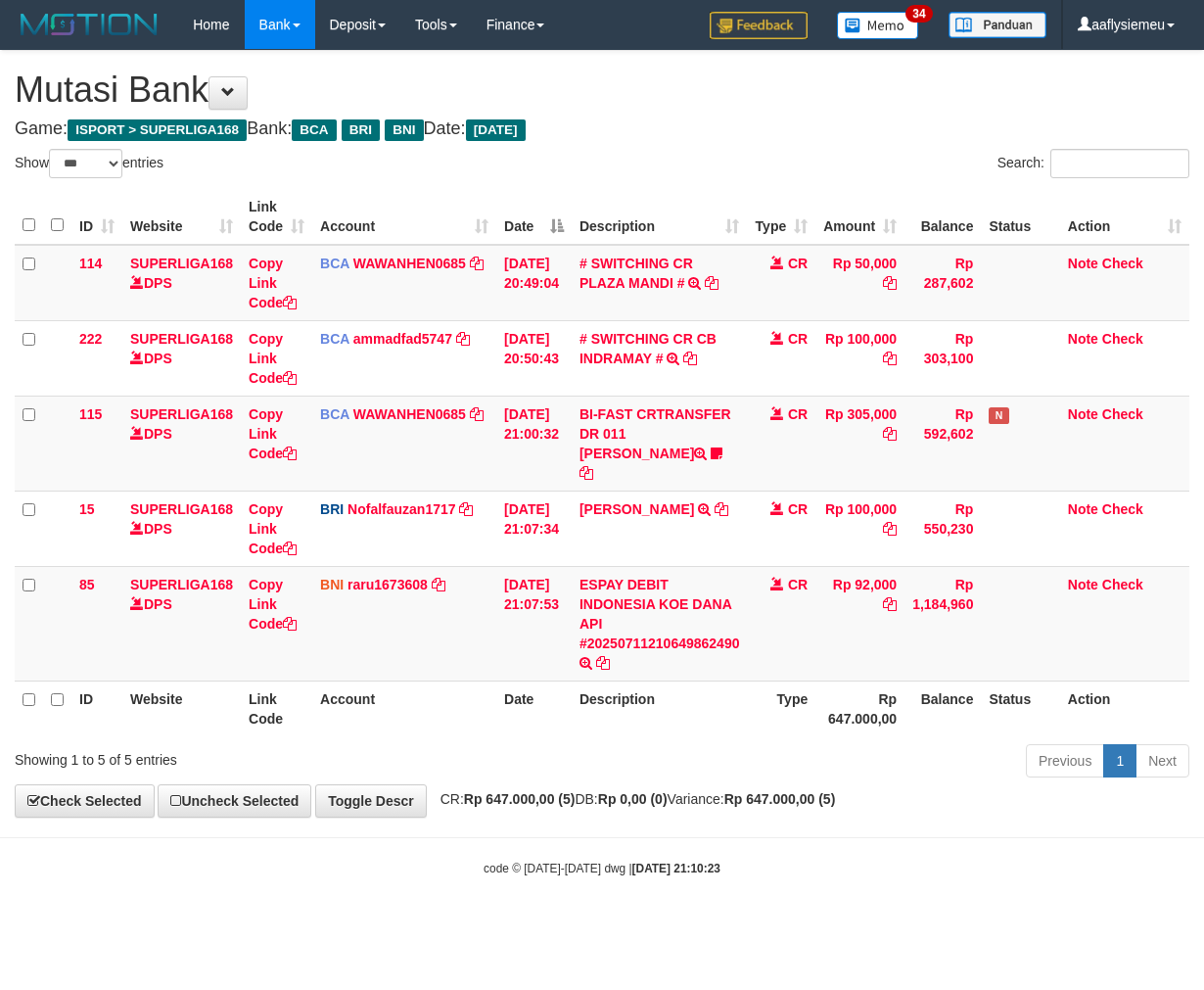select on "***" 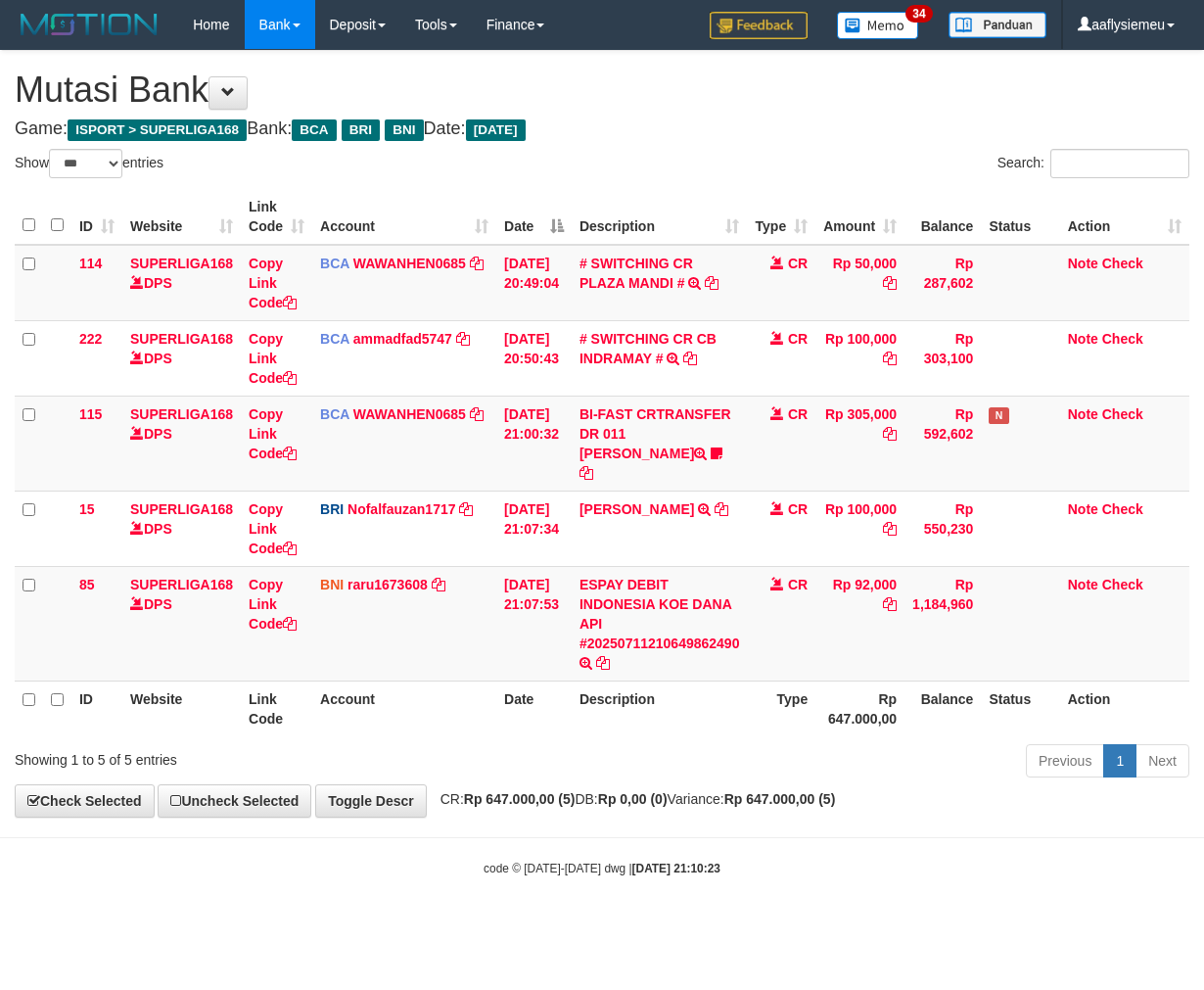scroll, scrollTop: 0, scrollLeft: 0, axis: both 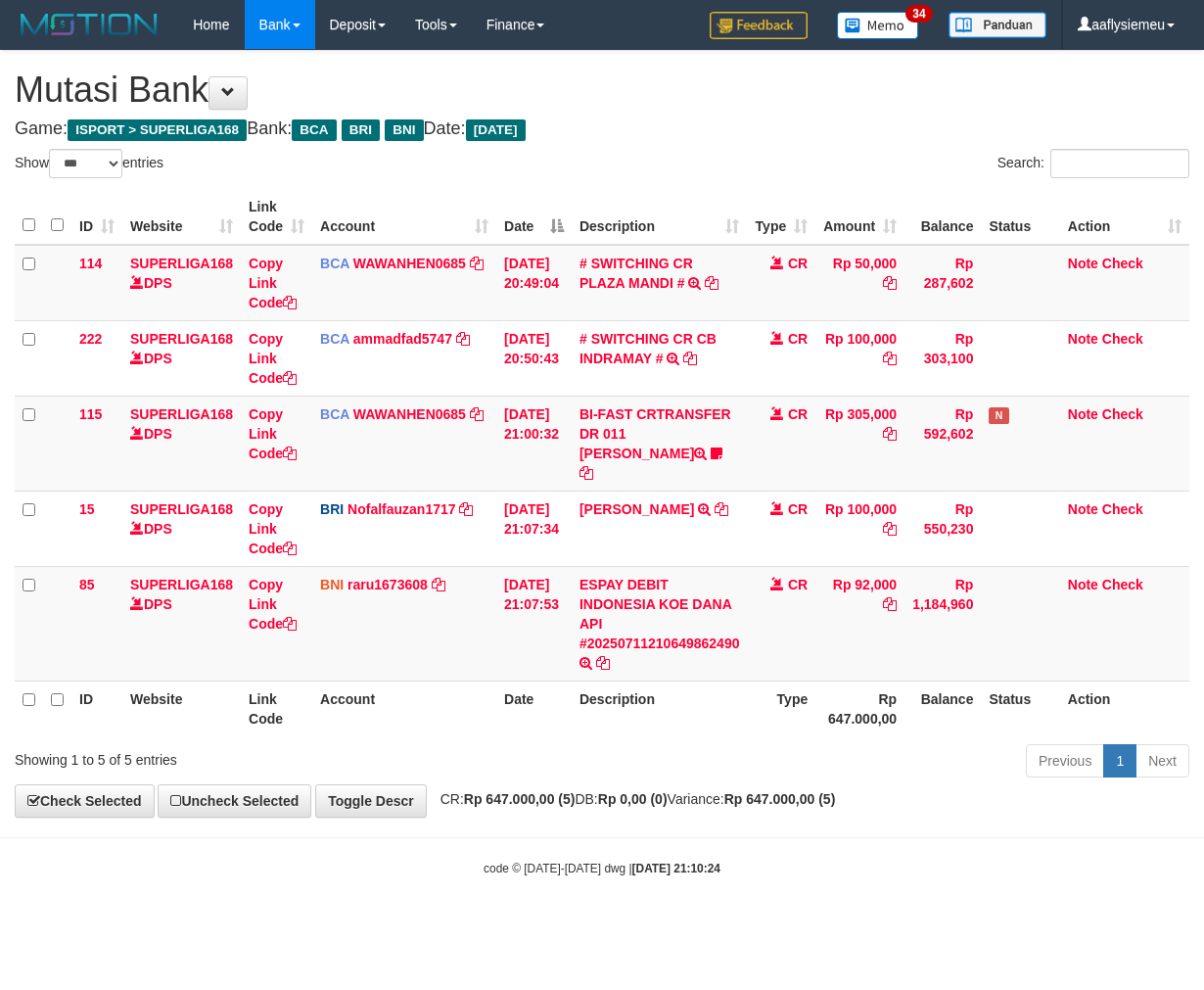 select on "***" 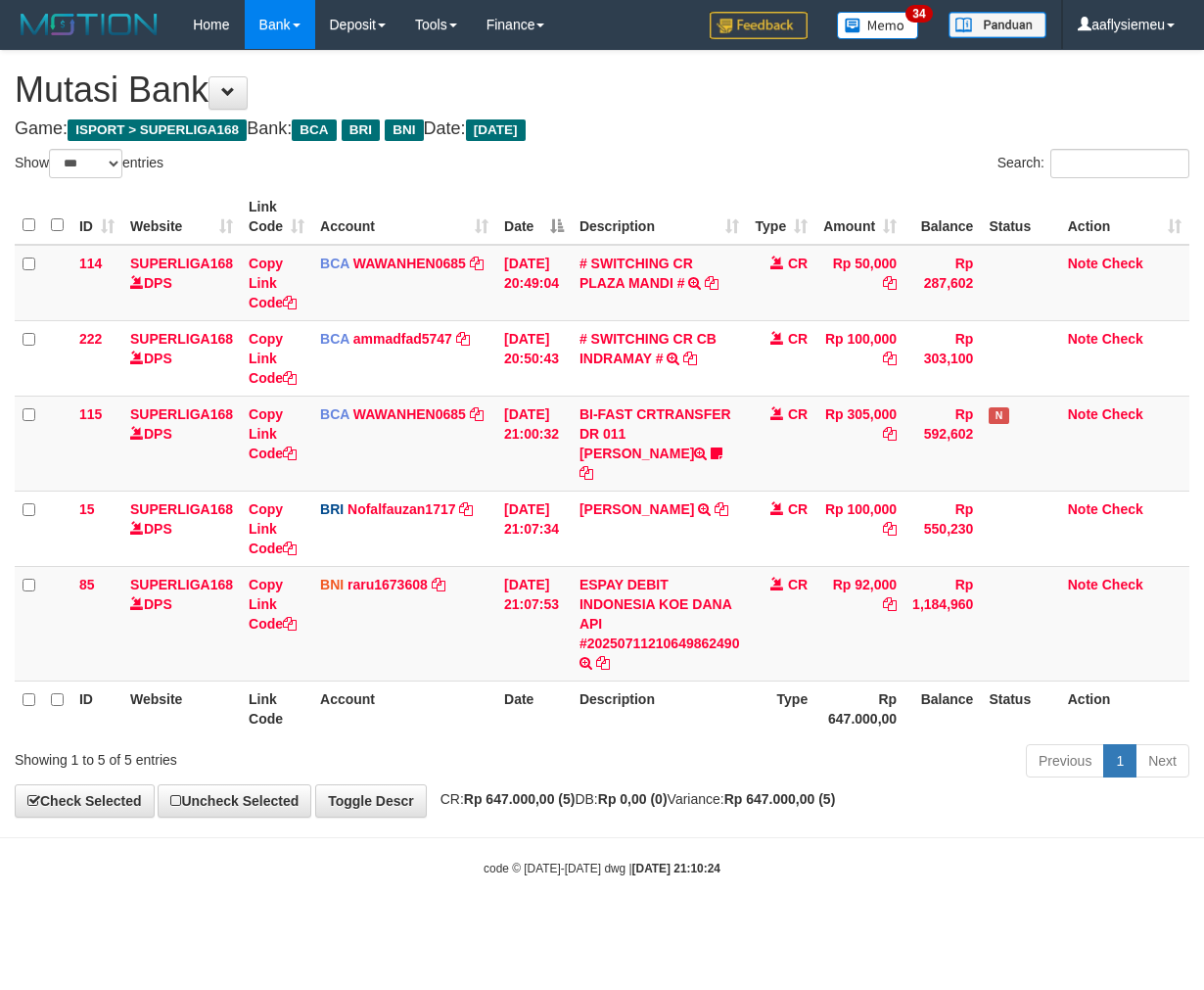 scroll, scrollTop: 0, scrollLeft: 0, axis: both 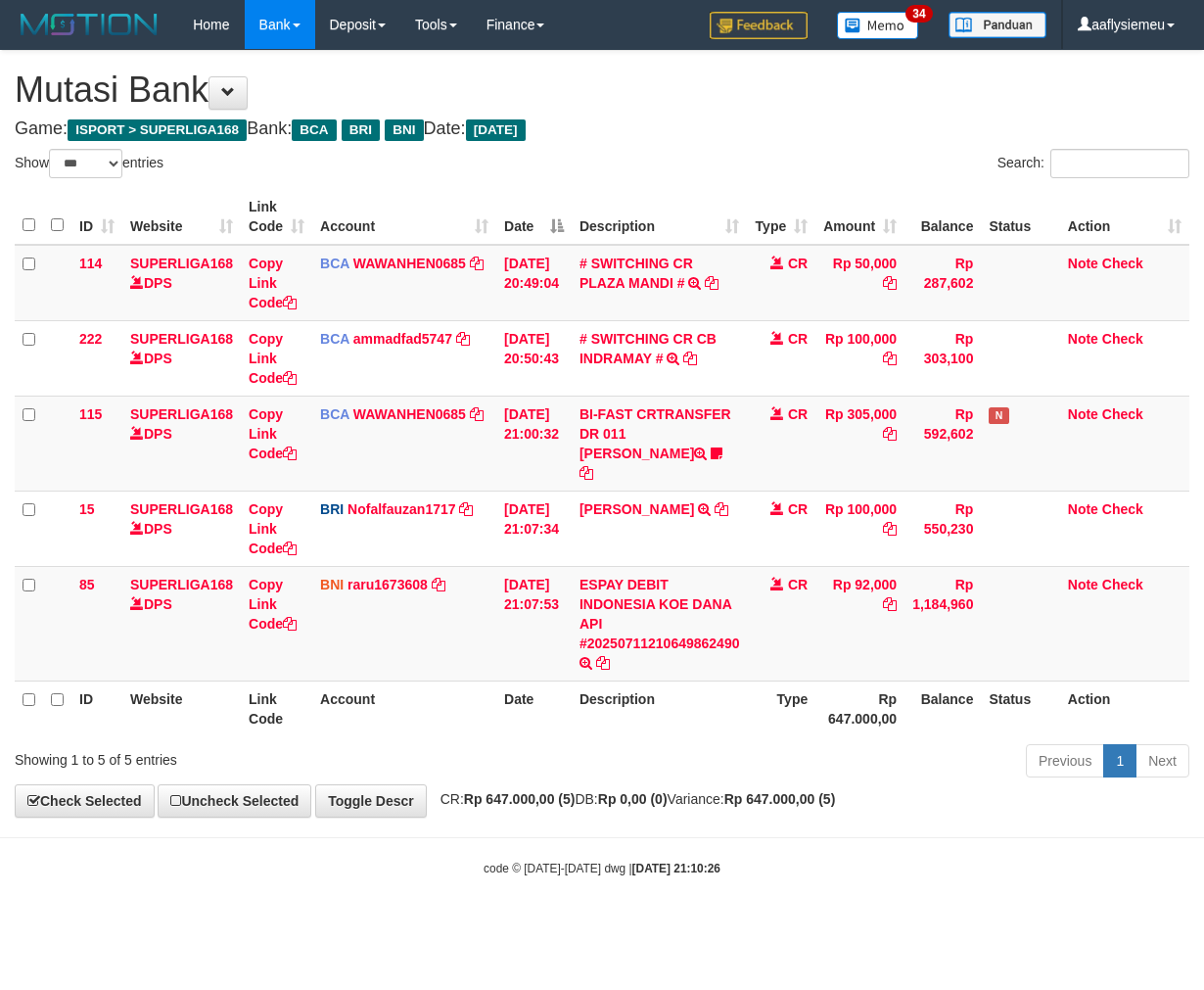 select on "***" 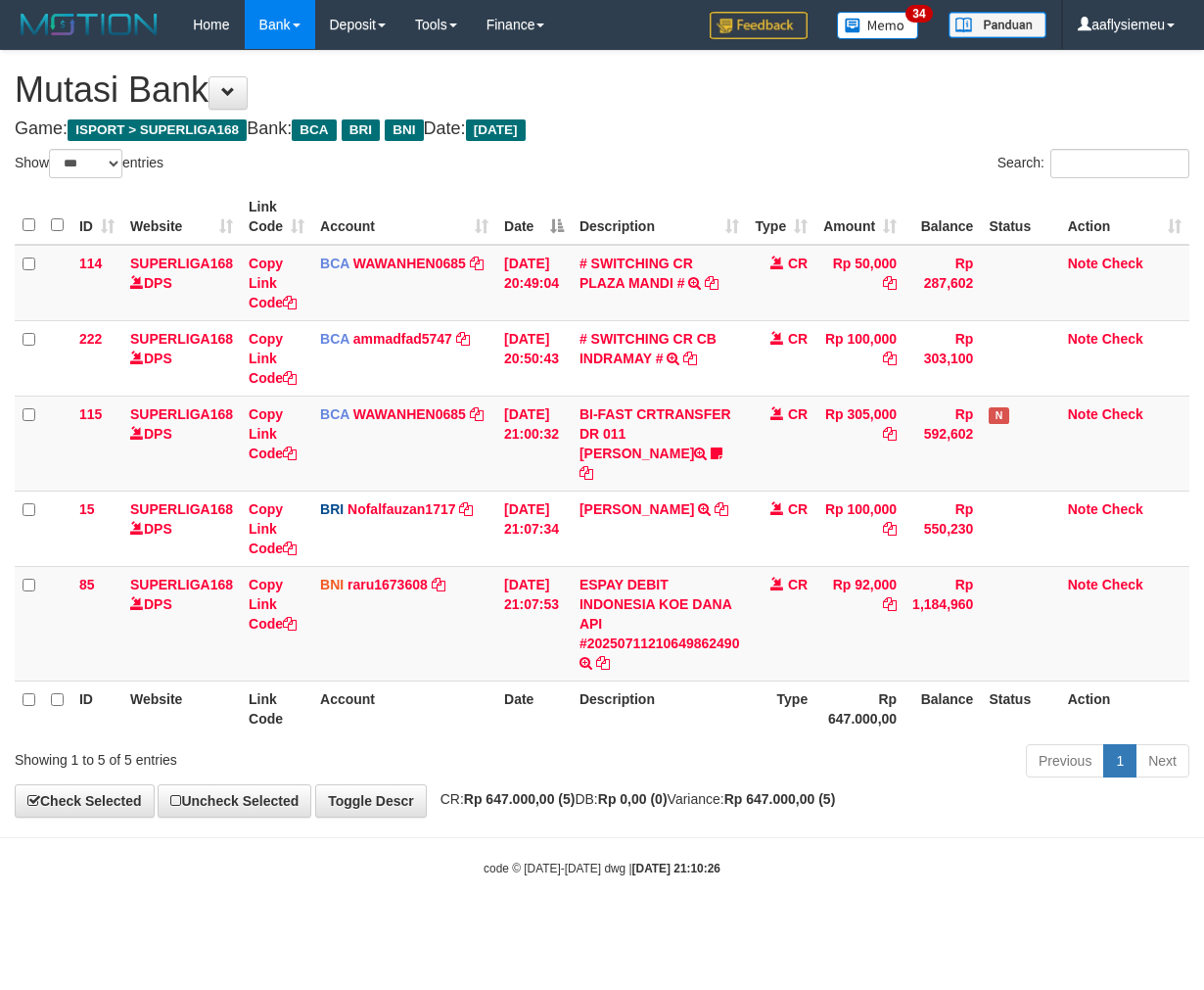 scroll, scrollTop: 0, scrollLeft: 0, axis: both 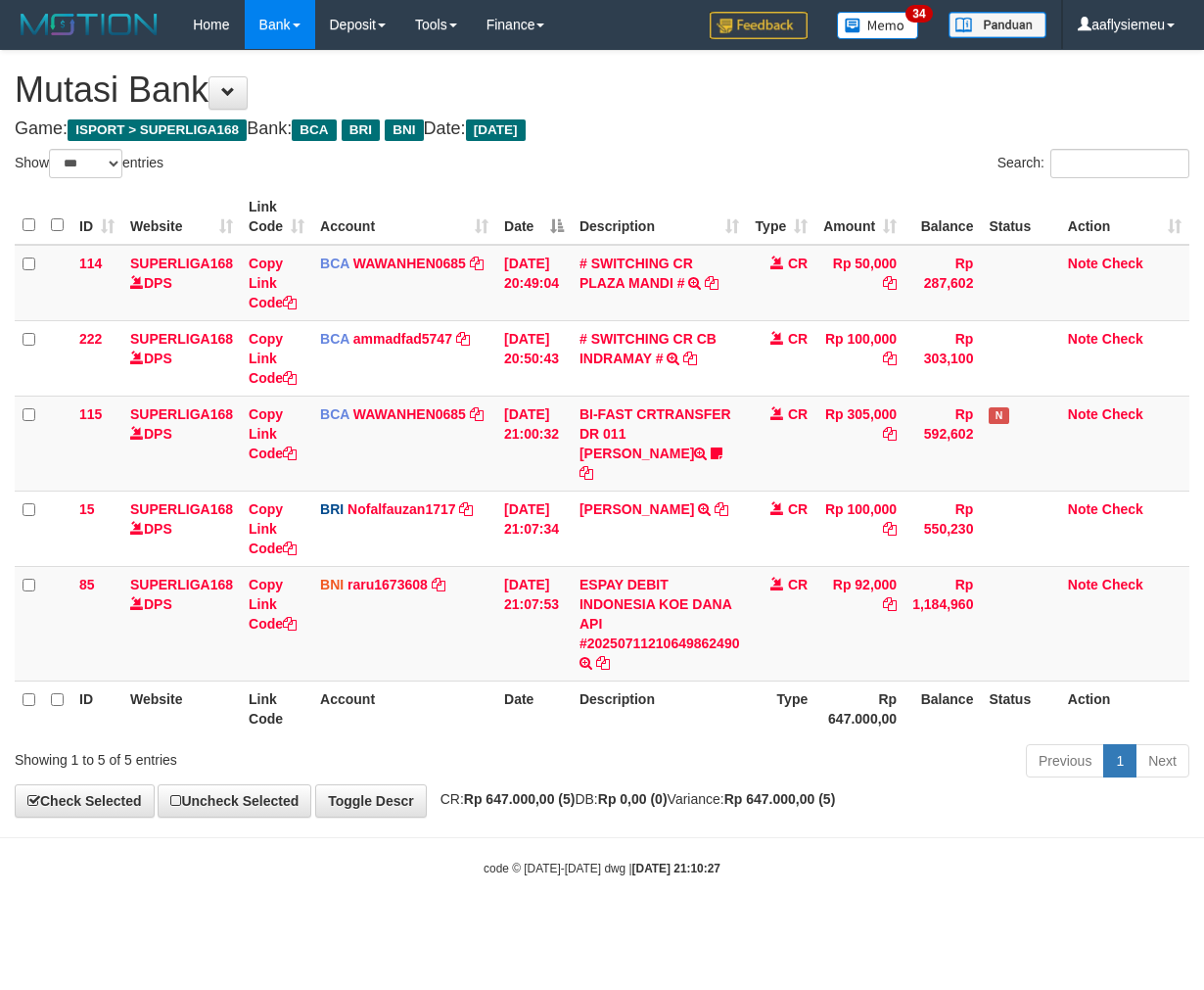 select on "***" 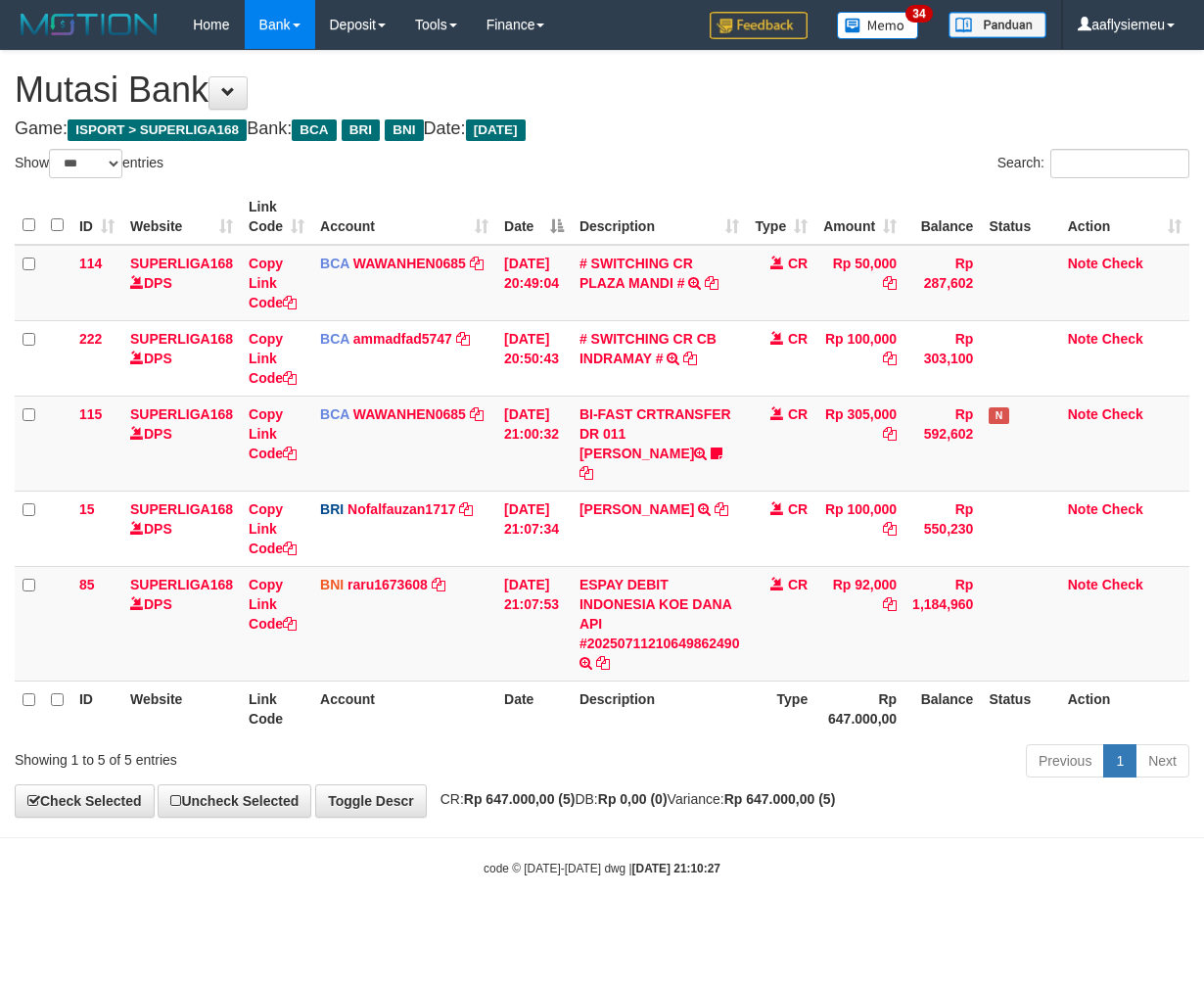 scroll, scrollTop: 0, scrollLeft: 0, axis: both 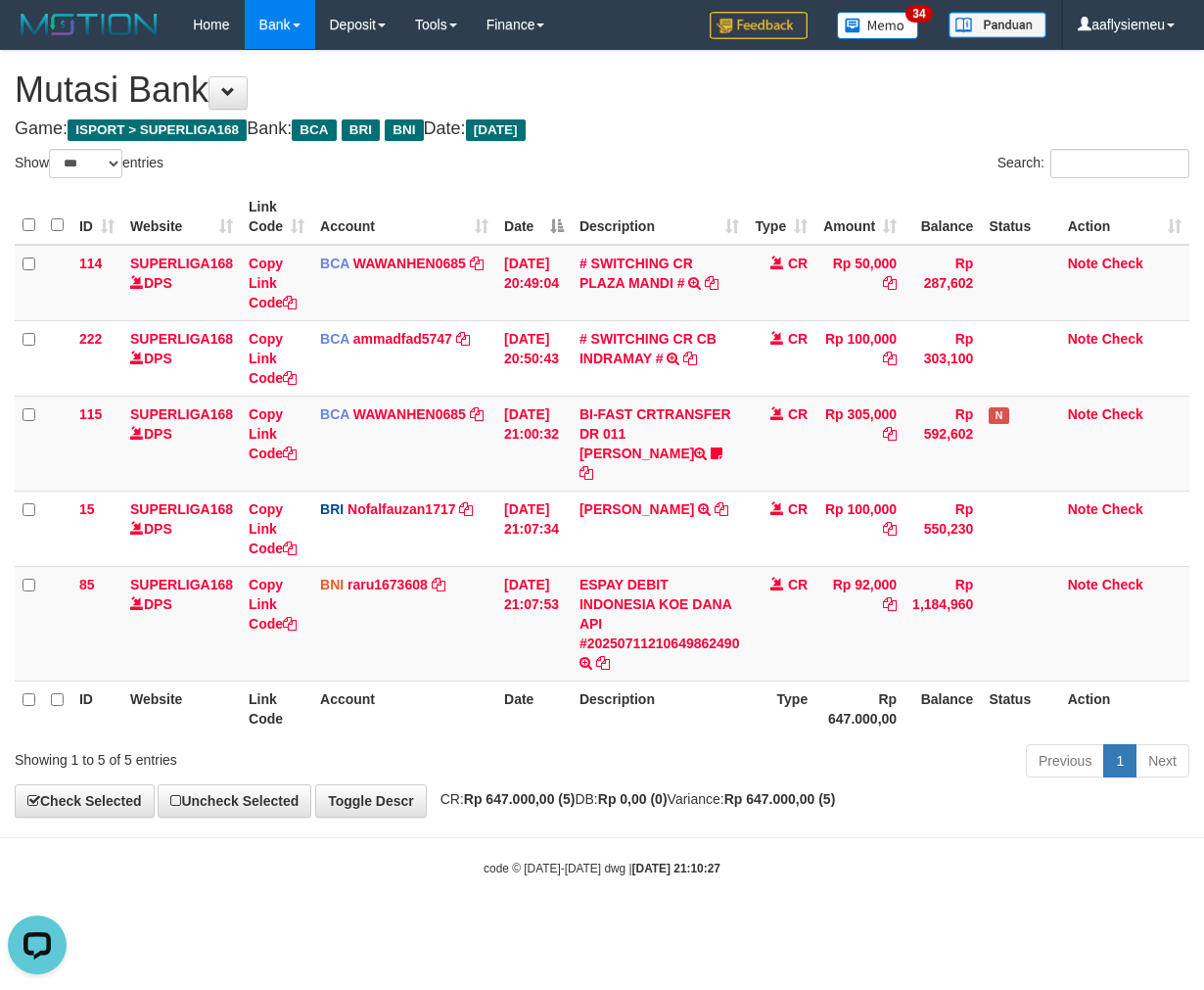 drag, startPoint x: 471, startPoint y: 799, endPoint x: 483, endPoint y: 798, distance: 12.0415946 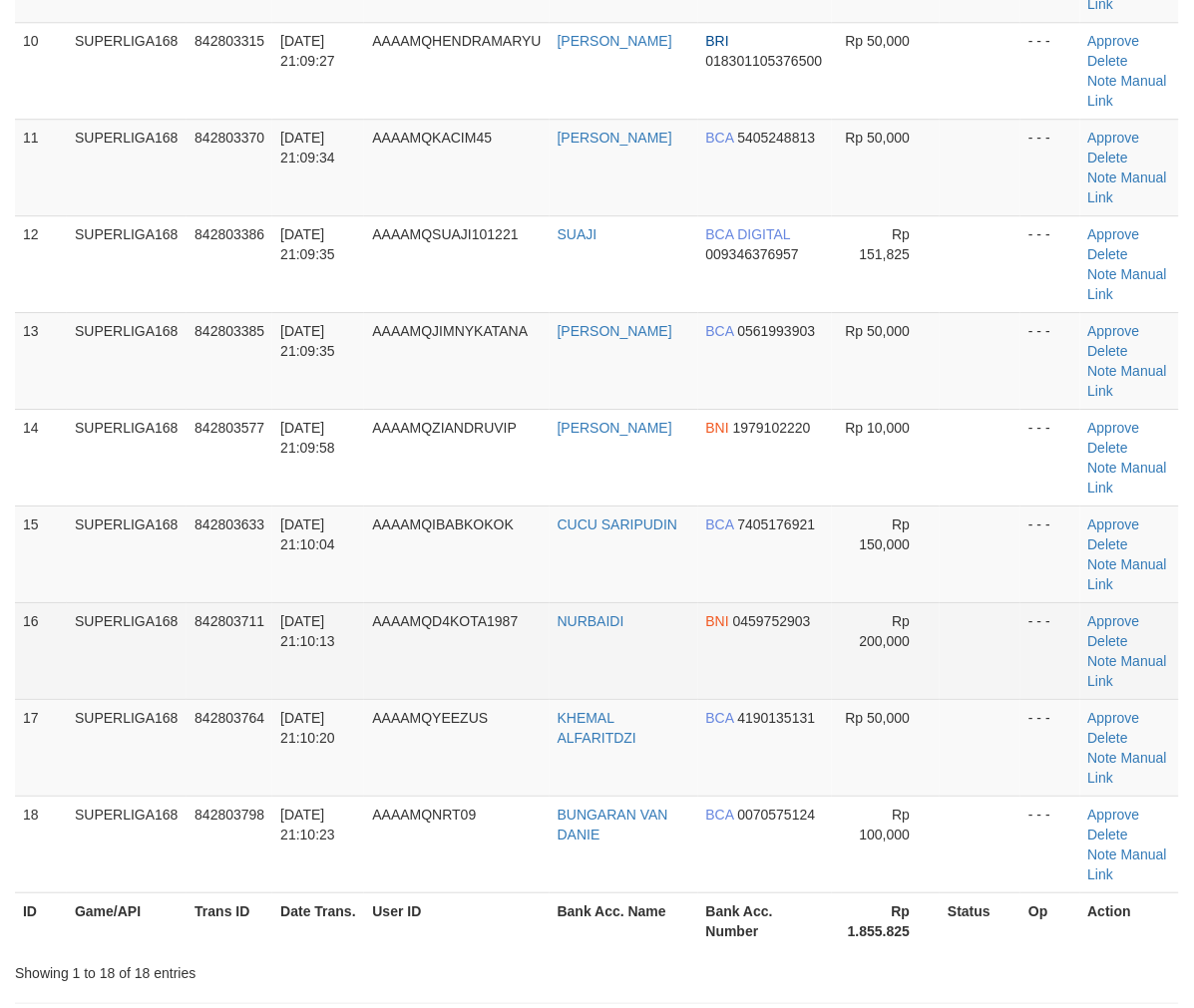 drag, startPoint x: 72, startPoint y: 608, endPoint x: 25, endPoint y: 634, distance: 53.712196 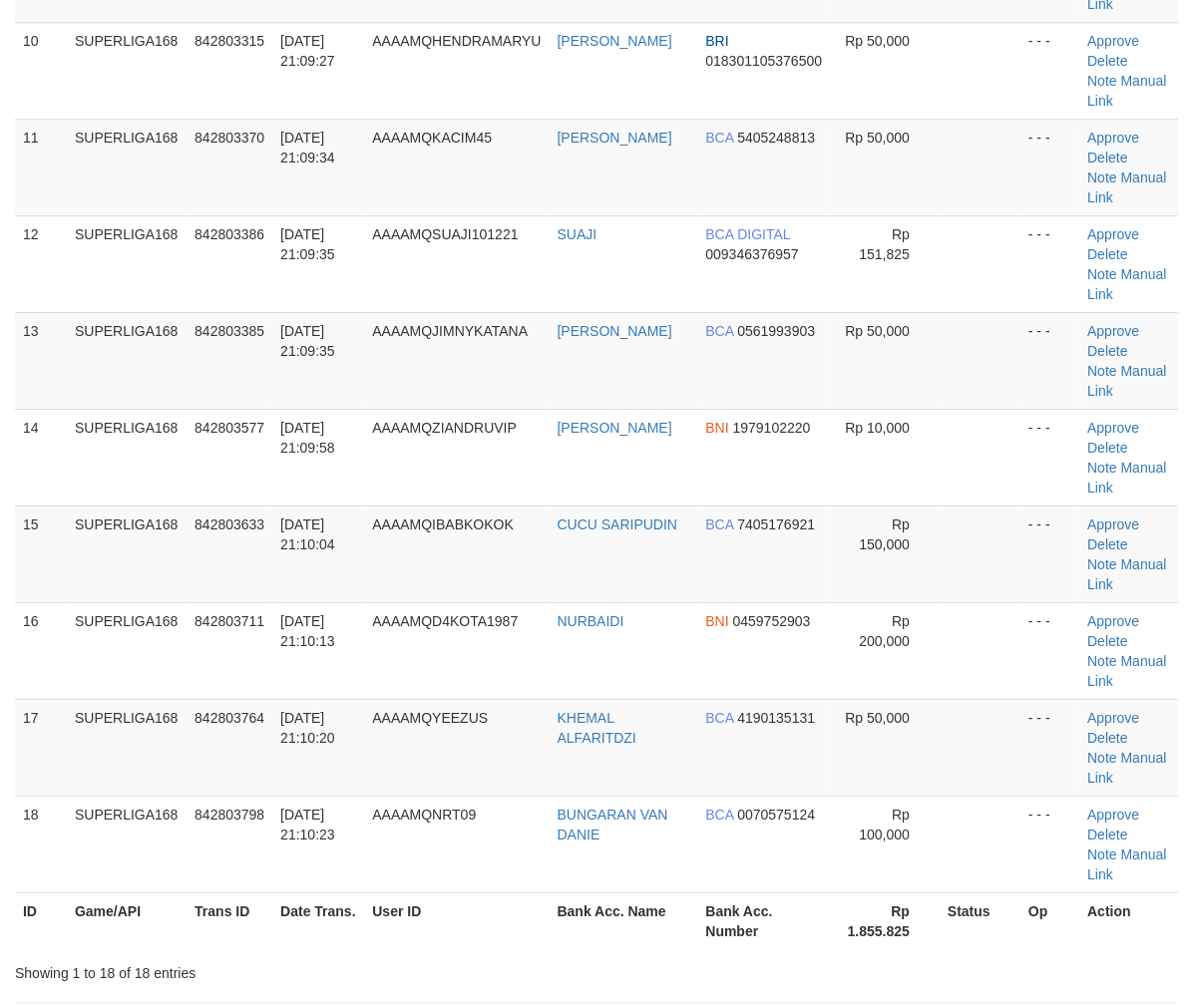 scroll, scrollTop: 664, scrollLeft: 0, axis: vertical 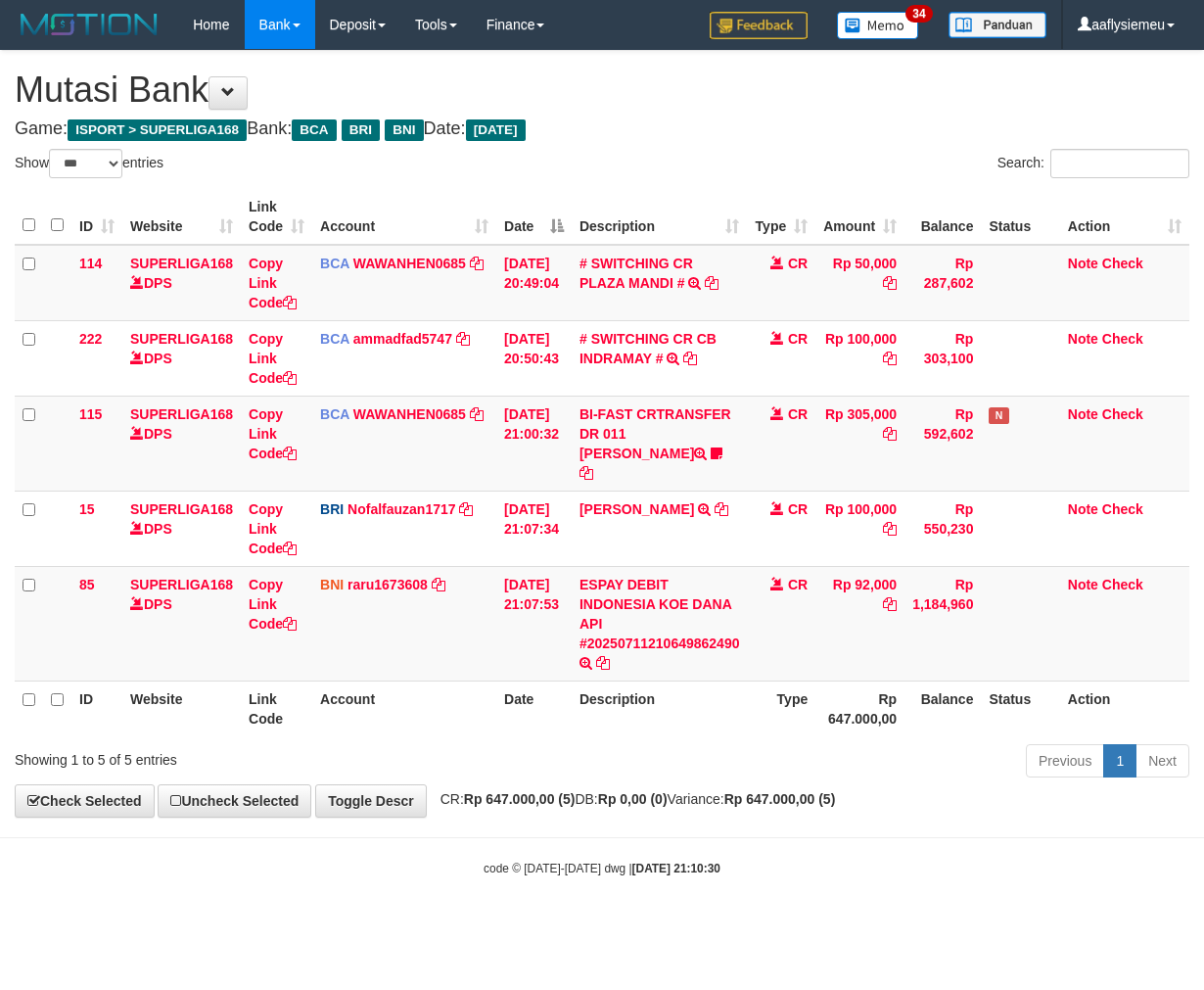 select on "***" 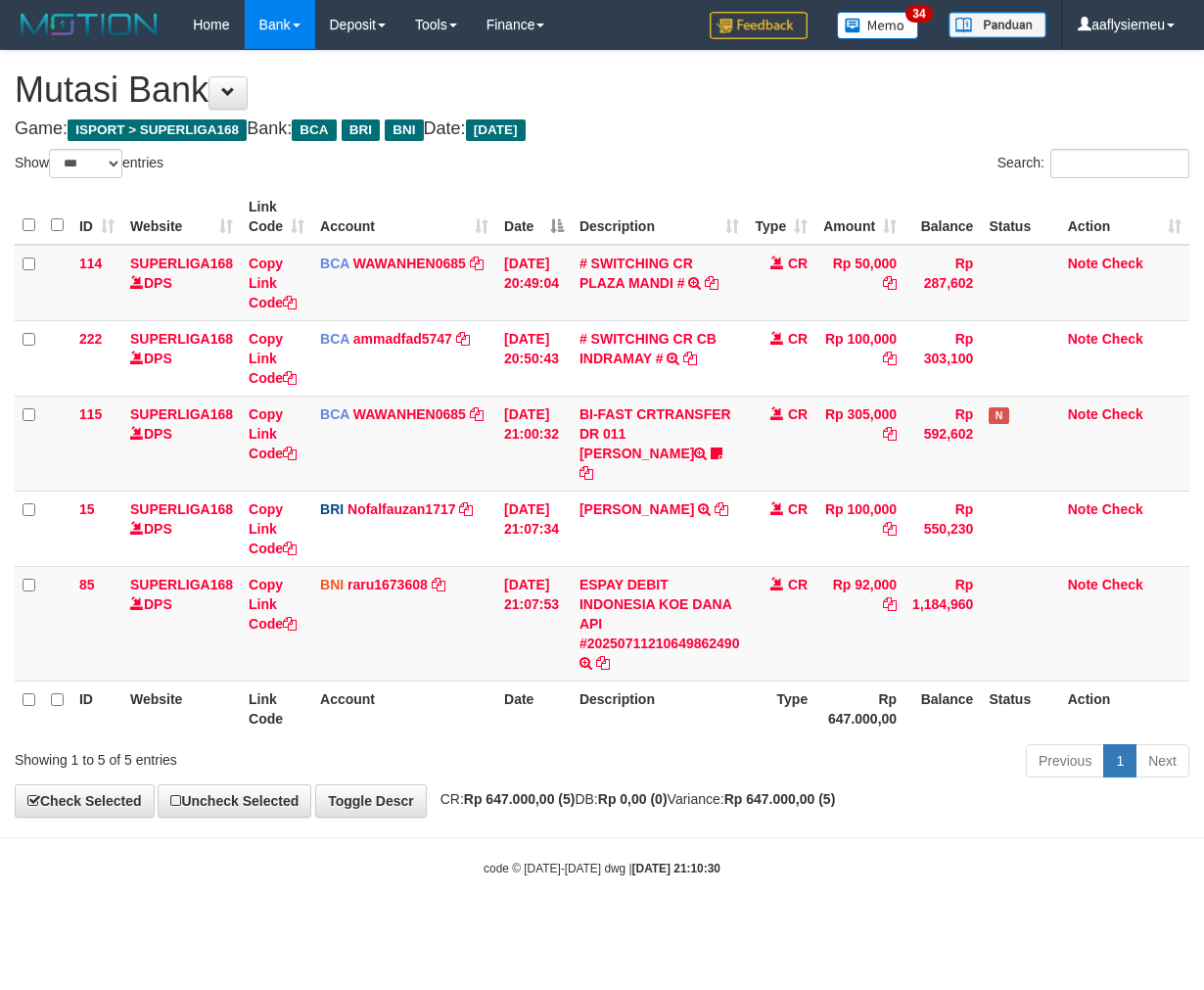 scroll, scrollTop: 0, scrollLeft: 0, axis: both 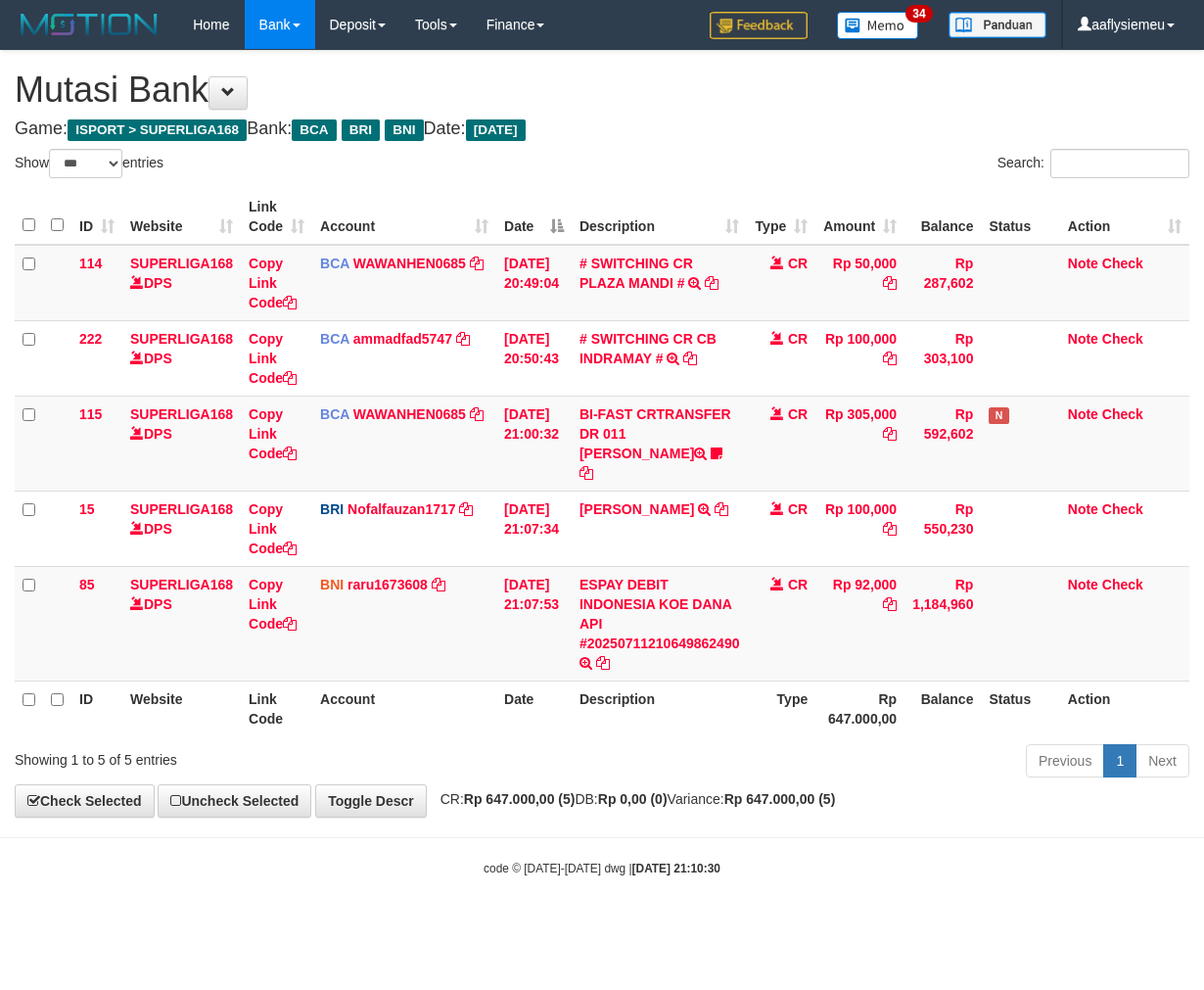 select on "***" 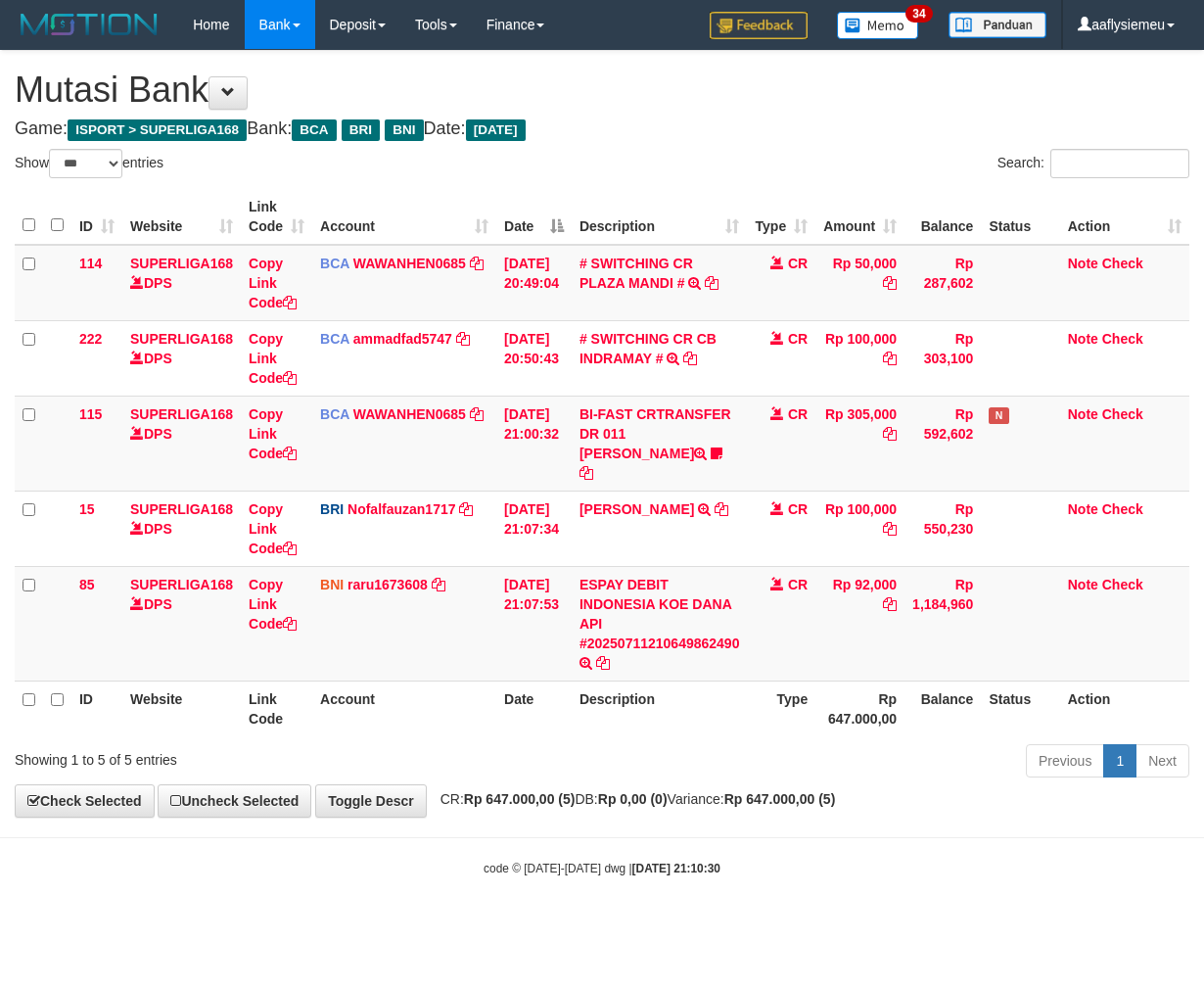 scroll, scrollTop: 0, scrollLeft: 0, axis: both 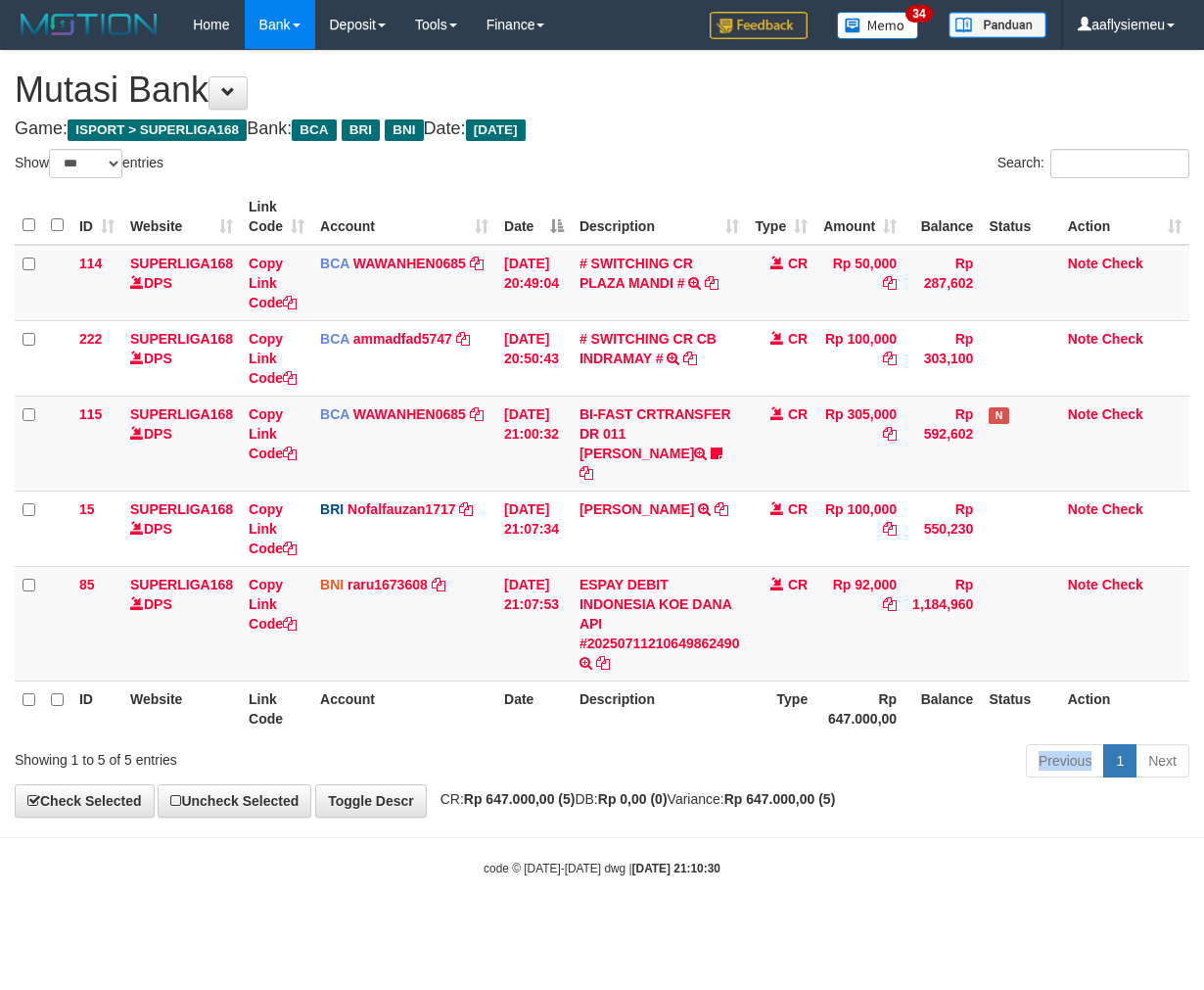 click on "Previous 1 Next" at bounding box center [854, 763] 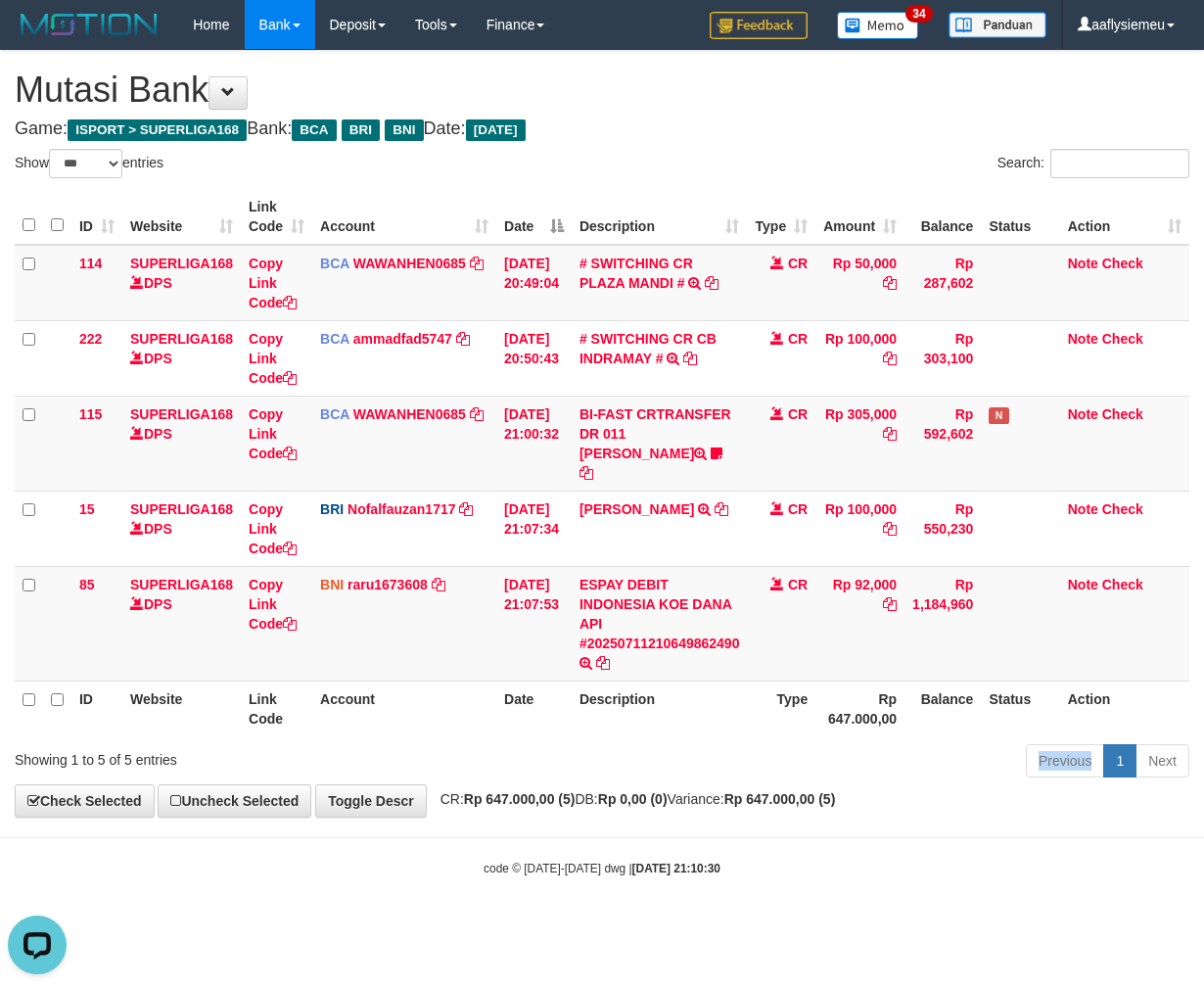 scroll, scrollTop: 0, scrollLeft: 0, axis: both 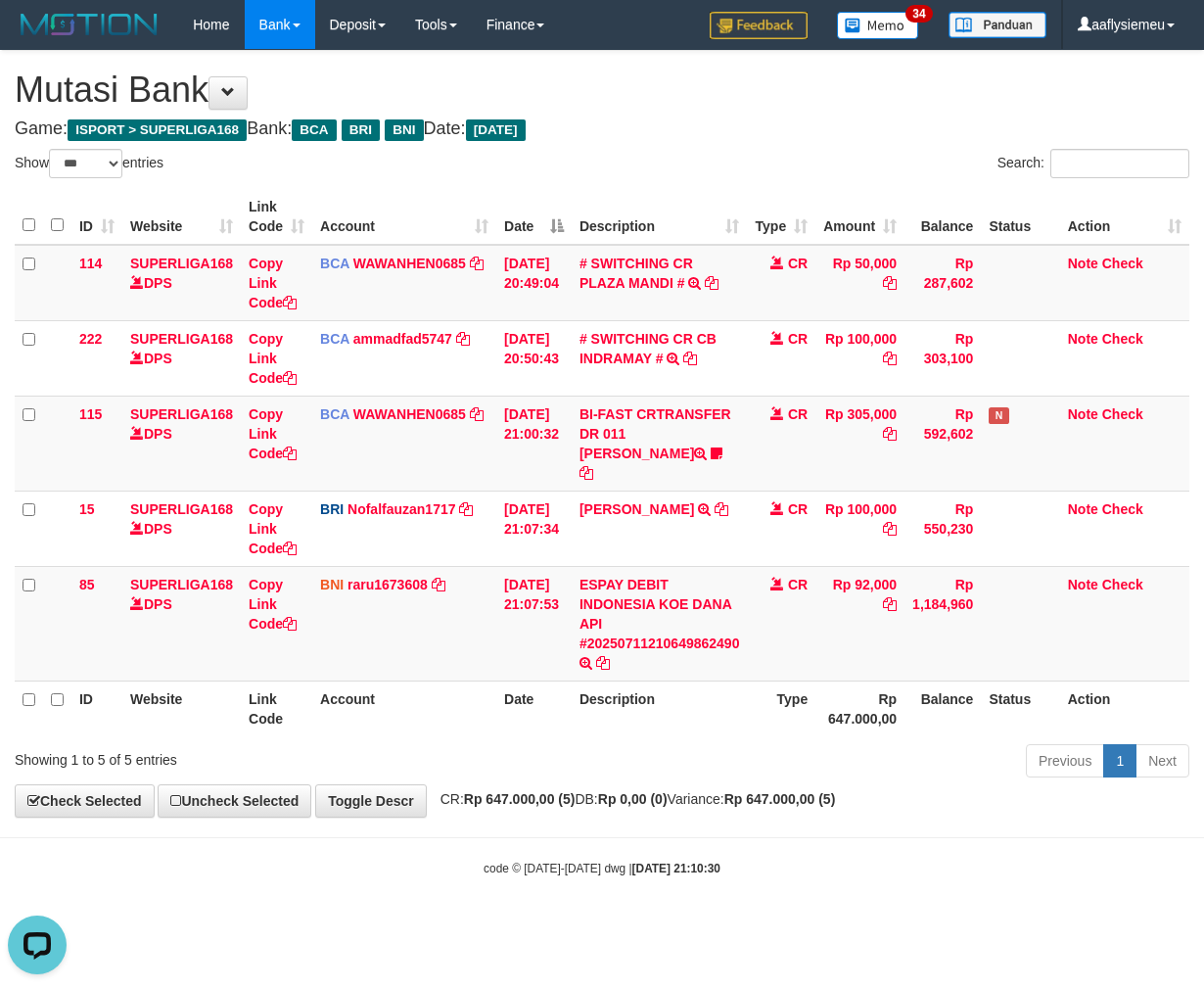 drag, startPoint x: 696, startPoint y: 824, endPoint x: 812, endPoint y: 801, distance: 118.25819 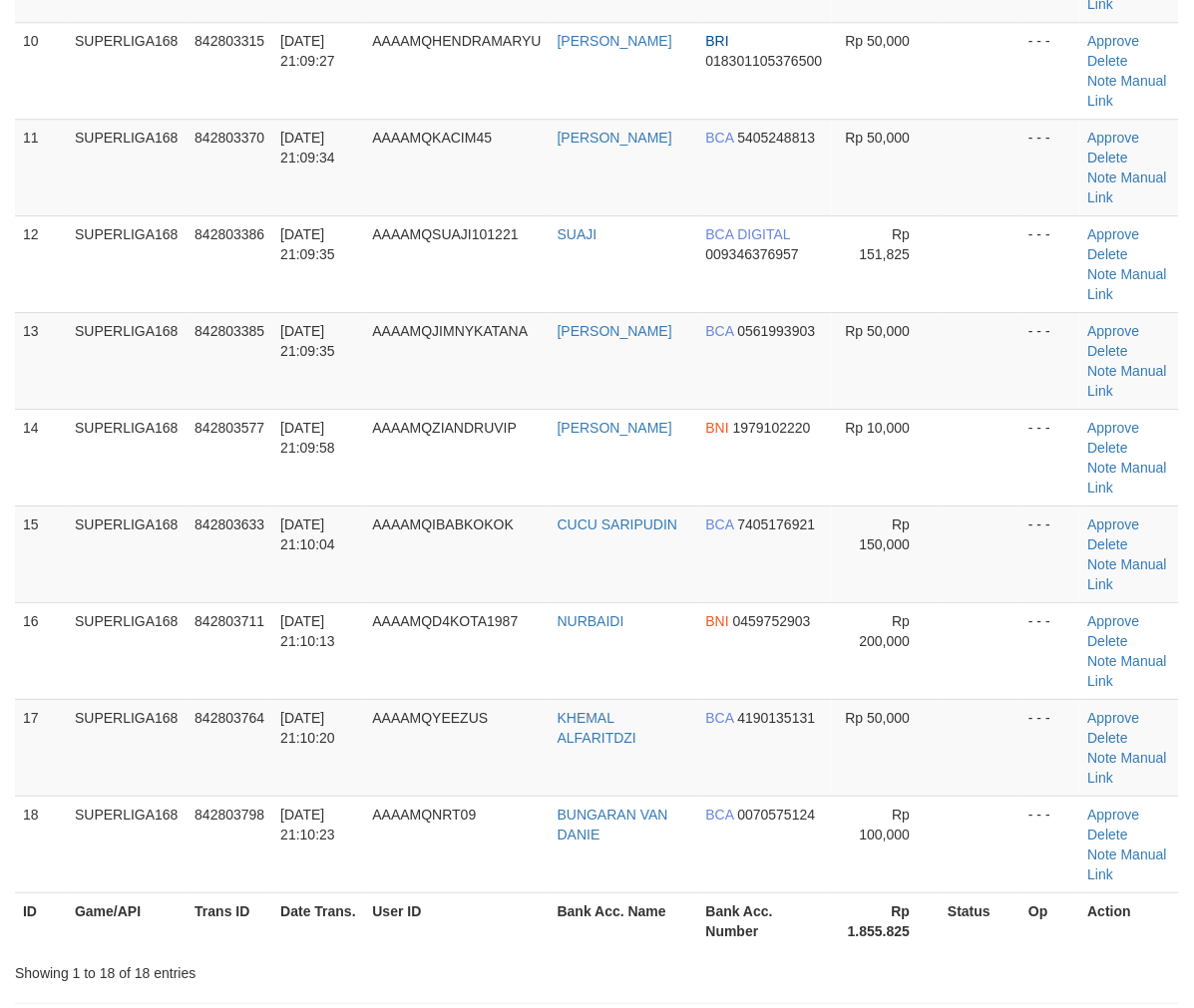 scroll, scrollTop: 664, scrollLeft: 0, axis: vertical 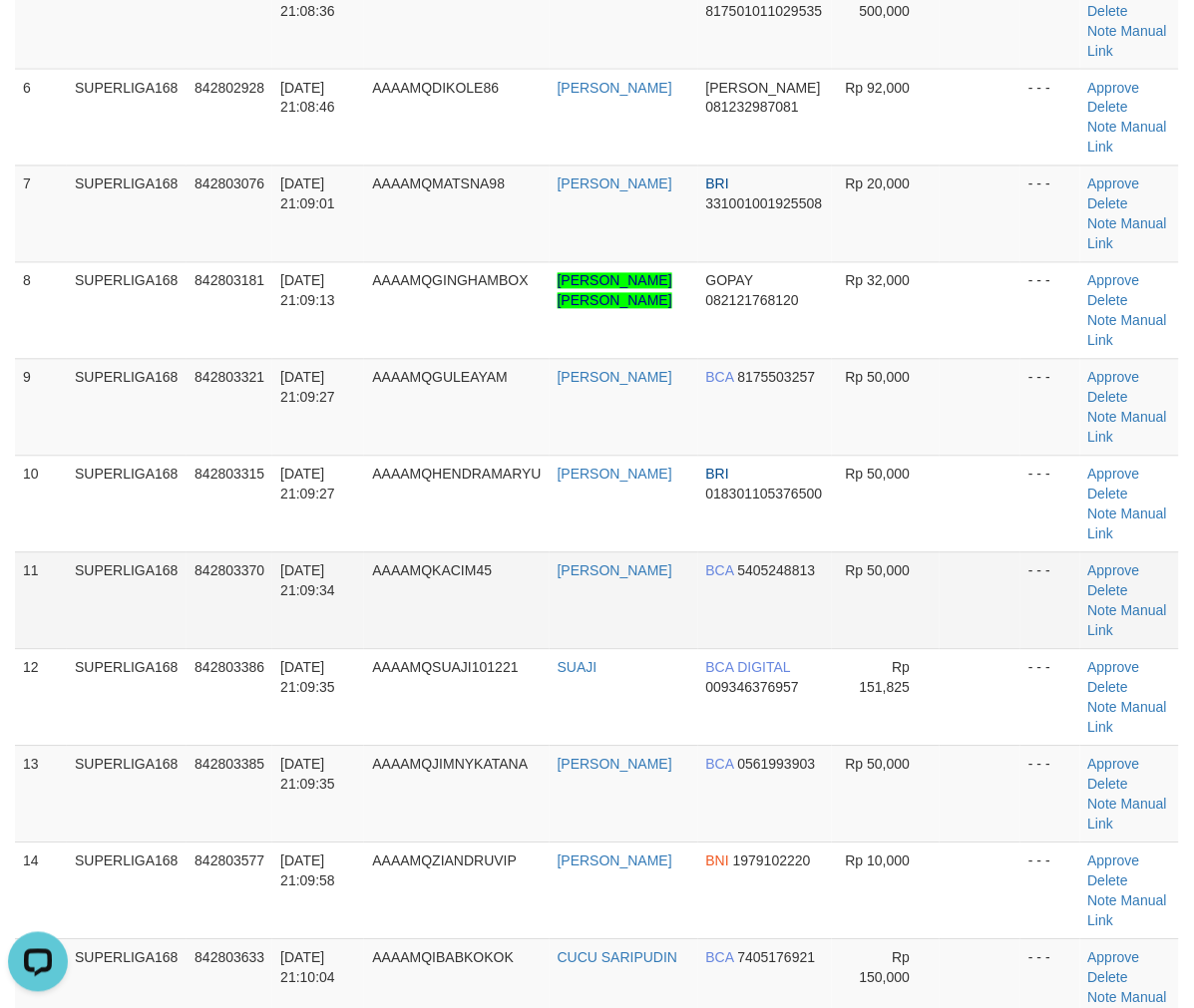 click on "SUPERLIGA168" at bounding box center [127, 600] 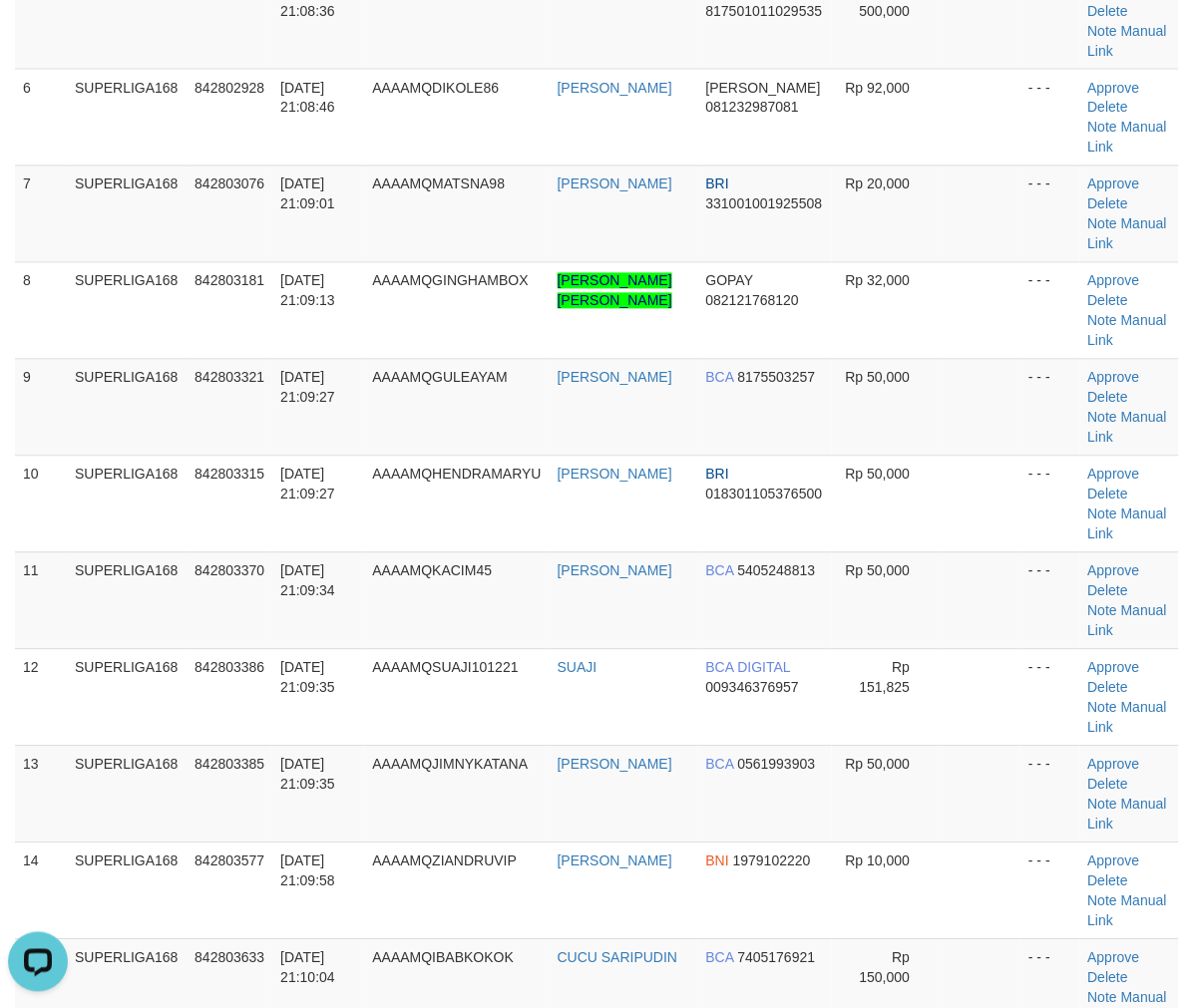 drag, startPoint x: 43, startPoint y: 666, endPoint x: 0, endPoint y: 699, distance: 54.20332 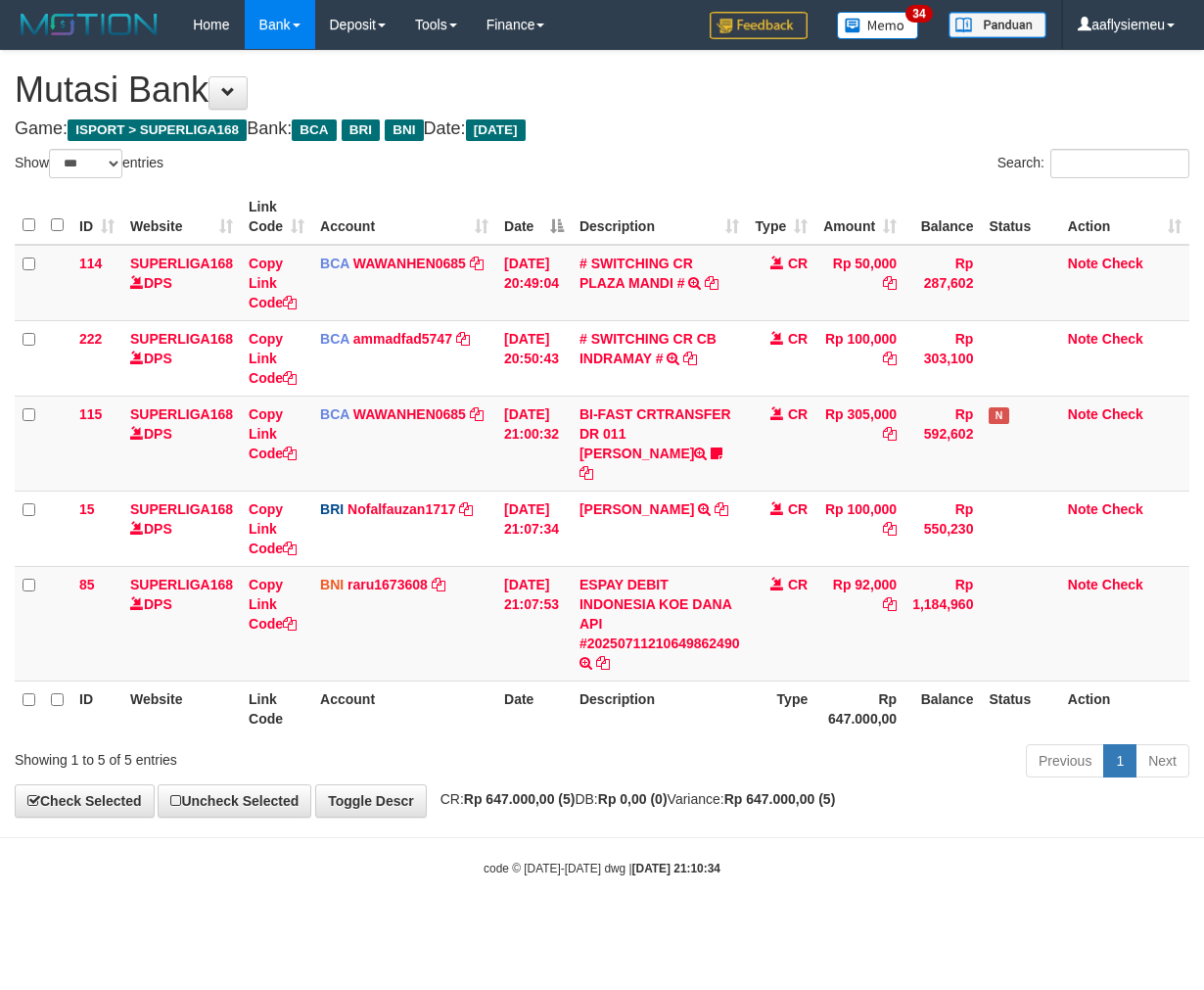 select on "***" 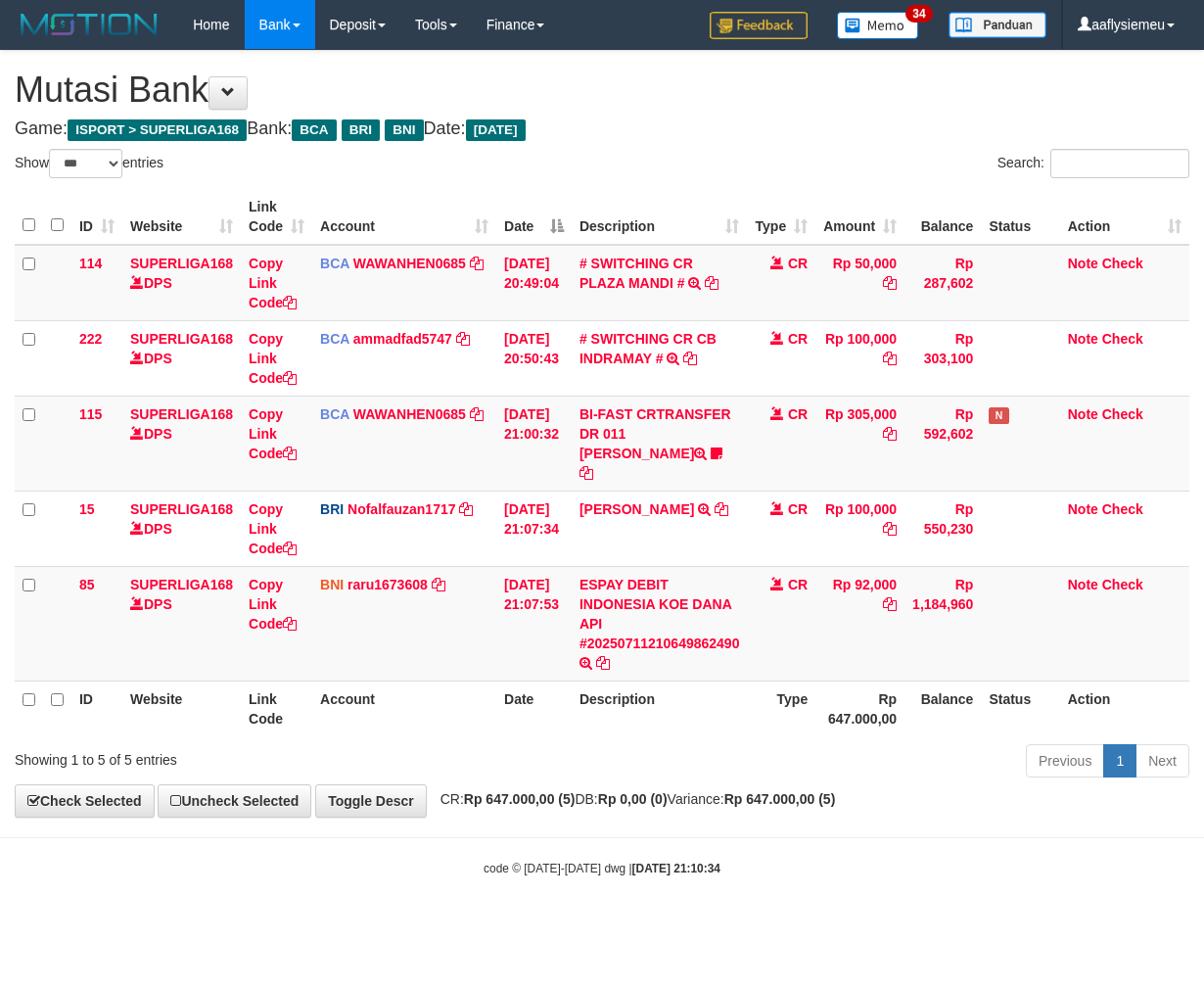scroll, scrollTop: 0, scrollLeft: 0, axis: both 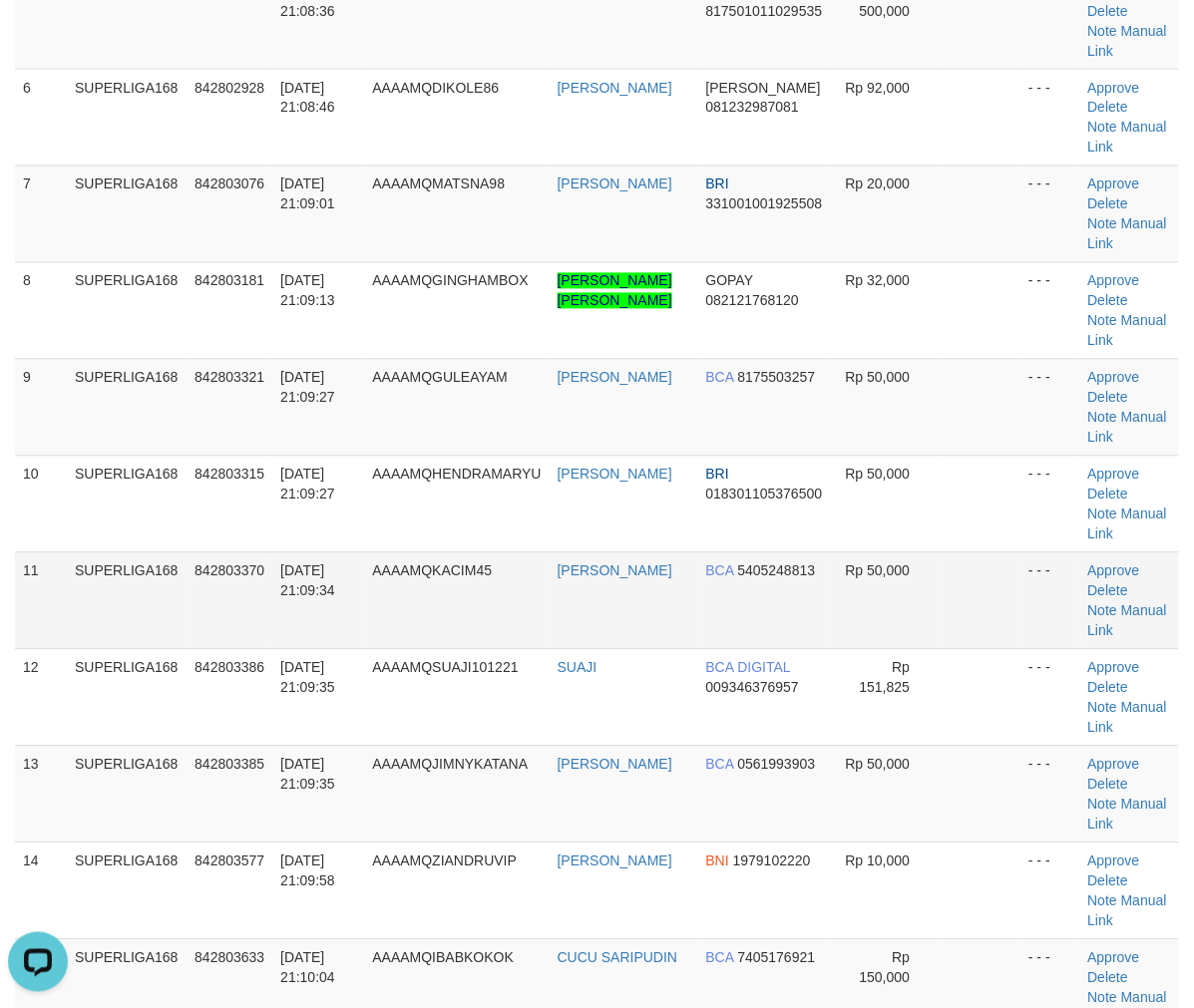 click on "SUPERLIGA168" at bounding box center (127, 600) 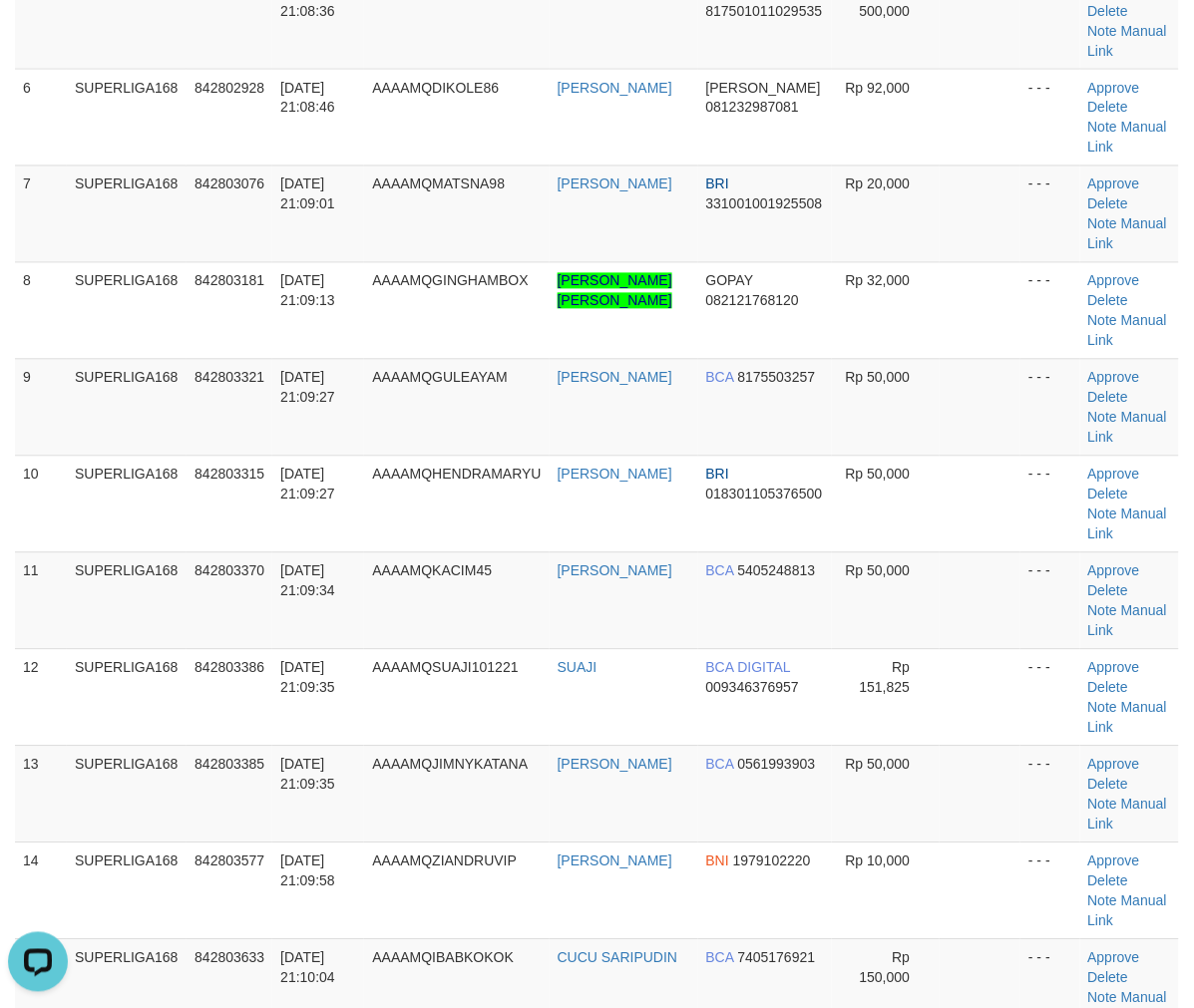 drag, startPoint x: 56, startPoint y: 659, endPoint x: 2, endPoint y: 689, distance: 61.77378 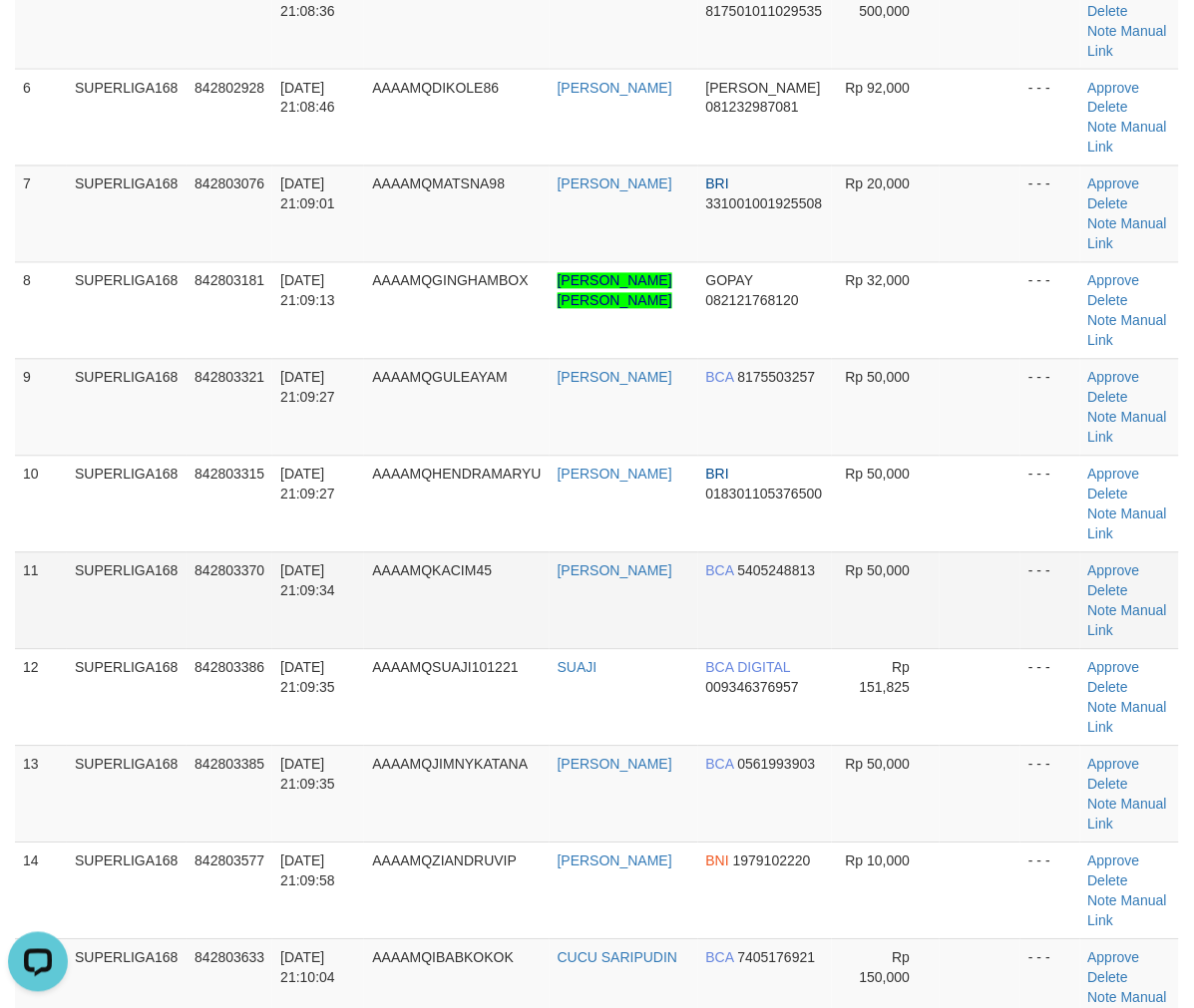 click on "SUPERLIGA168" at bounding box center [127, 600] 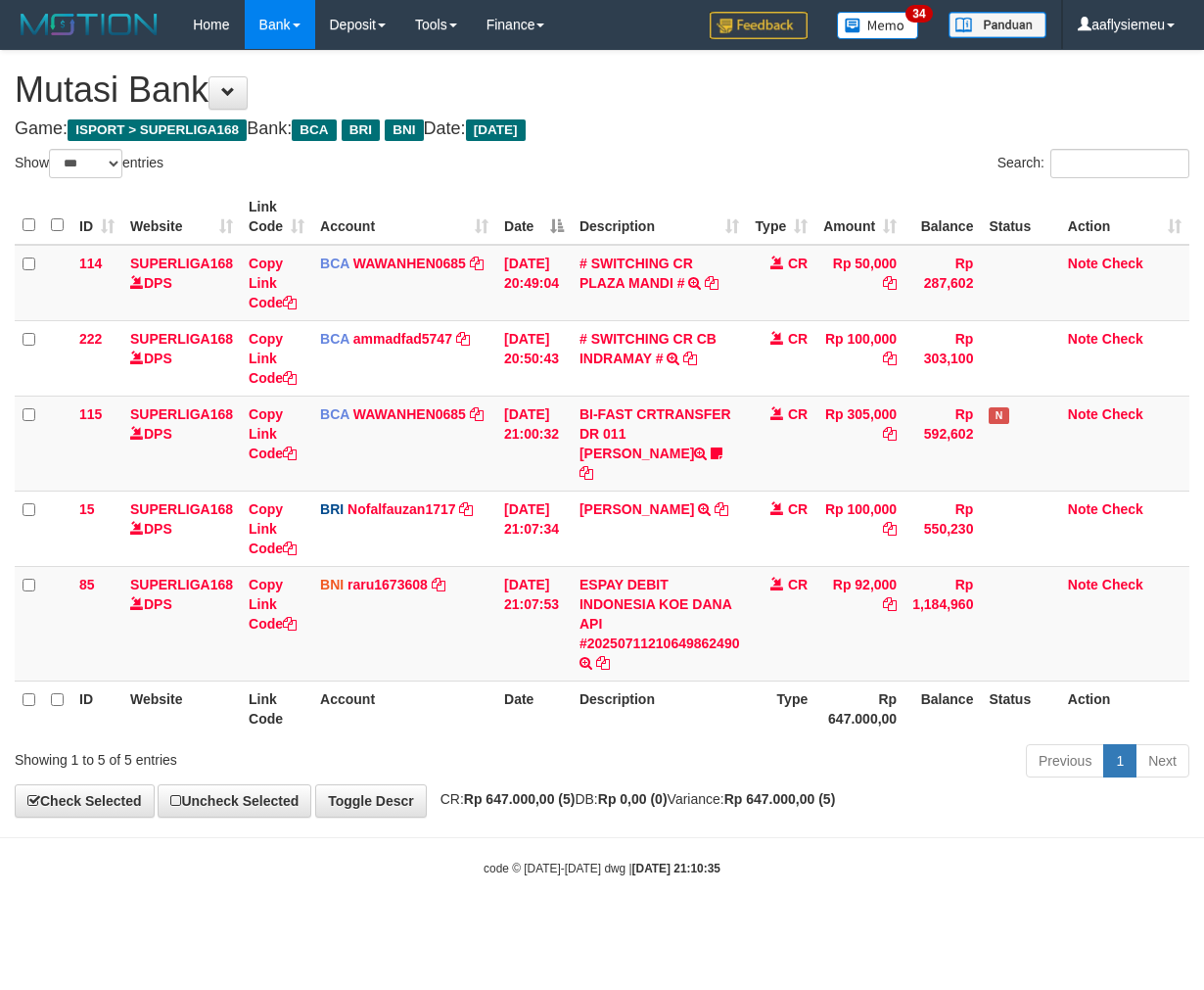 select on "***" 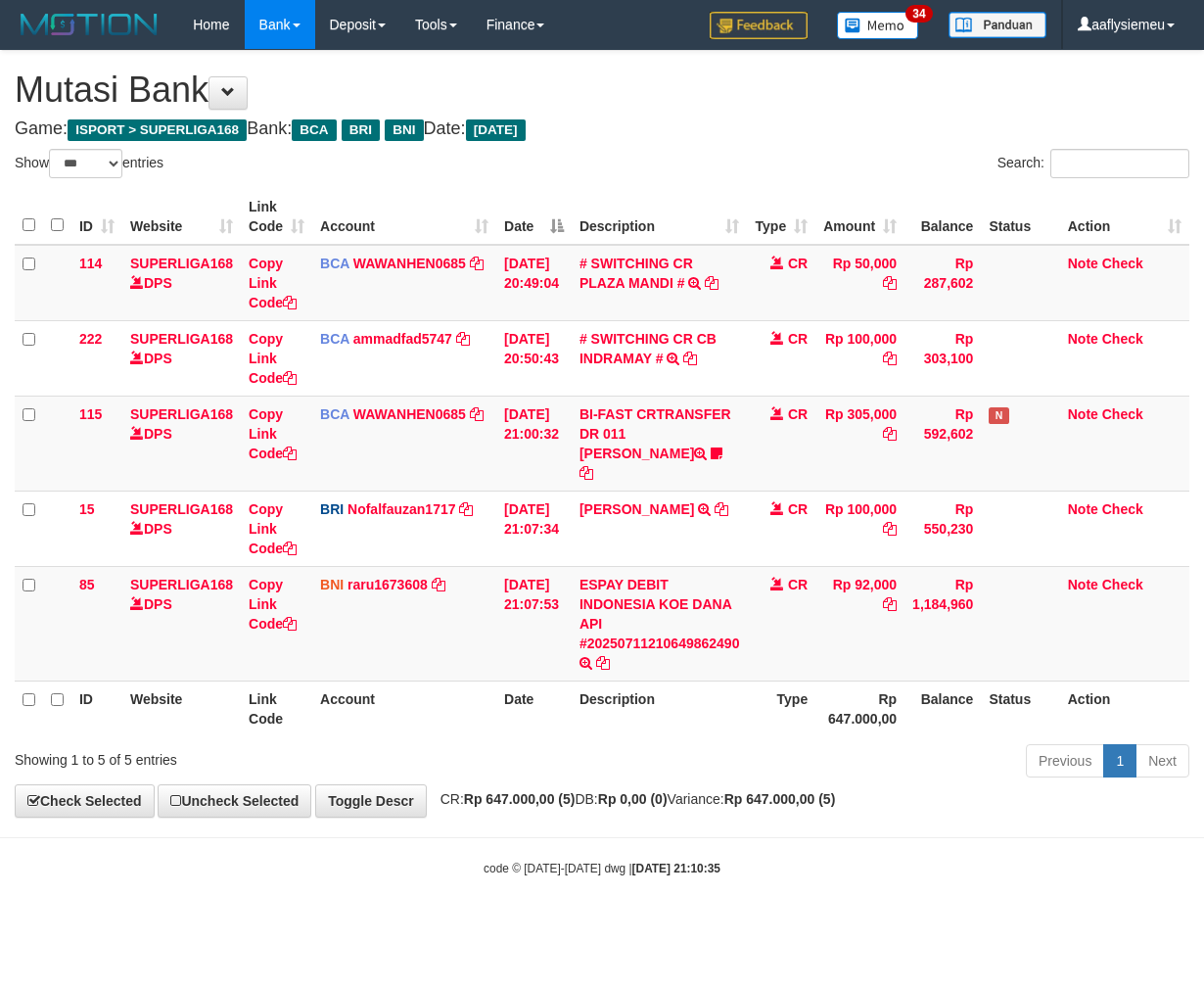 scroll, scrollTop: 0, scrollLeft: 0, axis: both 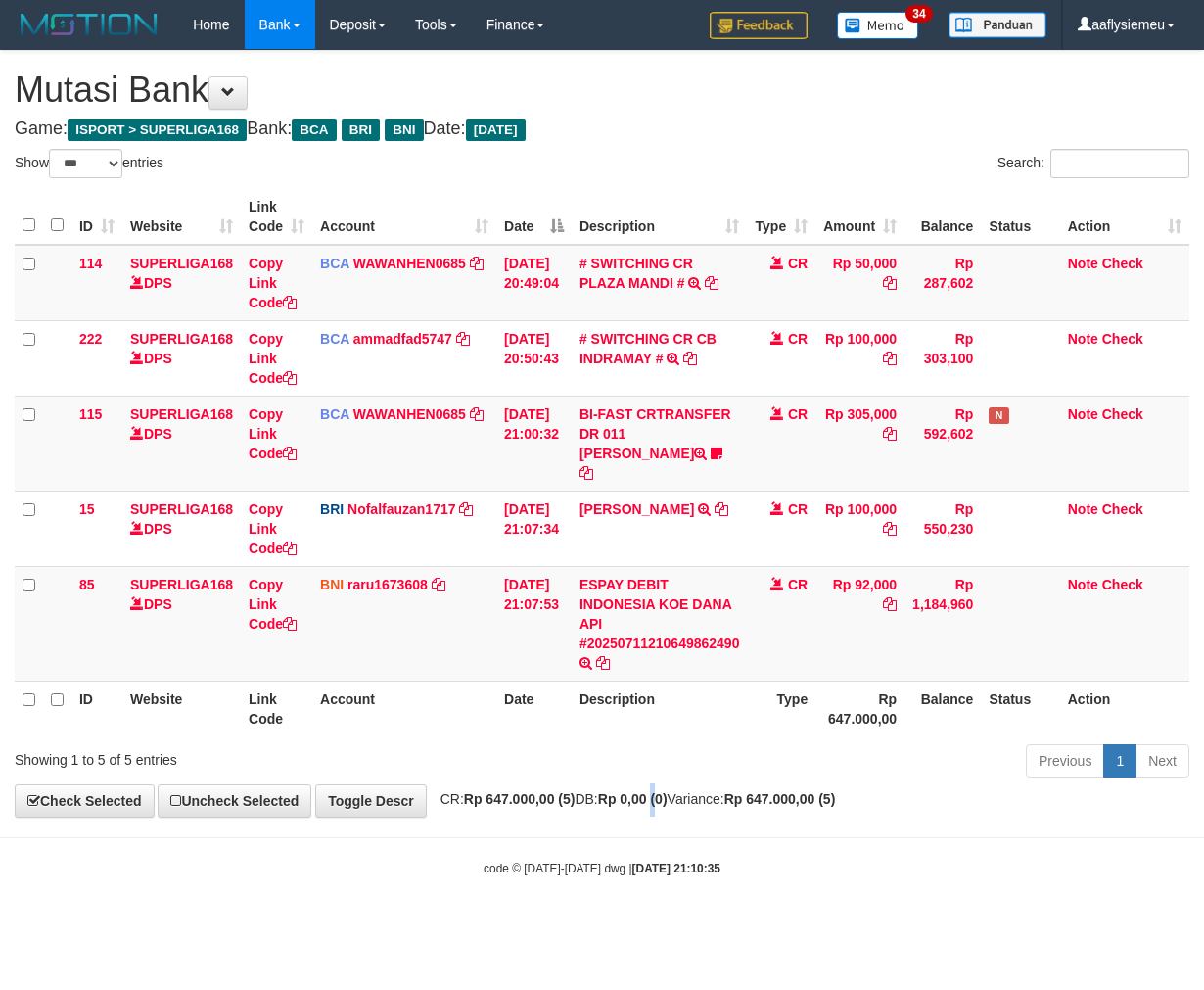 click on "**********" at bounding box center (602, 434) 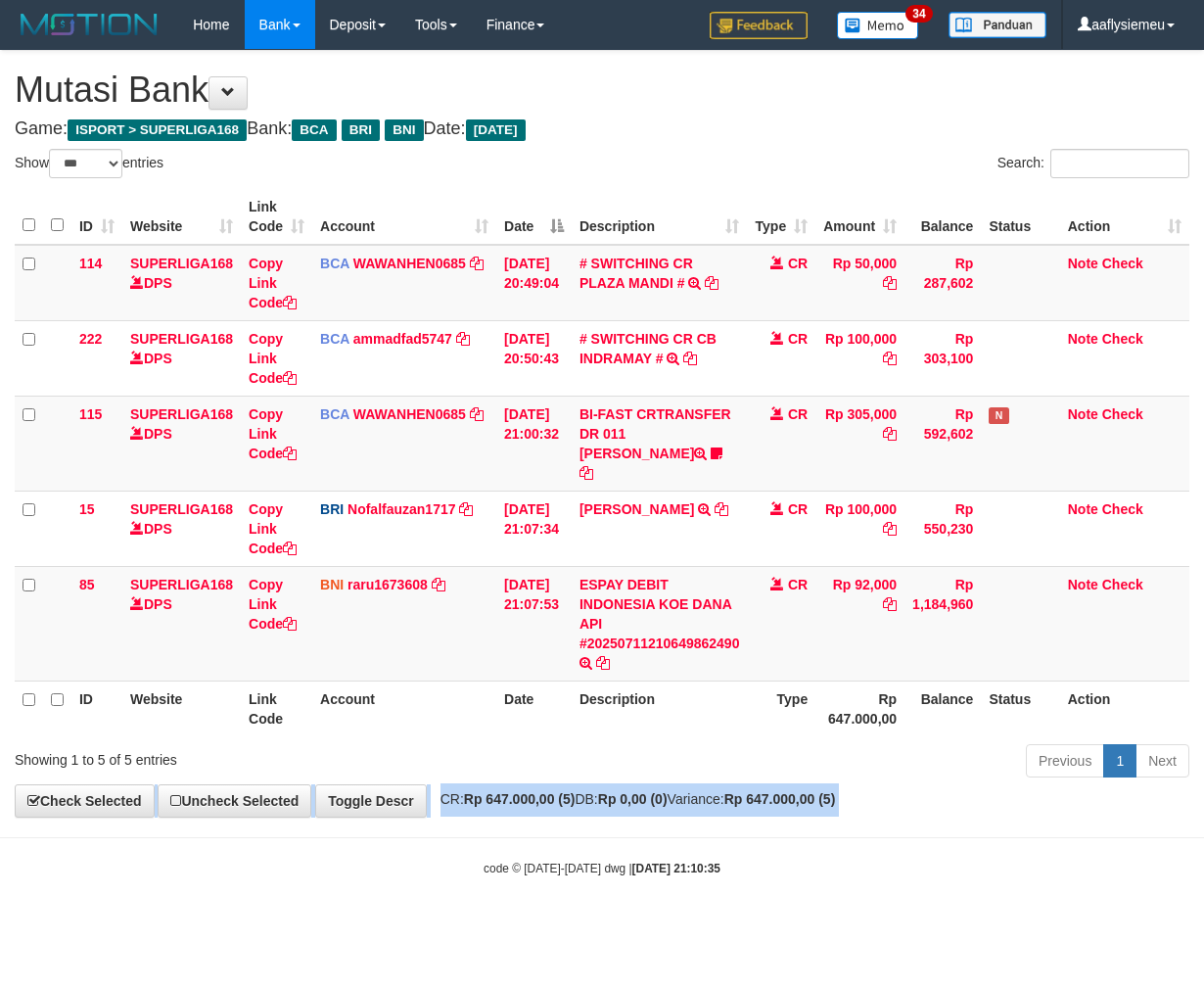 click on "**********" at bounding box center (602, 434) 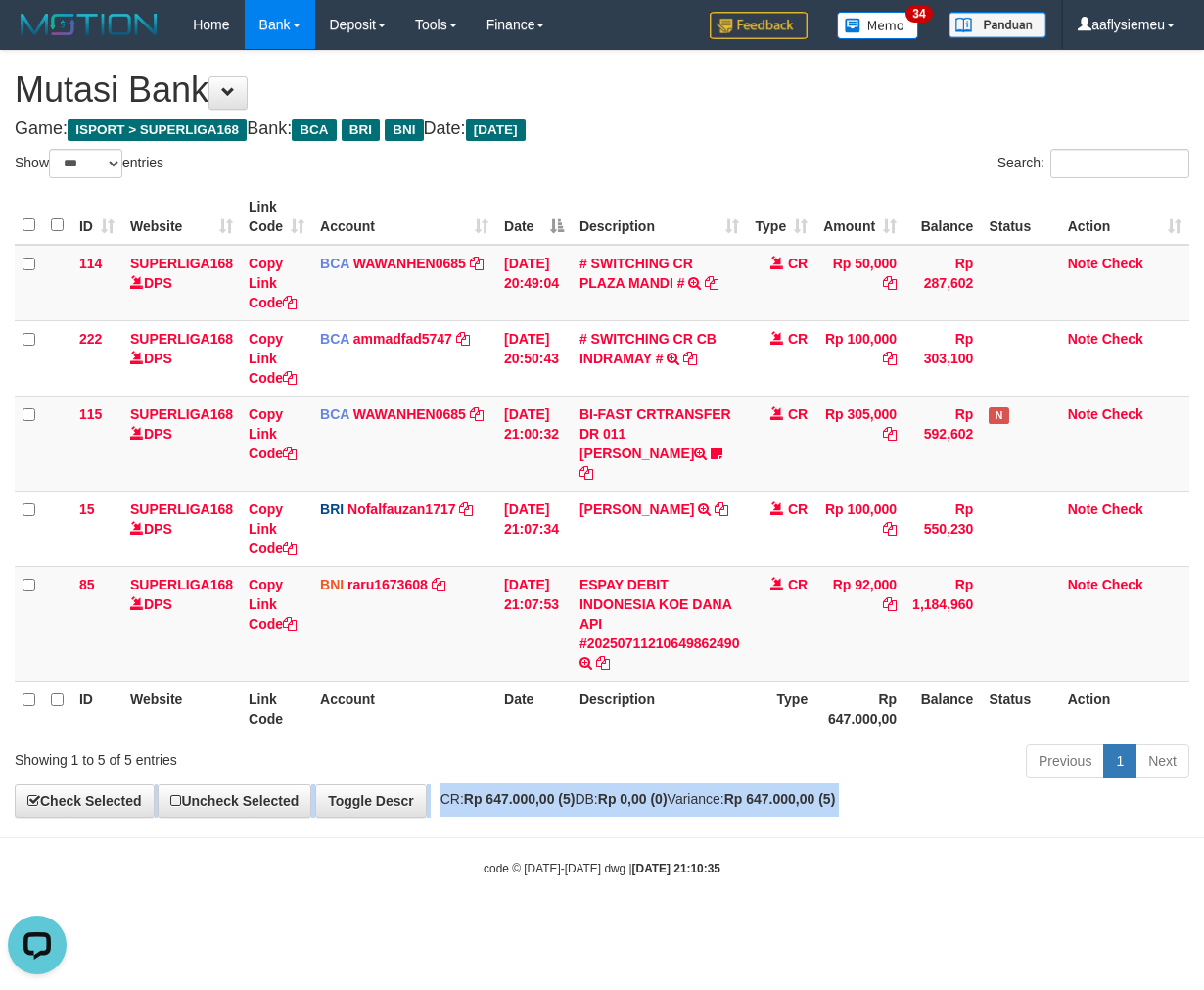 scroll, scrollTop: 0, scrollLeft: 0, axis: both 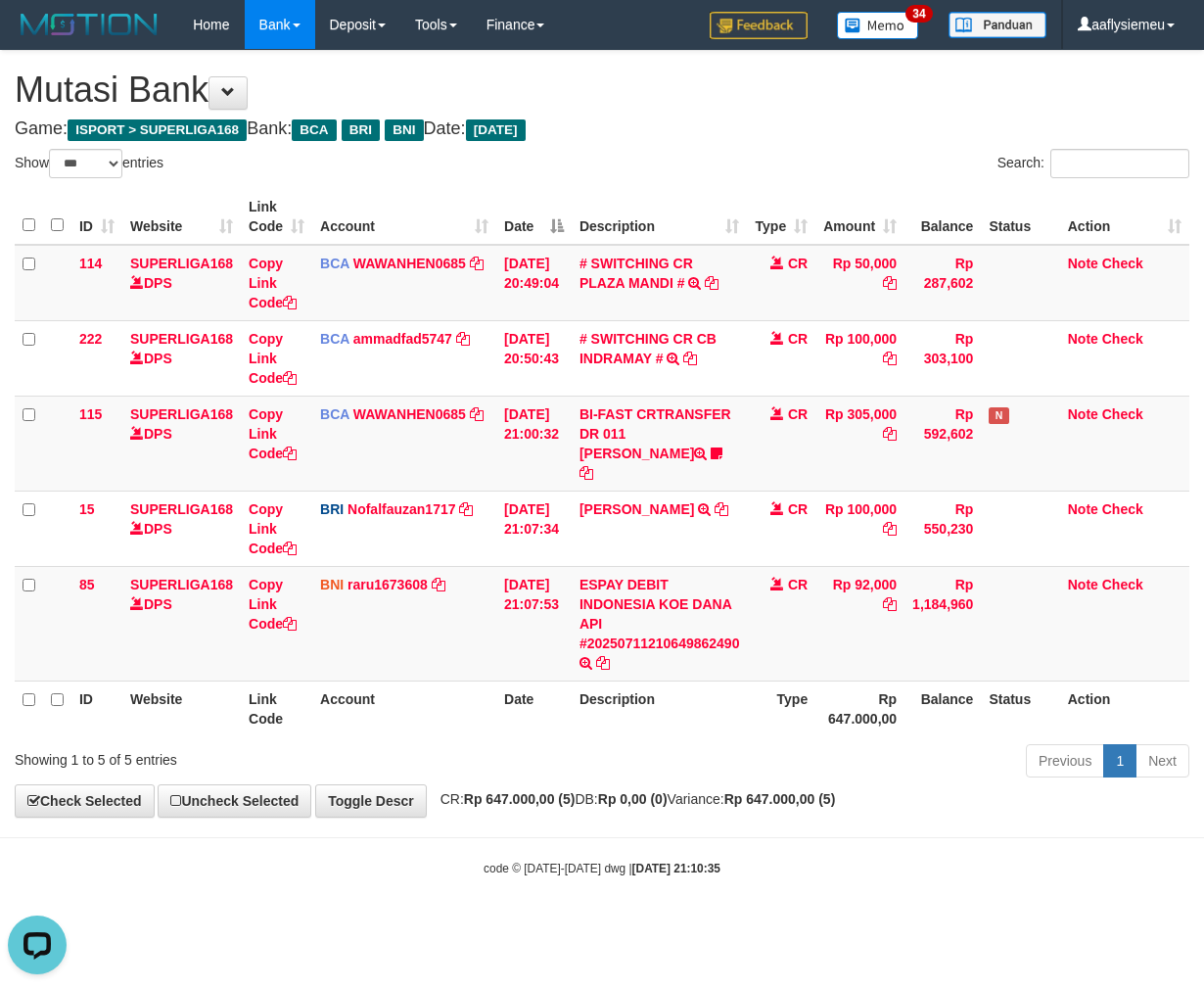click on "Rp 0,00 (0)" at bounding box center [632, 799] 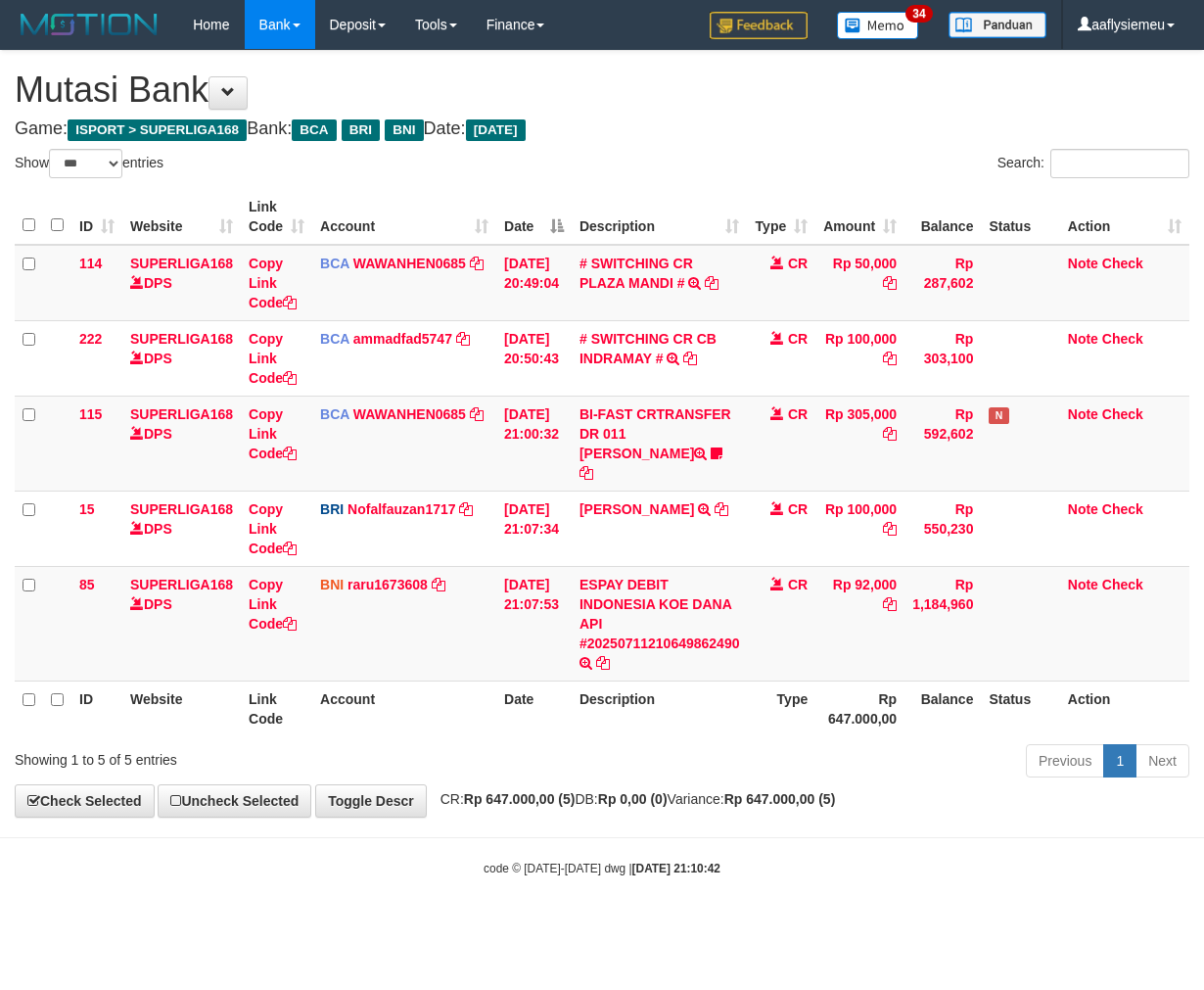 select on "***" 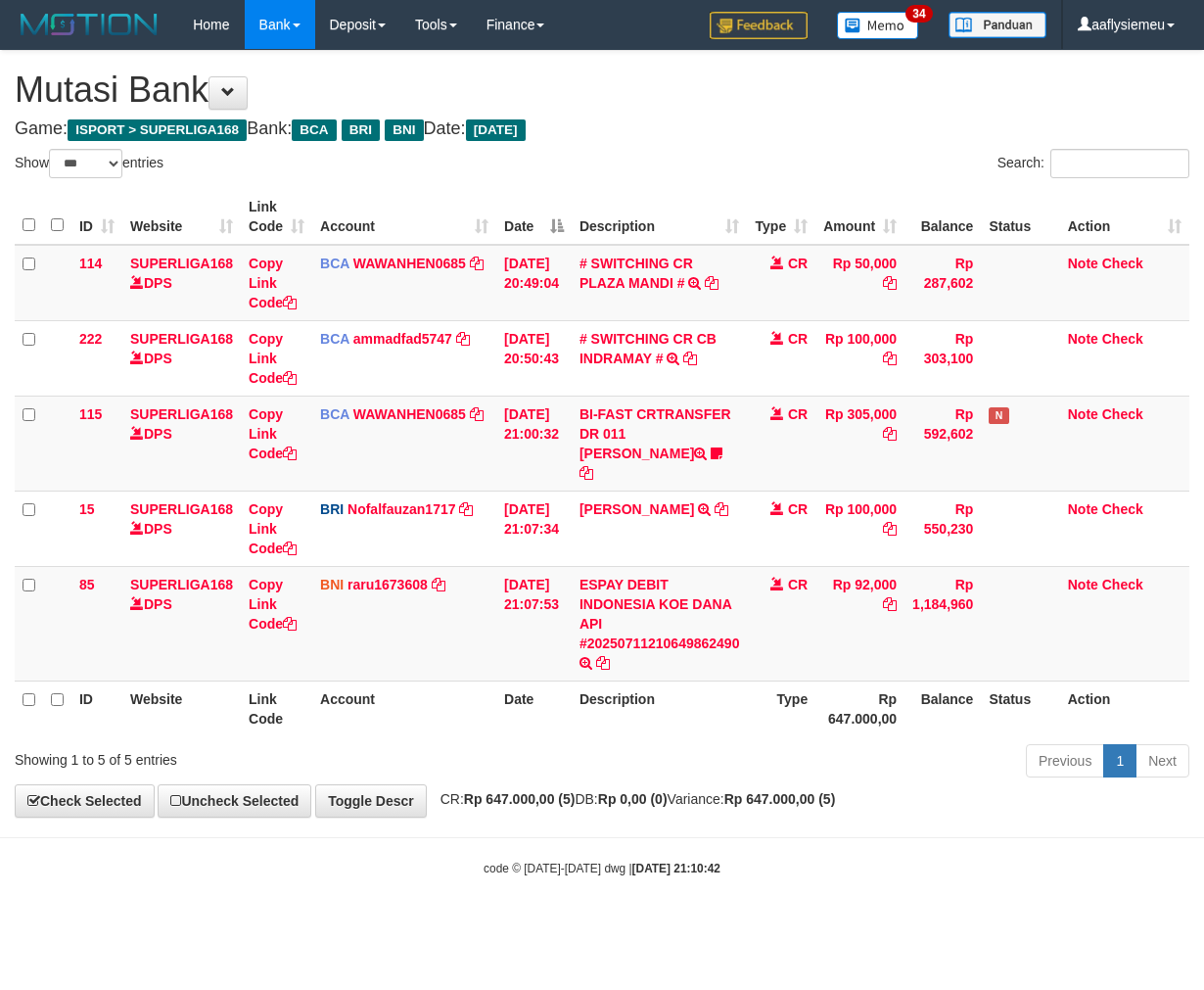 scroll, scrollTop: 0, scrollLeft: 0, axis: both 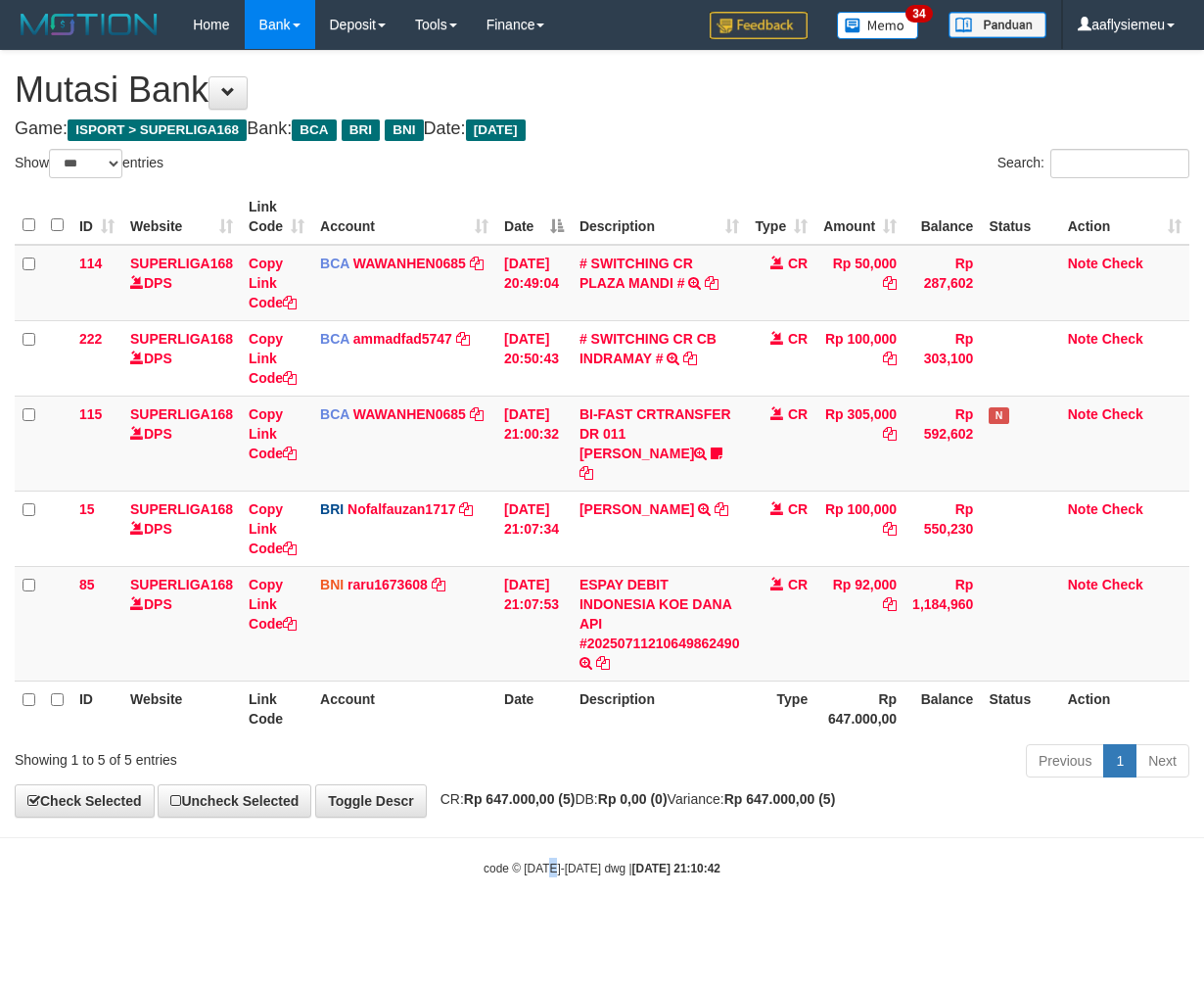 click on "Toggle navigation
Home
Bank
Account List
Load
By Website
Group
[ISPORT]													SUPERLIGA168
By Load Group (DPS)
34" at bounding box center (602, 463) 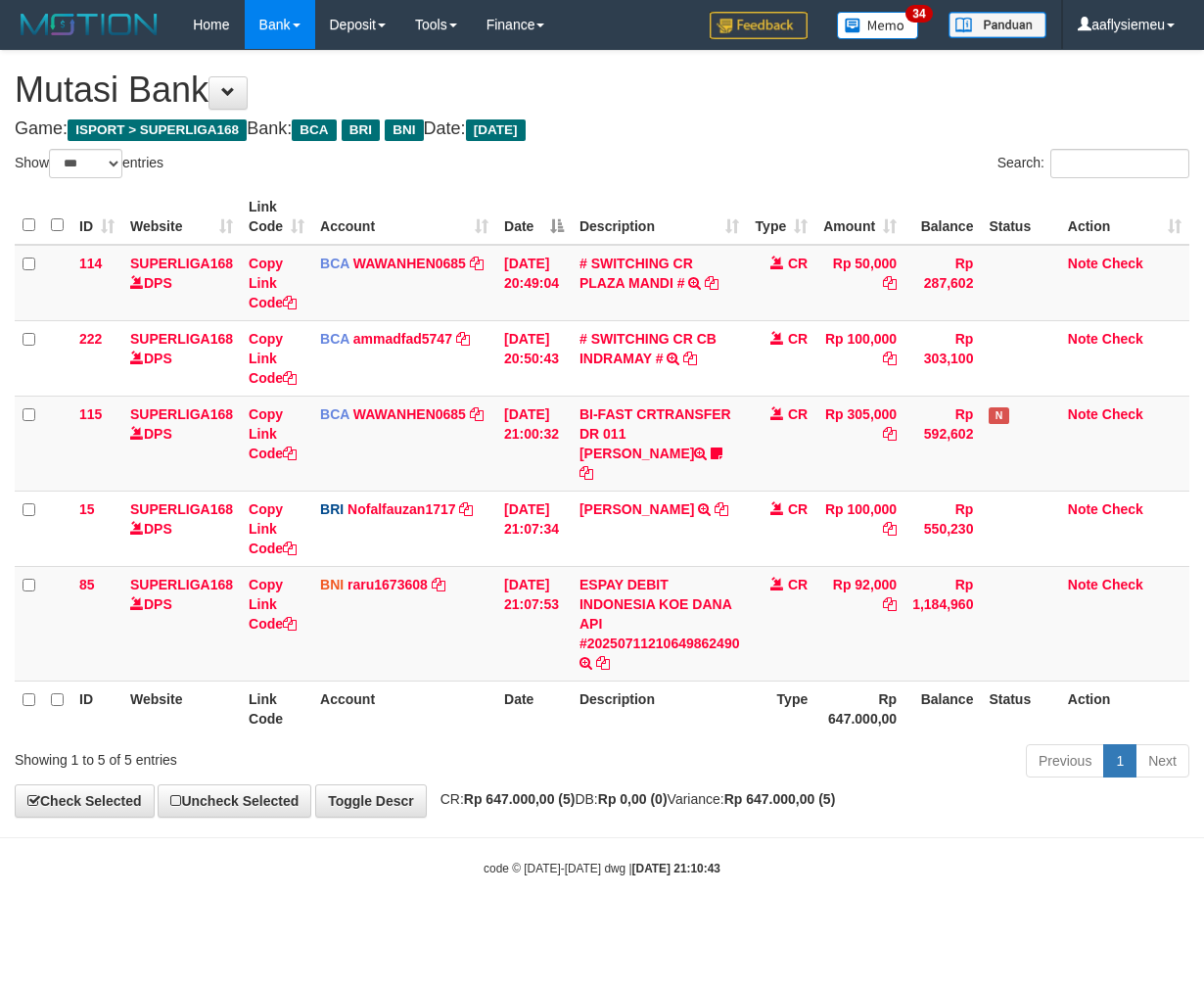 select on "***" 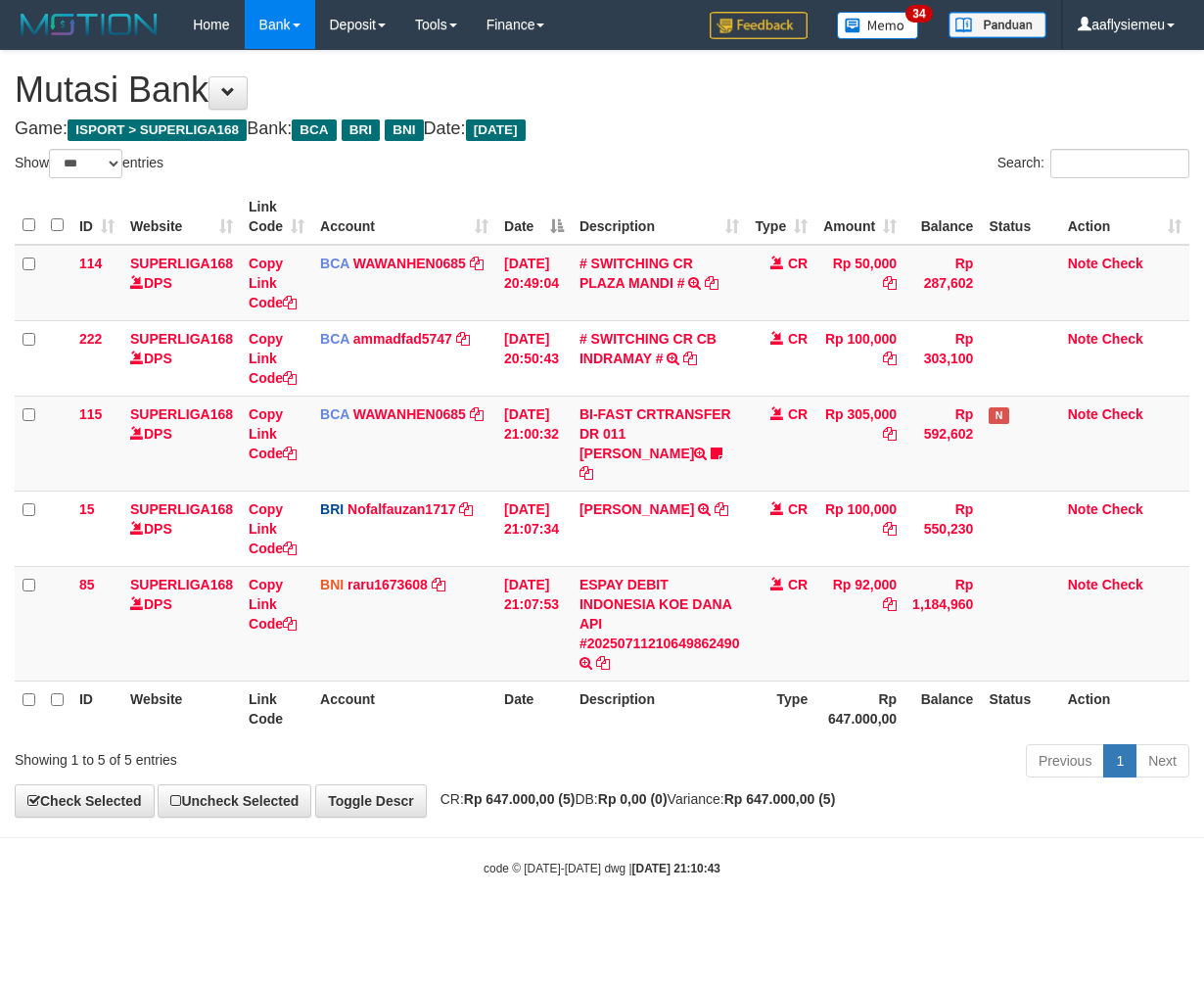 scroll, scrollTop: 0, scrollLeft: 0, axis: both 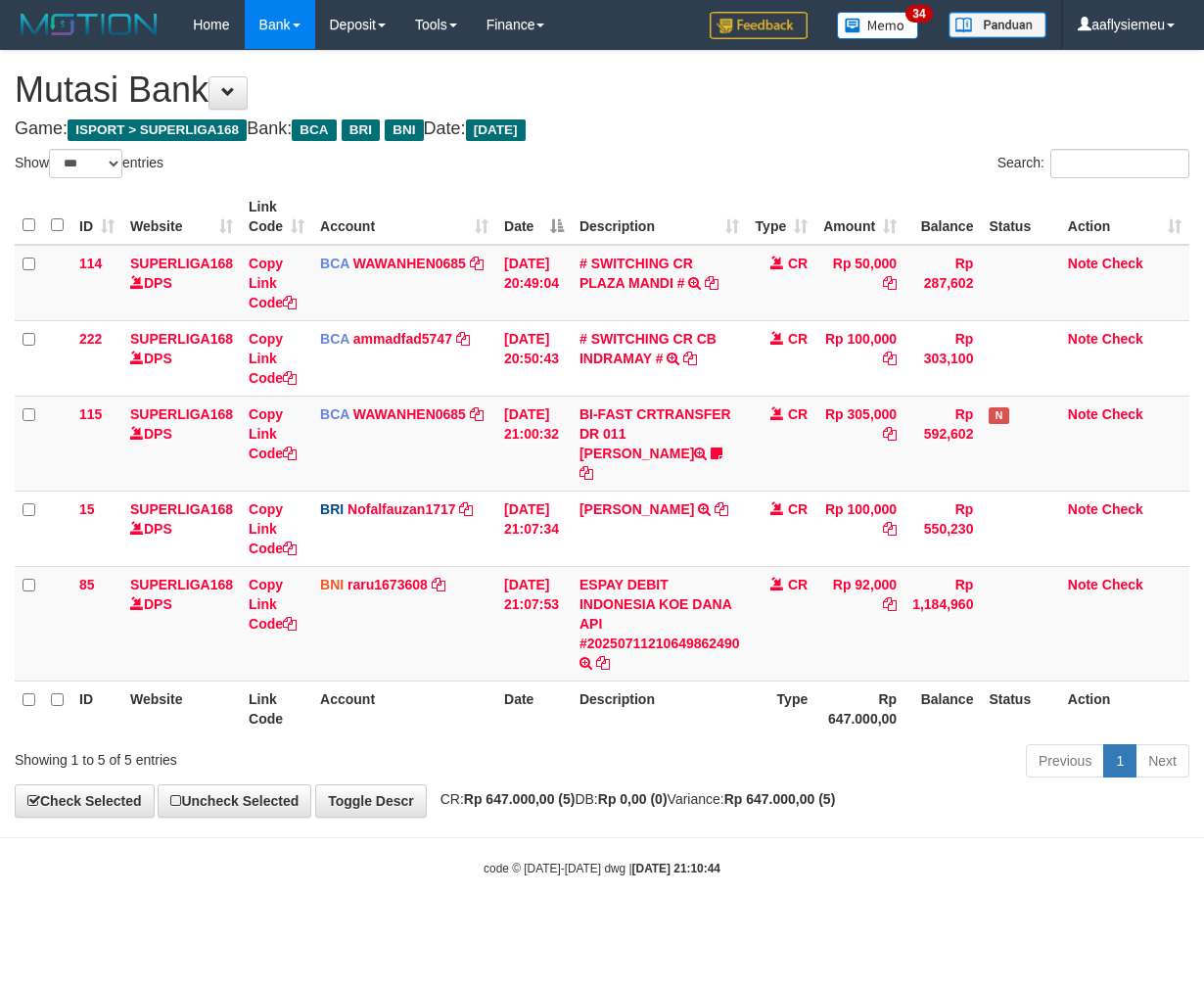 select on "***" 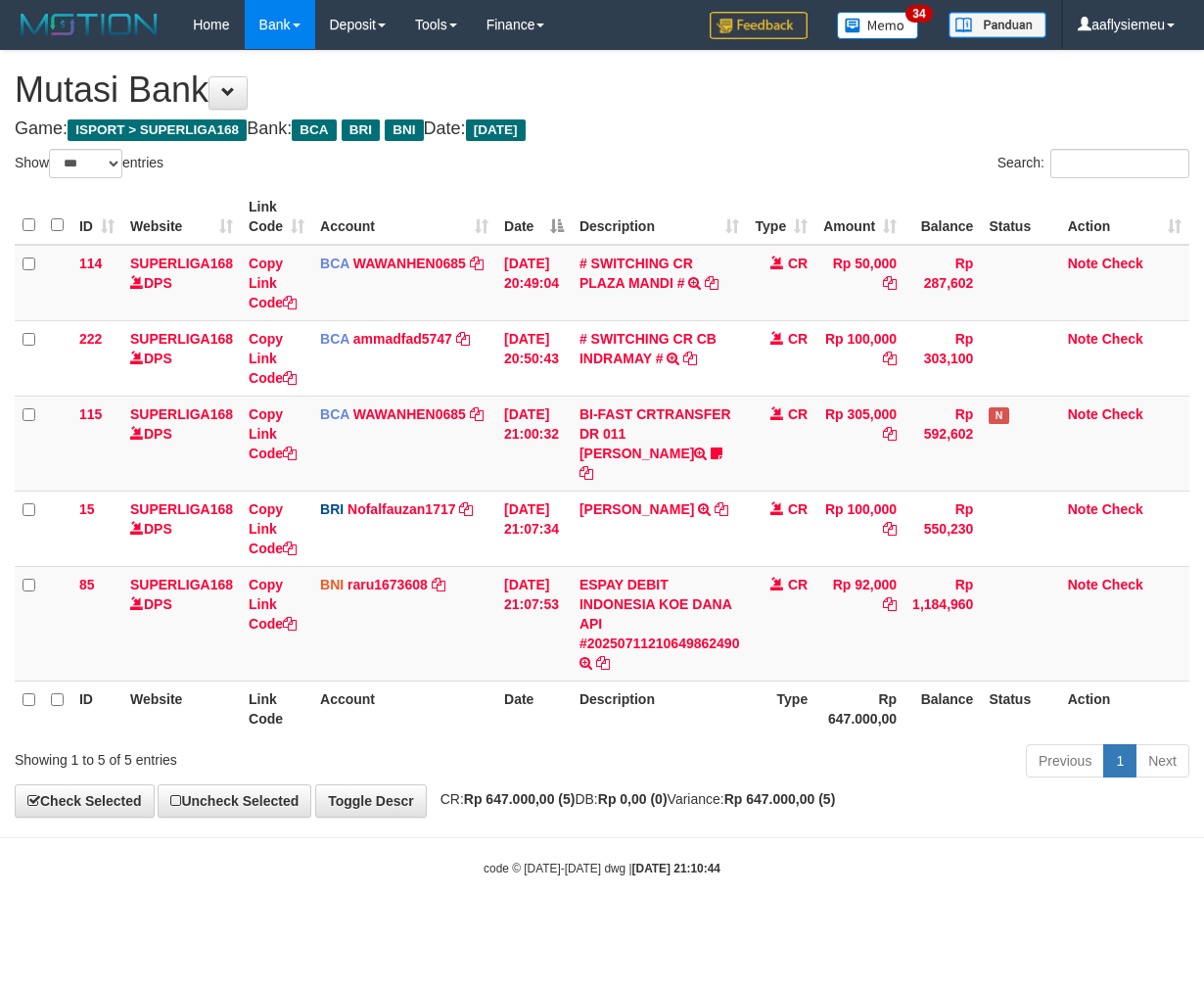 scroll, scrollTop: 0, scrollLeft: 0, axis: both 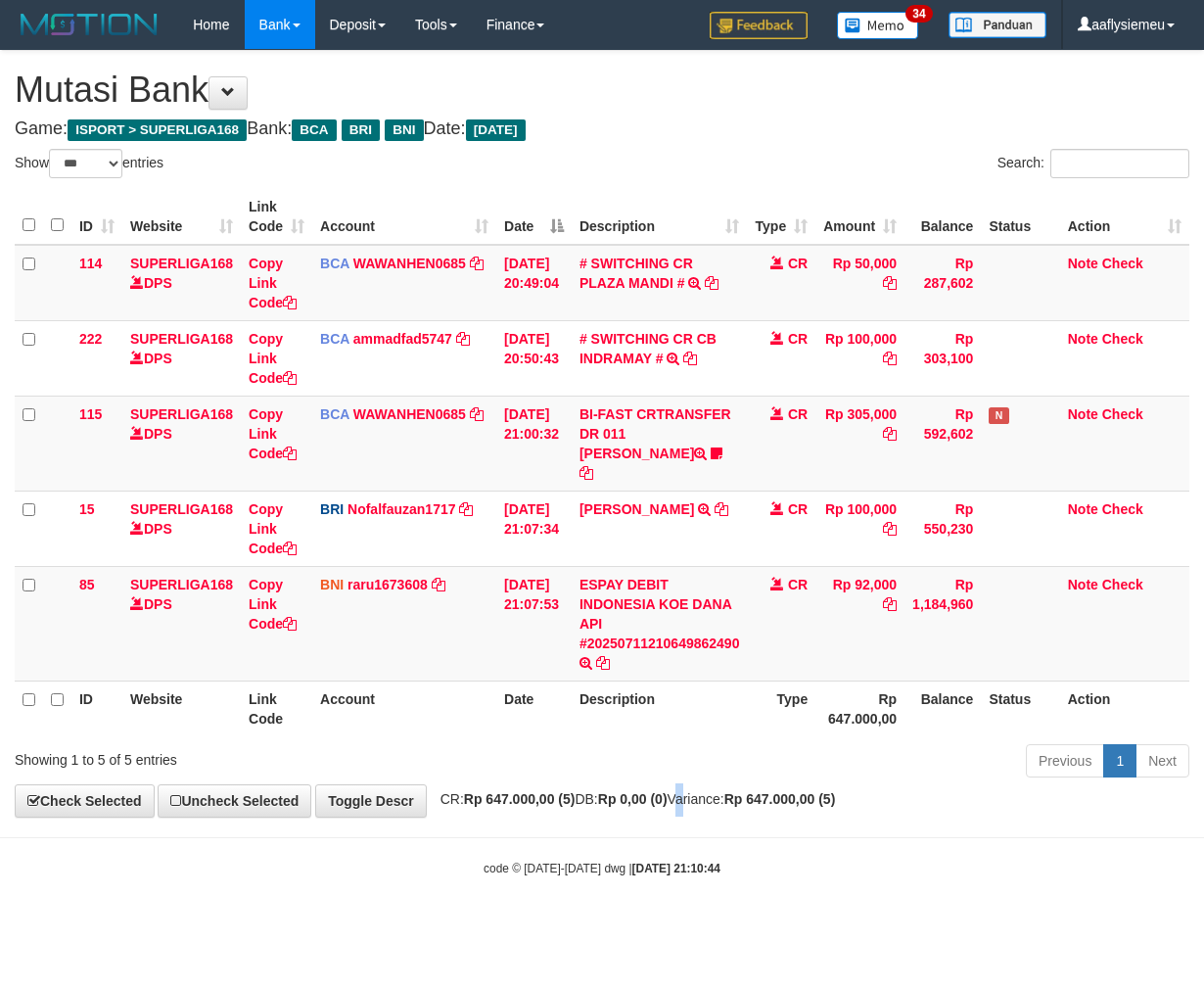 click on "**********" at bounding box center (602, 434) 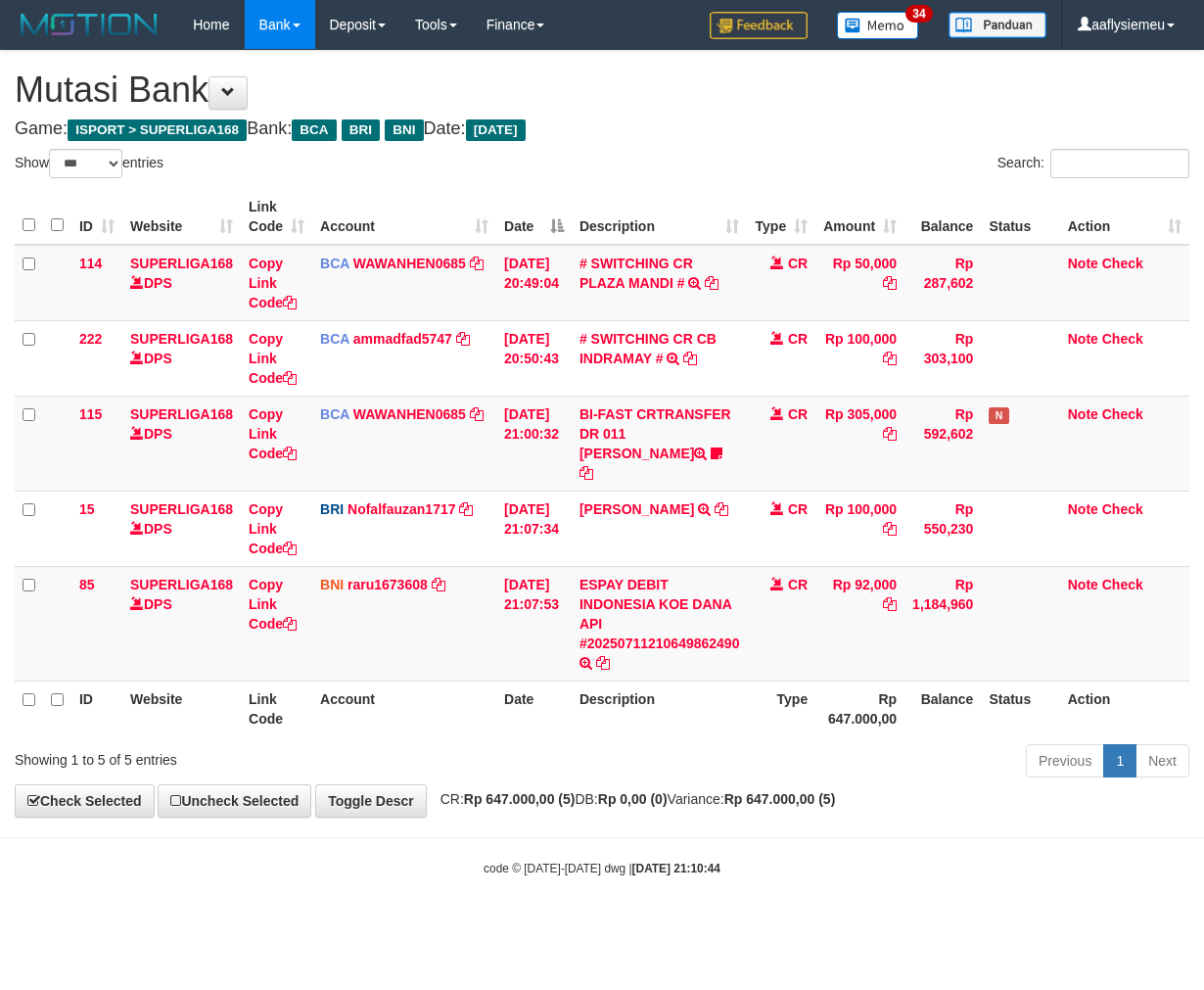 click on "**********" at bounding box center (602, 434) 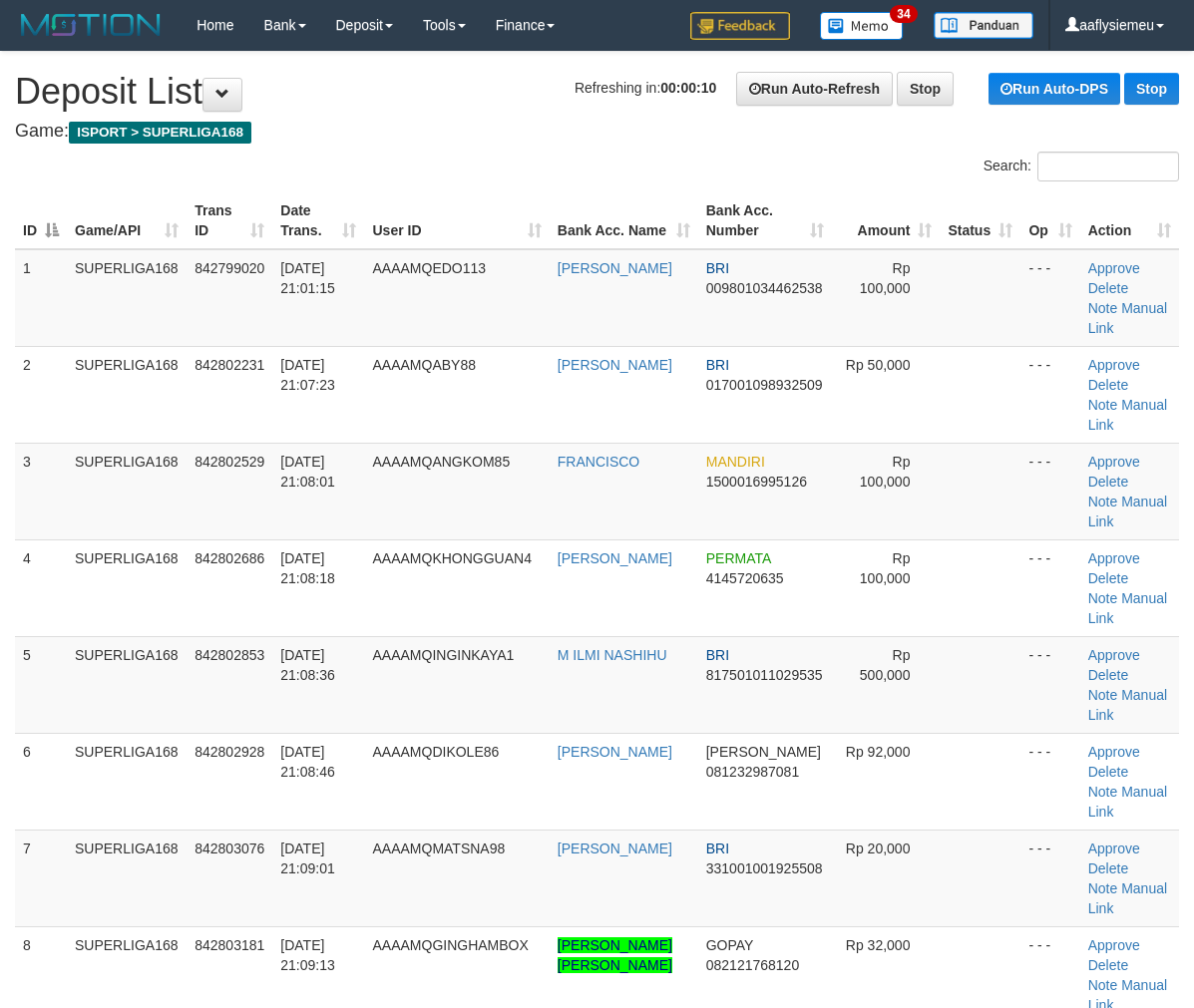 scroll, scrollTop: 664, scrollLeft: 0, axis: vertical 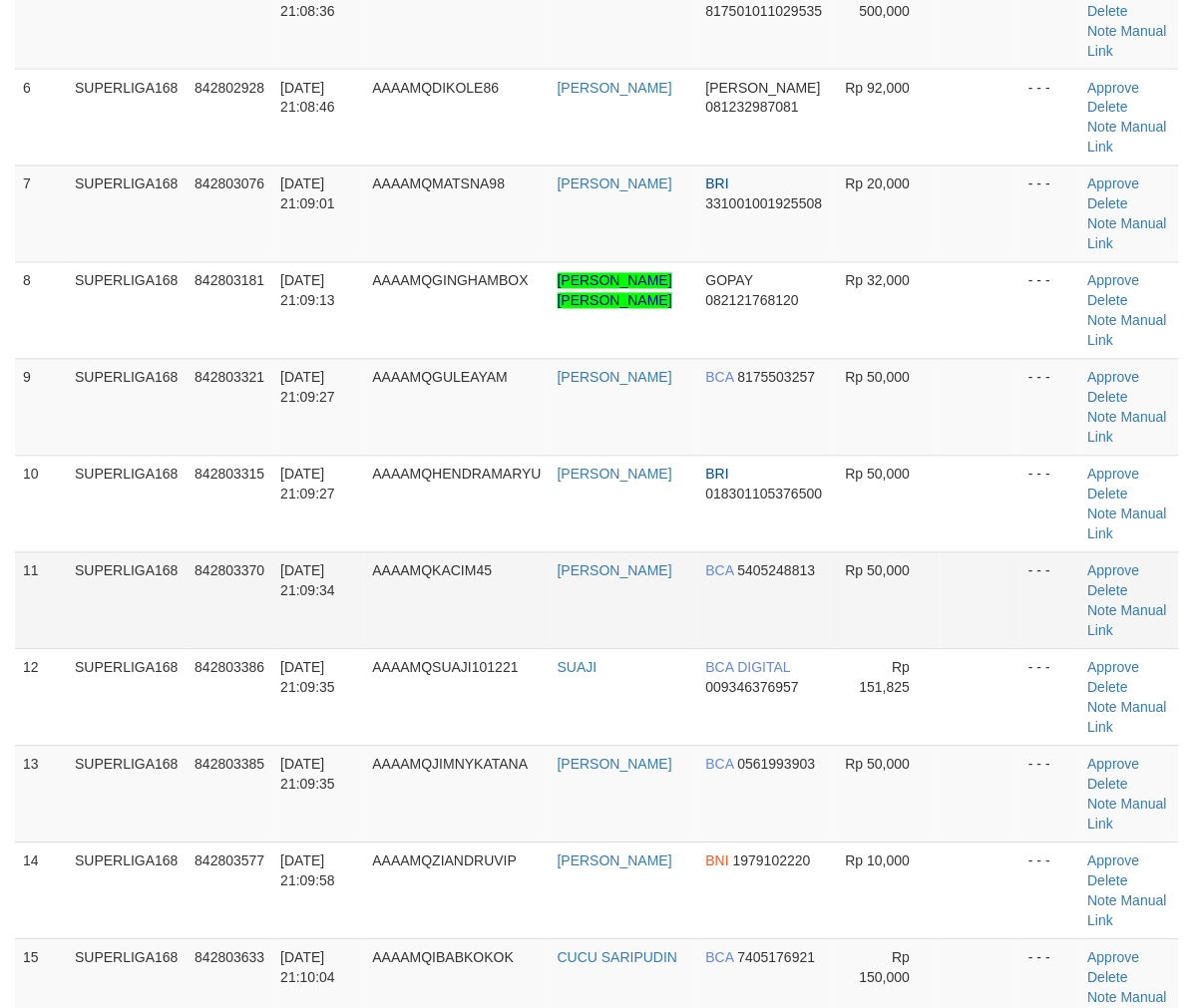 click on "SUPERLIGA168" at bounding box center [127, 600] 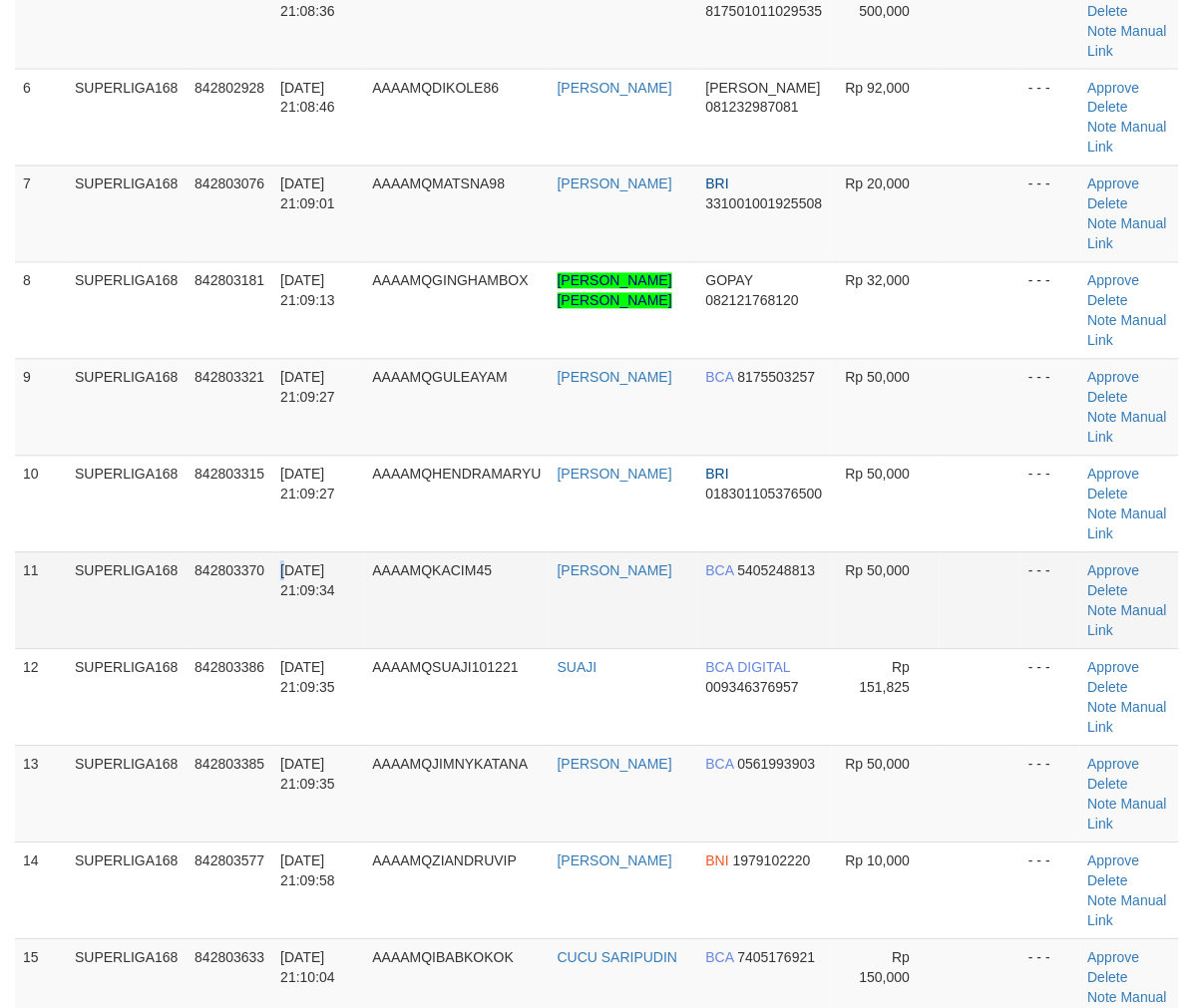 click on "[DATE] 21:09:34" at bounding box center (307, 581) 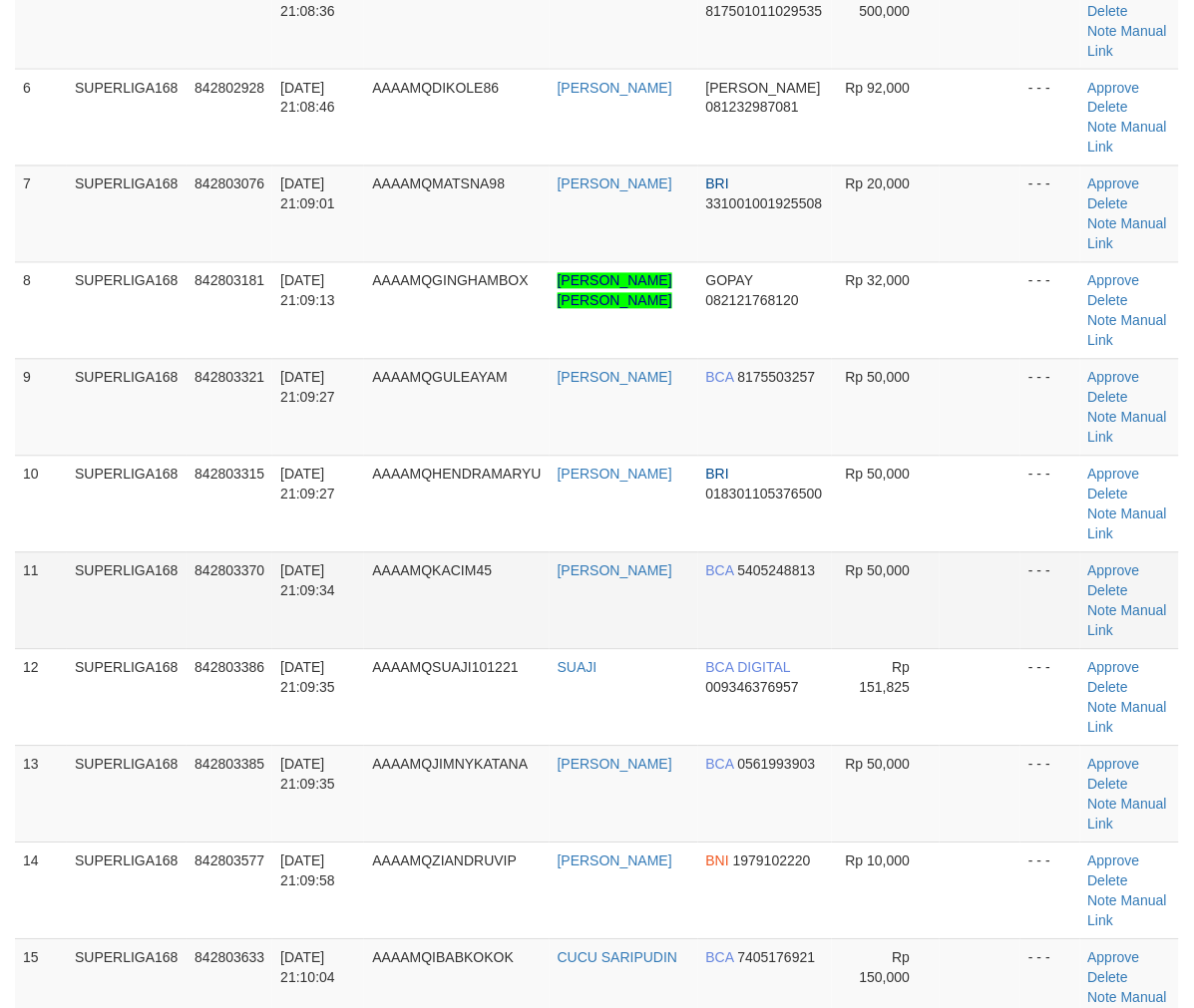 click on "842803370" at bounding box center [229, 600] 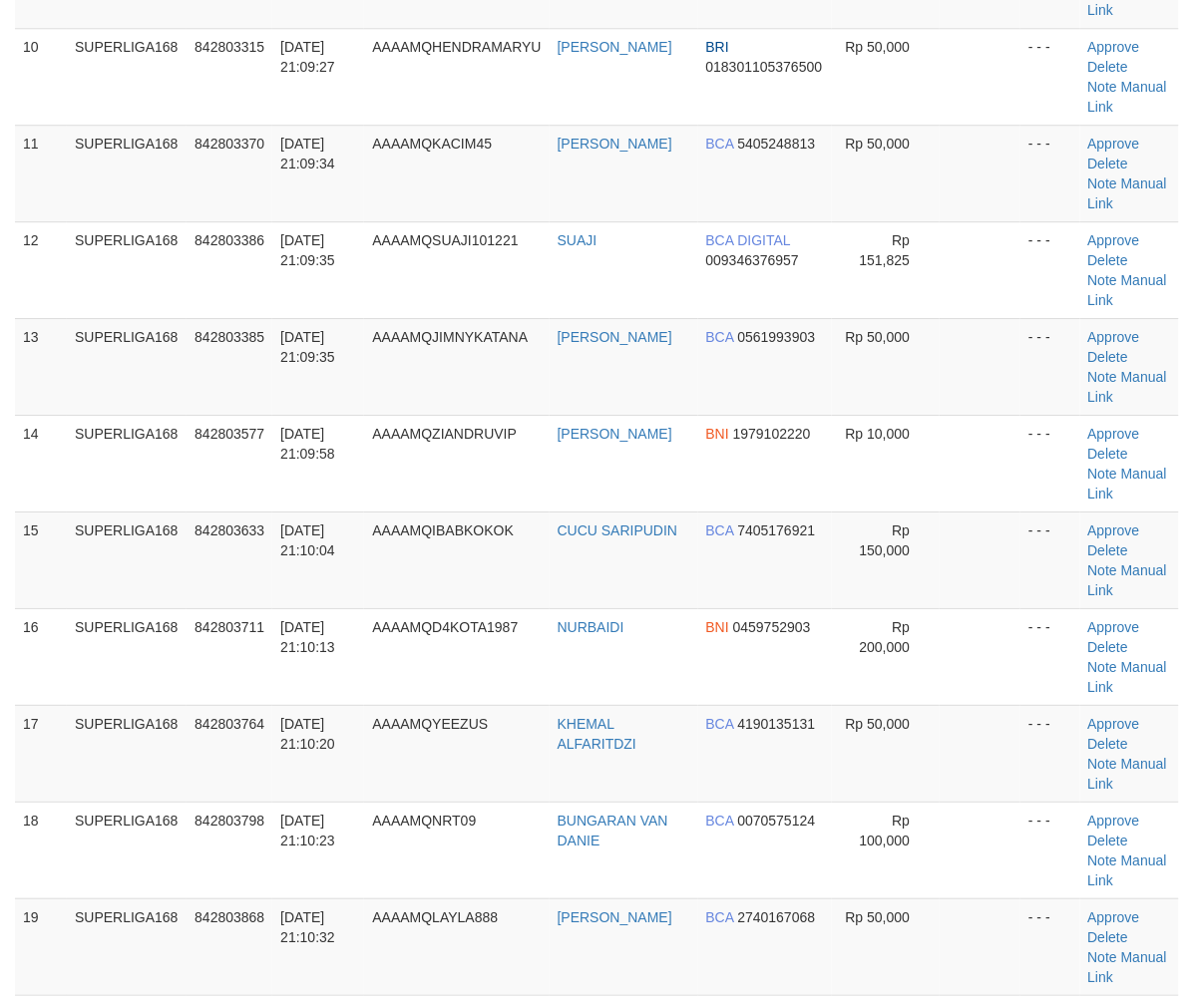scroll, scrollTop: 1218, scrollLeft: 0, axis: vertical 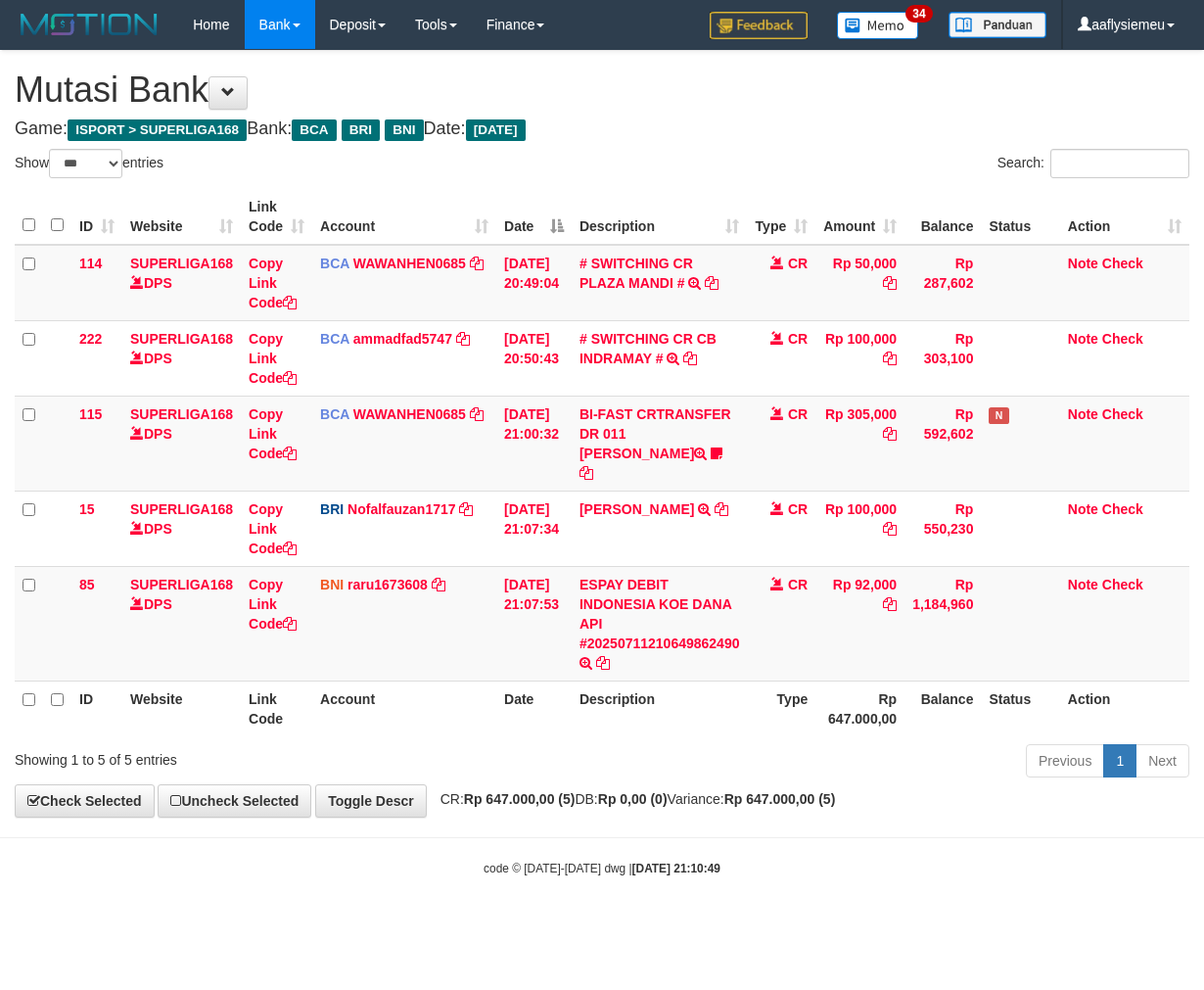 select on "***" 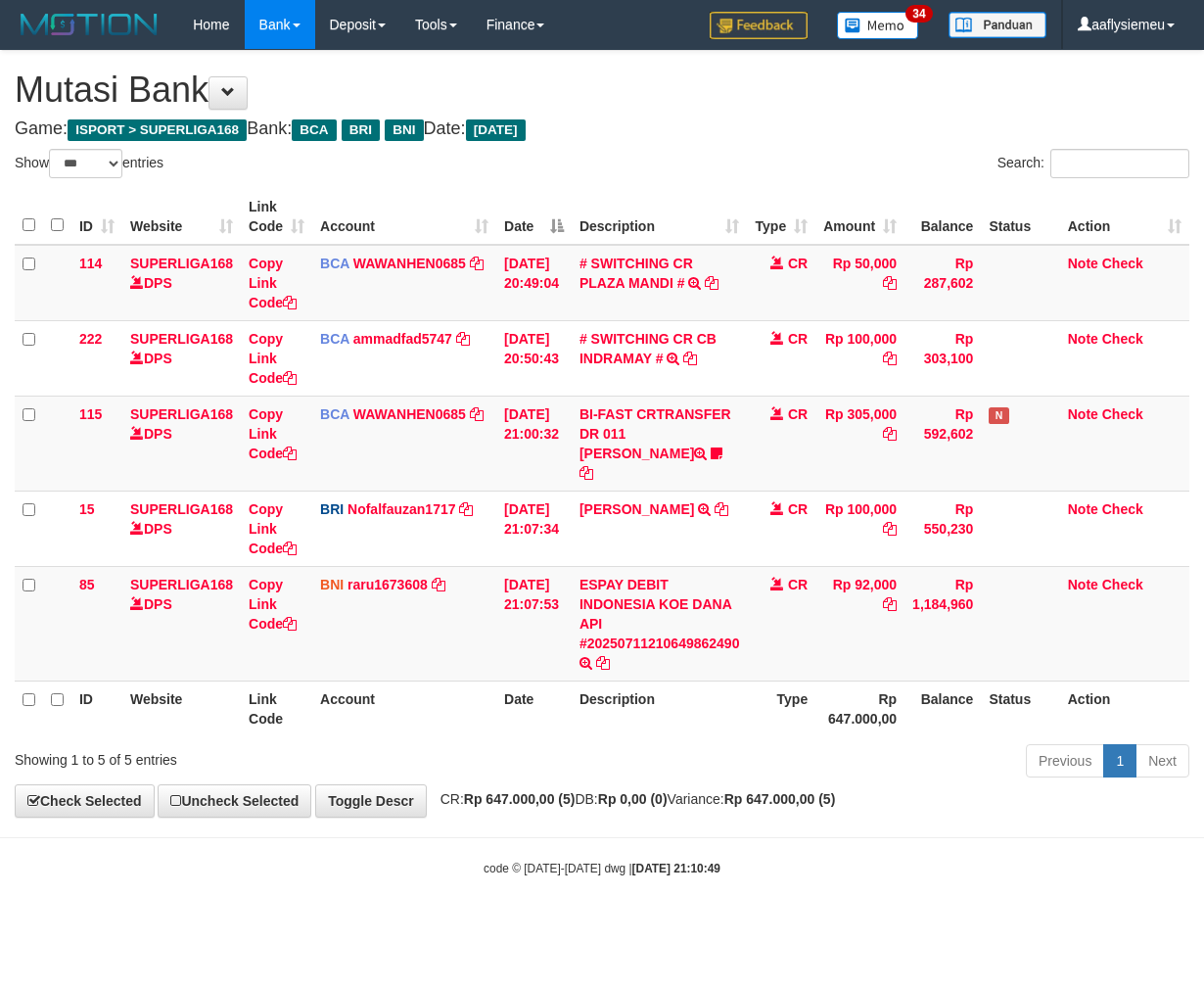scroll, scrollTop: 0, scrollLeft: 0, axis: both 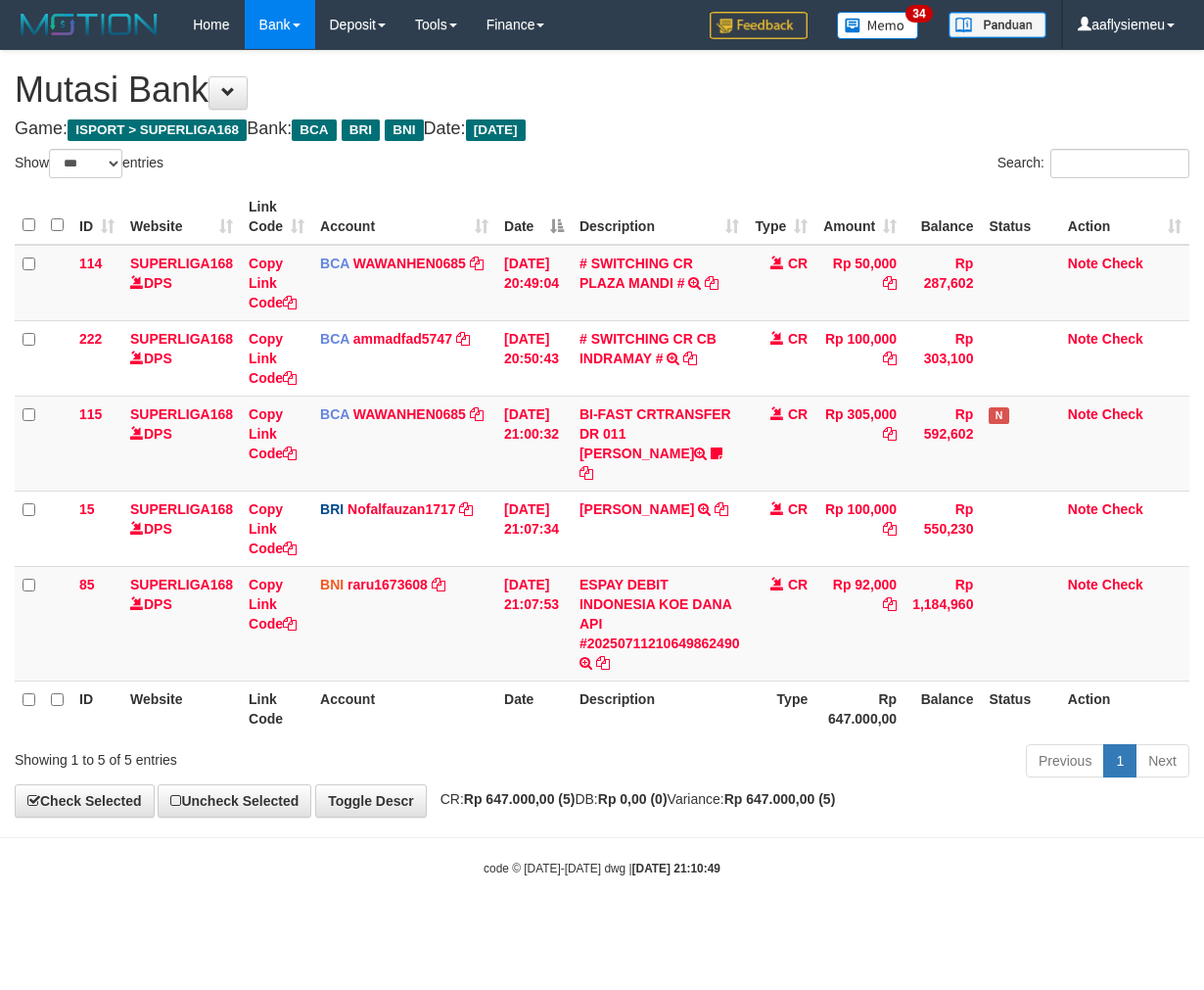 select on "***" 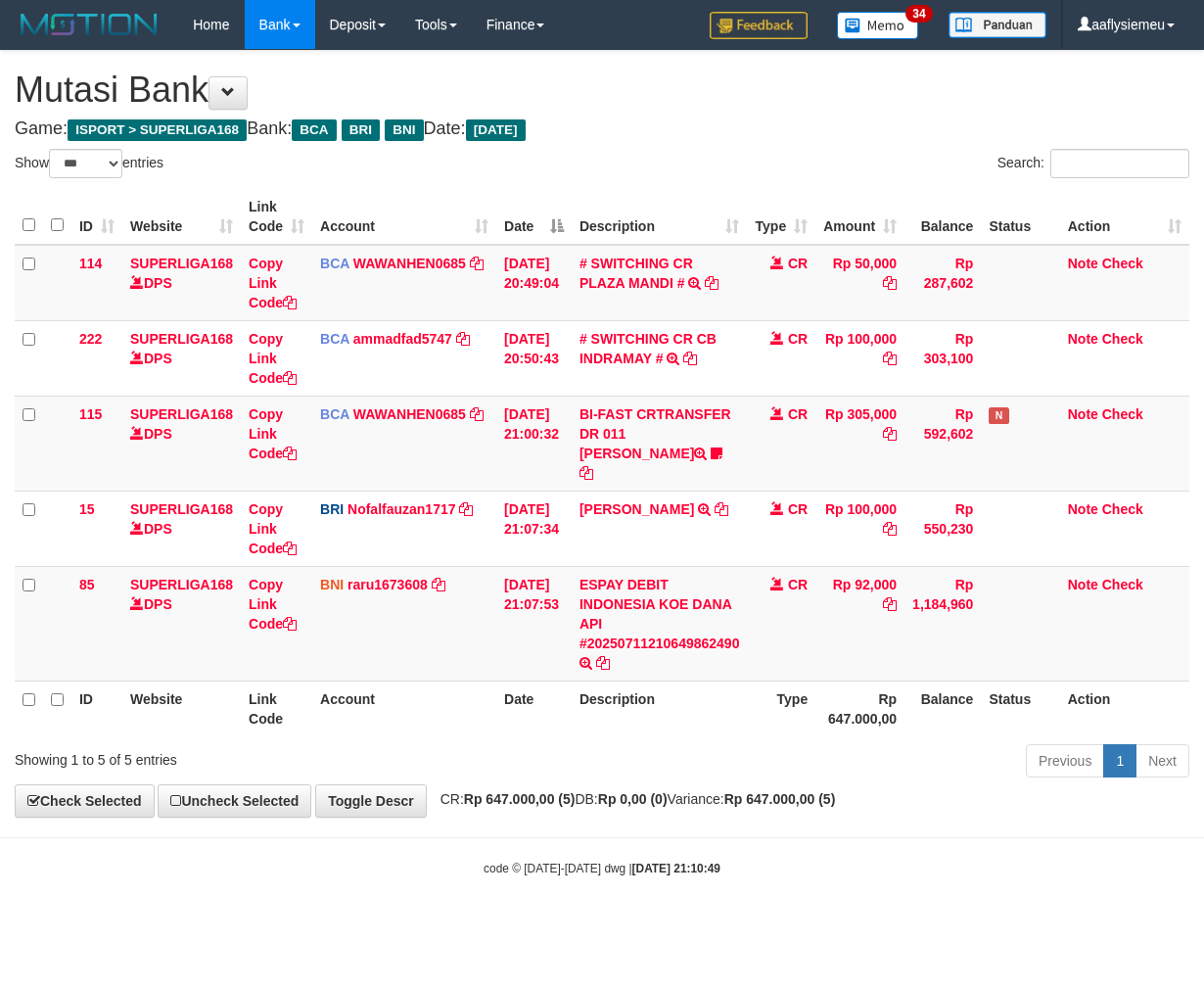 scroll, scrollTop: 0, scrollLeft: 0, axis: both 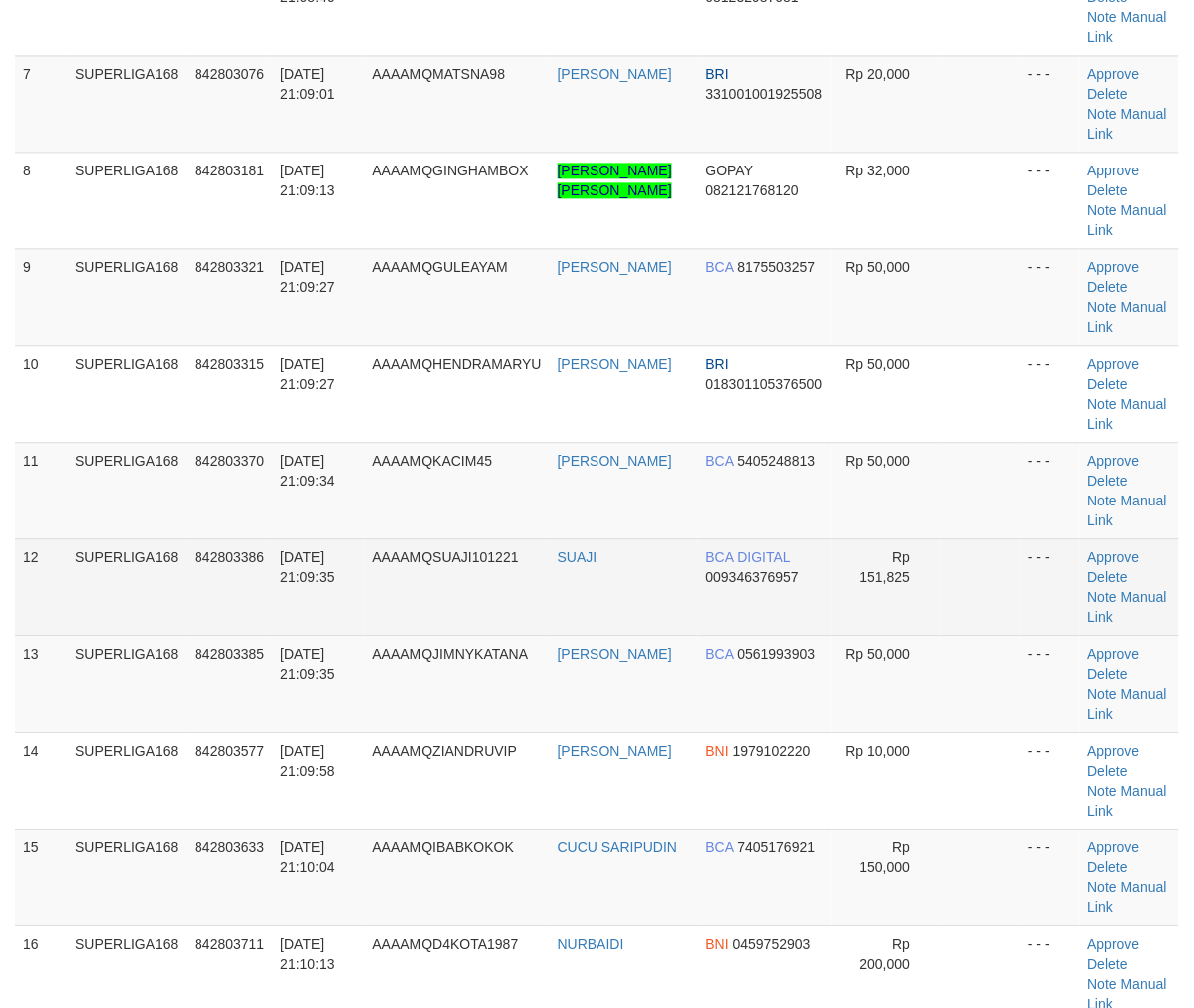 click on "[DATE] 21:09:35" at bounding box center [318, 586] 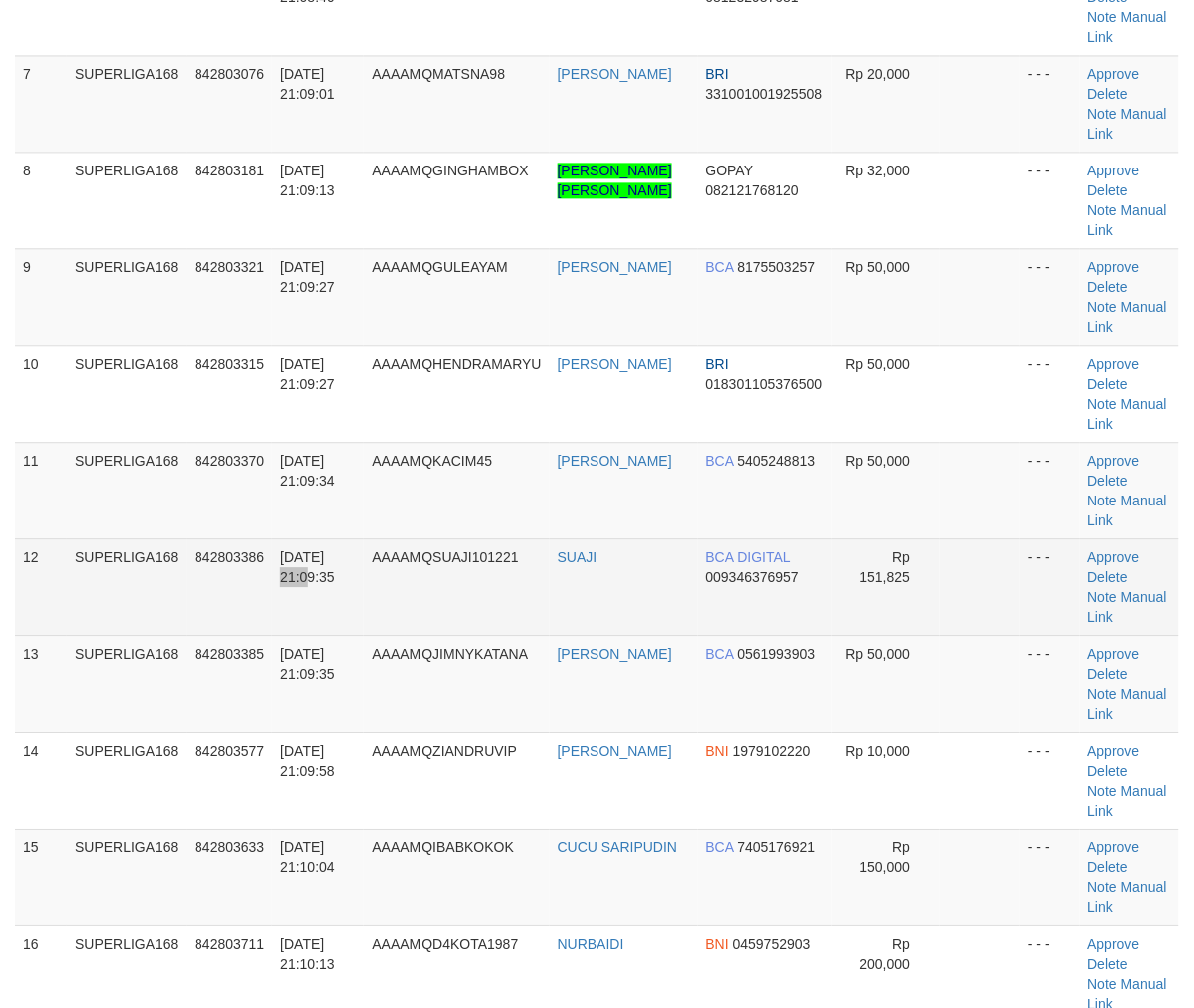 click on "[DATE] 21:09:35" at bounding box center [318, 586] 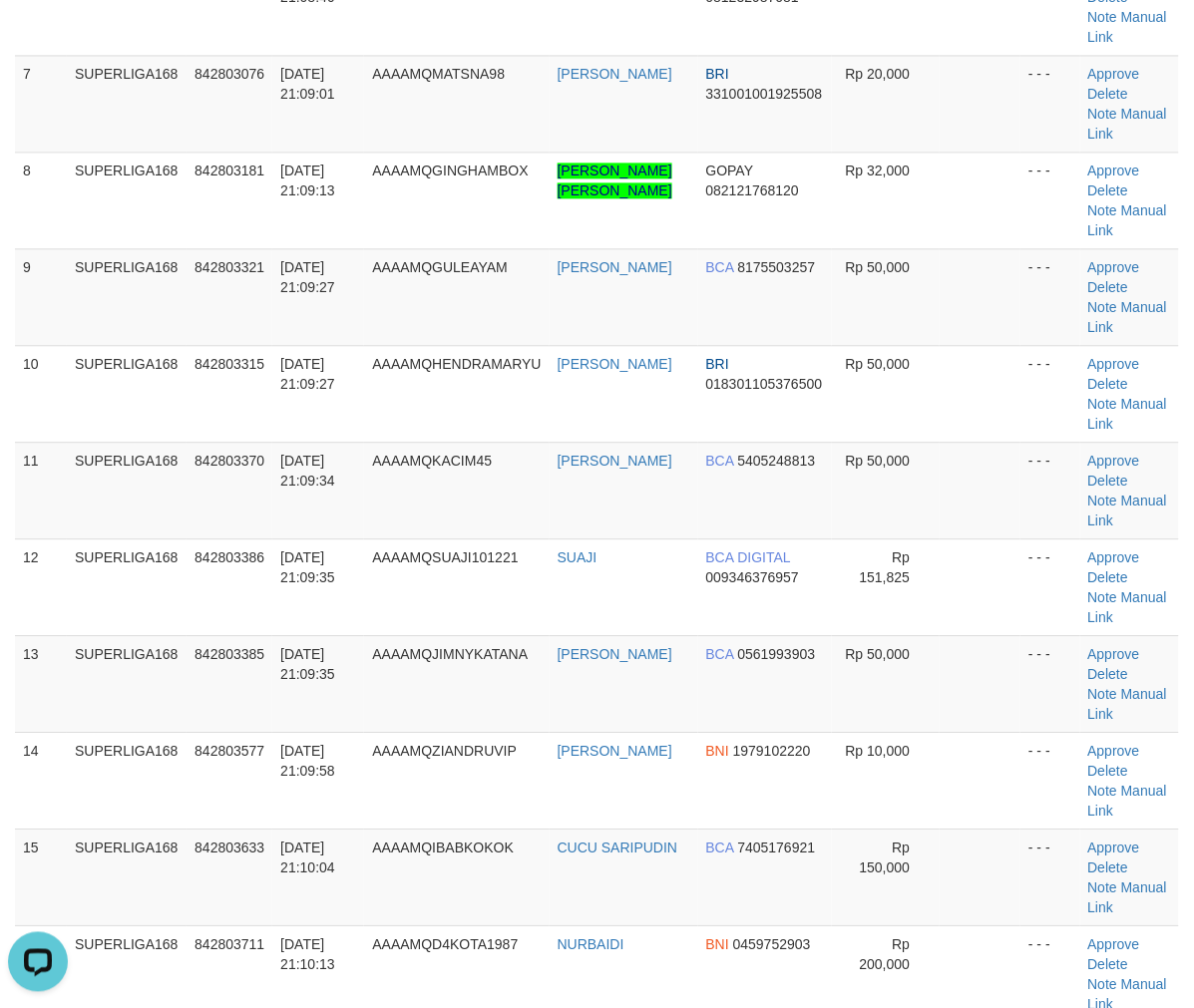 scroll, scrollTop: 0, scrollLeft: 0, axis: both 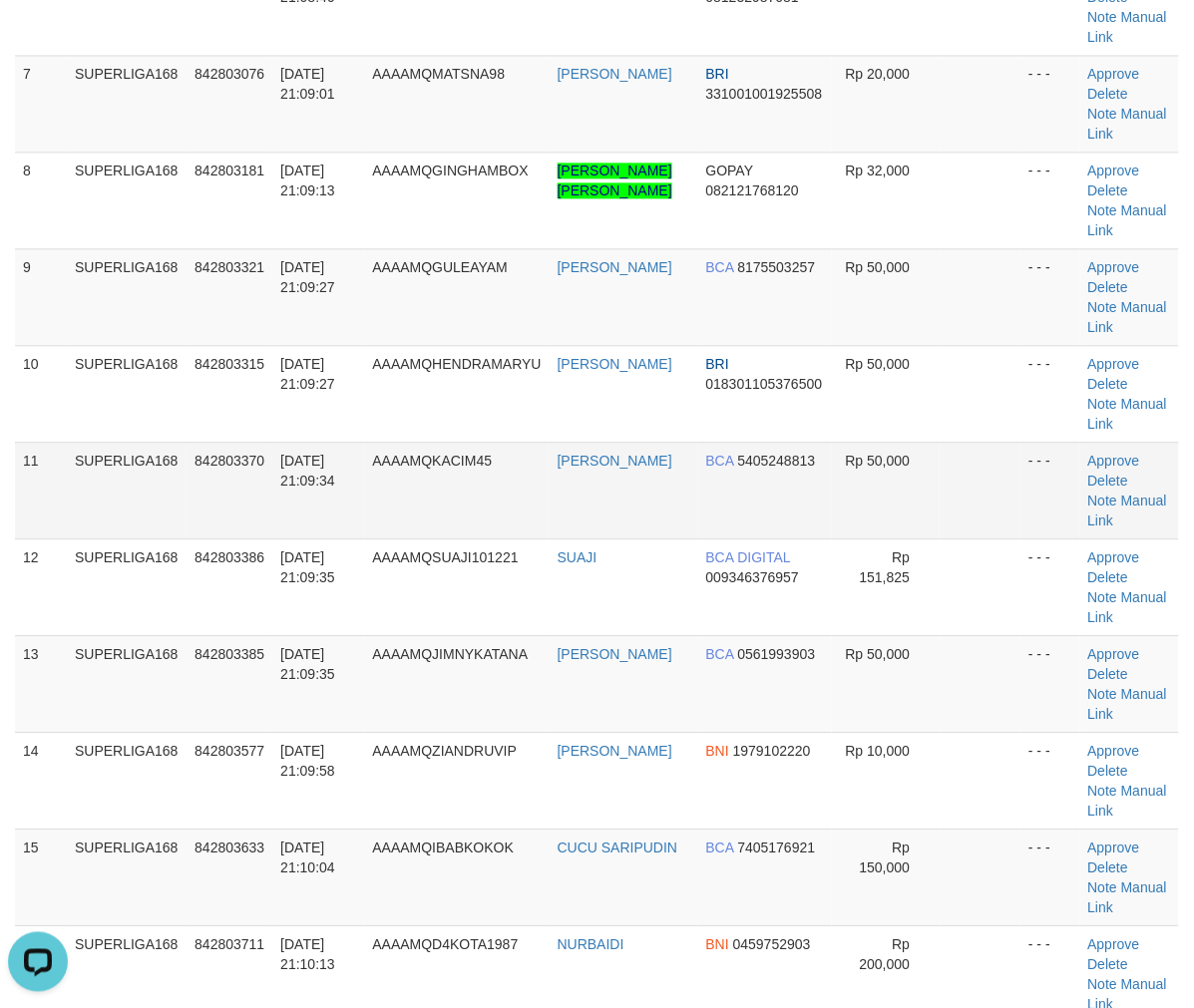 click on "11
SUPERLIGA168
842803370
11/07/2025 21:09:34
AAAAMQKACIM45
IDA NURAENI
BCA
5405248813
Rp 50,000
- - -
Approve
Delete
Note
Manual Link" at bounding box center (597, 490) 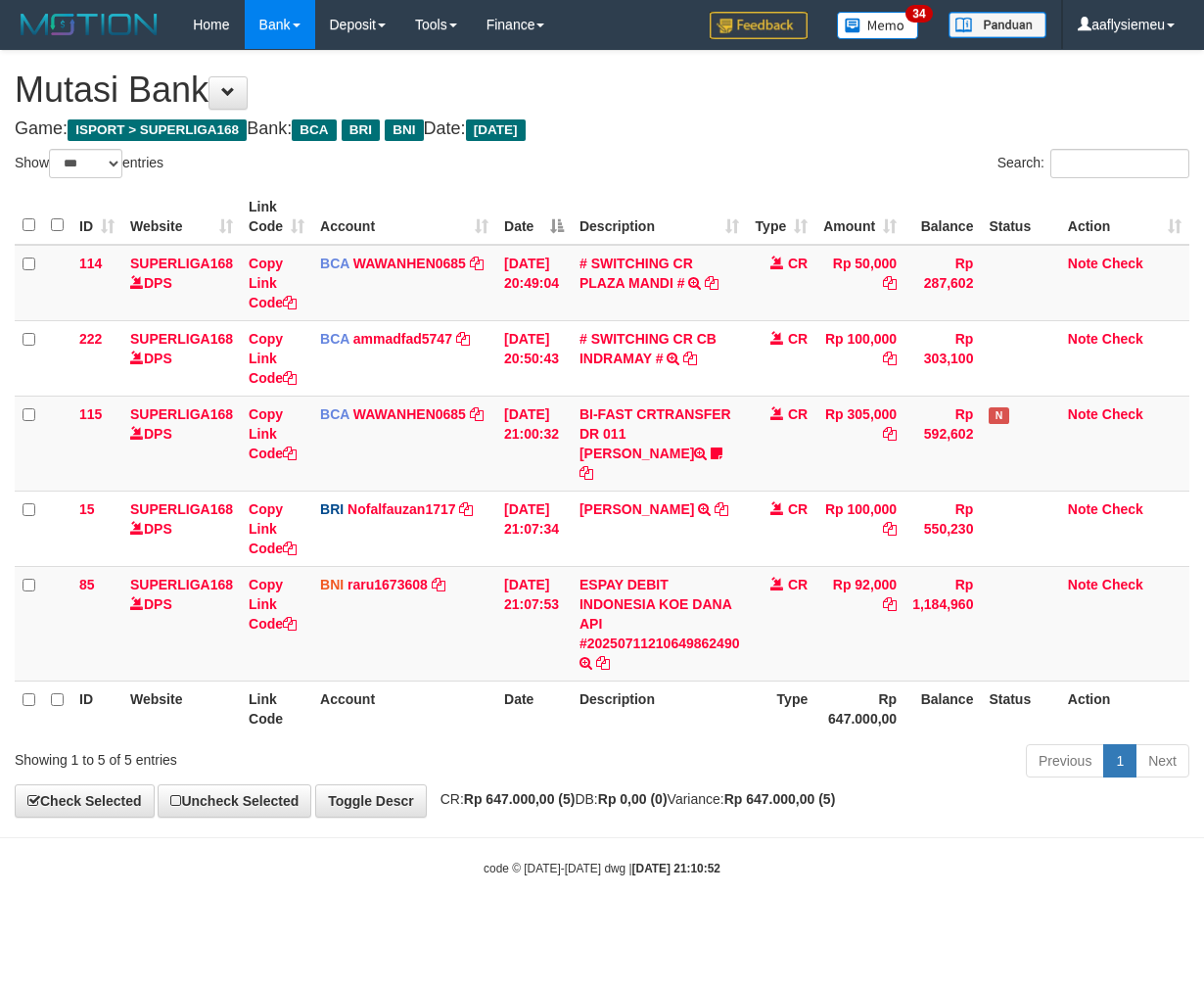 select on "***" 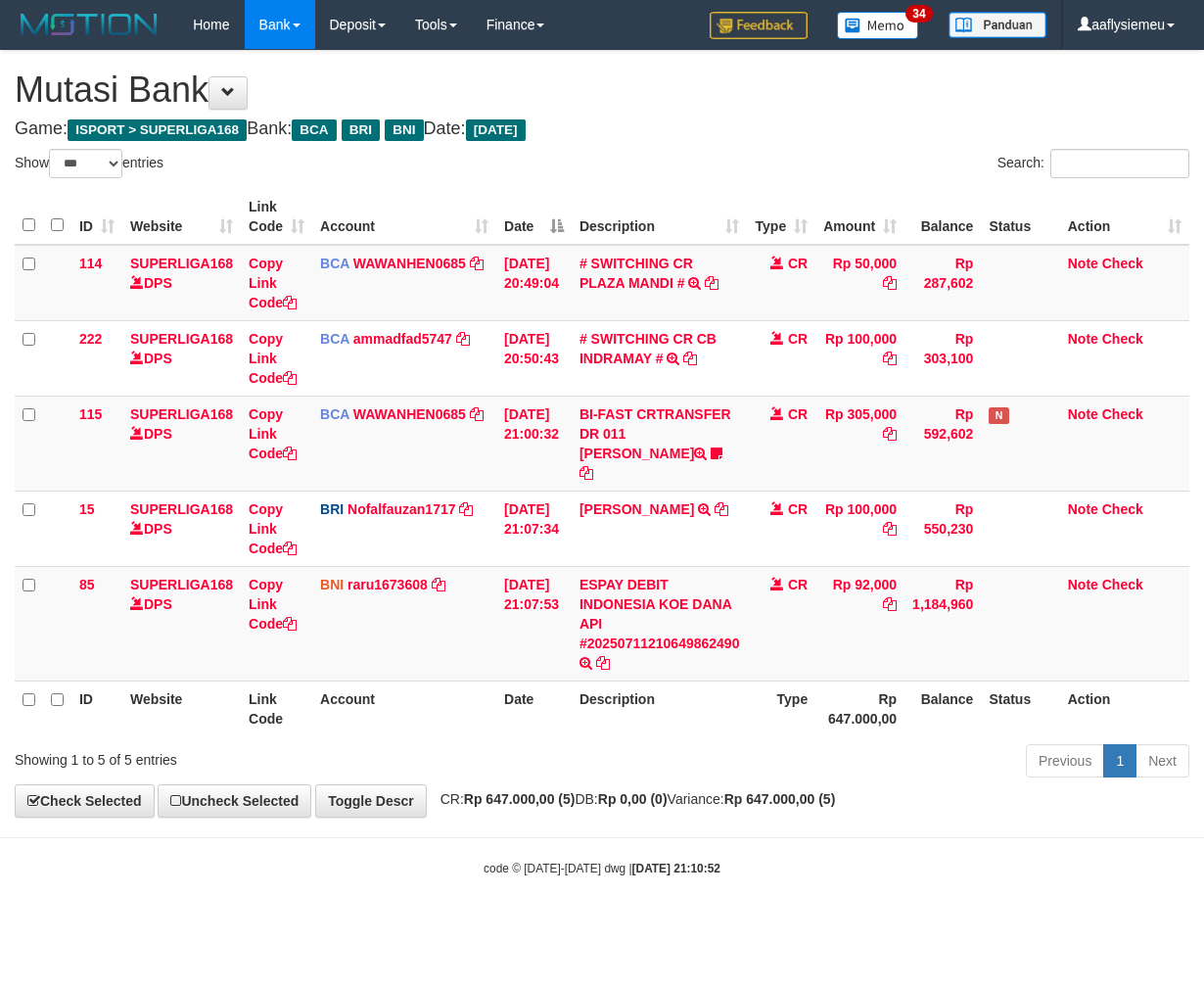 scroll, scrollTop: 0, scrollLeft: 0, axis: both 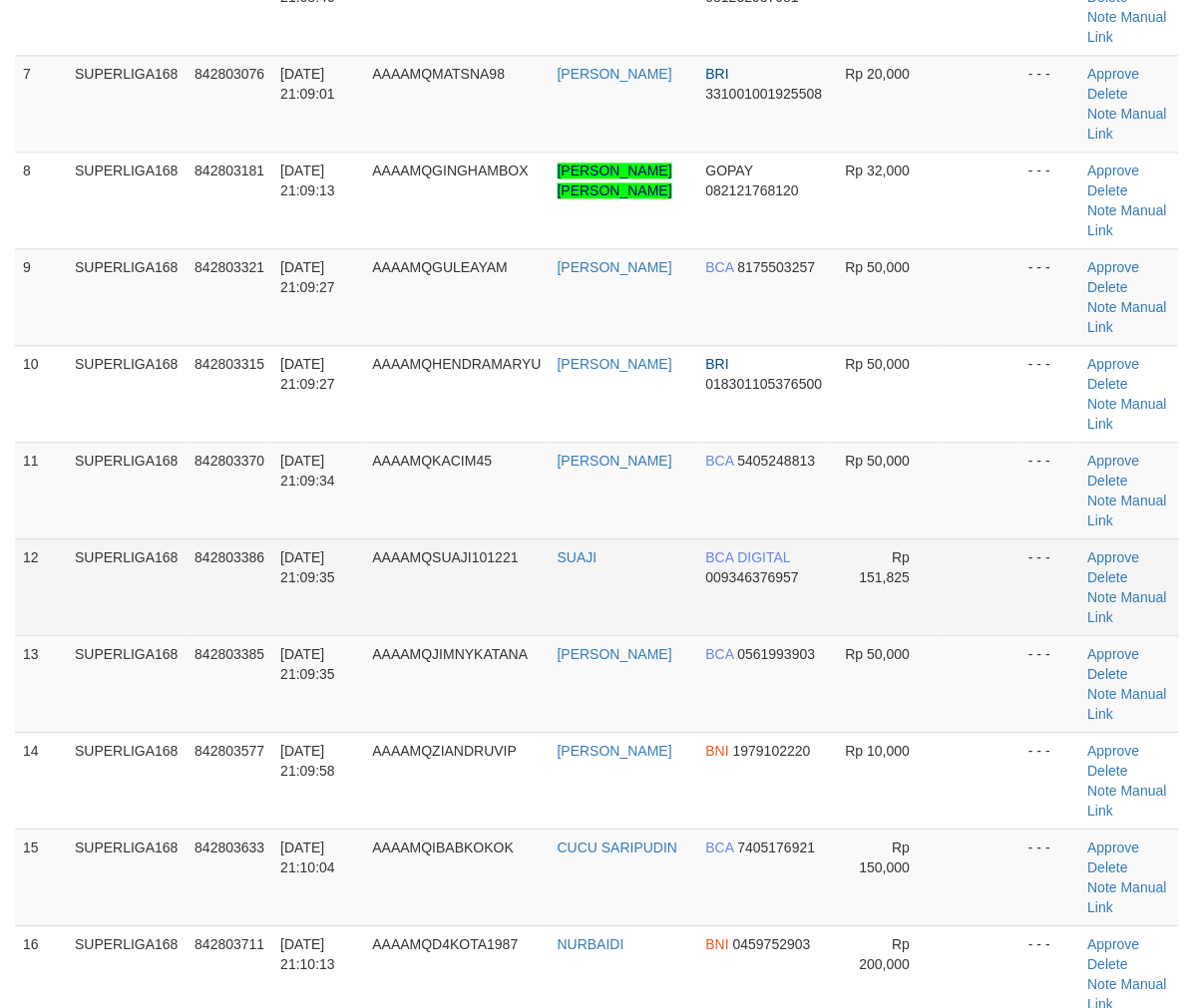 click on "AAAAMQSUAJI101221" at bounding box center [456, 586] 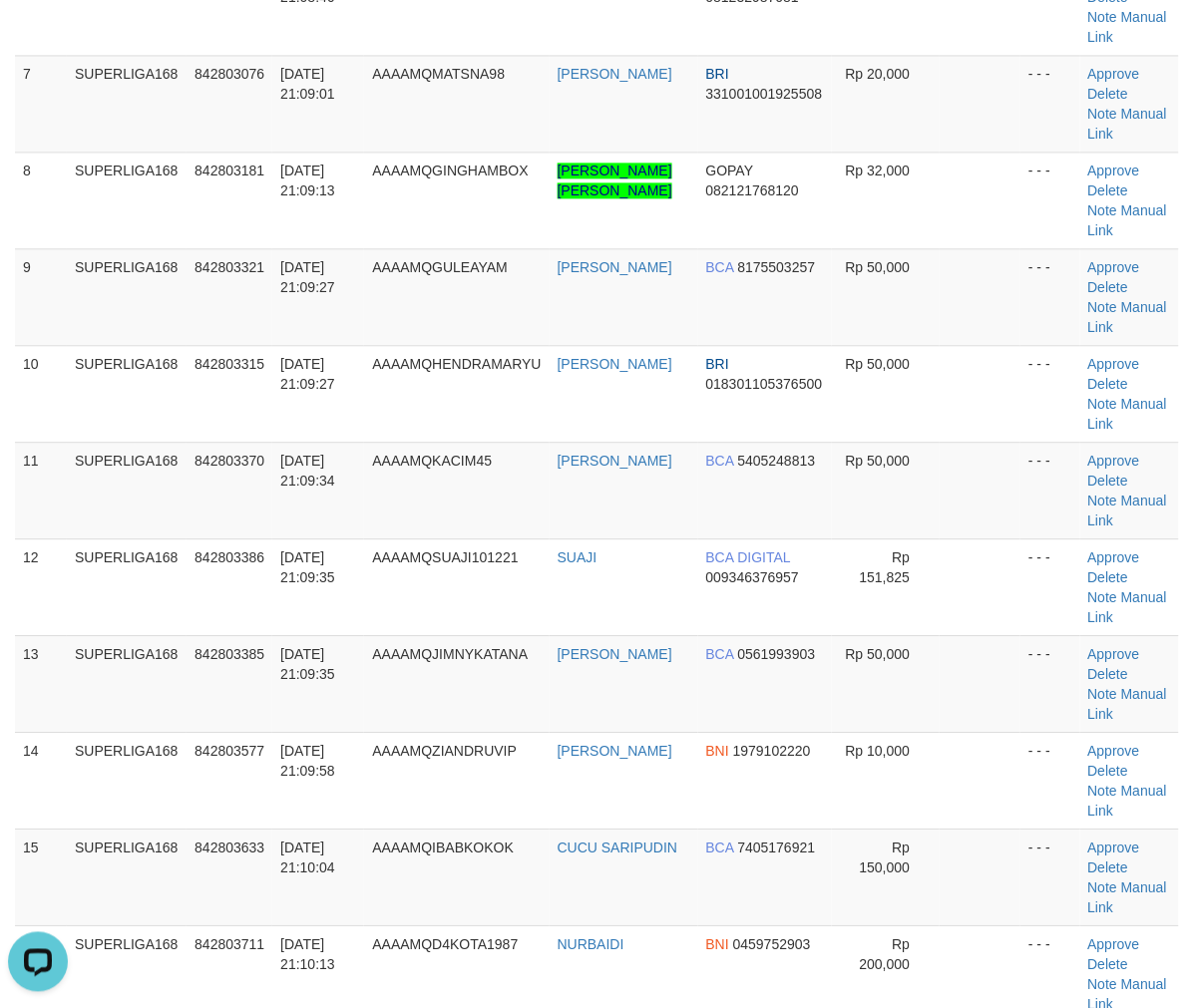 scroll, scrollTop: 0, scrollLeft: 0, axis: both 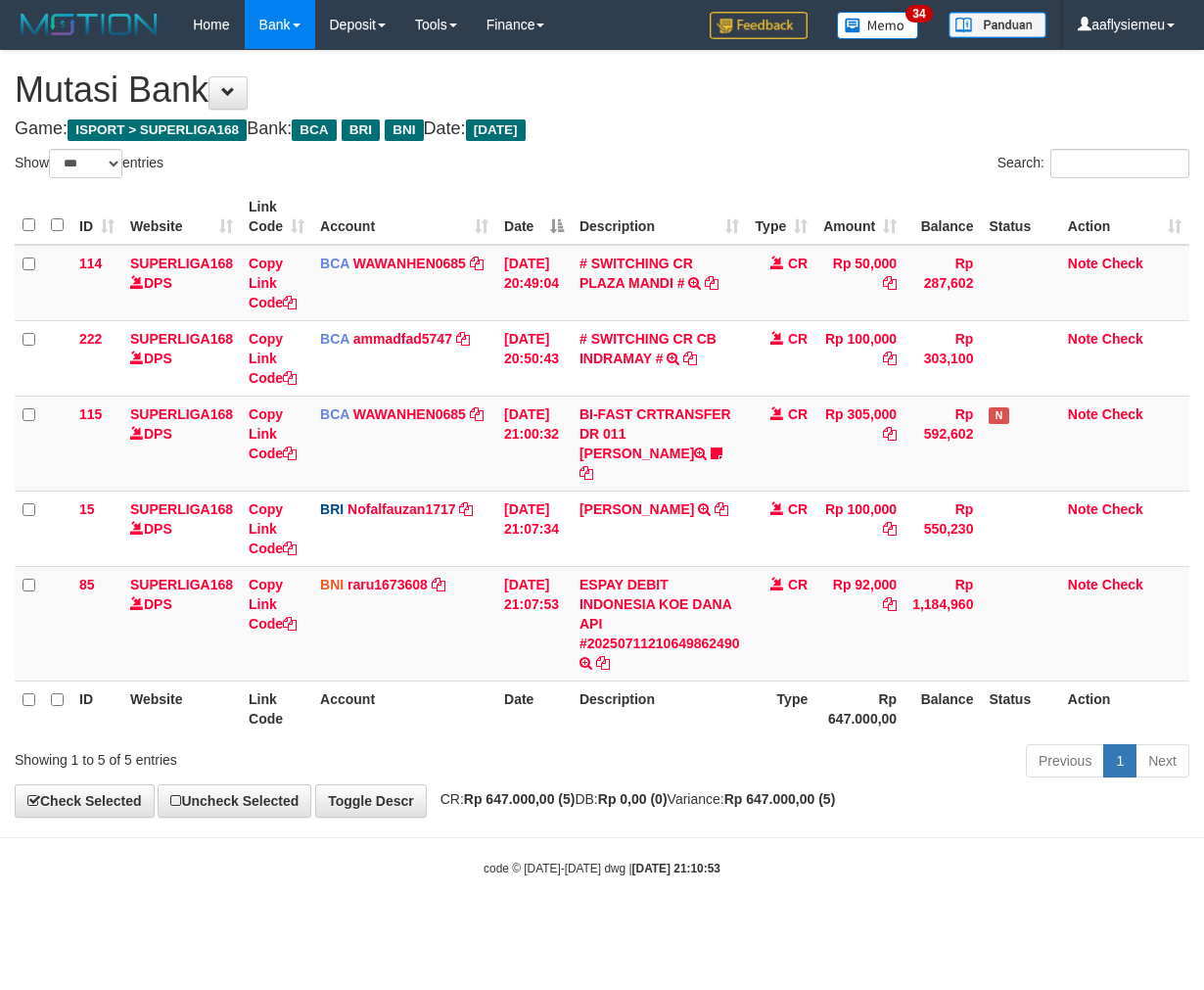 select on "***" 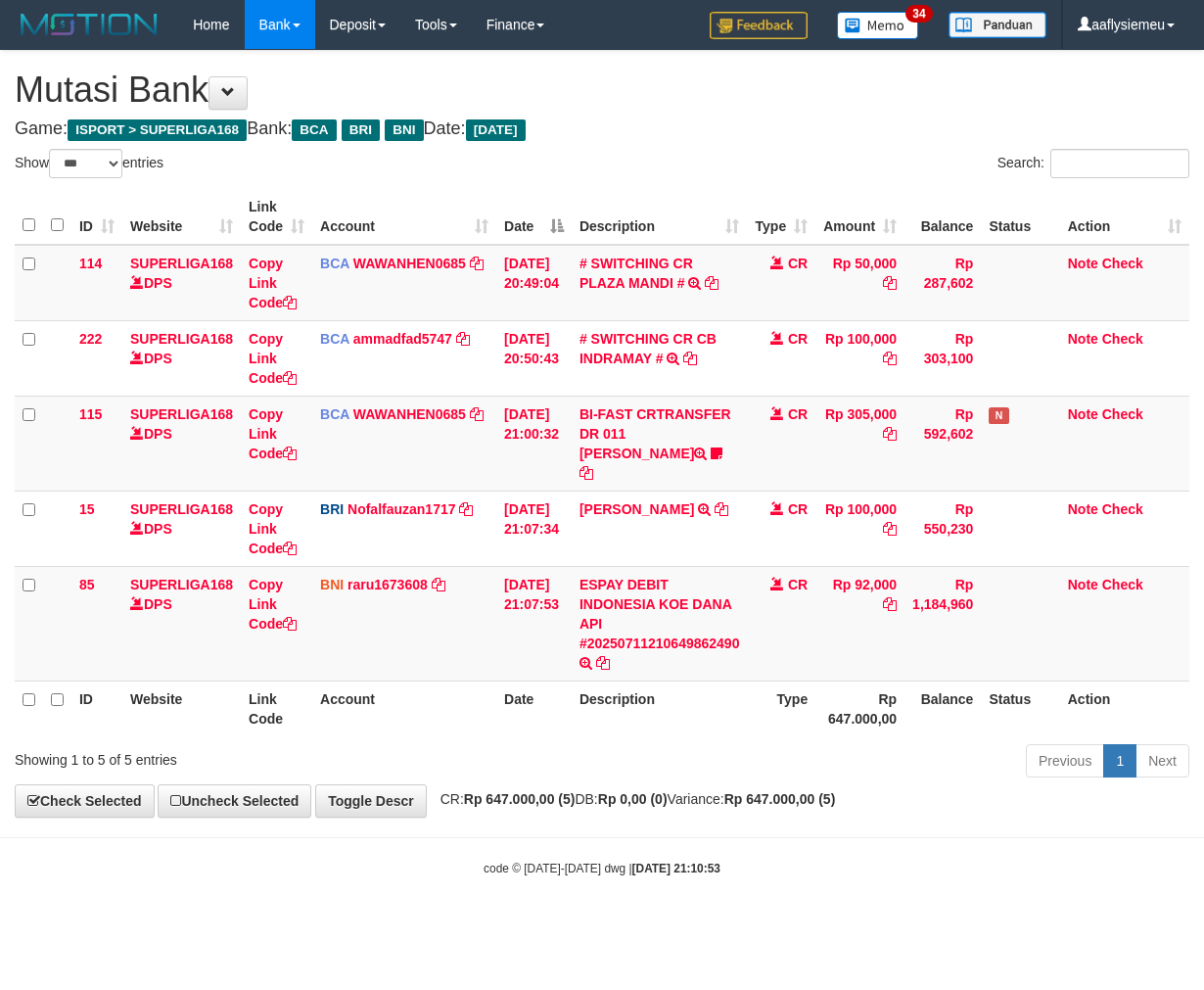scroll, scrollTop: 0, scrollLeft: 0, axis: both 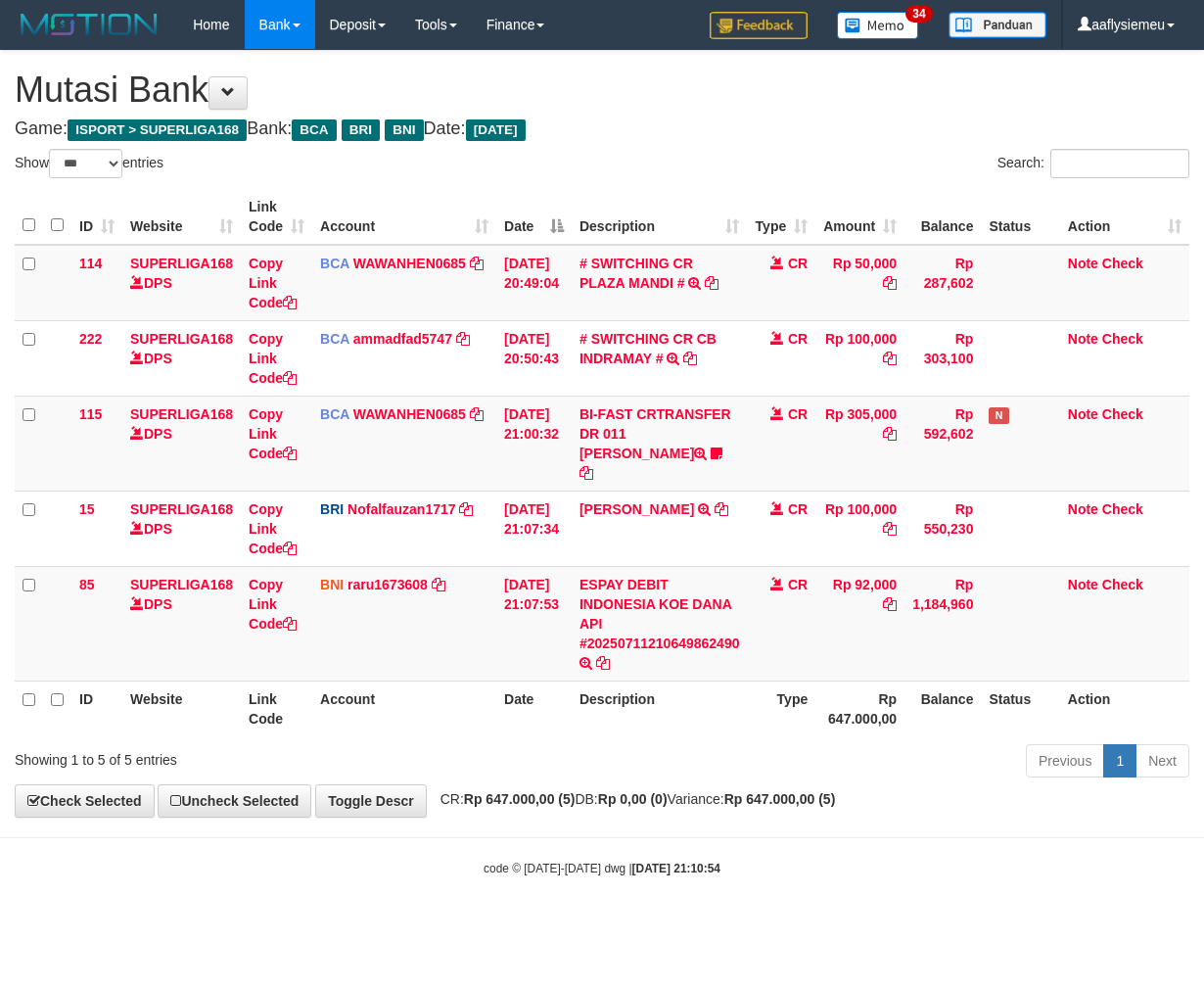 select on "***" 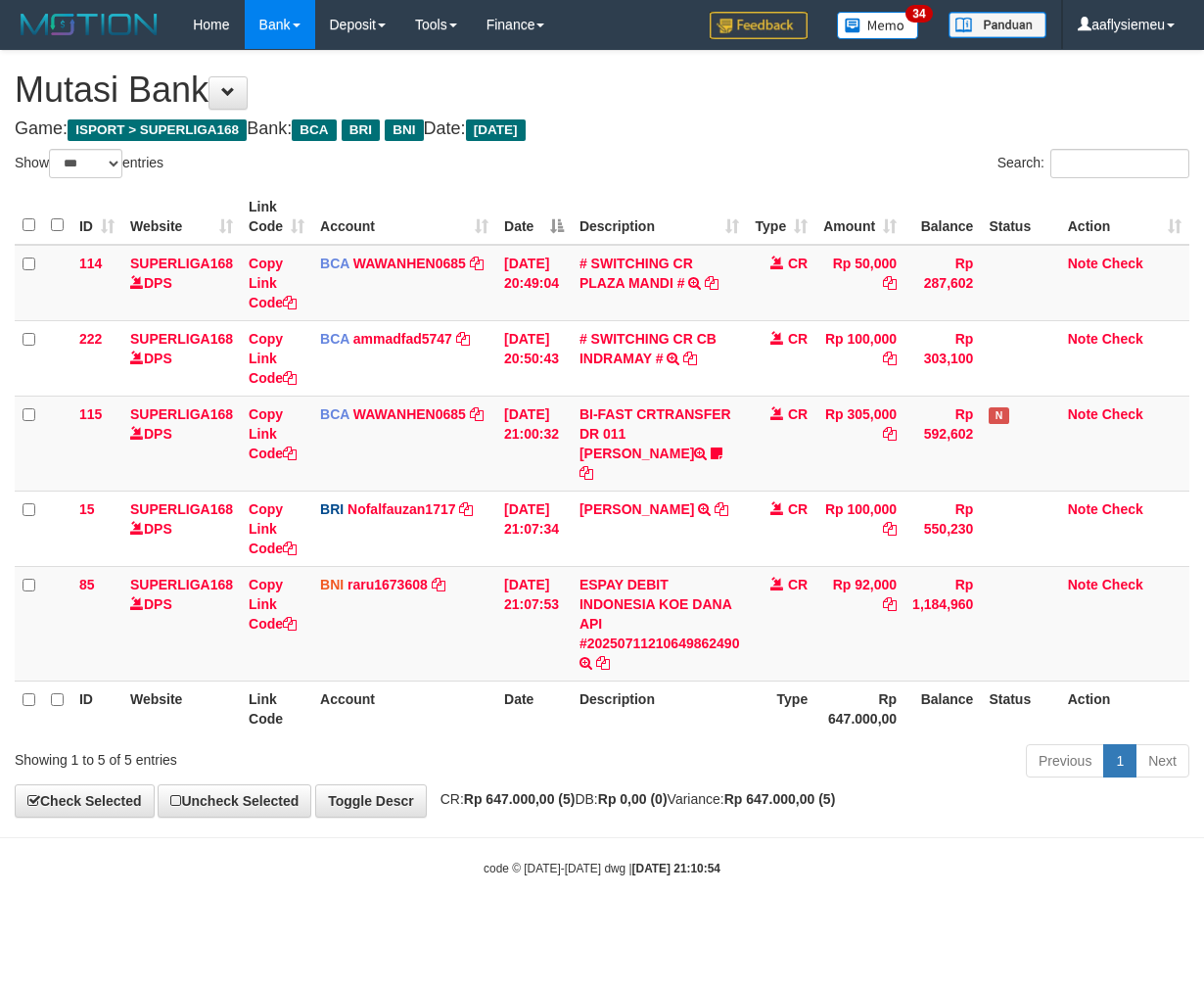scroll, scrollTop: 0, scrollLeft: 0, axis: both 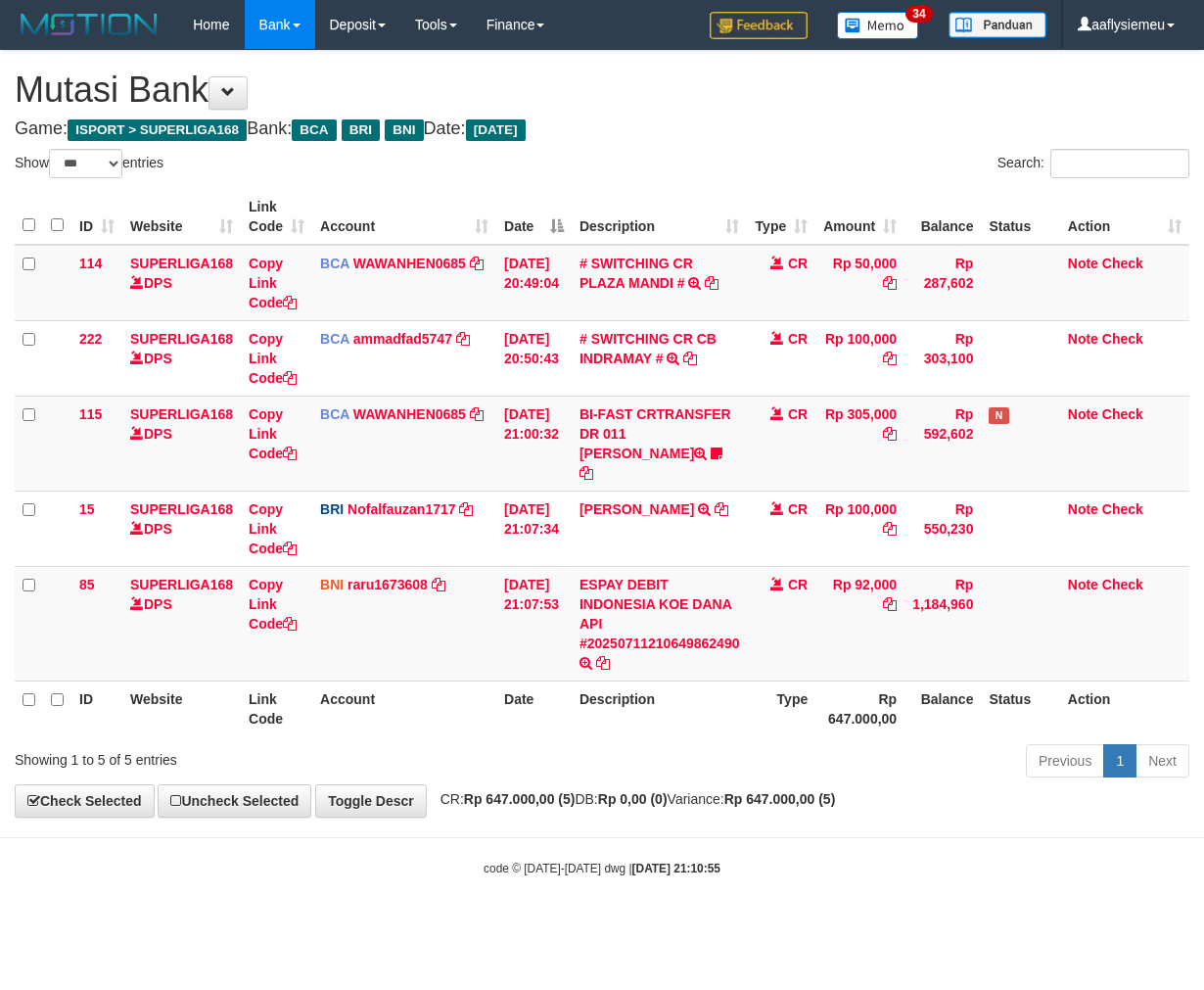select on "***" 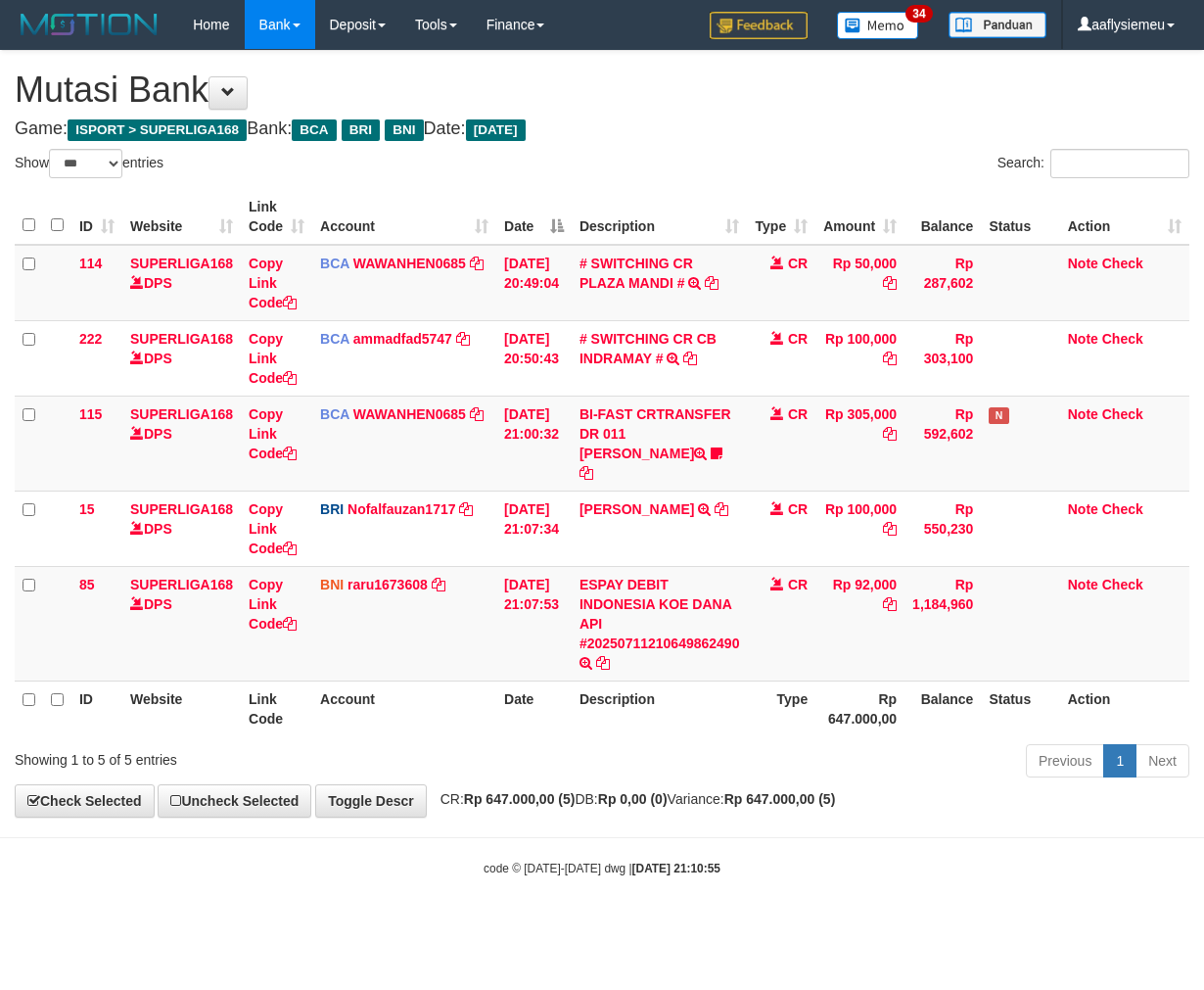 scroll, scrollTop: 0, scrollLeft: 0, axis: both 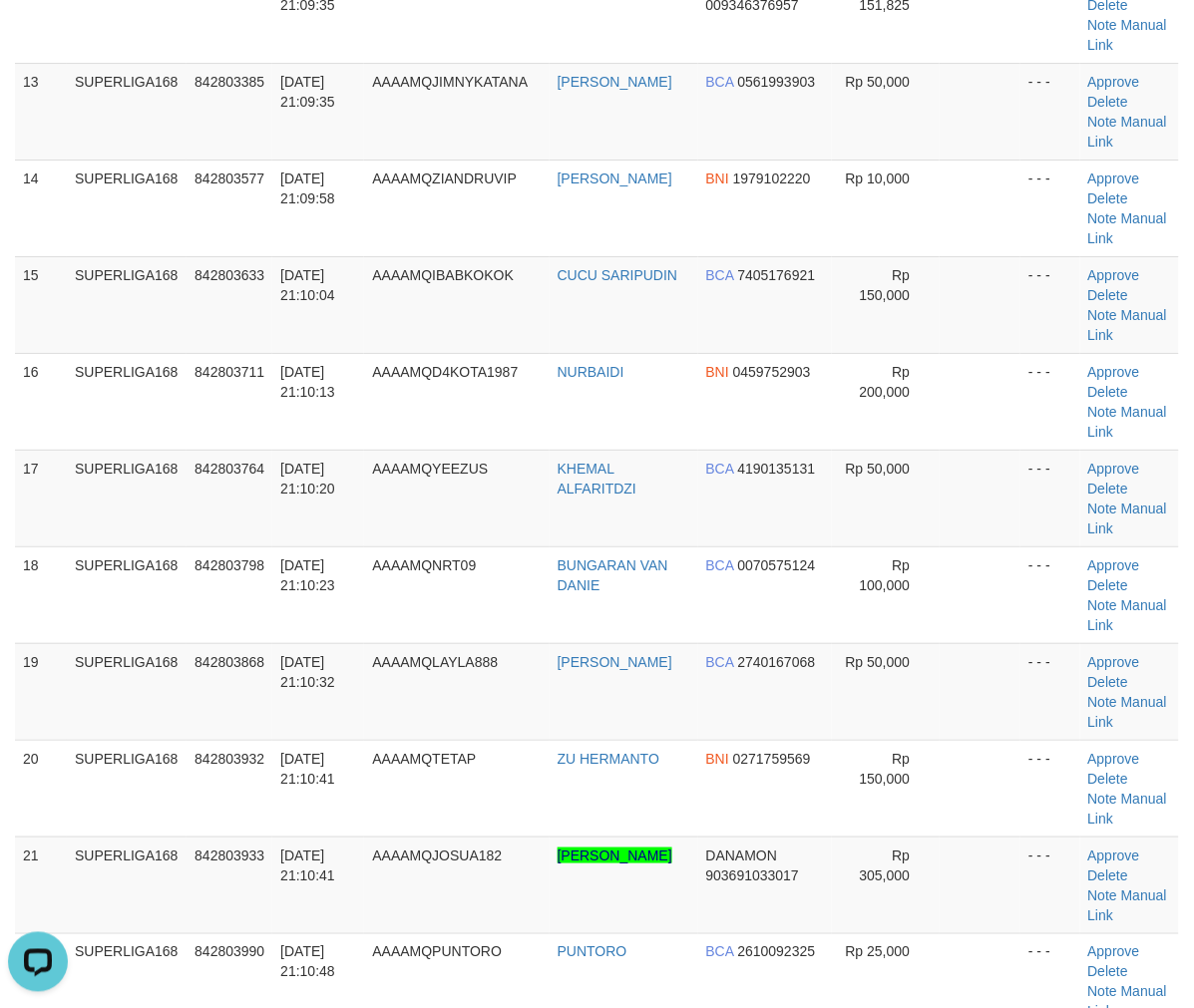 drag, startPoint x: 152, startPoint y: 669, endPoint x: 5, endPoint y: 729, distance: 158.77342 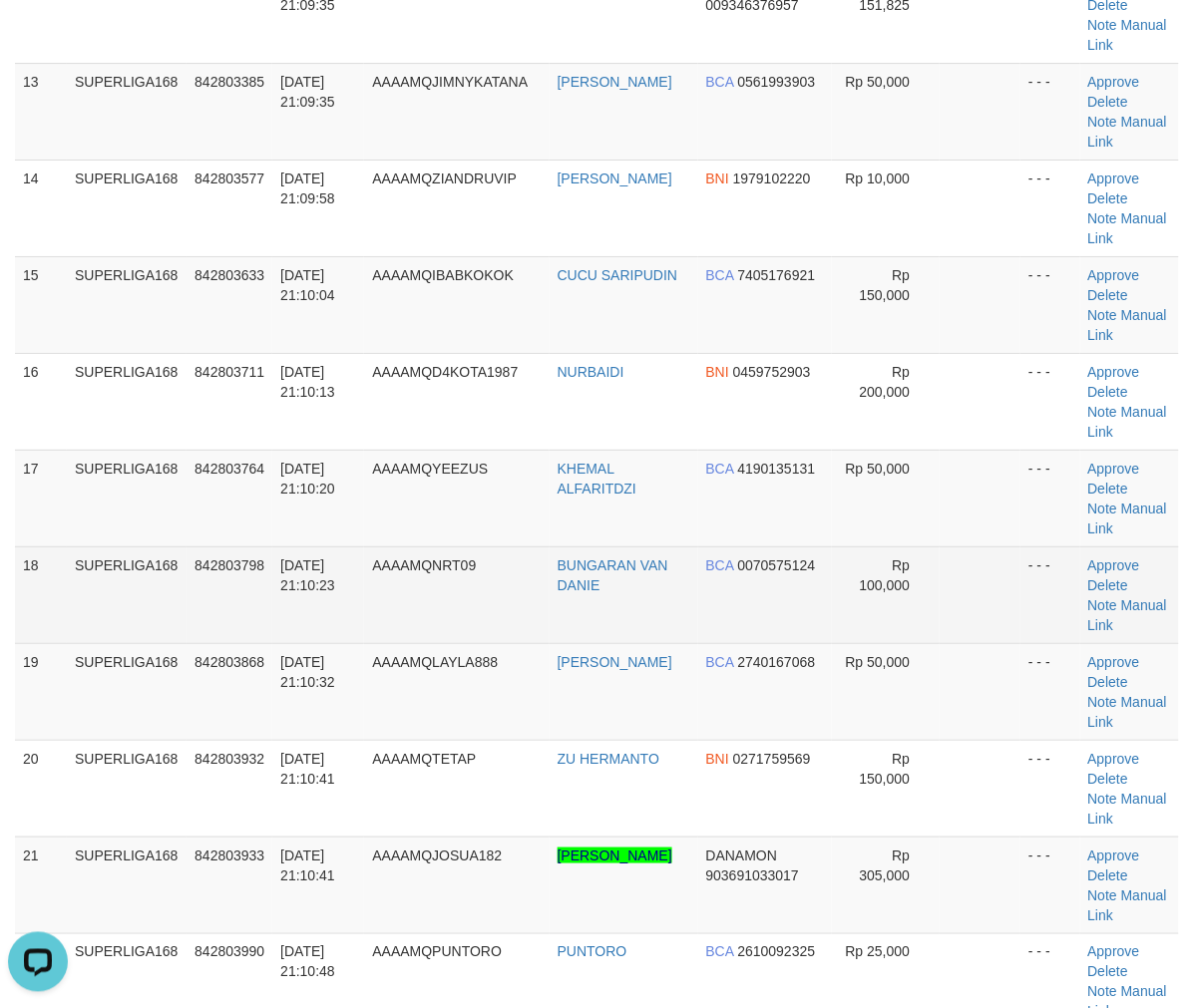 click on "18" at bounding box center [41, 594] 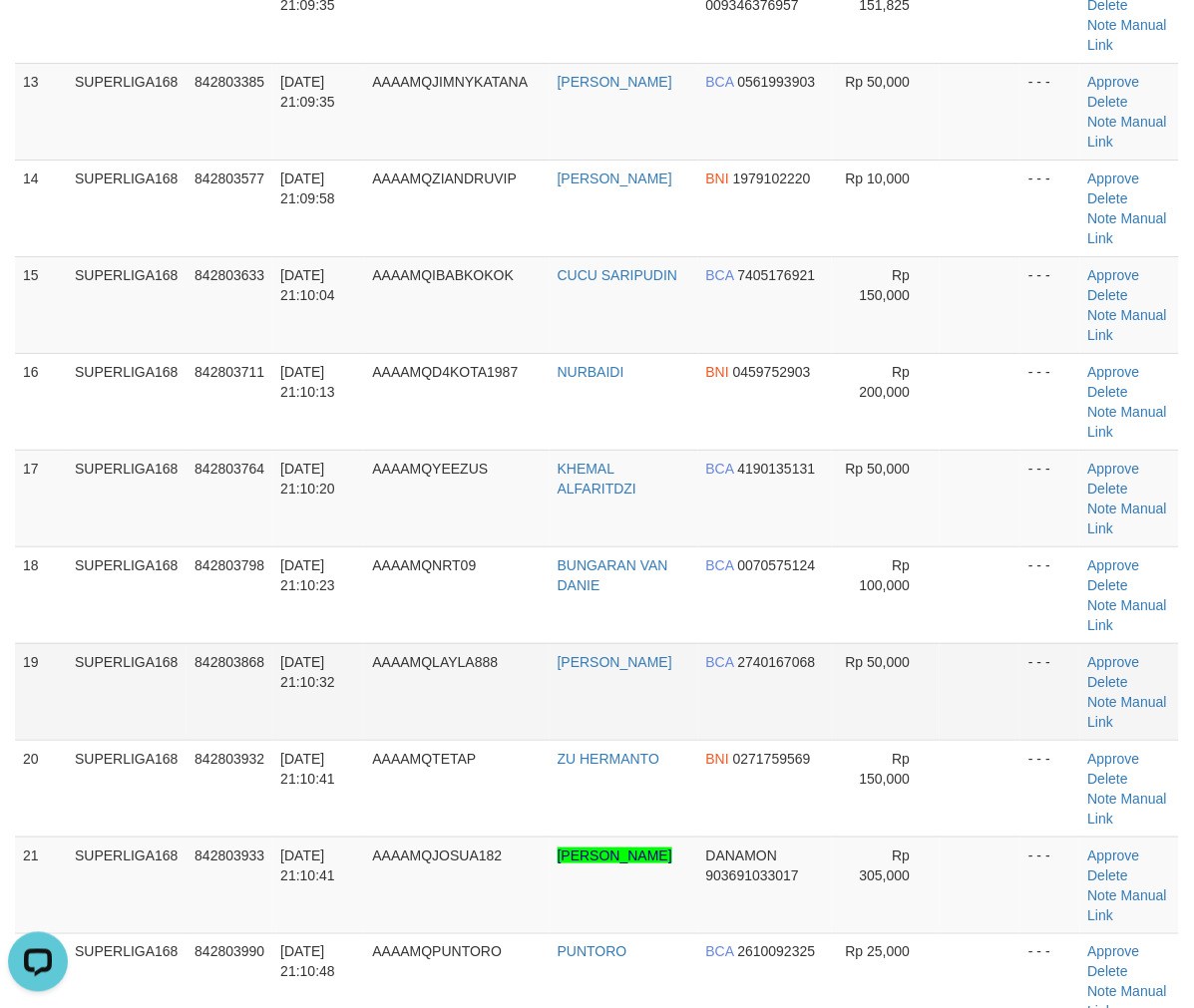 drag, startPoint x: 46, startPoint y: 701, endPoint x: 0, endPoint y: 723, distance: 50.990195 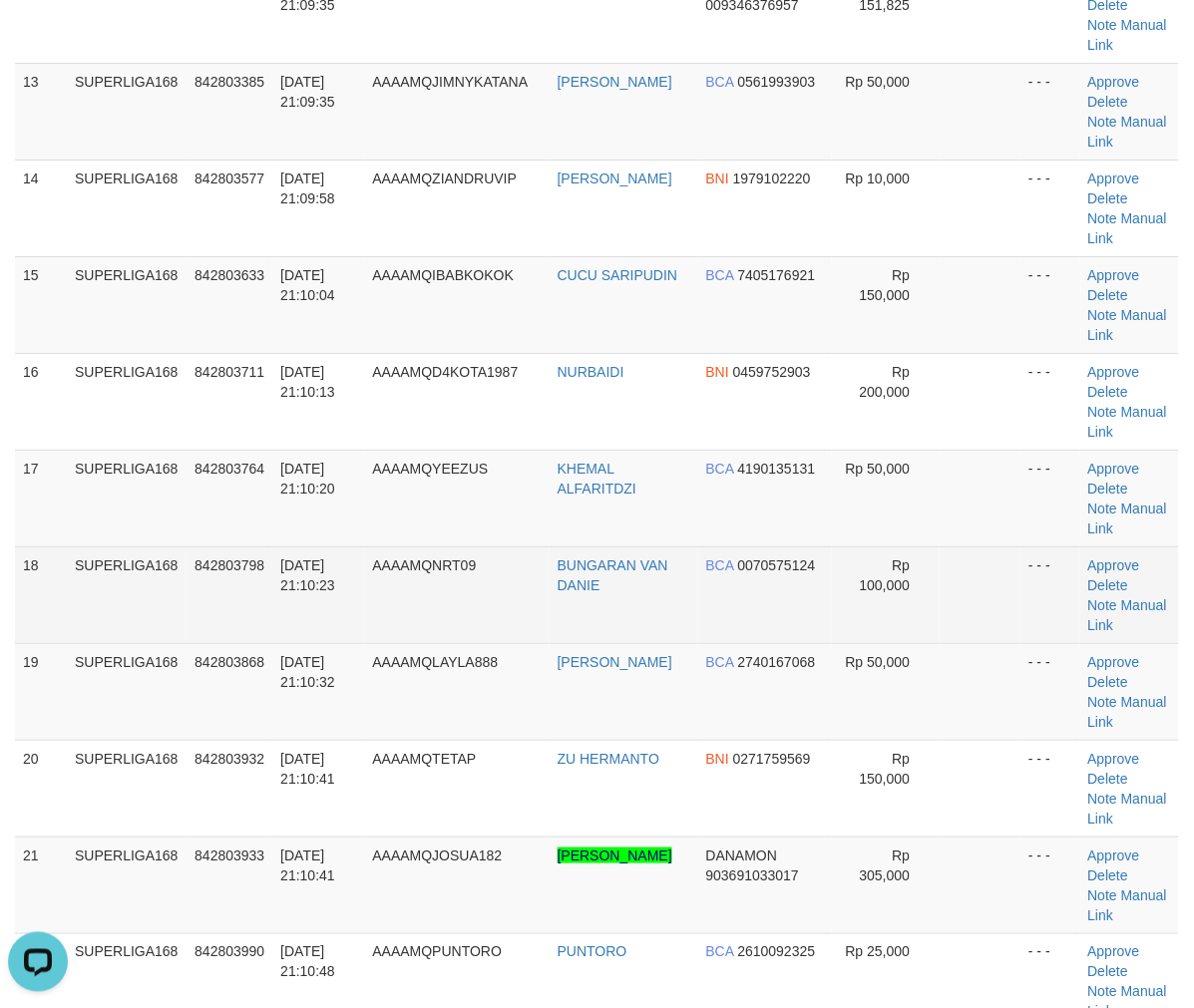 click on "SUPERLIGA168" at bounding box center [127, 594] 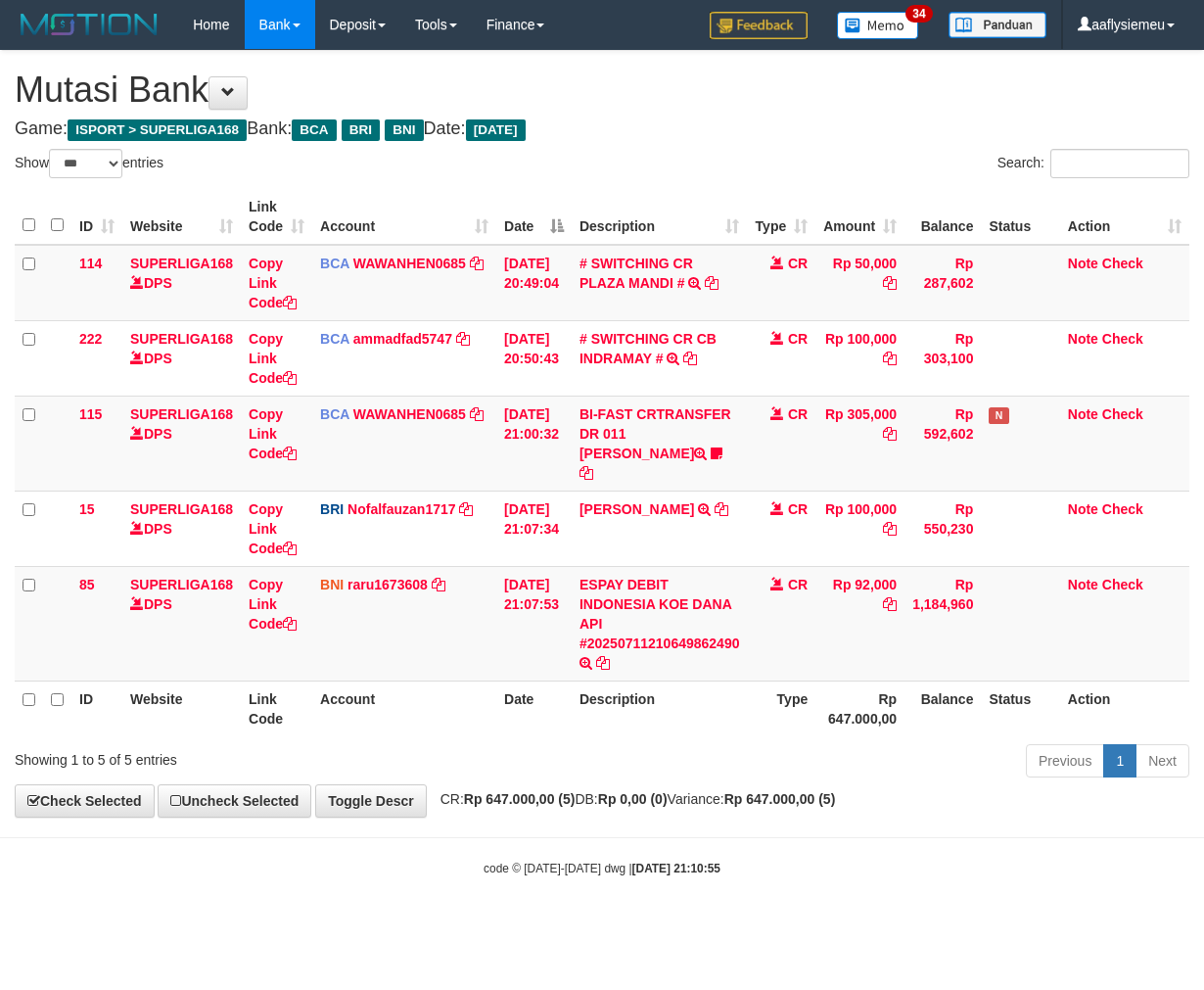 select on "***" 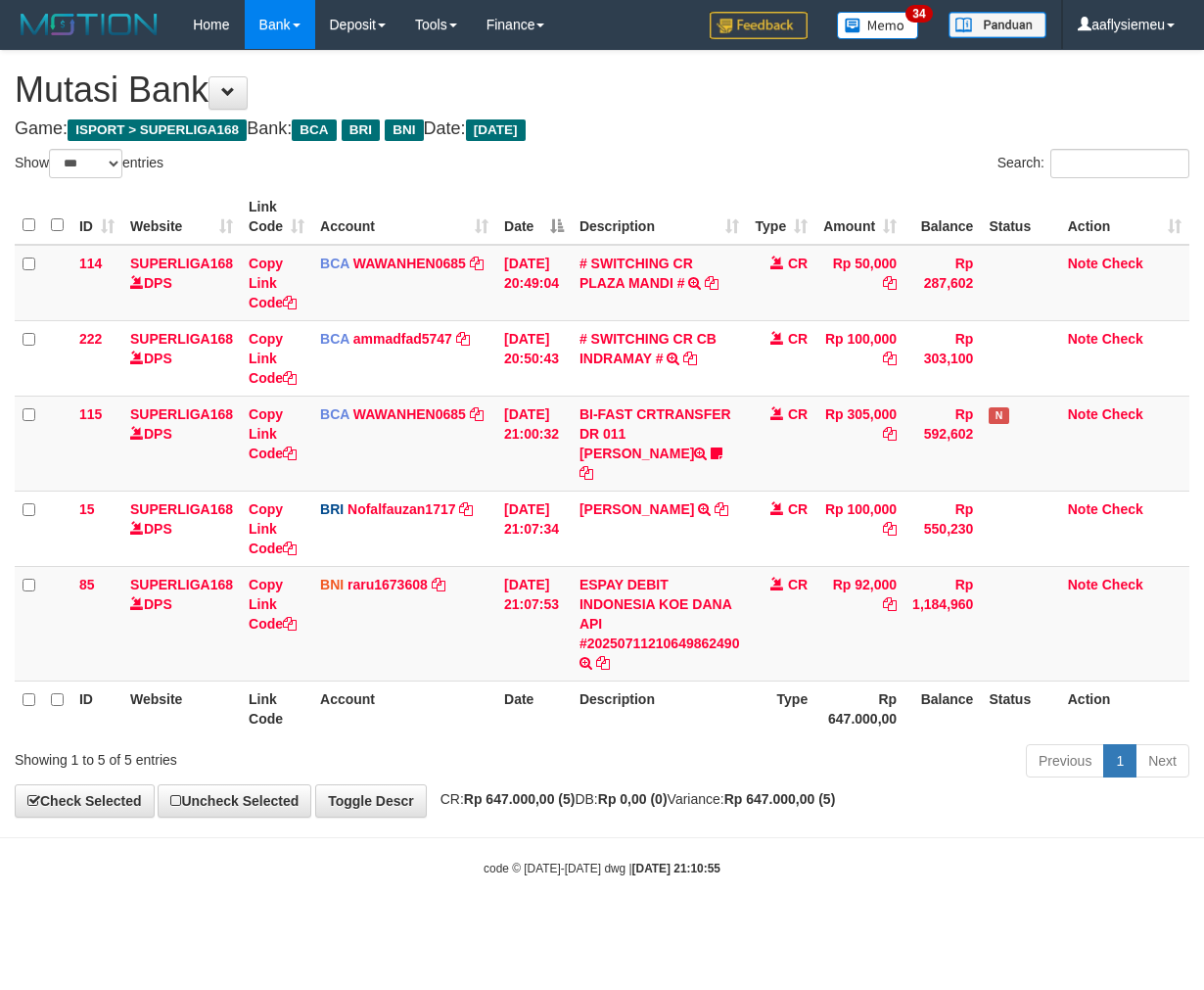 scroll, scrollTop: 0, scrollLeft: 0, axis: both 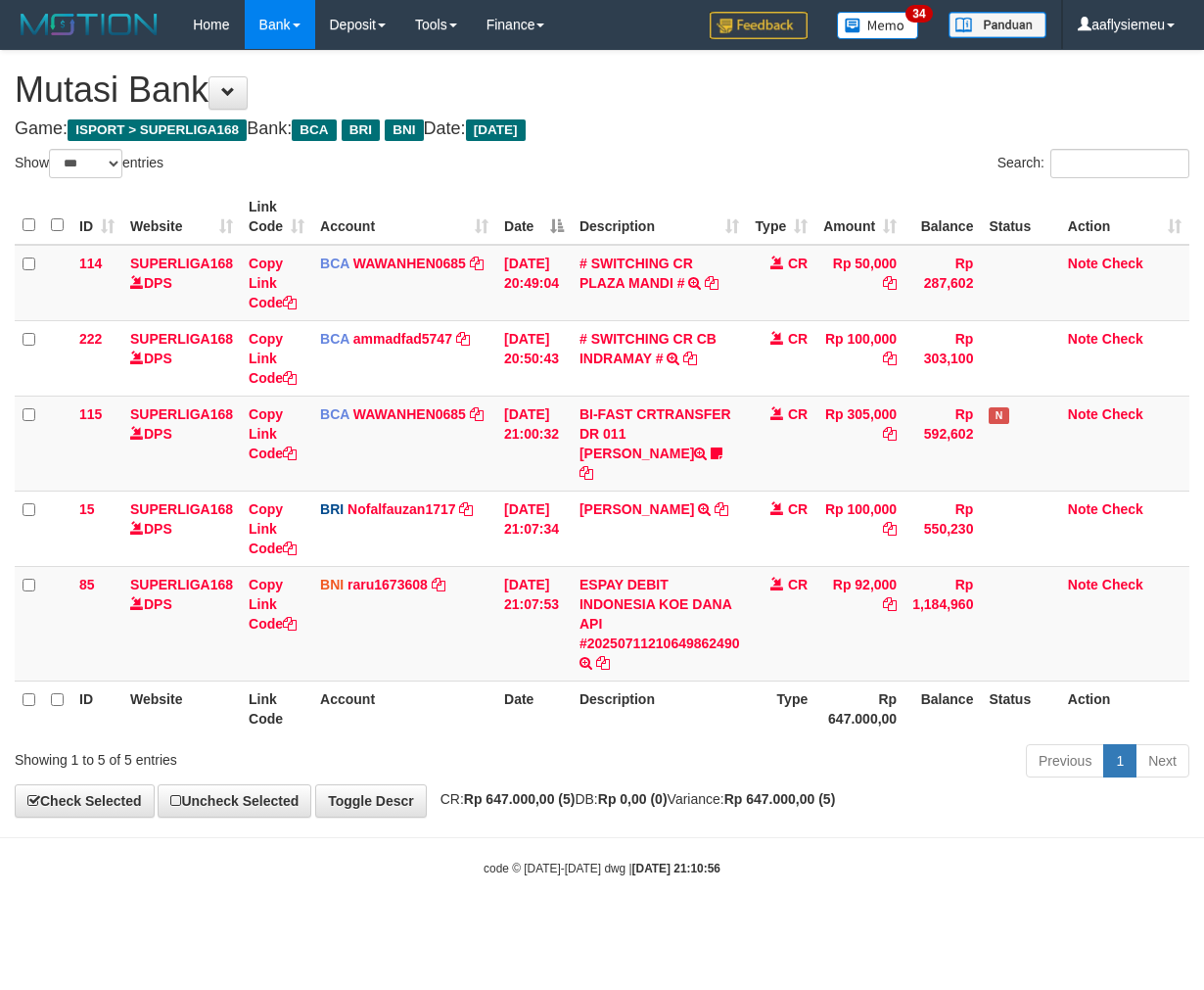 select on "***" 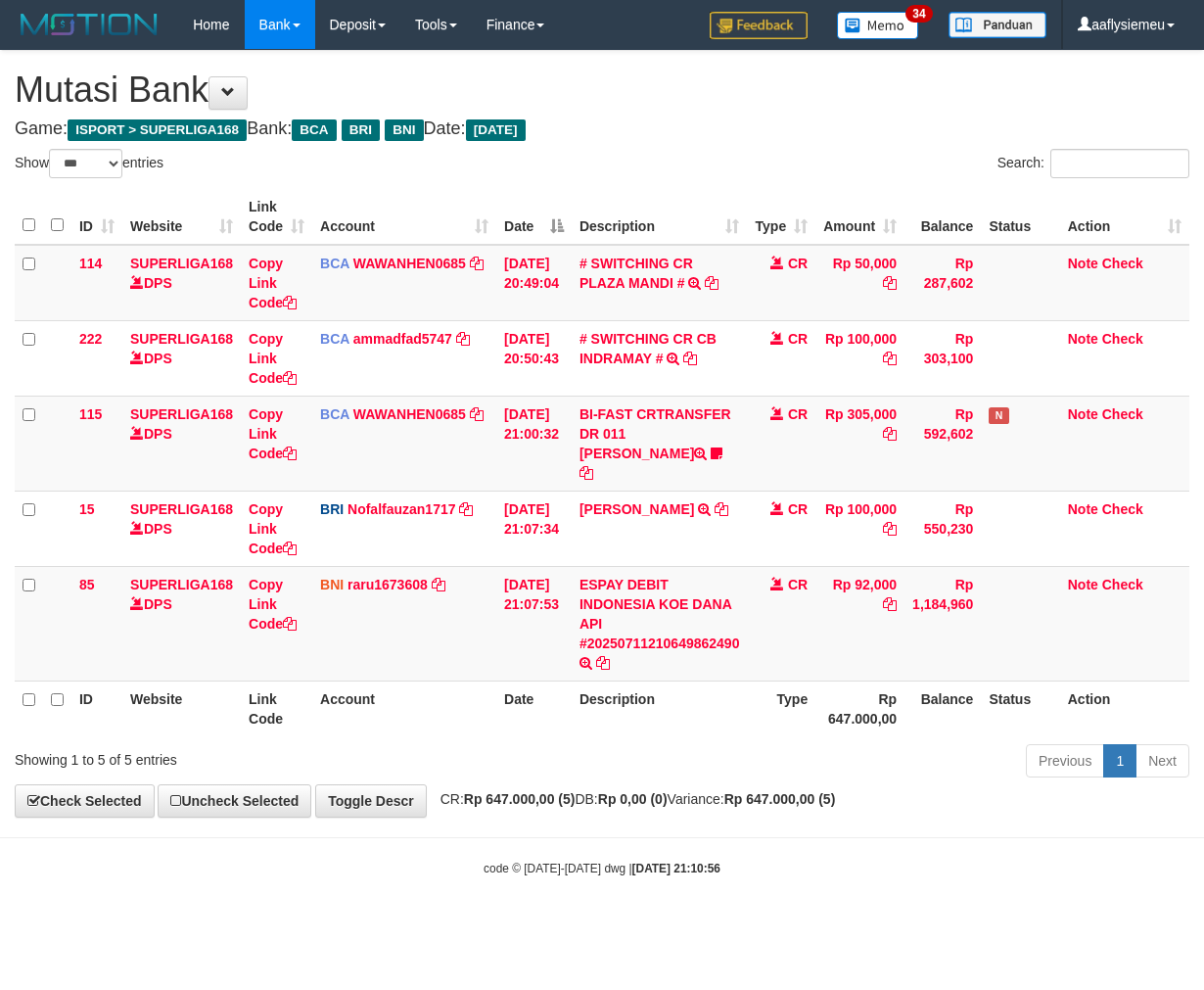 scroll, scrollTop: 0, scrollLeft: 0, axis: both 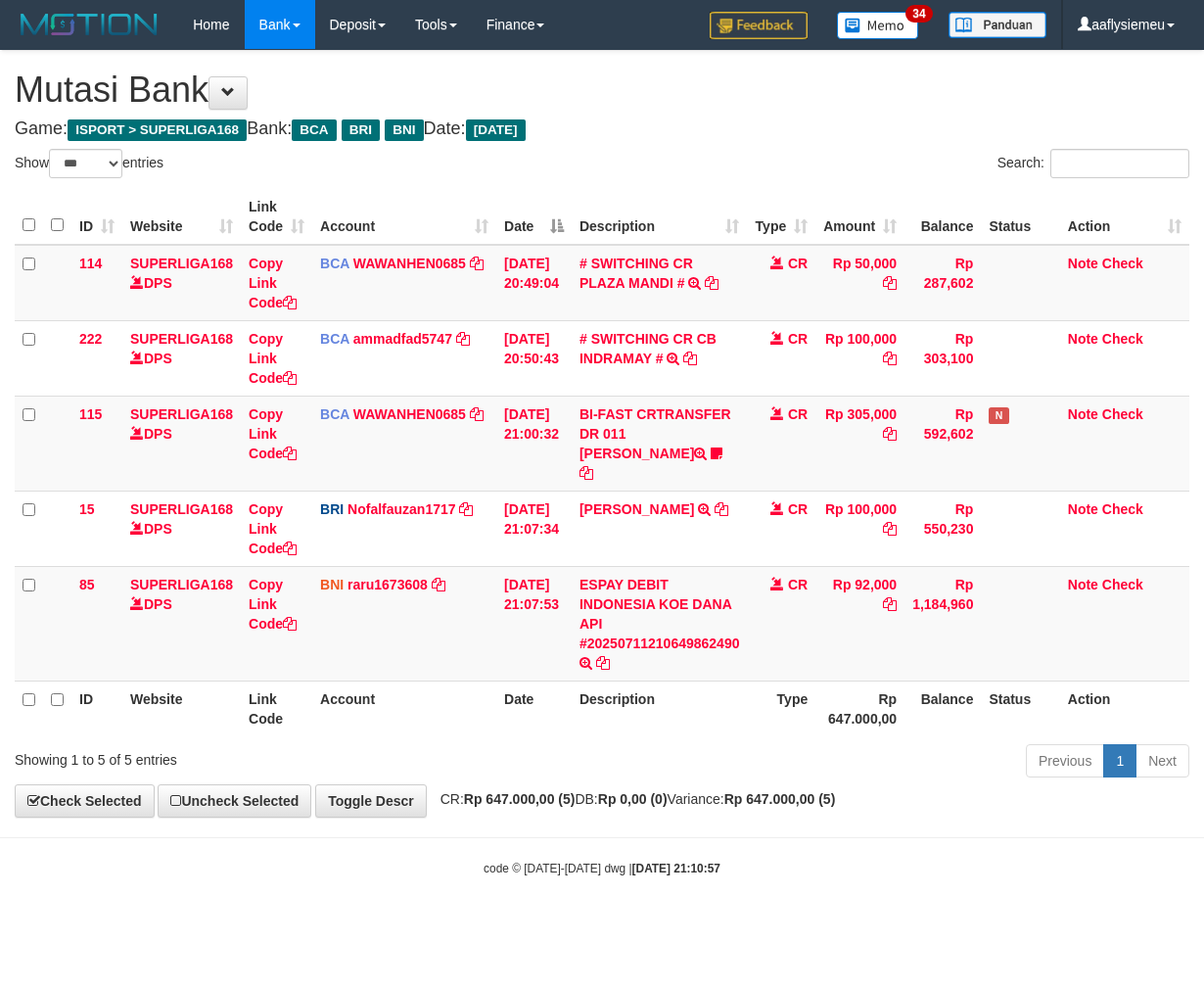 select on "***" 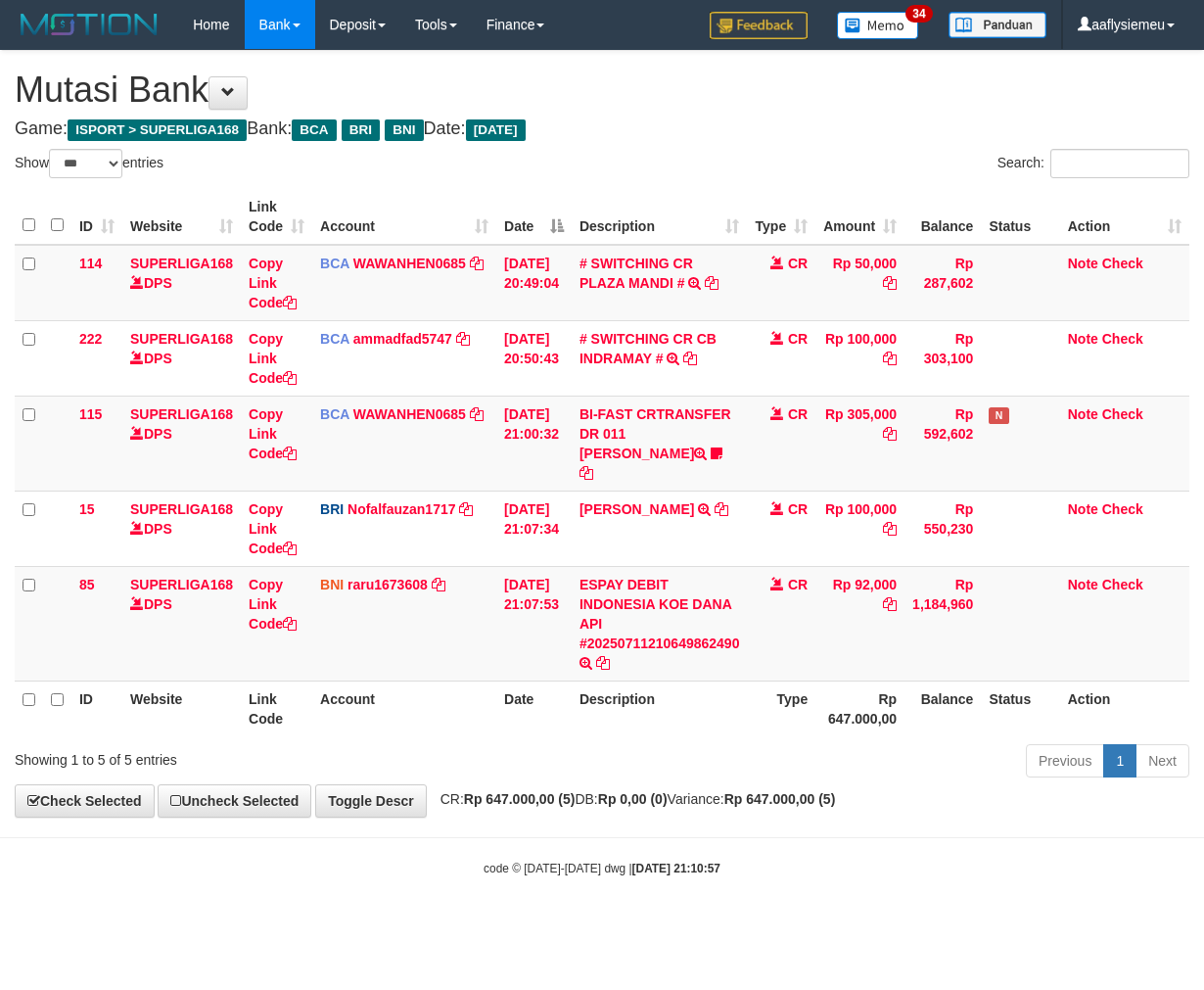 scroll, scrollTop: 0, scrollLeft: 0, axis: both 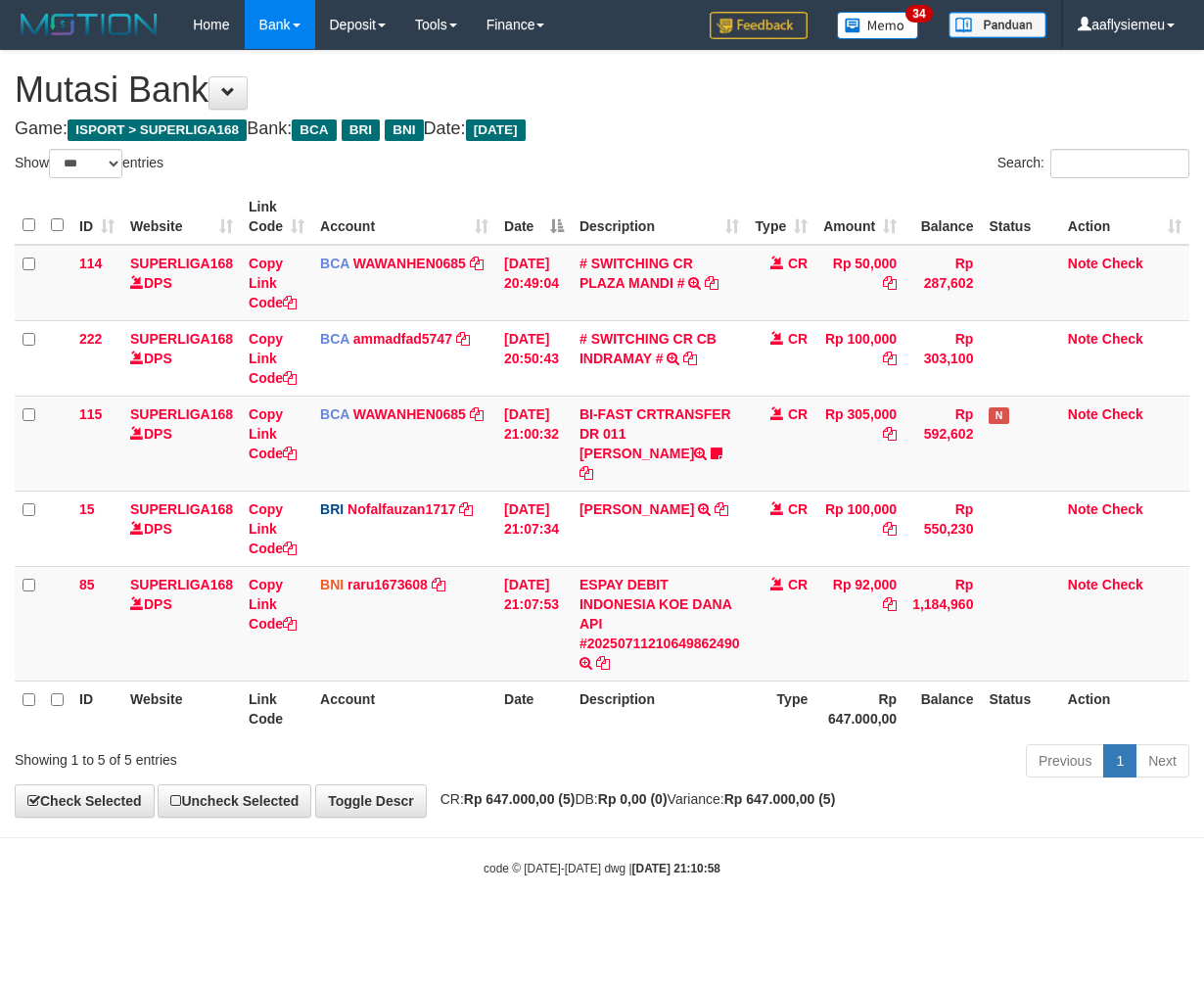 select on "***" 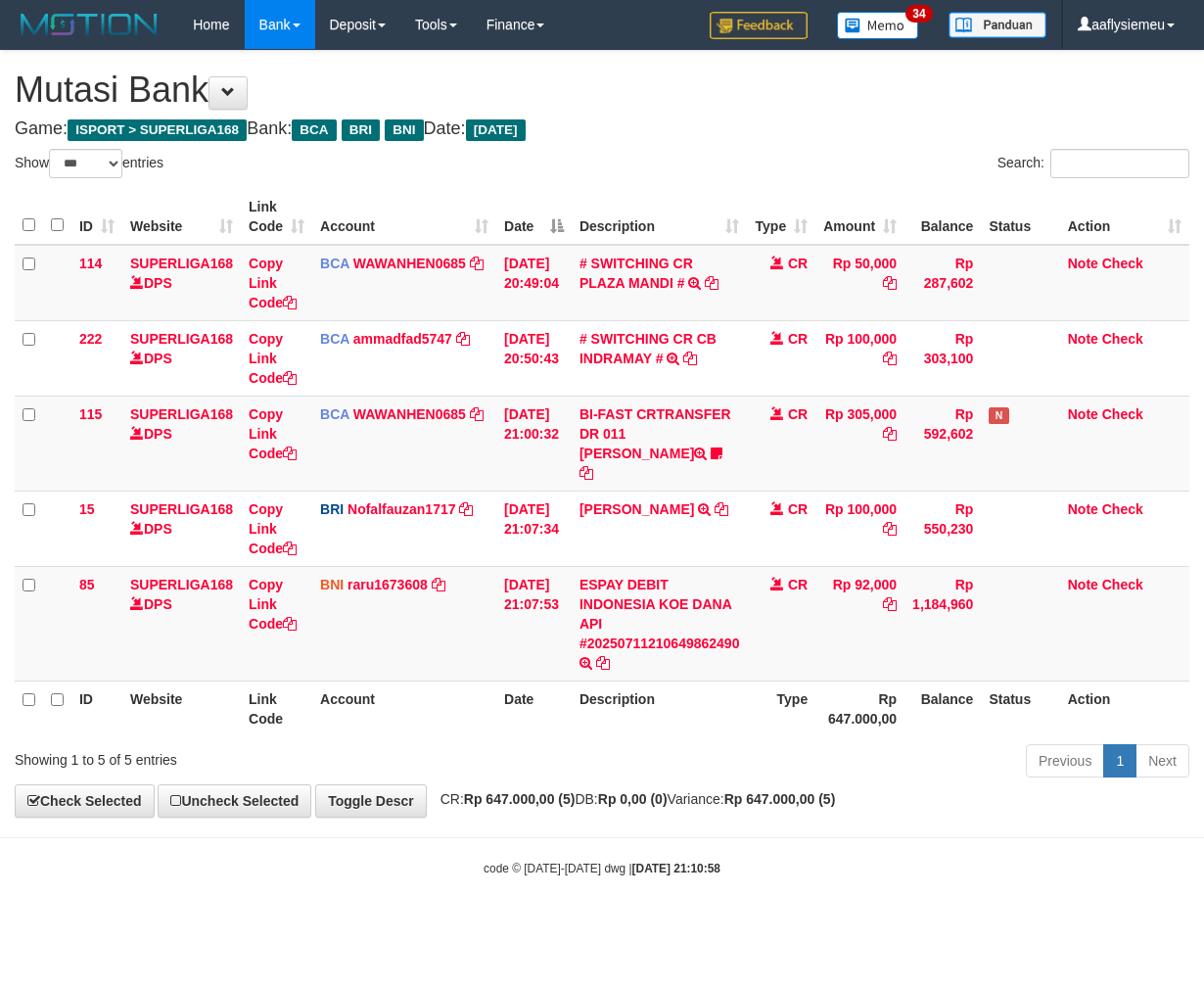 scroll, scrollTop: 0, scrollLeft: 0, axis: both 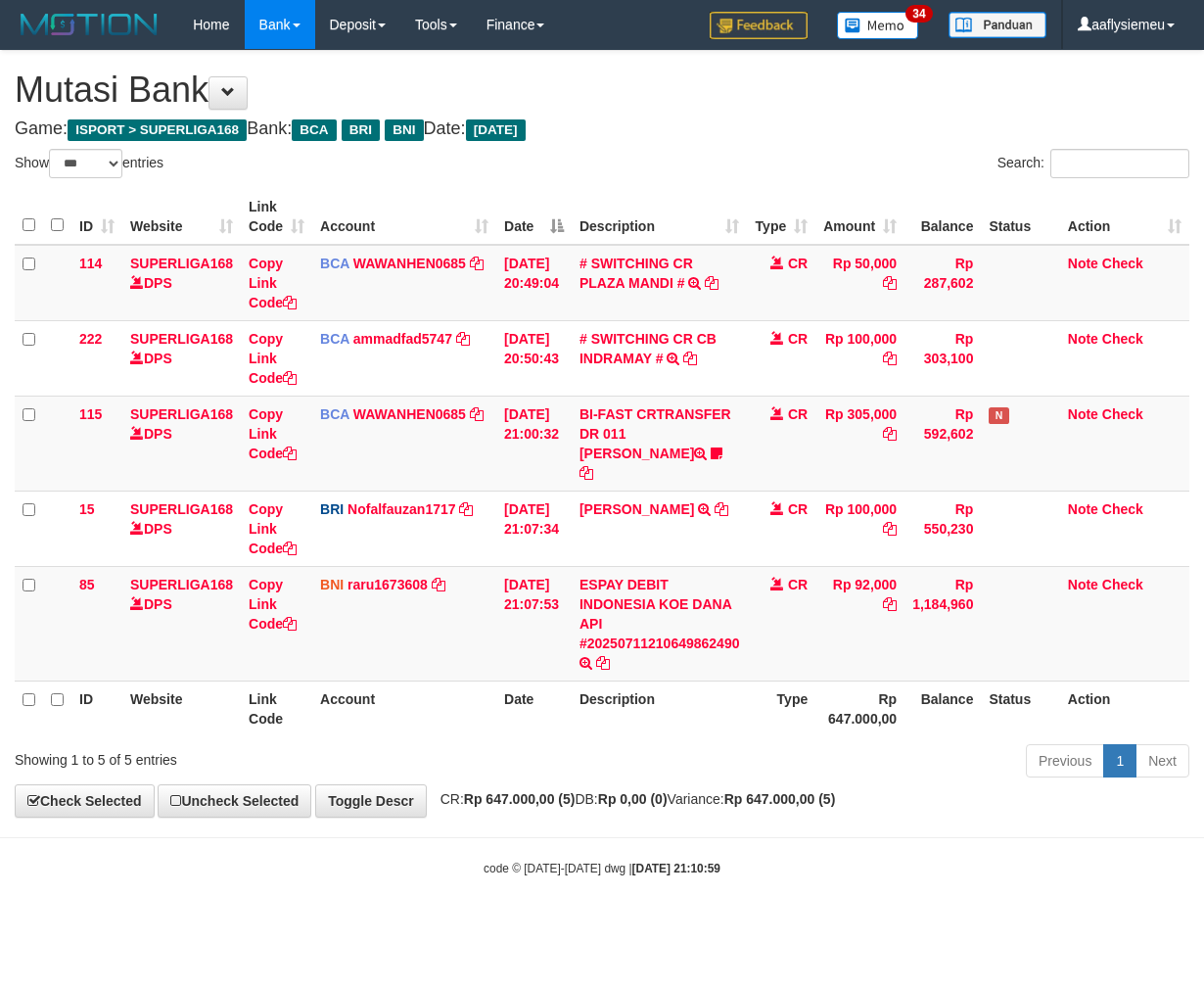 select on "***" 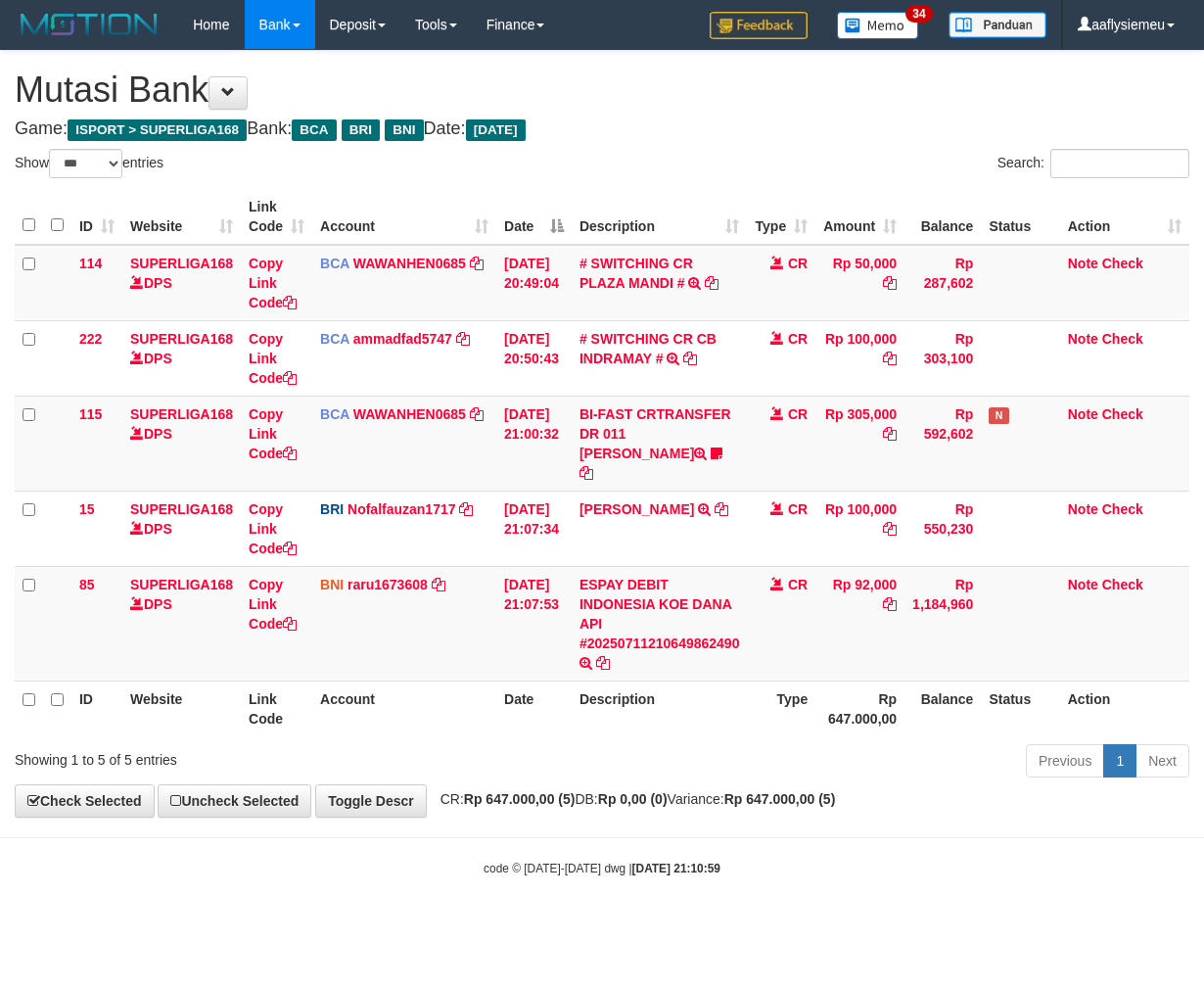 scroll, scrollTop: 0, scrollLeft: 0, axis: both 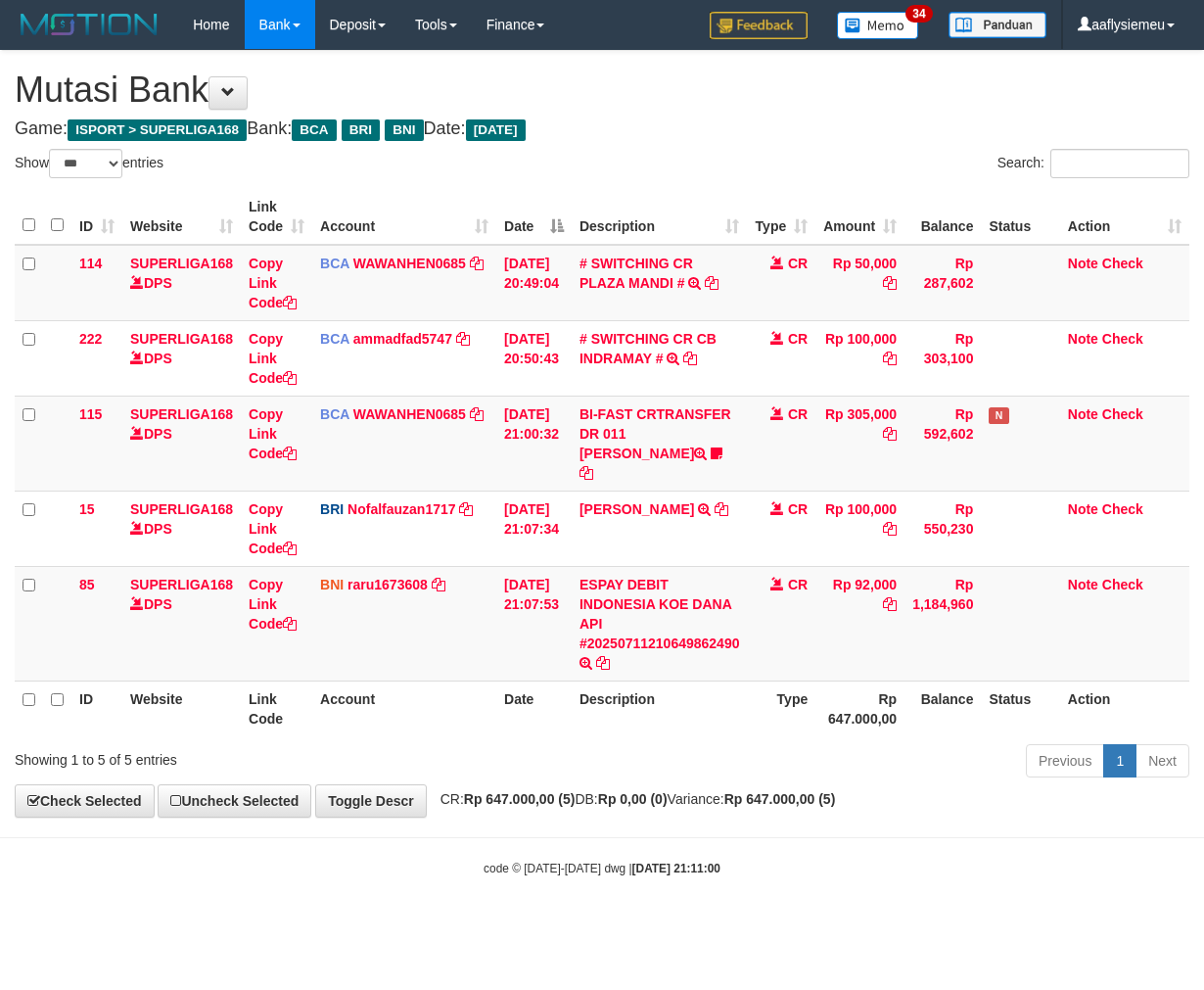 select on "***" 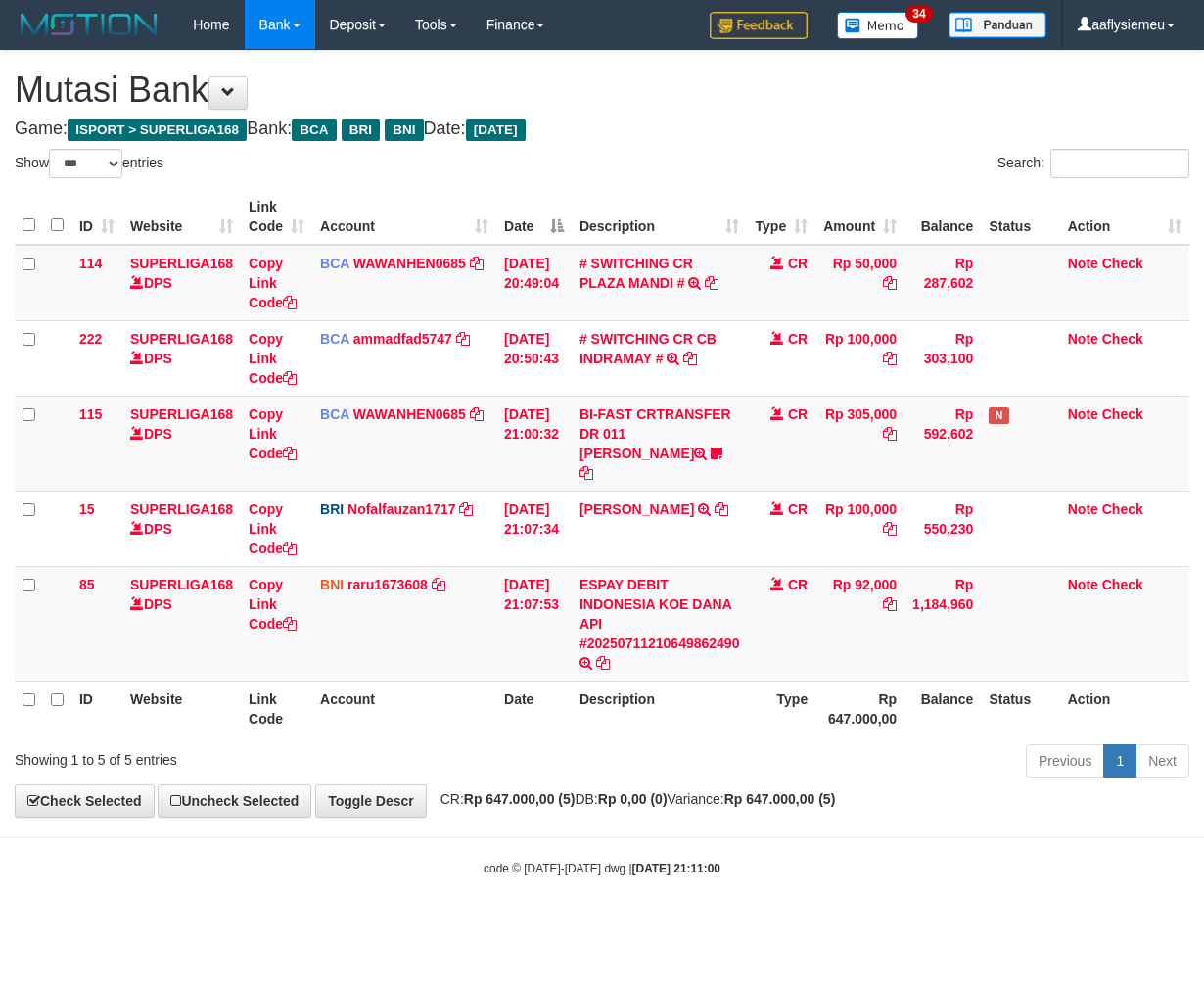 click on "Previous 1 Next" at bounding box center [854, 763] 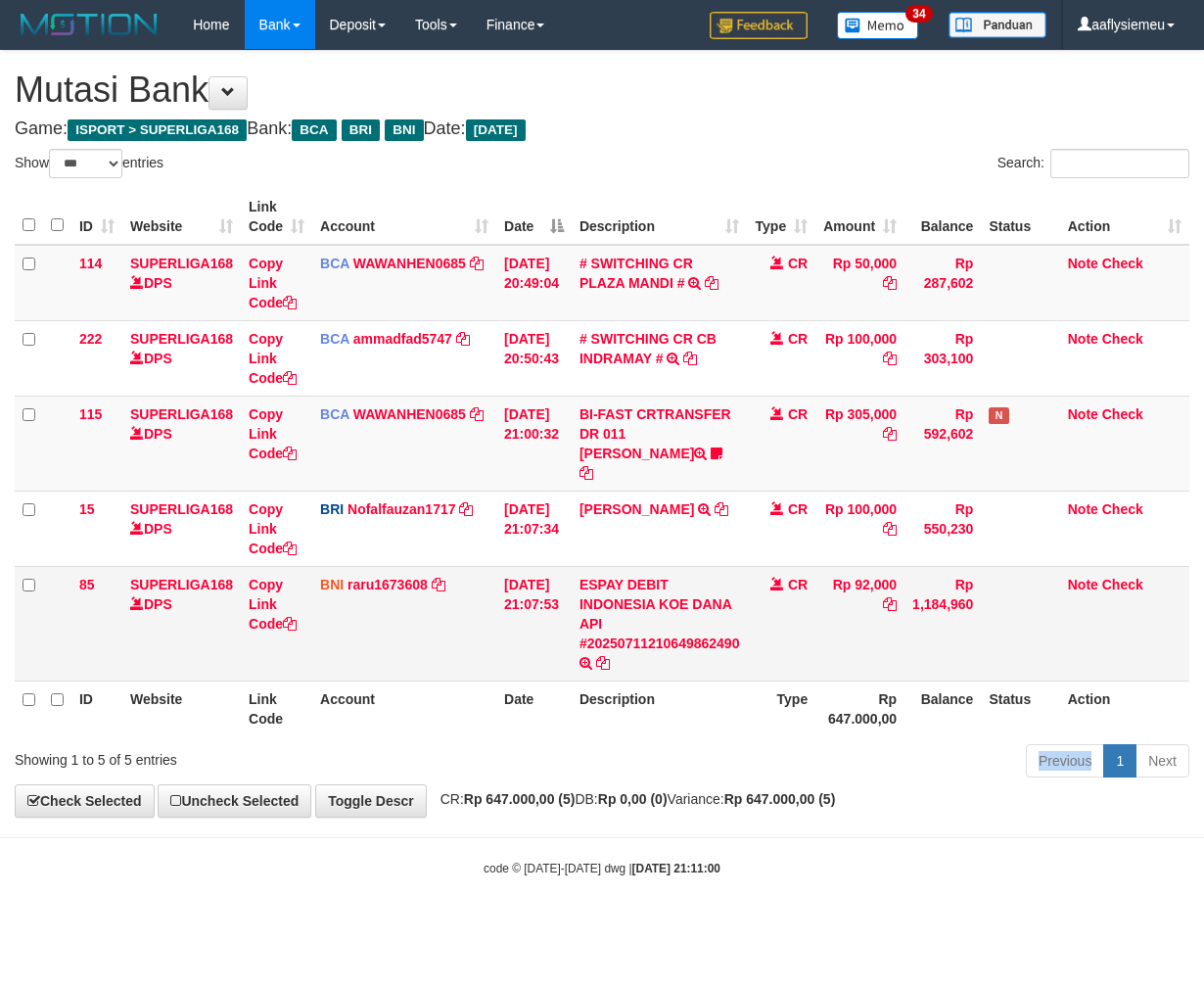 drag, startPoint x: 705, startPoint y: 756, endPoint x: 1181, endPoint y: 648, distance: 488.0984 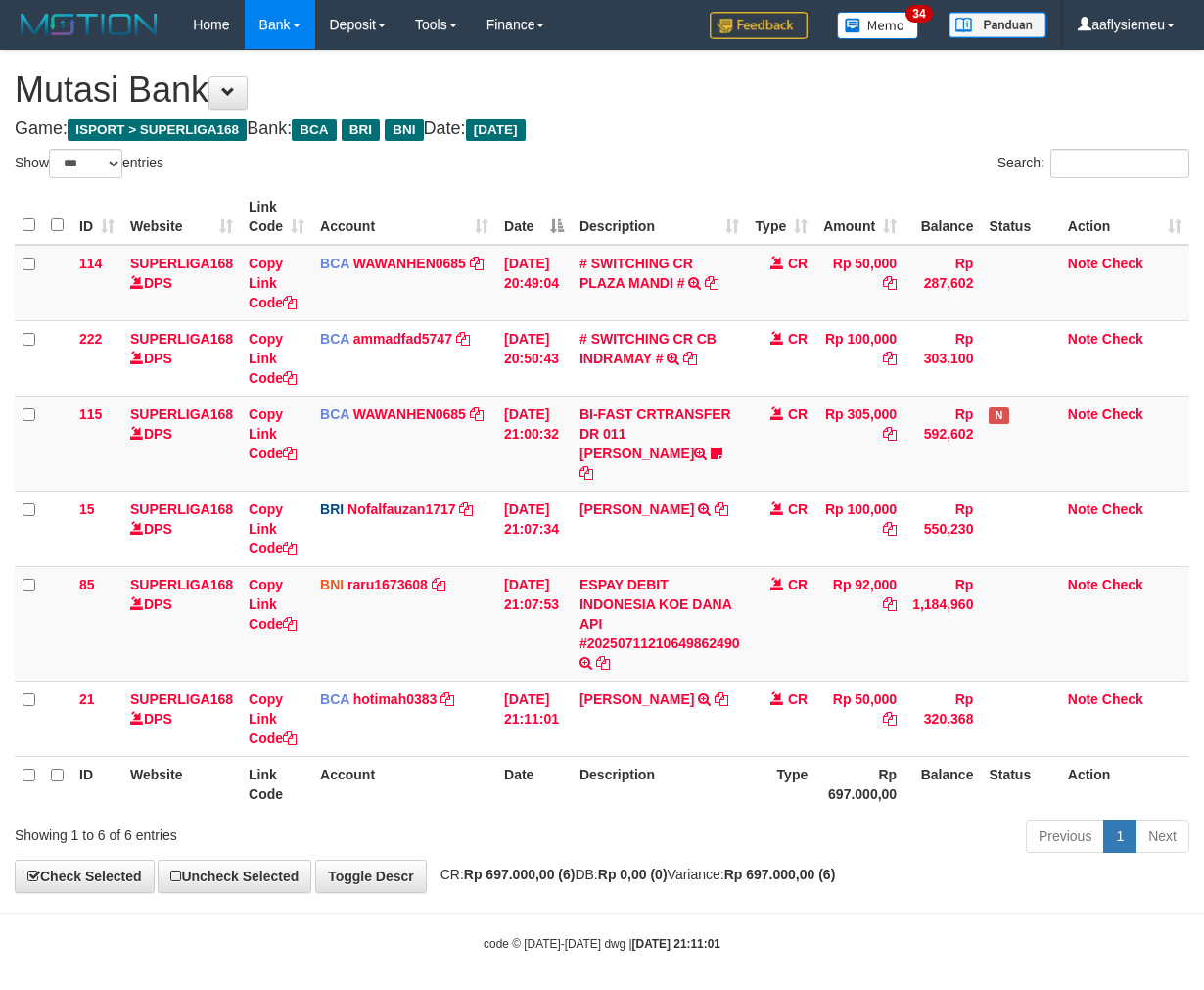 select on "***" 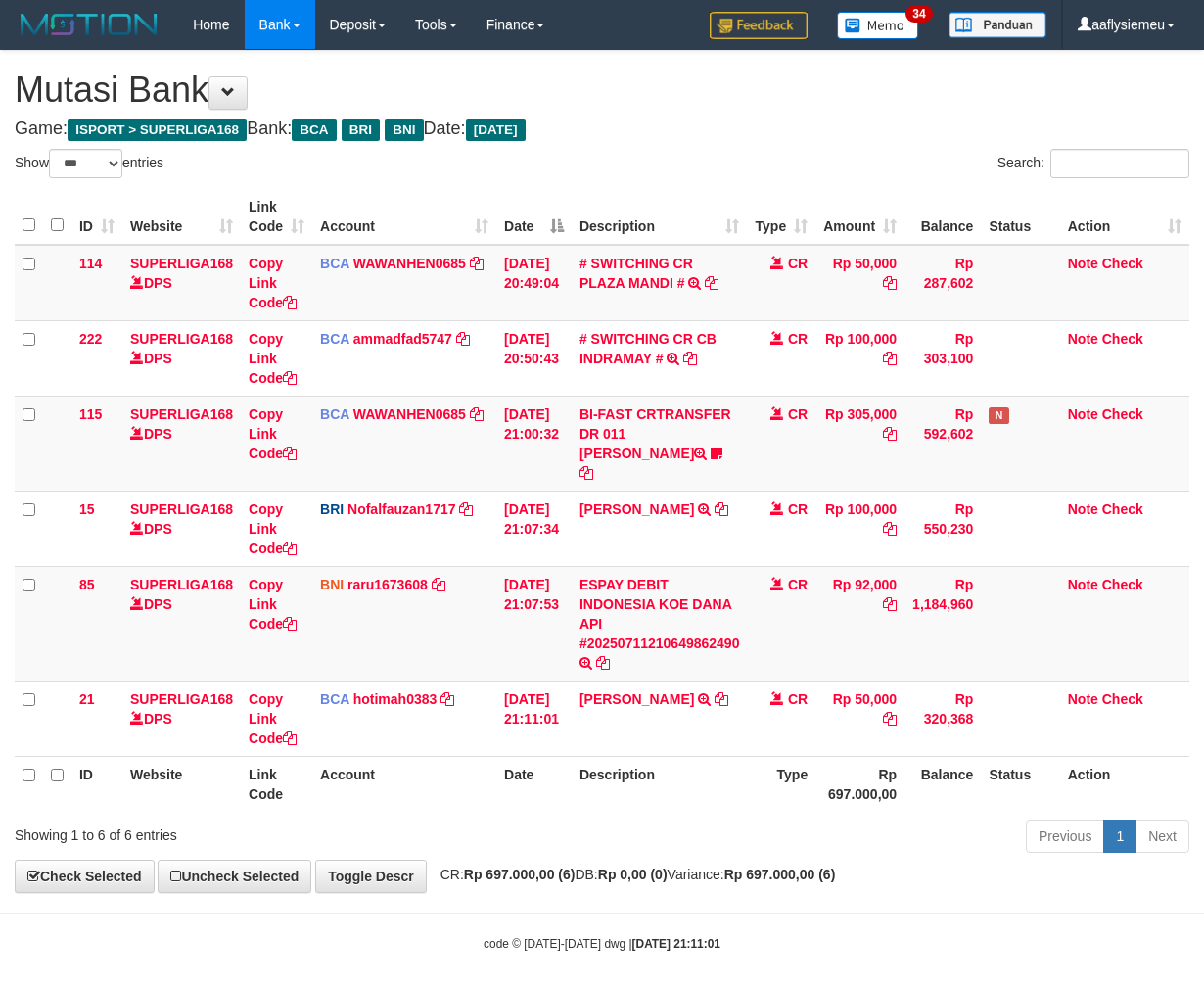 scroll, scrollTop: 0, scrollLeft: 0, axis: both 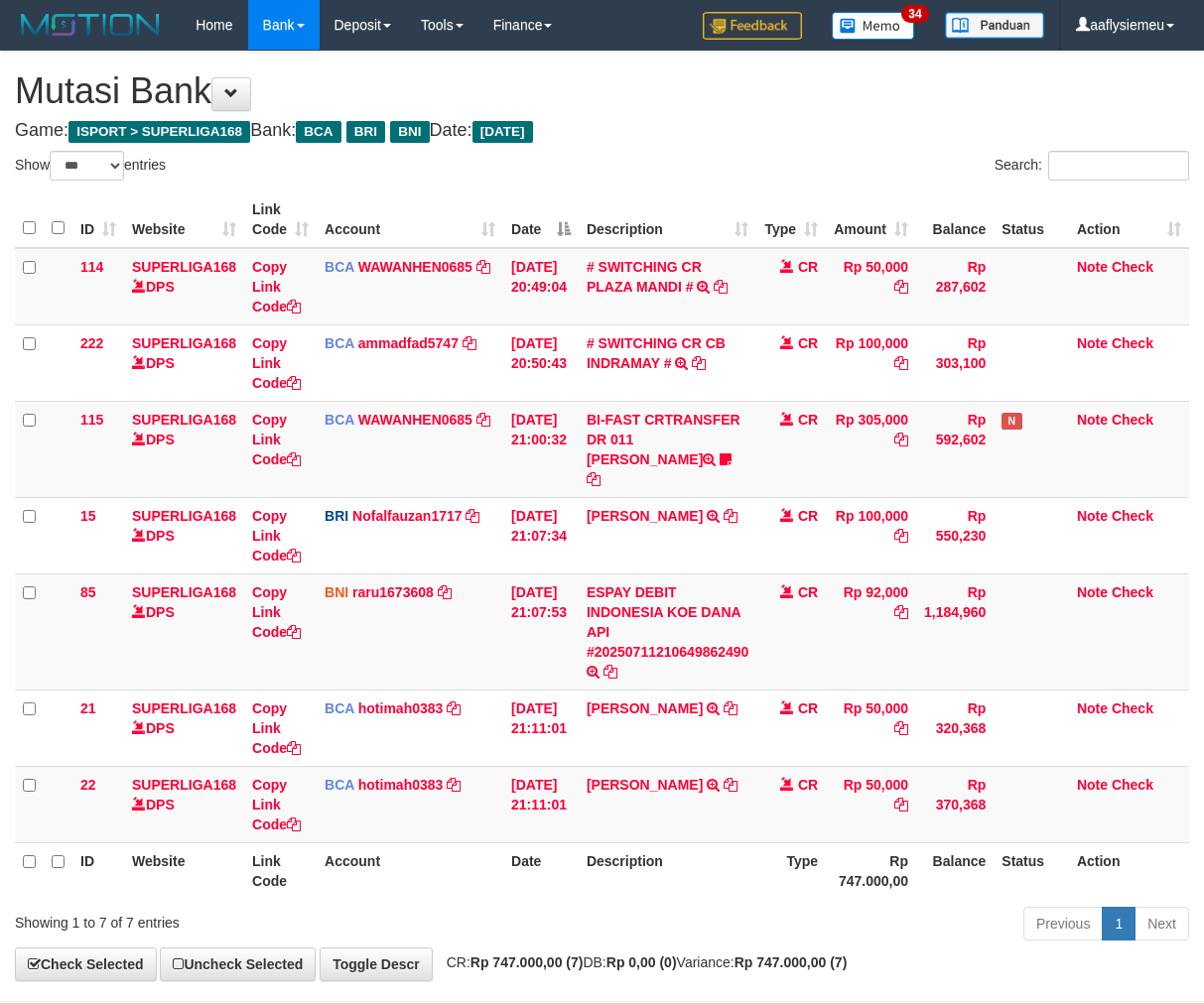 select on "***" 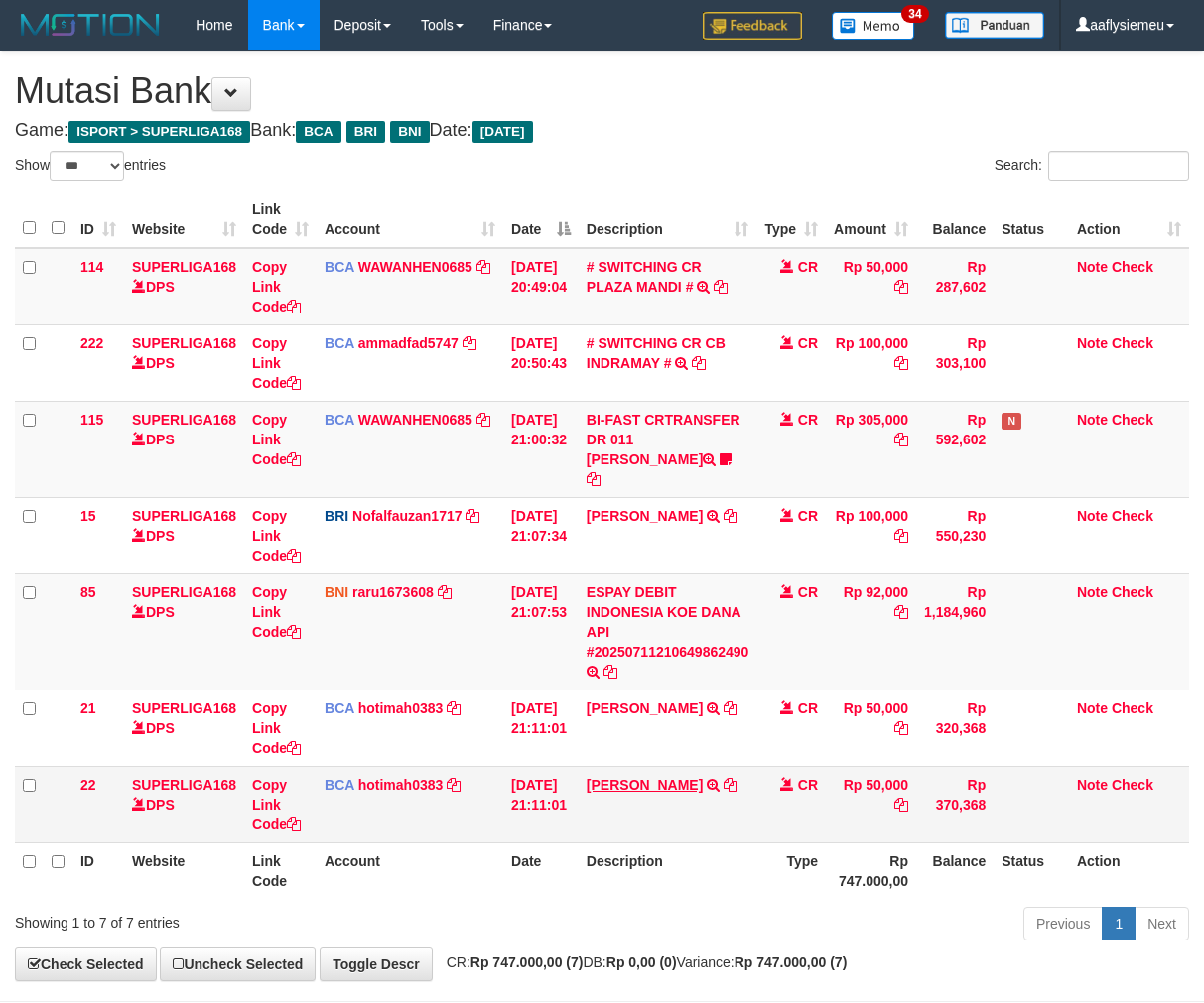 scroll, scrollTop: 0, scrollLeft: 0, axis: both 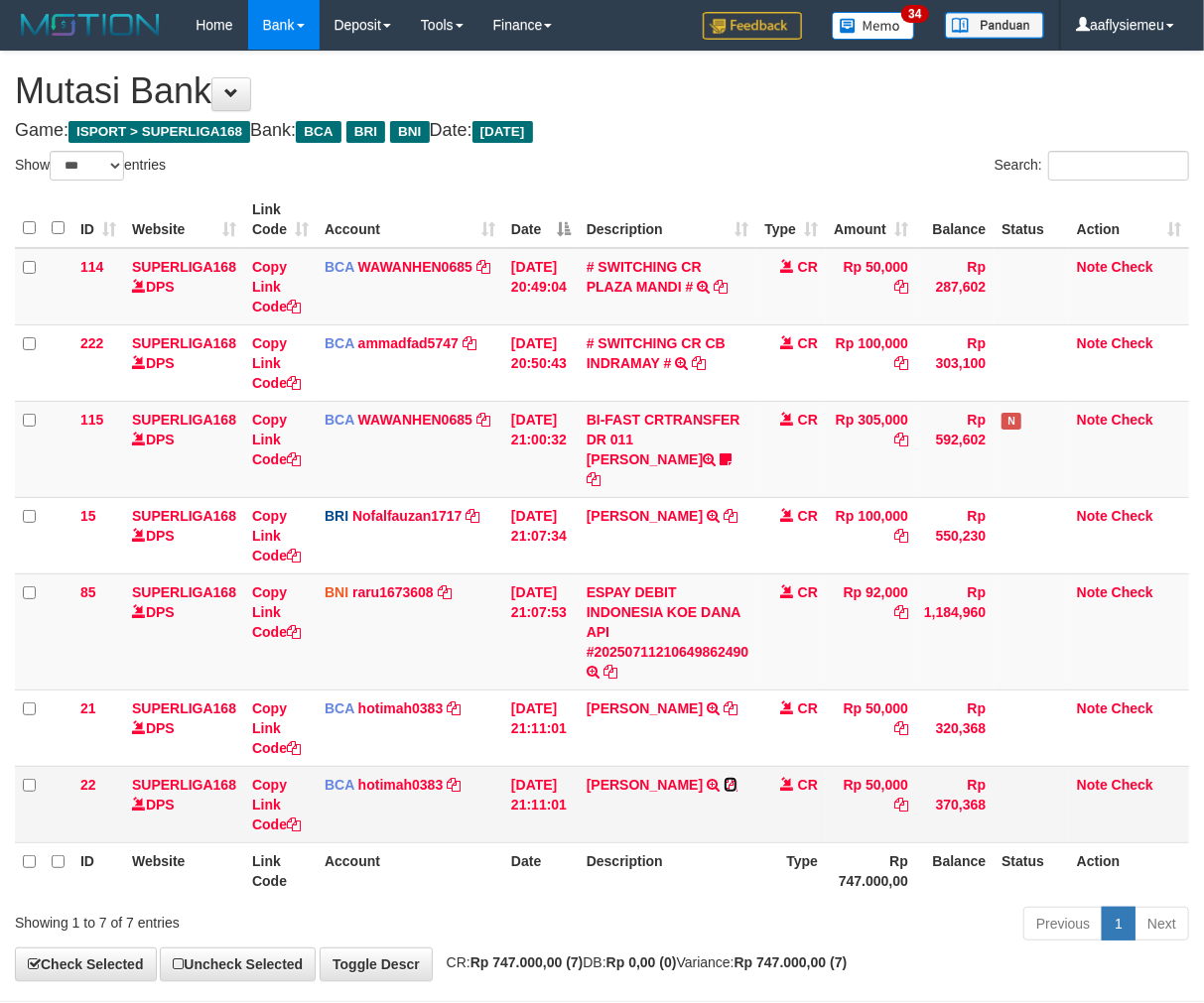 click at bounding box center (731, 785) 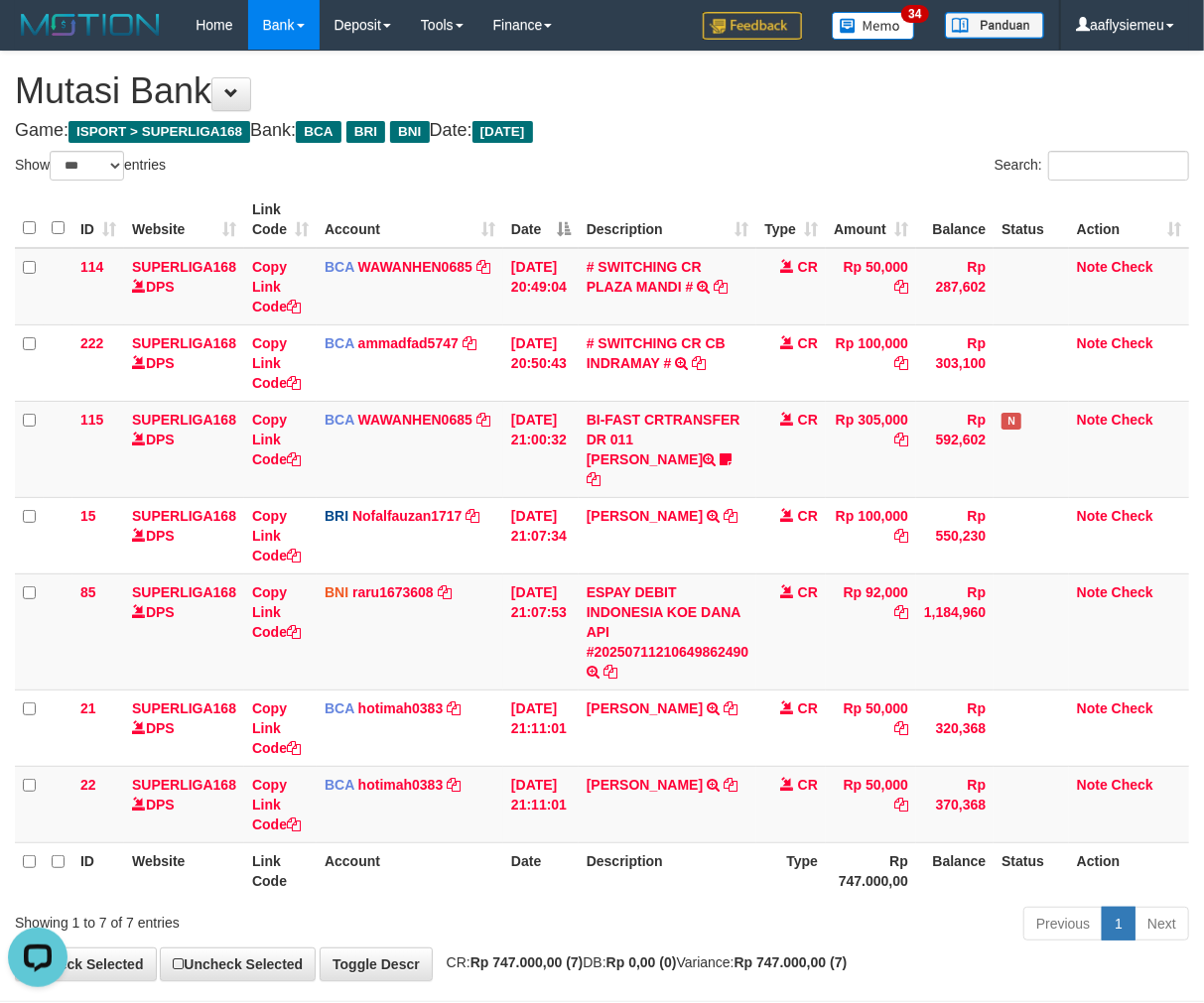 scroll, scrollTop: 0, scrollLeft: 0, axis: both 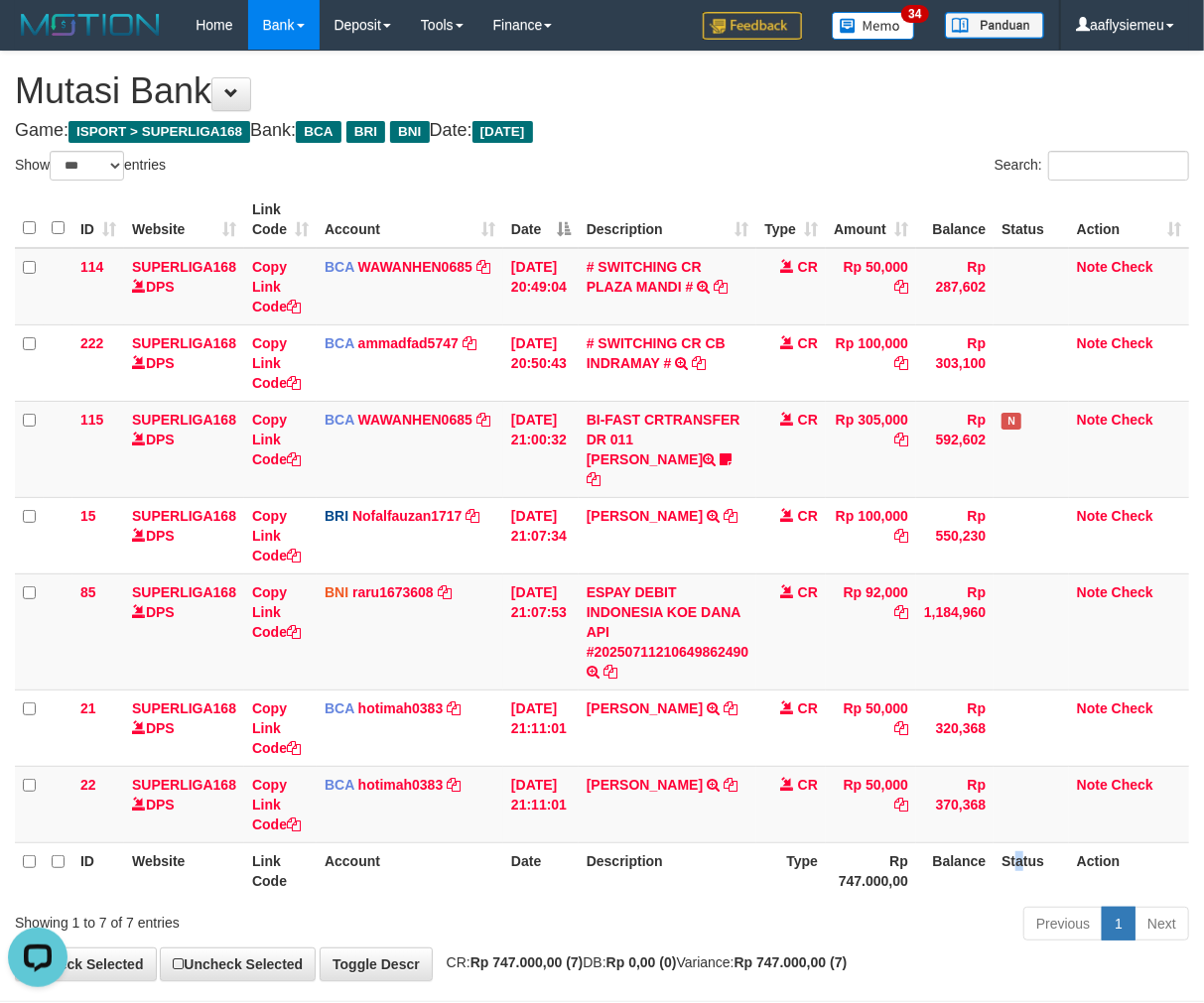 drag, startPoint x: 1025, startPoint y: 843, endPoint x: 1045, endPoint y: 834, distance: 21.931712 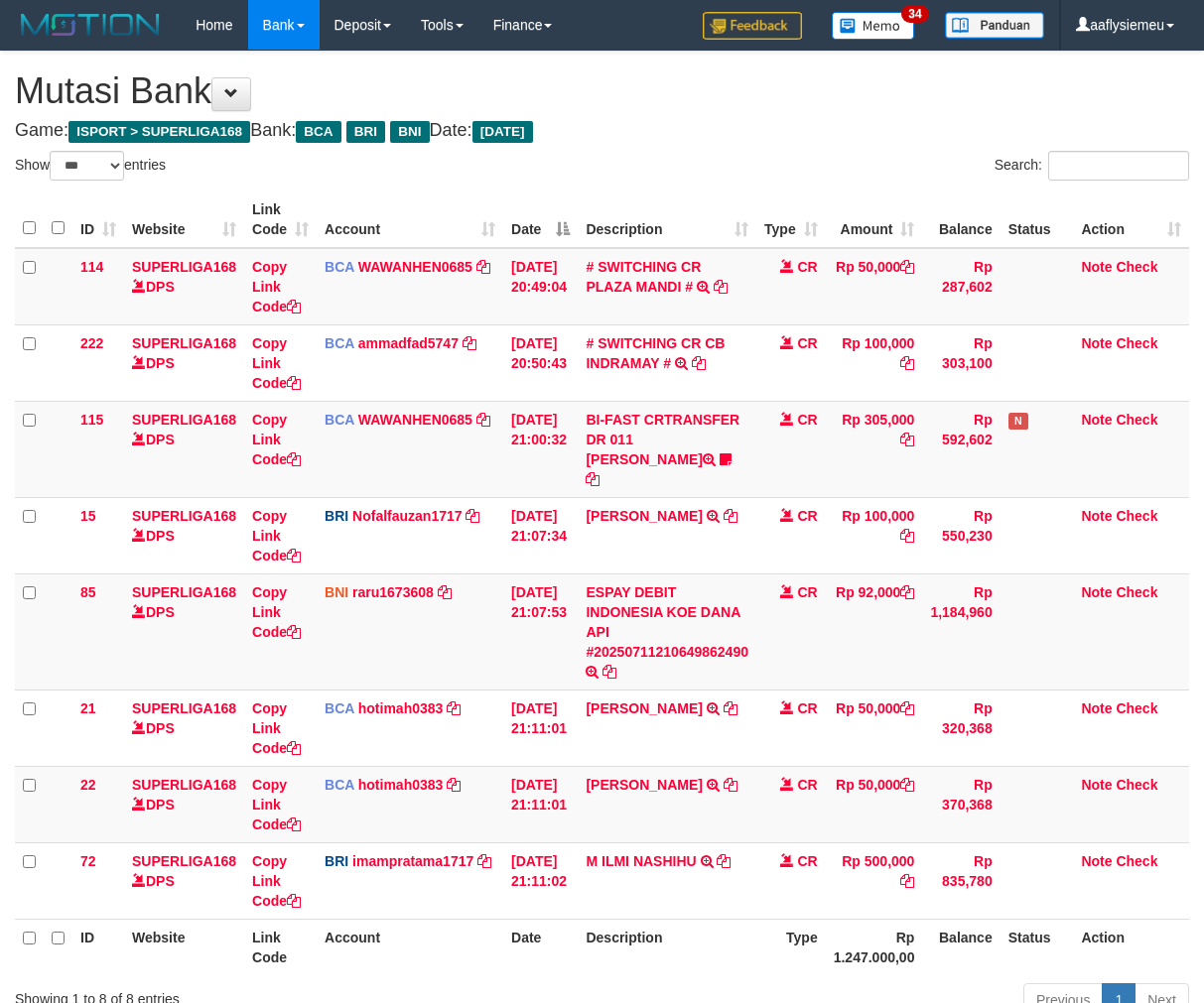 select on "***" 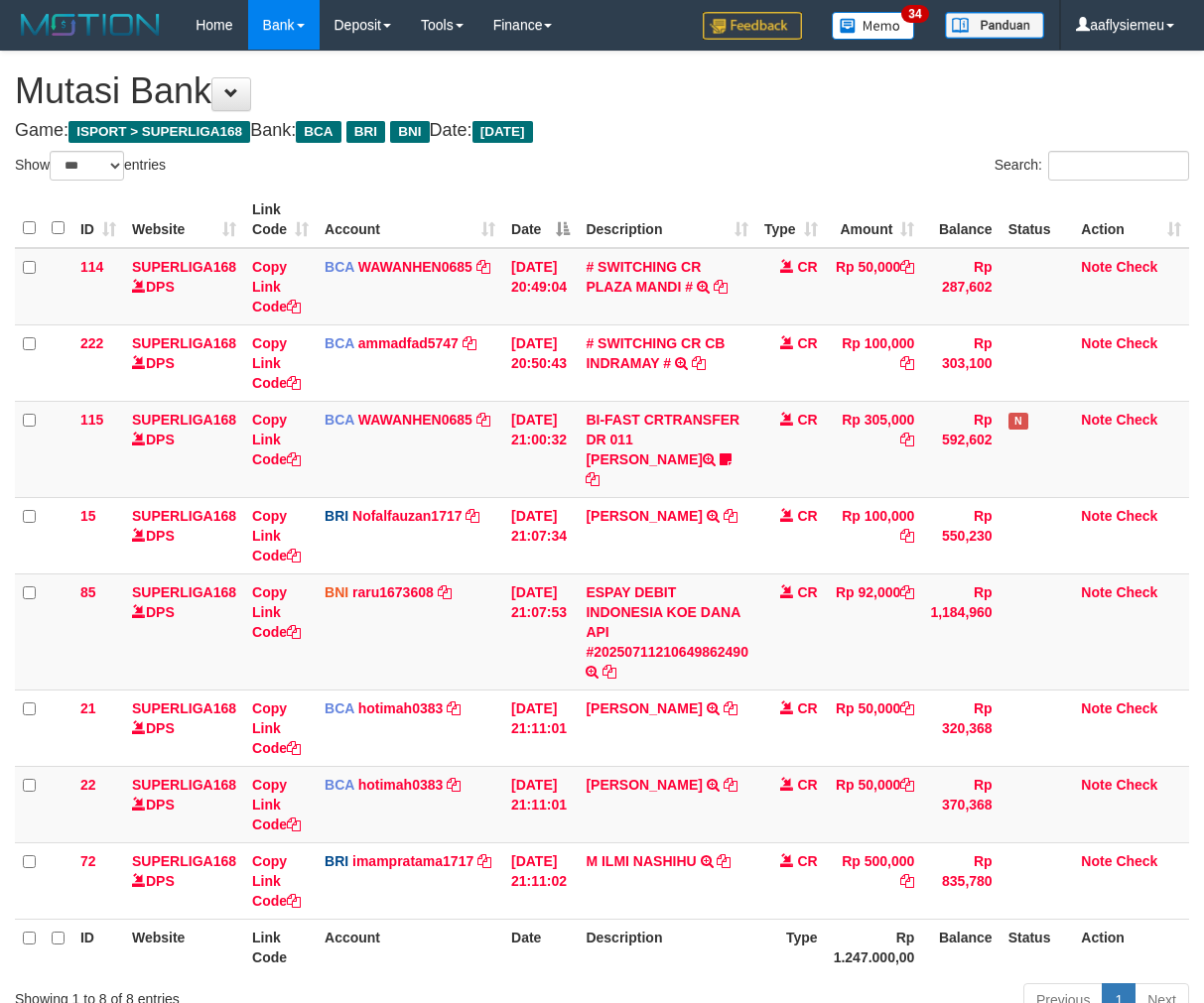 scroll, scrollTop: 0, scrollLeft: 0, axis: both 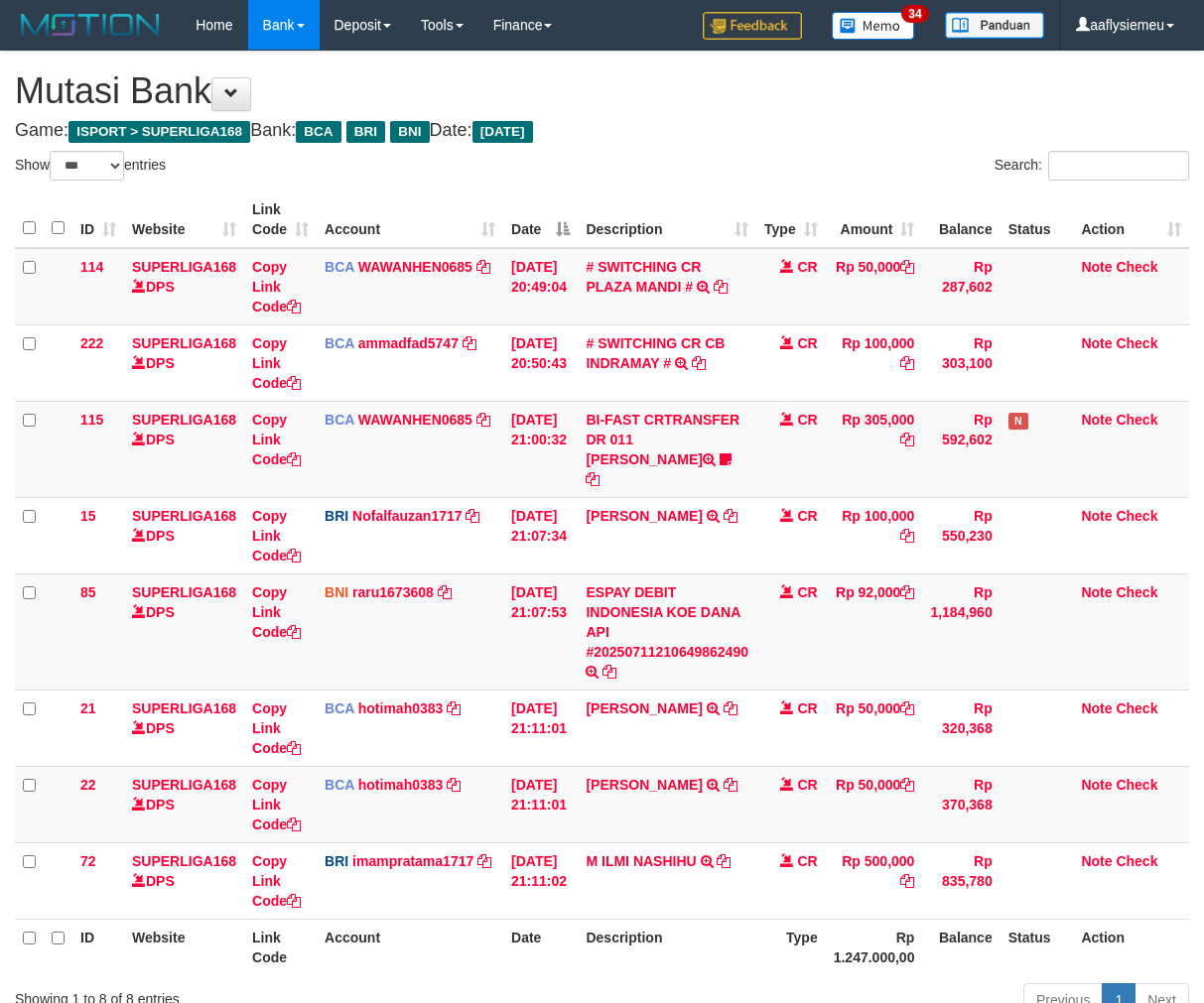 select on "***" 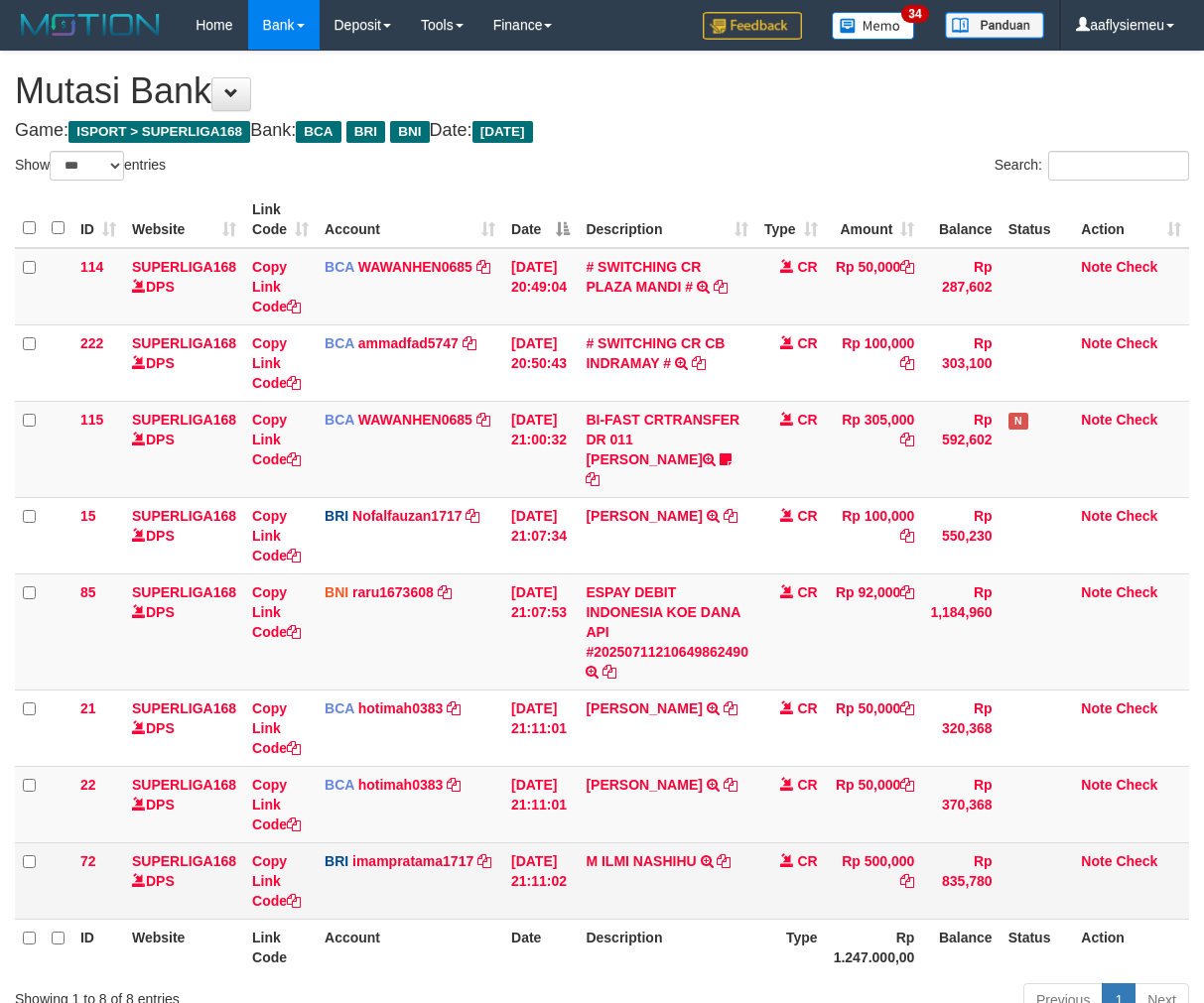 scroll, scrollTop: 0, scrollLeft: 0, axis: both 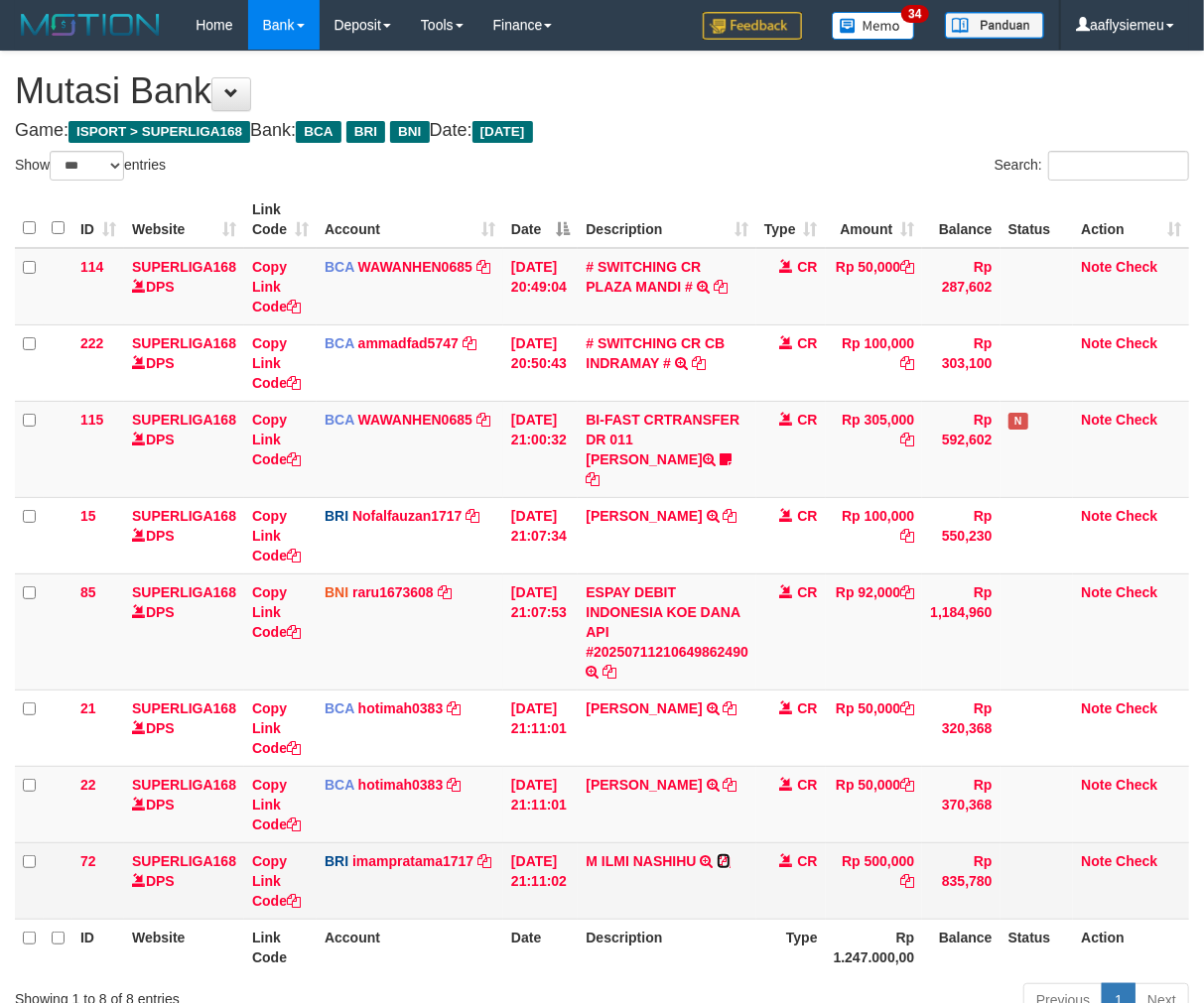 click at bounding box center (724, 861) 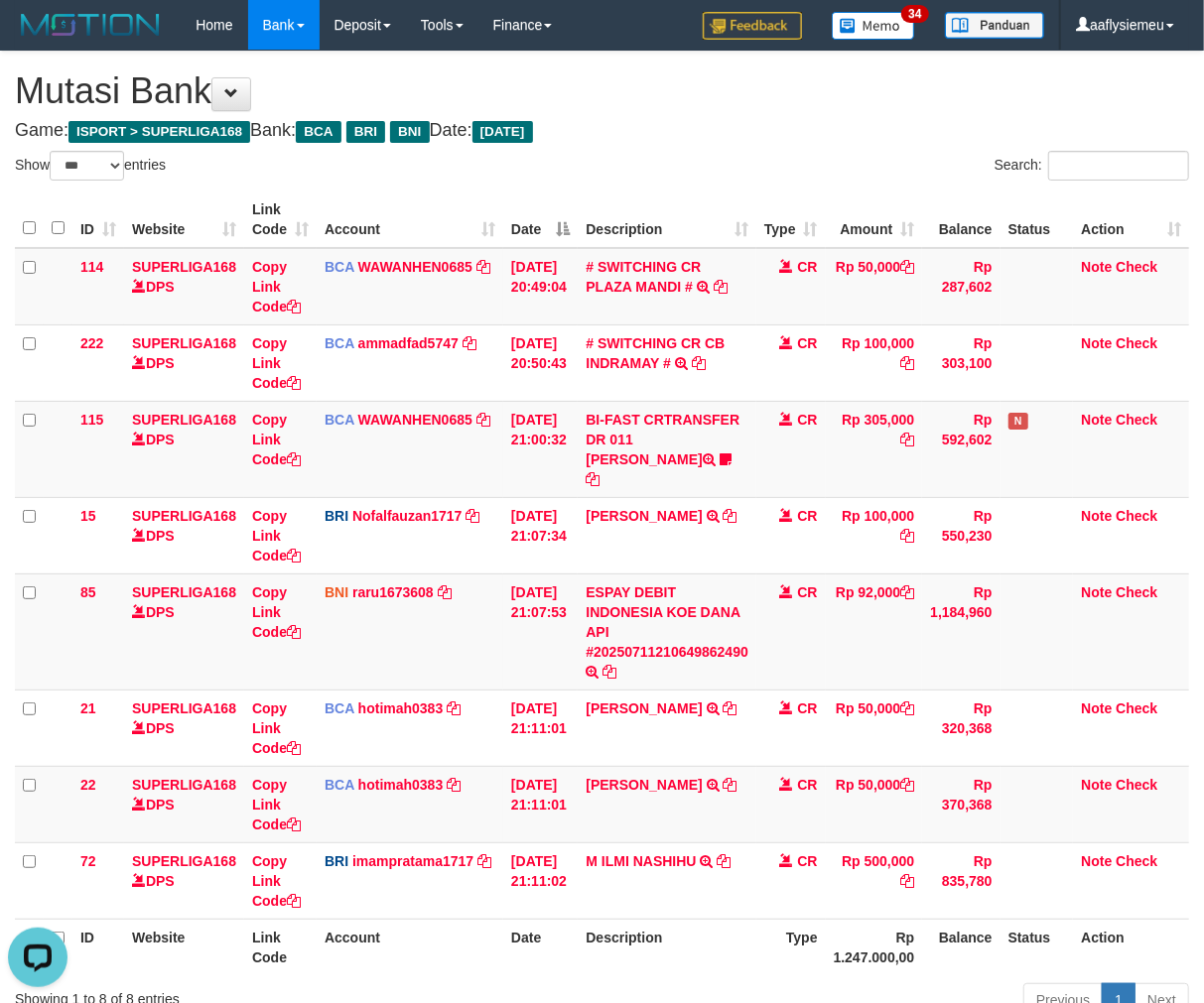 scroll, scrollTop: 0, scrollLeft: 0, axis: both 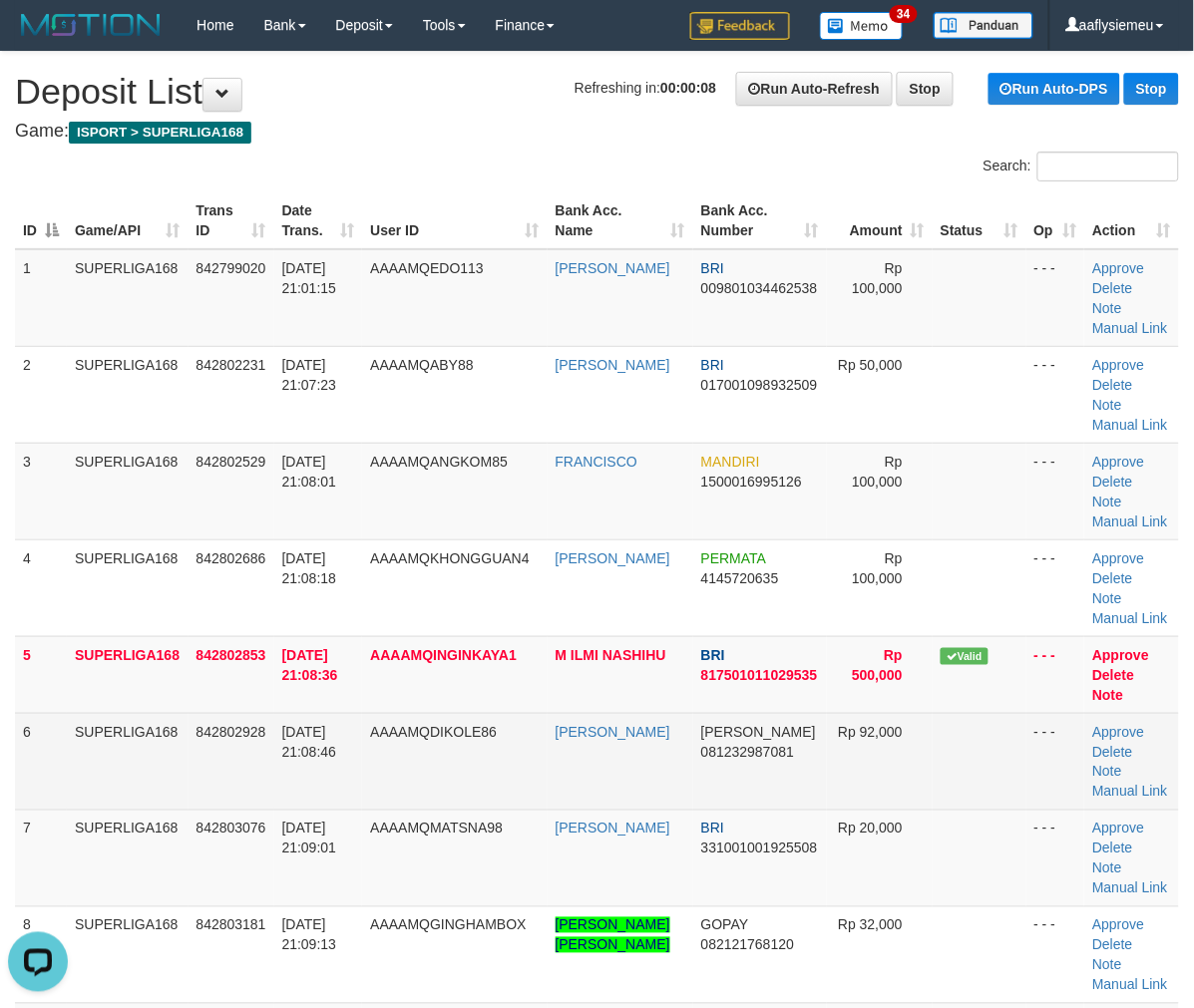 drag, startPoint x: 38, startPoint y: 765, endPoint x: 2, endPoint y: 775, distance: 37.363083 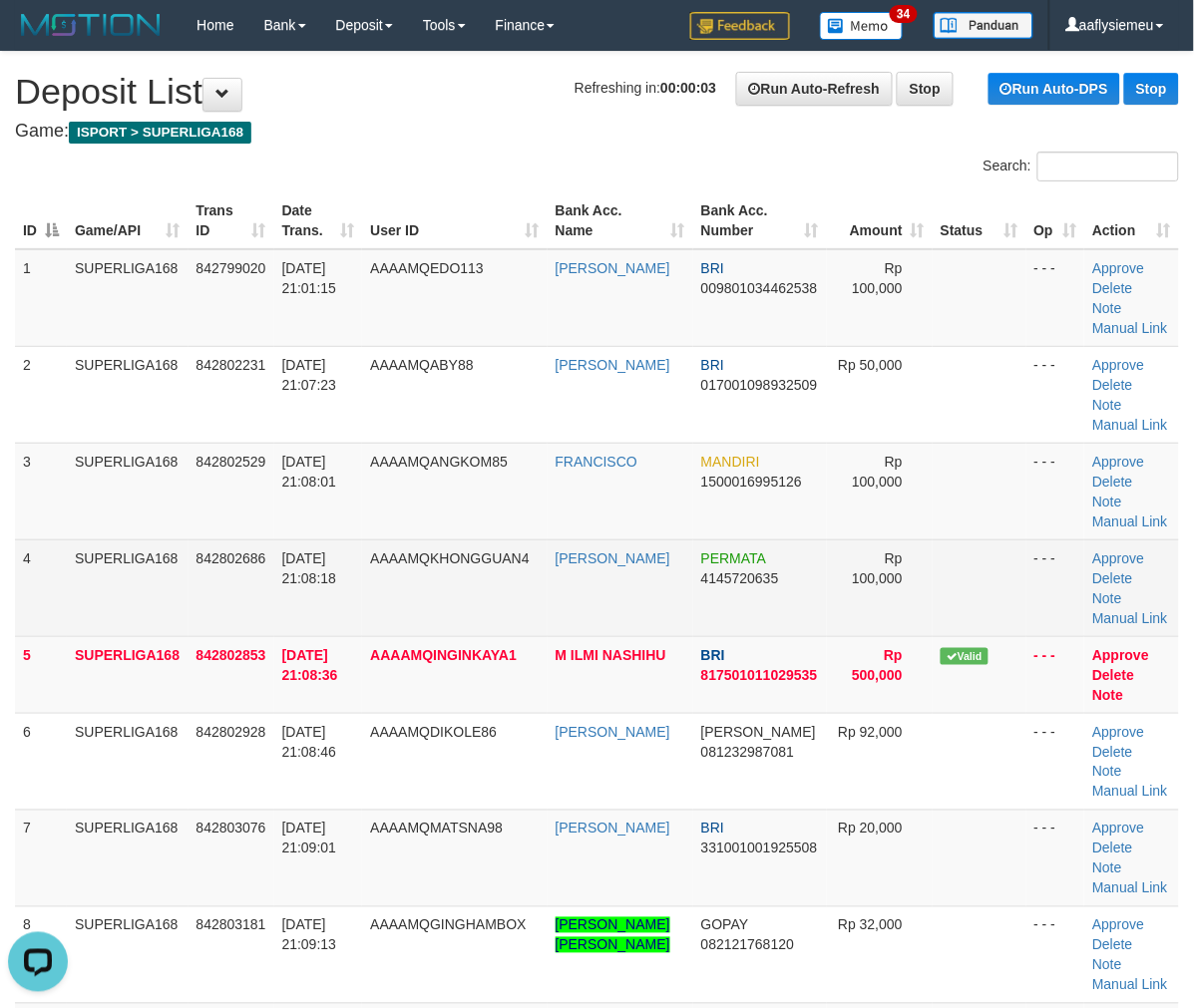 click on "SUPERLIGA168" at bounding box center [128, 587] 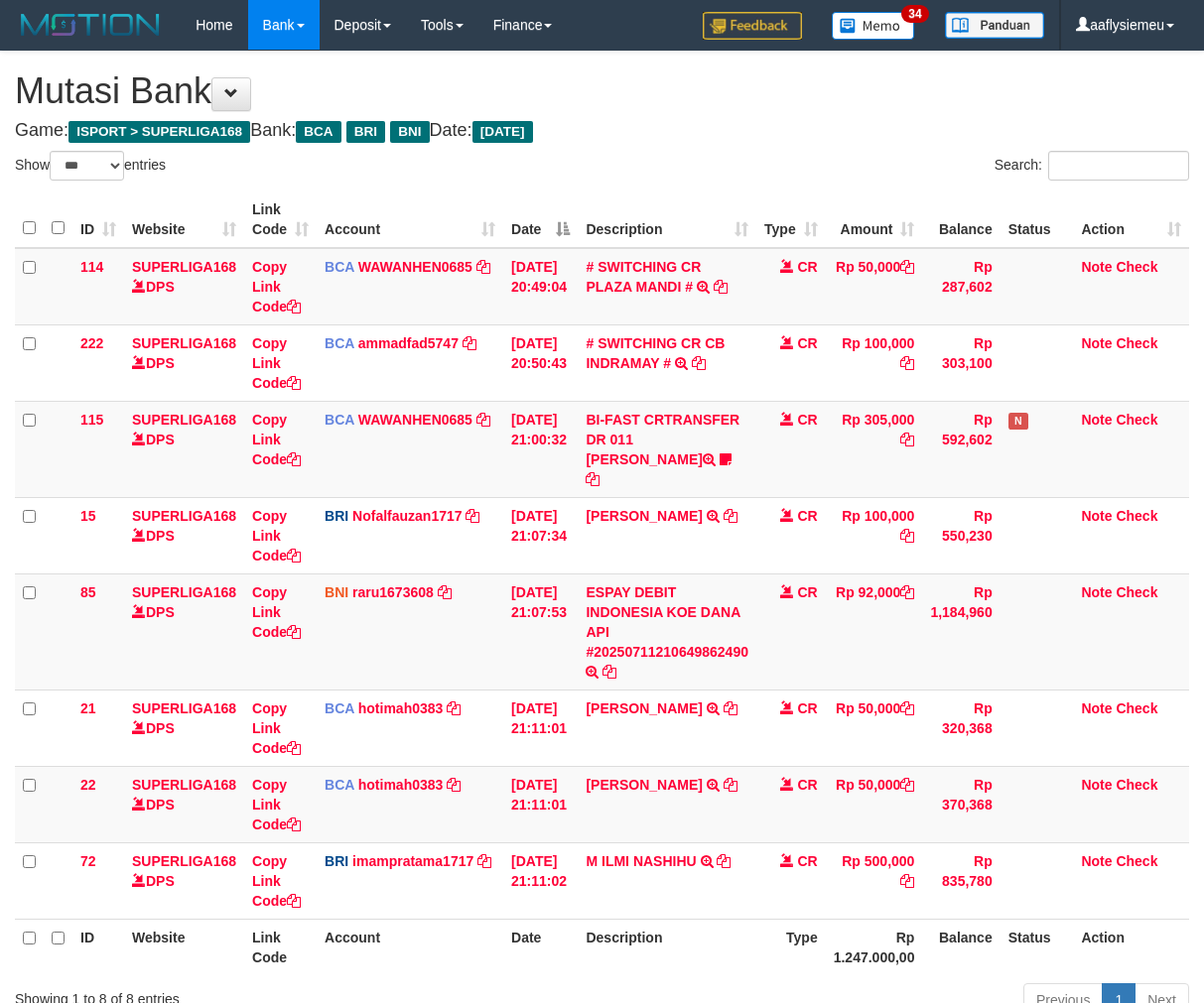 select on "***" 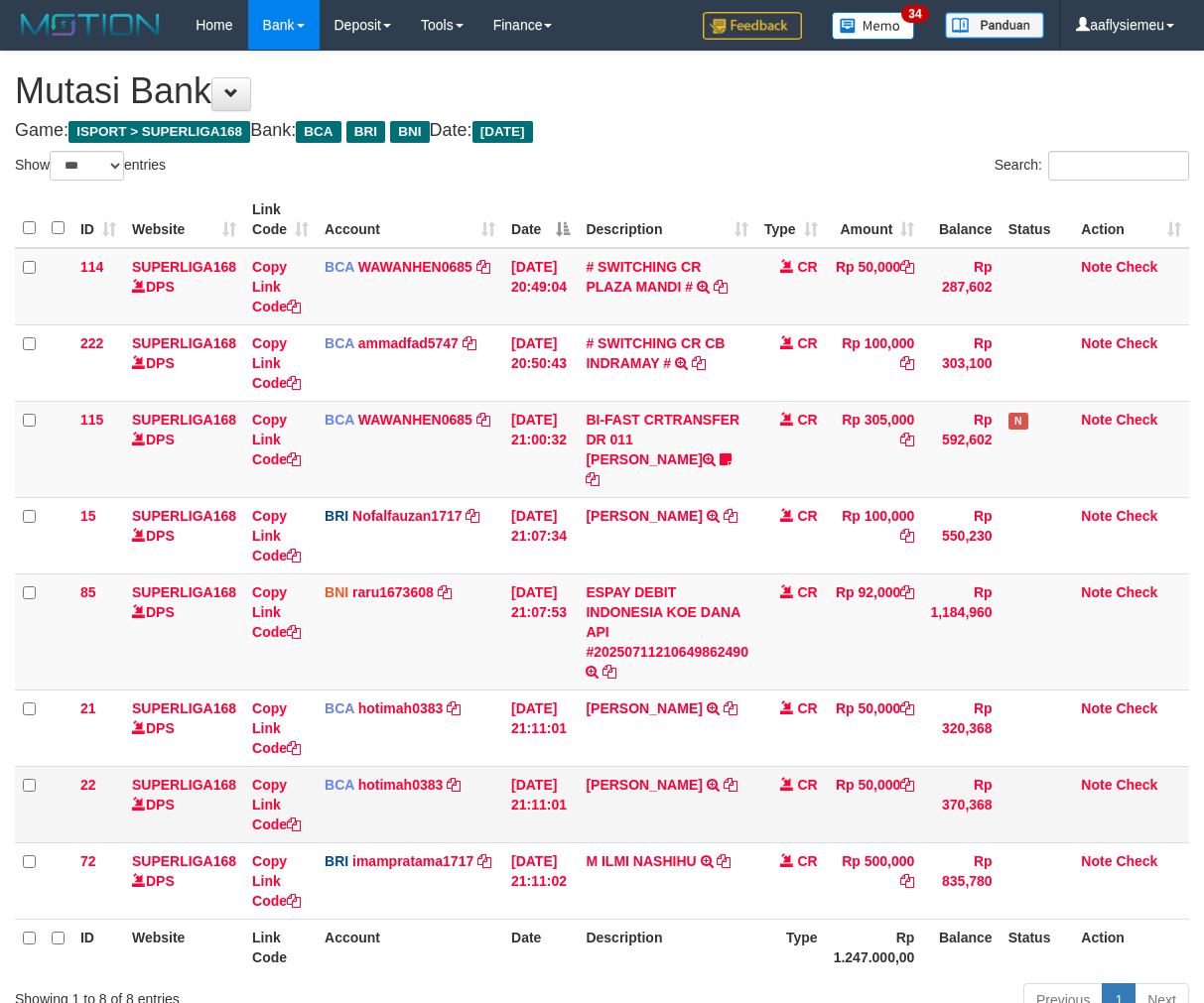 scroll, scrollTop: 0, scrollLeft: 0, axis: both 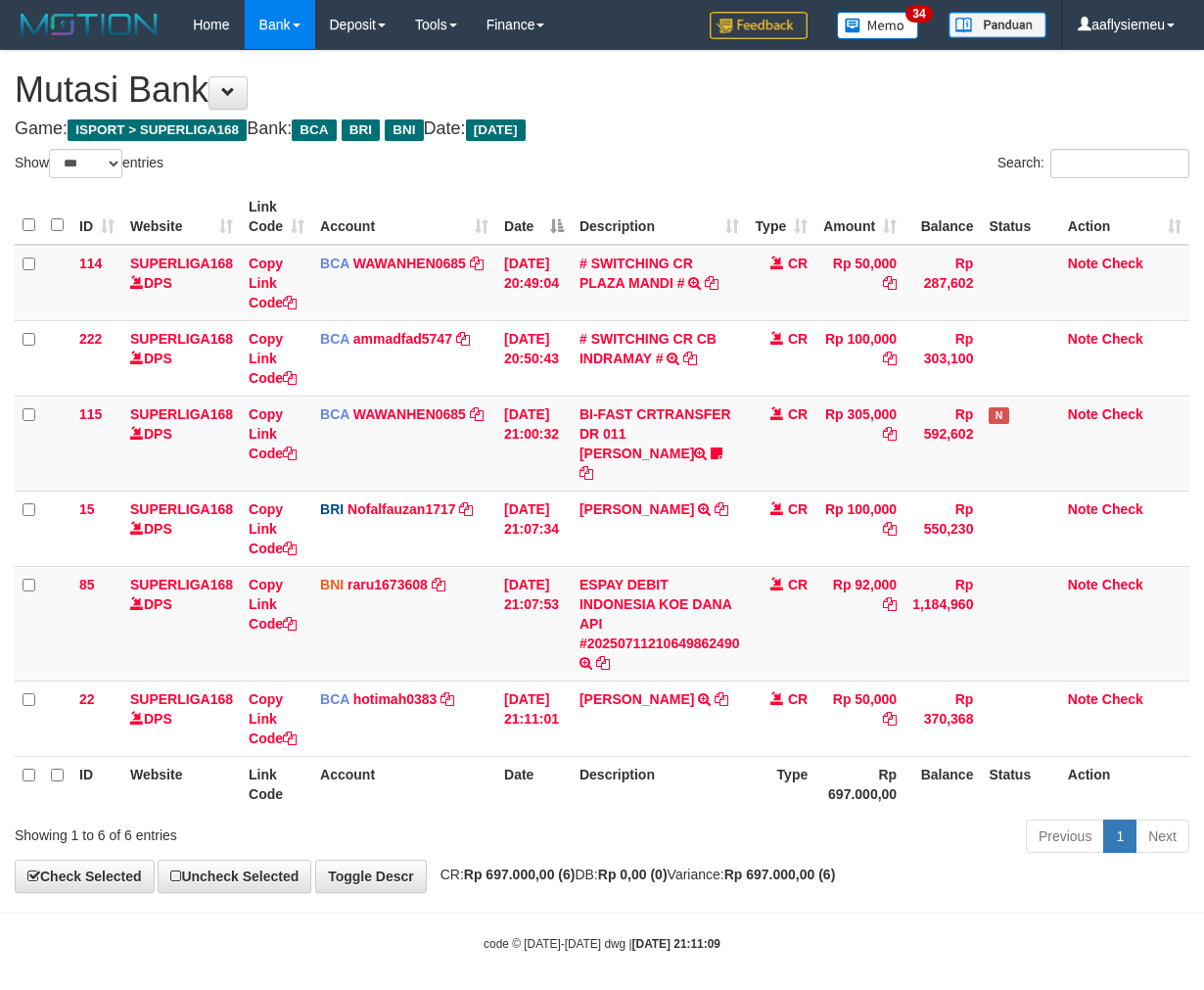 select on "***" 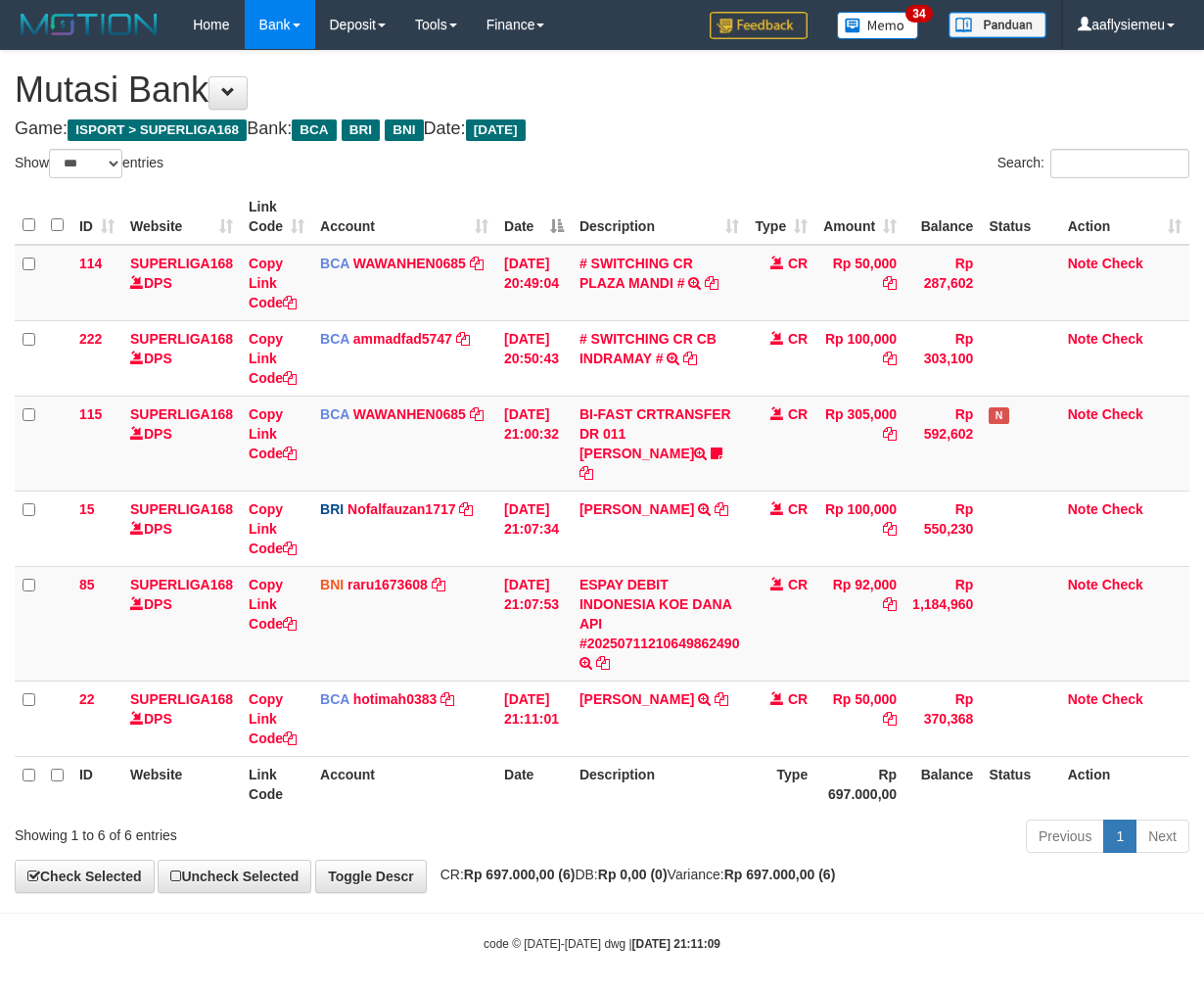 scroll, scrollTop: 0, scrollLeft: 0, axis: both 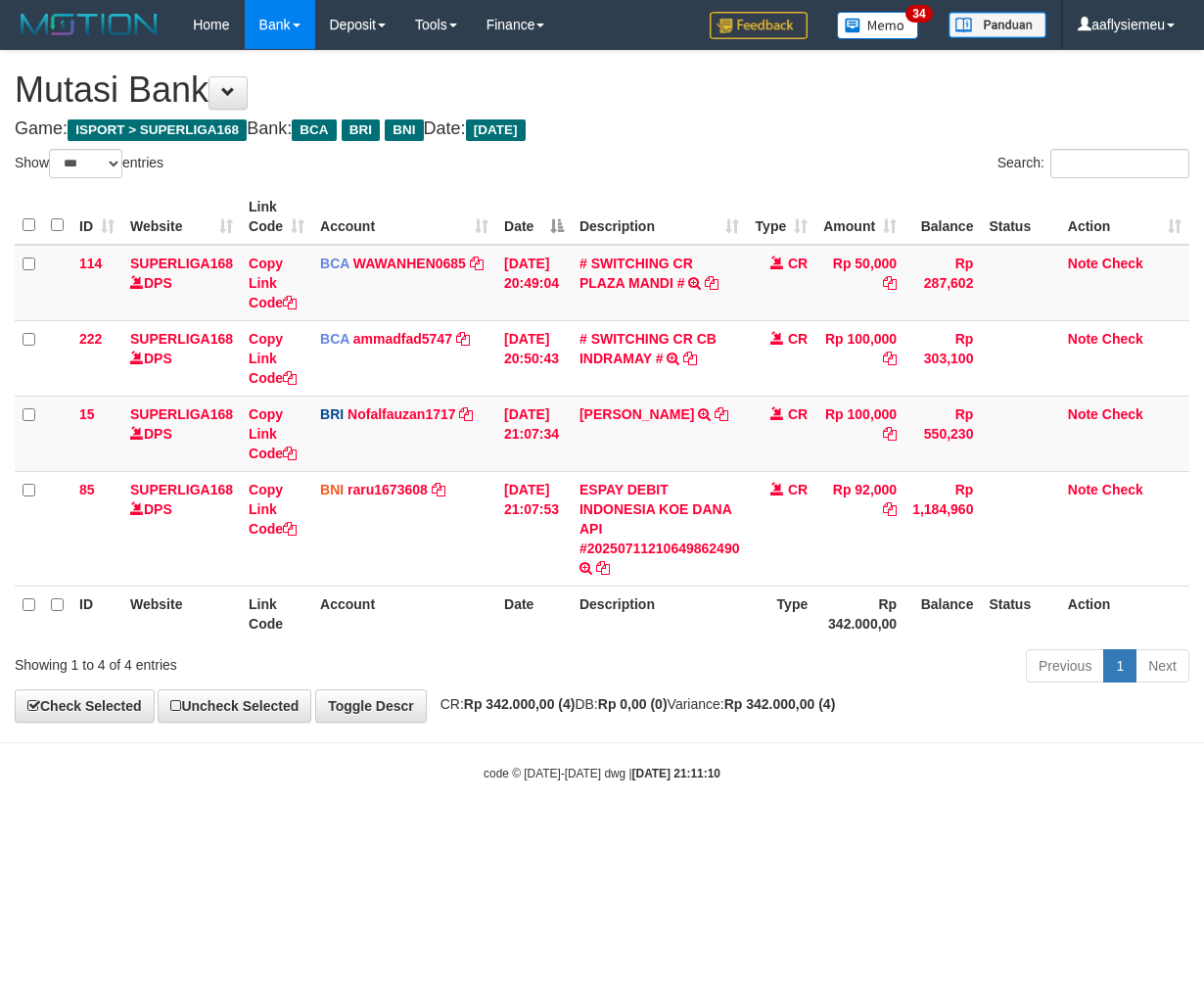 select on "***" 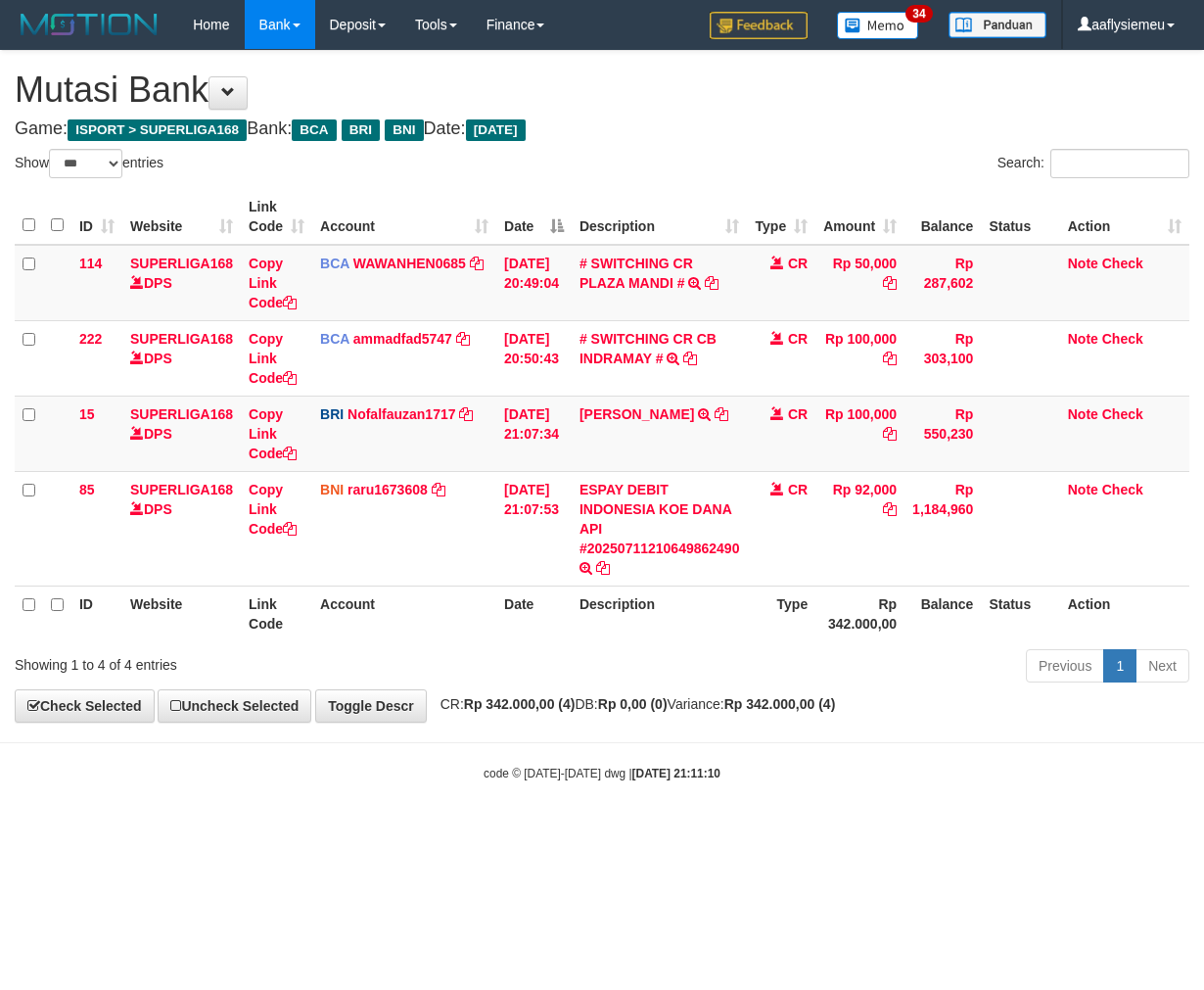 scroll, scrollTop: 0, scrollLeft: 0, axis: both 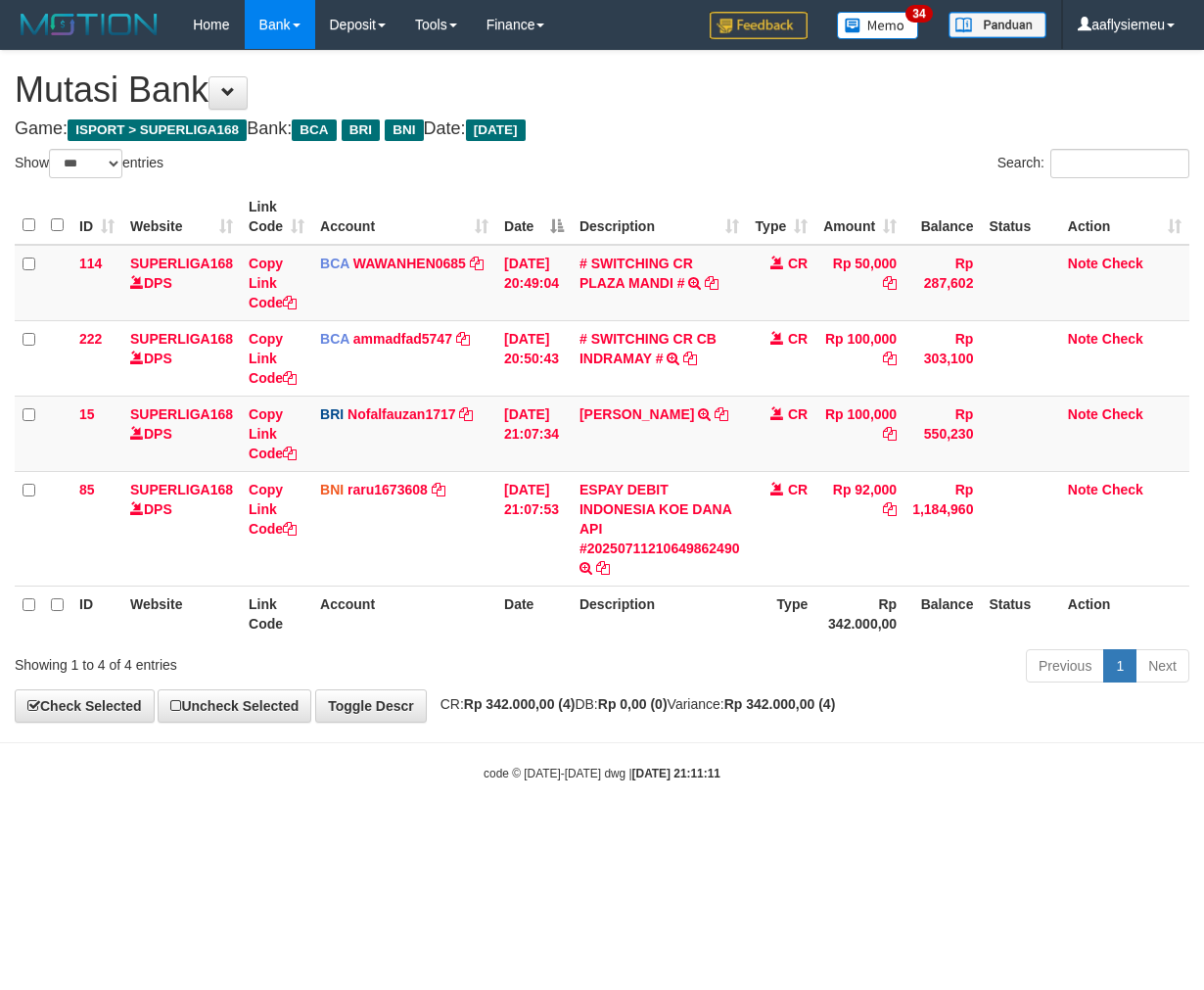 select on "***" 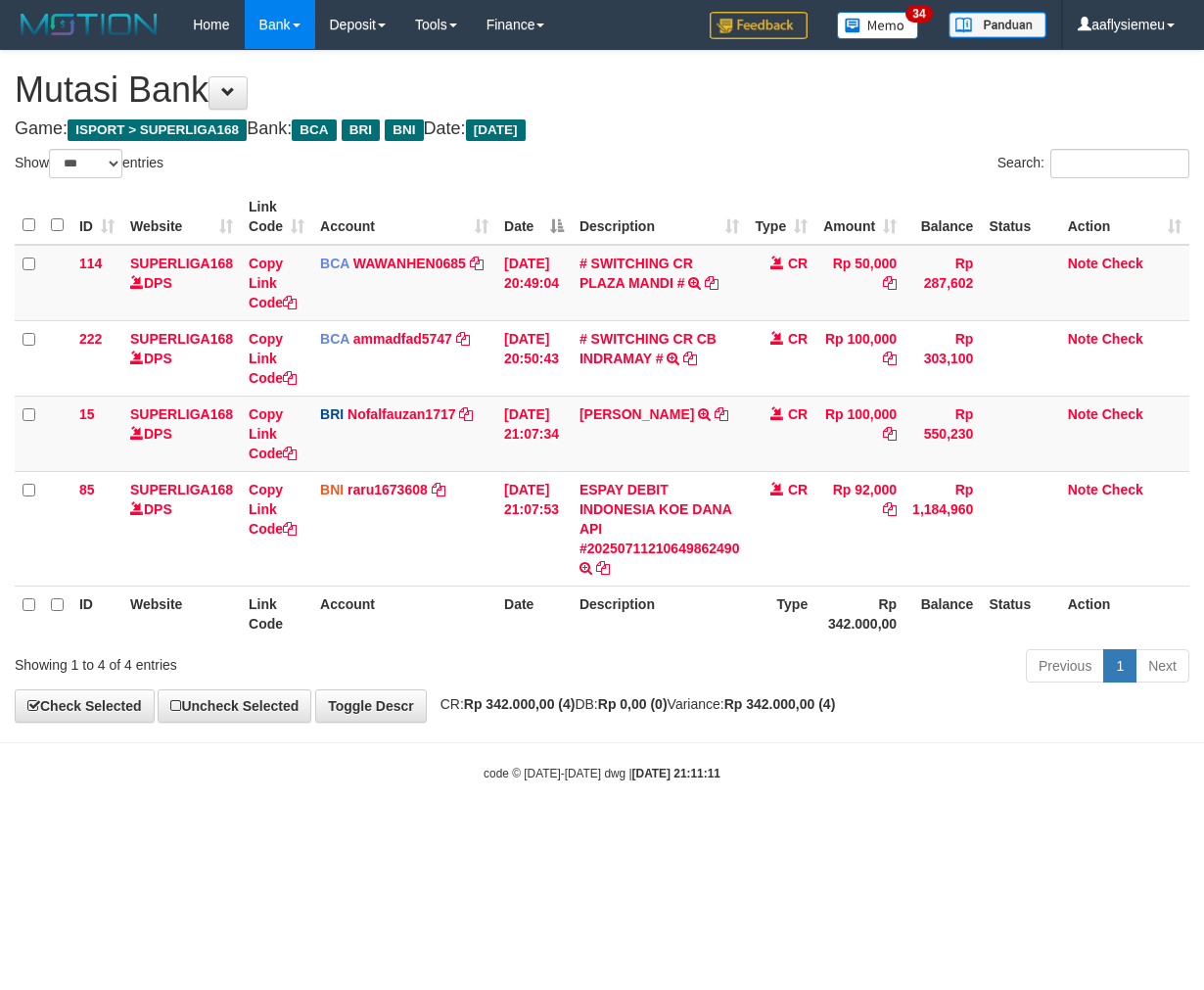 scroll, scrollTop: 0, scrollLeft: 0, axis: both 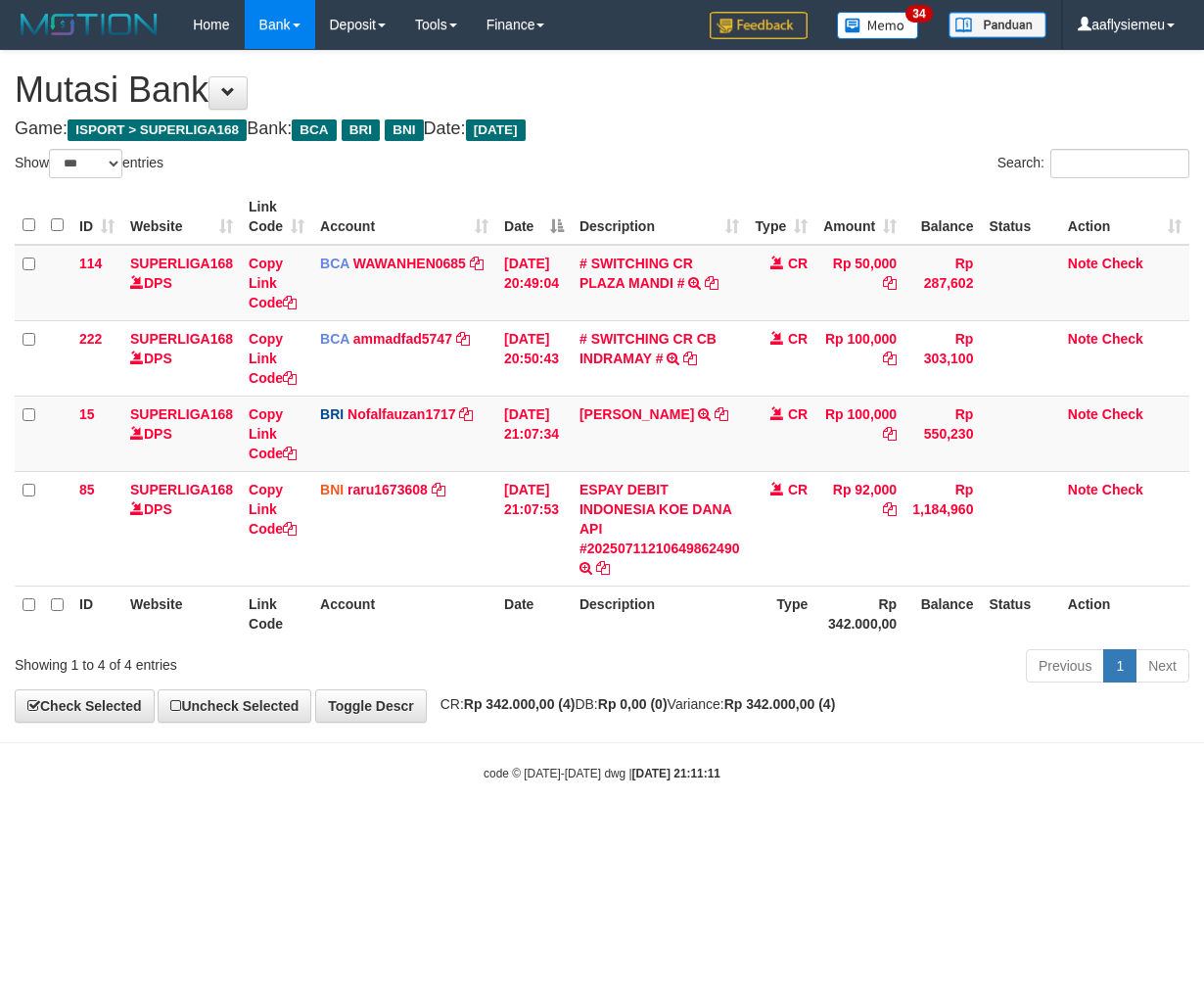select on "***" 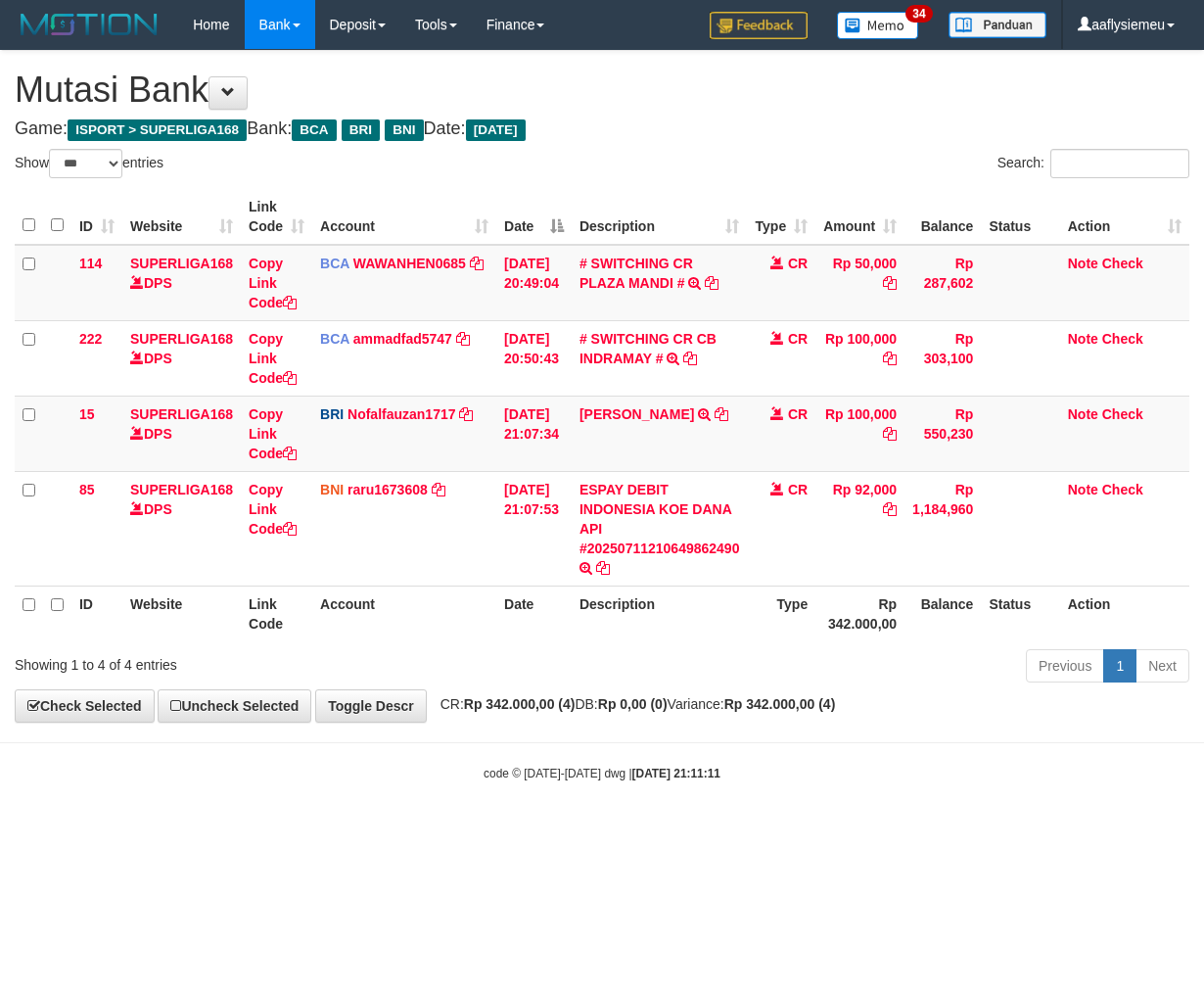 scroll, scrollTop: 0, scrollLeft: 0, axis: both 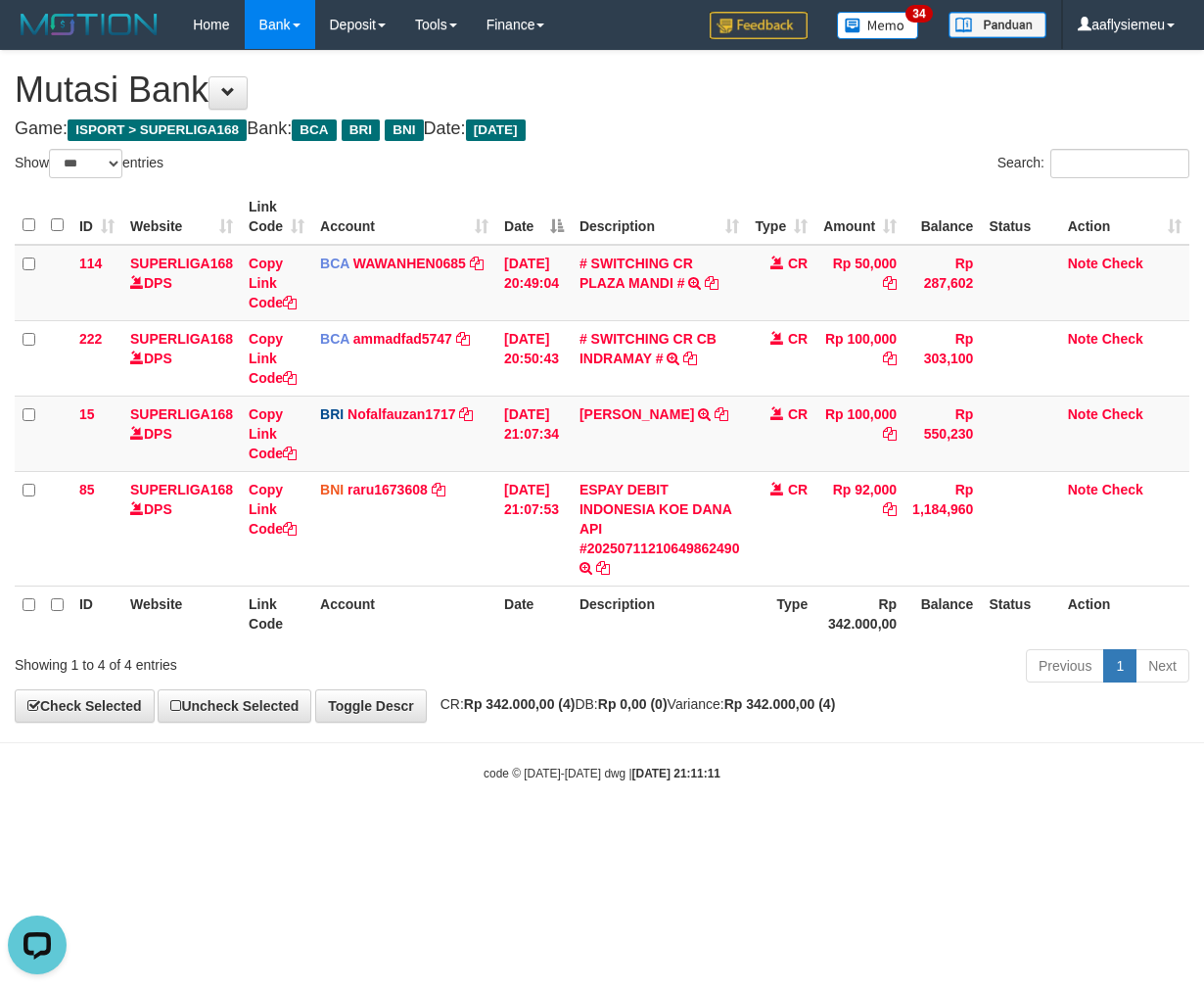 click on "Toggle navigation
Home
Bank
Account List
Load
By Website
Group
[ISPORT]													SUPERLIGA168
By Load Group (DPS)
34" at bounding box center [602, 415] 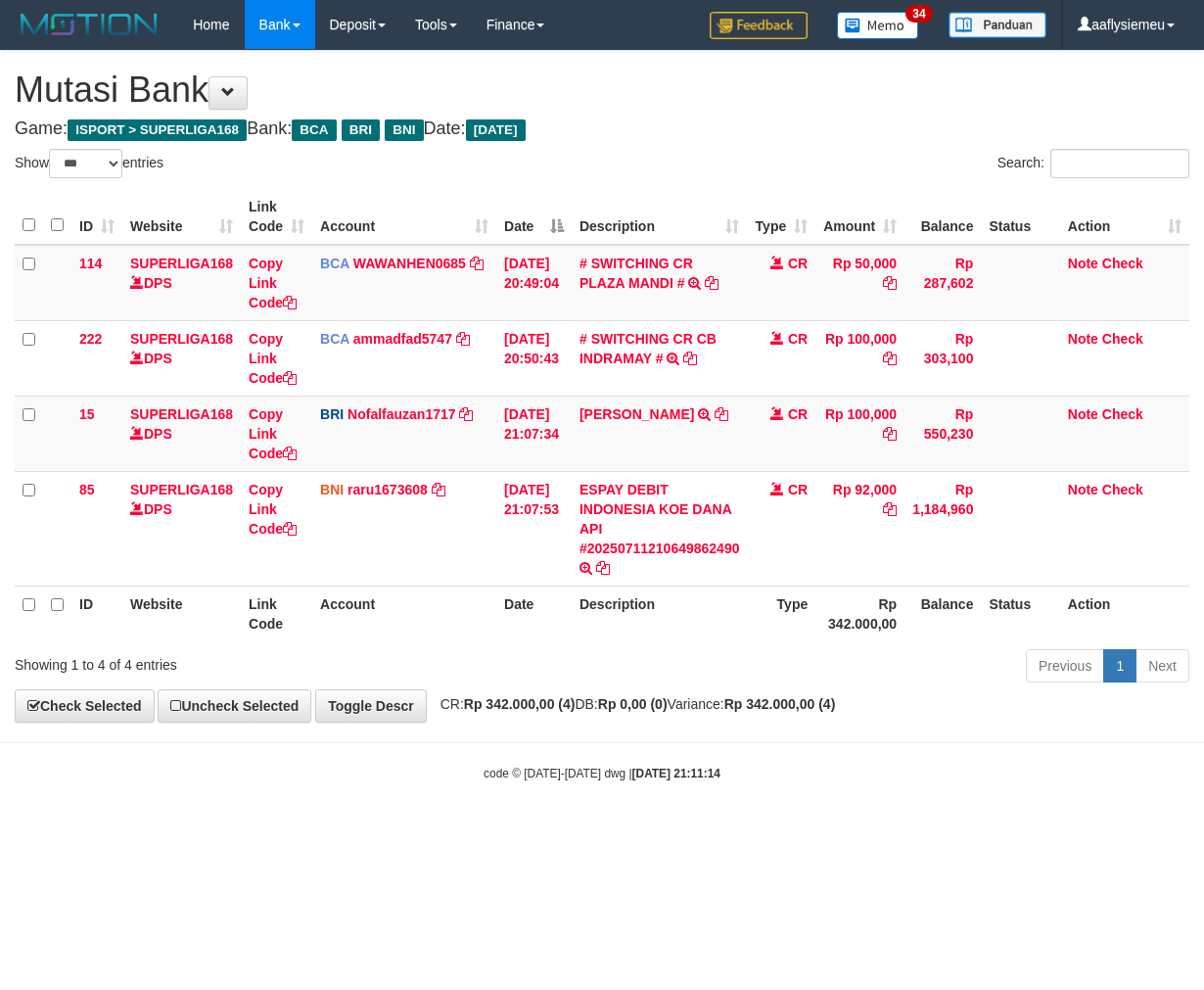 select on "***" 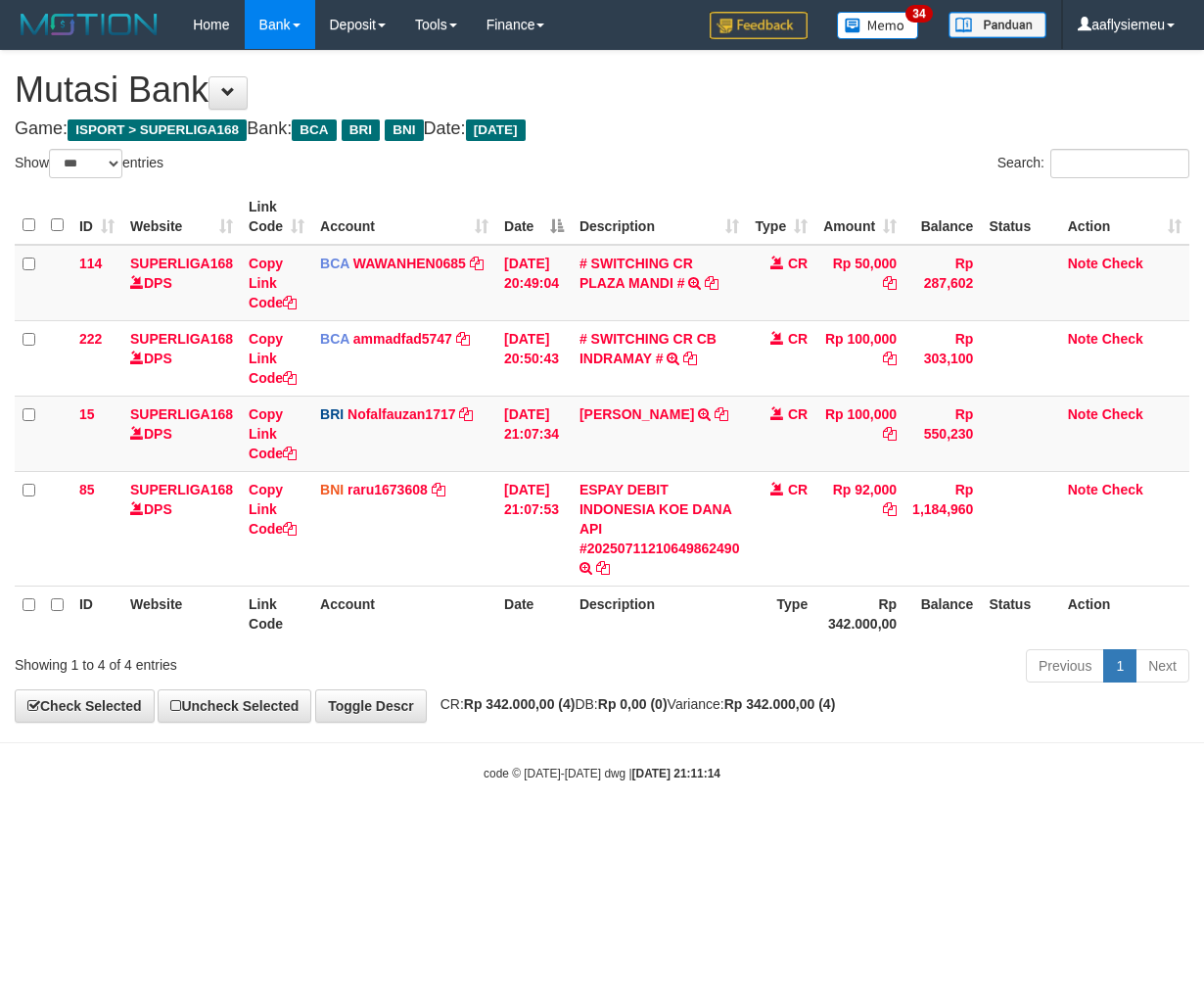 scroll, scrollTop: 0, scrollLeft: 0, axis: both 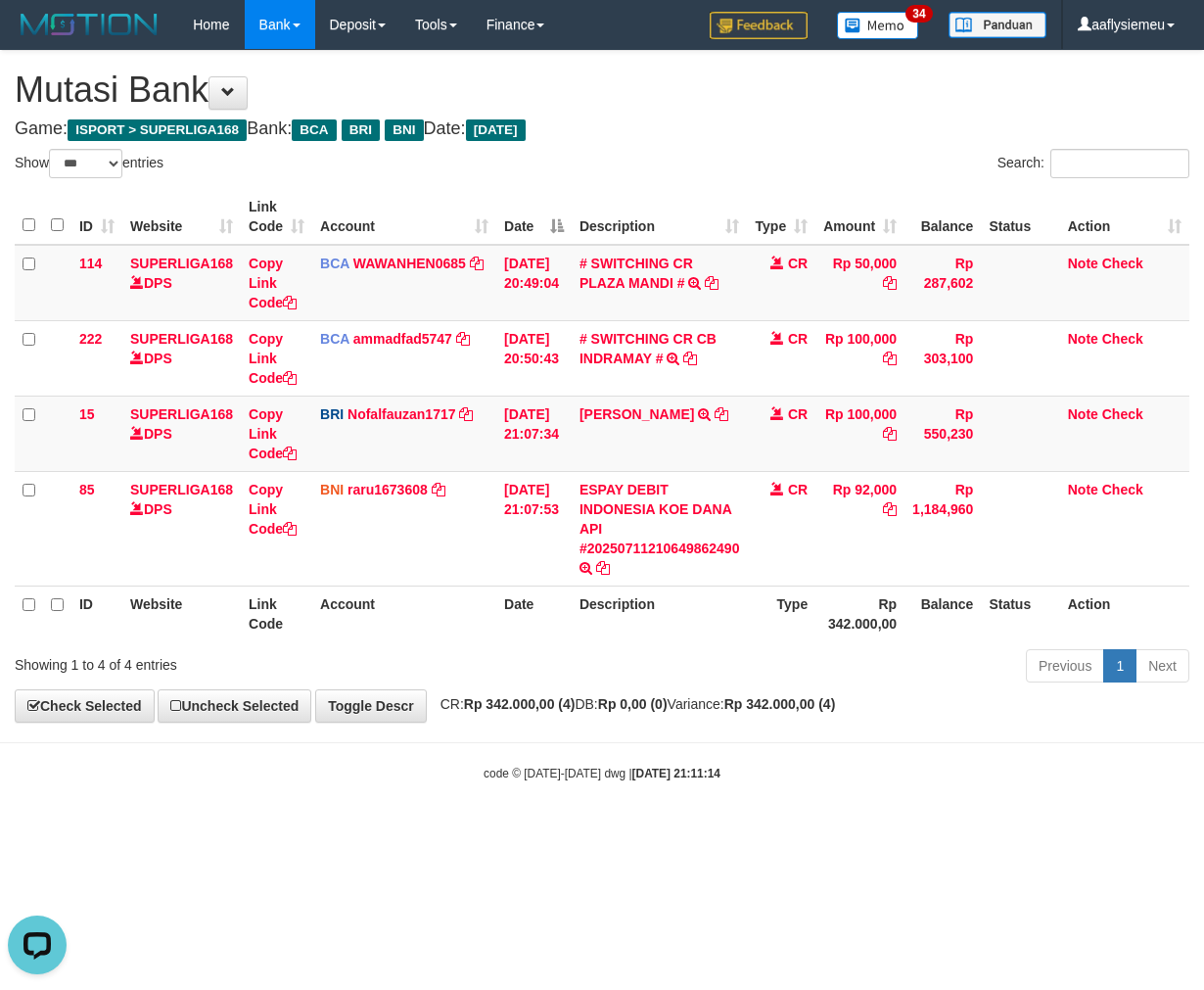 click on "Toggle navigation
Home
Bank
Account List
Load
By Website
Group
[ISPORT]													SUPERLIGA168
By Load Group (DPS)
34" at bounding box center [602, 415] 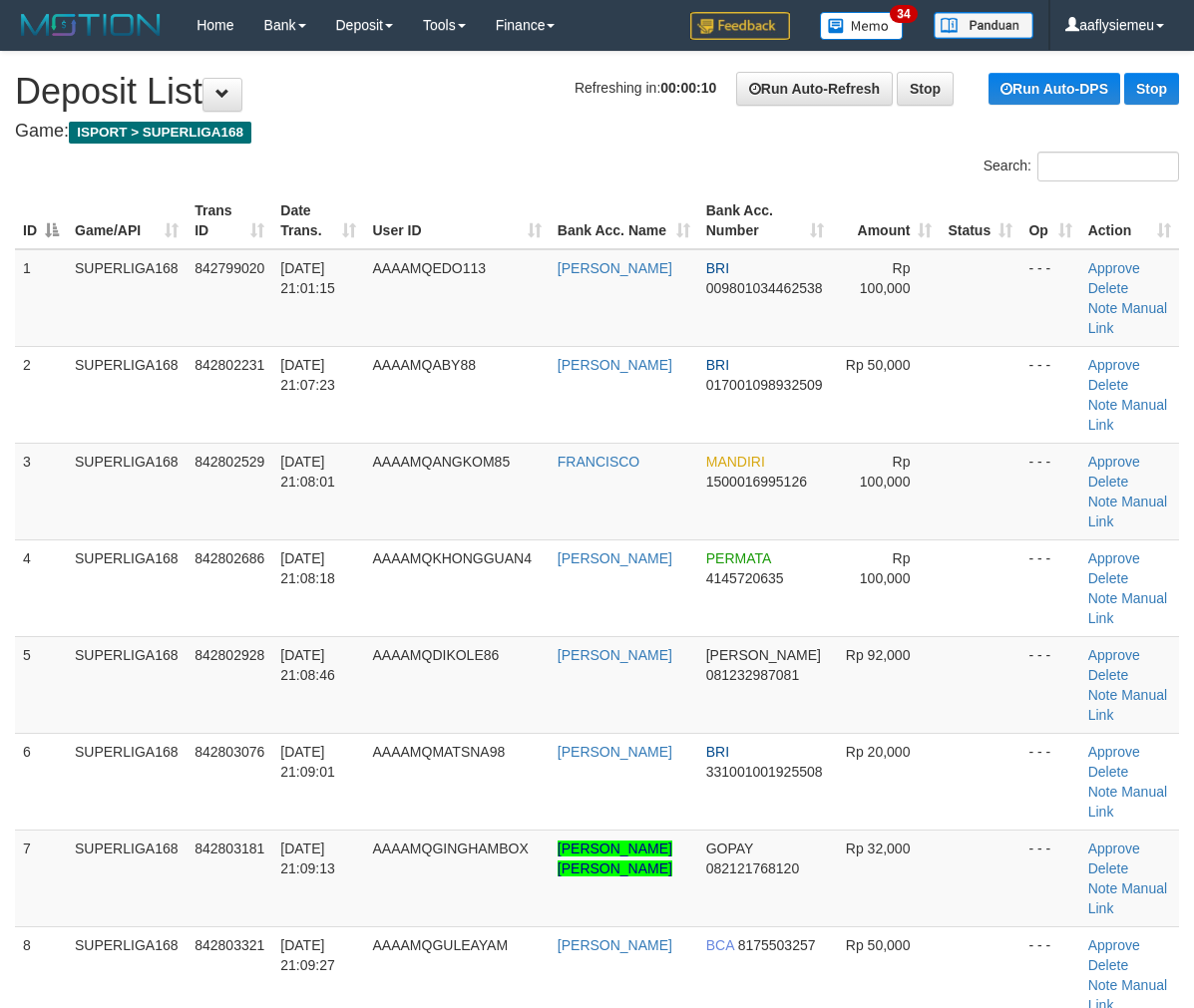 scroll, scrollTop: 0, scrollLeft: 0, axis: both 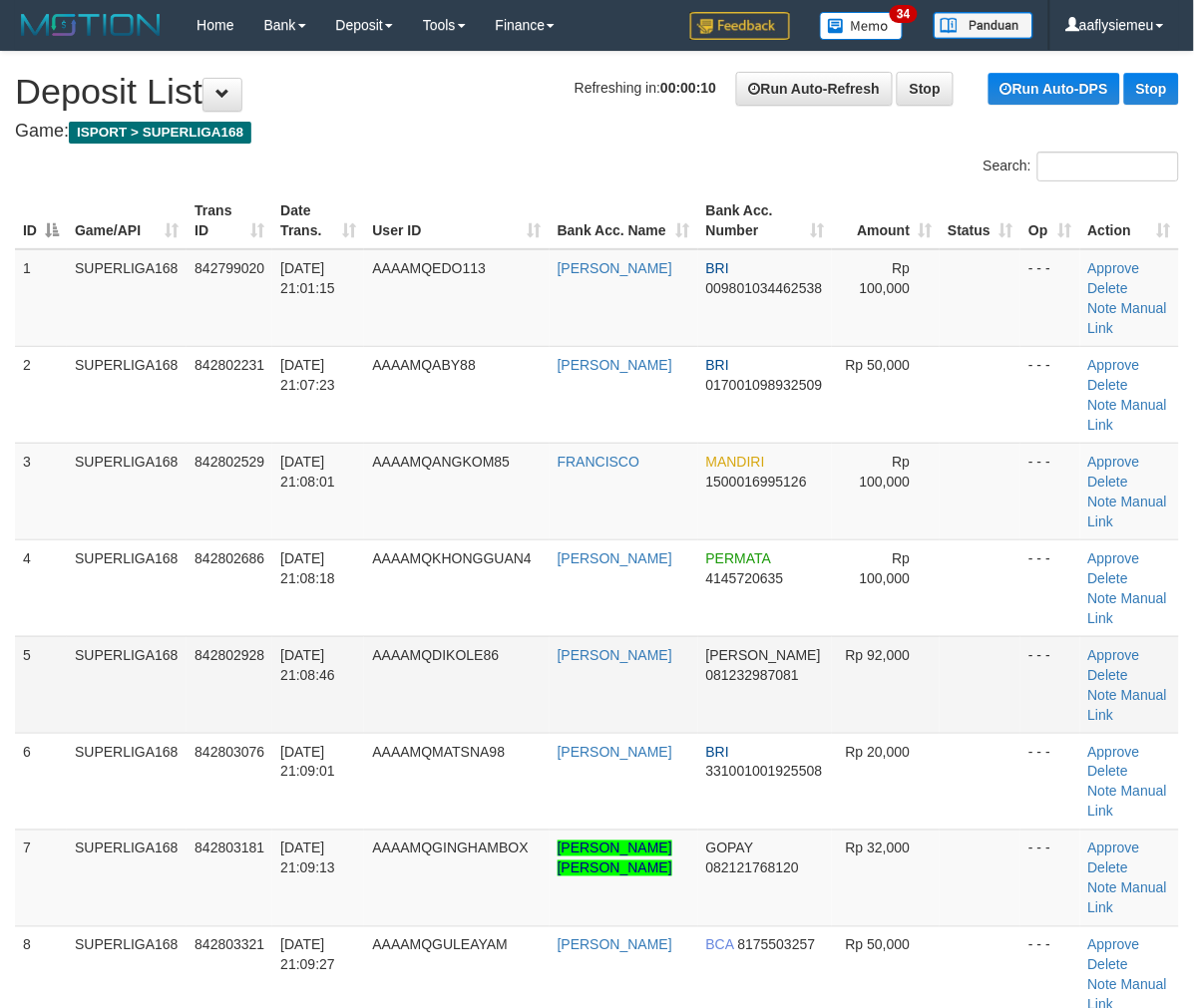 drag, startPoint x: 115, startPoint y: 636, endPoint x: 105, endPoint y: 648, distance: 15.6205 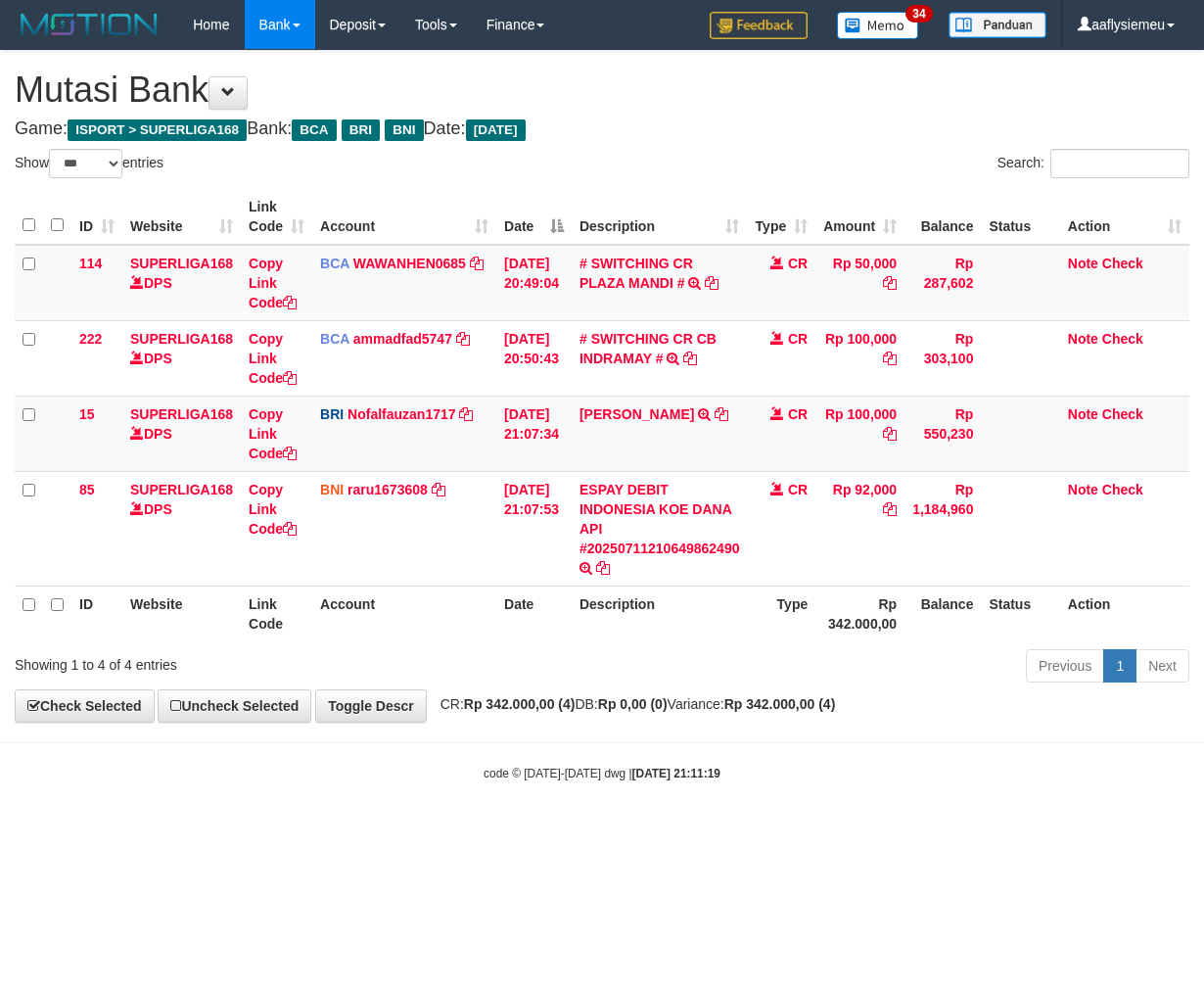 select on "***" 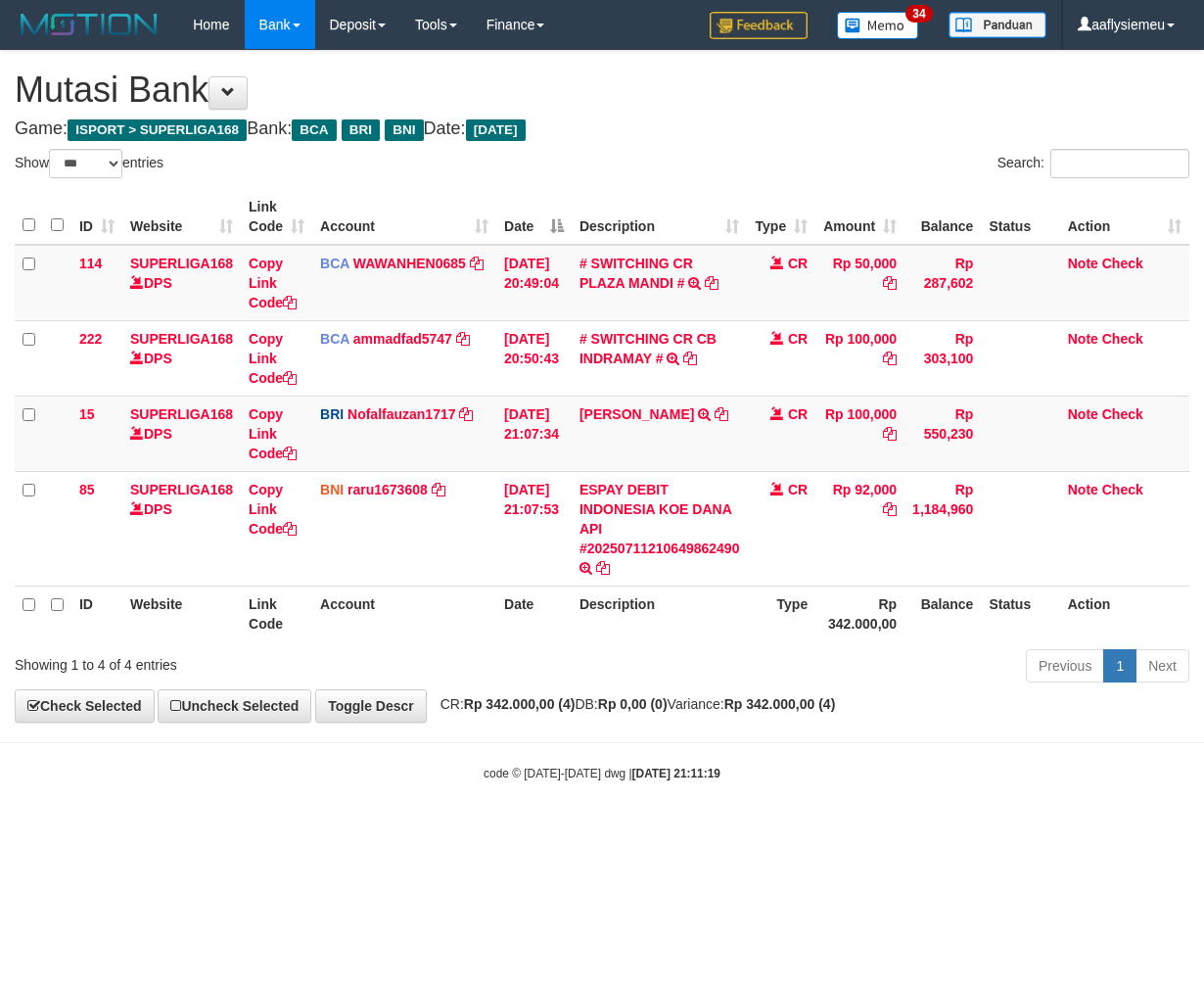 scroll, scrollTop: 0, scrollLeft: 0, axis: both 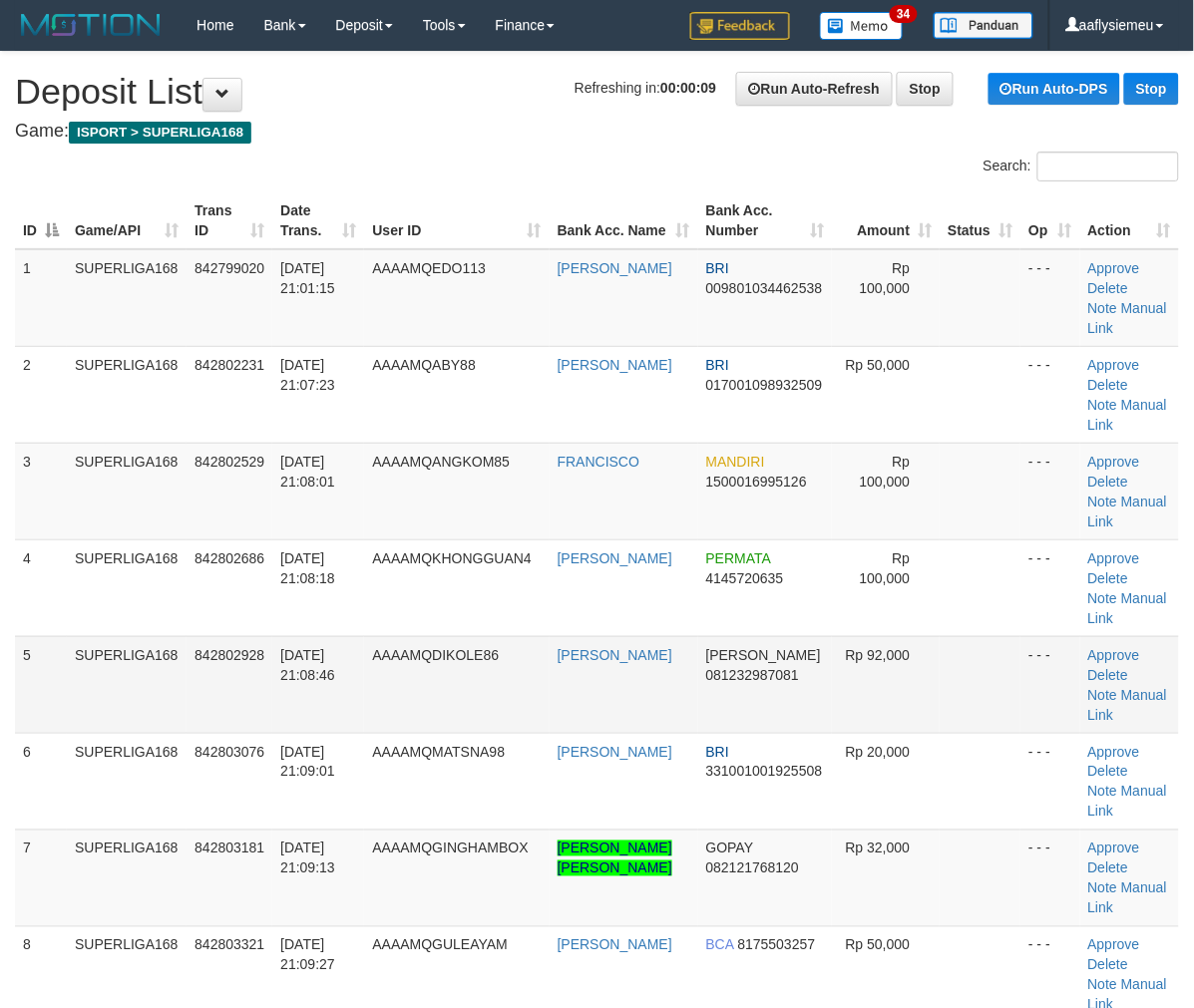 click on "SUPERLIGA168" at bounding box center [127, 684] 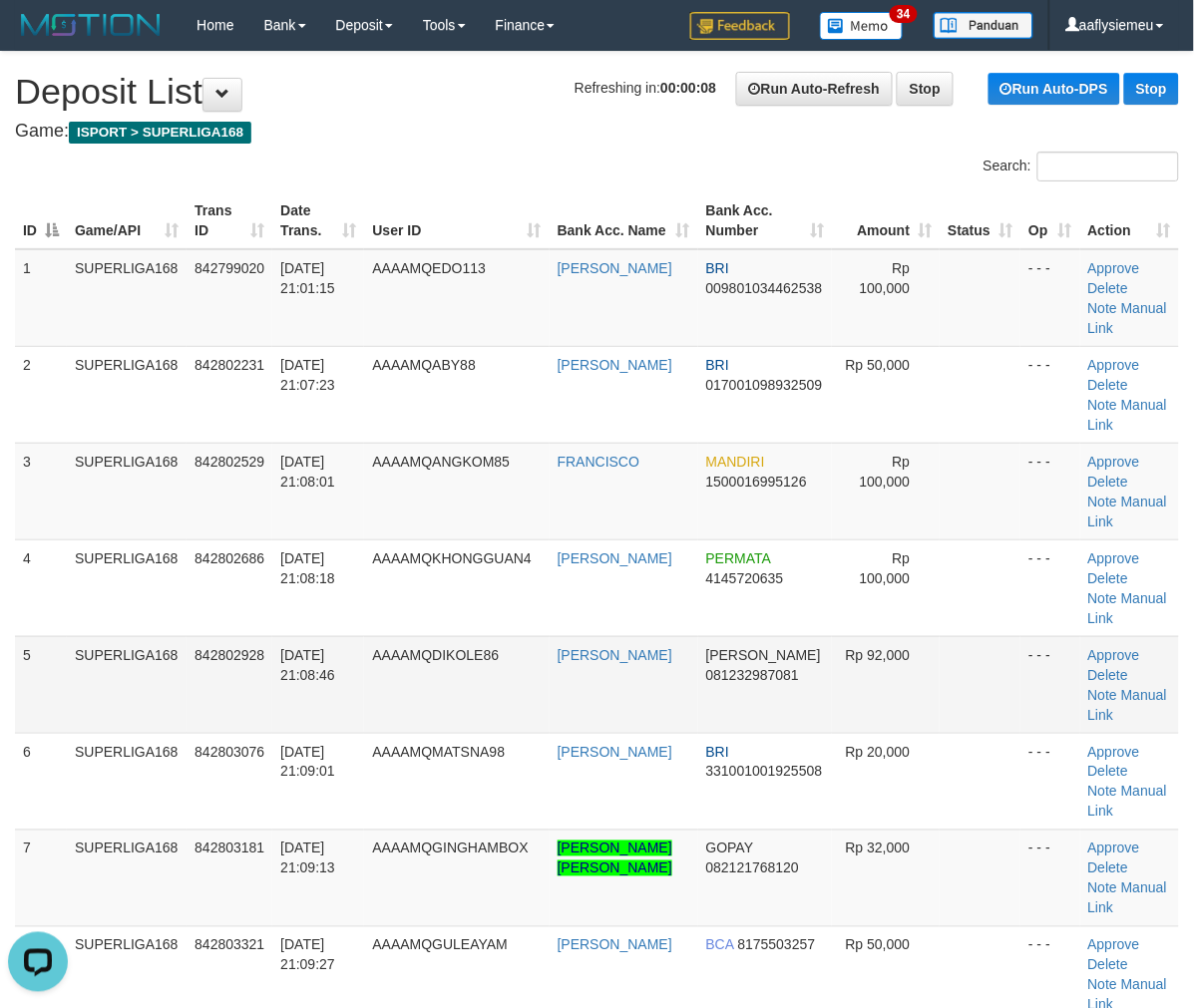 scroll, scrollTop: 0, scrollLeft: 0, axis: both 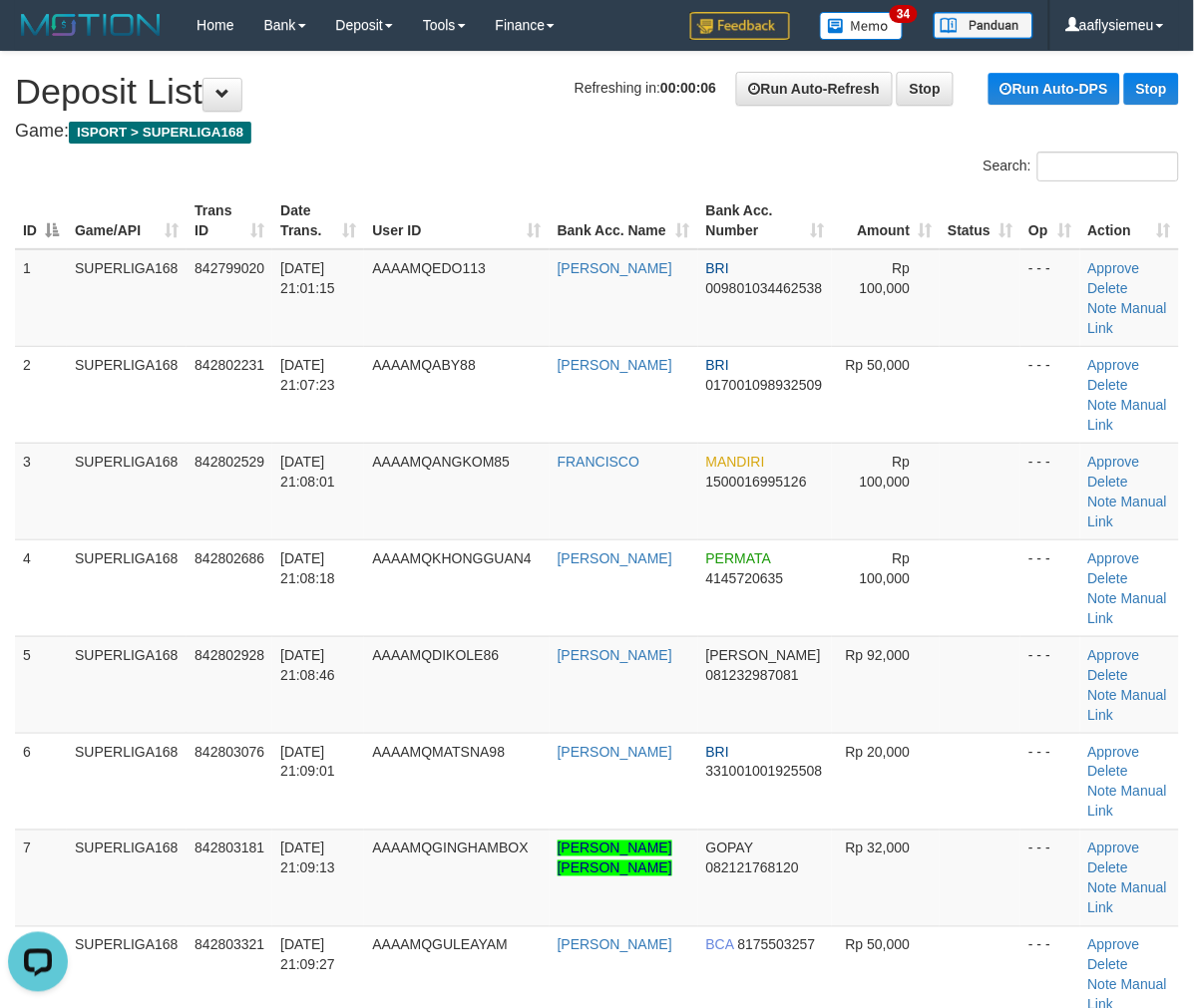 drag, startPoint x: 51, startPoint y: 600, endPoint x: 10, endPoint y: 621, distance: 46.06517 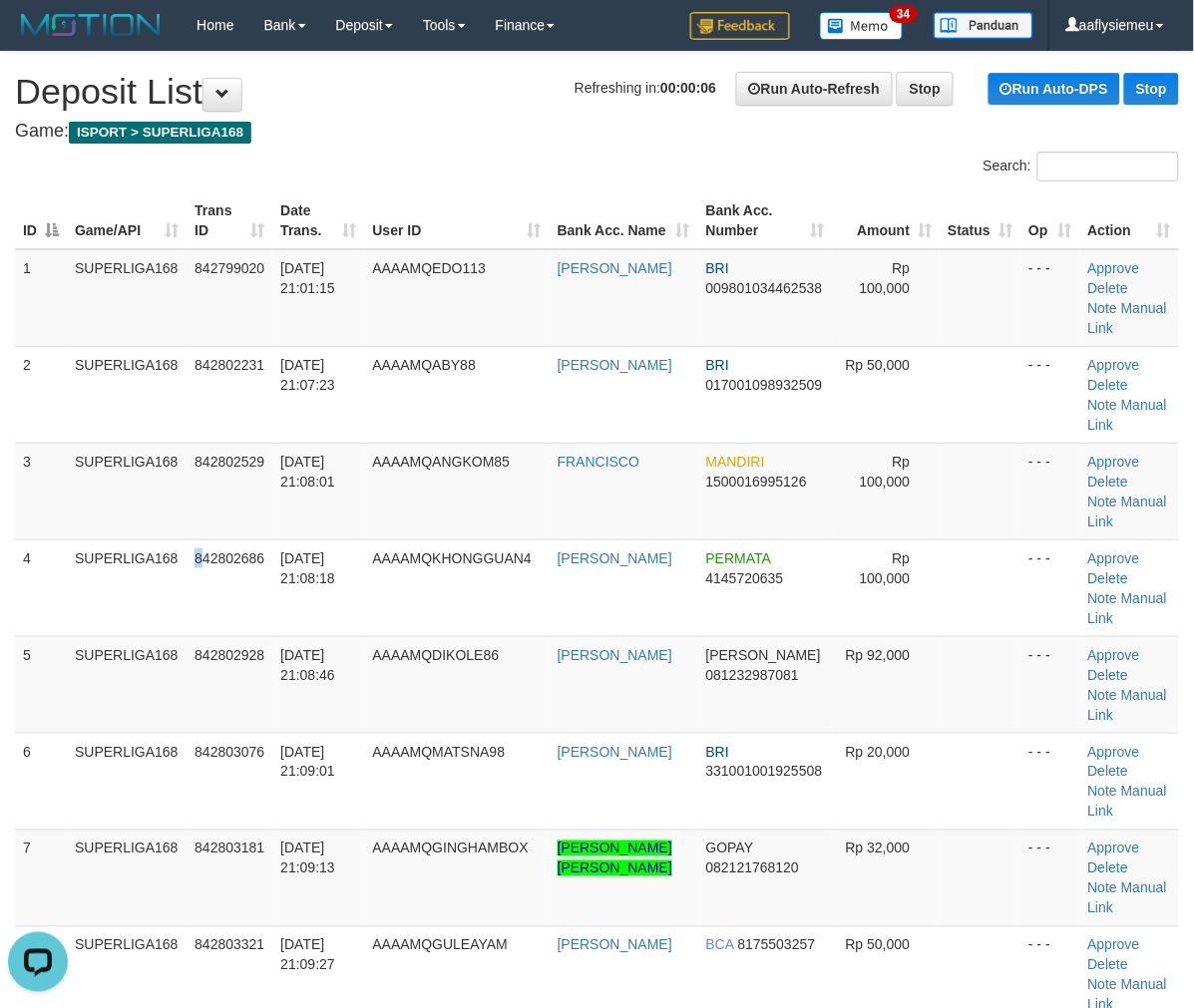 drag, startPoint x: 199, startPoint y: 612, endPoint x: 5, endPoint y: 683, distance: 206.5841 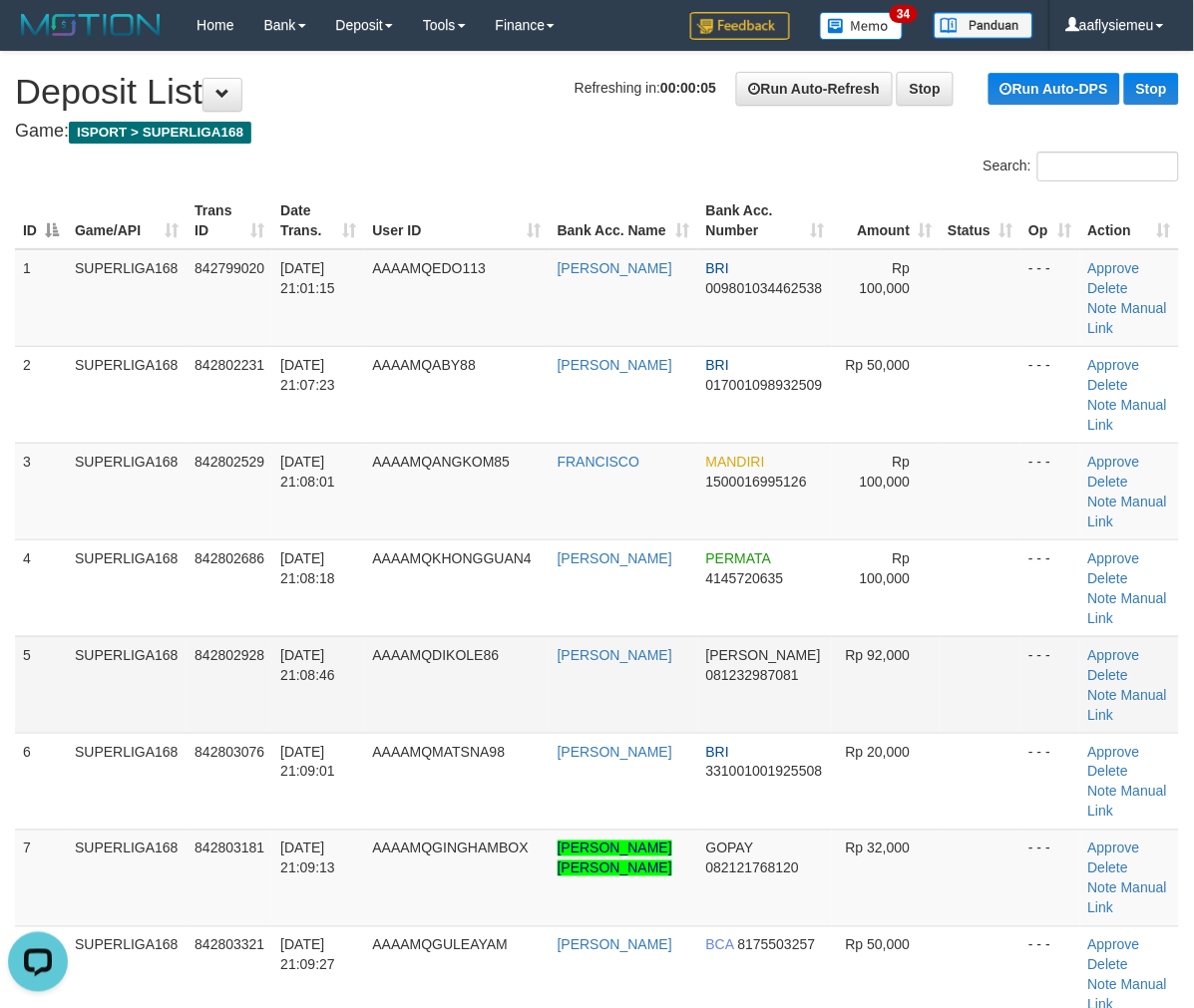 click on "1
SUPERLIGA168
842799020
11/07/2025 21:01:15
AAAAMQEDO113
EDWARD SYAIFULLAH
BRI
009801034462538
Rp 100,000
- - -
Approve
Delete
Note
Manual Link
2
SUPERLIGA168
842802231
11/07/2025 21:07:23
AAAAMQABY88
MUHAMMAD IRWAN
BRI
017001098932509
Rp 50,000" at bounding box center (597, 1169) 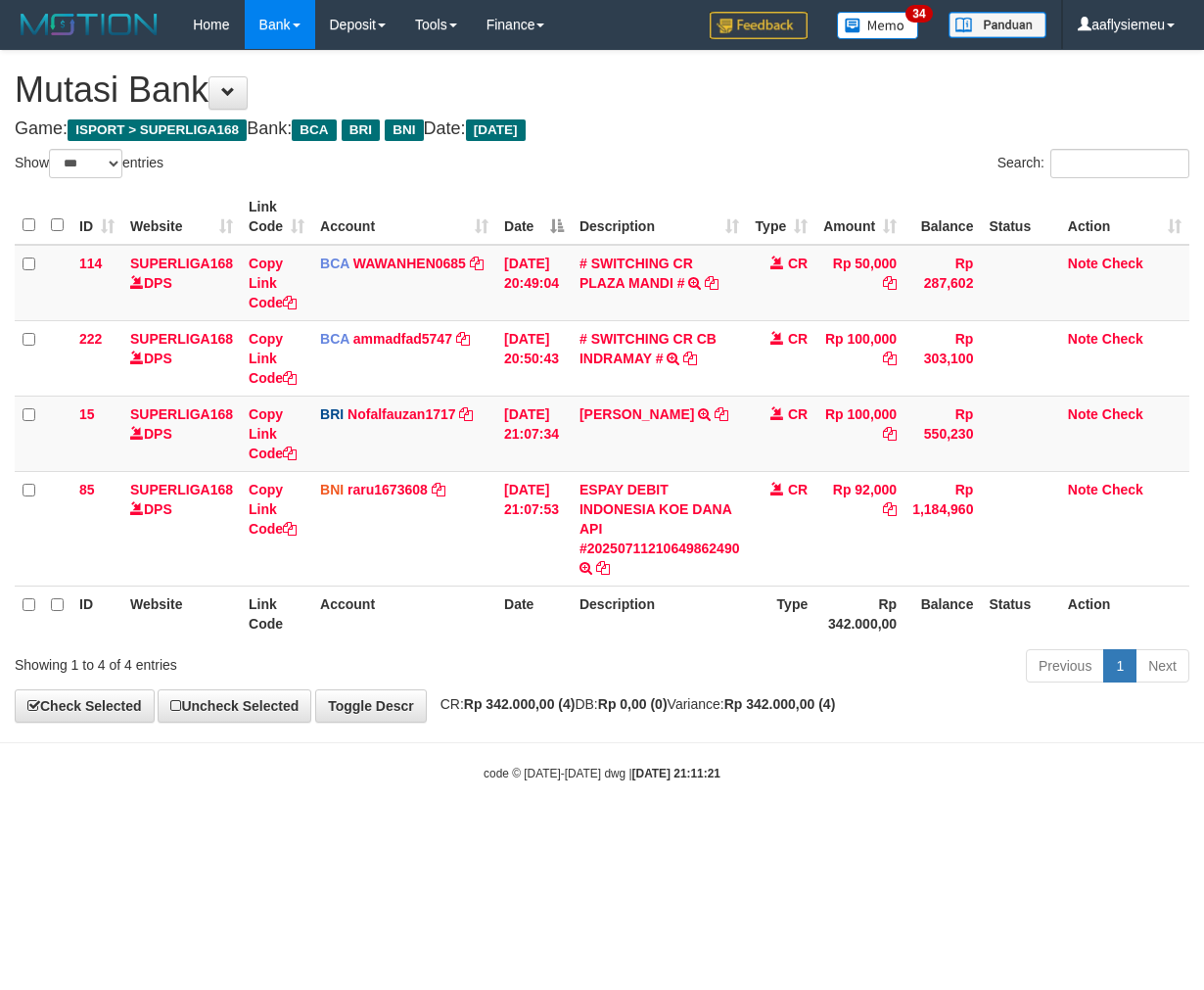 select on "***" 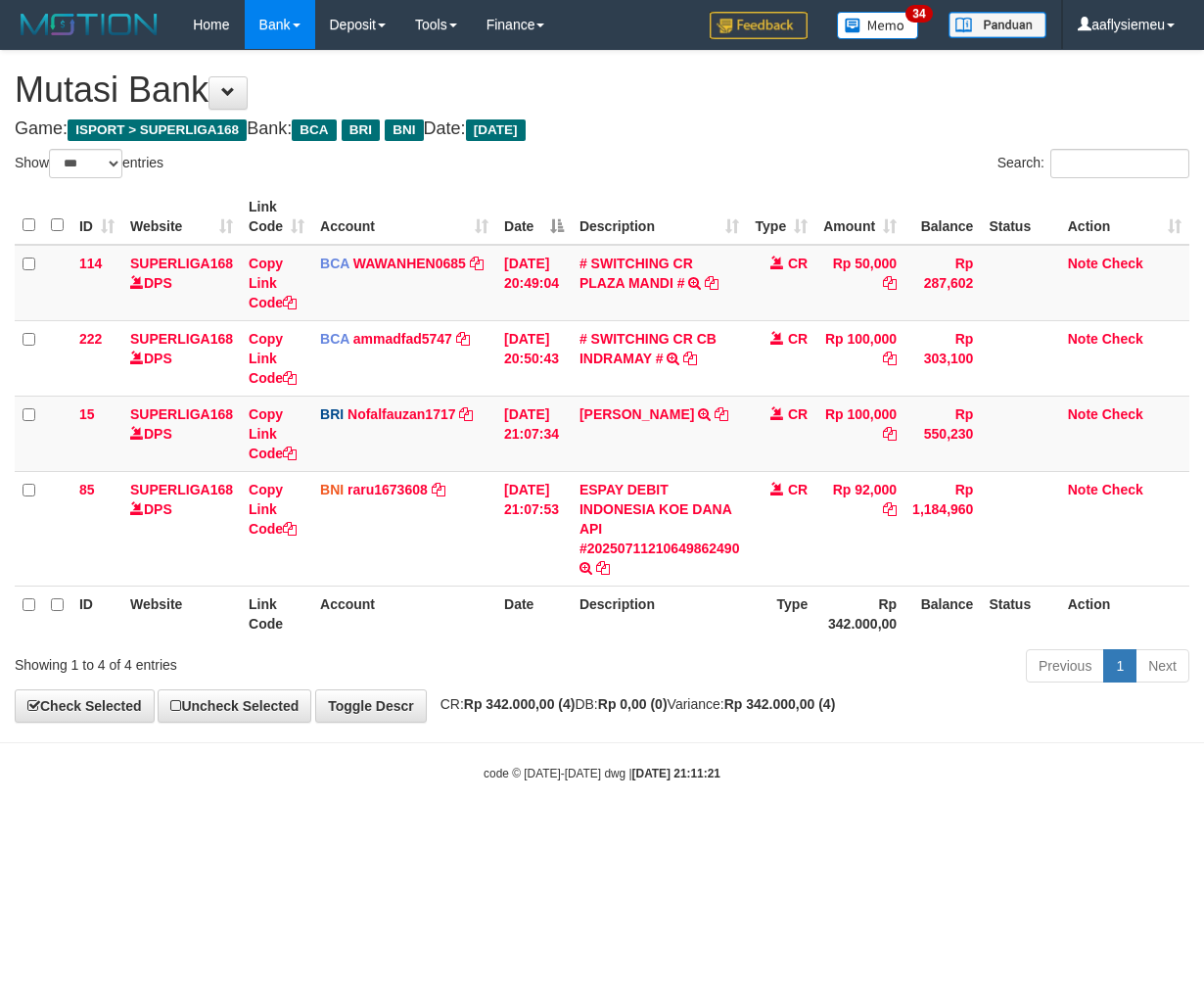scroll, scrollTop: 0, scrollLeft: 0, axis: both 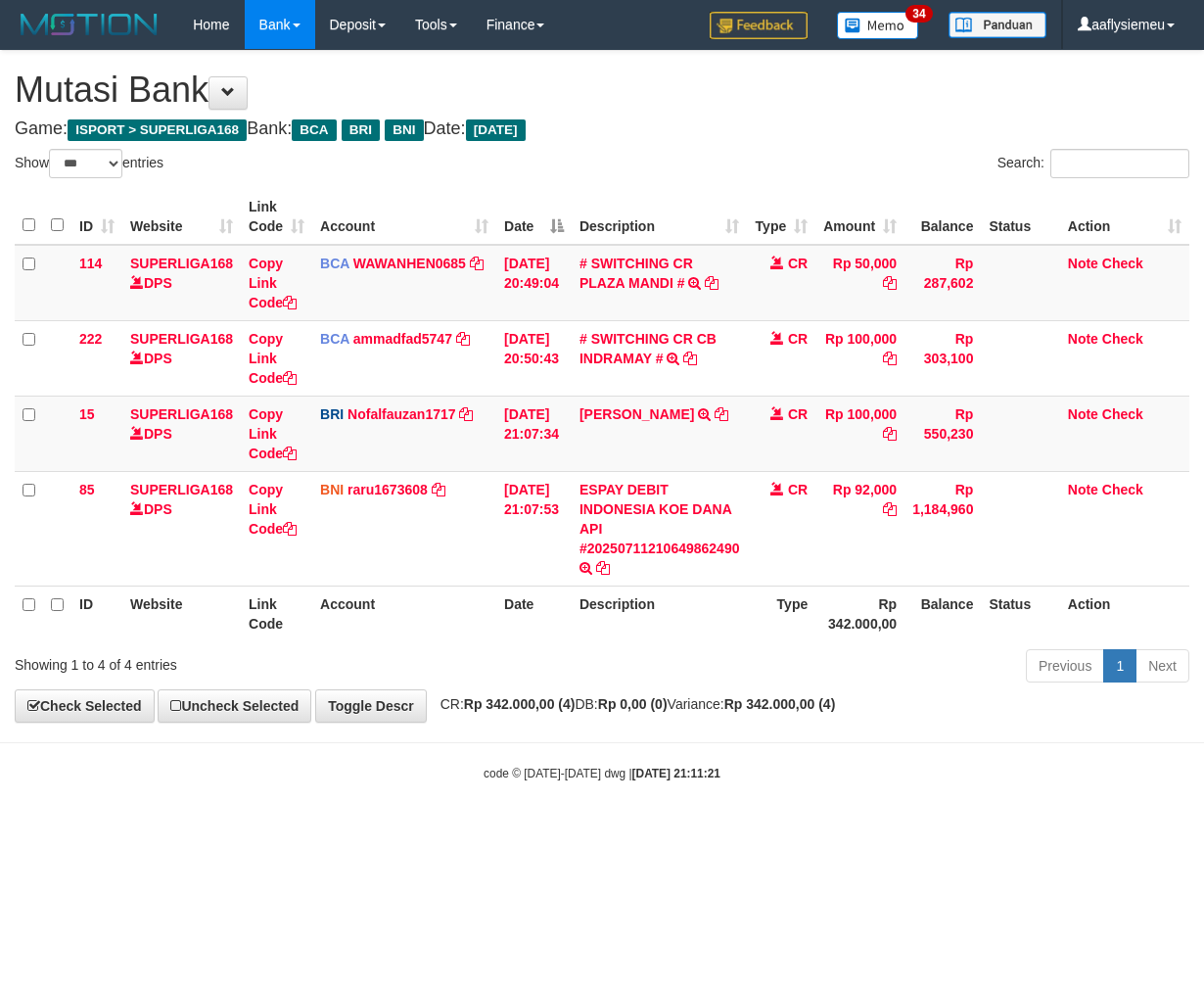 select on "***" 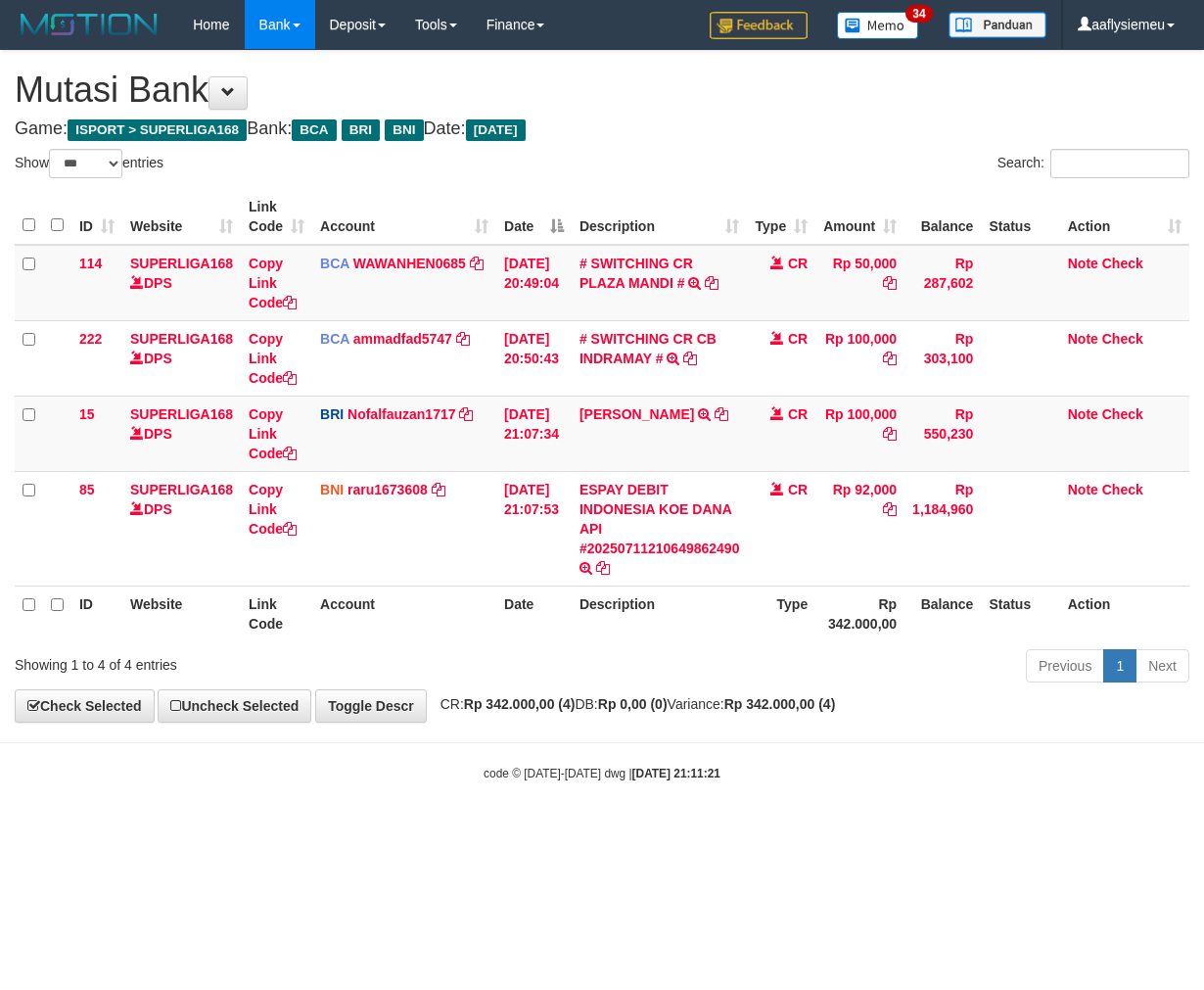 scroll, scrollTop: 0, scrollLeft: 0, axis: both 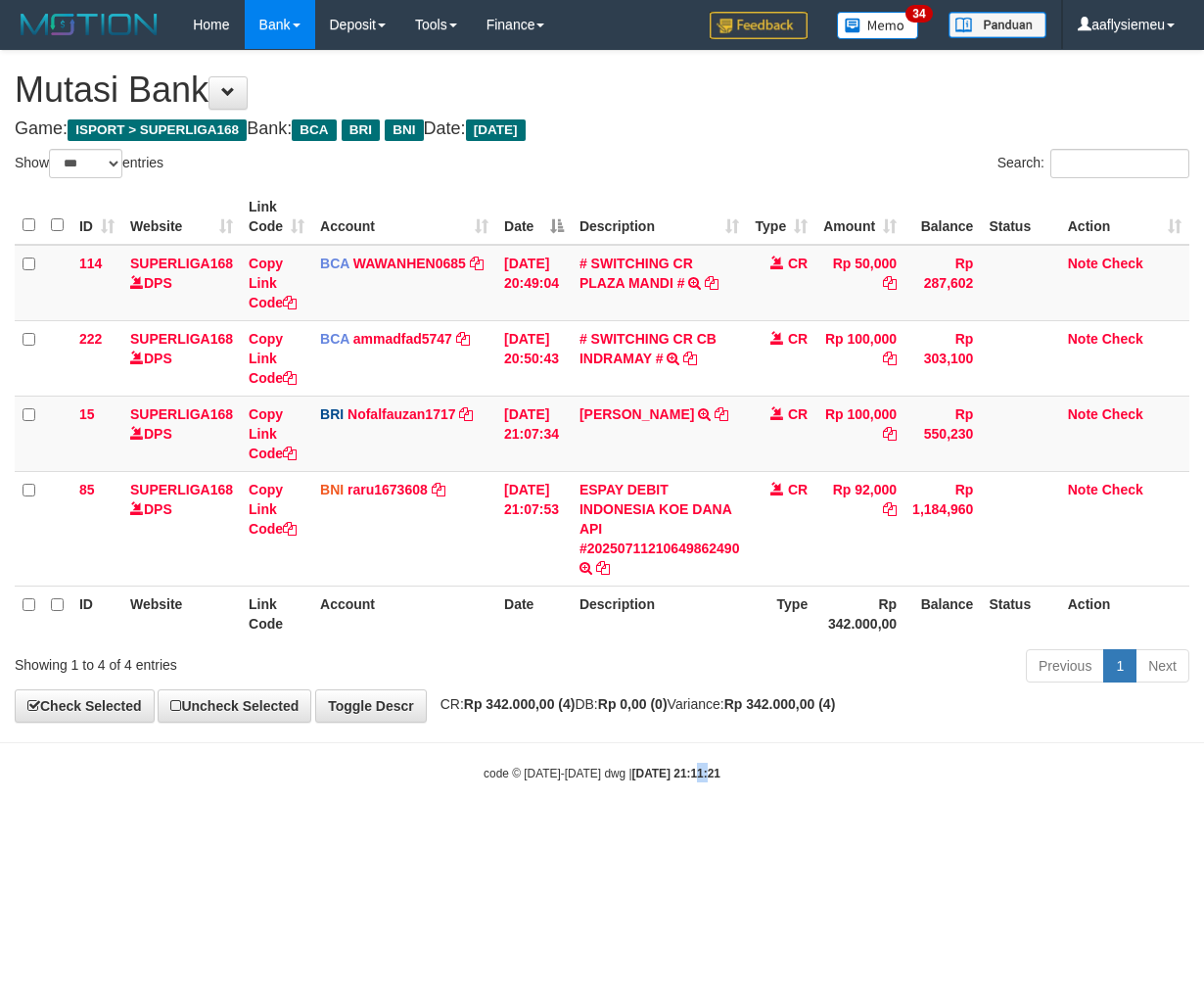 click on "Toggle navigation
Home
Bank
Account List
Load
By Website
Group
[ISPORT]													SUPERLIGA168
By Load Group (DPS)
34" at bounding box center [602, 415] 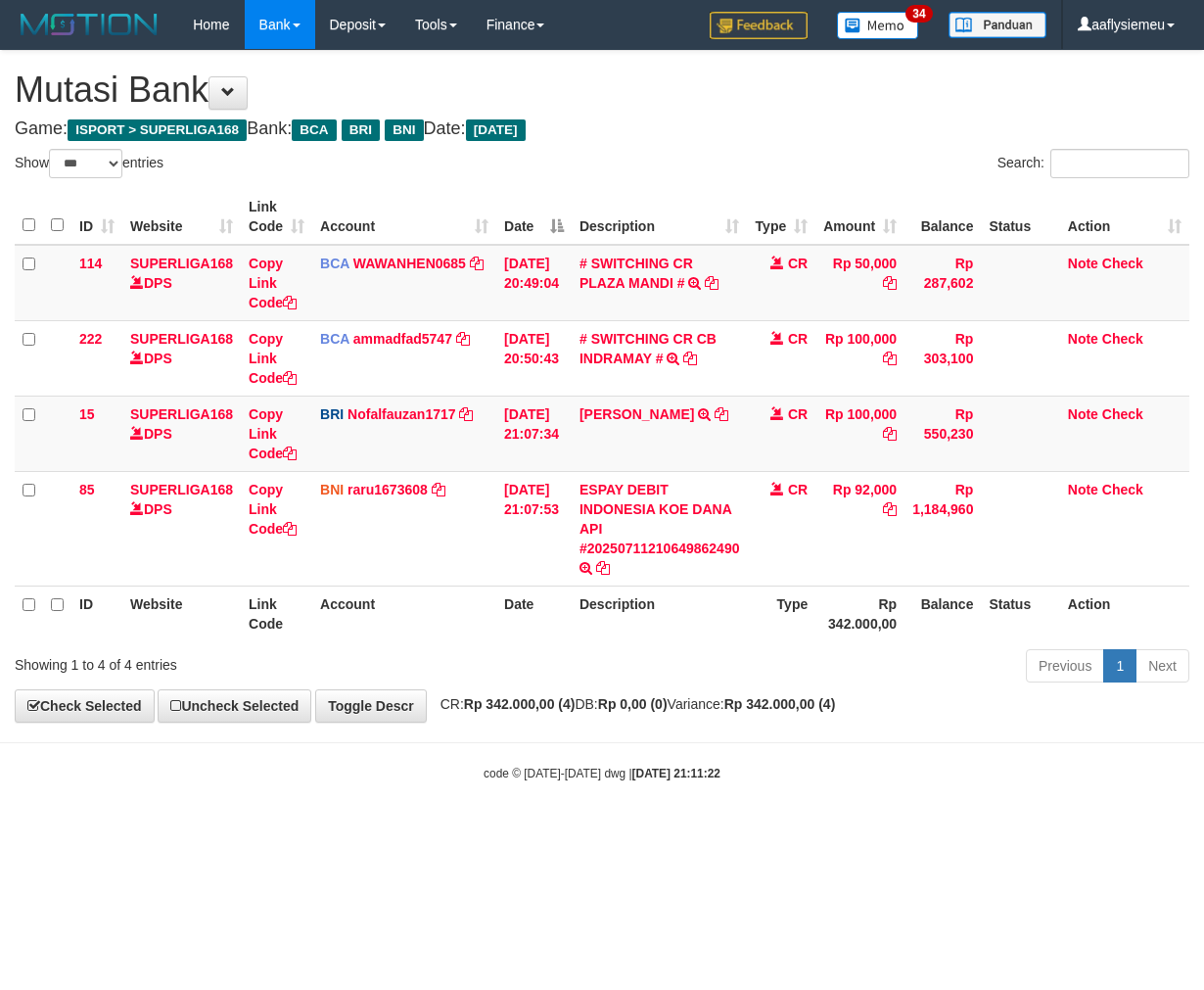 select on "***" 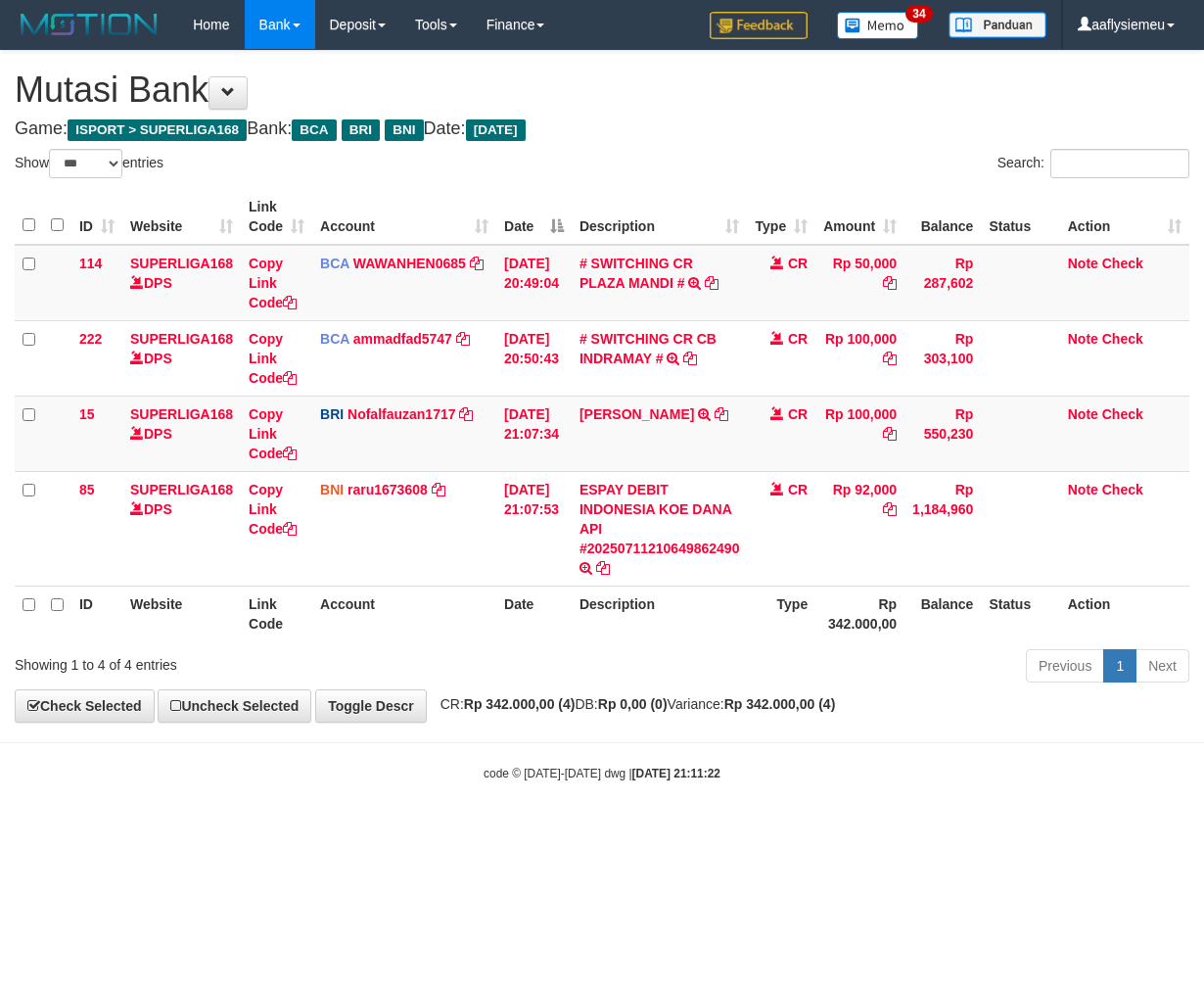 scroll, scrollTop: 0, scrollLeft: 0, axis: both 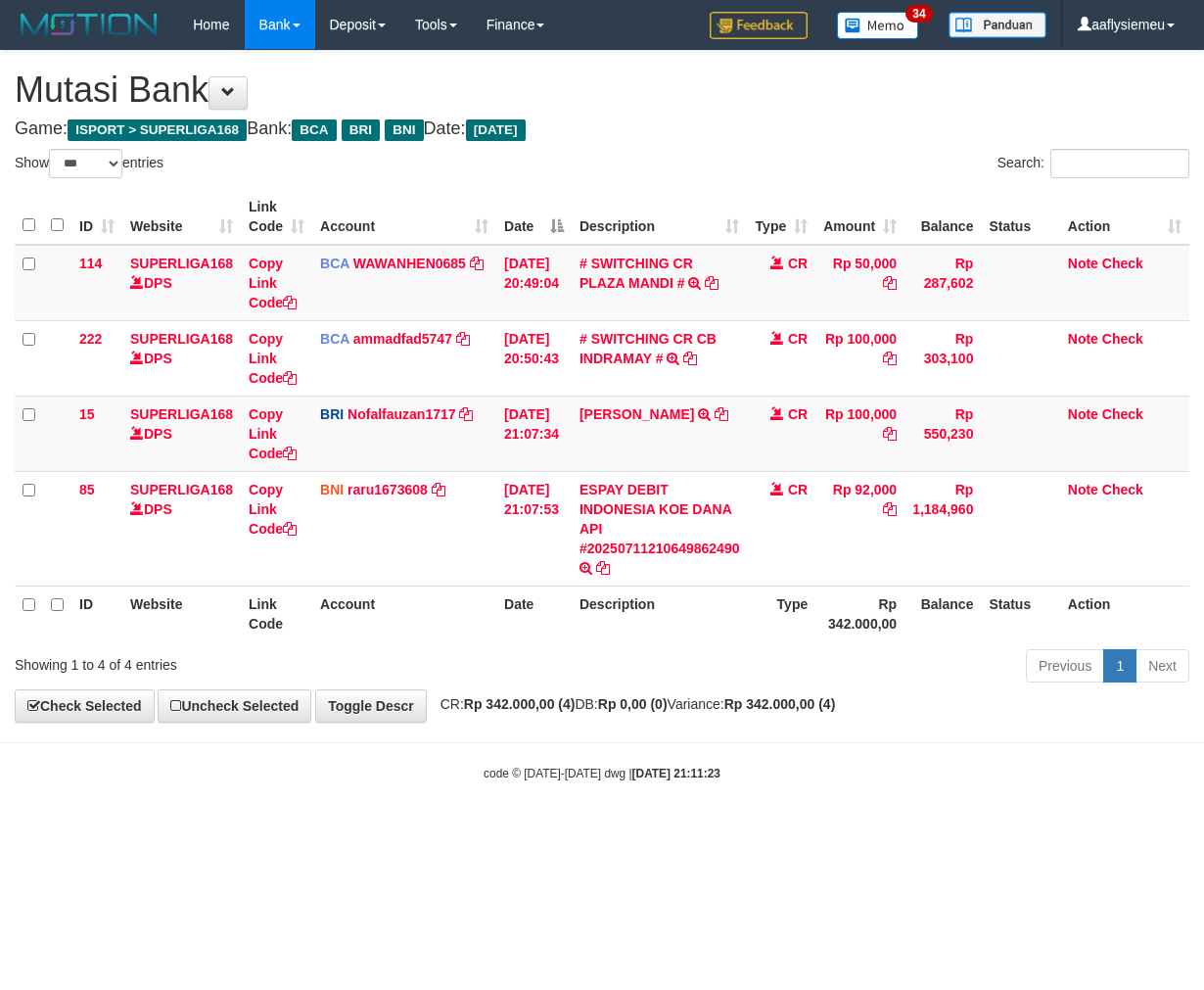 select on "***" 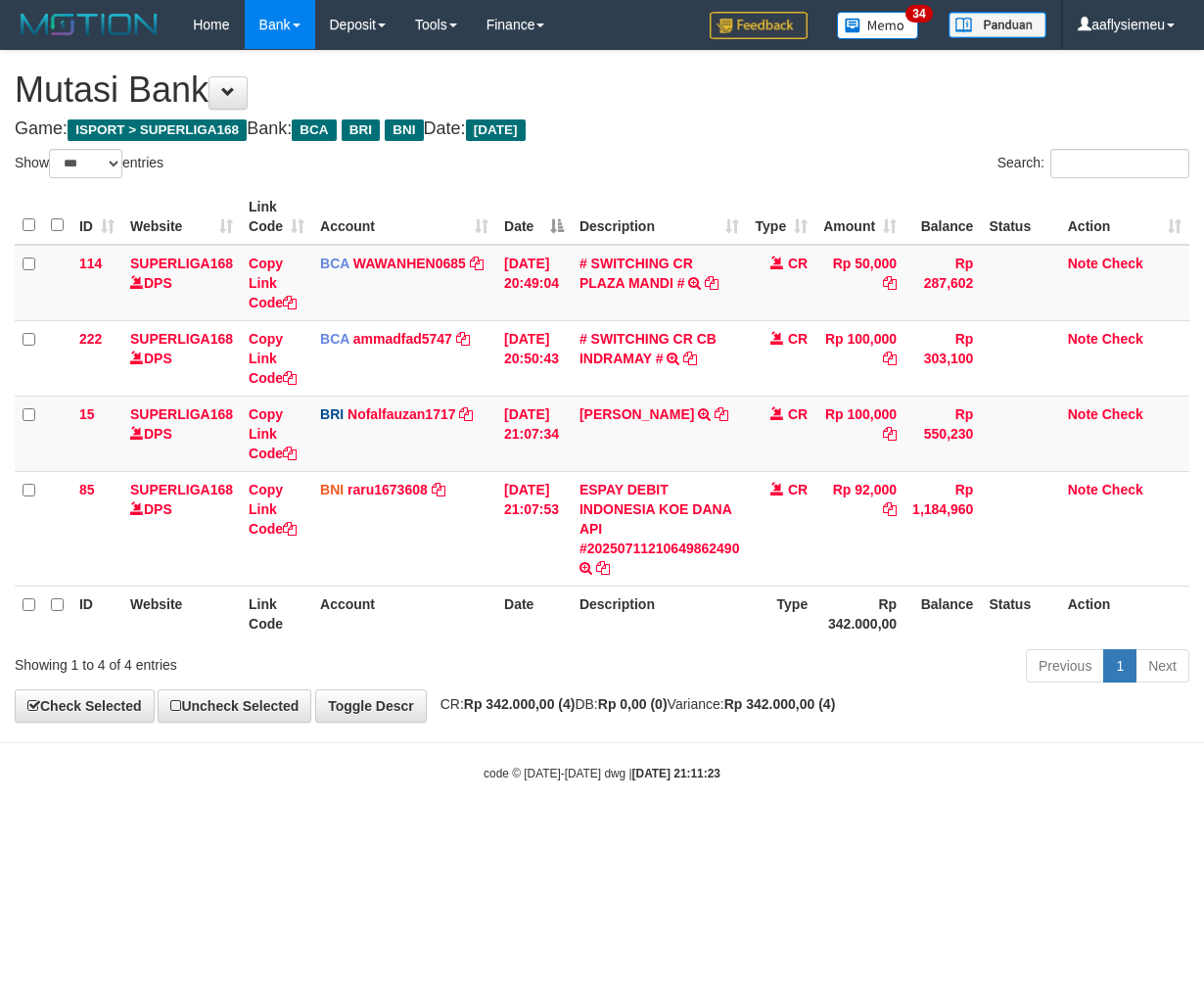 scroll, scrollTop: 0, scrollLeft: 0, axis: both 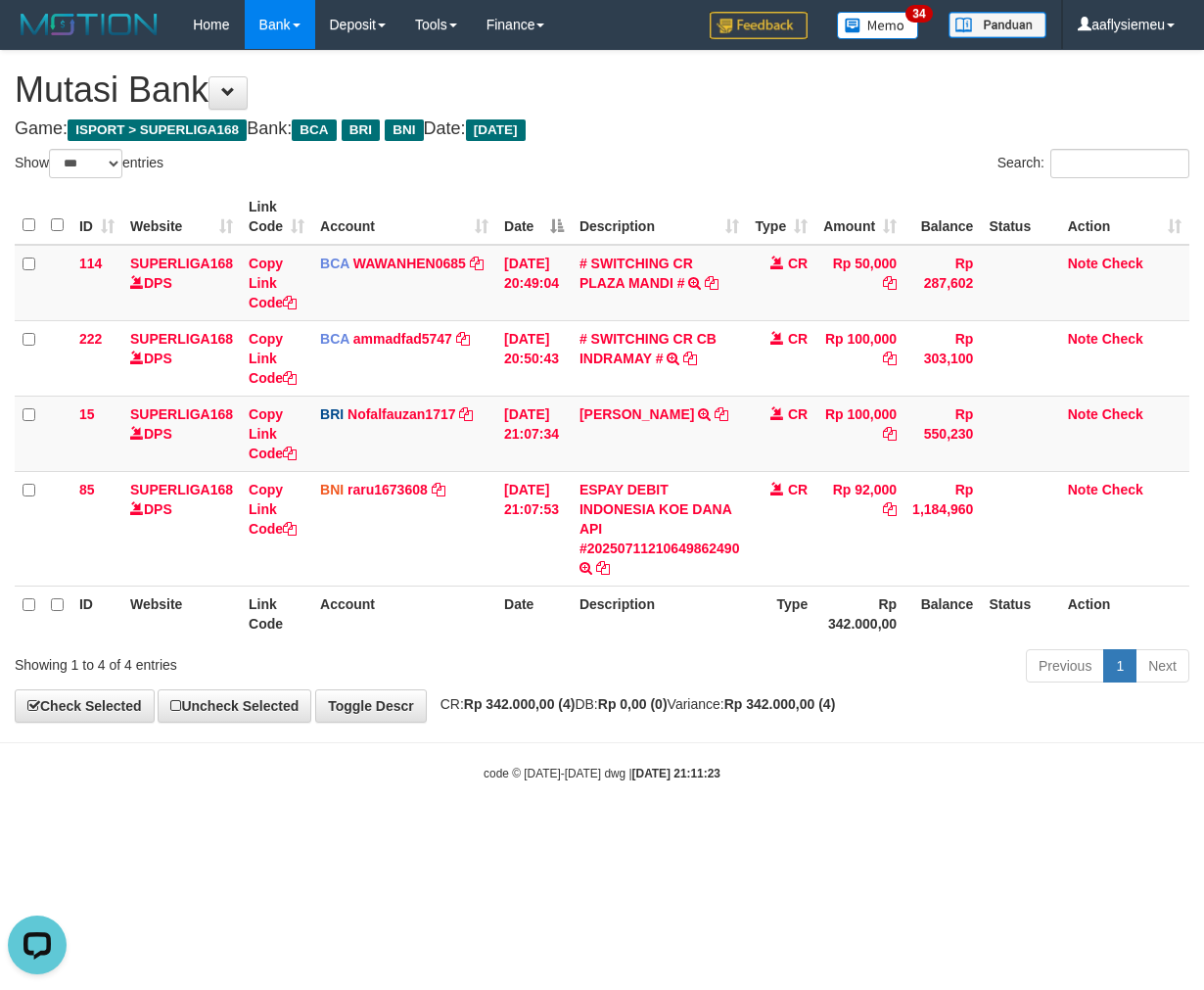 click on "Toggle navigation
Home
Bank
Account List
Load
By Website
Group
[ISPORT]													SUPERLIGA168
By Load Group (DPS)
34" at bounding box center (602, 415) 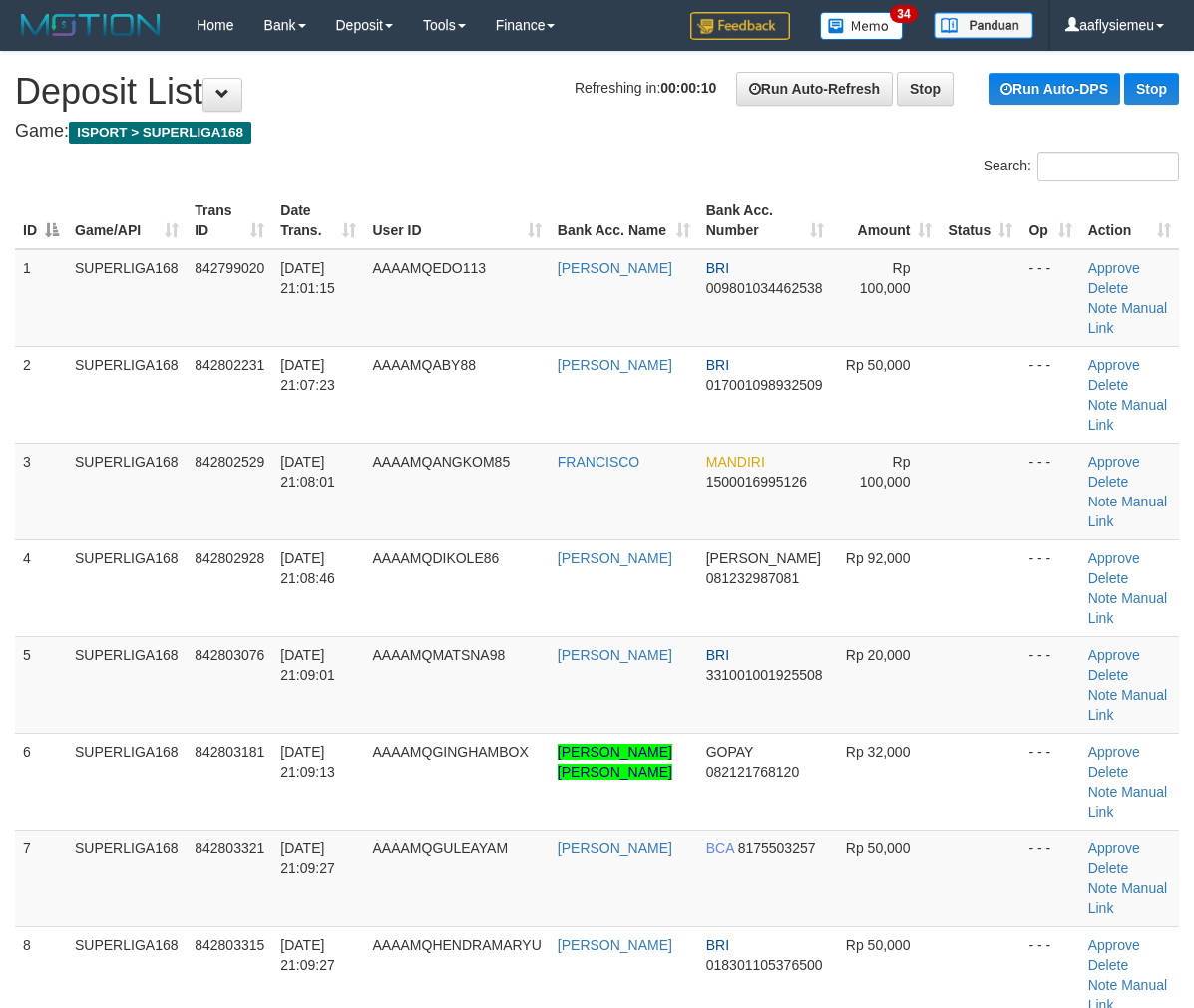 scroll, scrollTop: 0, scrollLeft: 0, axis: both 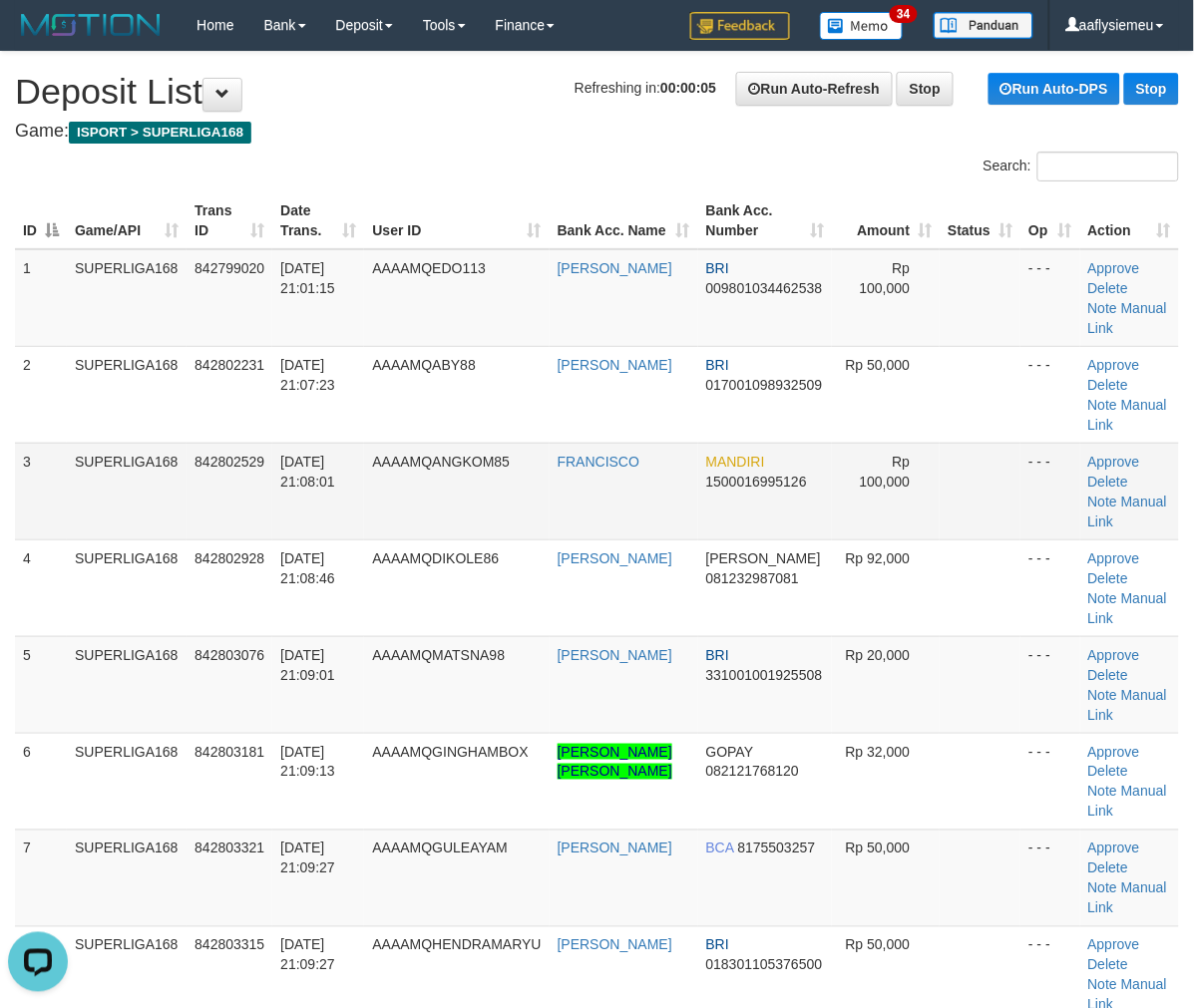 click on "SUPERLIGA168" at bounding box center (127, 491) 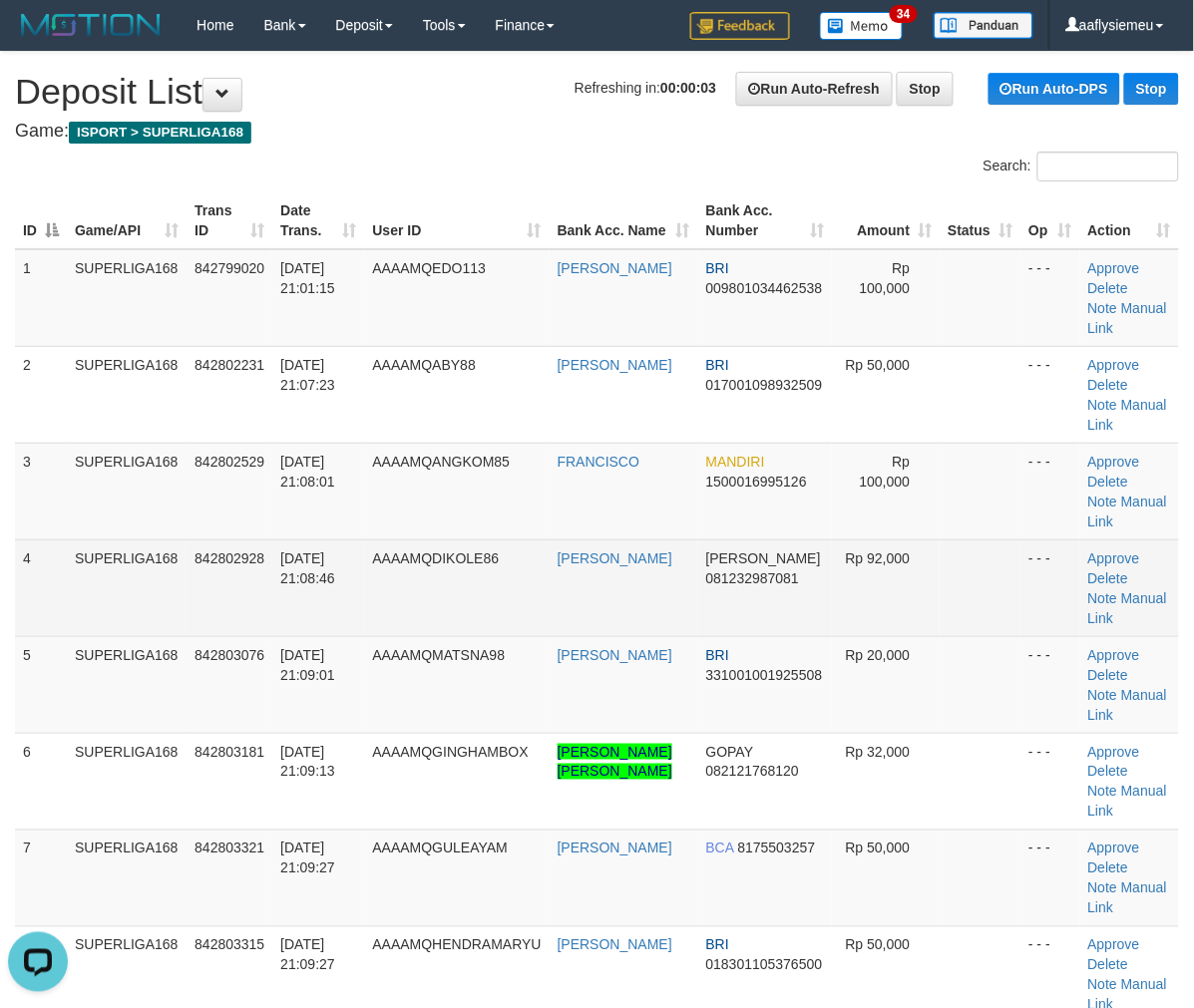 drag, startPoint x: 412, startPoint y: 601, endPoint x: 4, endPoint y: 716, distance: 423.9 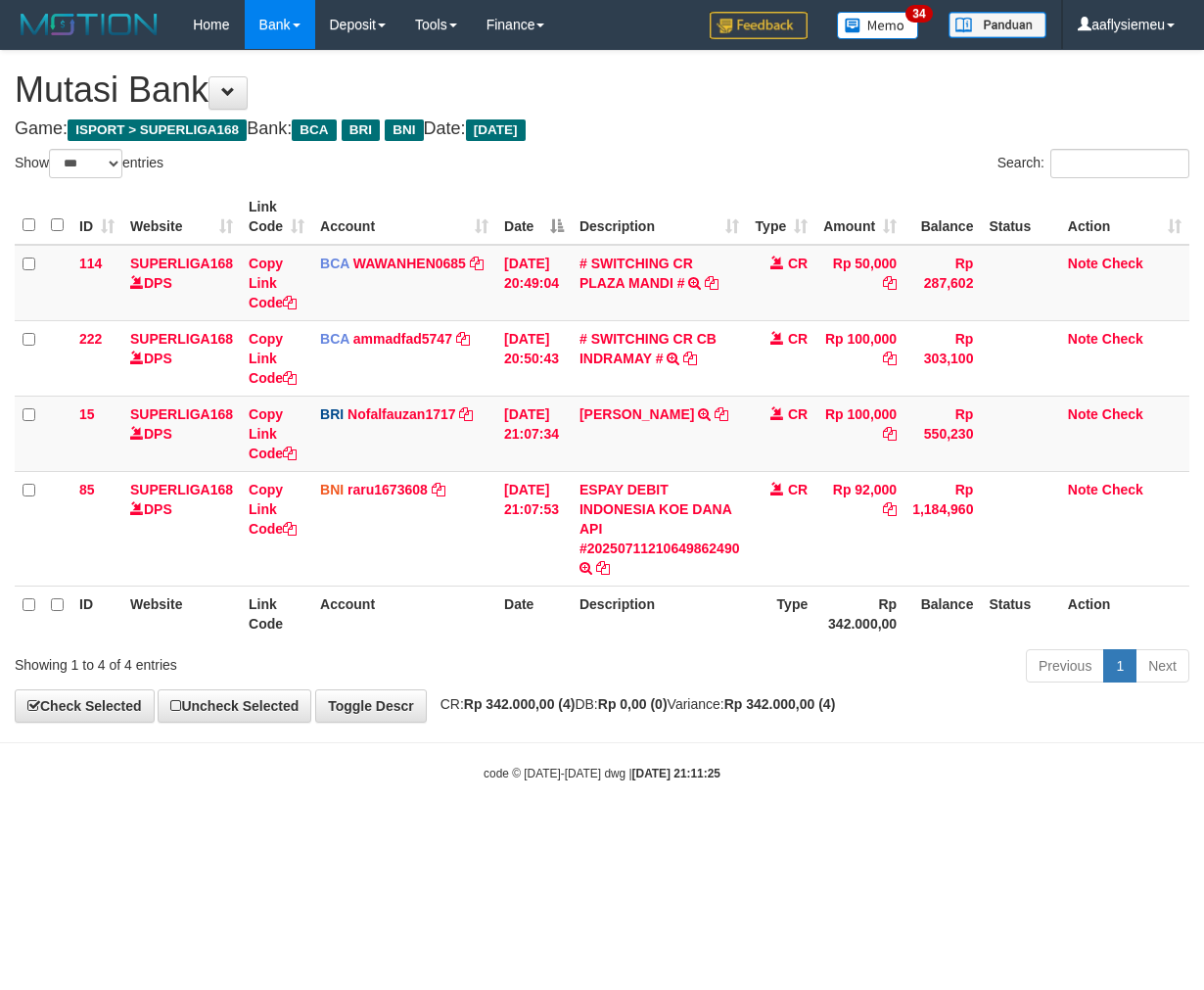 select on "***" 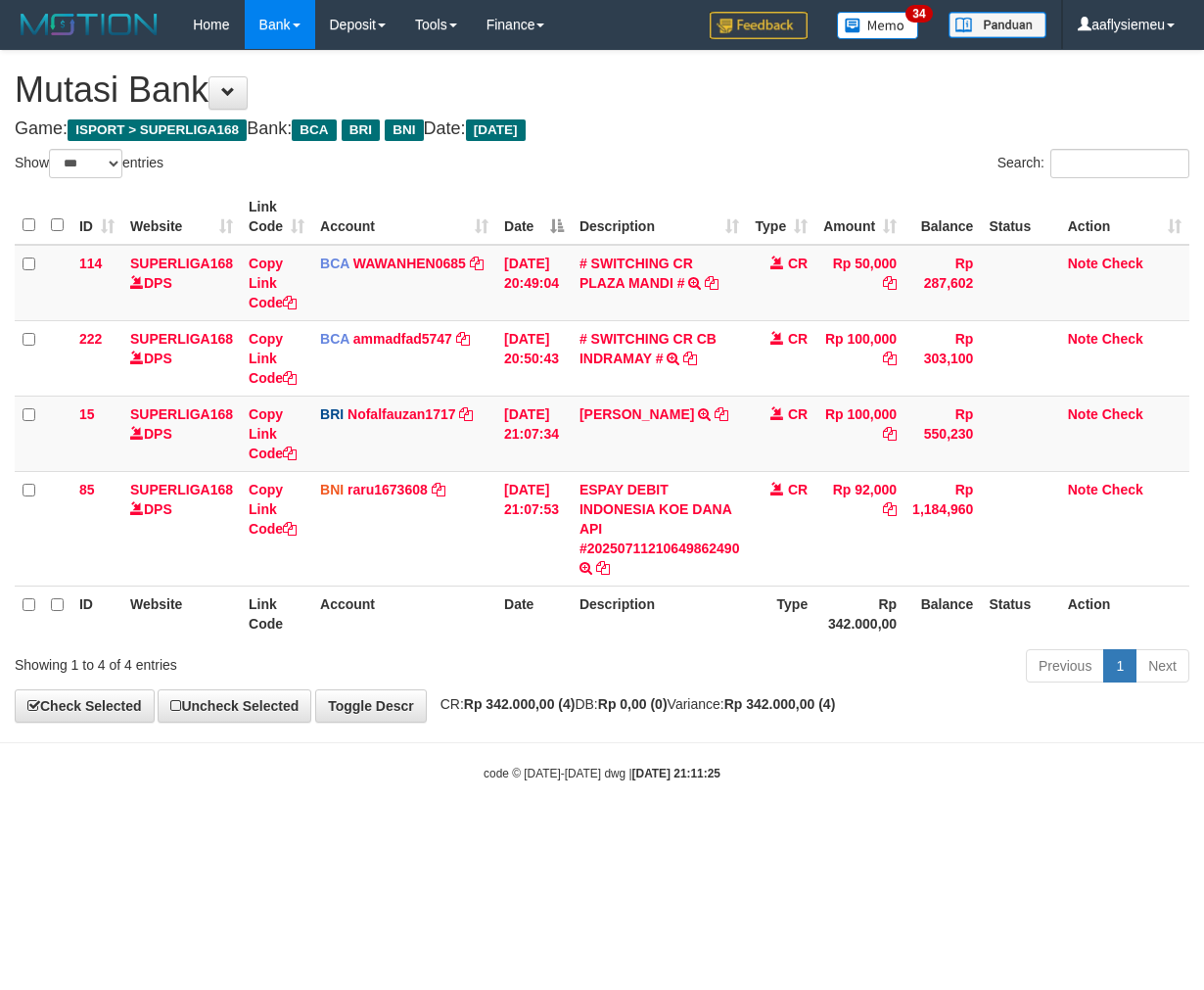 scroll, scrollTop: 0, scrollLeft: 0, axis: both 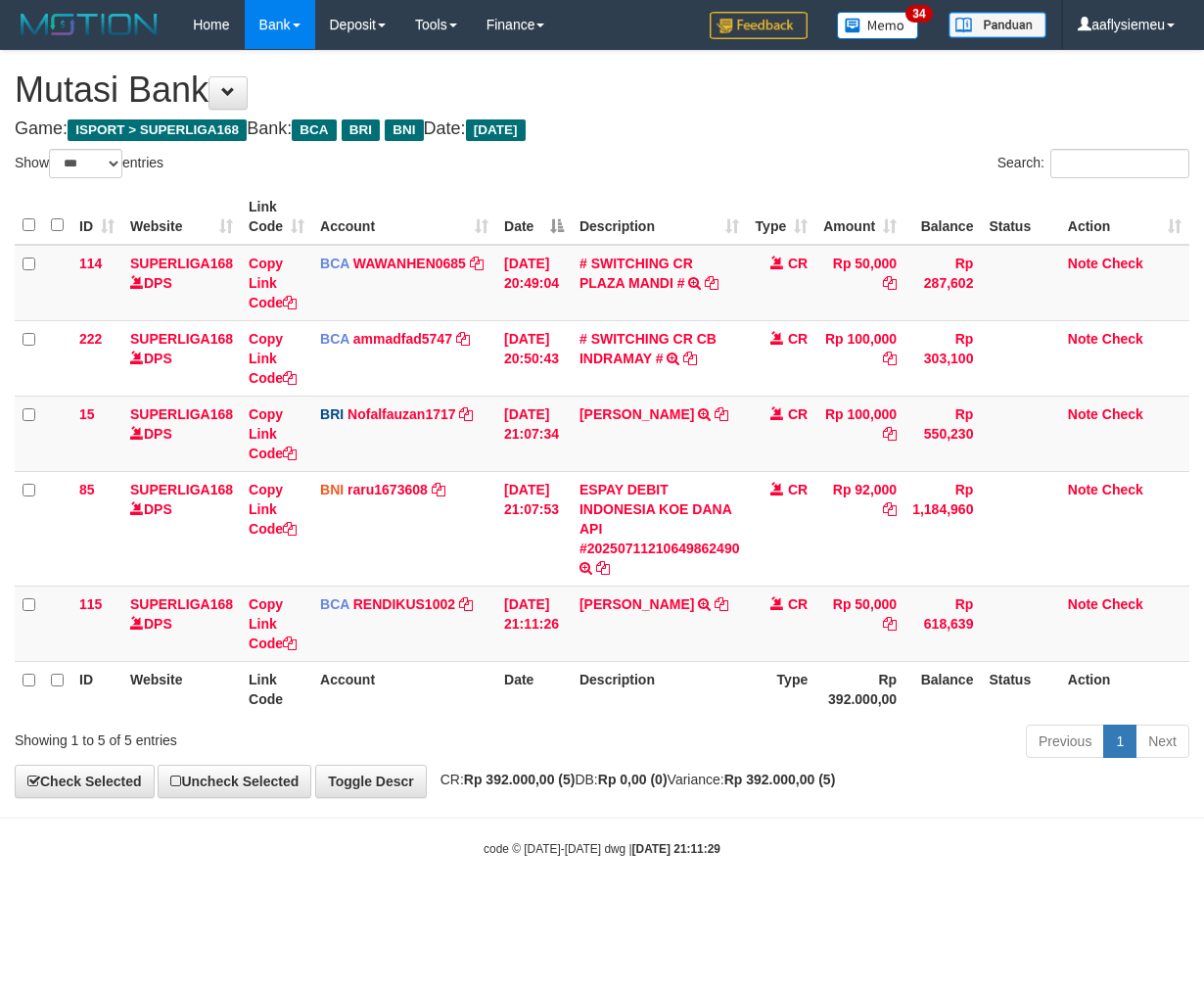 select on "***" 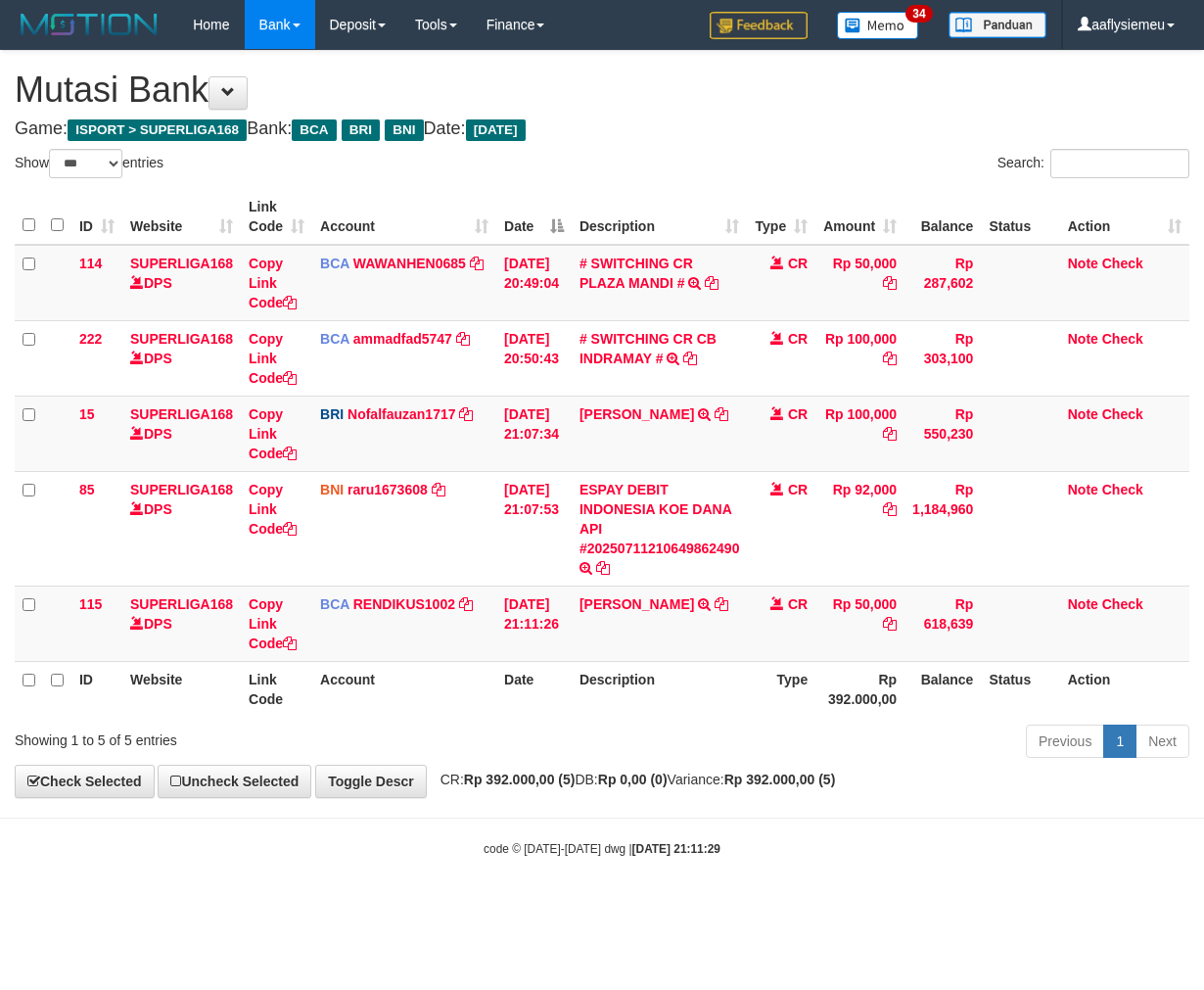 scroll, scrollTop: 0, scrollLeft: 0, axis: both 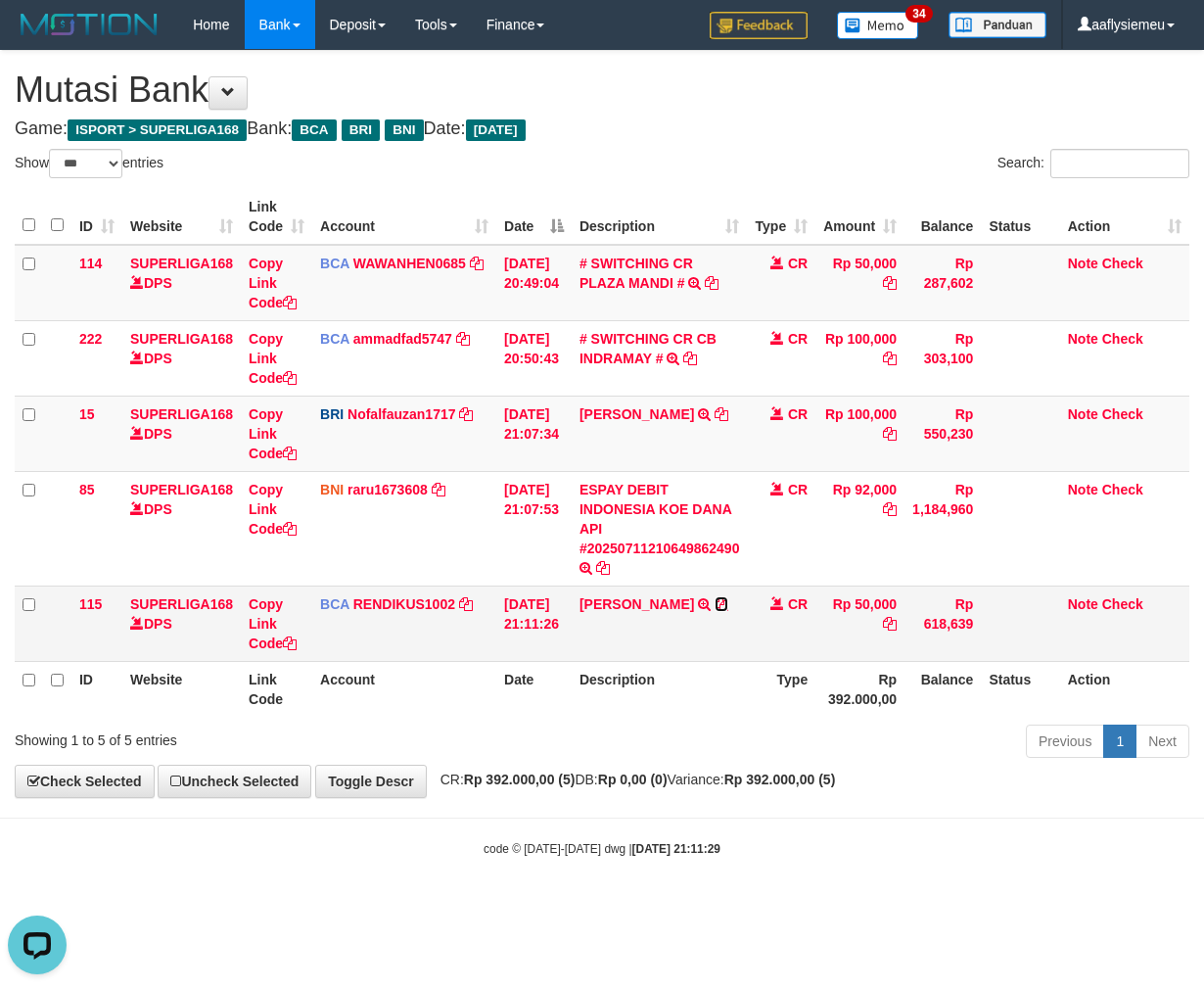click at bounding box center [721, 604] 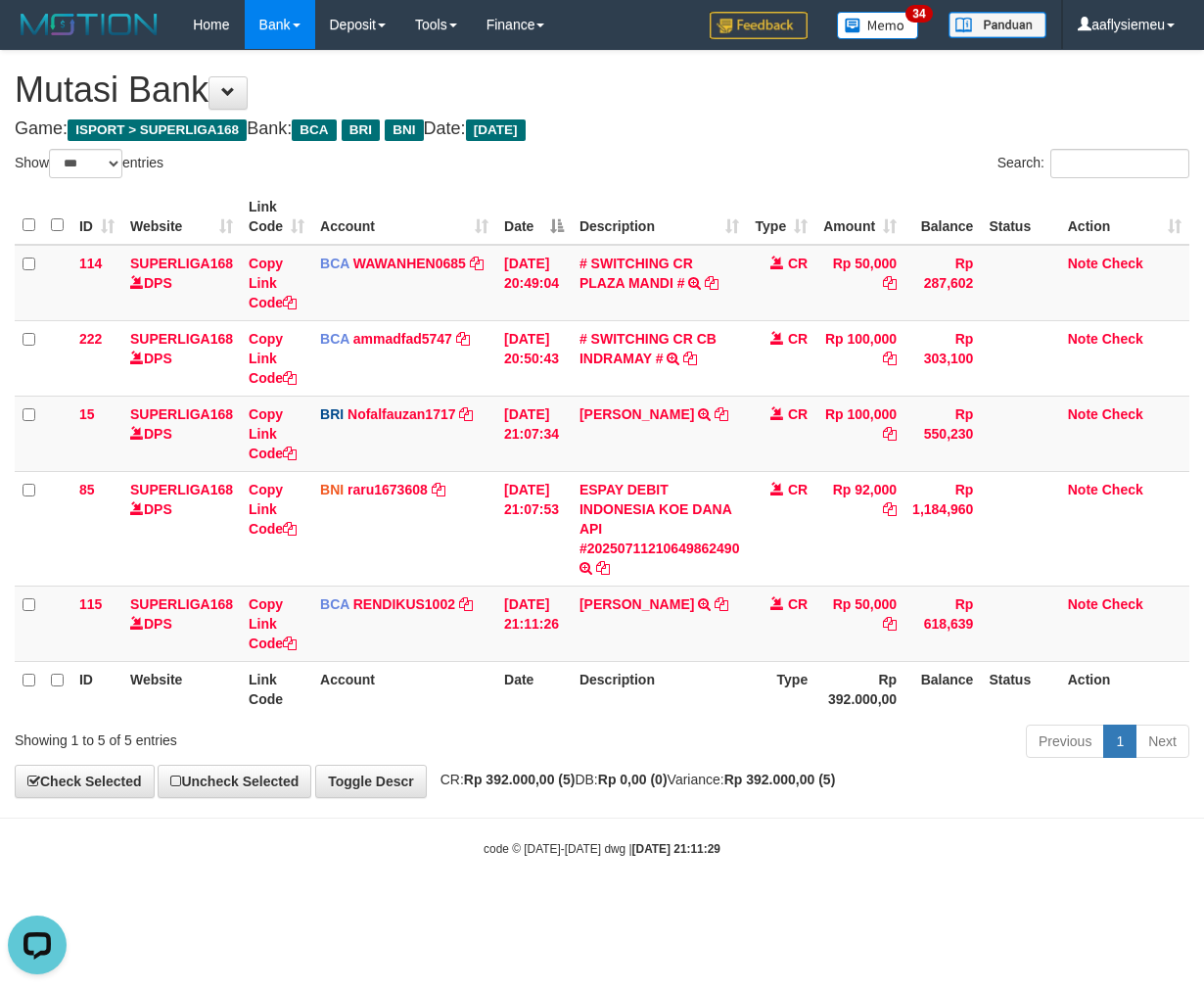 click on "**********" at bounding box center [602, 424] 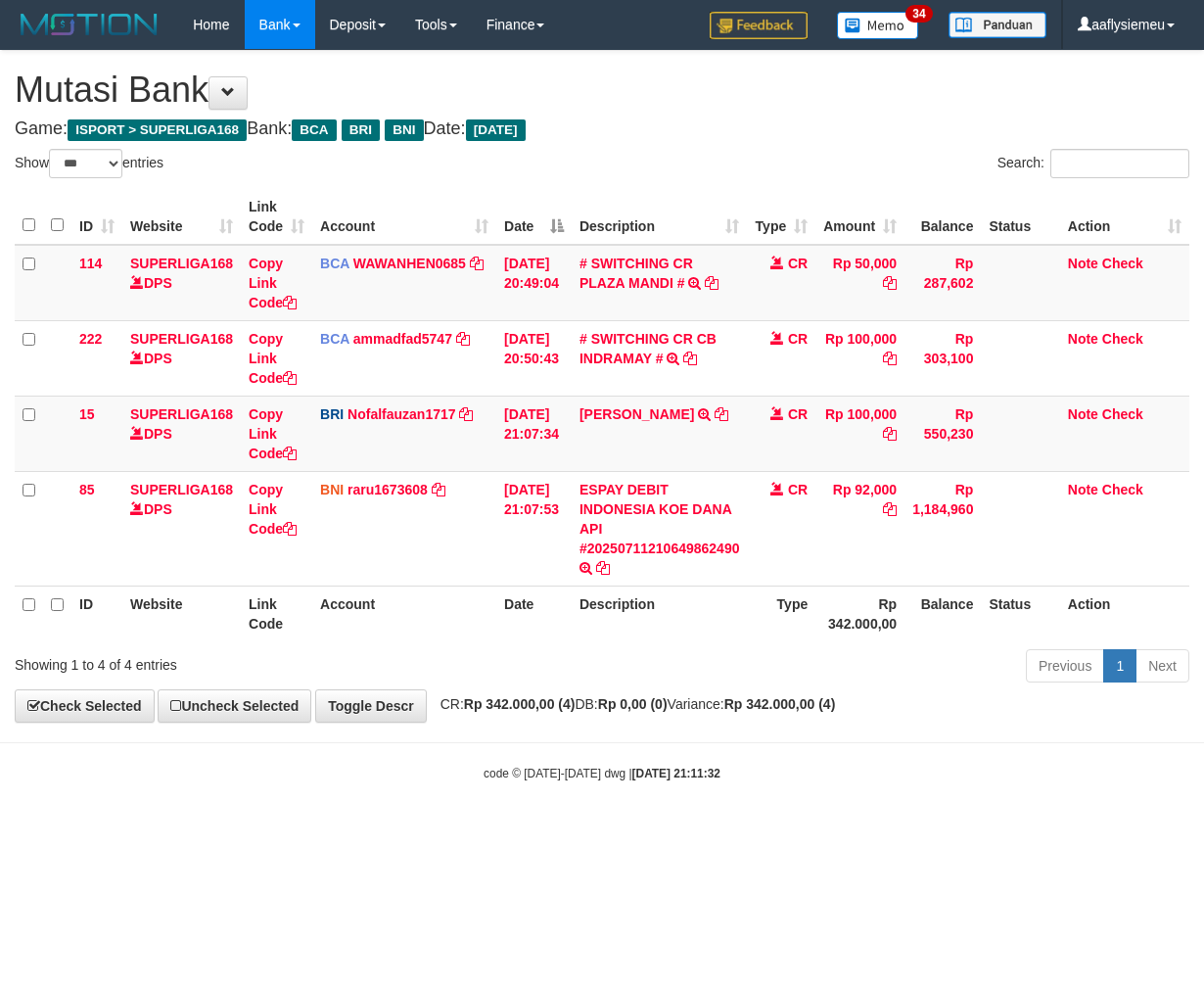 select on "***" 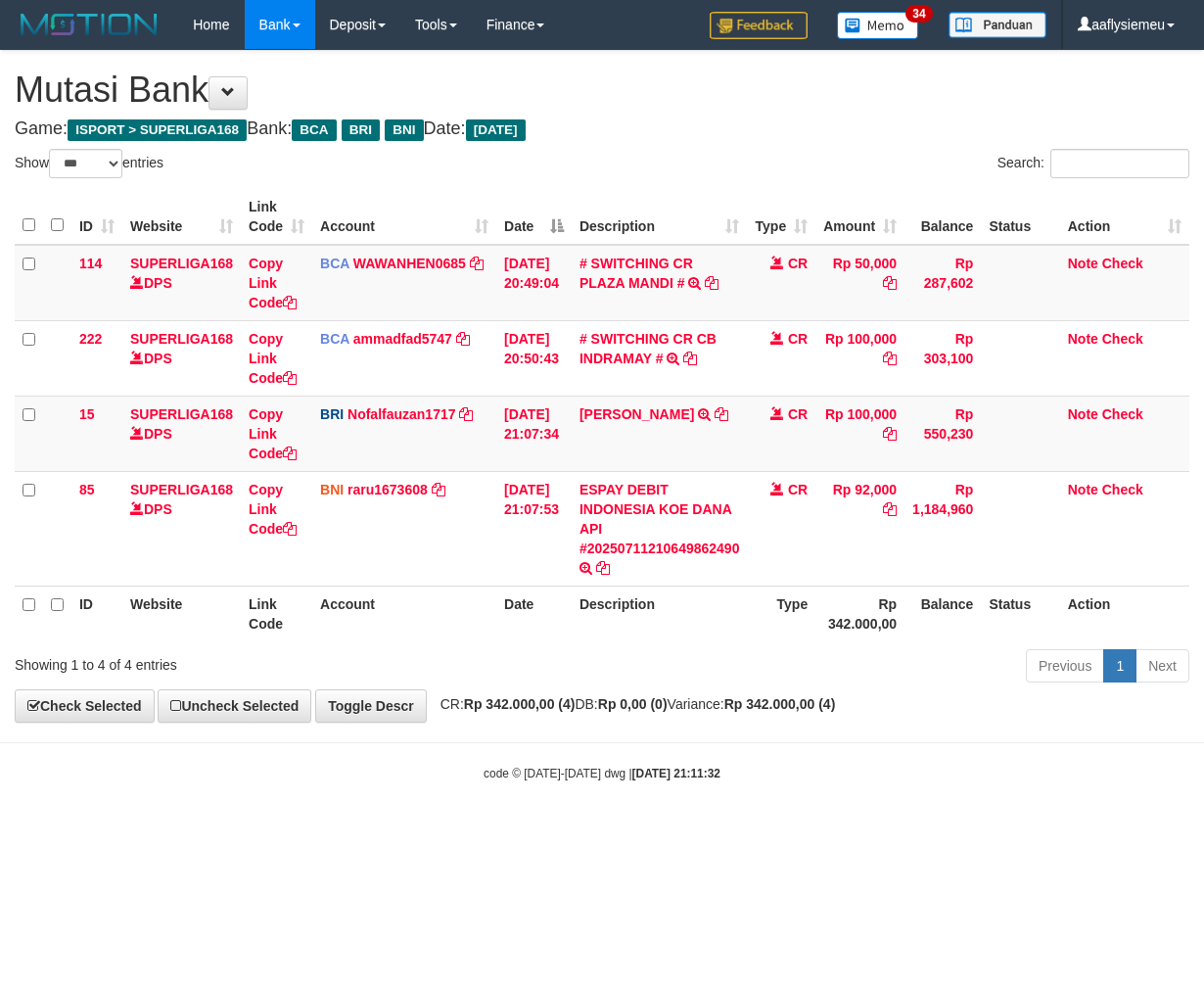 scroll, scrollTop: 0, scrollLeft: 0, axis: both 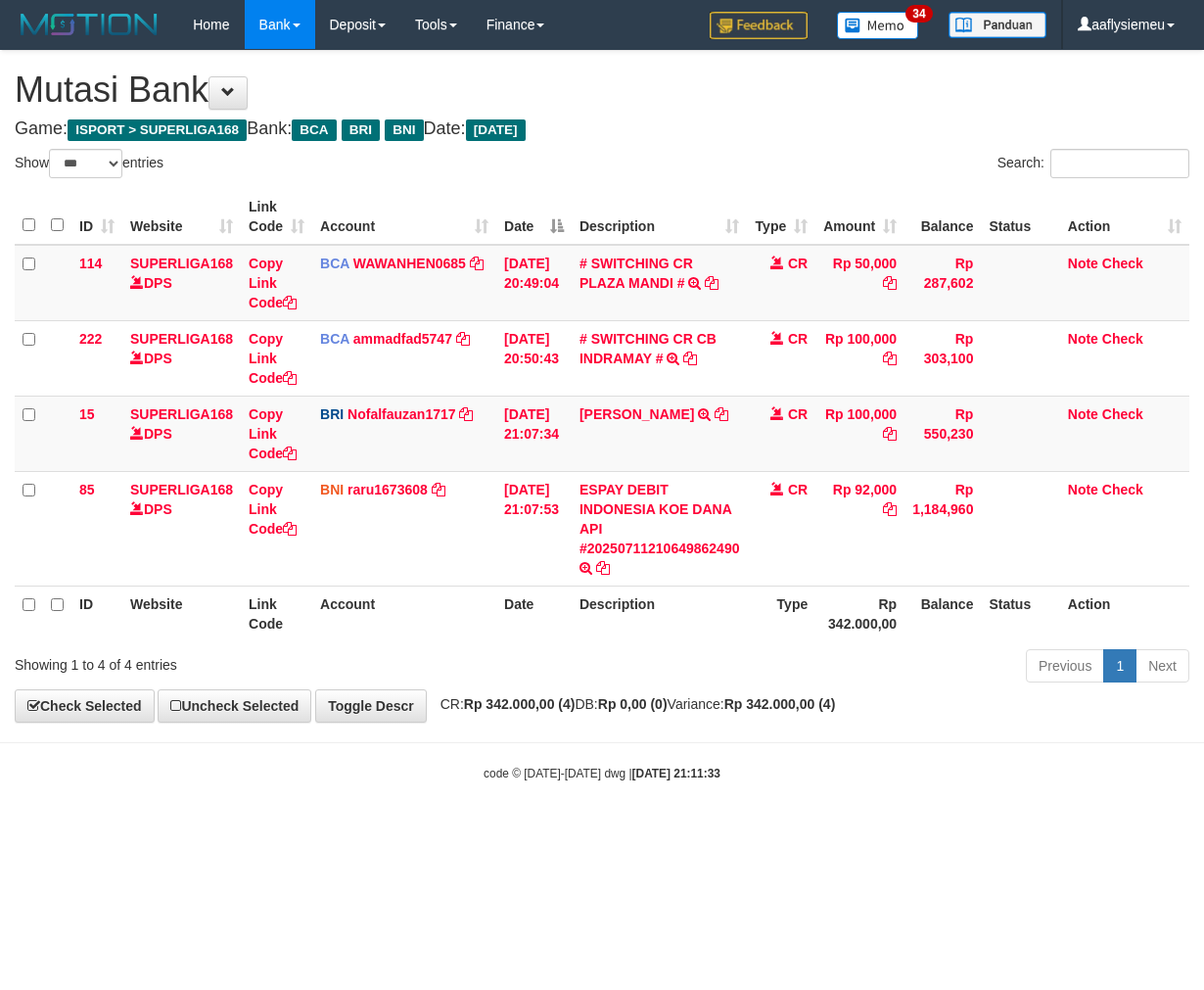 select on "***" 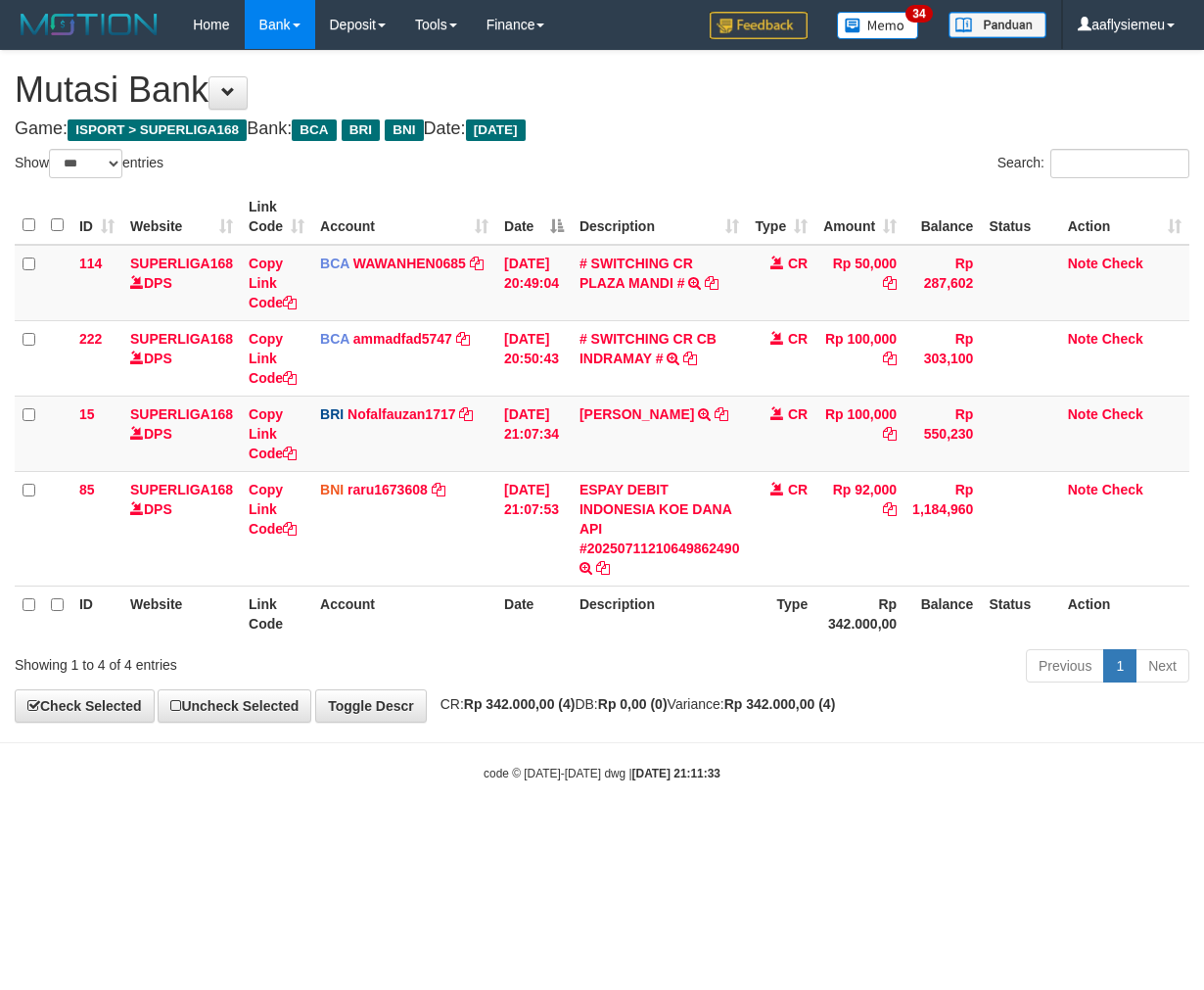 scroll, scrollTop: 0, scrollLeft: 0, axis: both 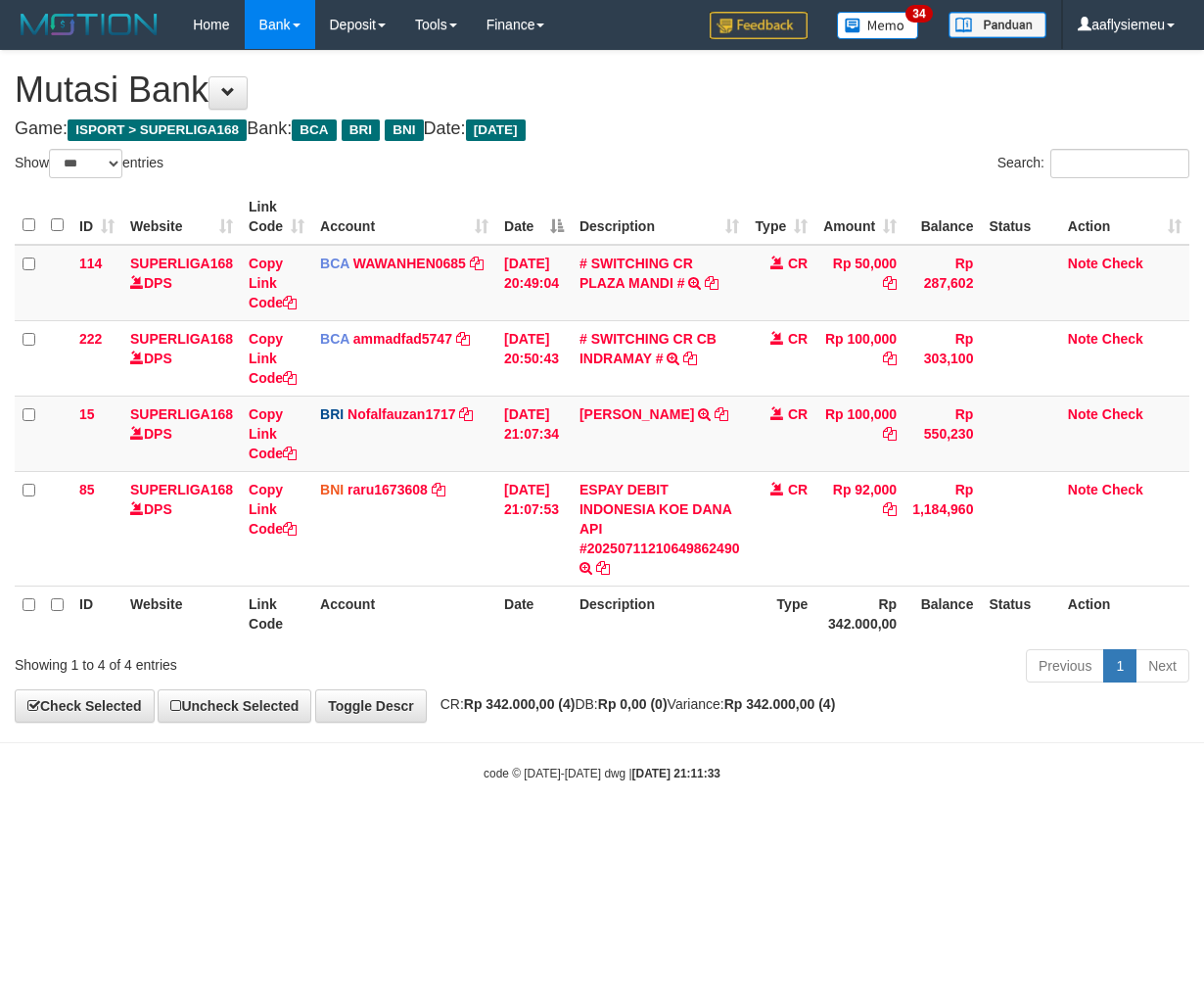 select on "***" 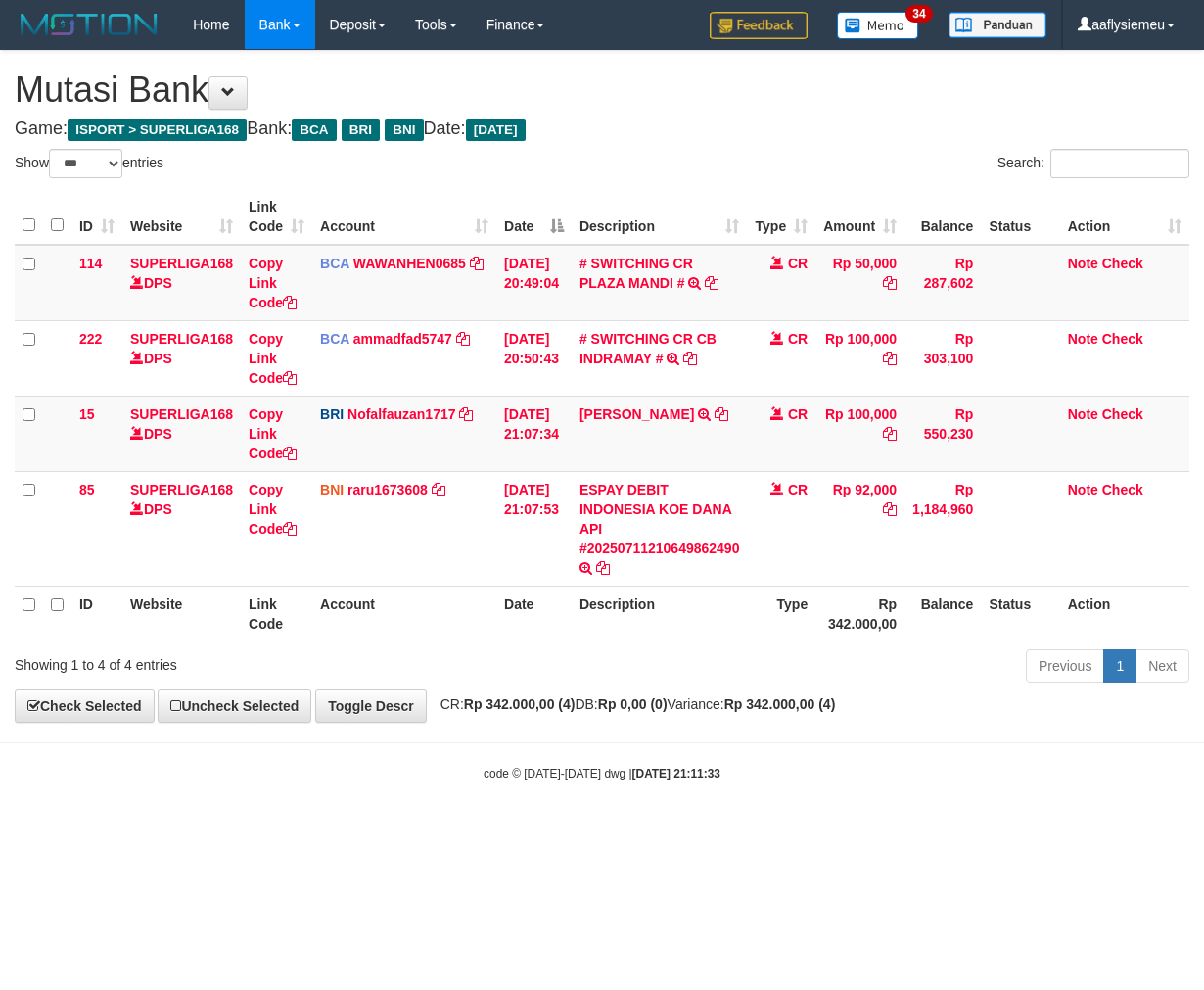 scroll, scrollTop: 0, scrollLeft: 0, axis: both 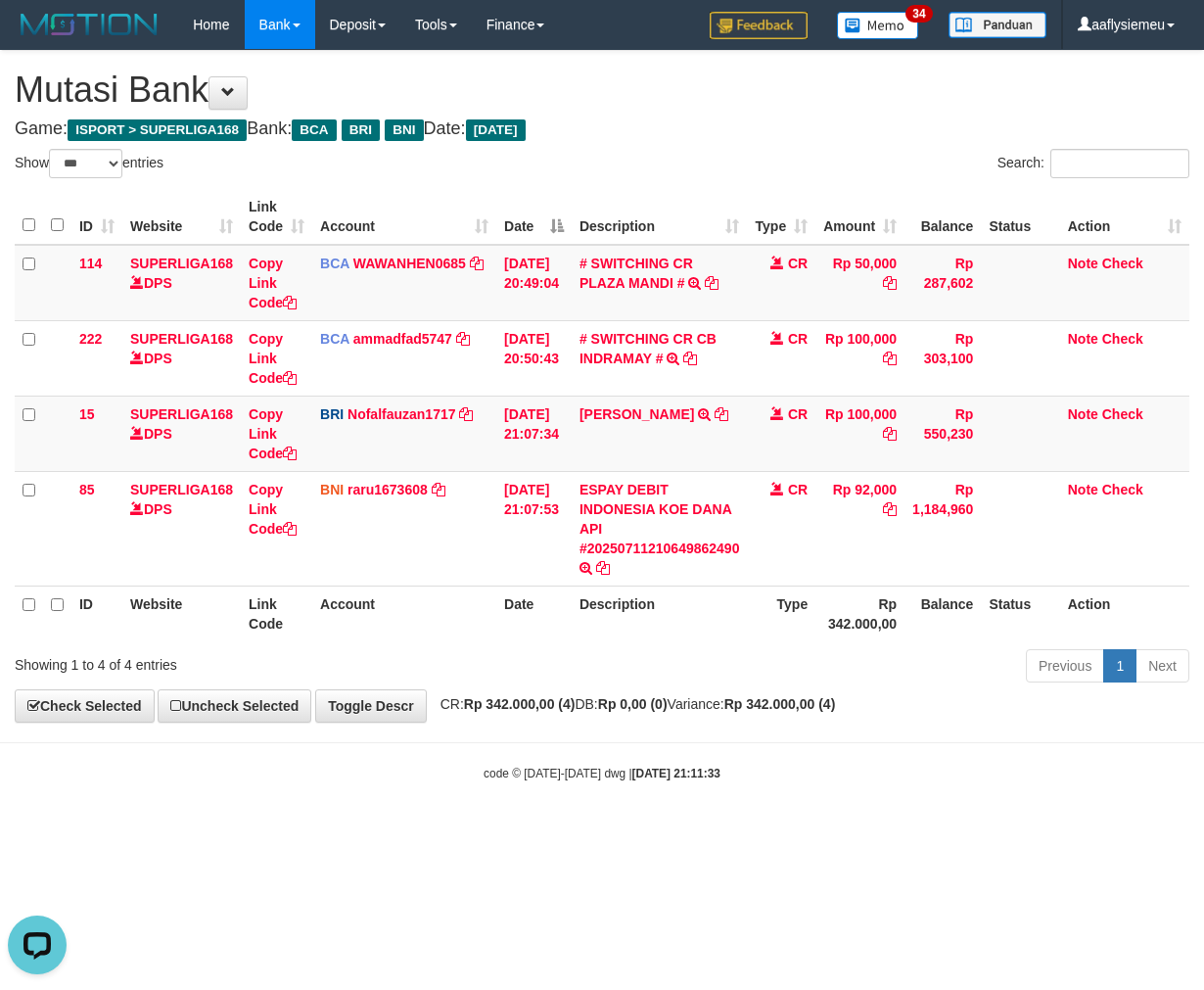 click on "Toggle navigation
Home
Bank
Account List
Load
By Website
Group
[ISPORT]													SUPERLIGA168
By Load Group (DPS)
34" at bounding box center [602, 415] 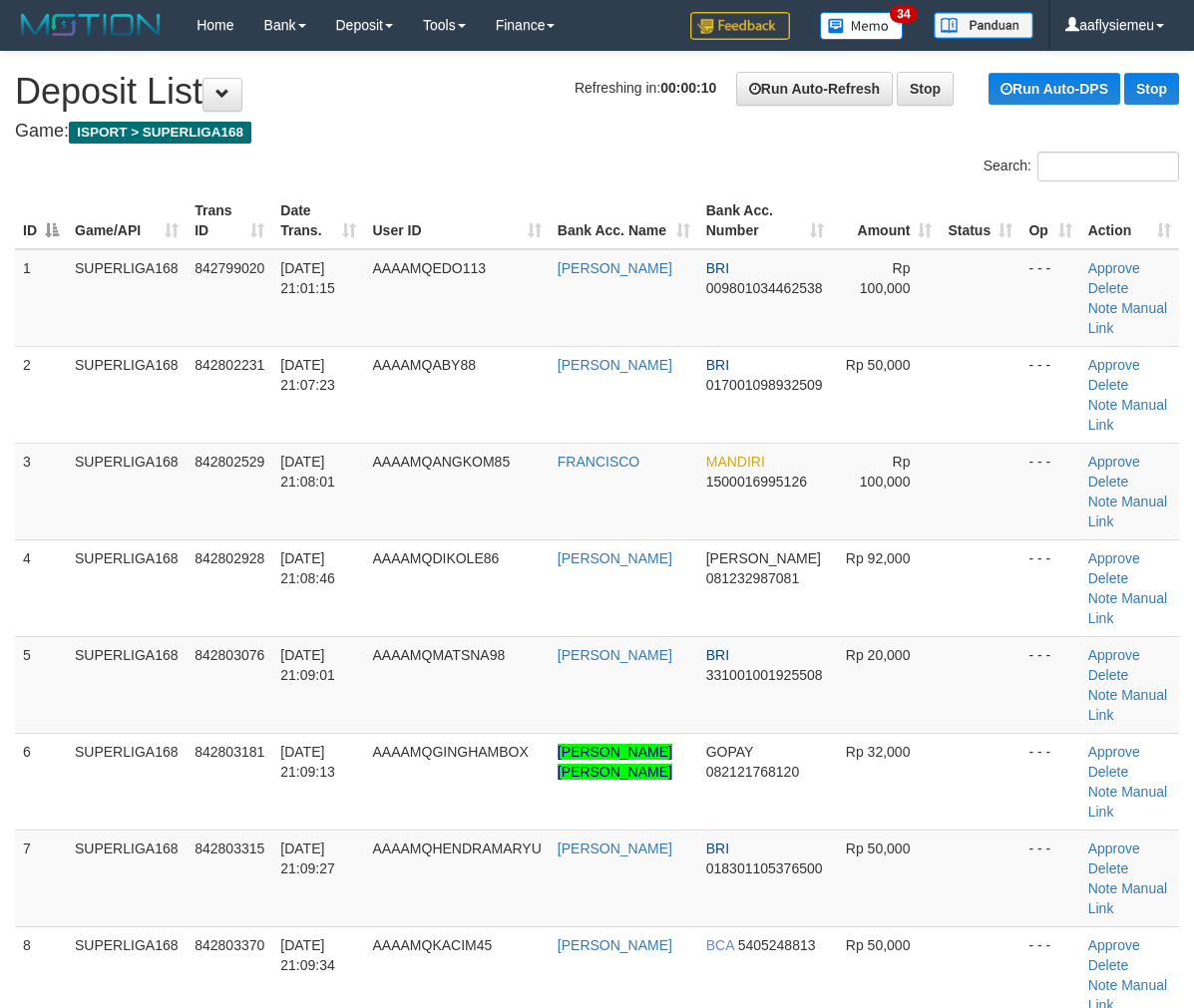 scroll, scrollTop: 0, scrollLeft: 0, axis: both 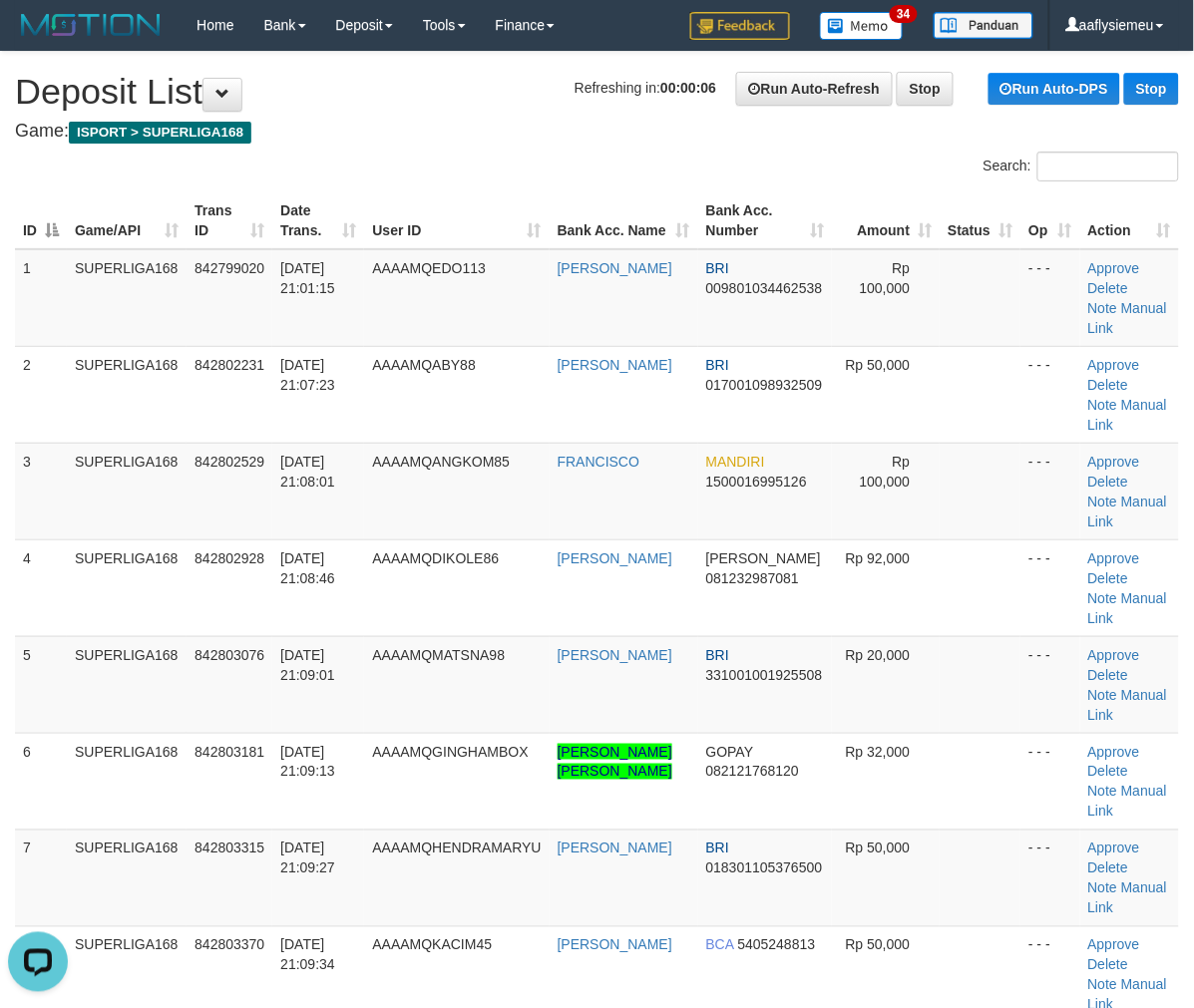 drag, startPoint x: 66, startPoint y: 598, endPoint x: 4, endPoint y: 642, distance: 76.02631 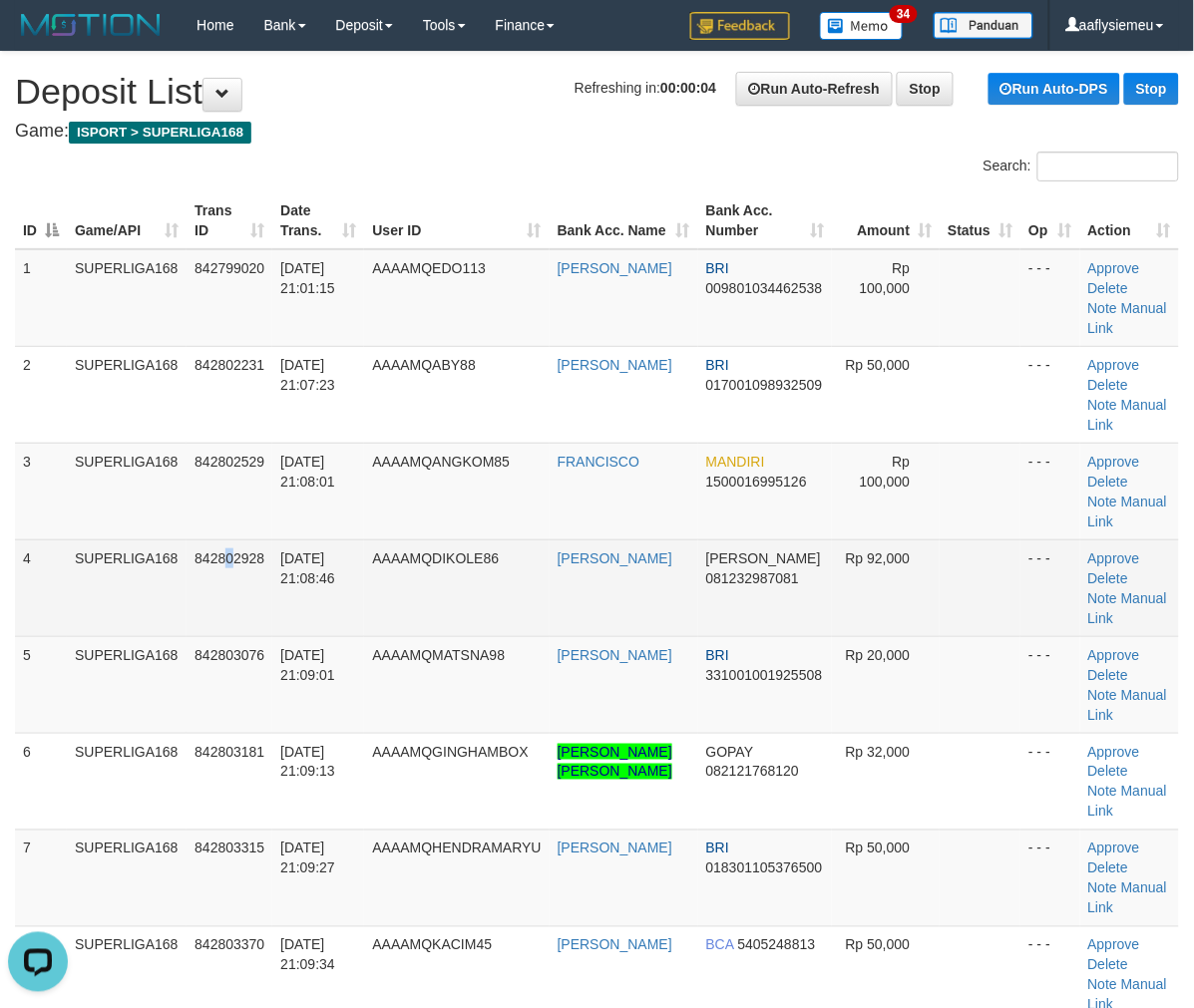 click on "842802928" at bounding box center (229, 587) 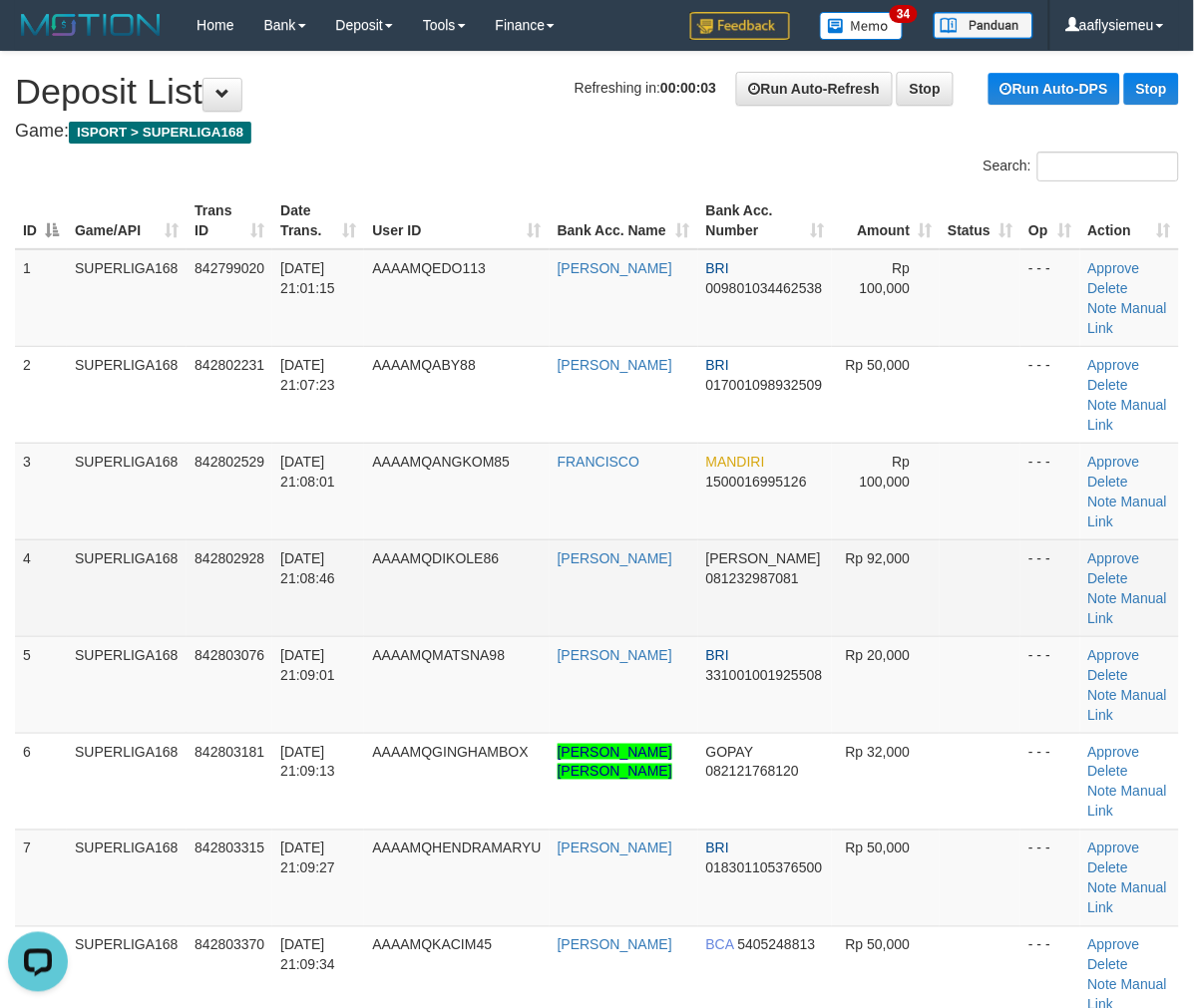 click on "AAAAMQDIKOLE86" at bounding box center [456, 587] 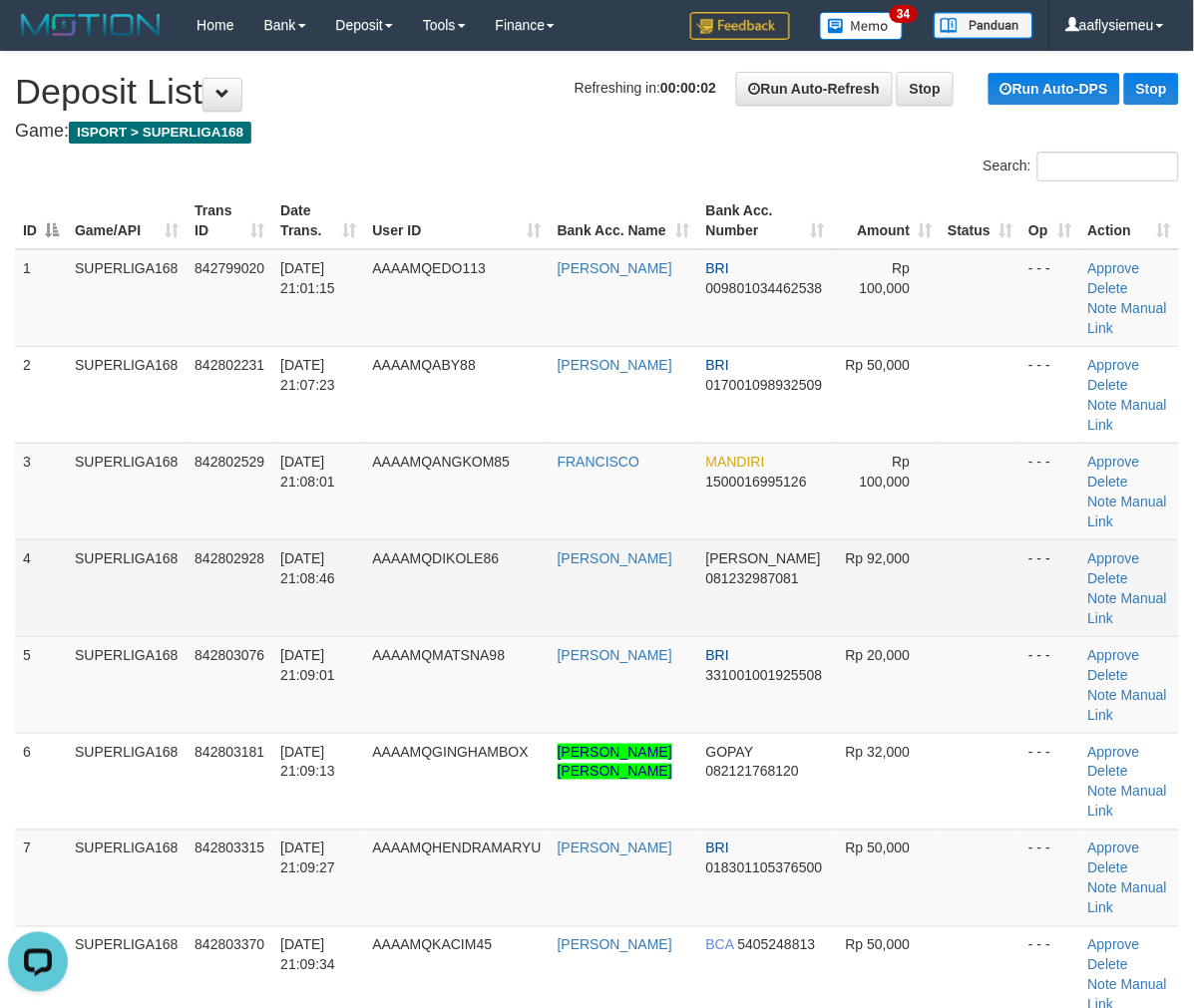 click on "842802928" at bounding box center [229, 587] 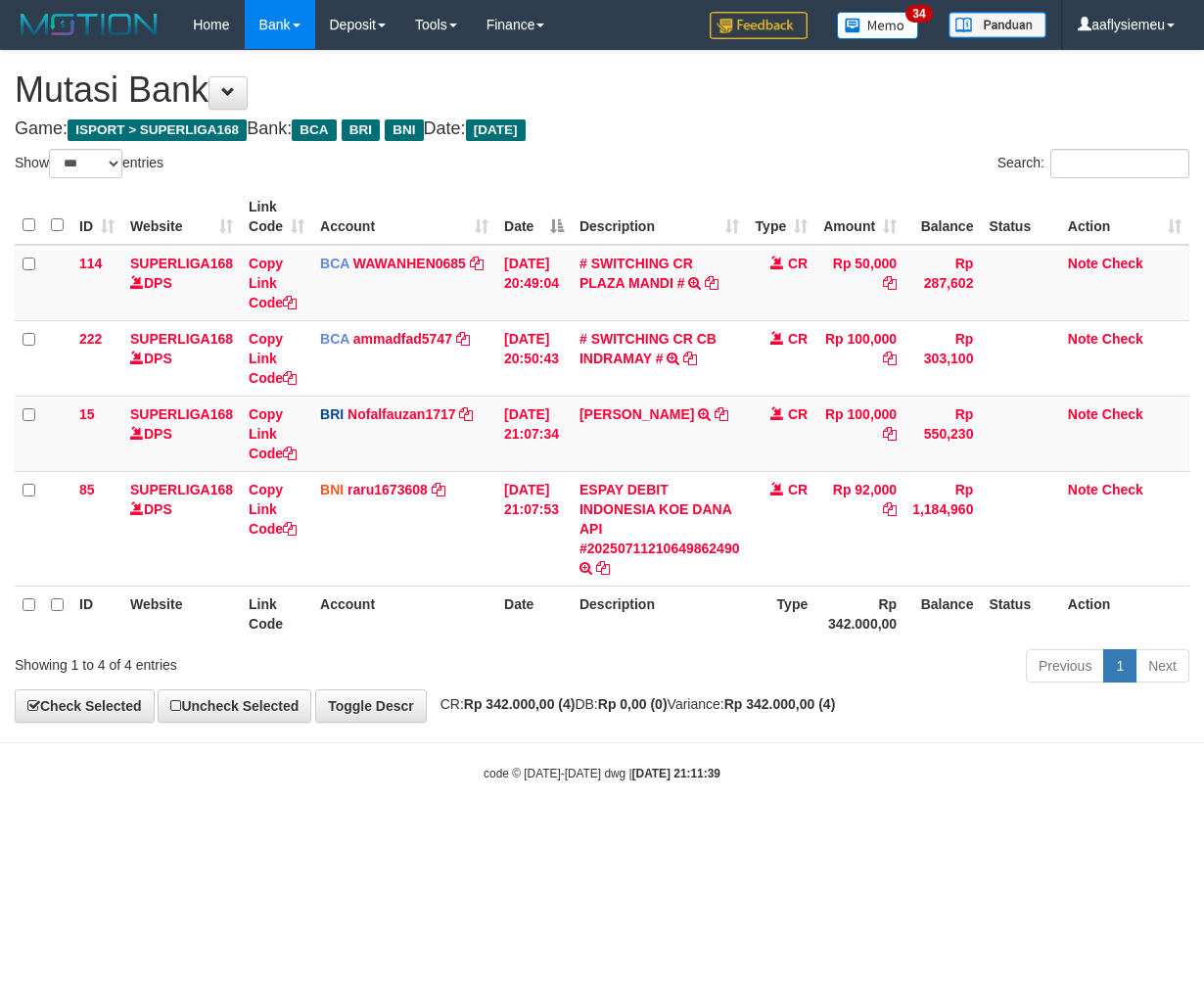 select on "***" 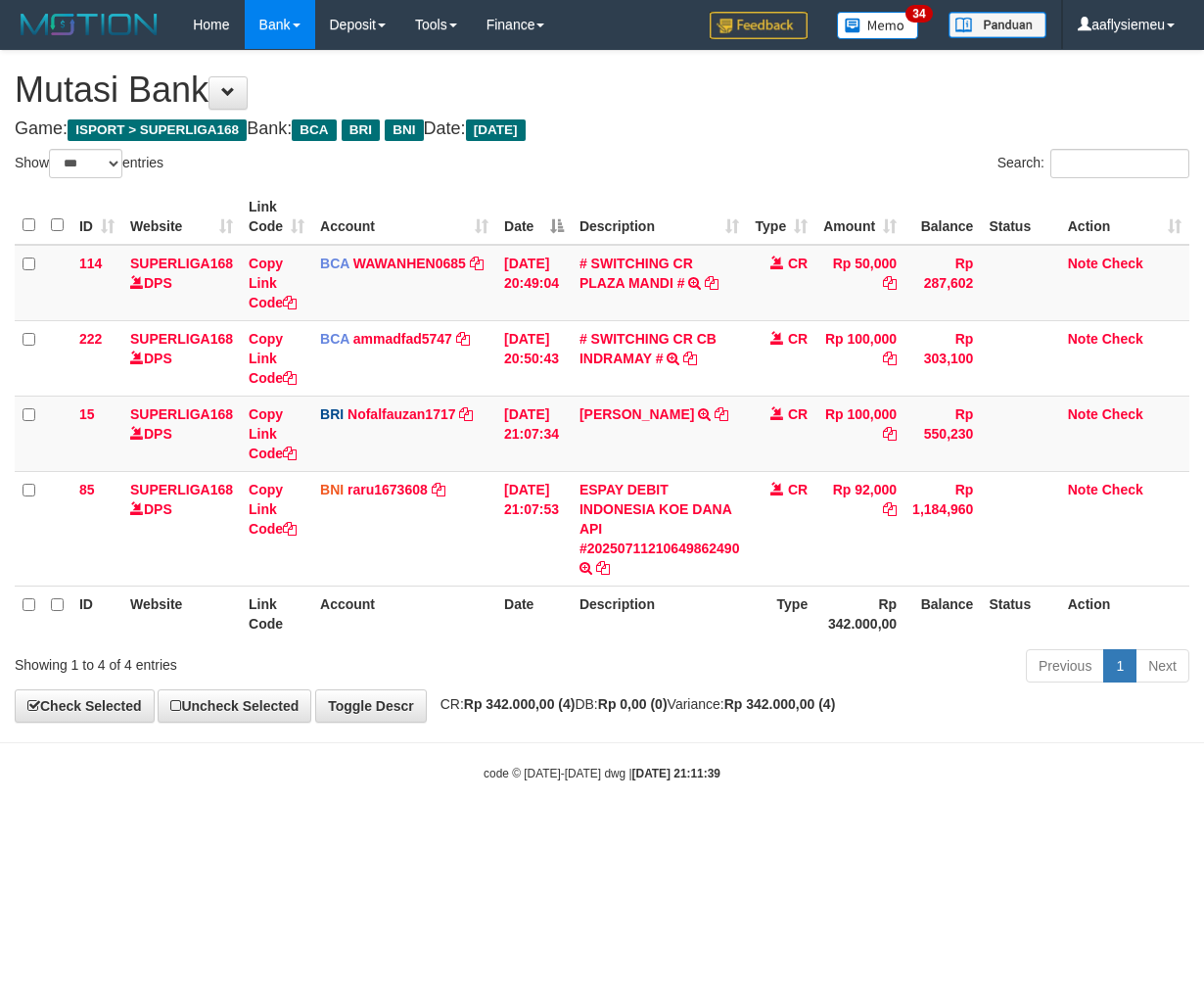 scroll, scrollTop: 0, scrollLeft: 0, axis: both 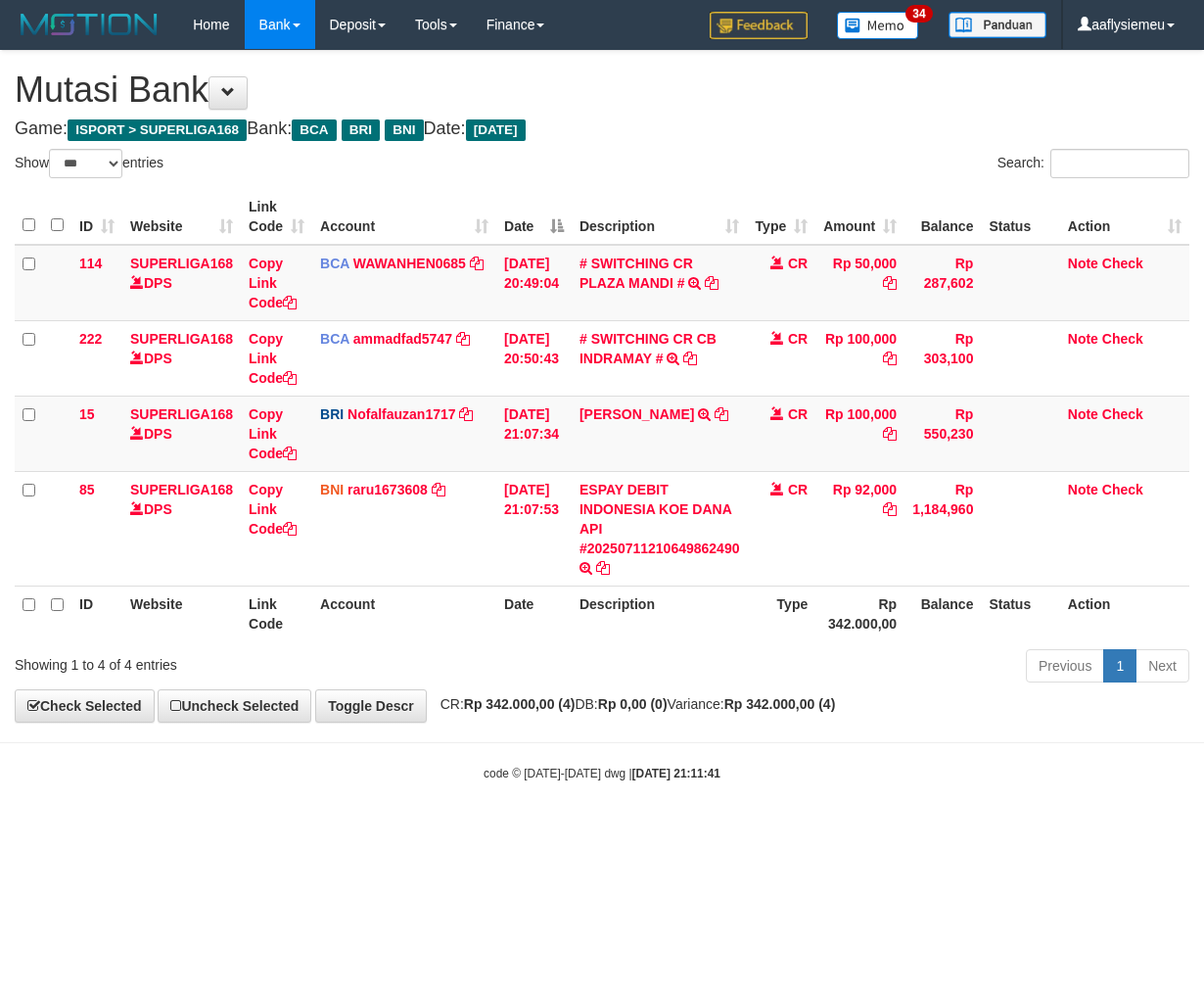 select on "***" 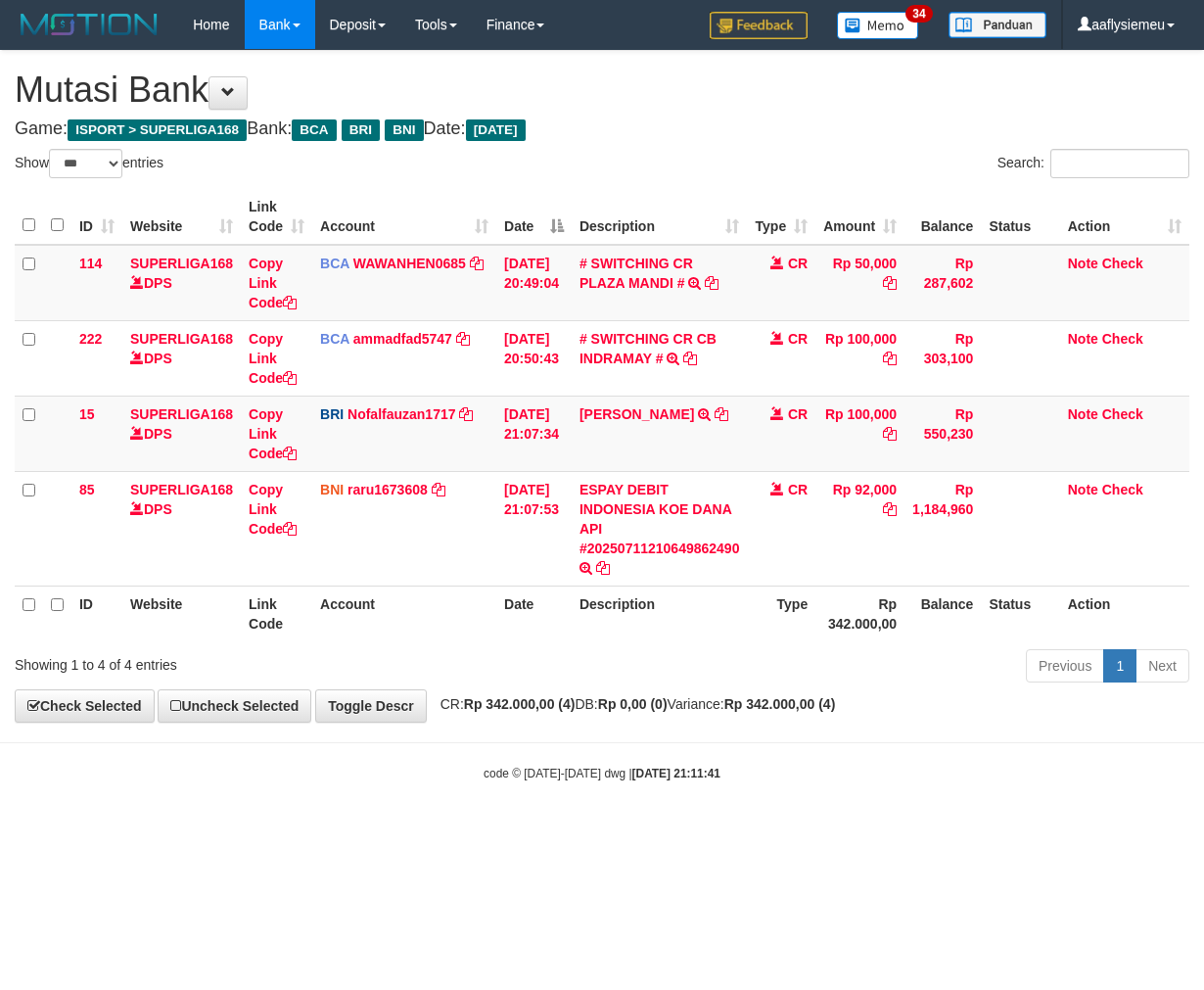 scroll, scrollTop: 0, scrollLeft: 0, axis: both 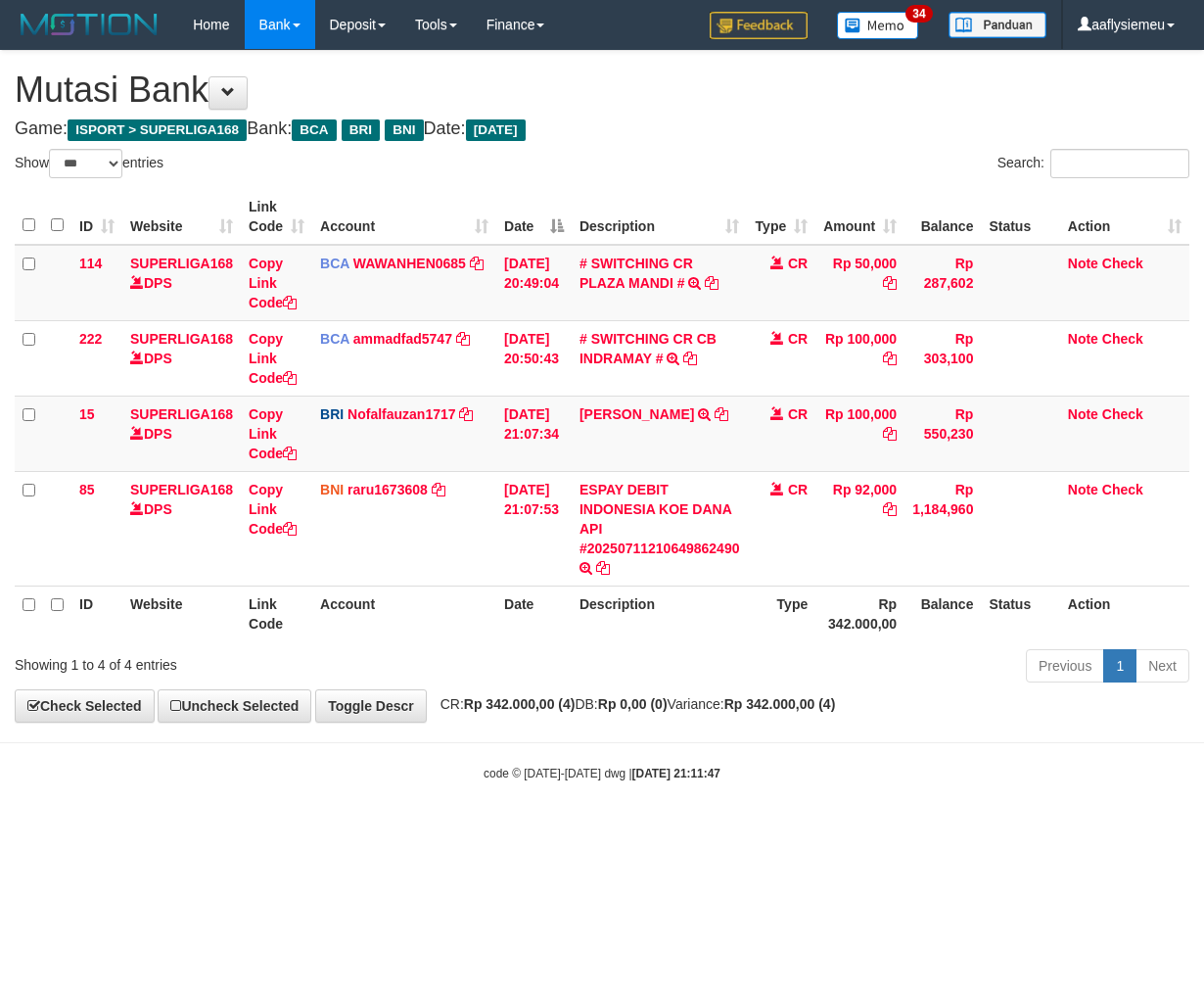 select on "***" 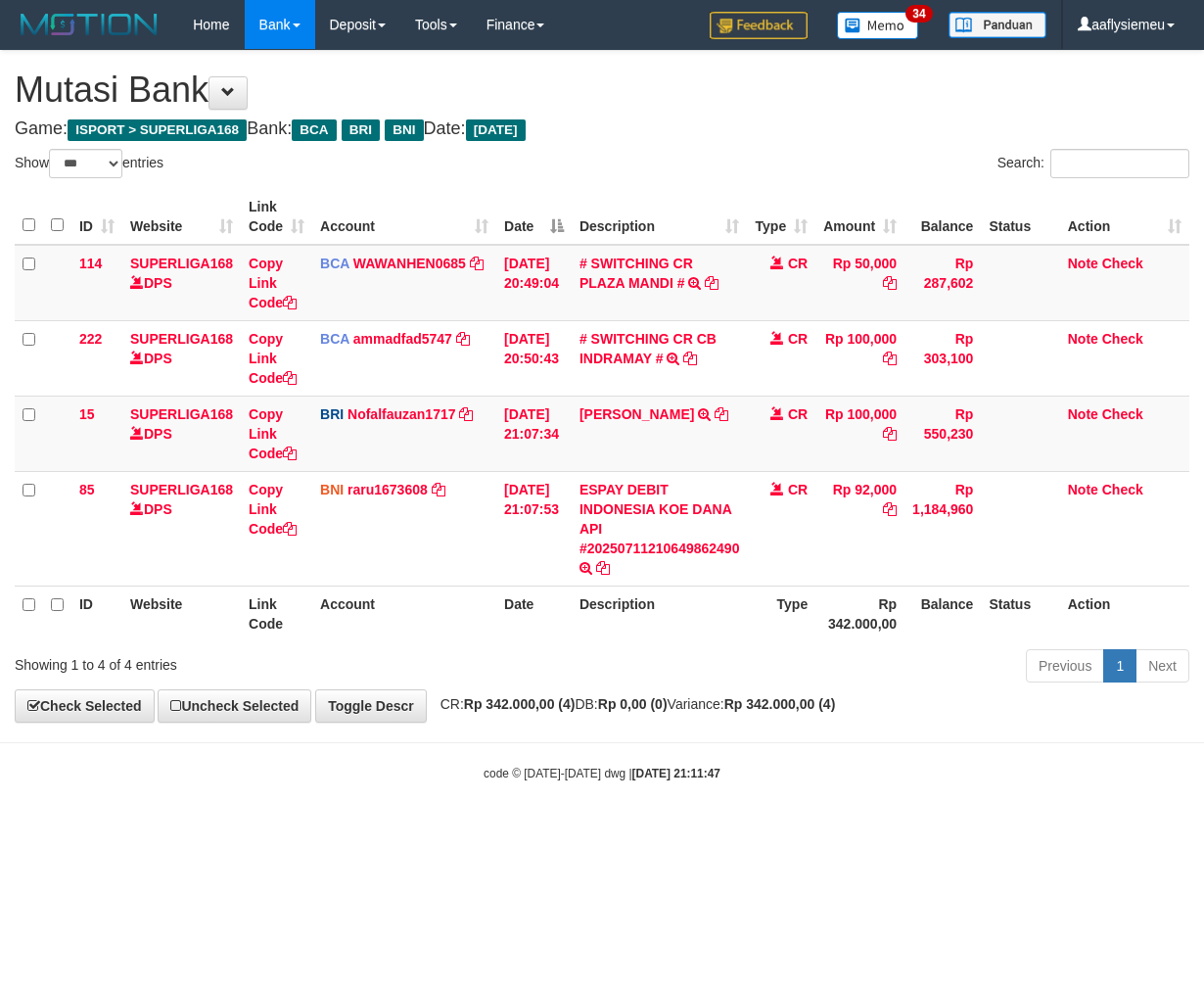 click on "Toggle navigation
Home
Bank
Account List
Load
By Website
Group
[ISPORT]													SUPERLIGA168
By Load Group (DPS)
34" at bounding box center (602, 415) 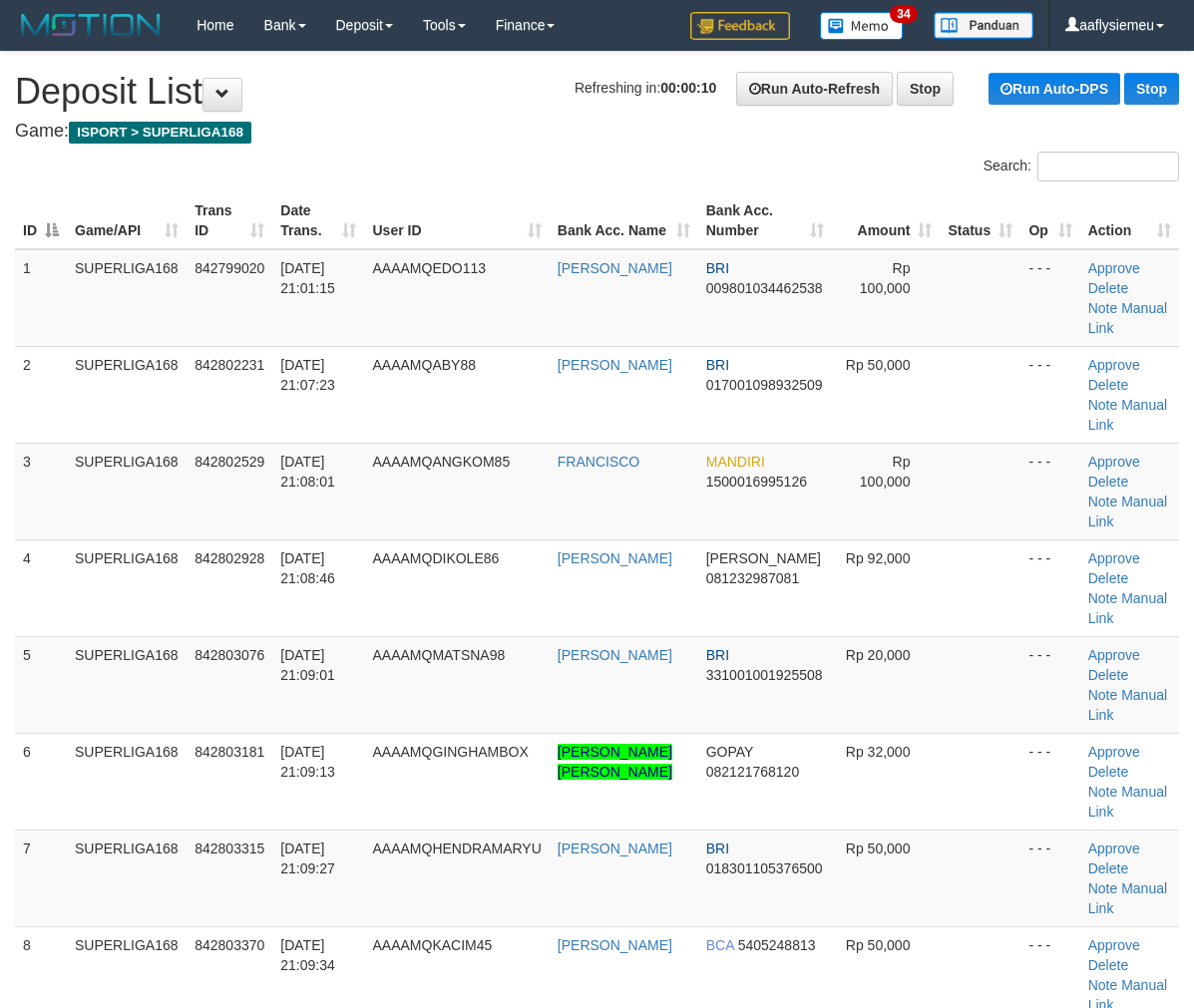 scroll, scrollTop: 0, scrollLeft: 0, axis: both 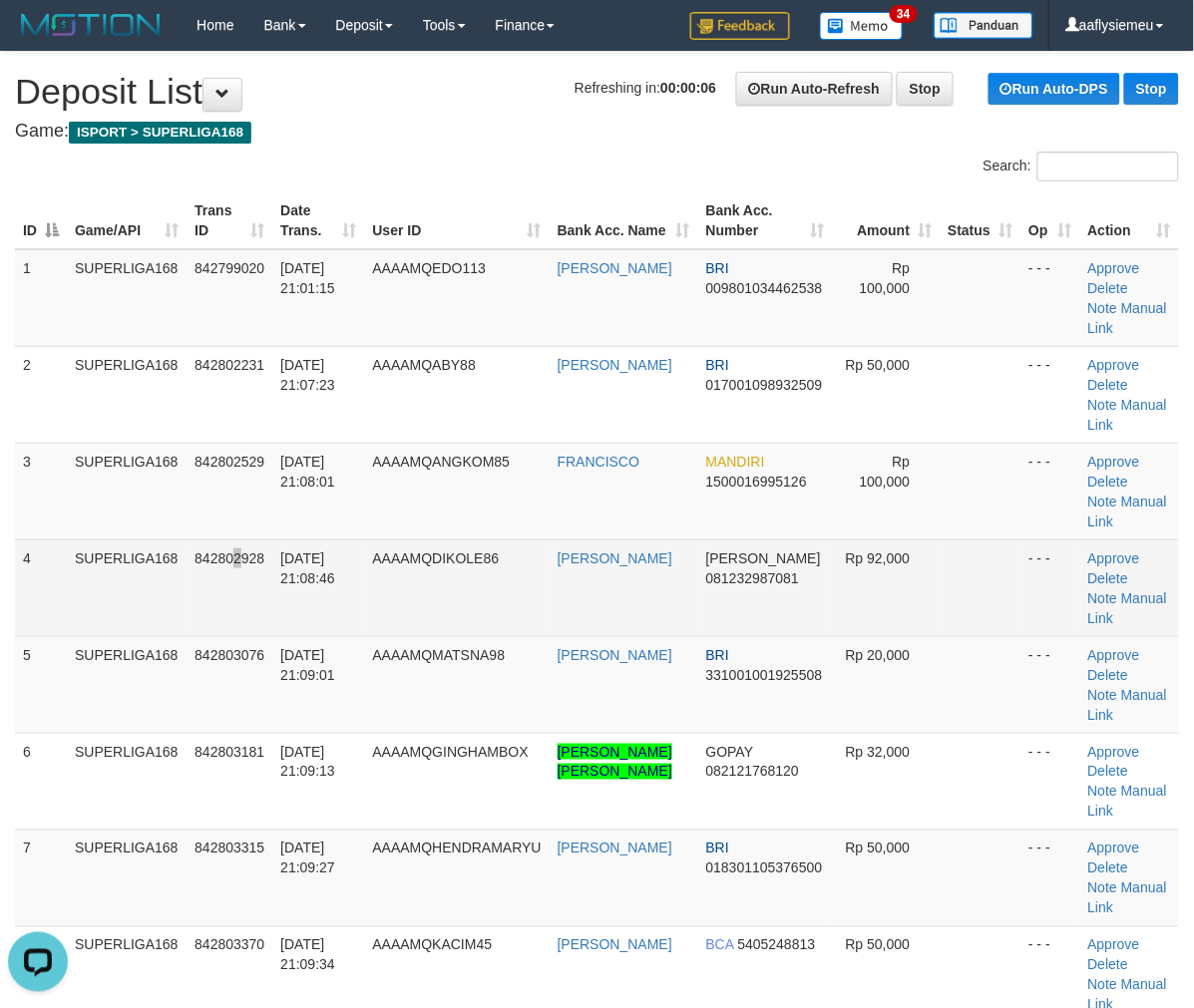 click on "842802928" at bounding box center (229, 587) 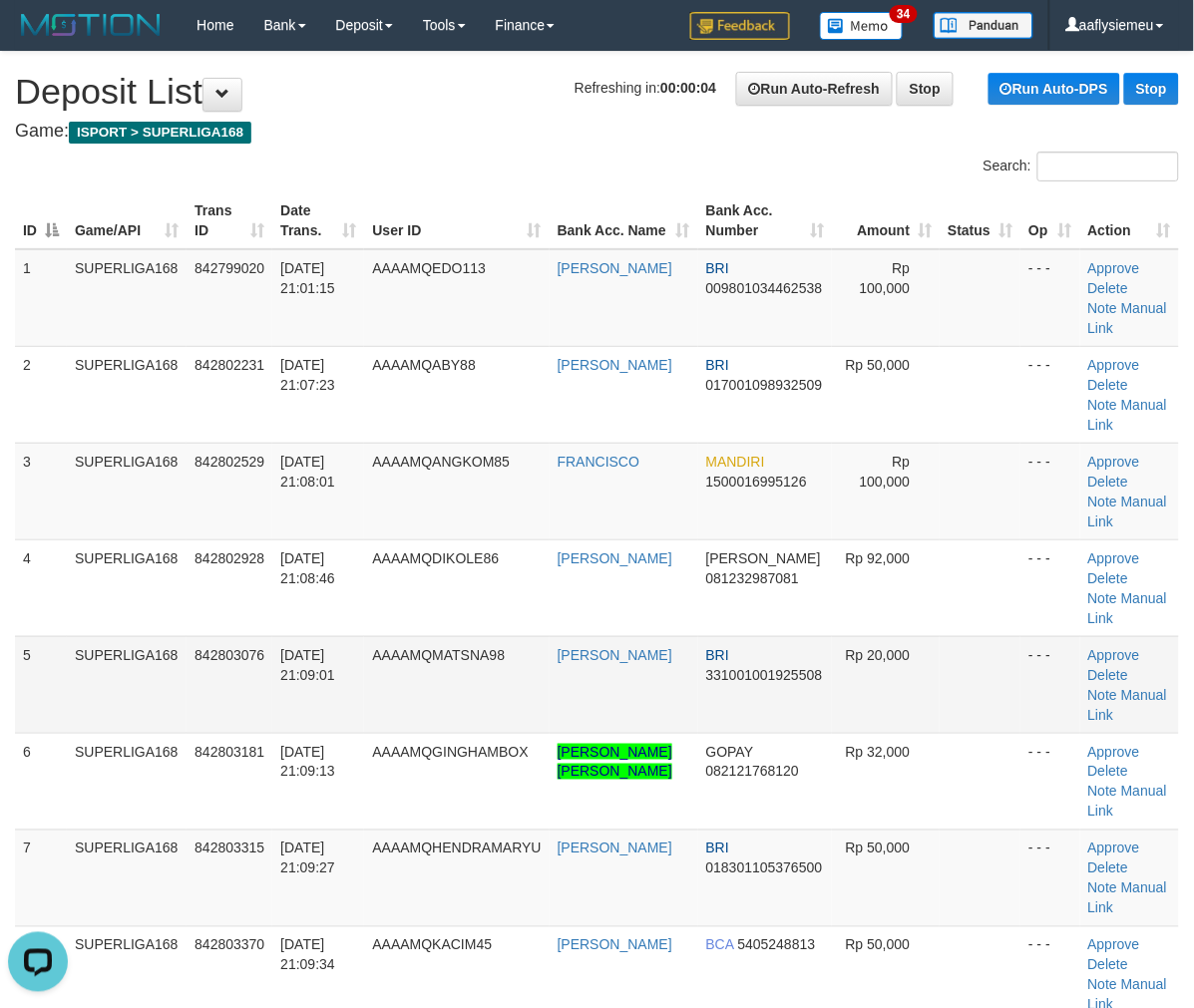 click on "SUPERLIGA168" at bounding box center [127, 684] 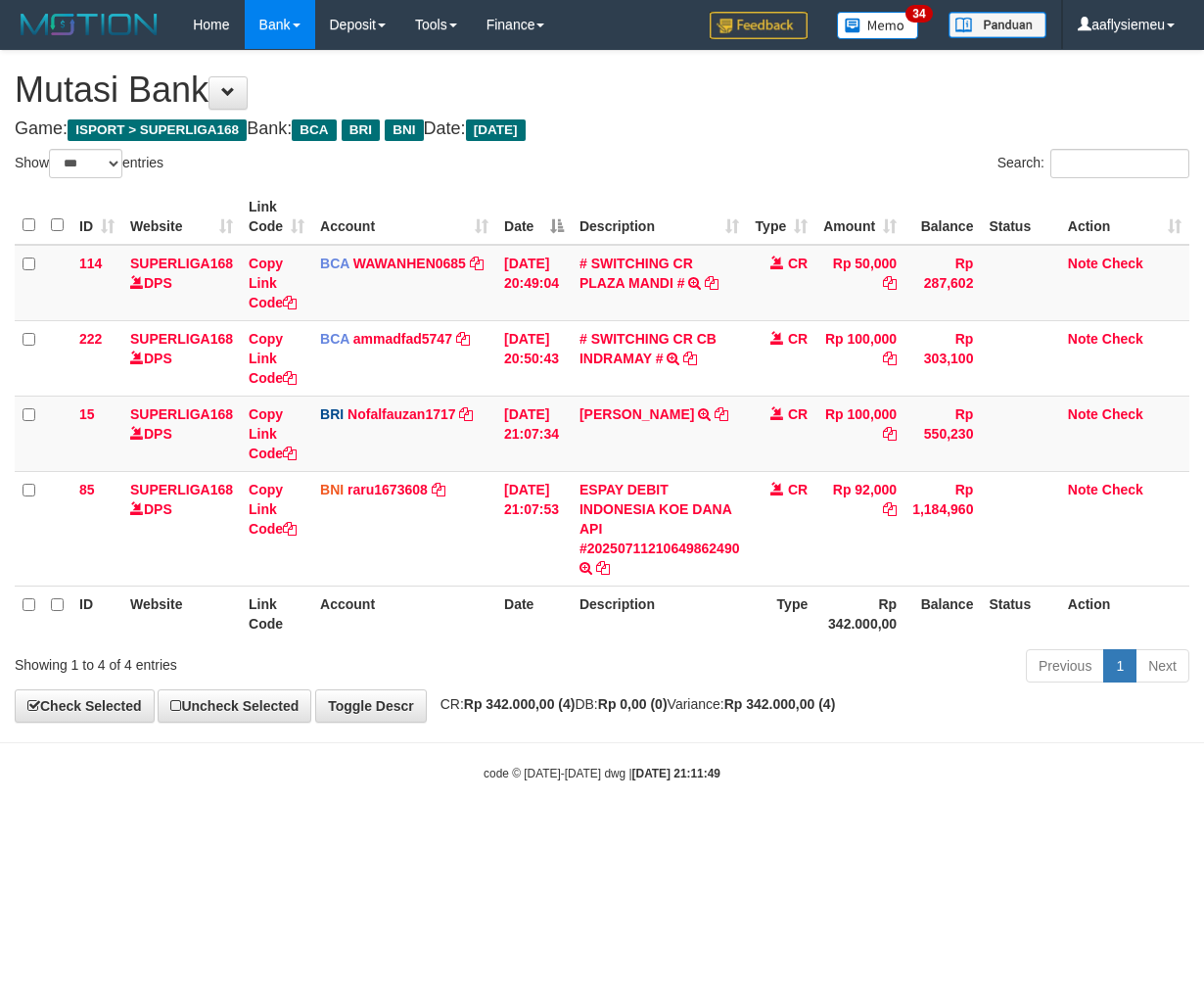 select on "***" 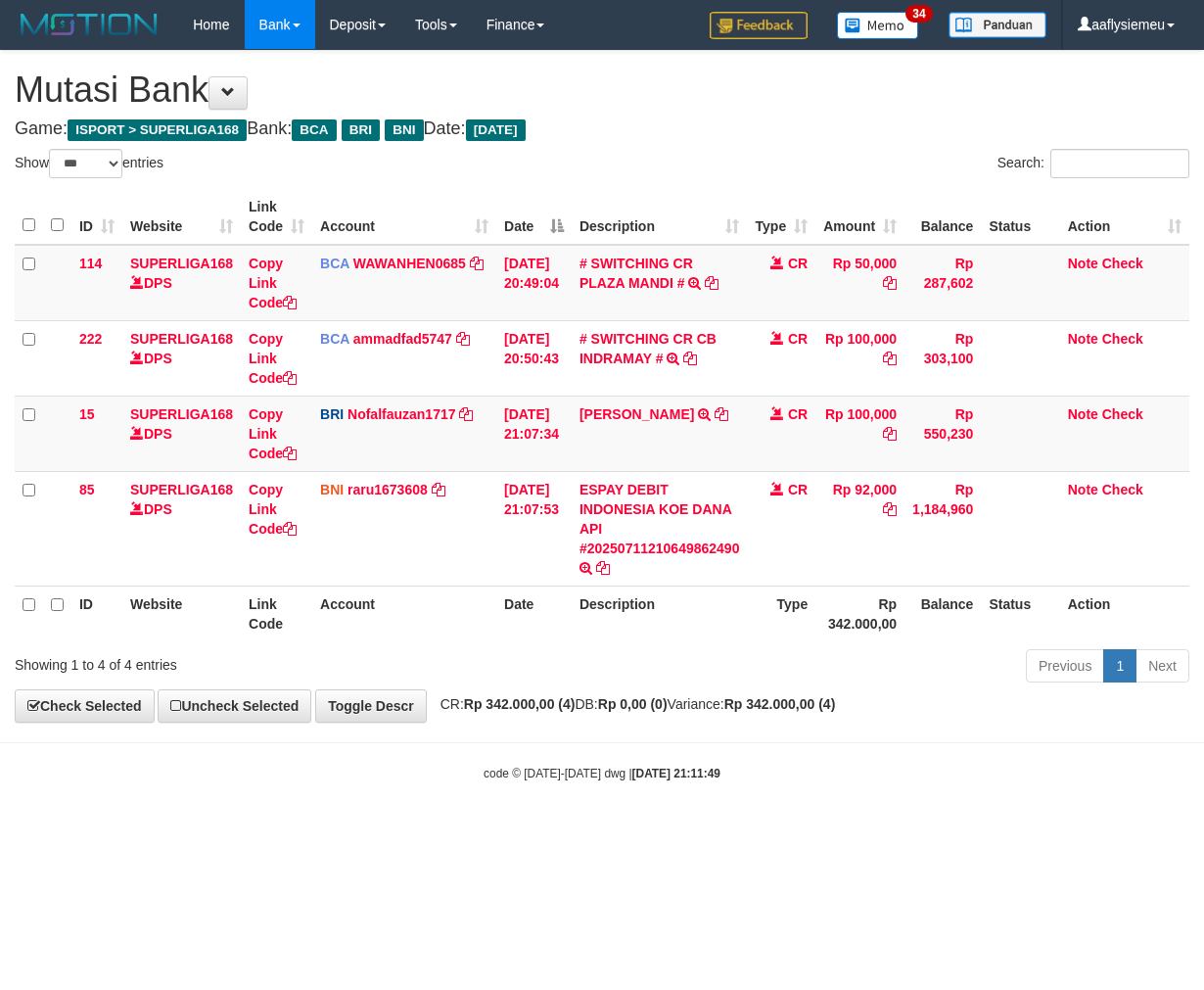 scroll, scrollTop: 0, scrollLeft: 0, axis: both 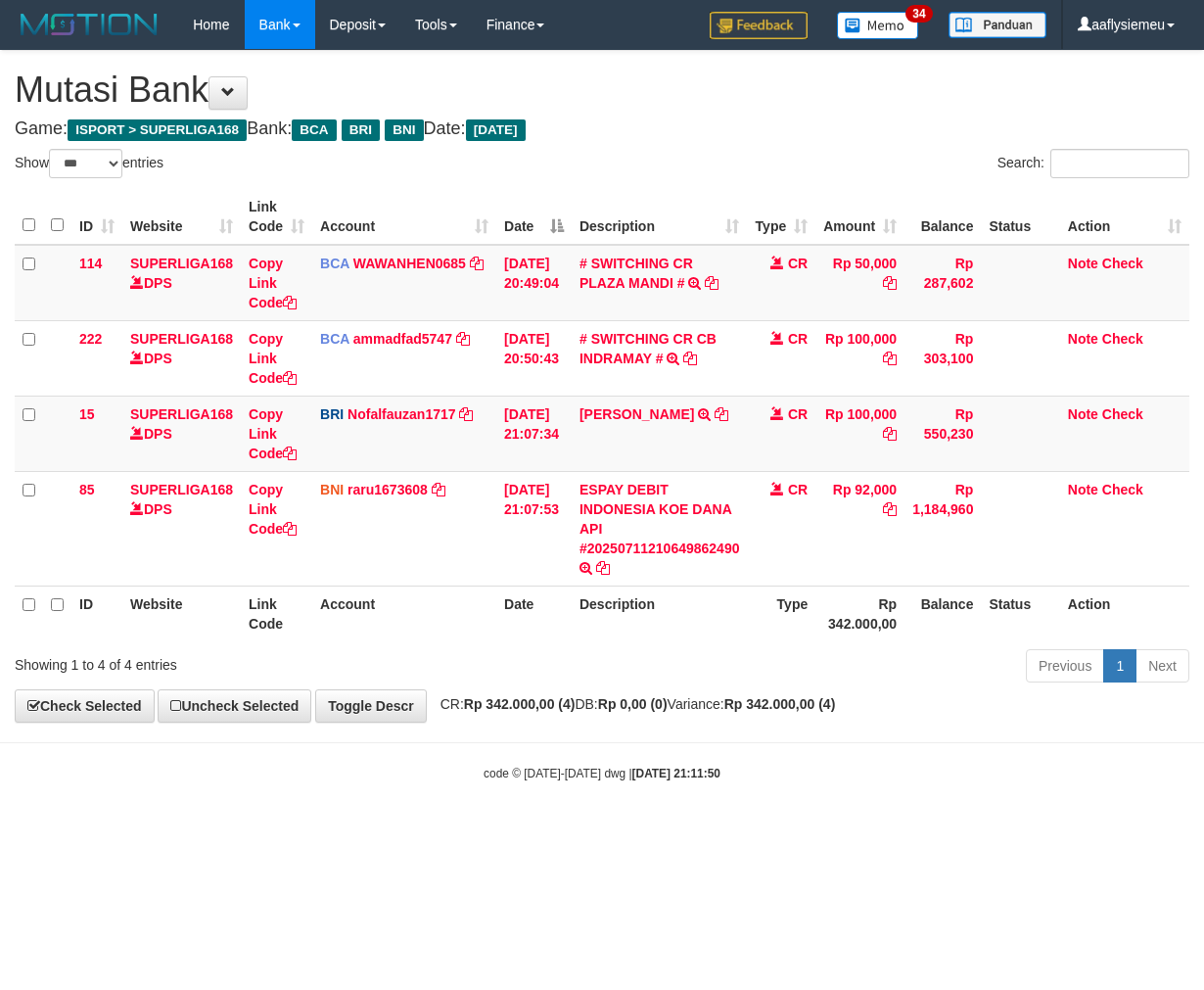 select on "***" 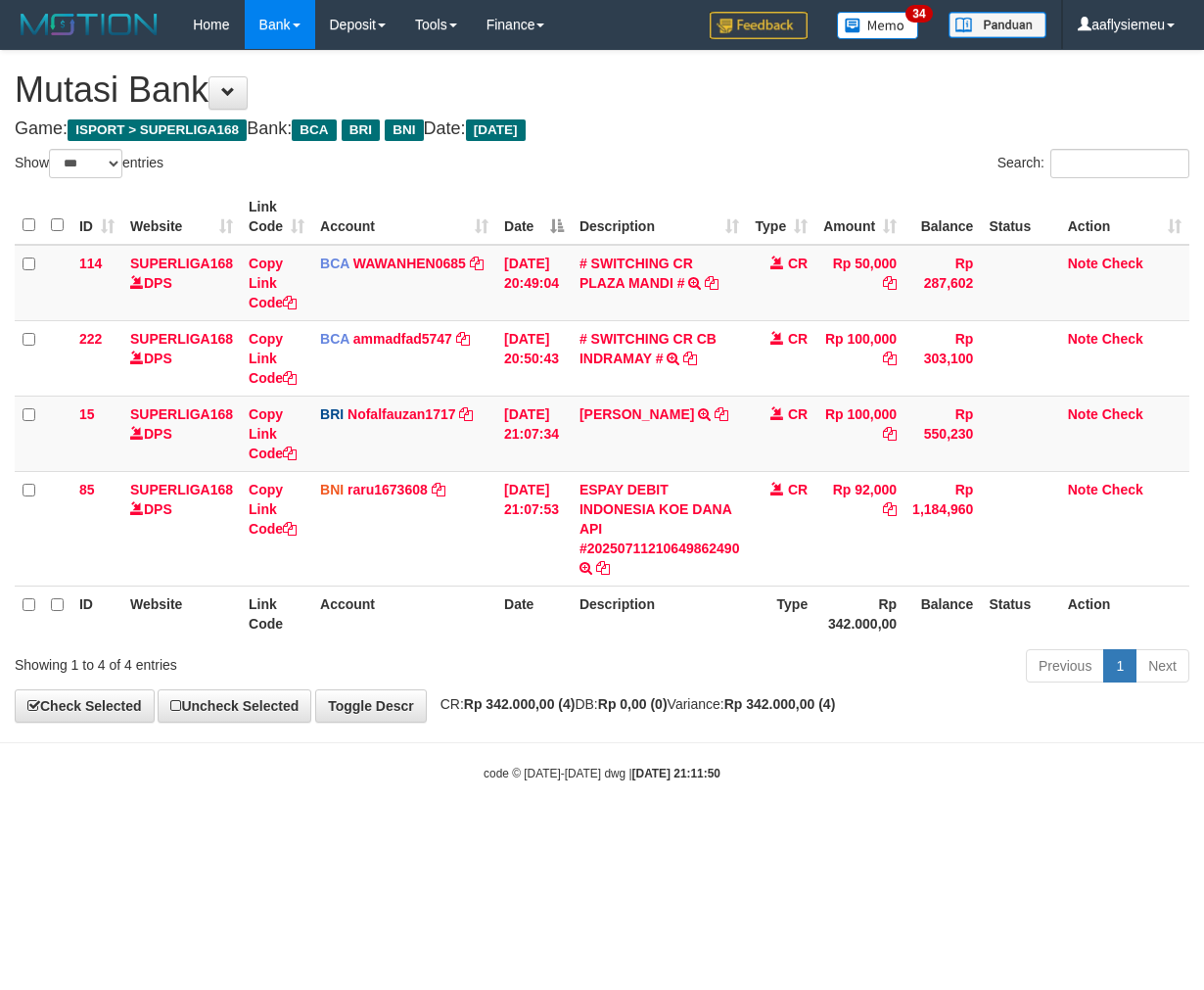 scroll, scrollTop: 0, scrollLeft: 0, axis: both 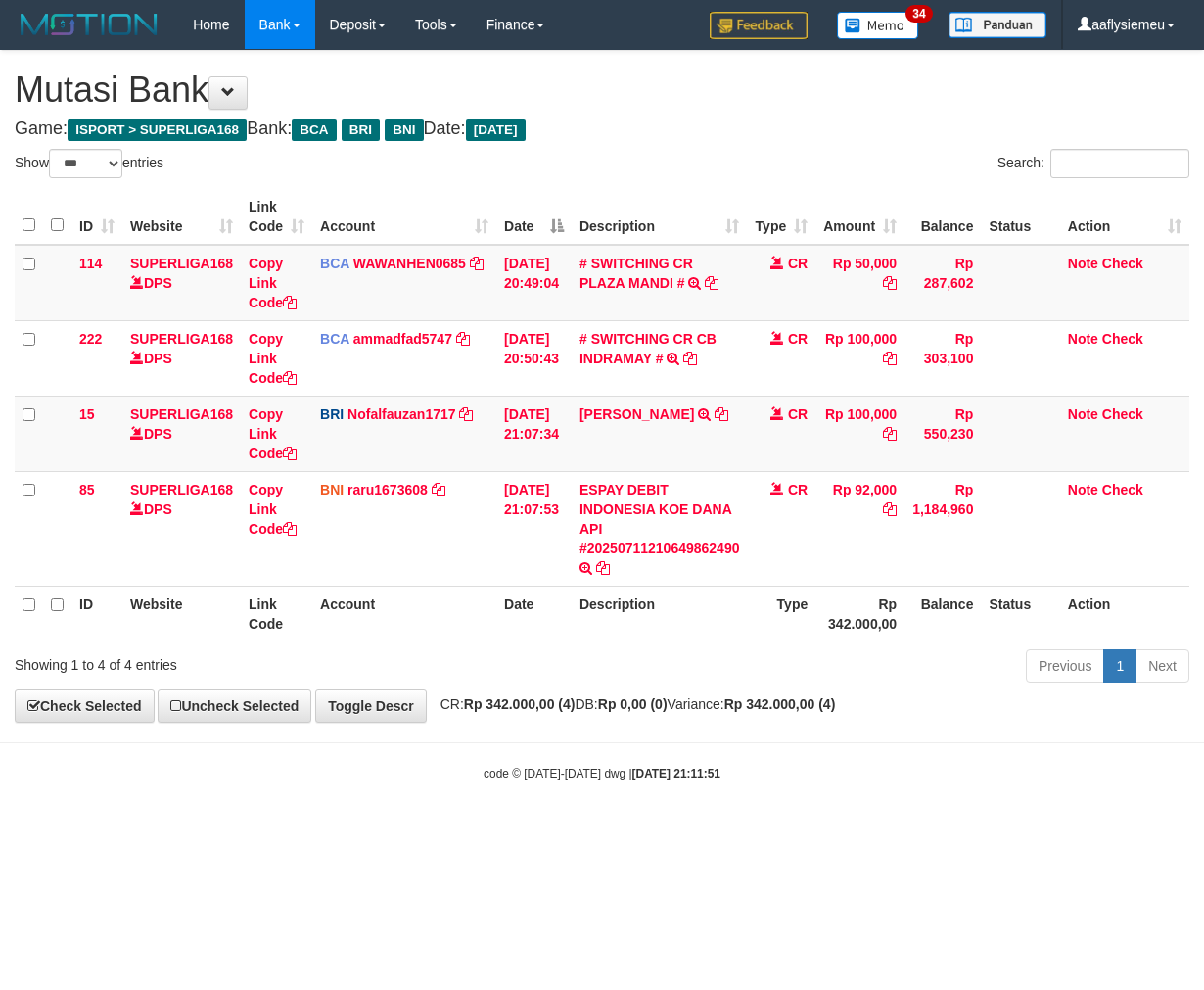 select on "***" 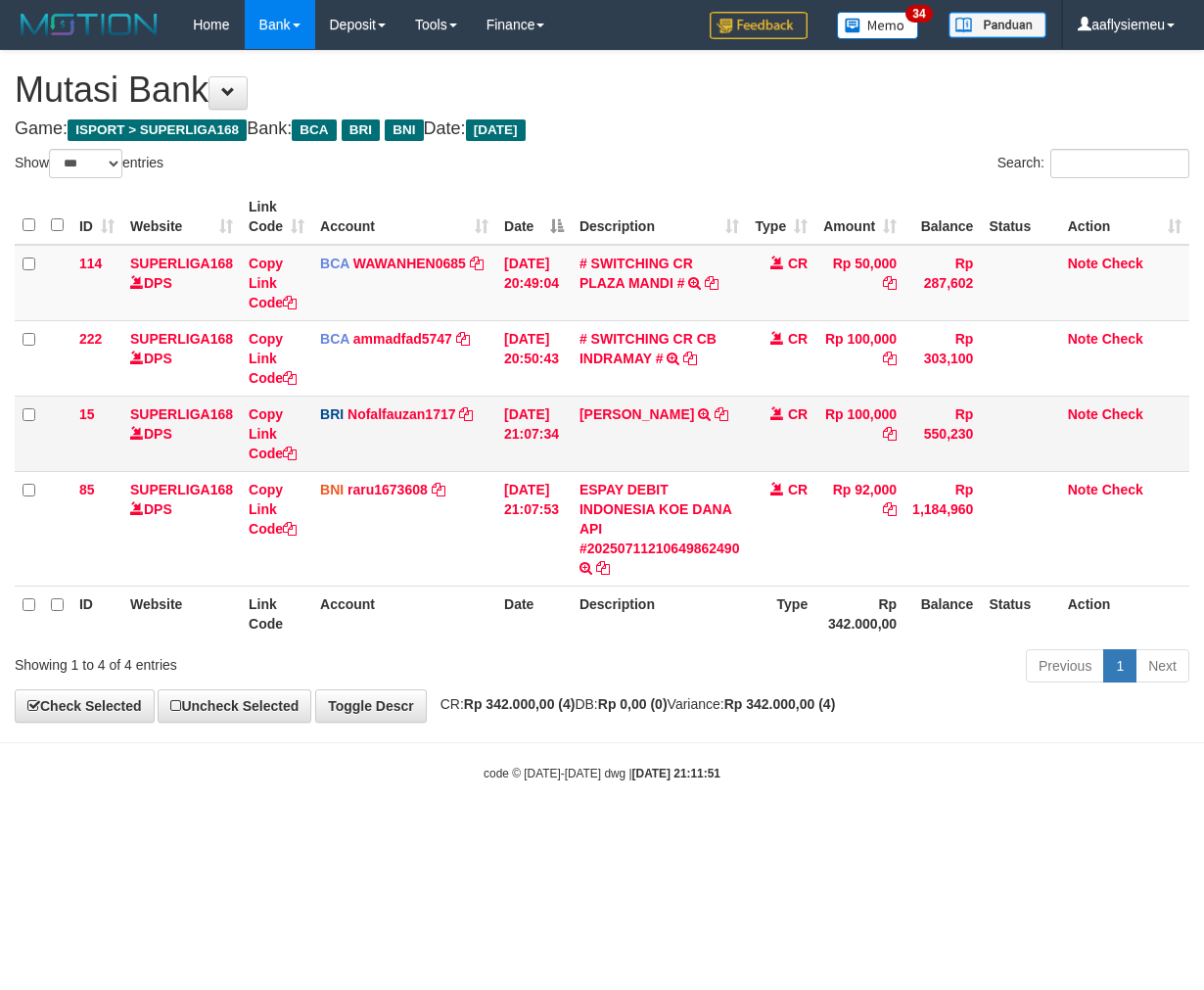 scroll, scrollTop: 0, scrollLeft: 0, axis: both 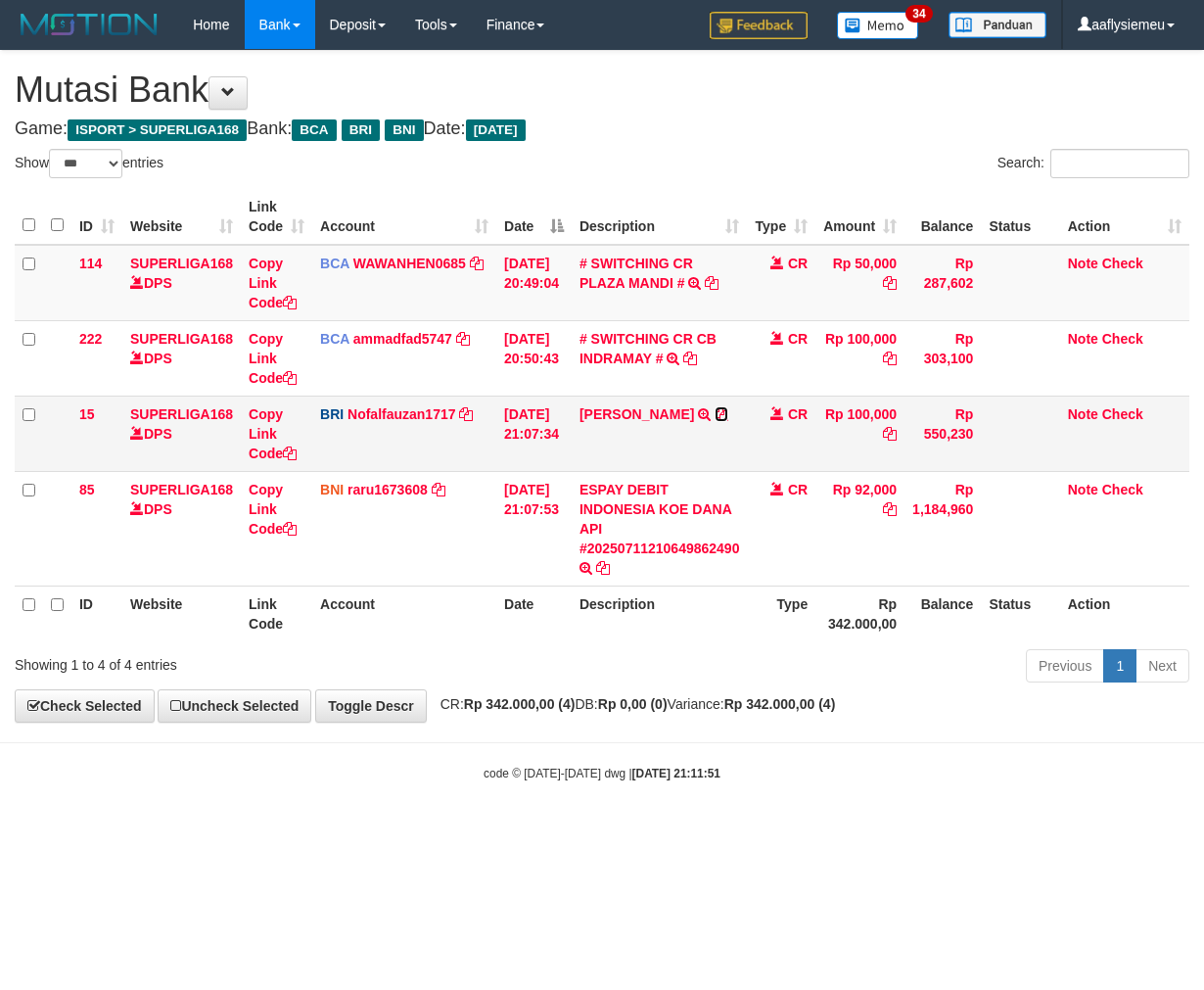 click at bounding box center [721, 414] 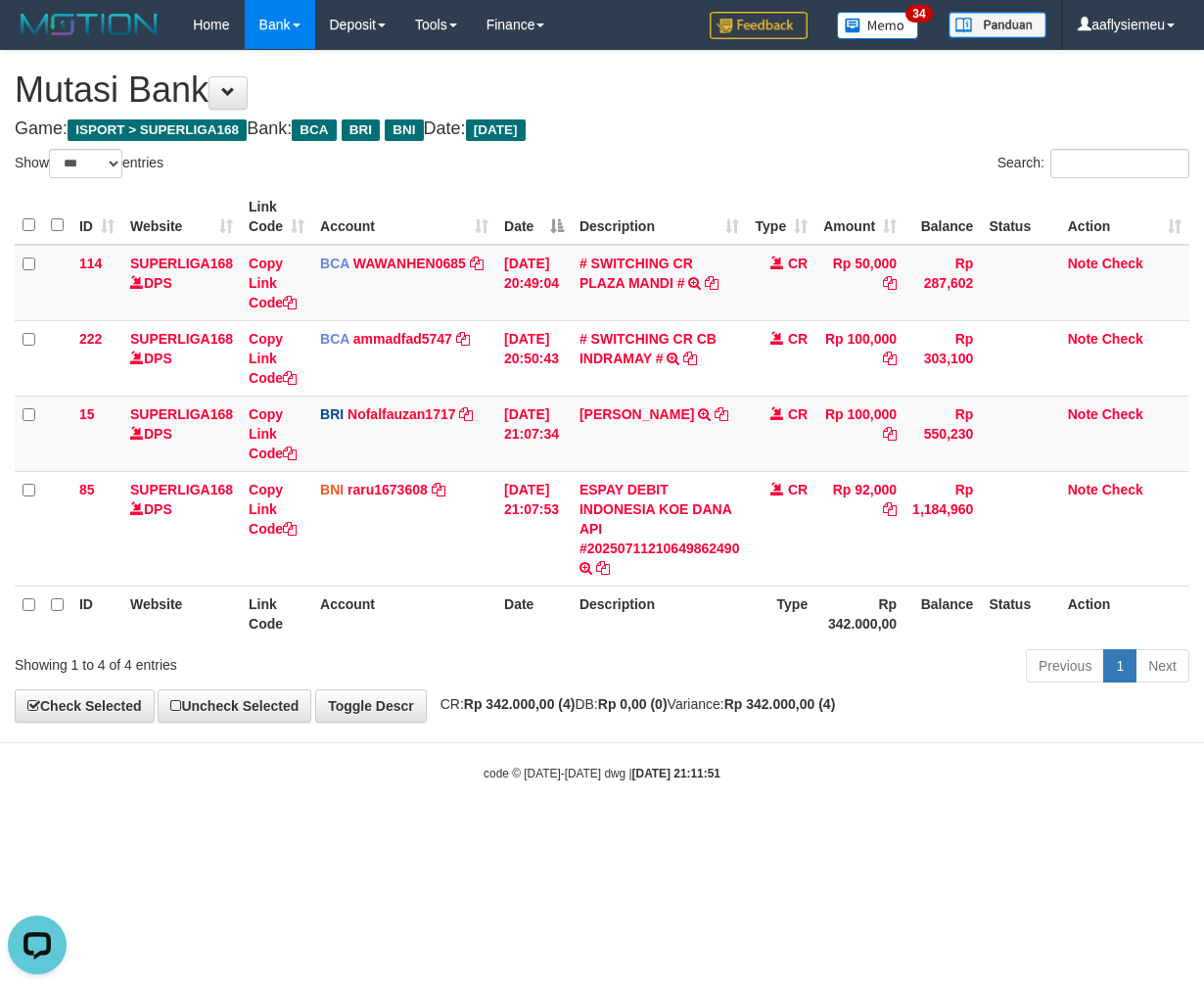 scroll, scrollTop: 0, scrollLeft: 0, axis: both 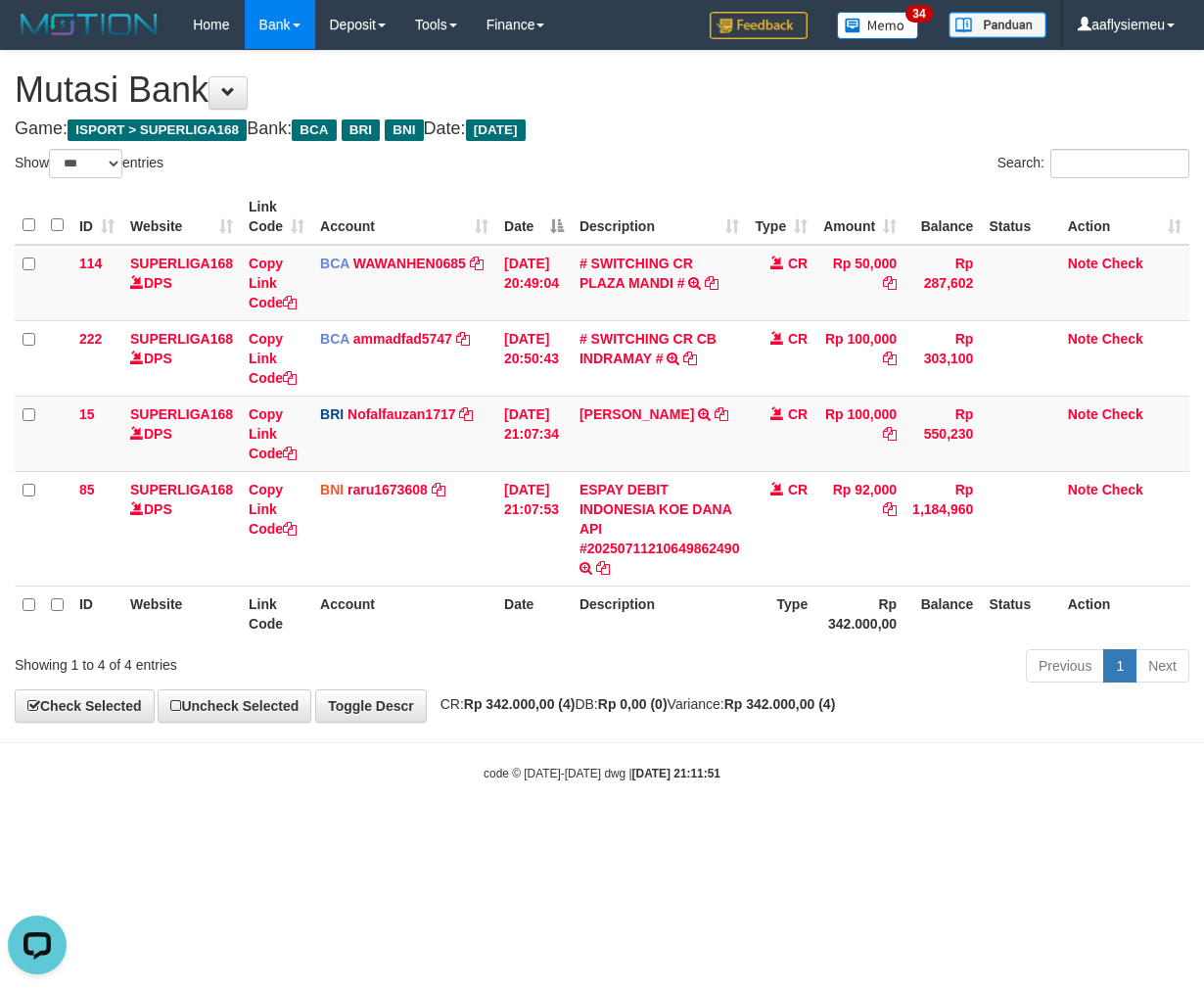 click on "Toggle navigation
Home
Bank
Account List
Load
By Website
Group
[ISPORT]													SUPERLIGA168
By Load Group (DPS)" at bounding box center [602, 415] 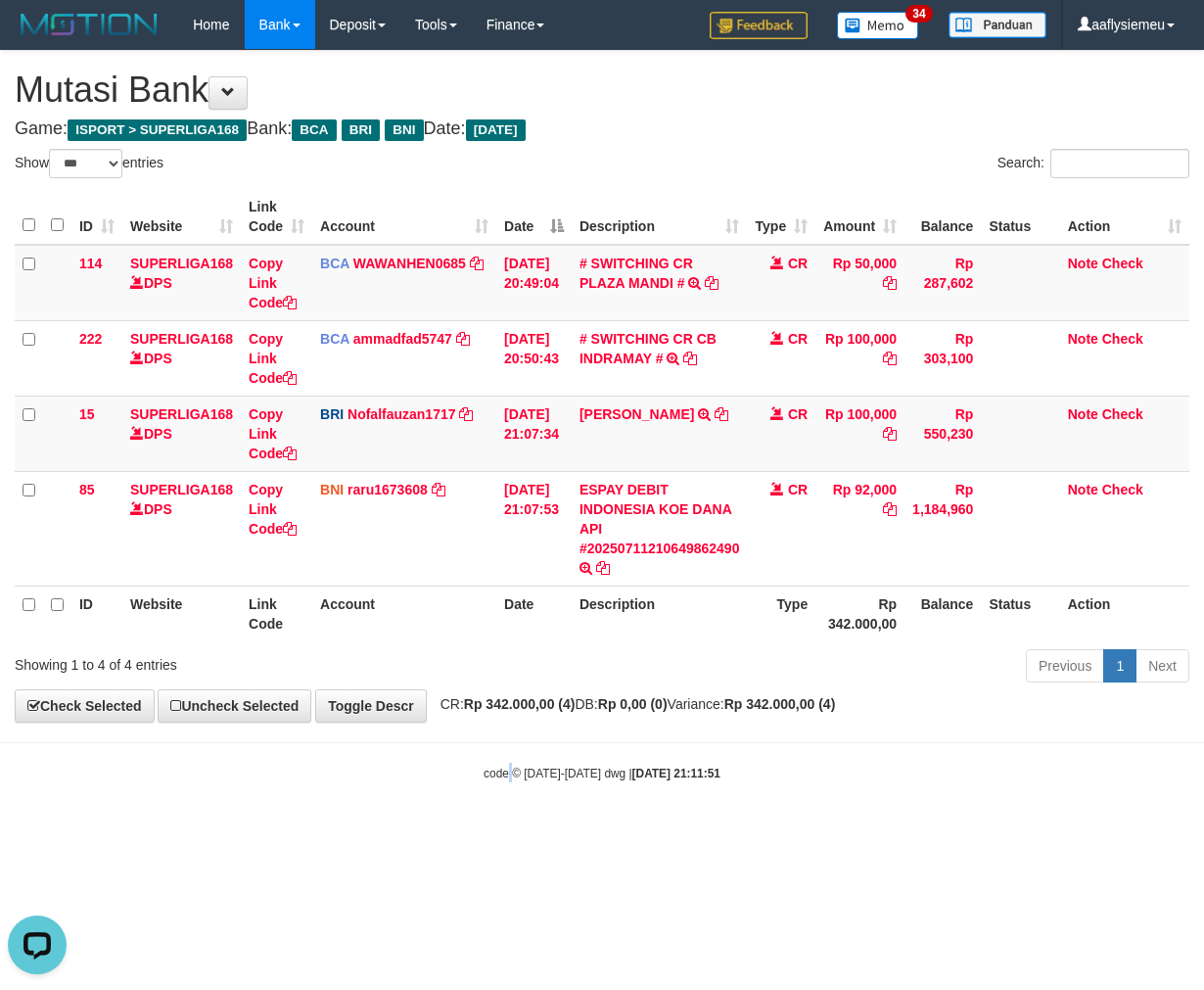 drag, startPoint x: 509, startPoint y: 894, endPoint x: 539, endPoint y: 884, distance: 31.622777 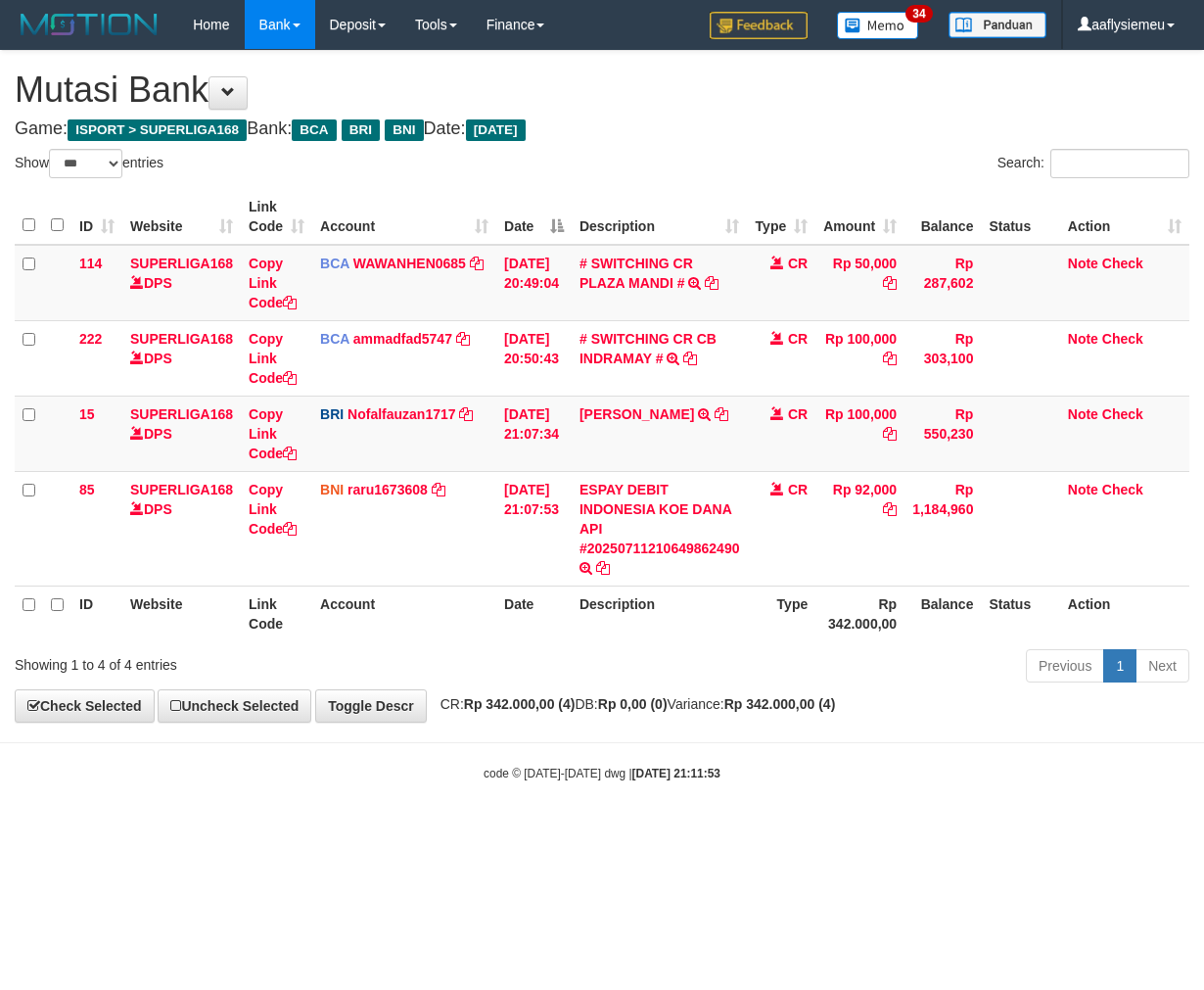 select on "***" 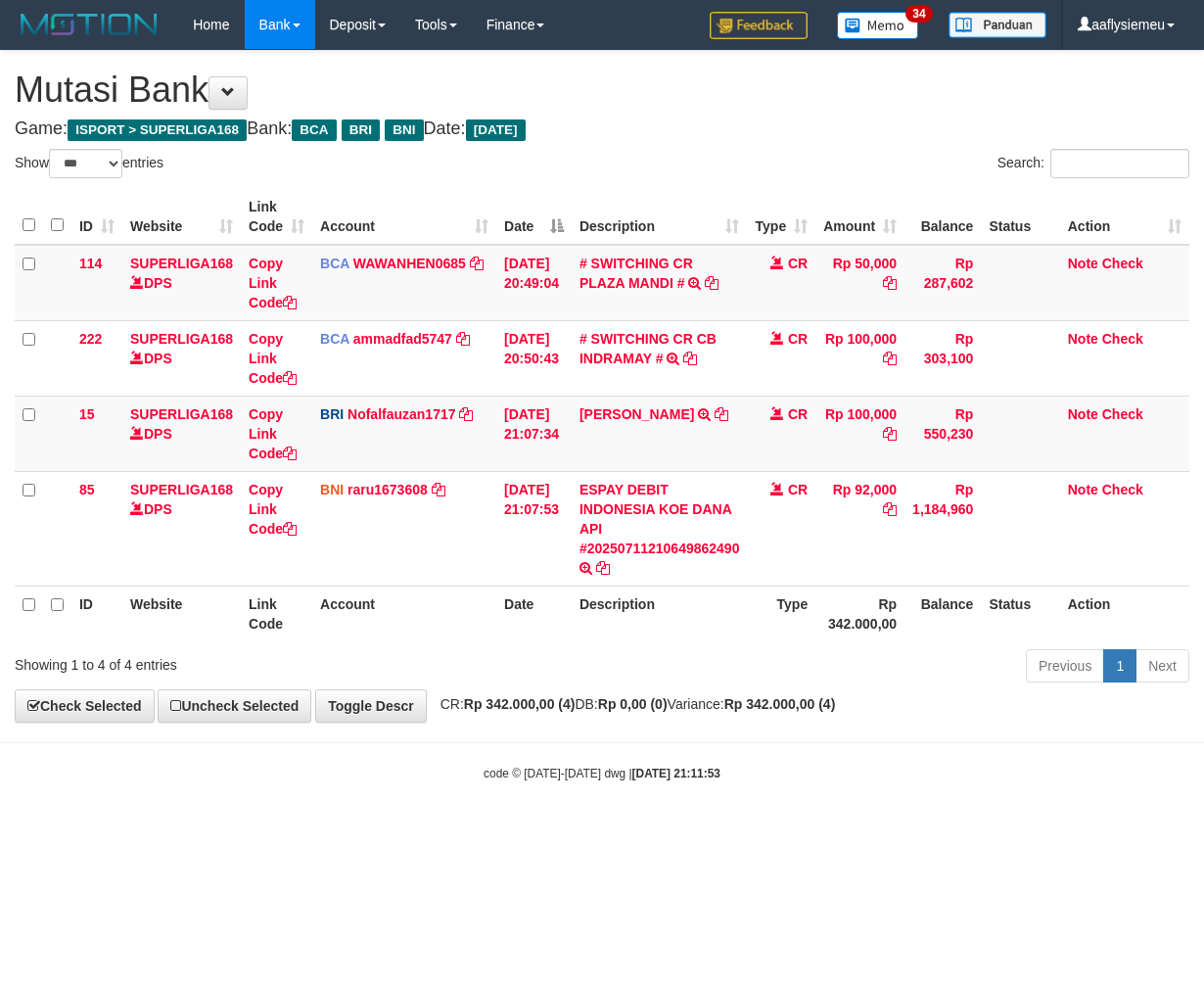 scroll, scrollTop: 0, scrollLeft: 0, axis: both 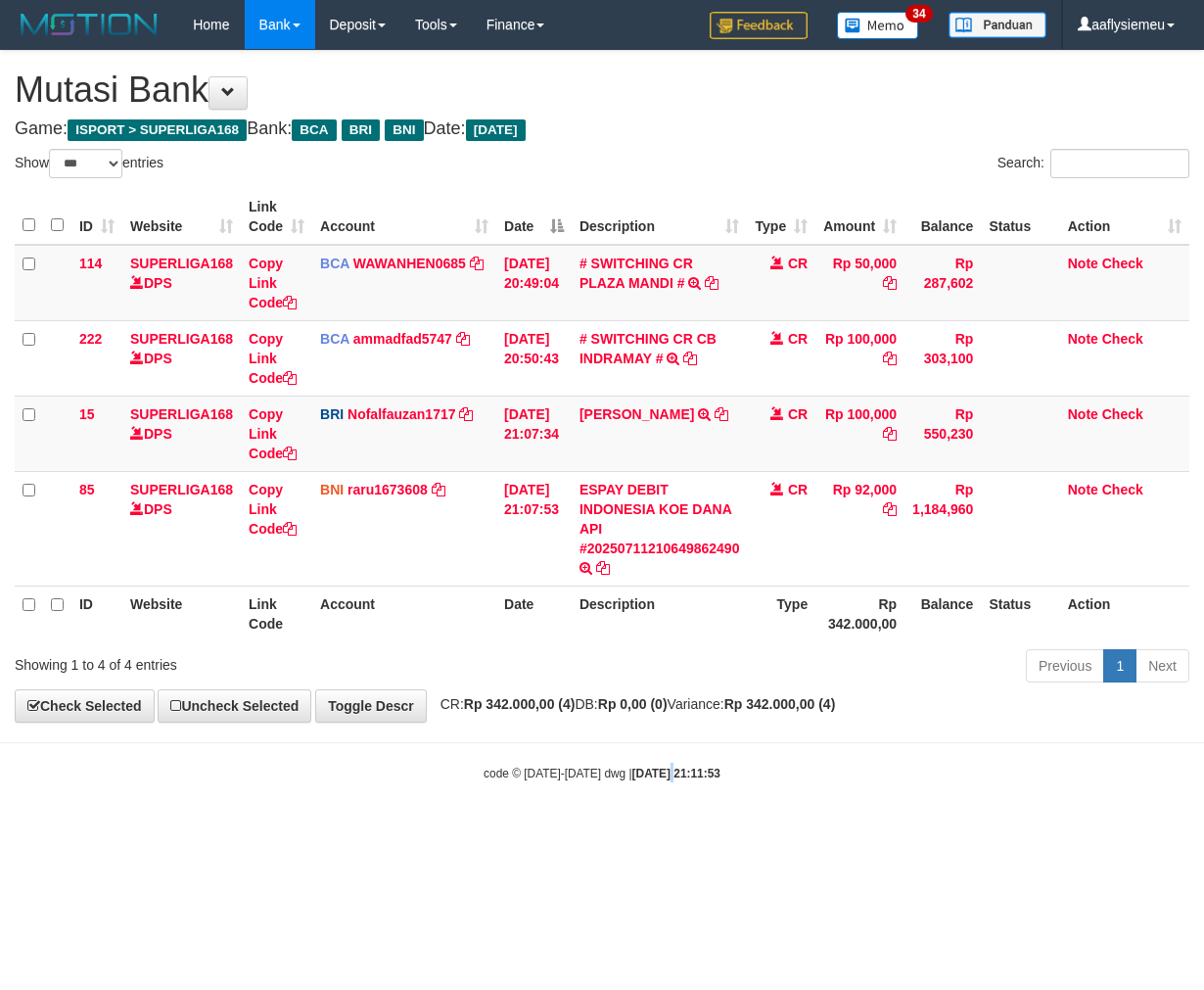 click on "Toggle navigation
Home
Bank
Account List
Load
By Website
Group
[ISPORT]													SUPERLIGA168
By Load Group (DPS)" at bounding box center (602, 415) 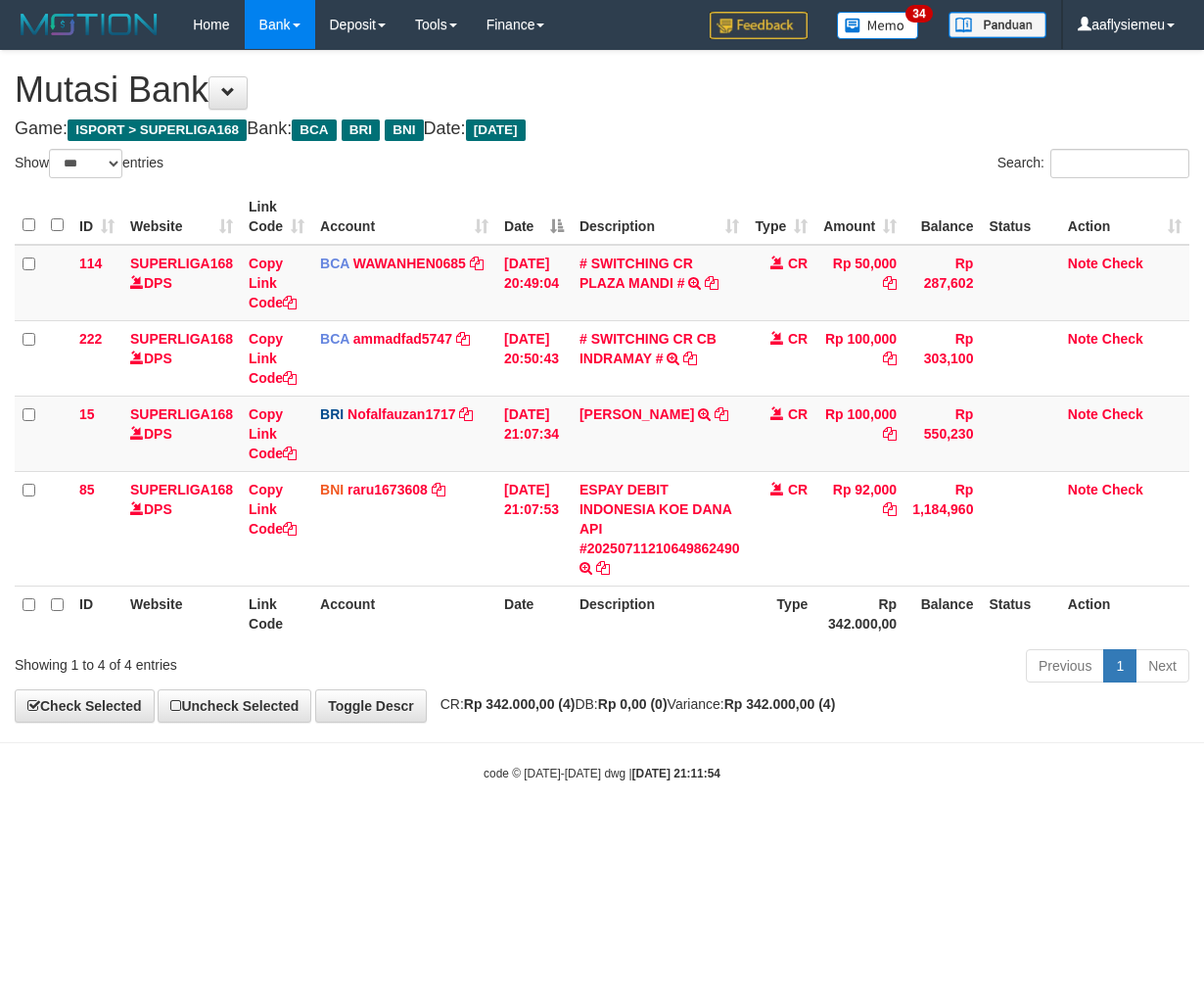 select on "***" 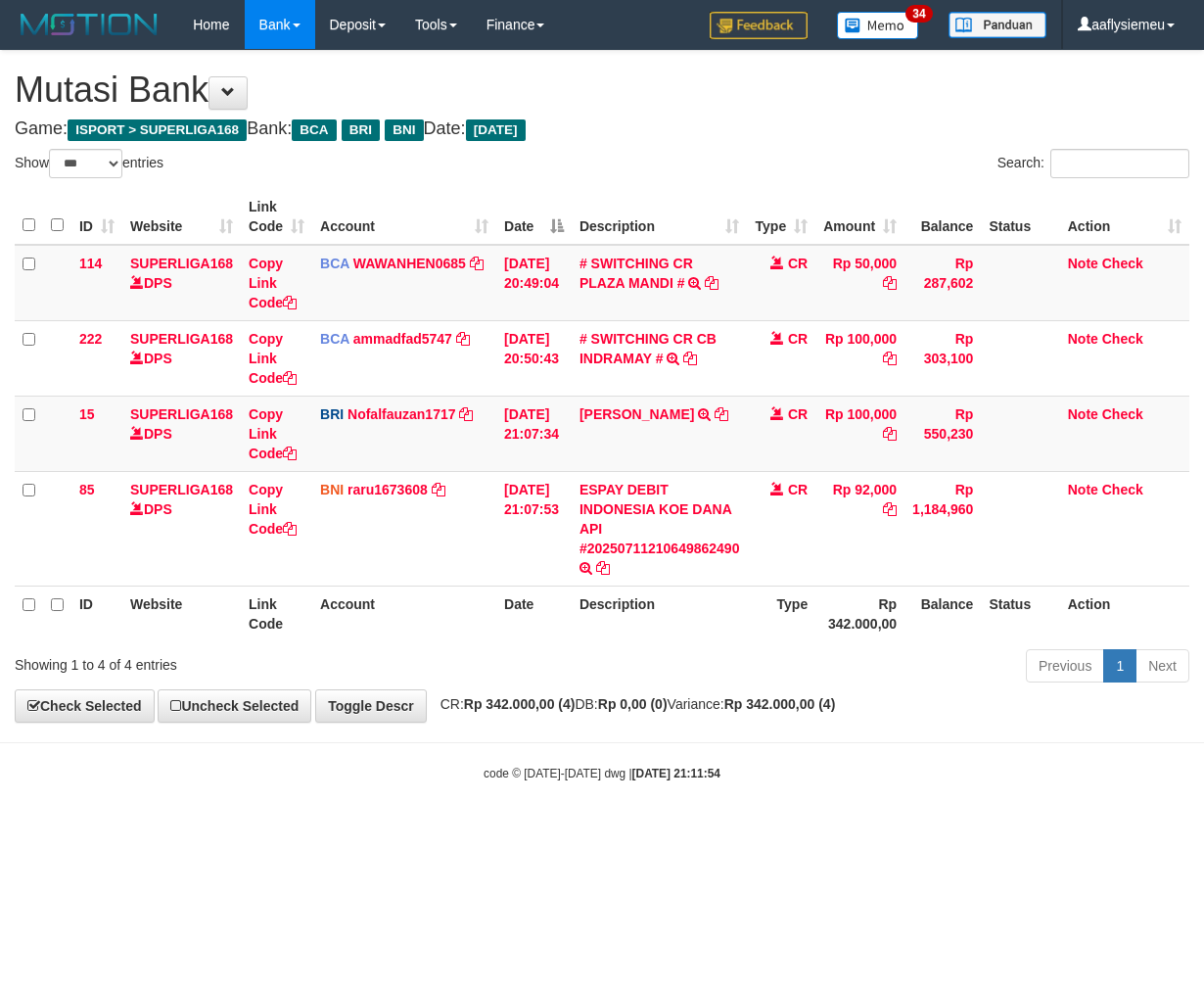 scroll, scrollTop: 0, scrollLeft: 0, axis: both 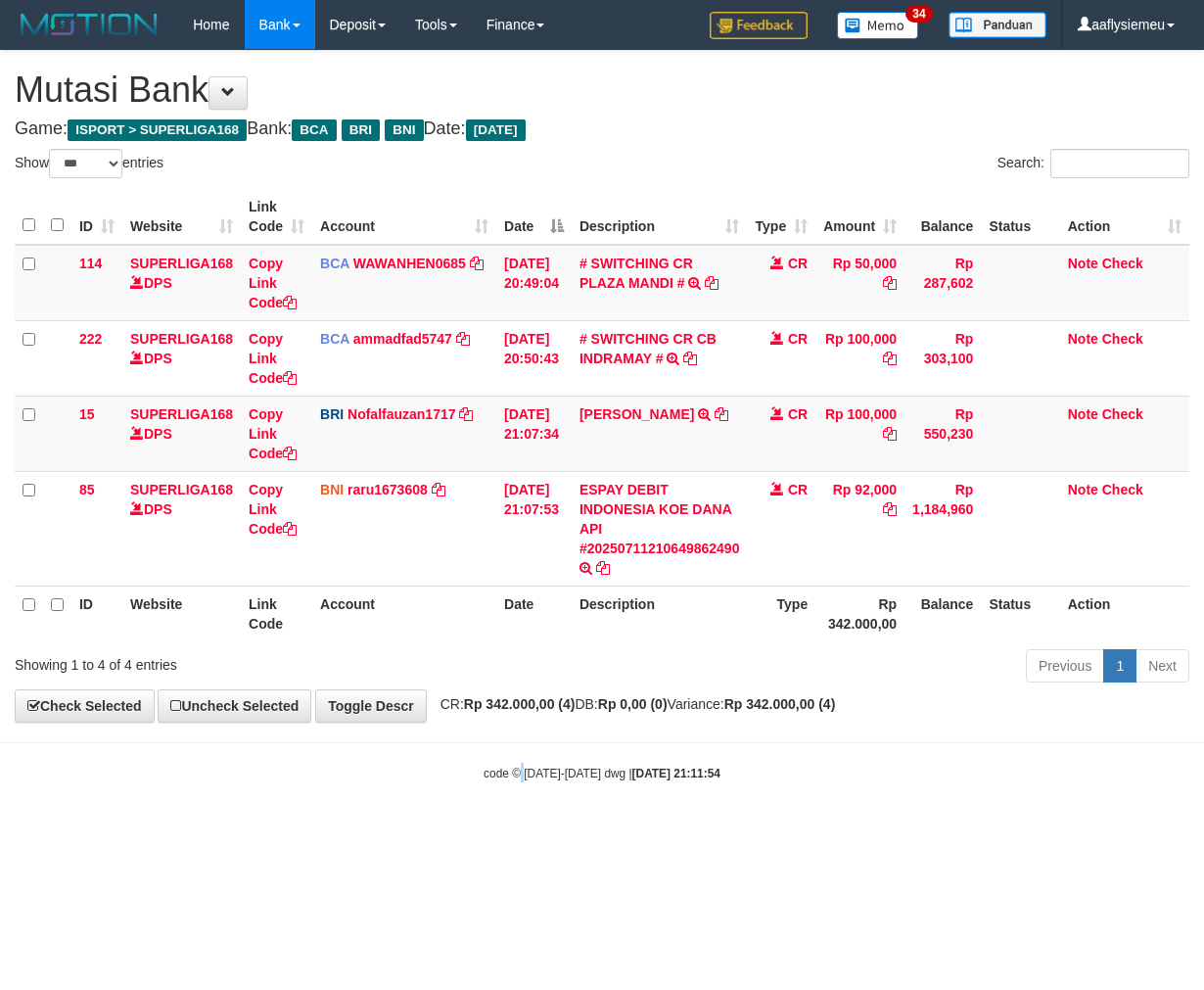click on "Toggle navigation
Home
Bank
Account List
Load
By Website
Group
[ISPORT]													SUPERLIGA168
By Load Group (DPS)" at bounding box center (602, 415) 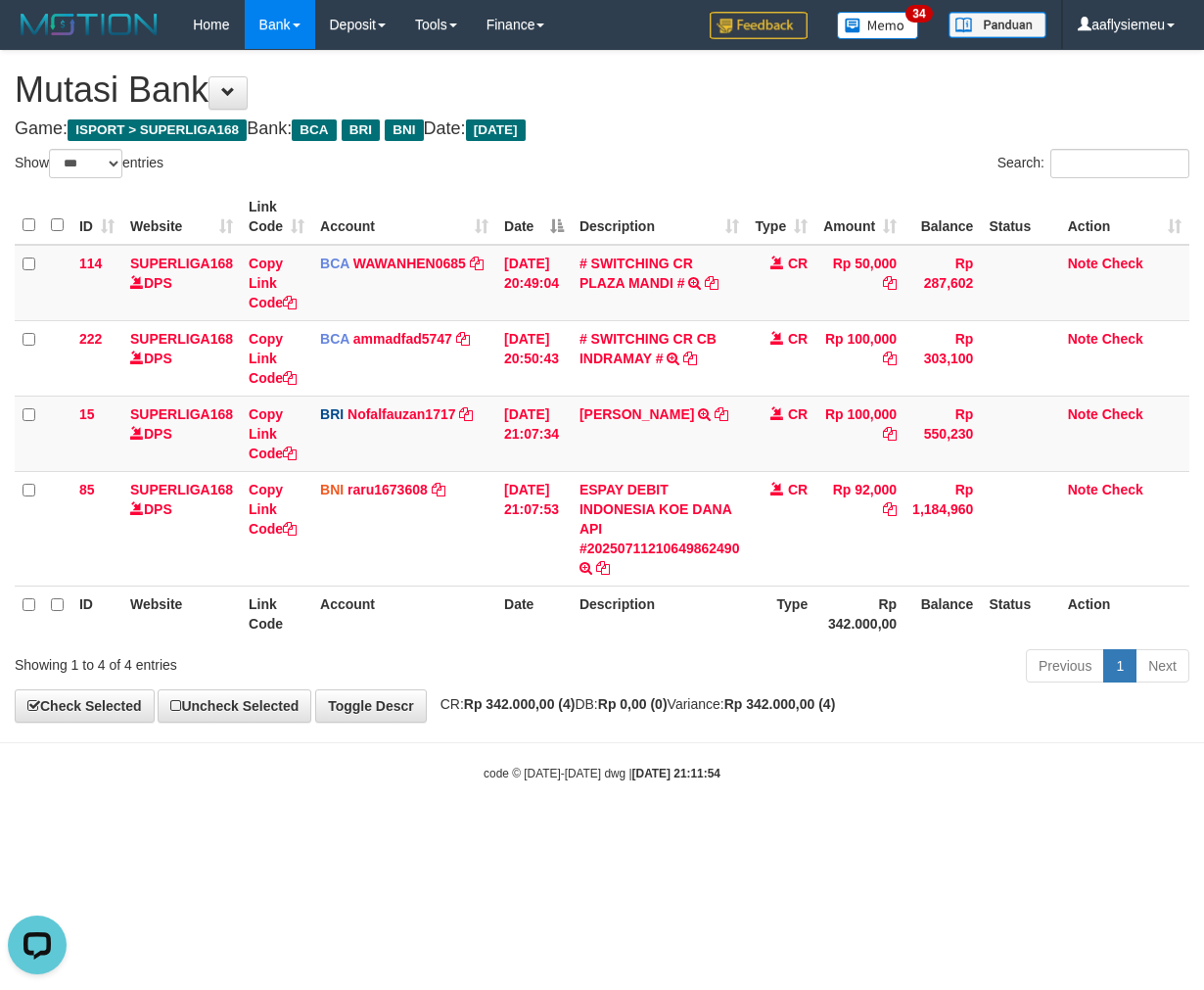 scroll, scrollTop: 0, scrollLeft: 0, axis: both 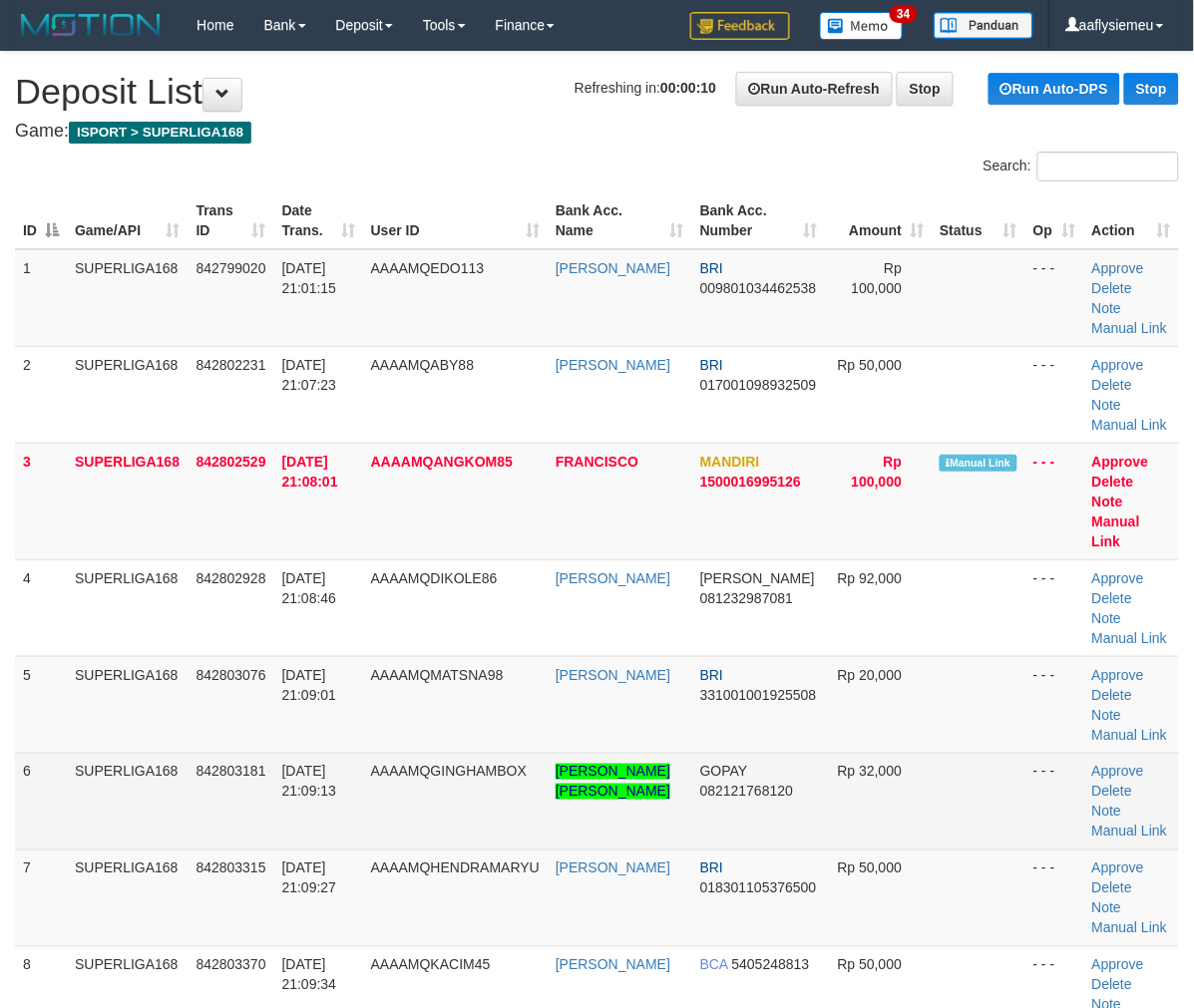 click on "SUPERLIGA168" at bounding box center [128, 801] 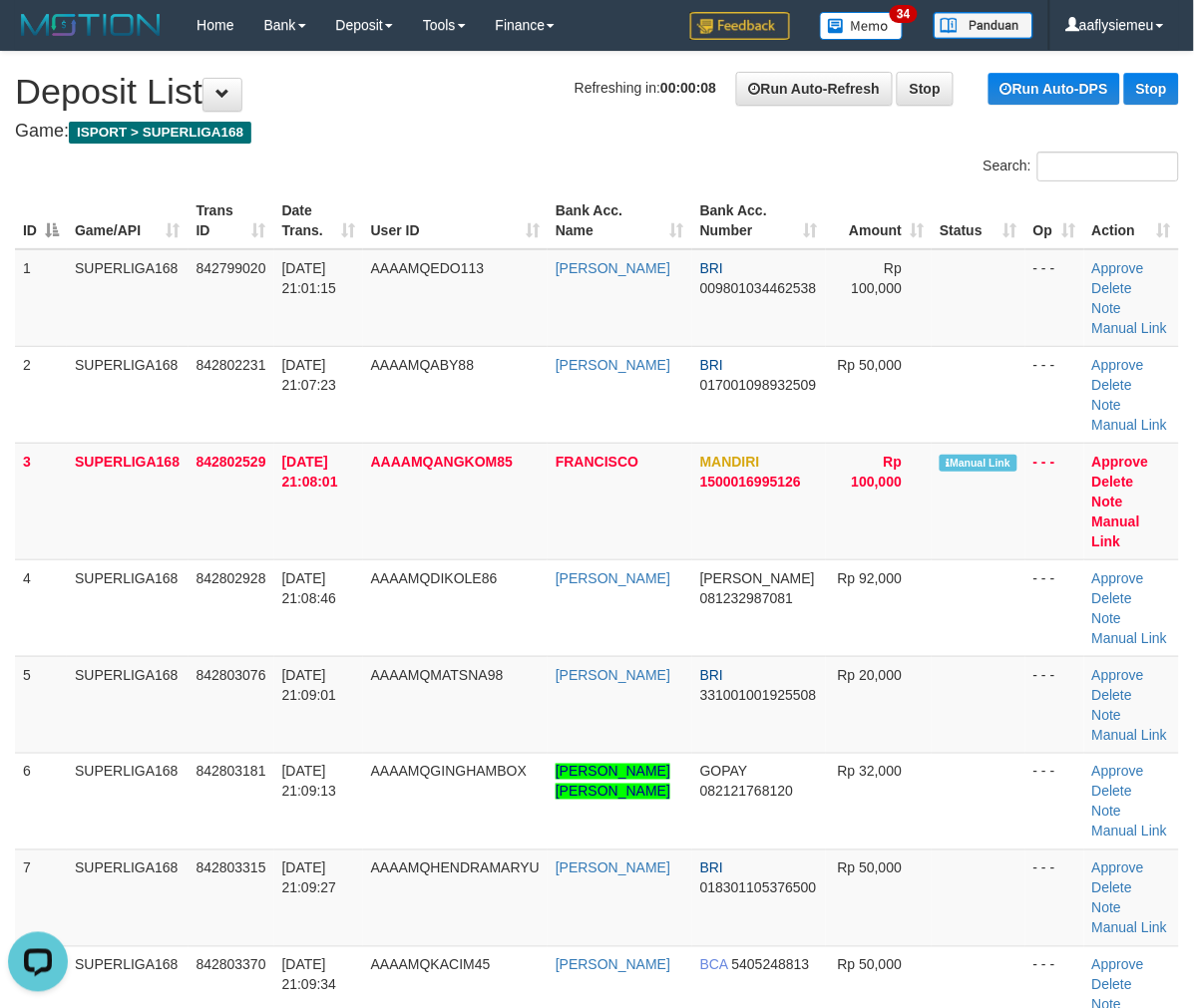 scroll, scrollTop: 0, scrollLeft: 0, axis: both 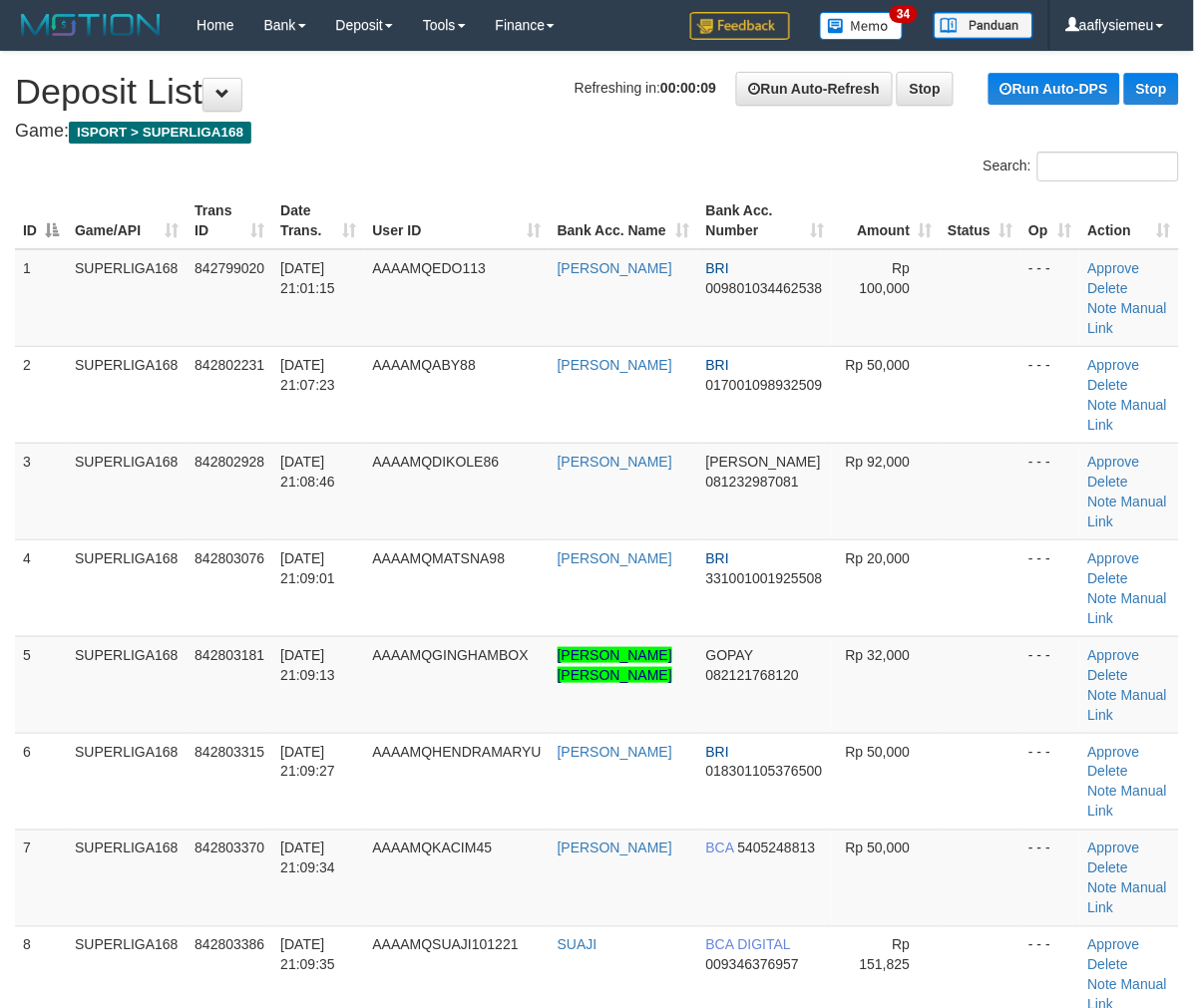 drag, startPoint x: 336, startPoint y: 538, endPoint x: 1, endPoint y: 649, distance: 352.91075 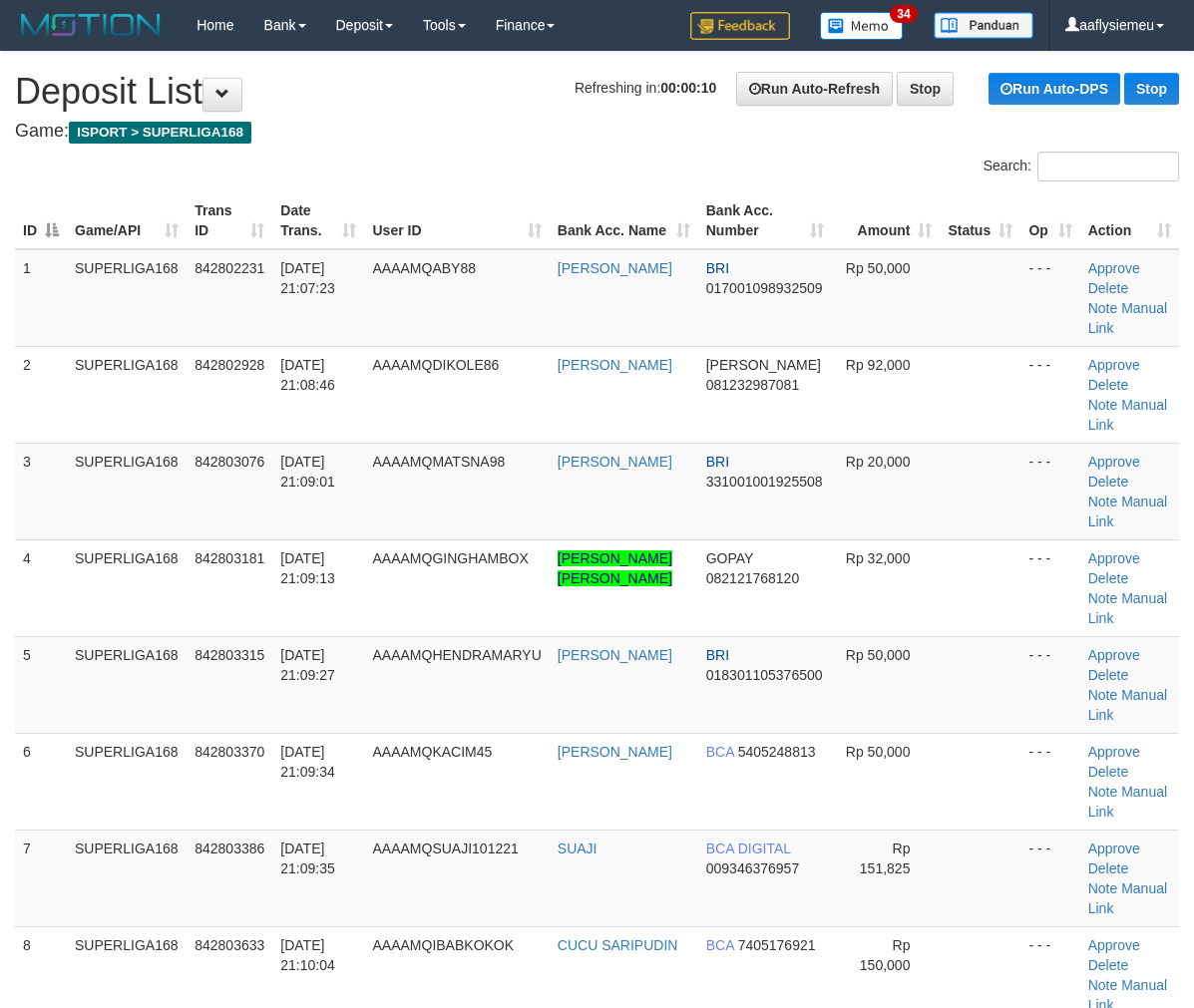 scroll, scrollTop: 0, scrollLeft: 0, axis: both 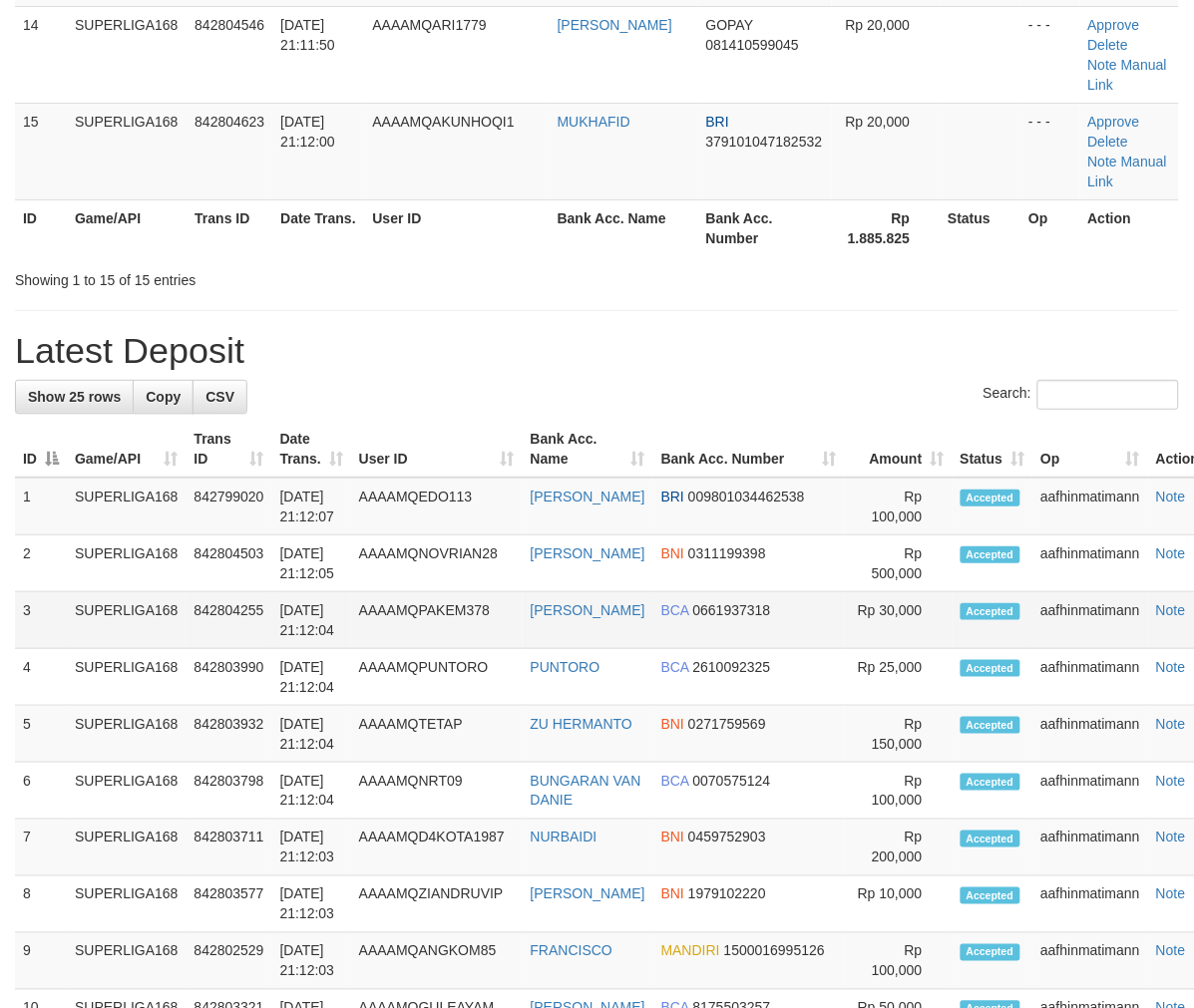 drag, startPoint x: 463, startPoint y: 575, endPoint x: 306, endPoint y: 622, distance: 163.88411 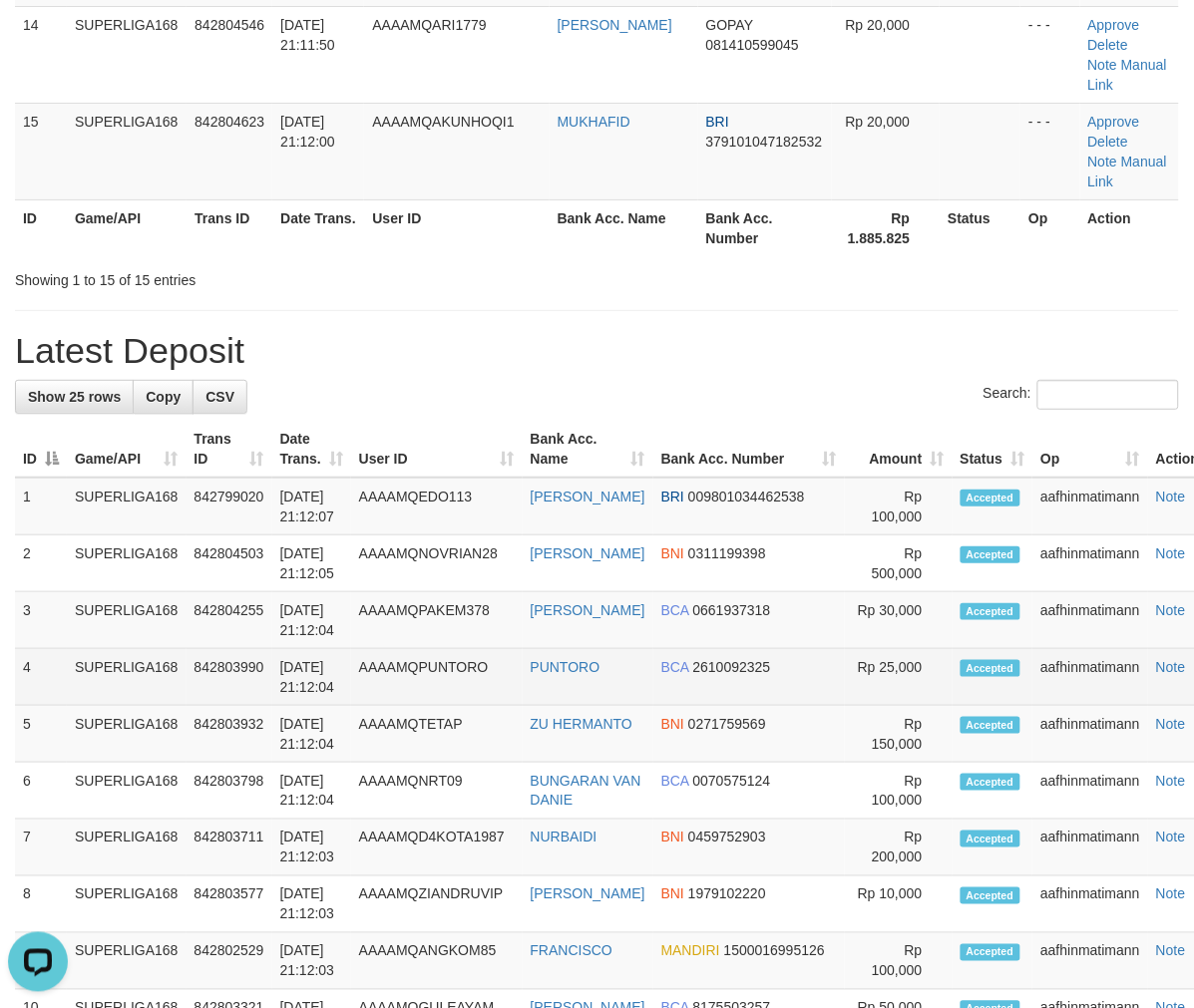 scroll, scrollTop: 0, scrollLeft: 0, axis: both 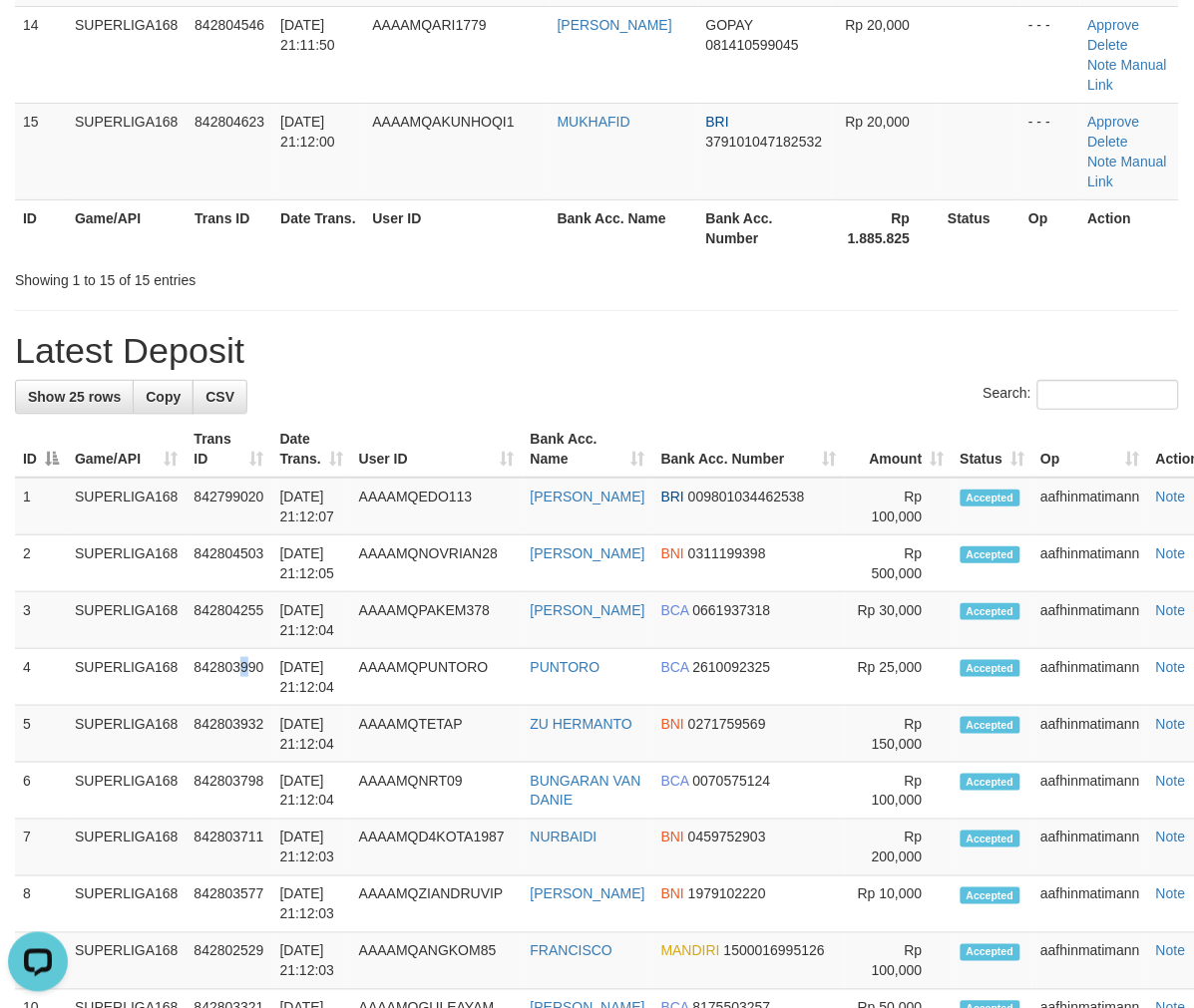 drag, startPoint x: 243, startPoint y: 668, endPoint x: 5, endPoint y: 694, distance: 239.41596 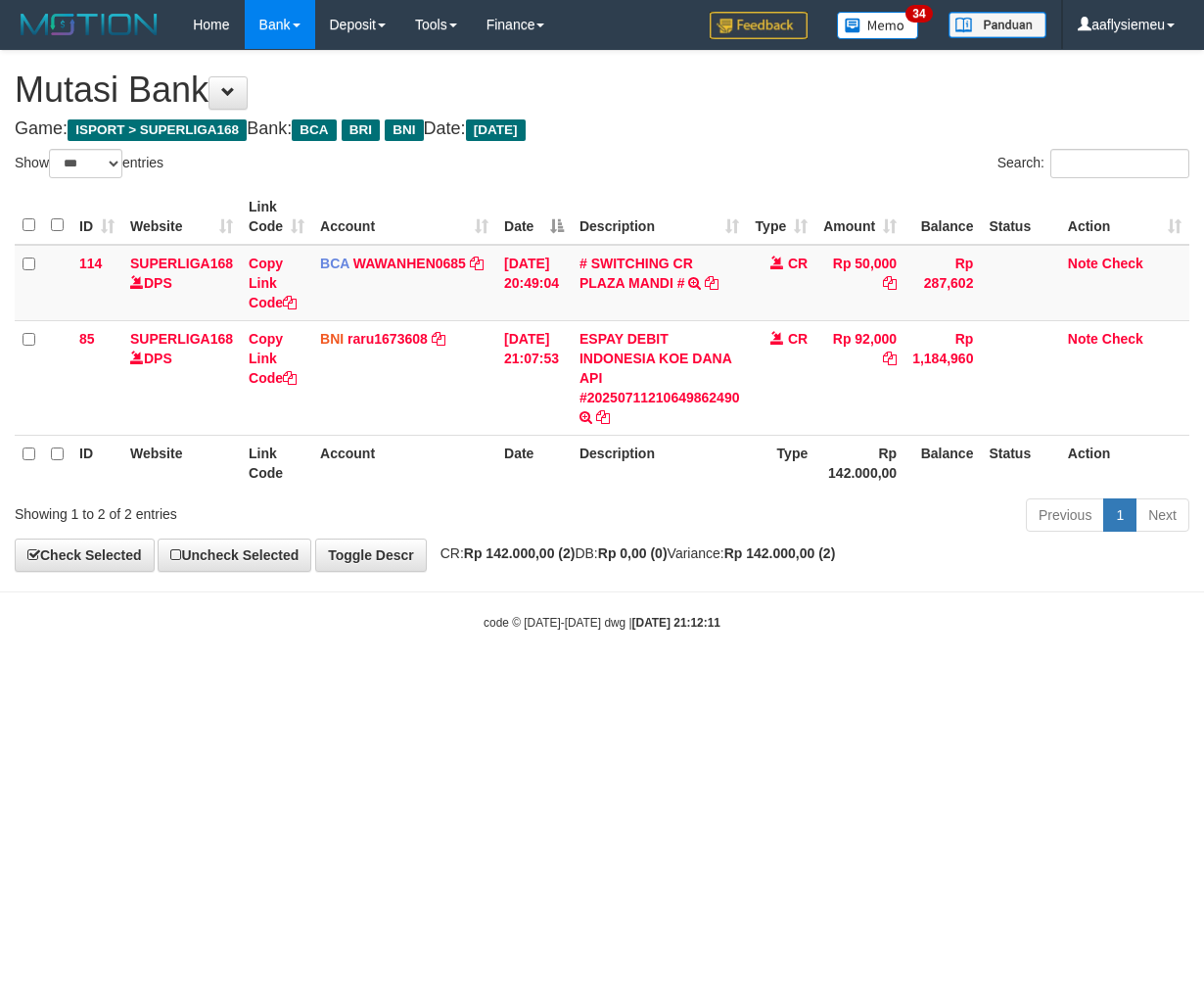 select on "***" 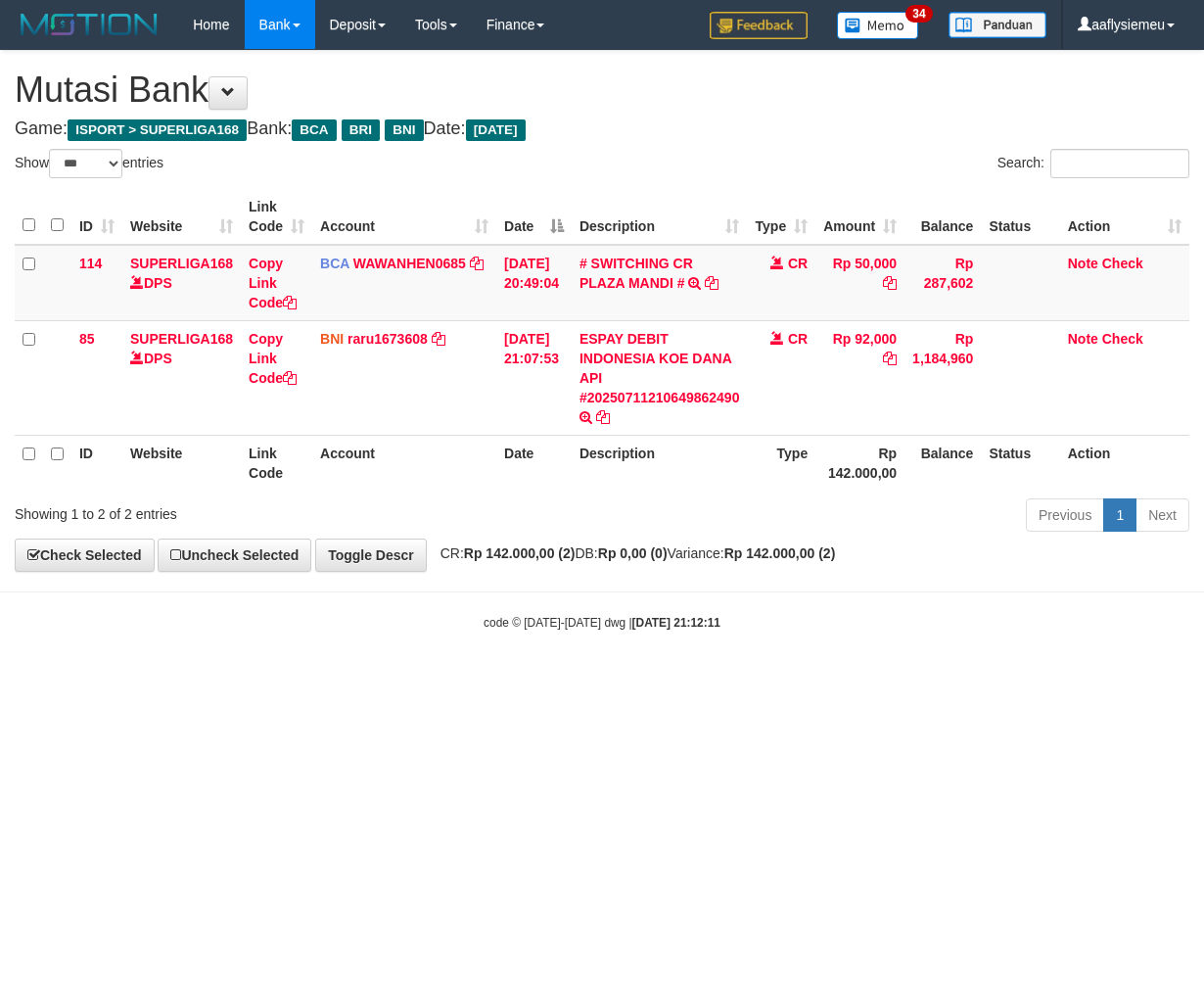 scroll, scrollTop: 0, scrollLeft: 0, axis: both 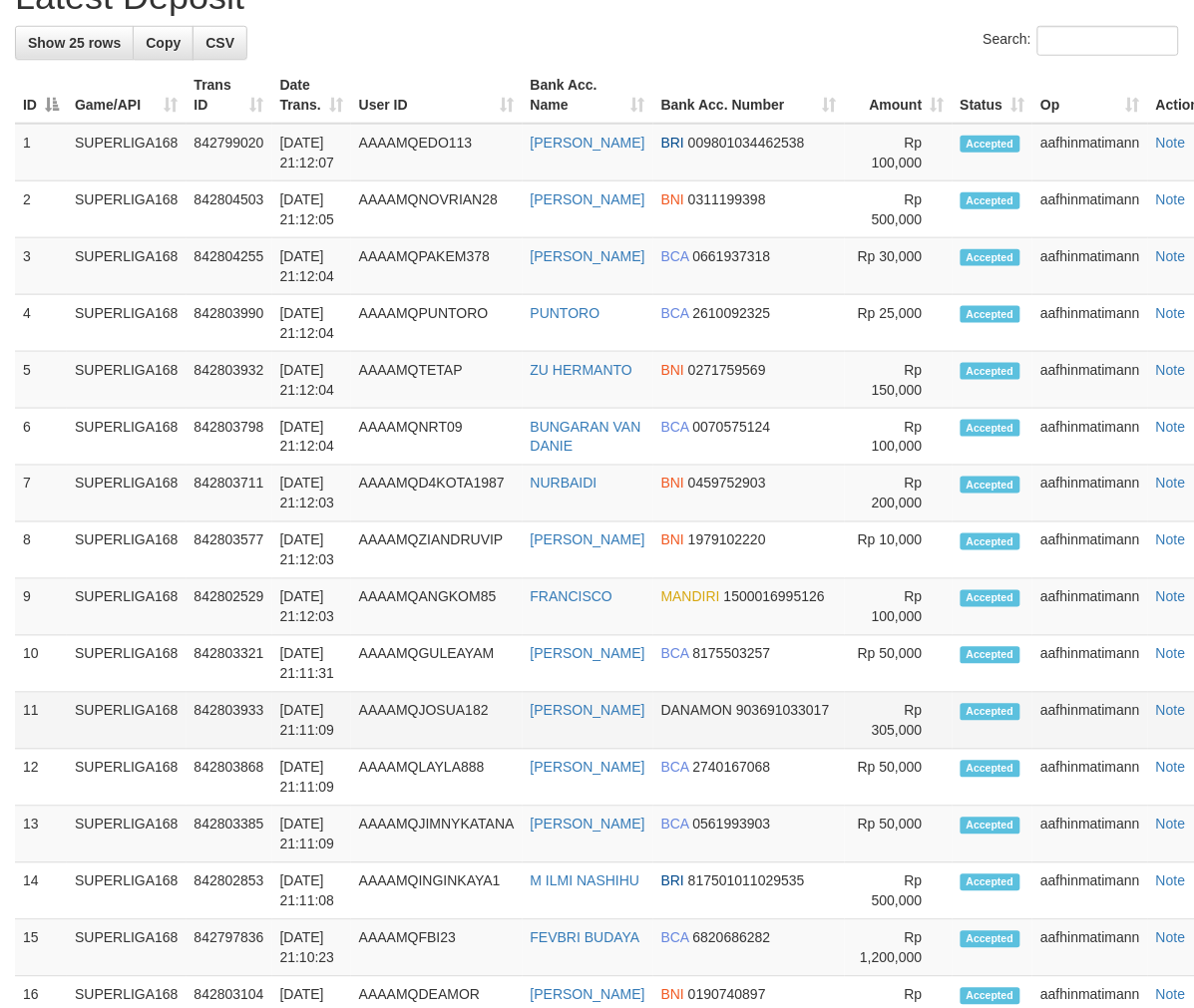 drag, startPoint x: 316, startPoint y: 678, endPoint x: 221, endPoint y: 711, distance: 100.56838 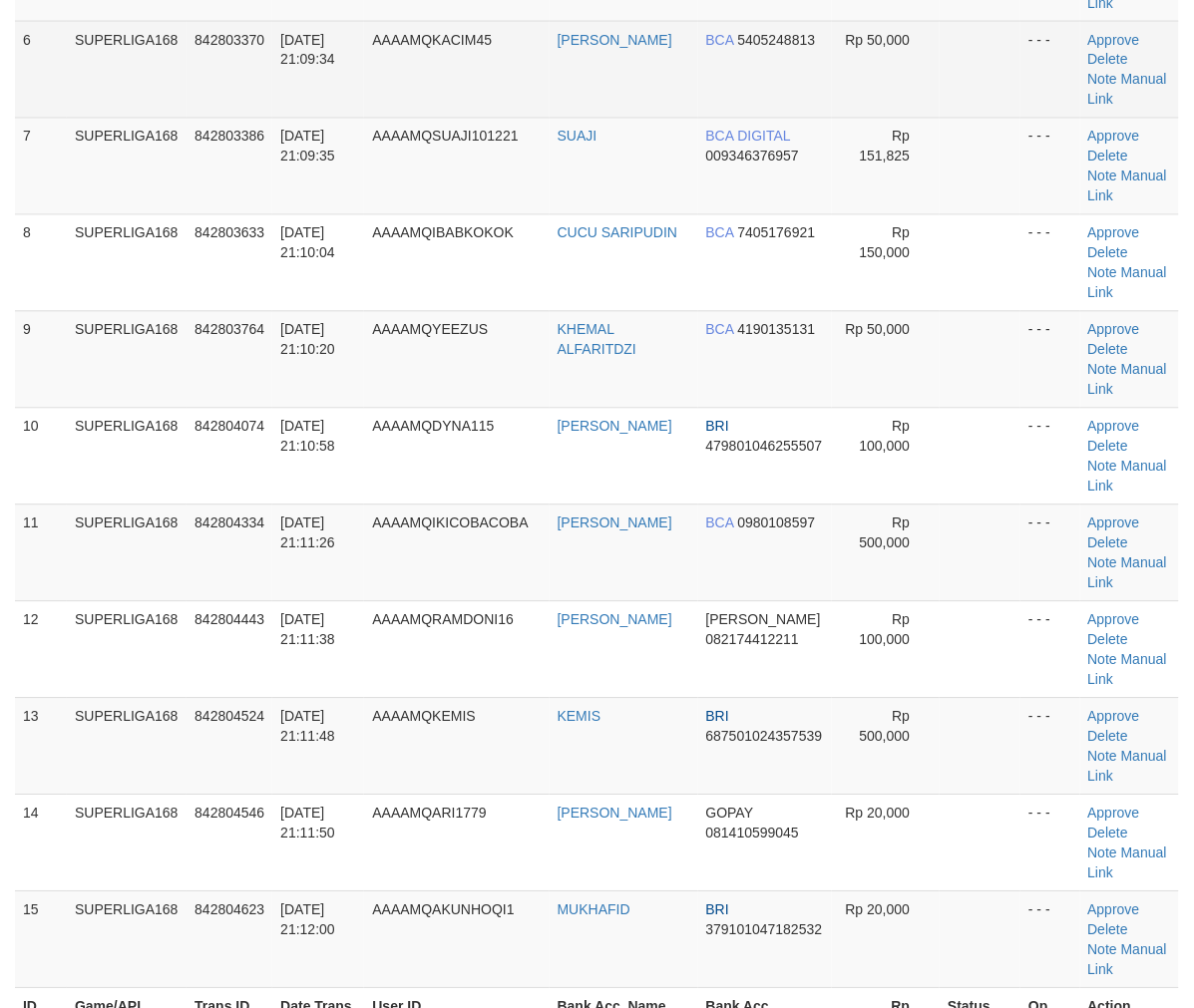 scroll, scrollTop: 393, scrollLeft: 0, axis: vertical 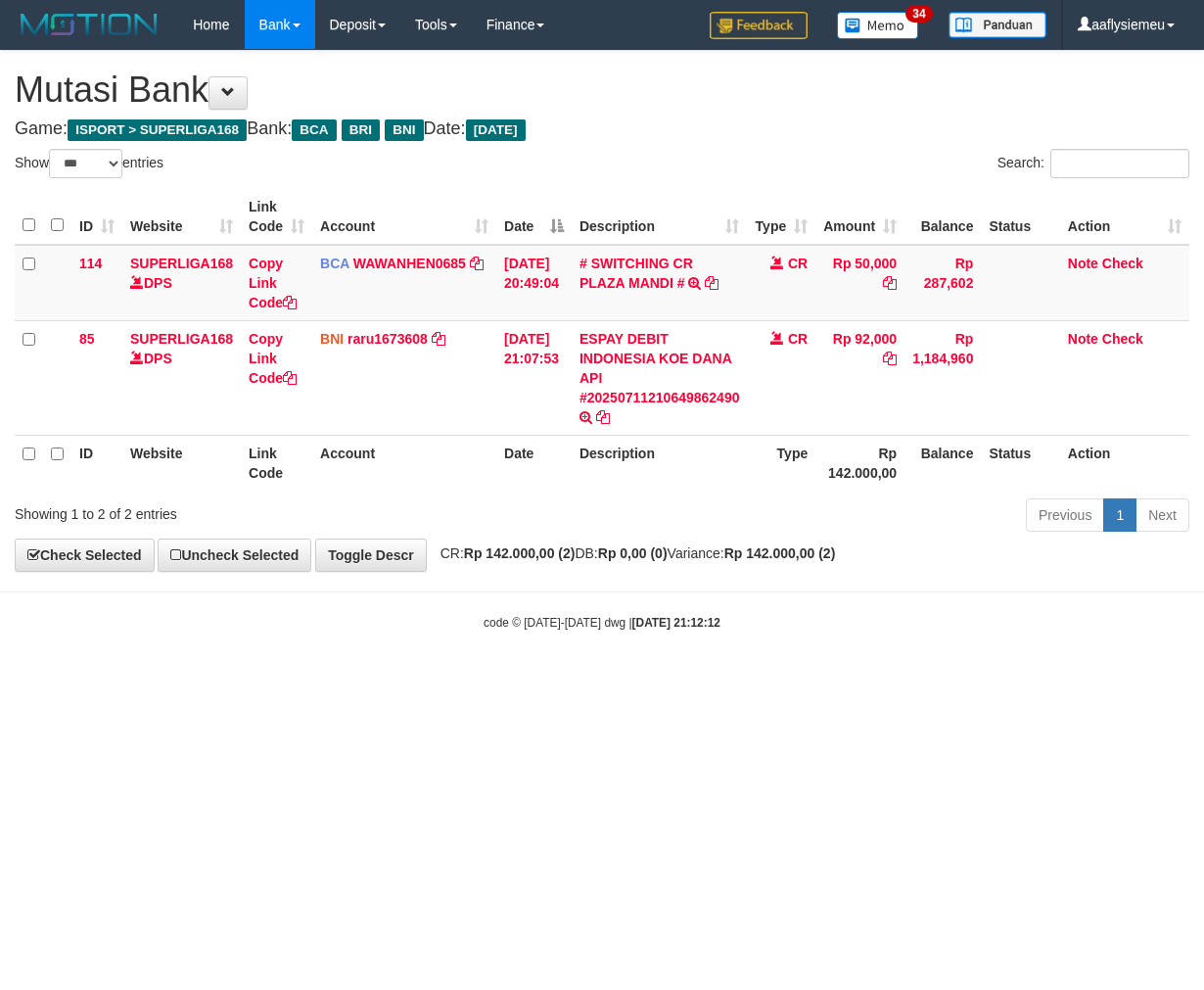 select on "***" 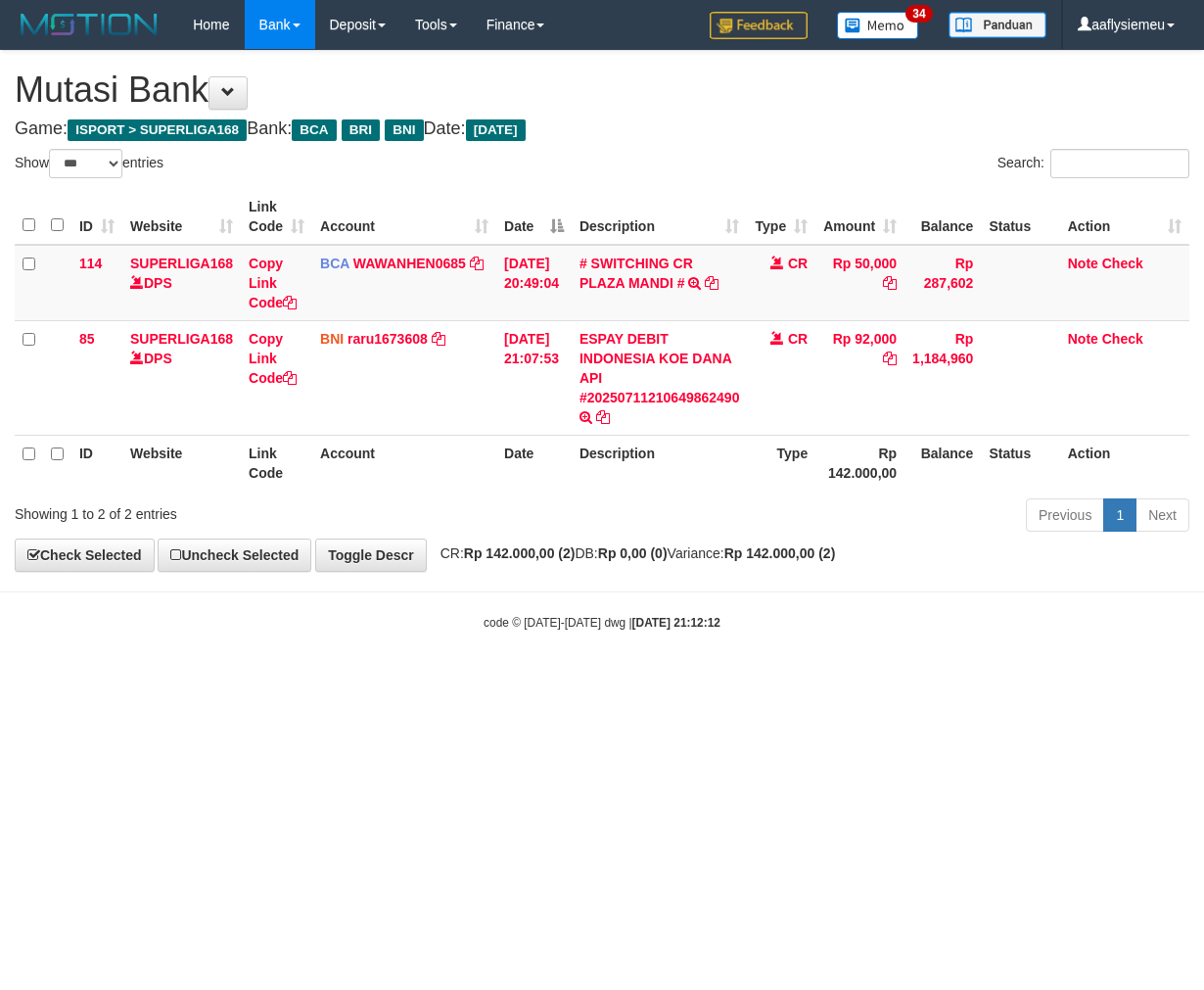 scroll, scrollTop: 0, scrollLeft: 0, axis: both 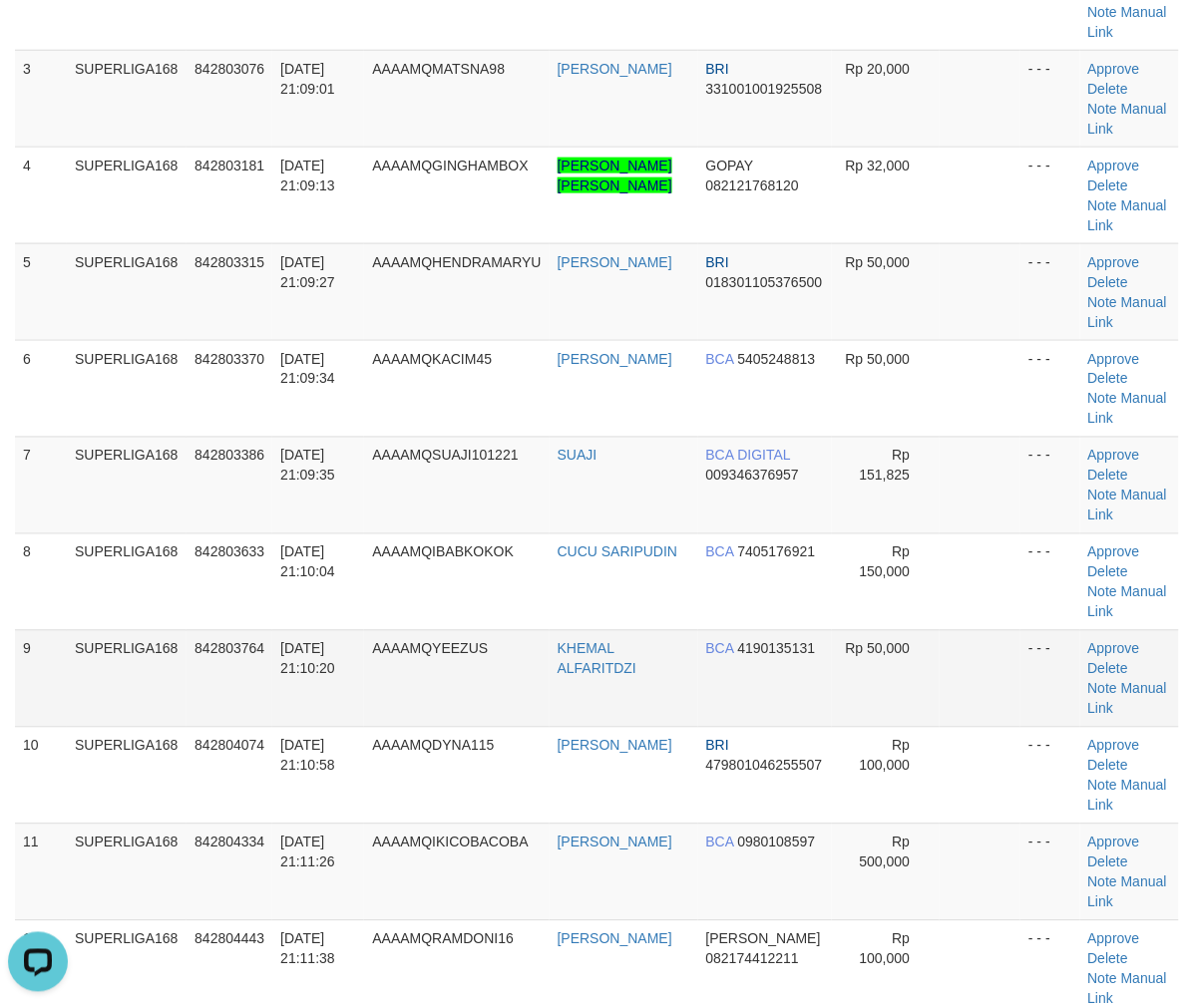 click on "842803764" at bounding box center [229, 678] 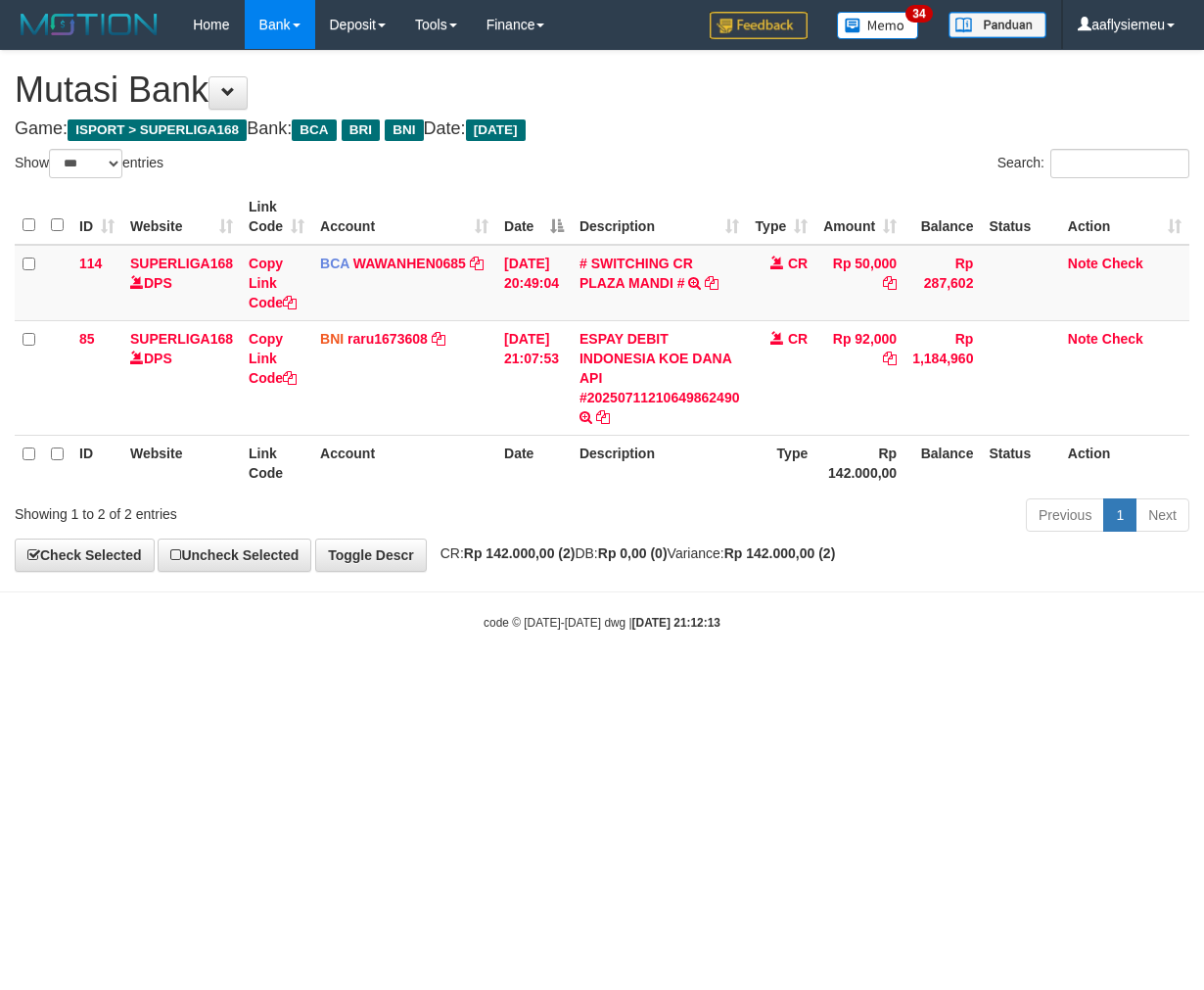 select on "***" 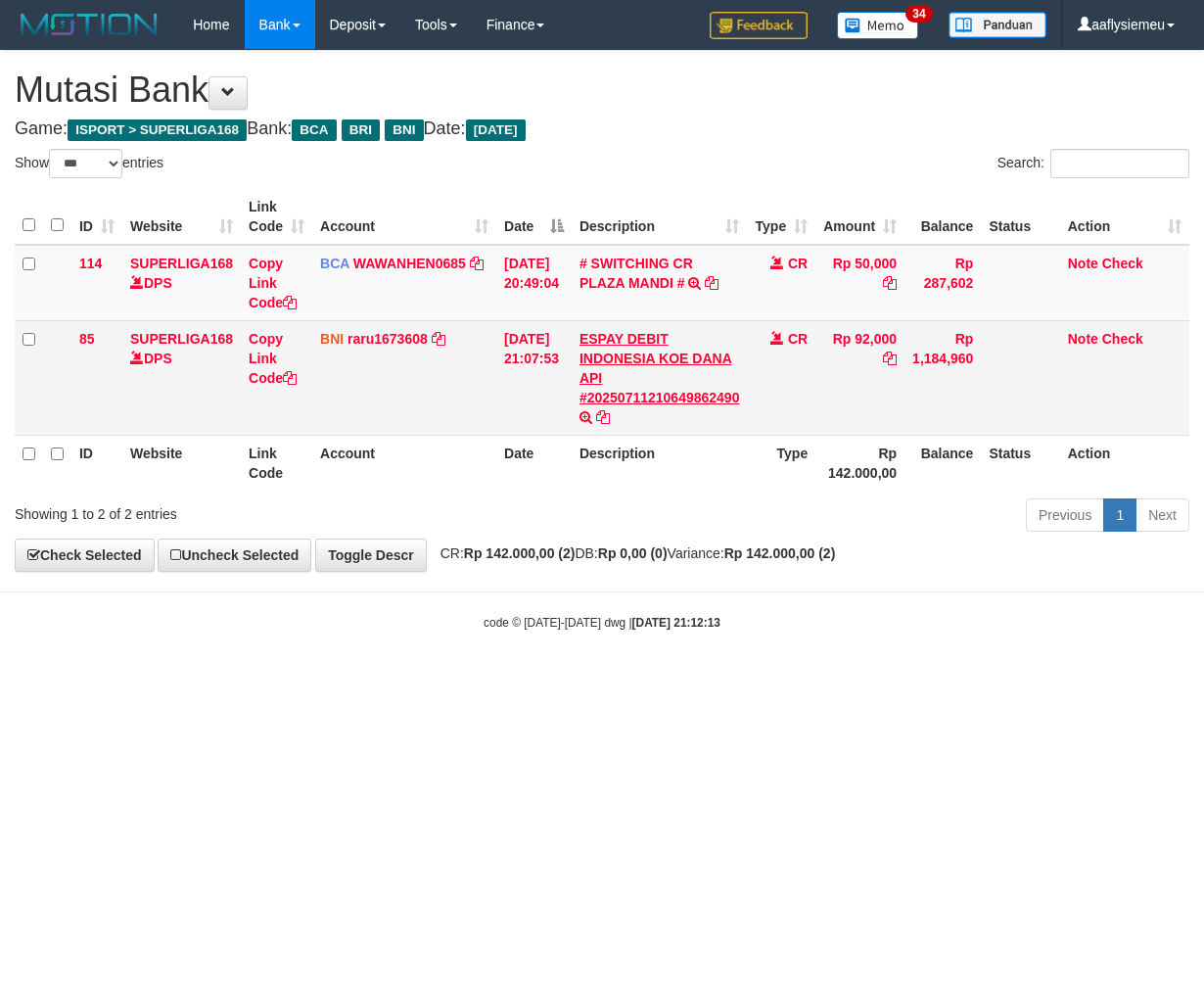 scroll, scrollTop: 0, scrollLeft: 0, axis: both 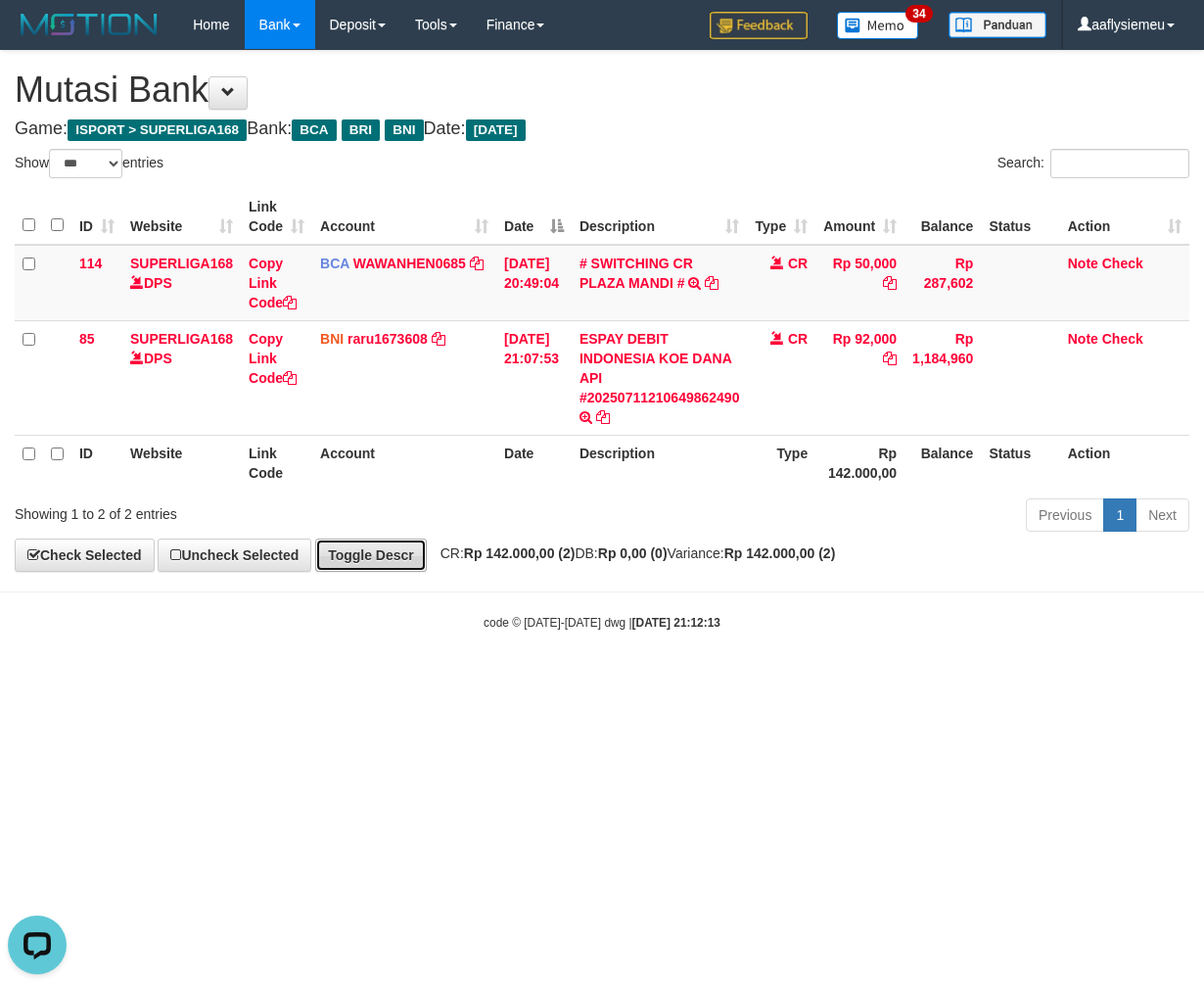 click on "Toggle Descr" at bounding box center (371, 555) 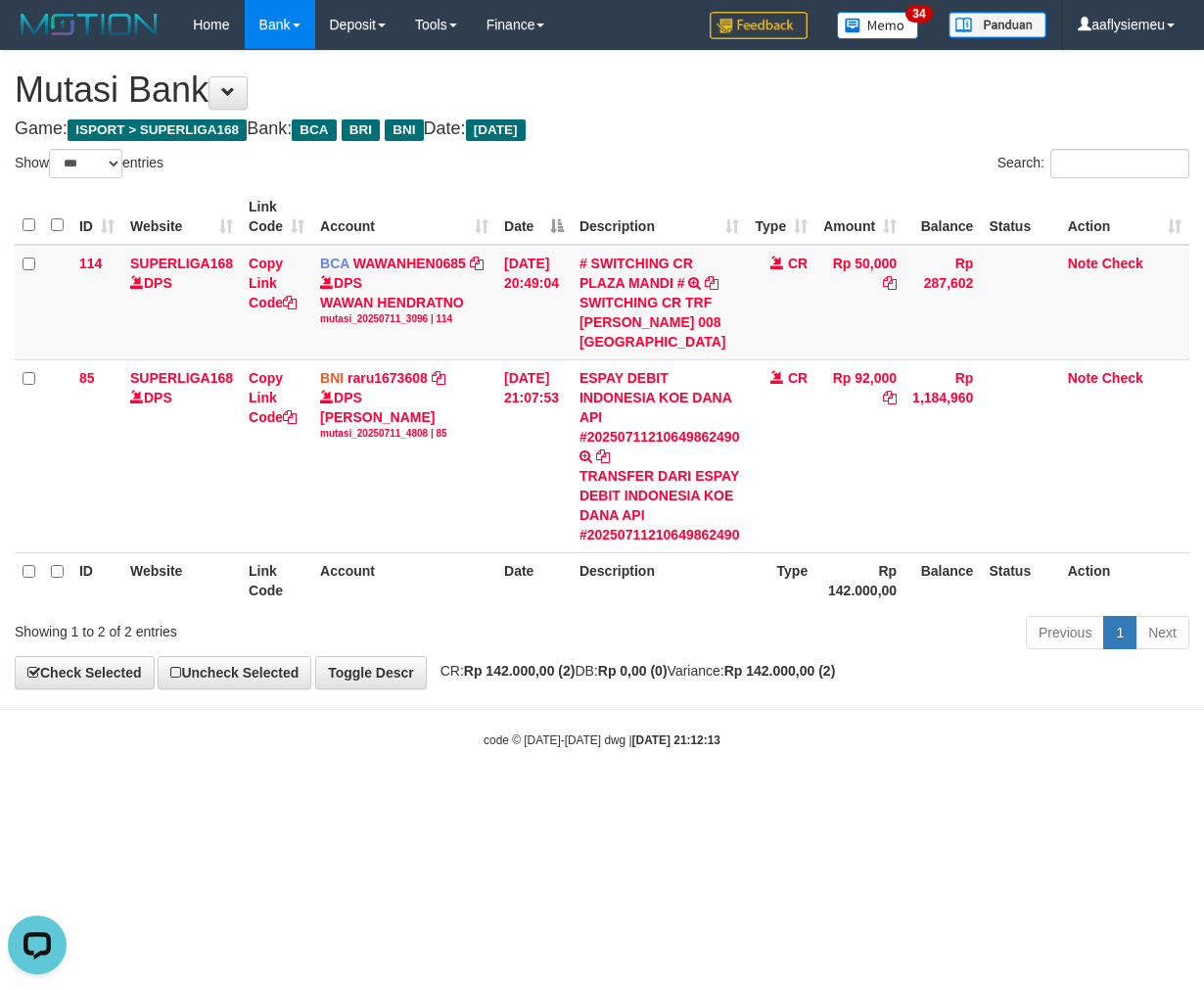 click on "Toggle navigation
Home
Bank
Account List
Load
By Website
Group
[ISPORT]													SUPERLIGA168
By Load Group (DPS)
34" at bounding box center [602, 399] 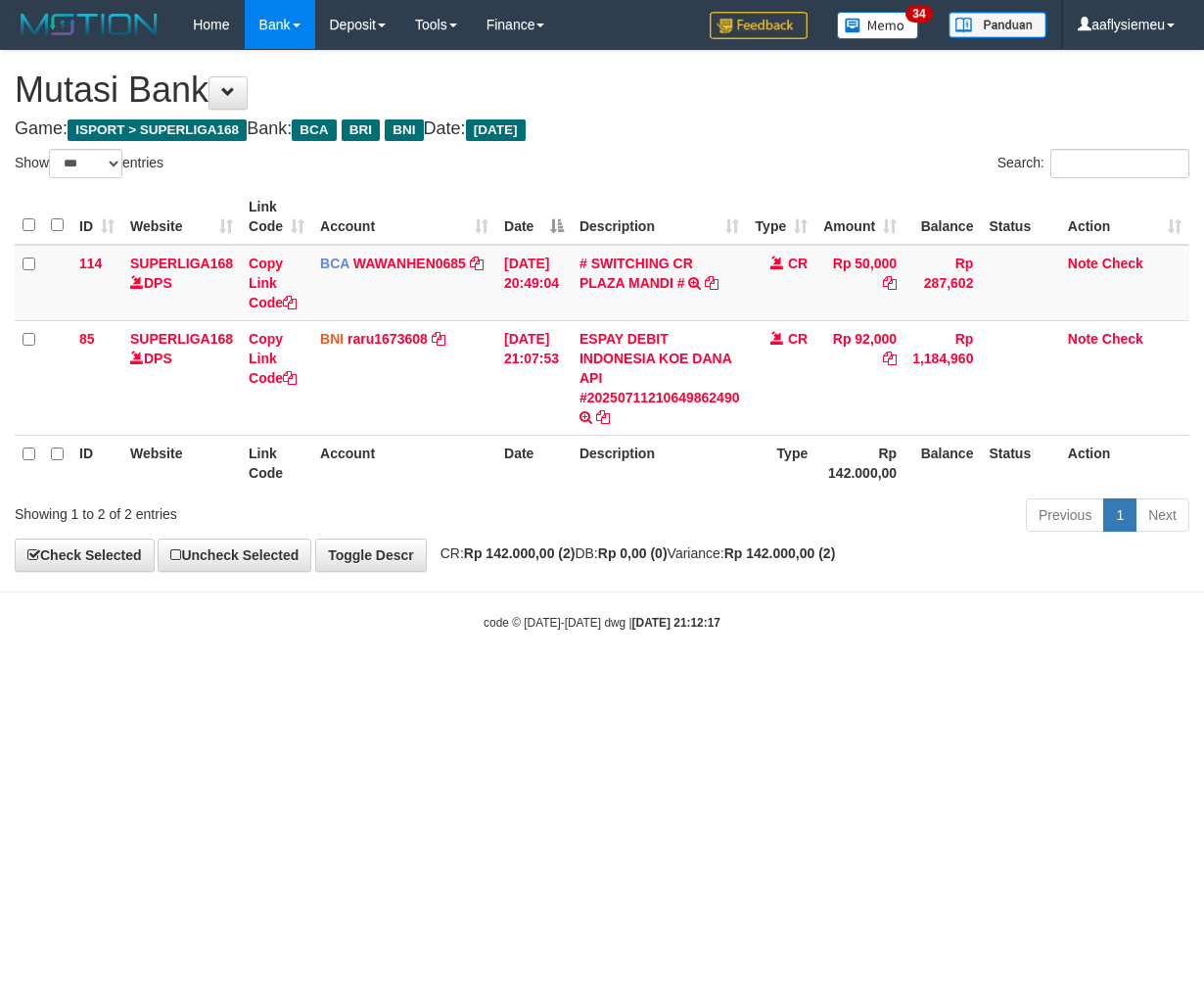 select on "***" 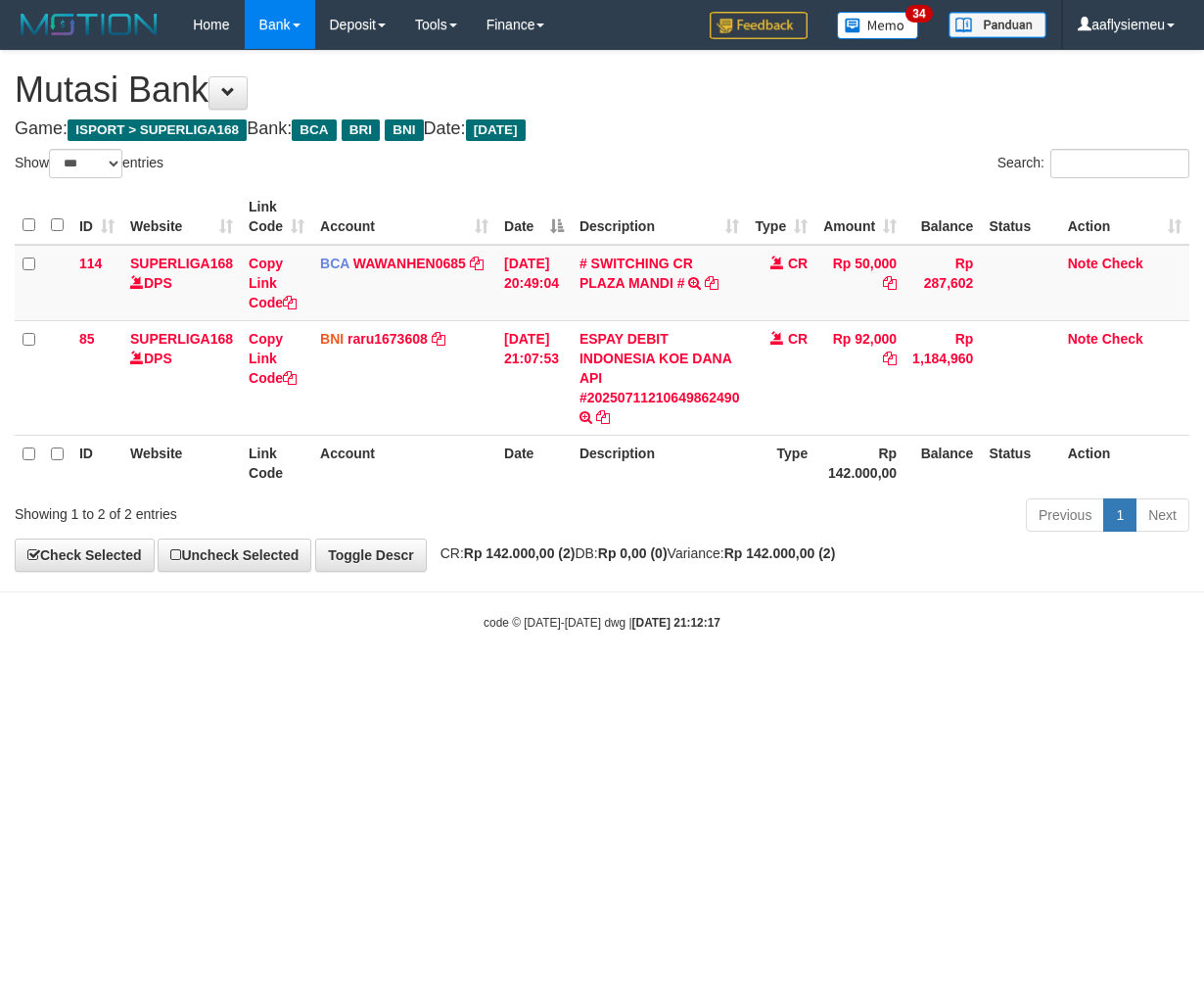 scroll, scrollTop: 0, scrollLeft: 0, axis: both 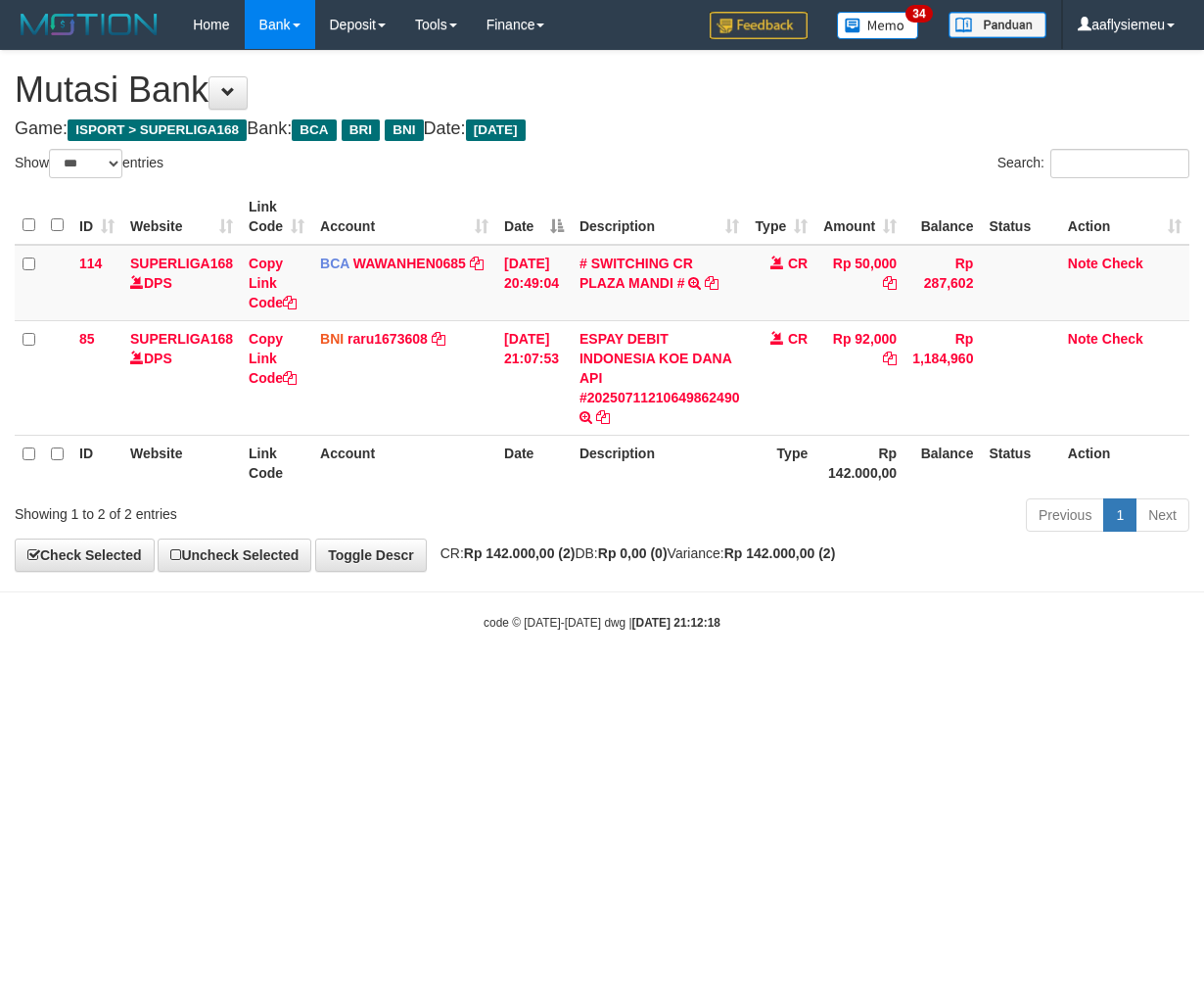 select on "***" 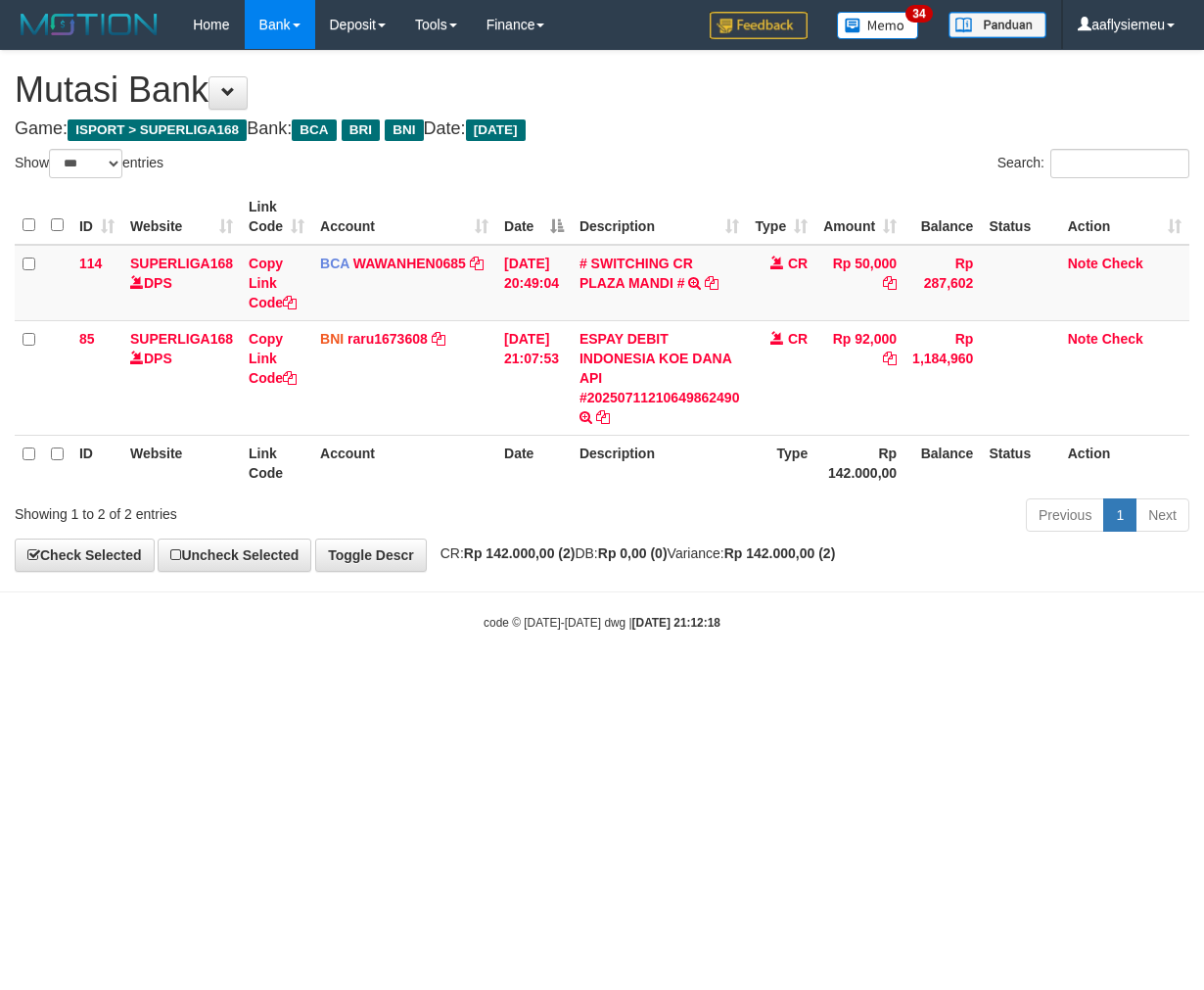 scroll, scrollTop: 0, scrollLeft: 0, axis: both 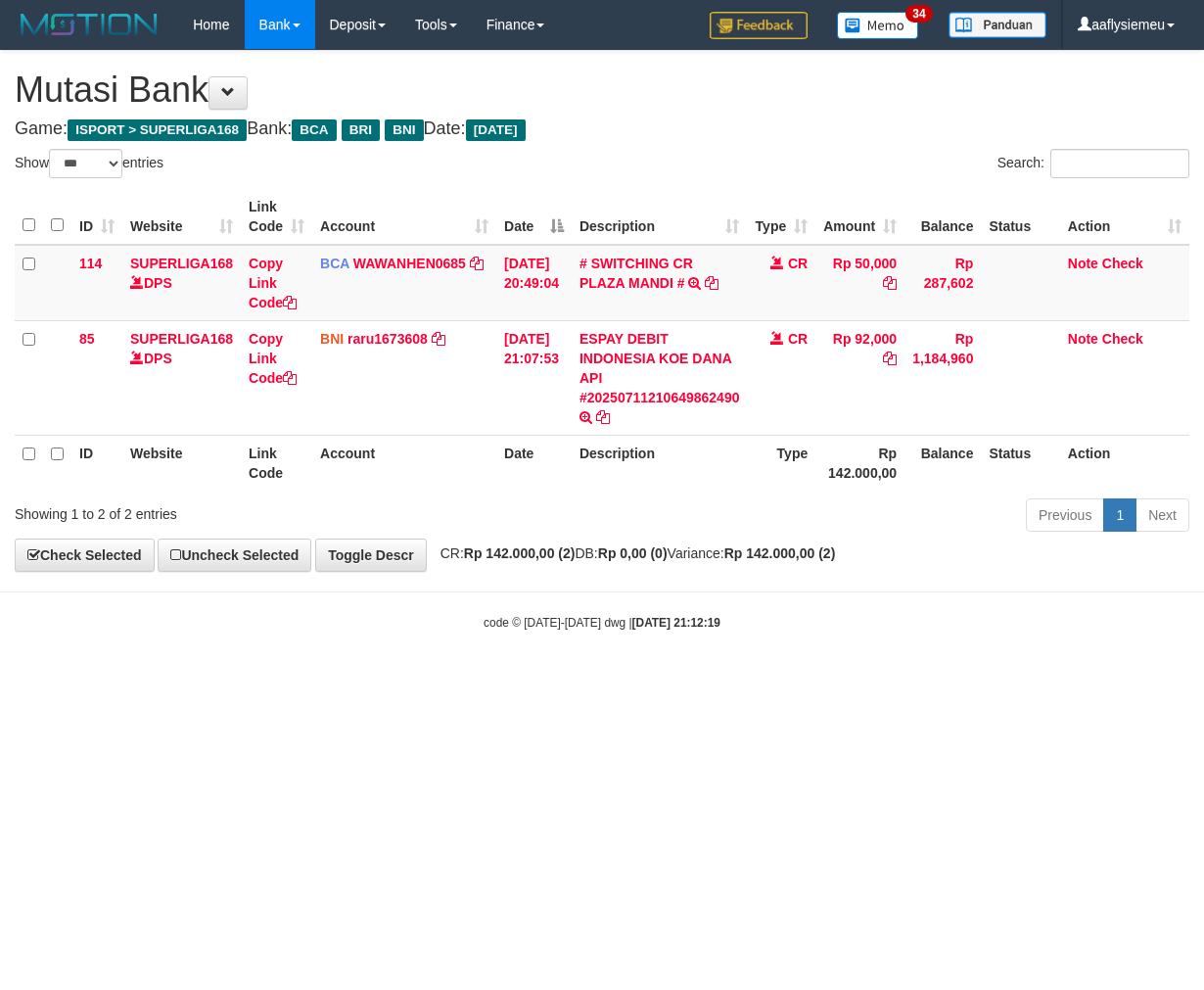 select on "***" 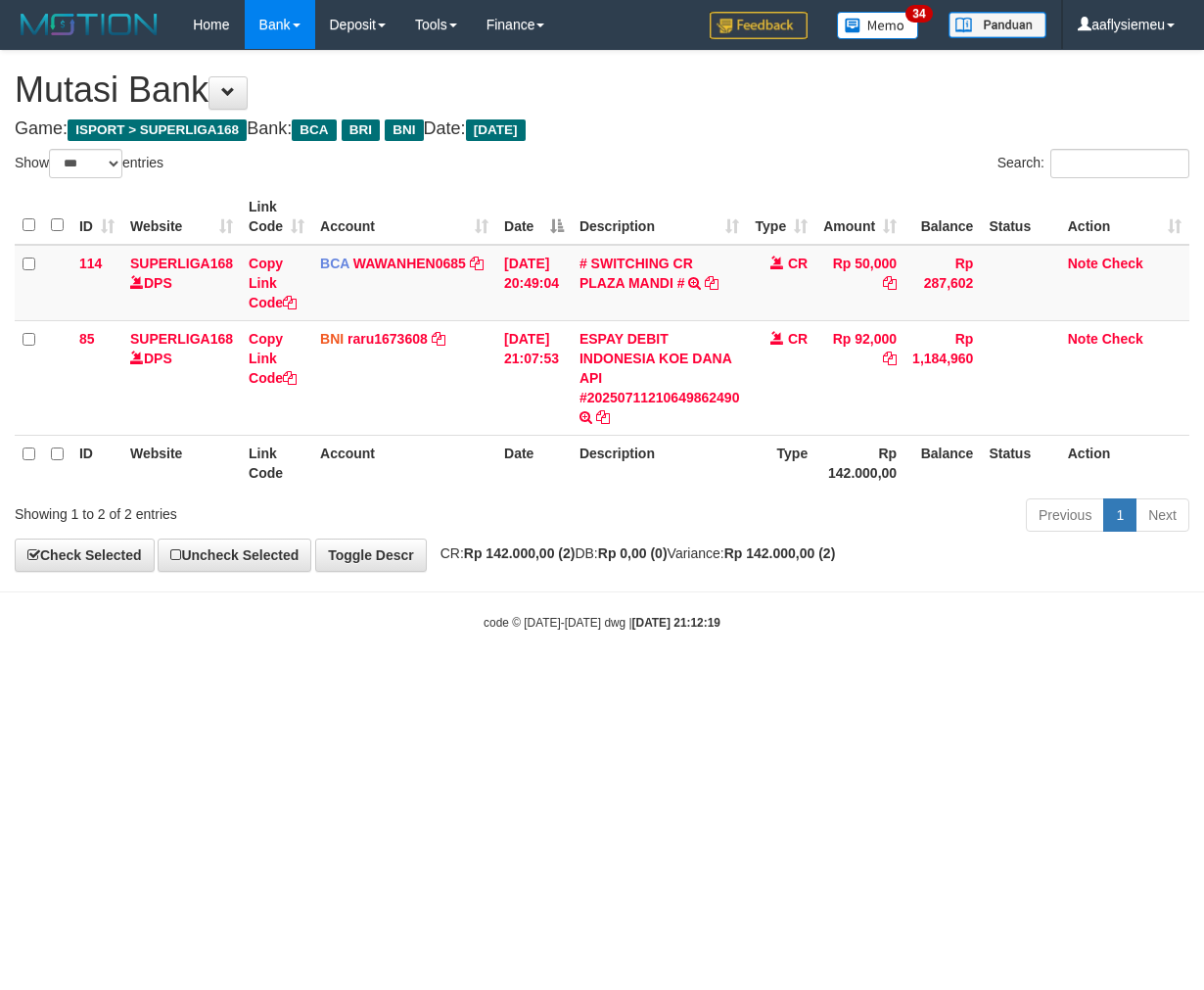 scroll, scrollTop: 0, scrollLeft: 0, axis: both 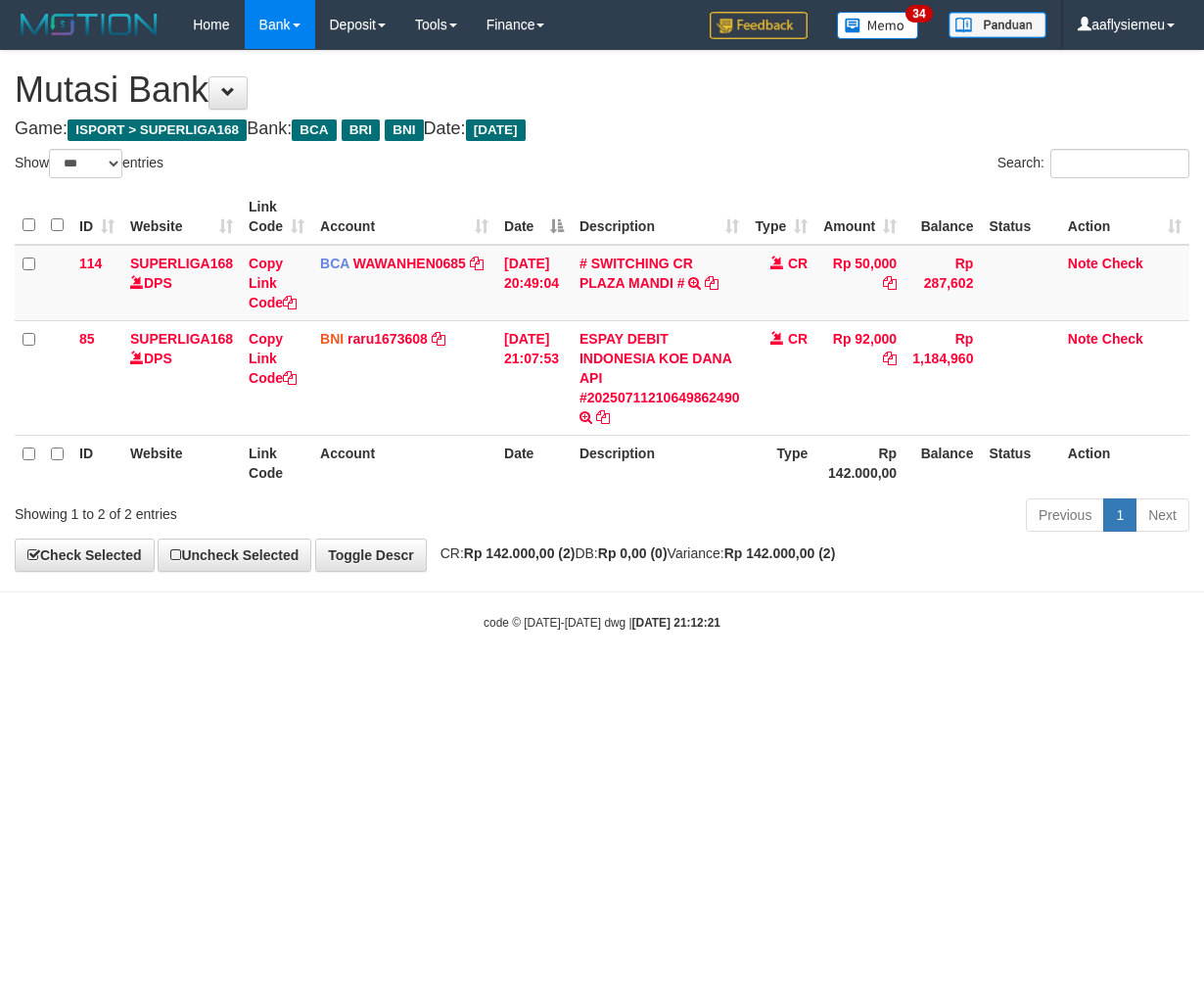 select on "***" 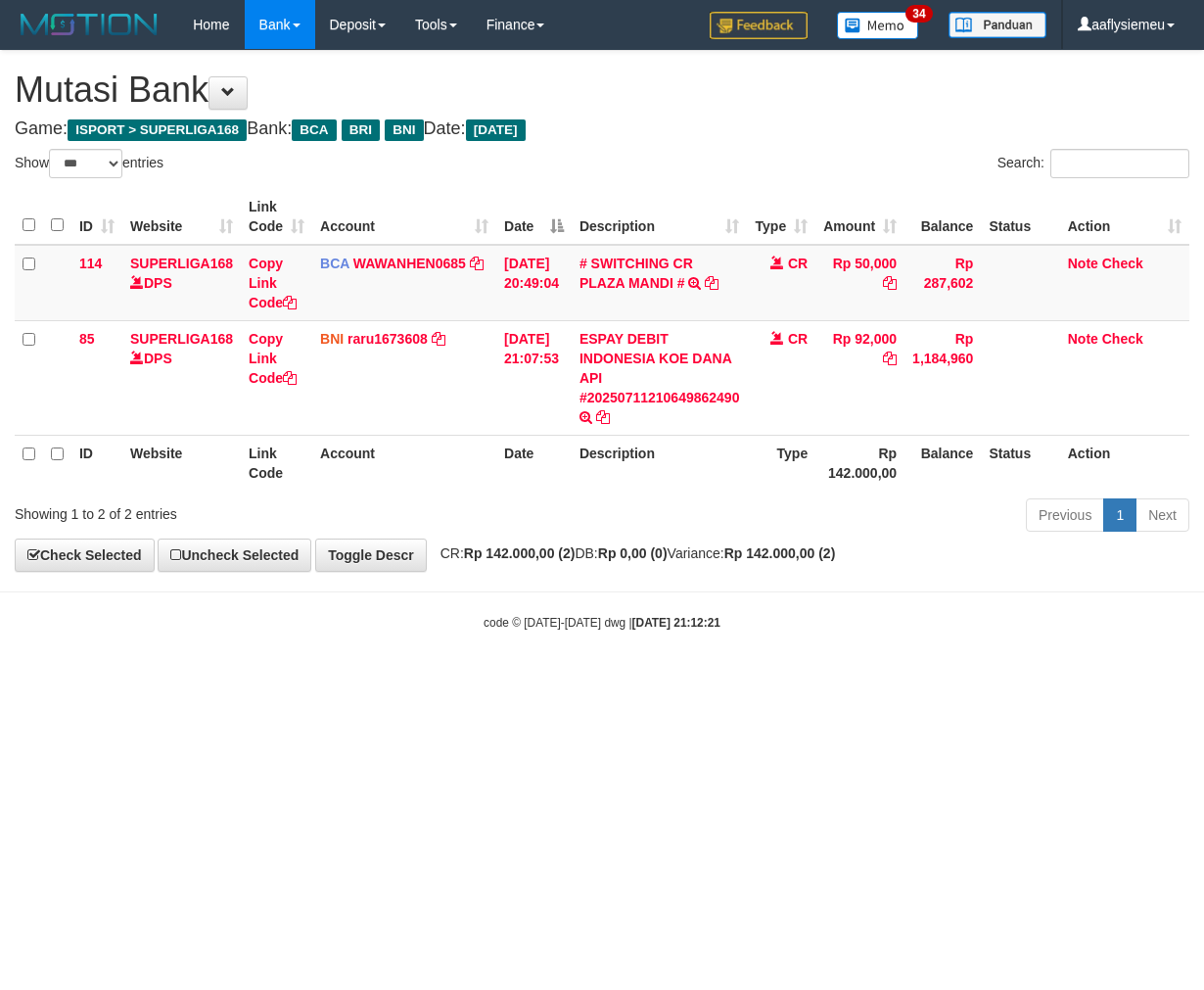 scroll, scrollTop: 0, scrollLeft: 0, axis: both 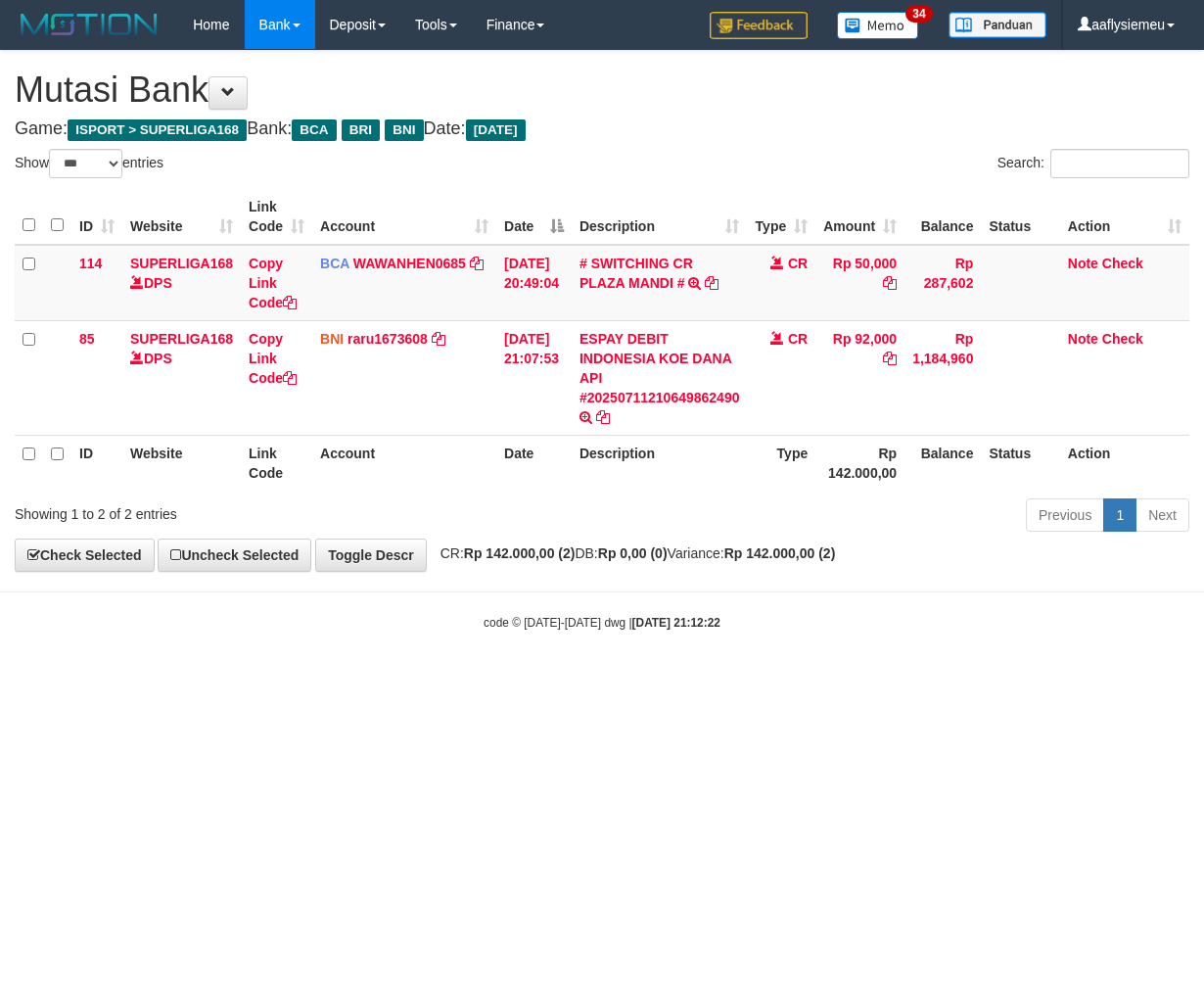 select on "***" 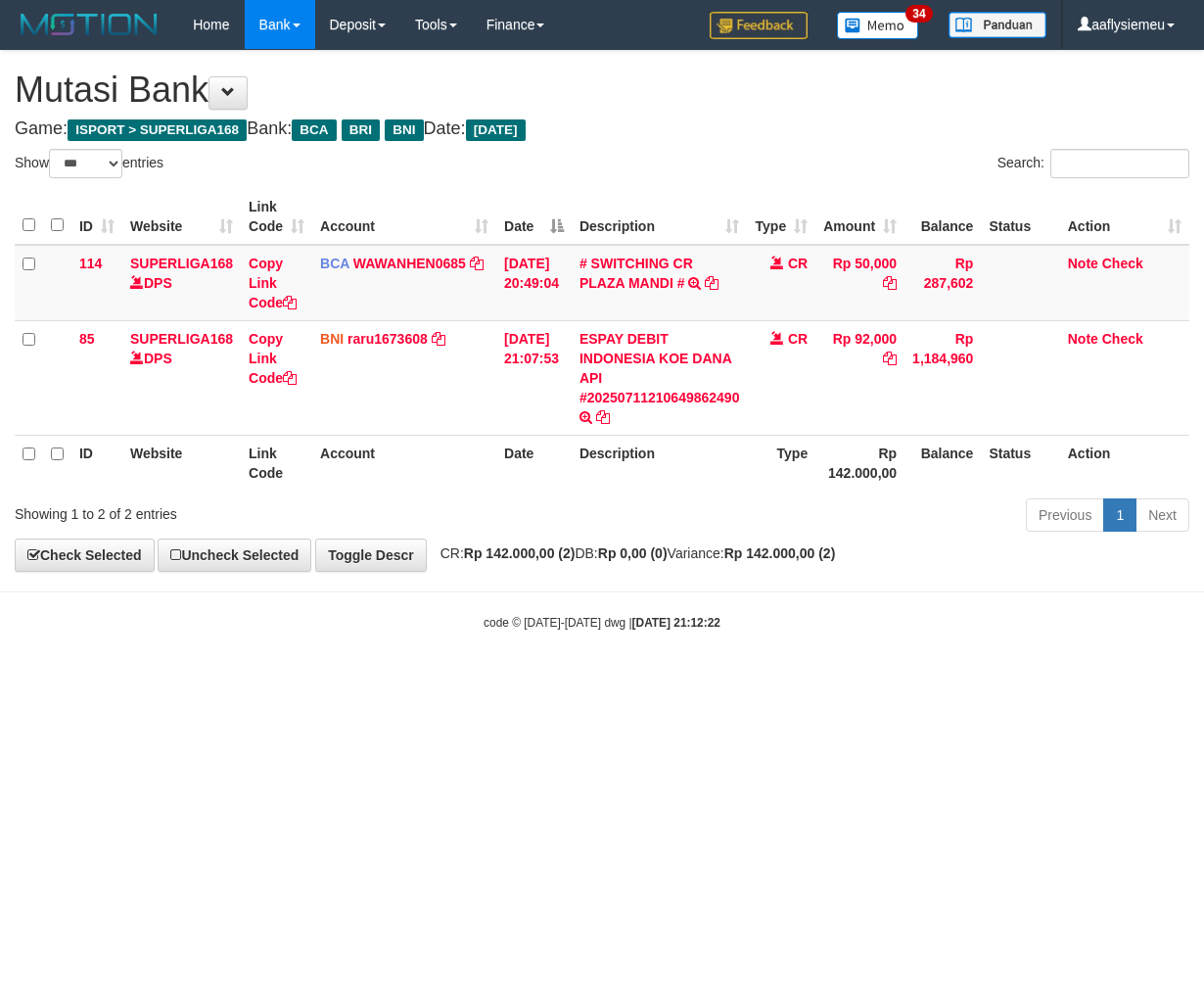 scroll, scrollTop: 0, scrollLeft: 0, axis: both 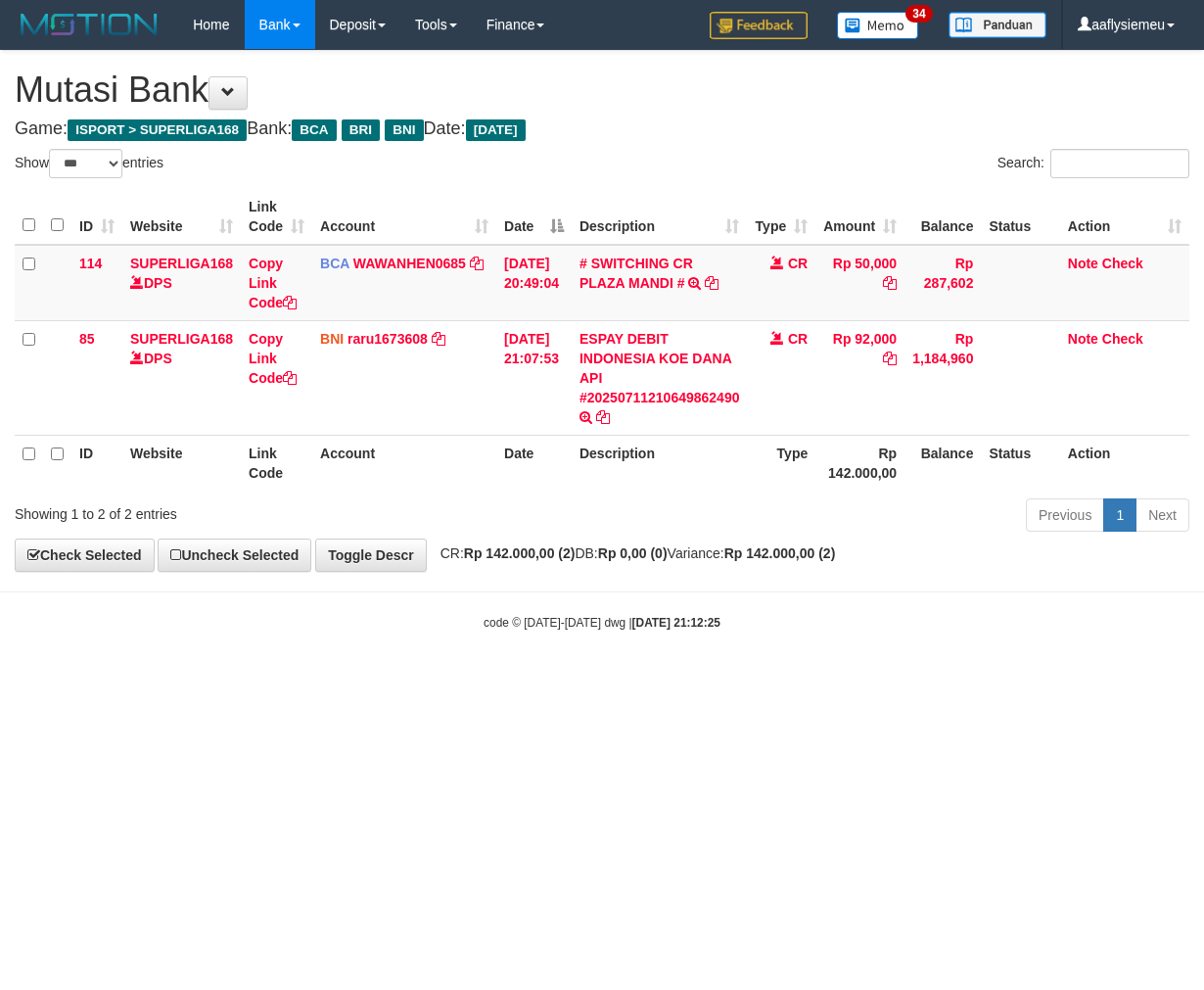 select on "***" 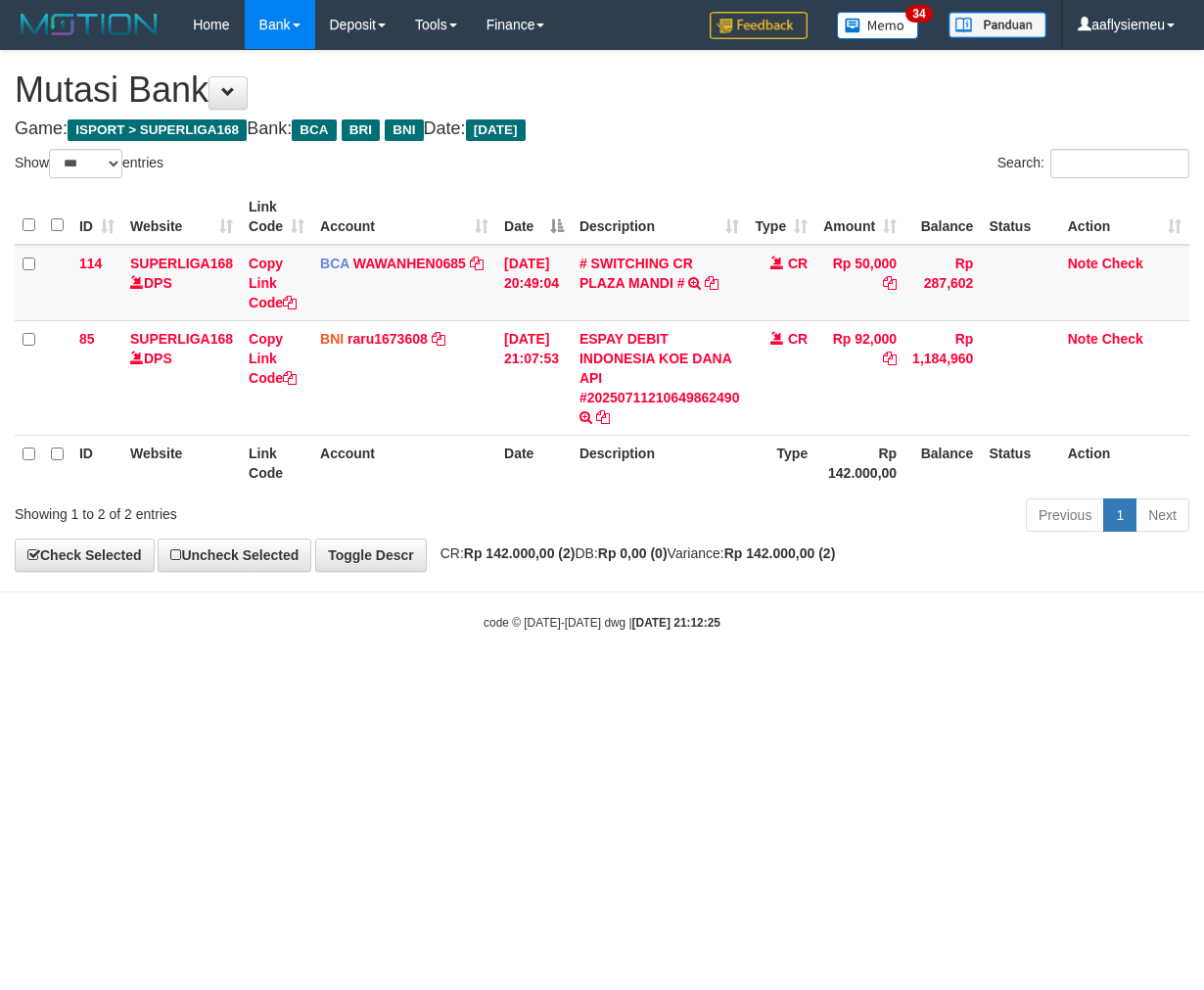 scroll, scrollTop: 0, scrollLeft: 0, axis: both 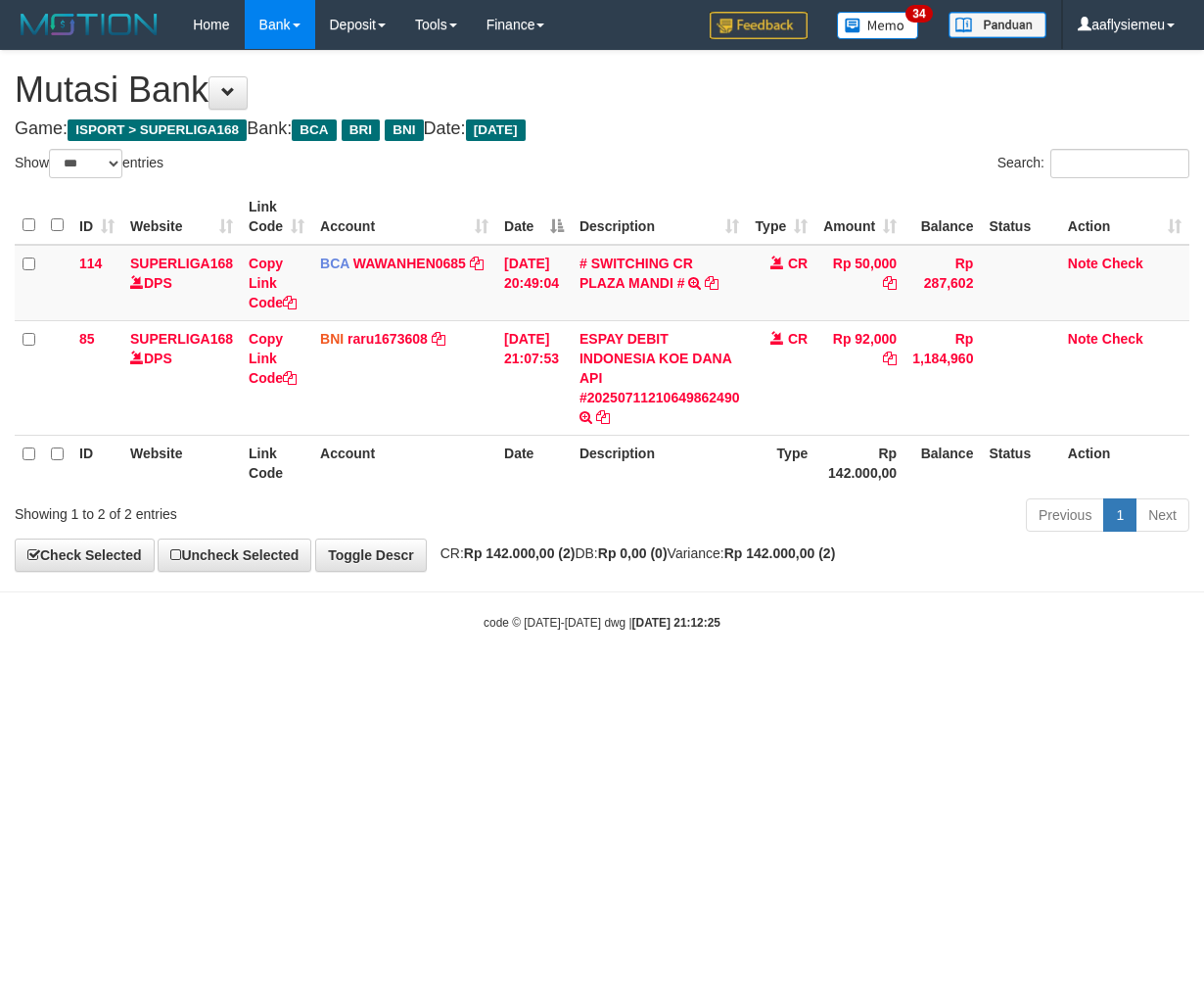 select on "***" 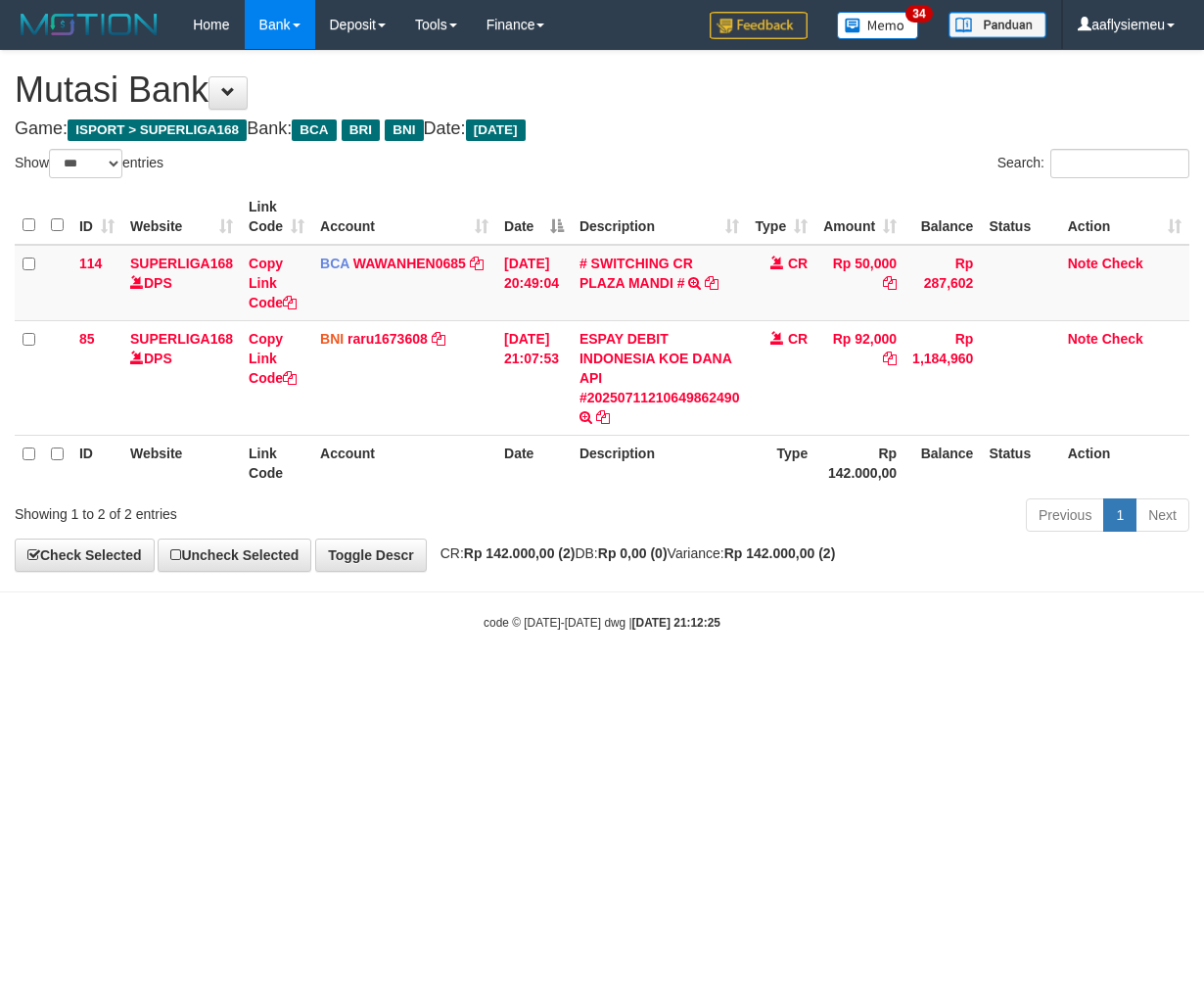 scroll, scrollTop: 0, scrollLeft: 0, axis: both 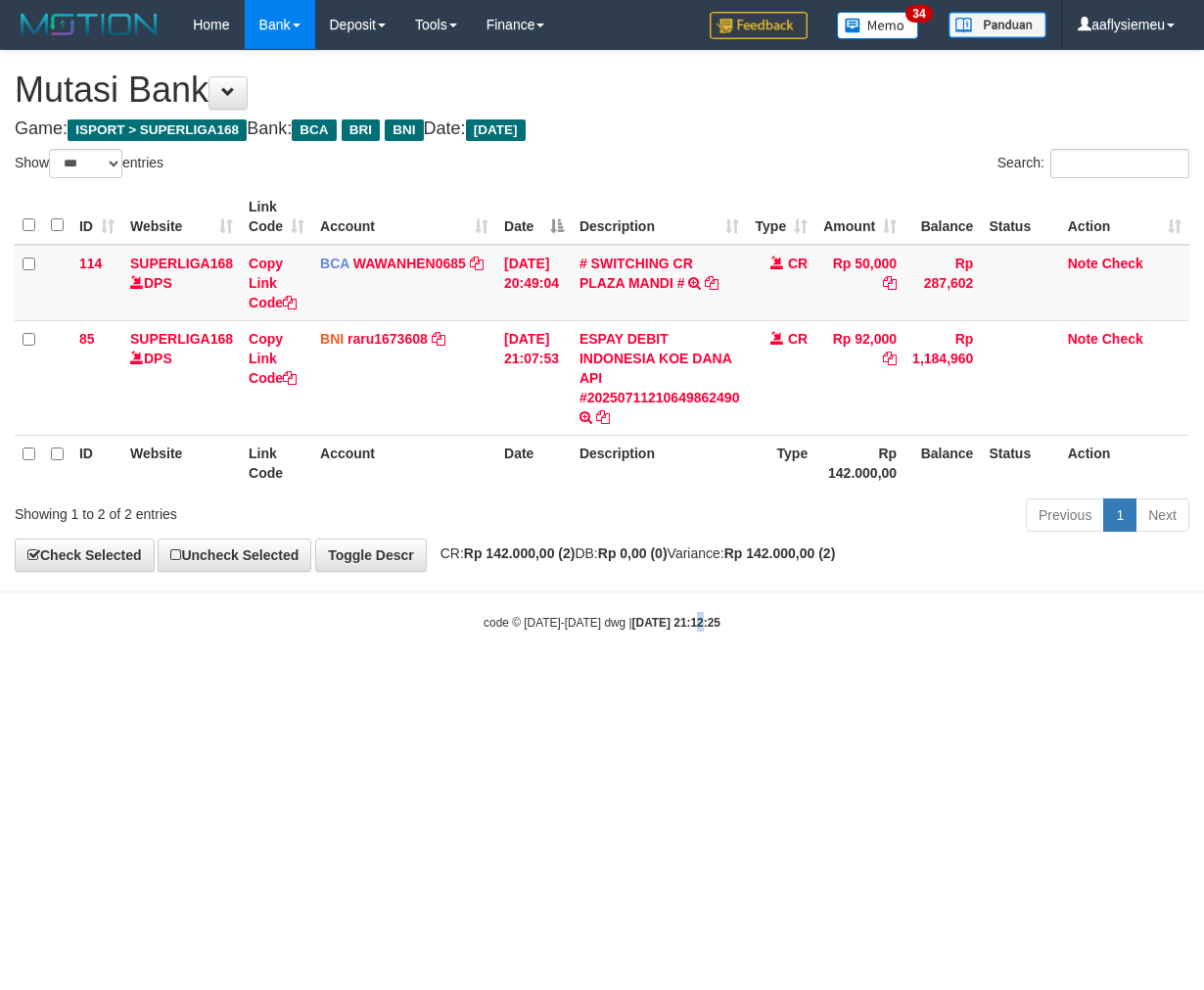 click on "Toggle navigation
Home
Bank
Account List
Load
By Website
Group
[ISPORT]													SUPERLIGA168
By Load Group (DPS)" at bounding box center [602, 340] 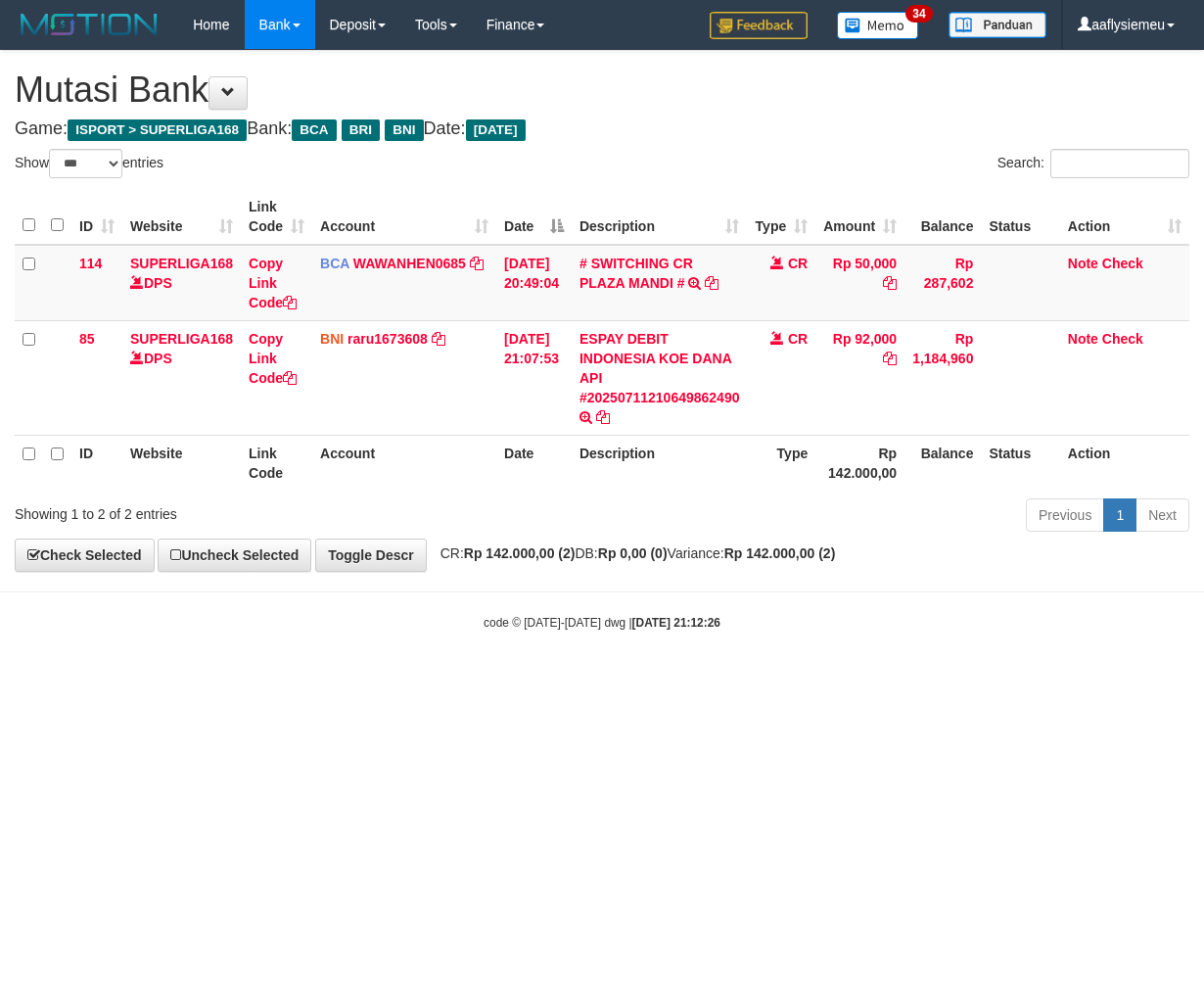 select on "***" 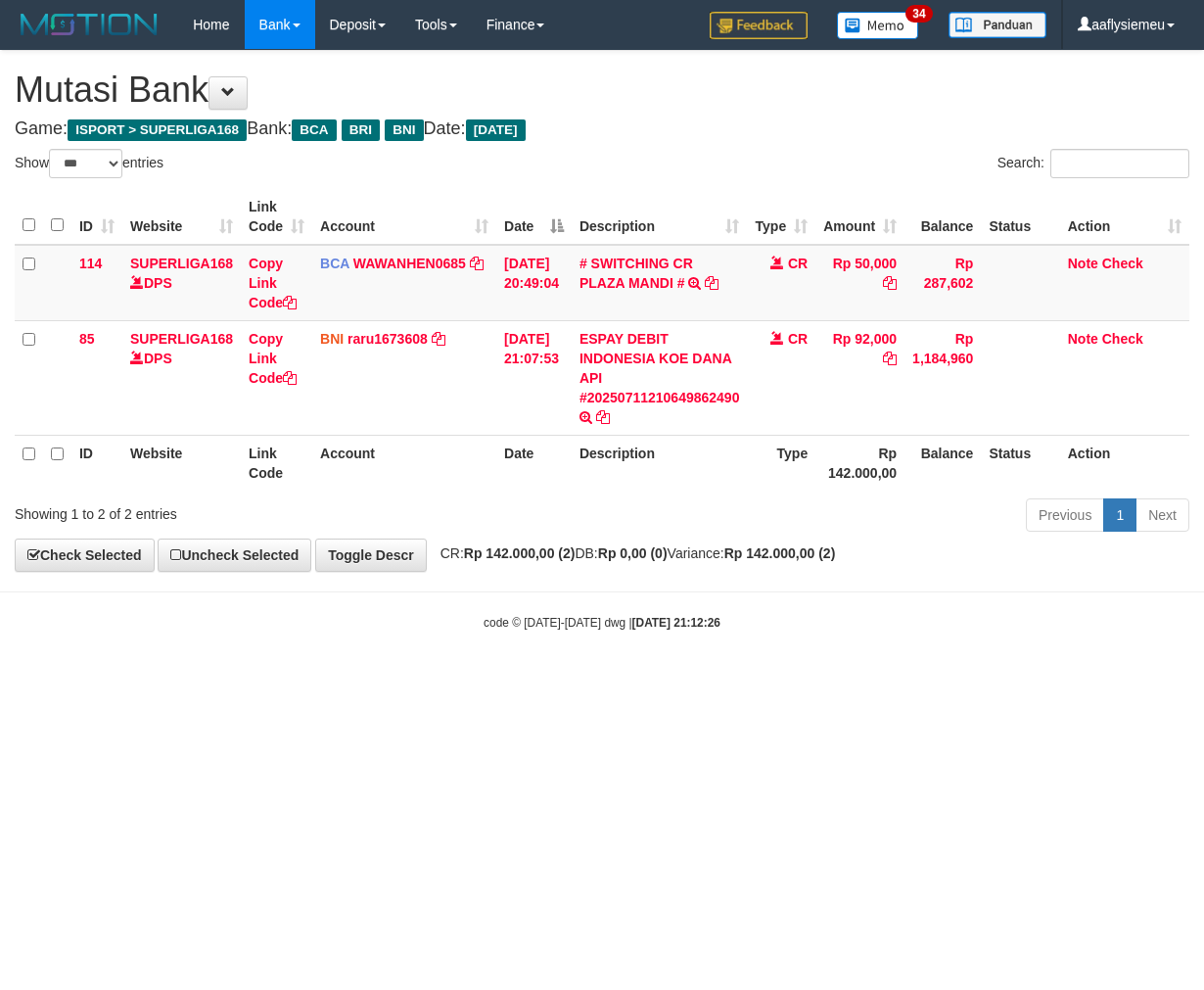 scroll, scrollTop: 0, scrollLeft: 0, axis: both 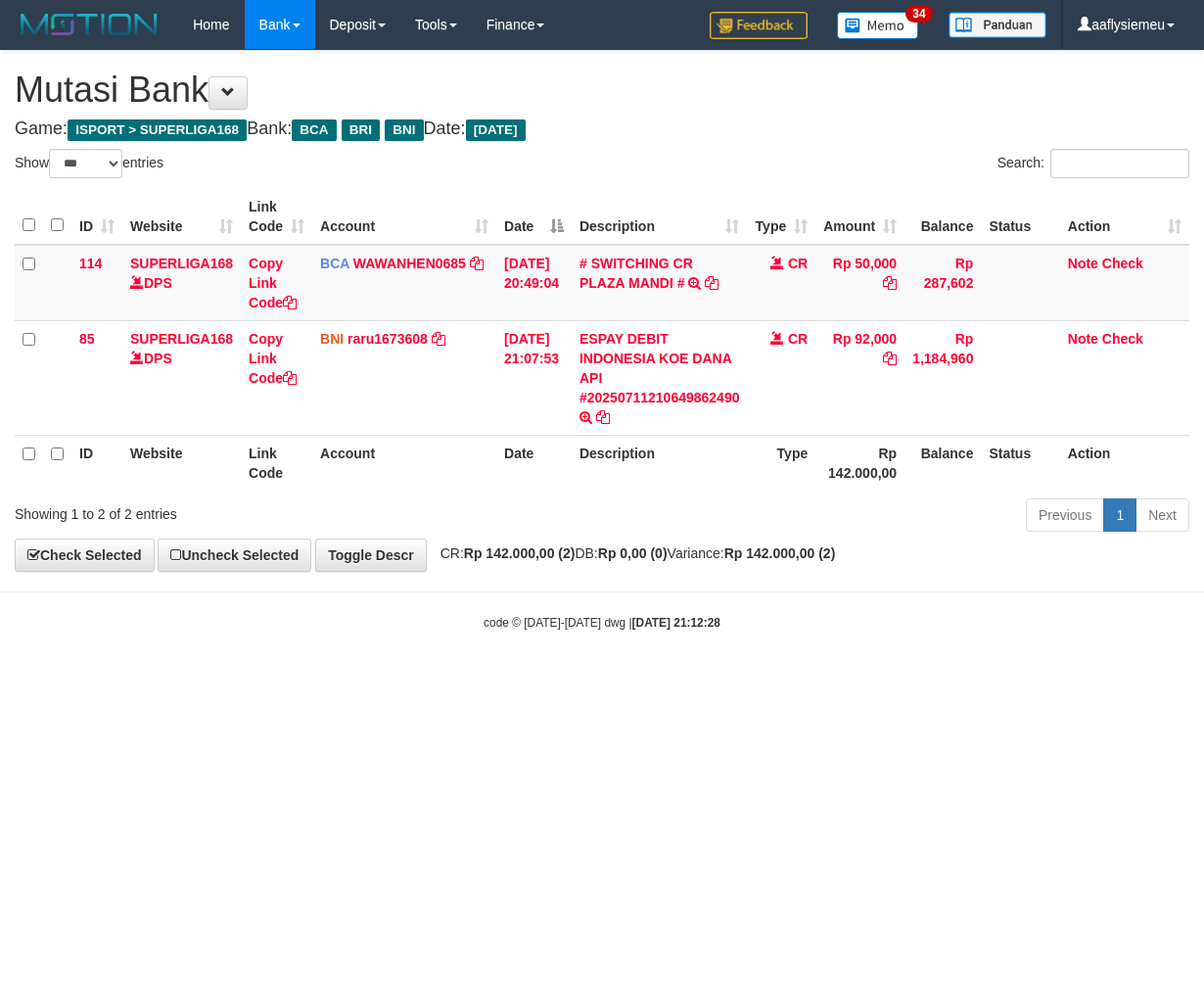 select on "***" 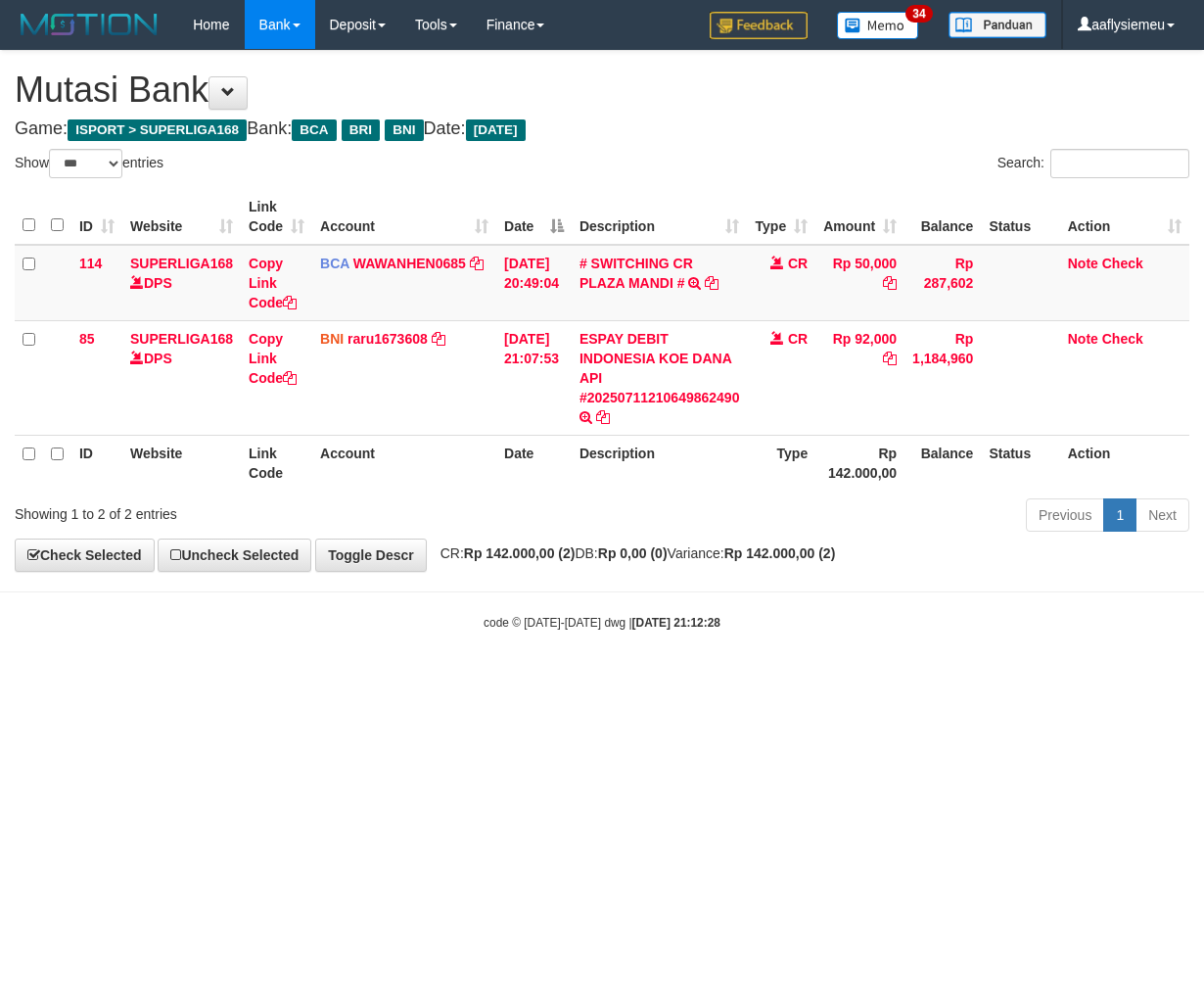 scroll, scrollTop: 0, scrollLeft: 0, axis: both 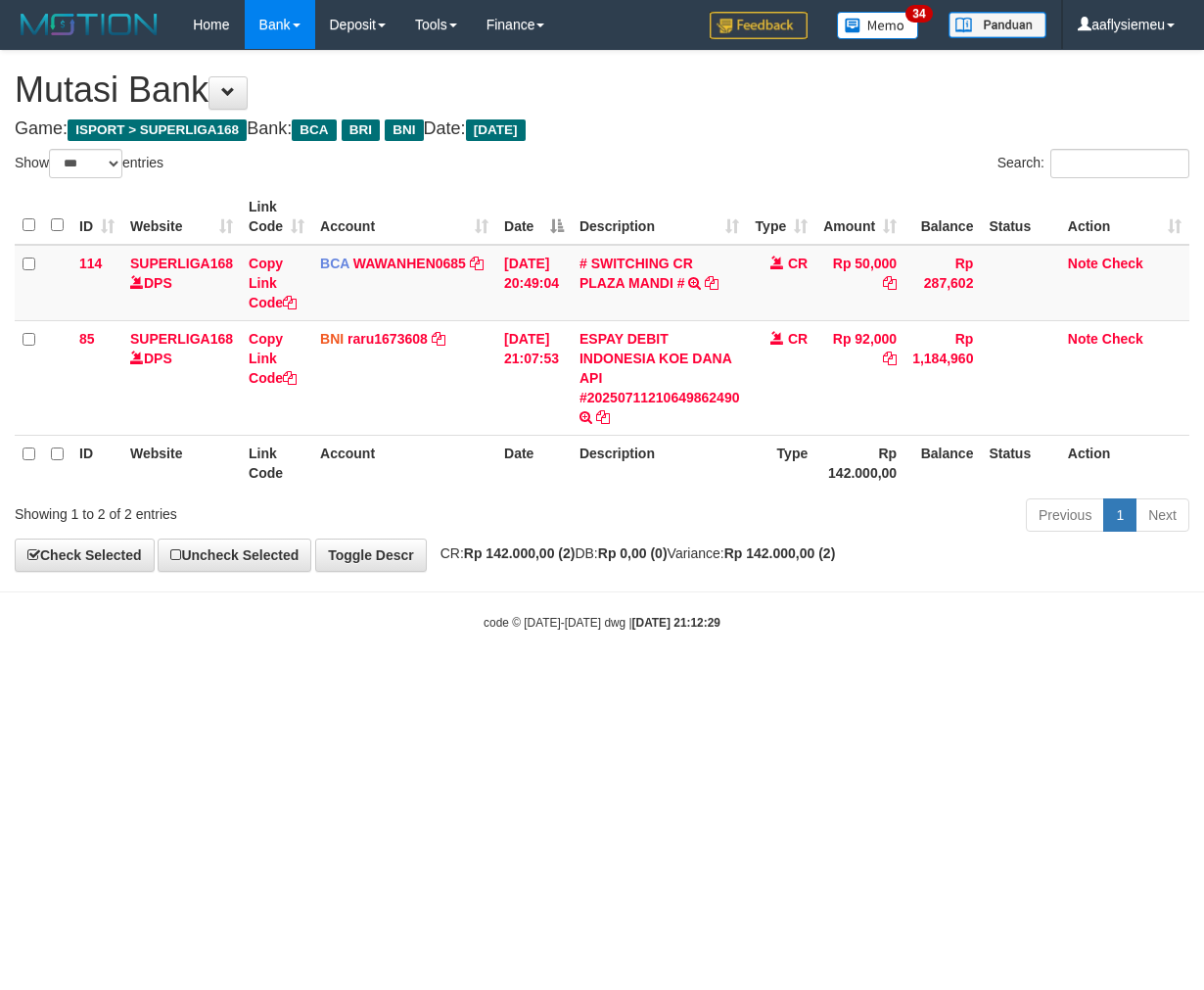 select on "***" 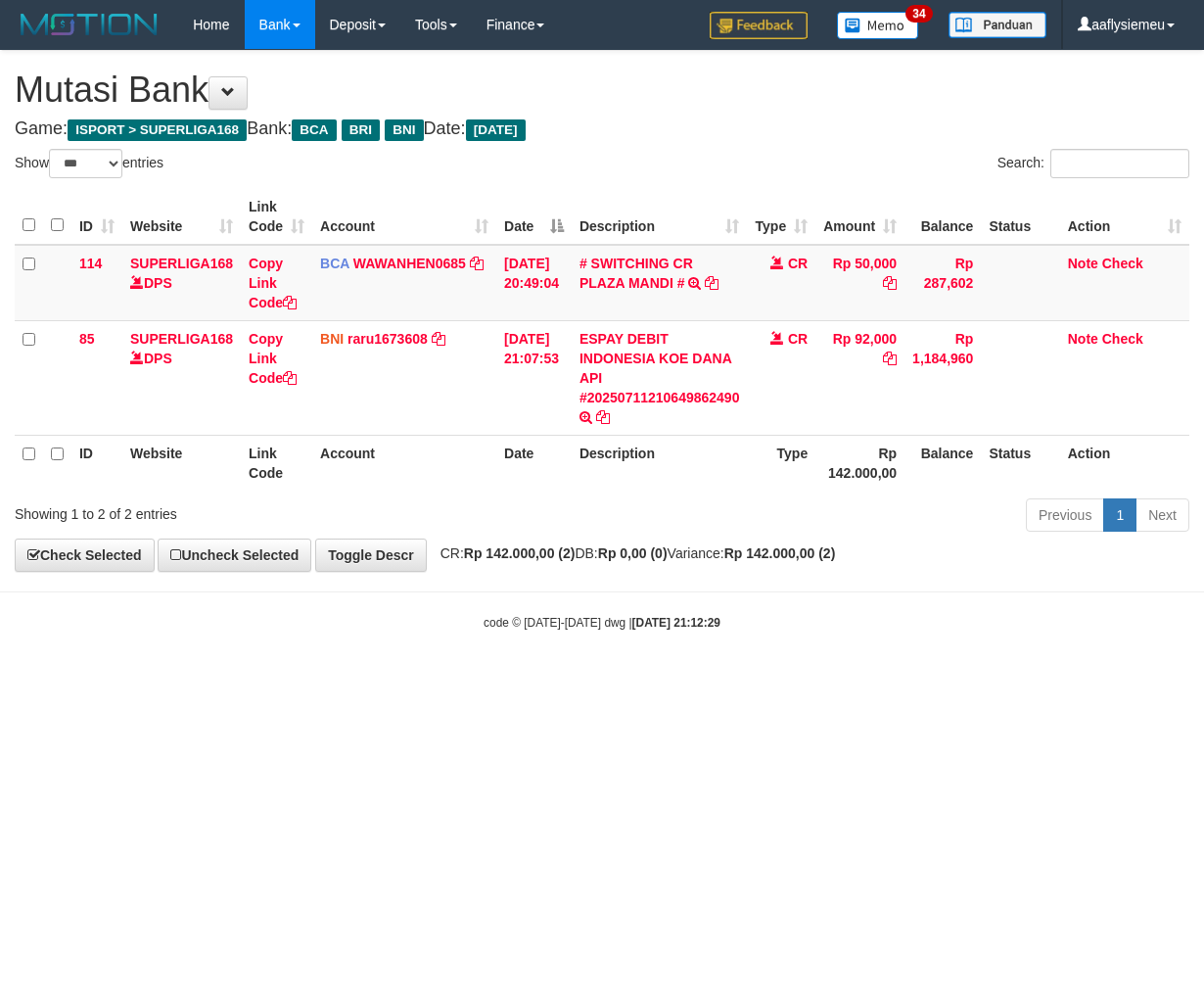 scroll, scrollTop: 0, scrollLeft: 0, axis: both 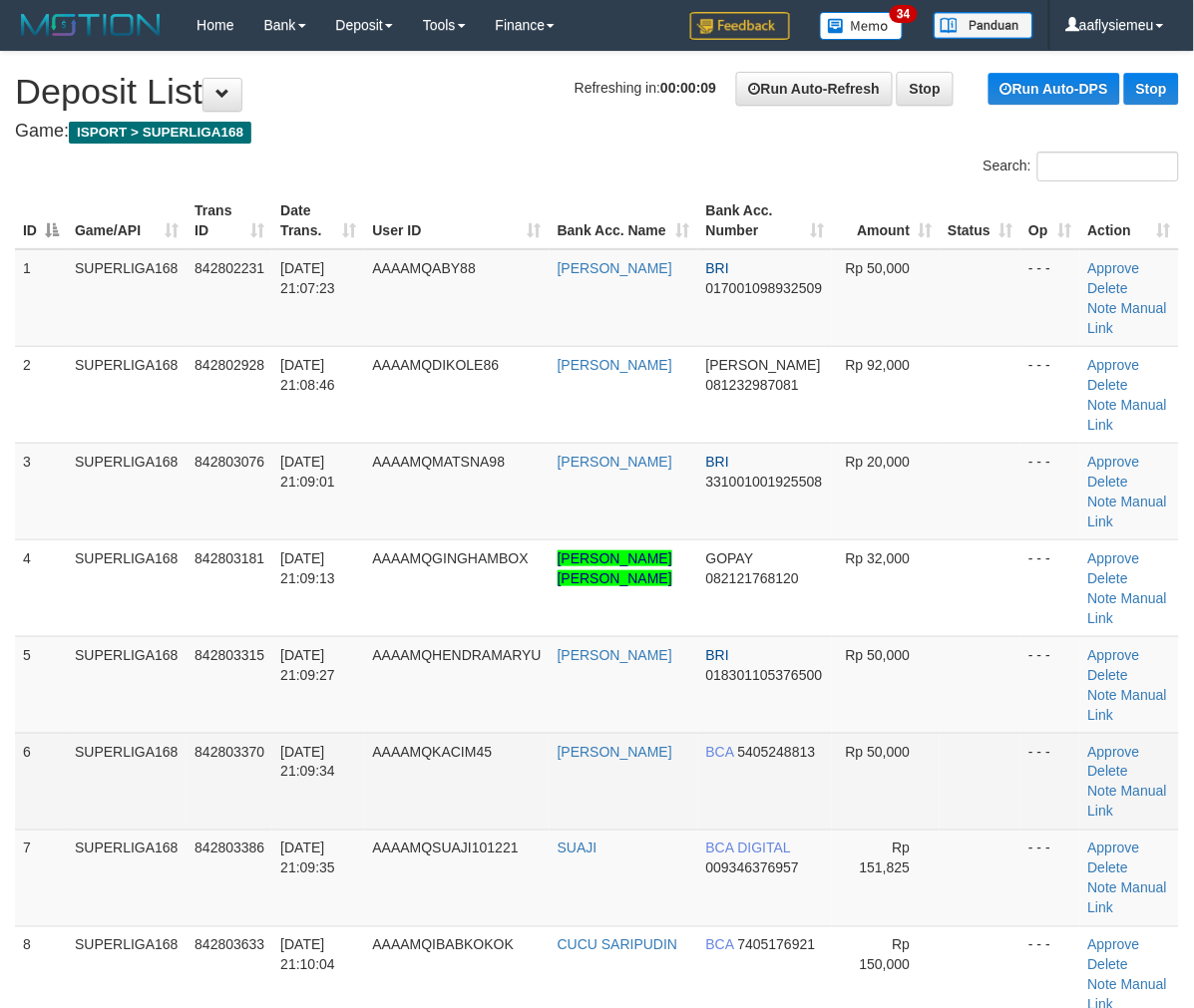 click on "SUPERLIGA168" at bounding box center (127, 781) 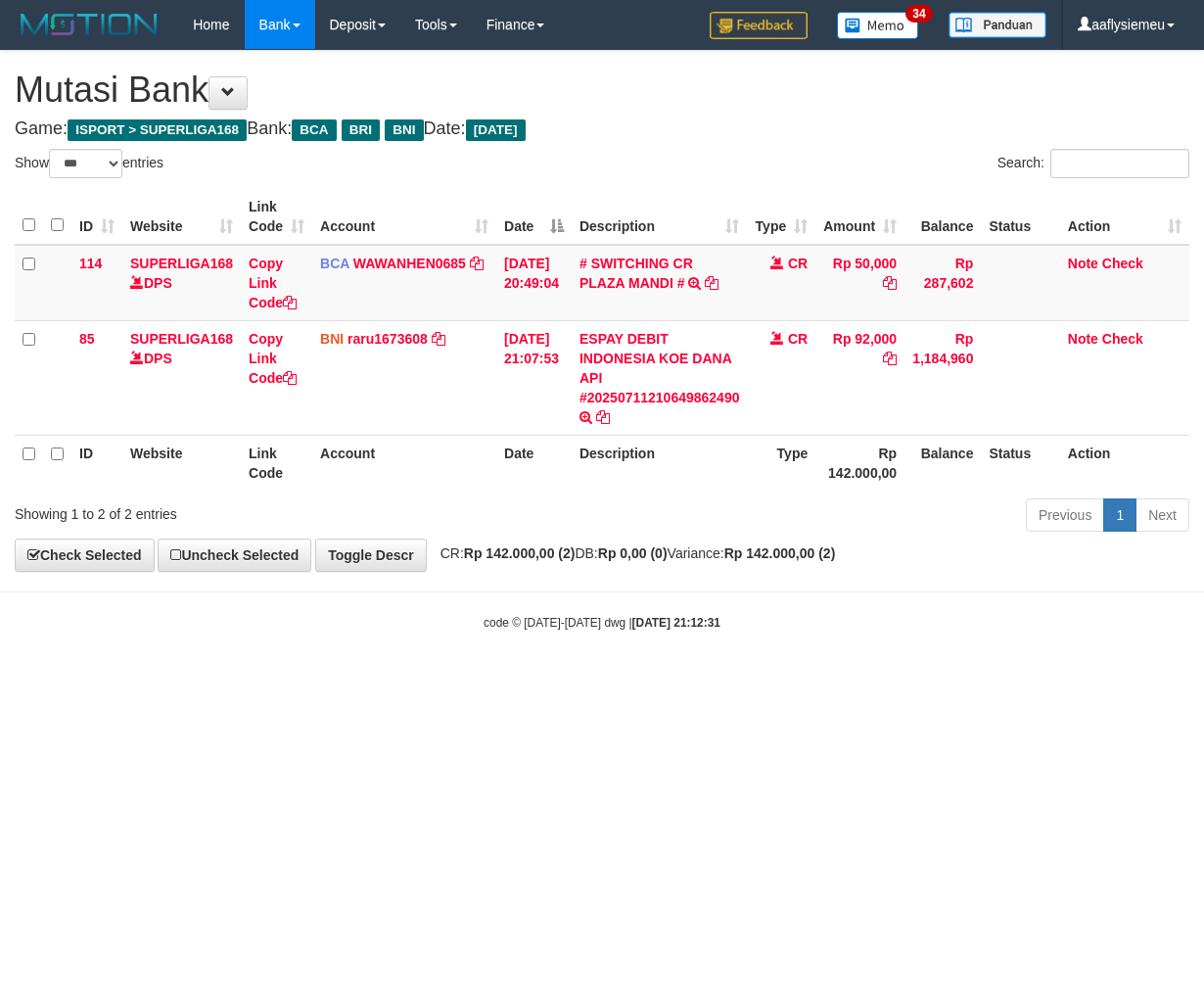 select on "***" 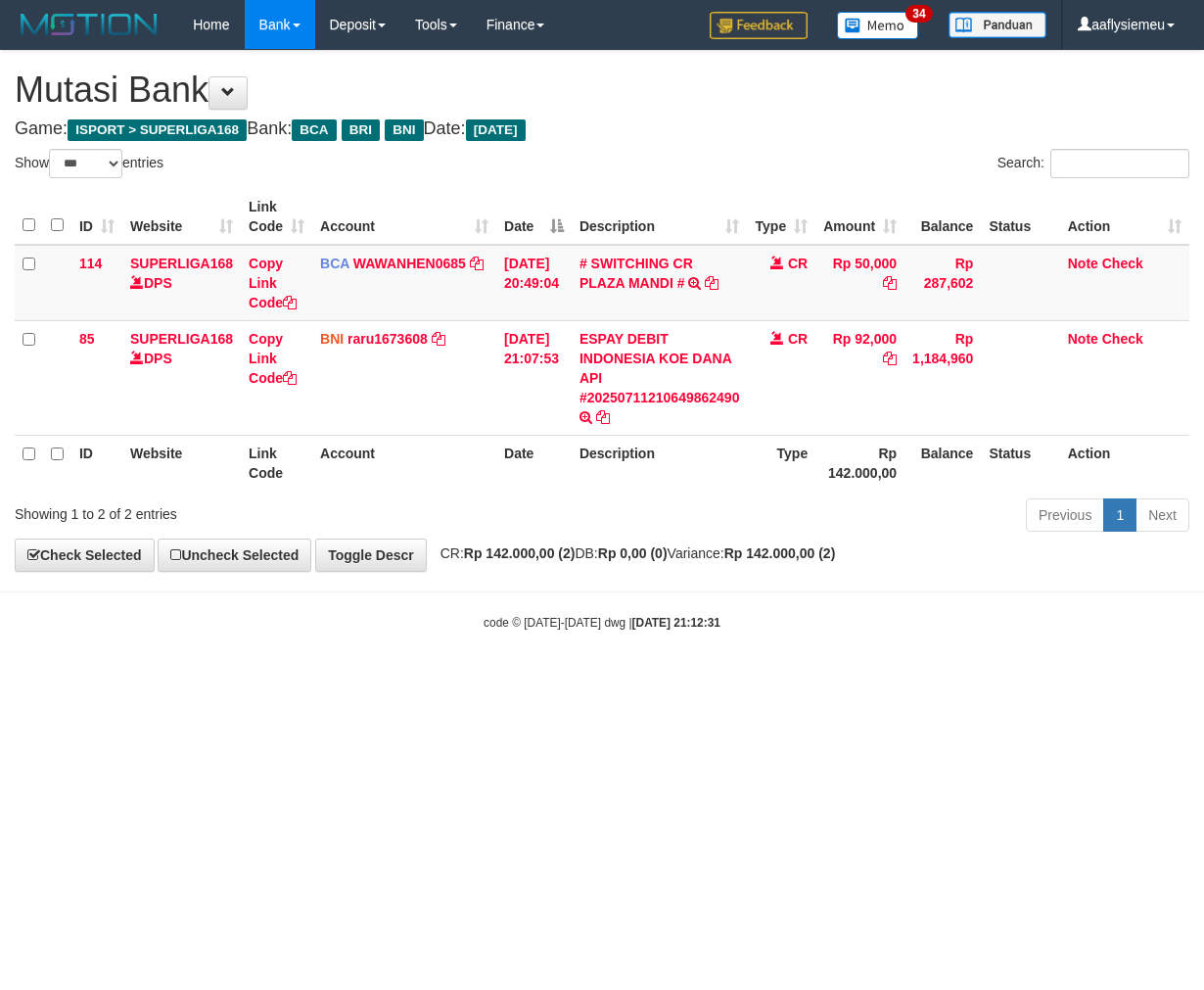 scroll, scrollTop: 0, scrollLeft: 0, axis: both 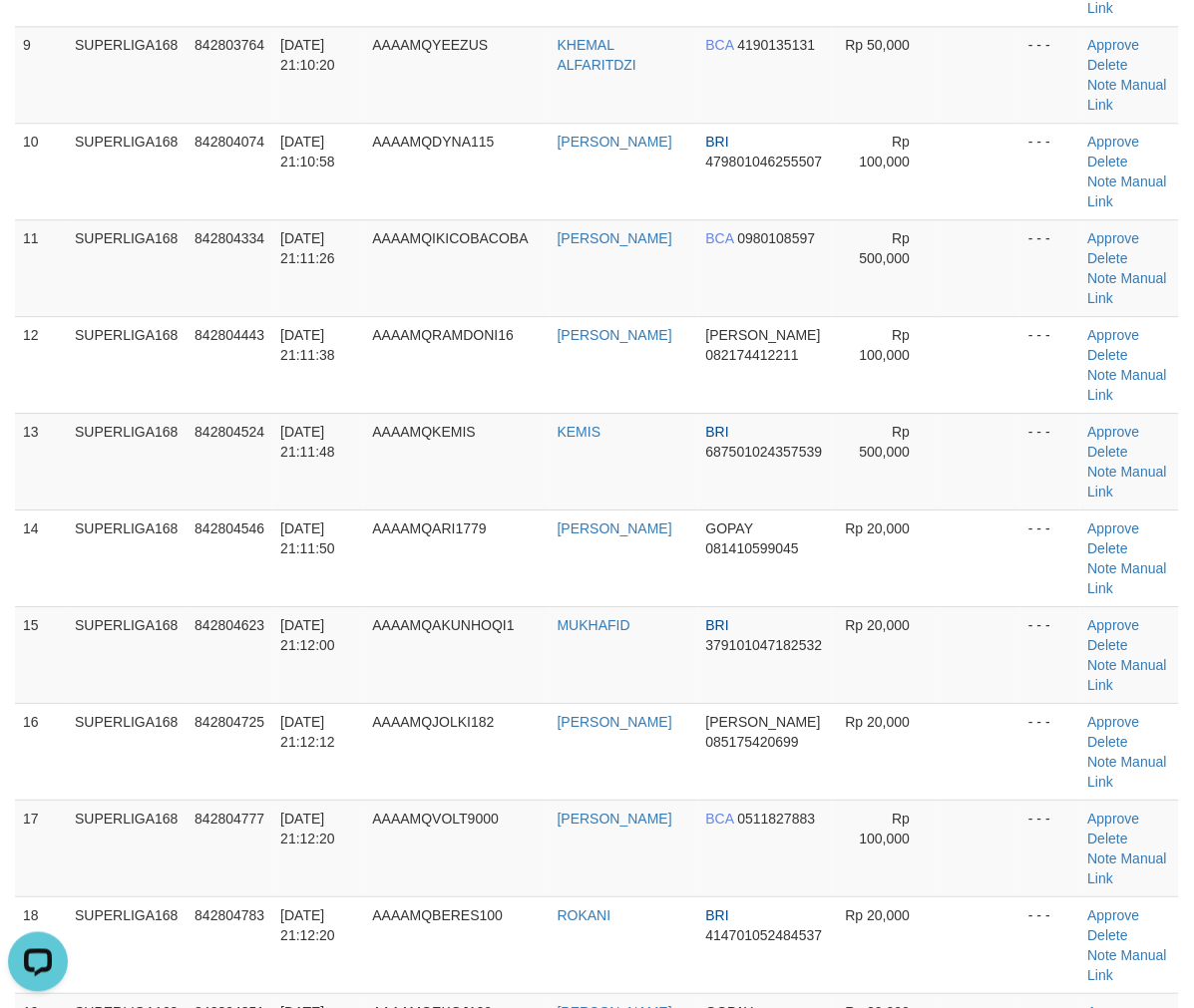 drag, startPoint x: 352, startPoint y: 669, endPoint x: 10, endPoint y: 748, distance: 351.0057 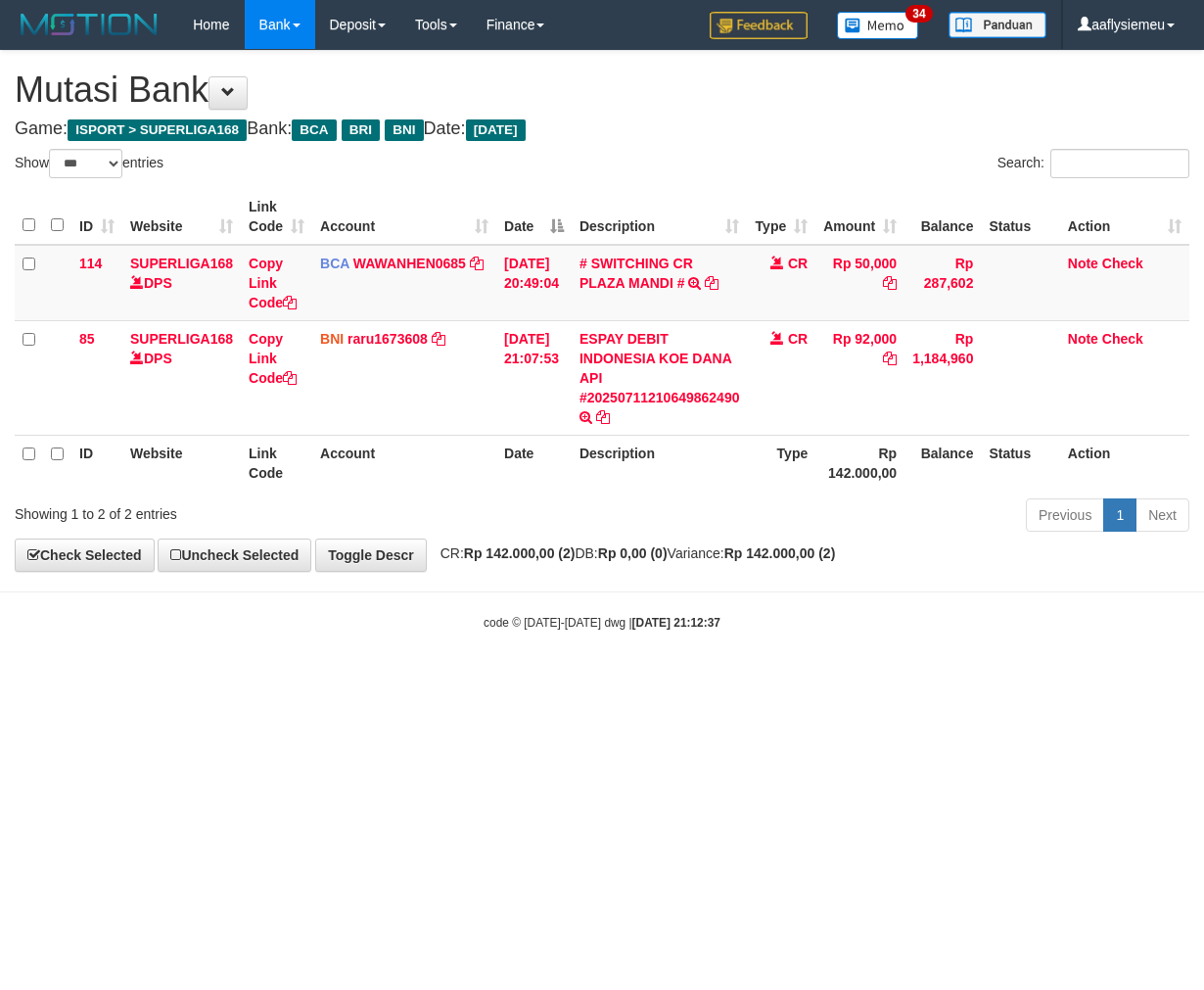 select on "***" 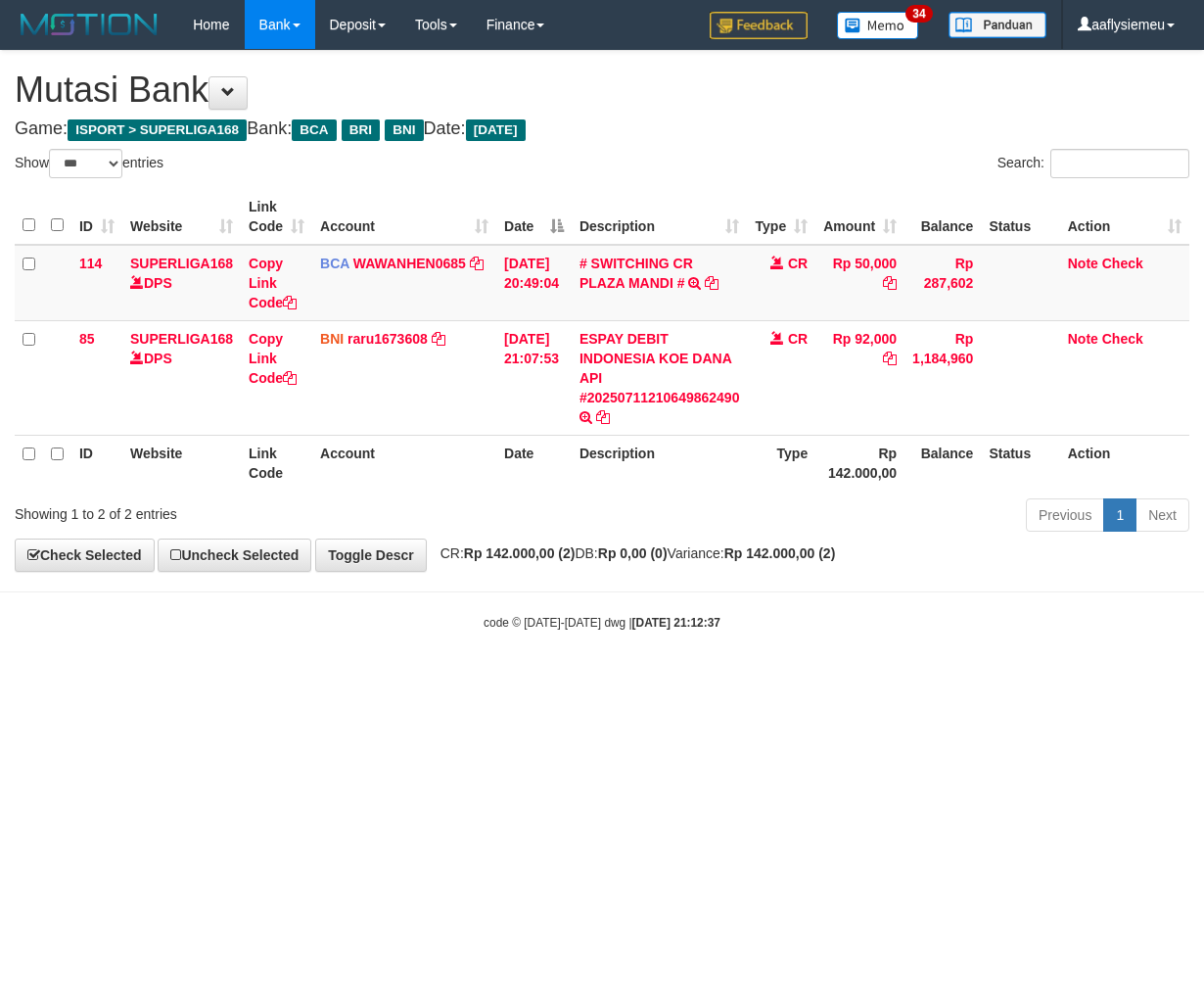 scroll, scrollTop: 0, scrollLeft: 0, axis: both 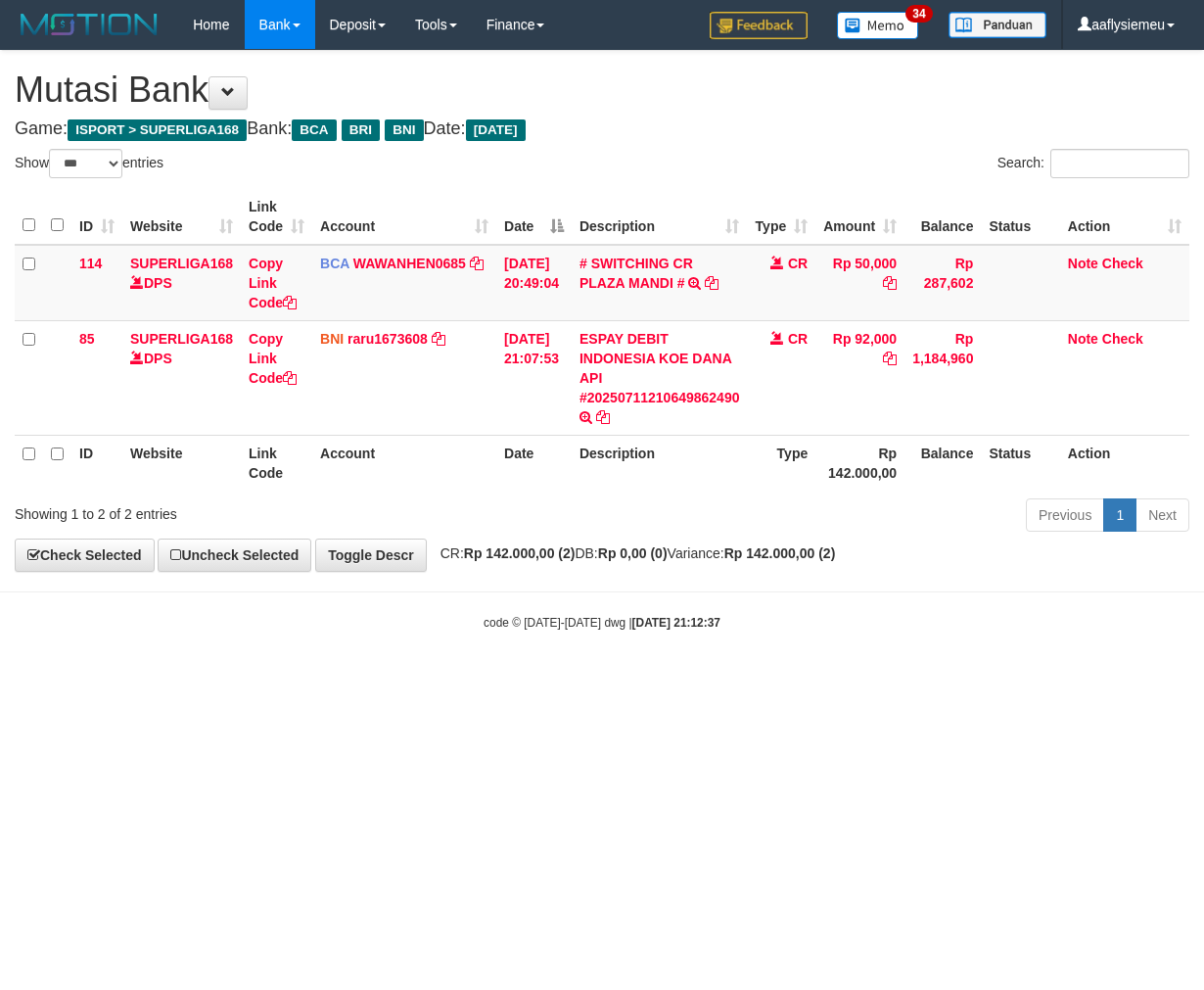 select on "***" 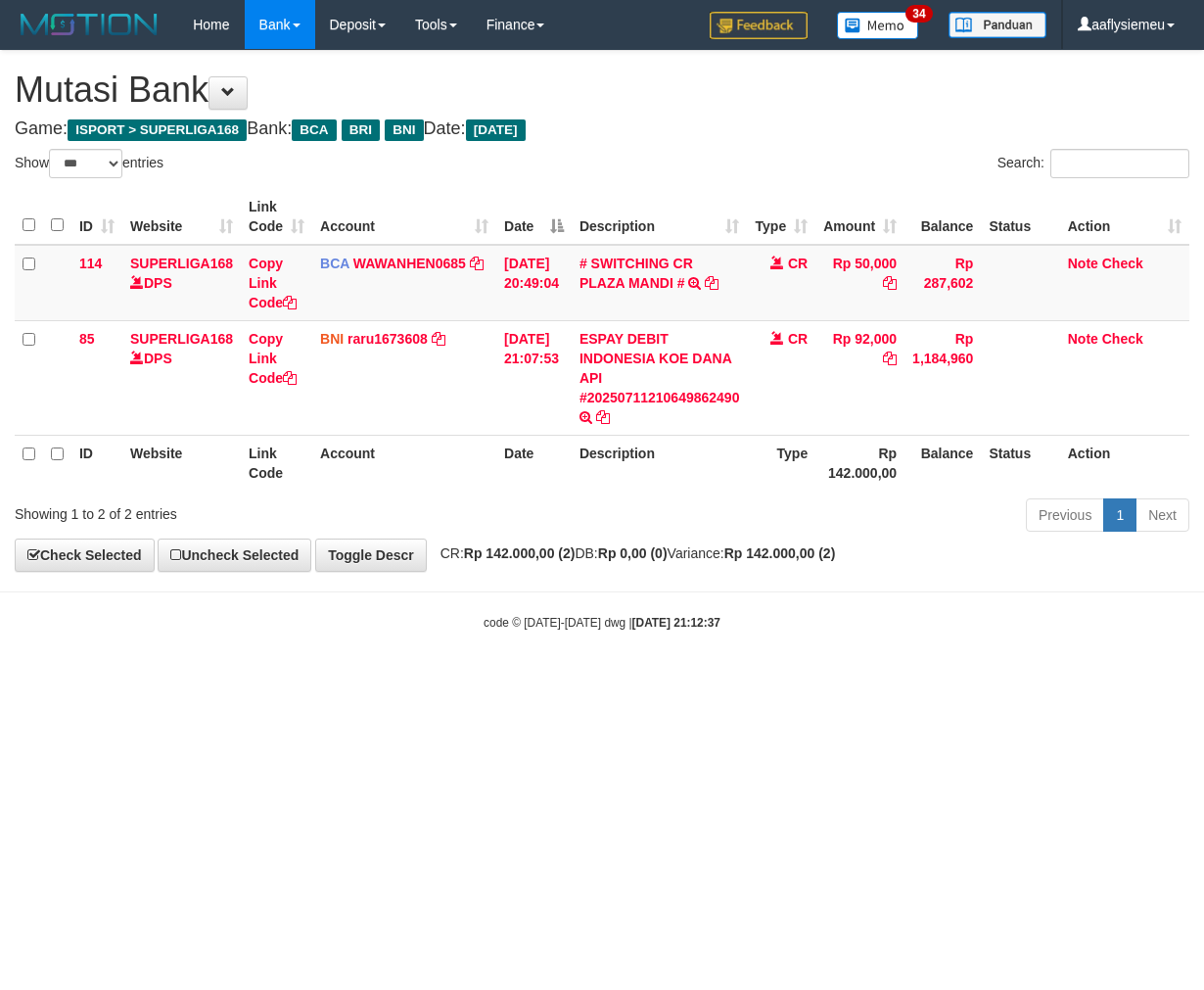 scroll, scrollTop: 0, scrollLeft: 0, axis: both 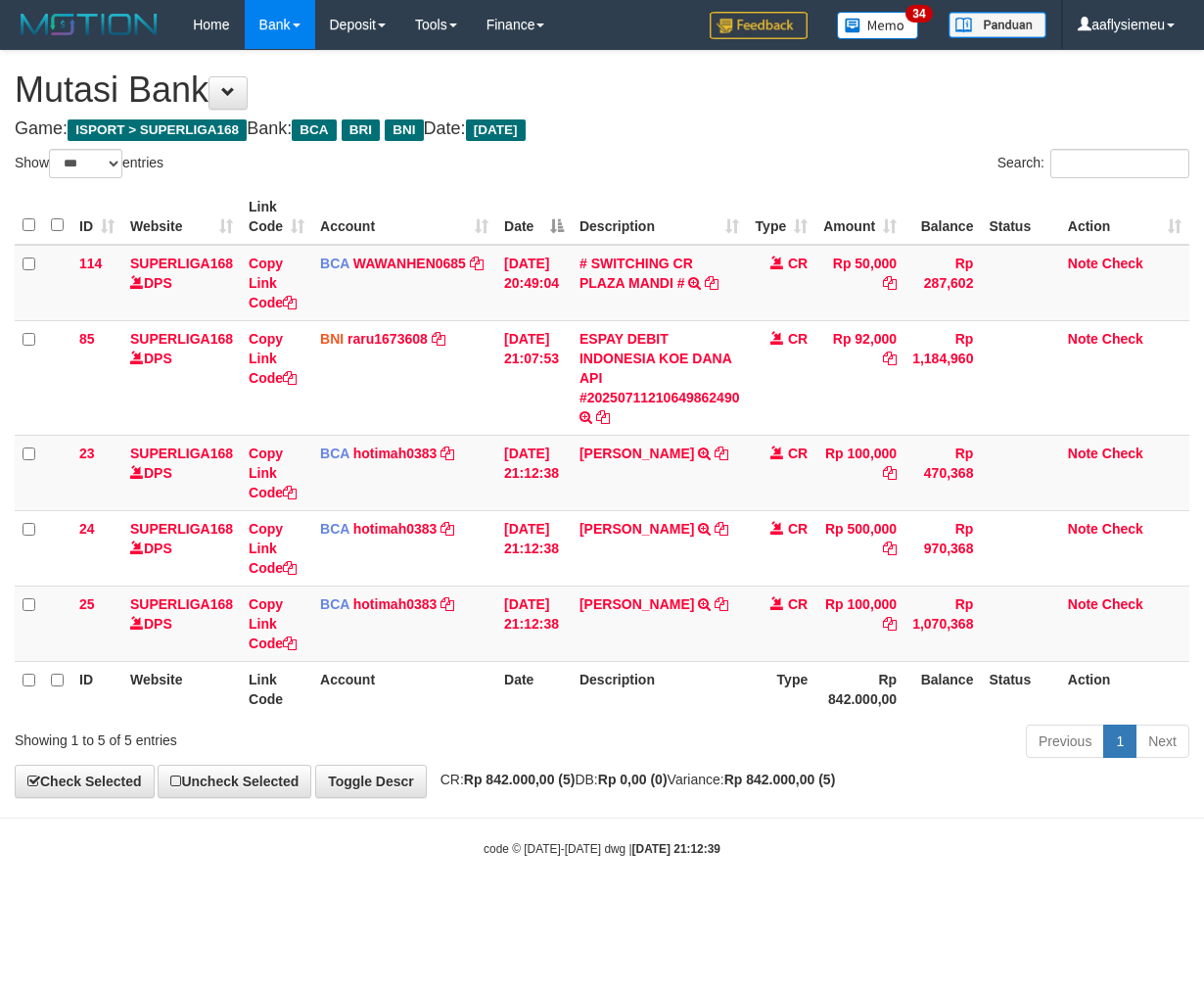 select on "***" 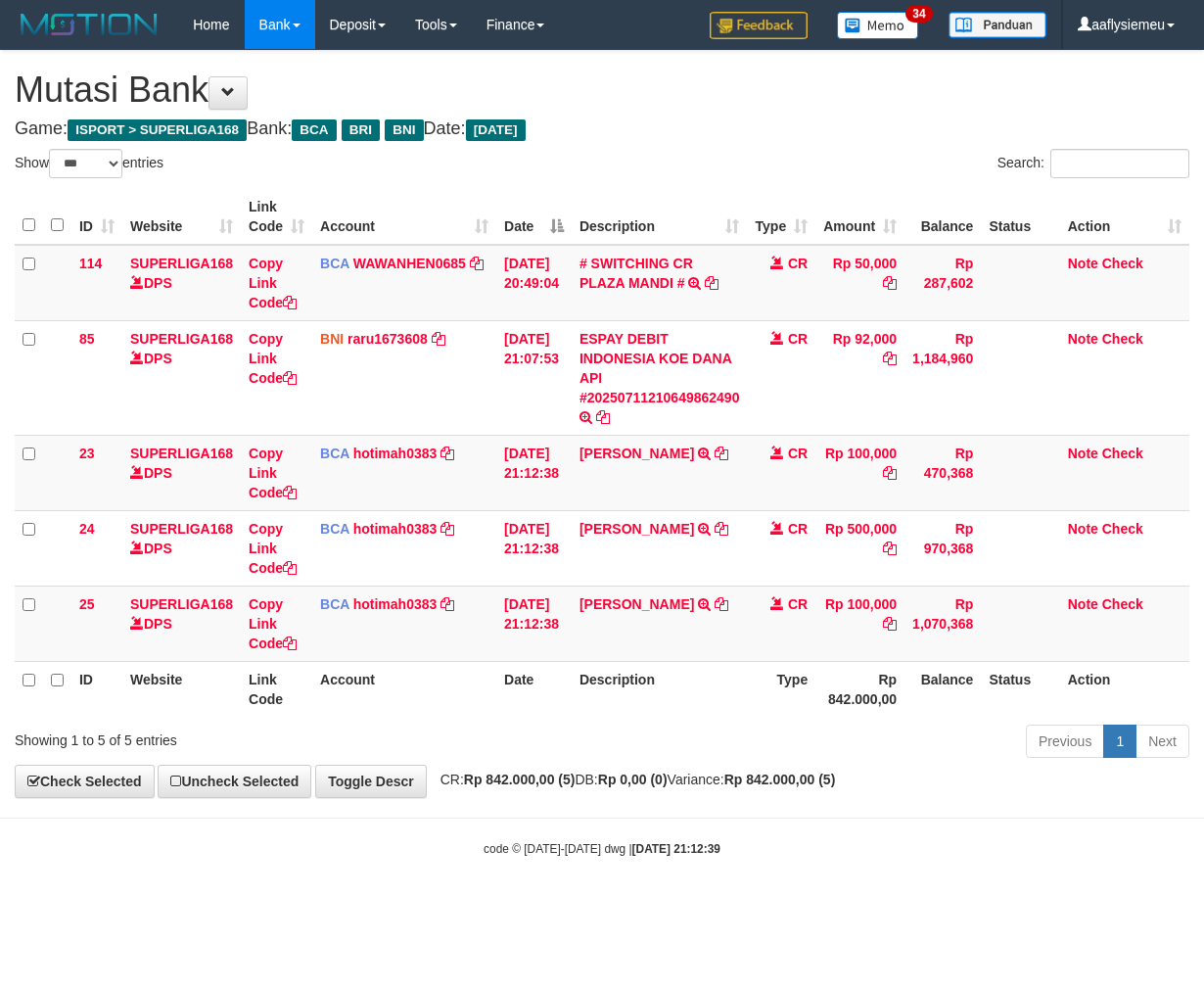 click on "Toggle navigation
Home
Bank
Account List
Load
By Website
Group
[ISPORT]													SUPERLIGA168
By Load Group (DPS)
34" at bounding box center (602, 453) 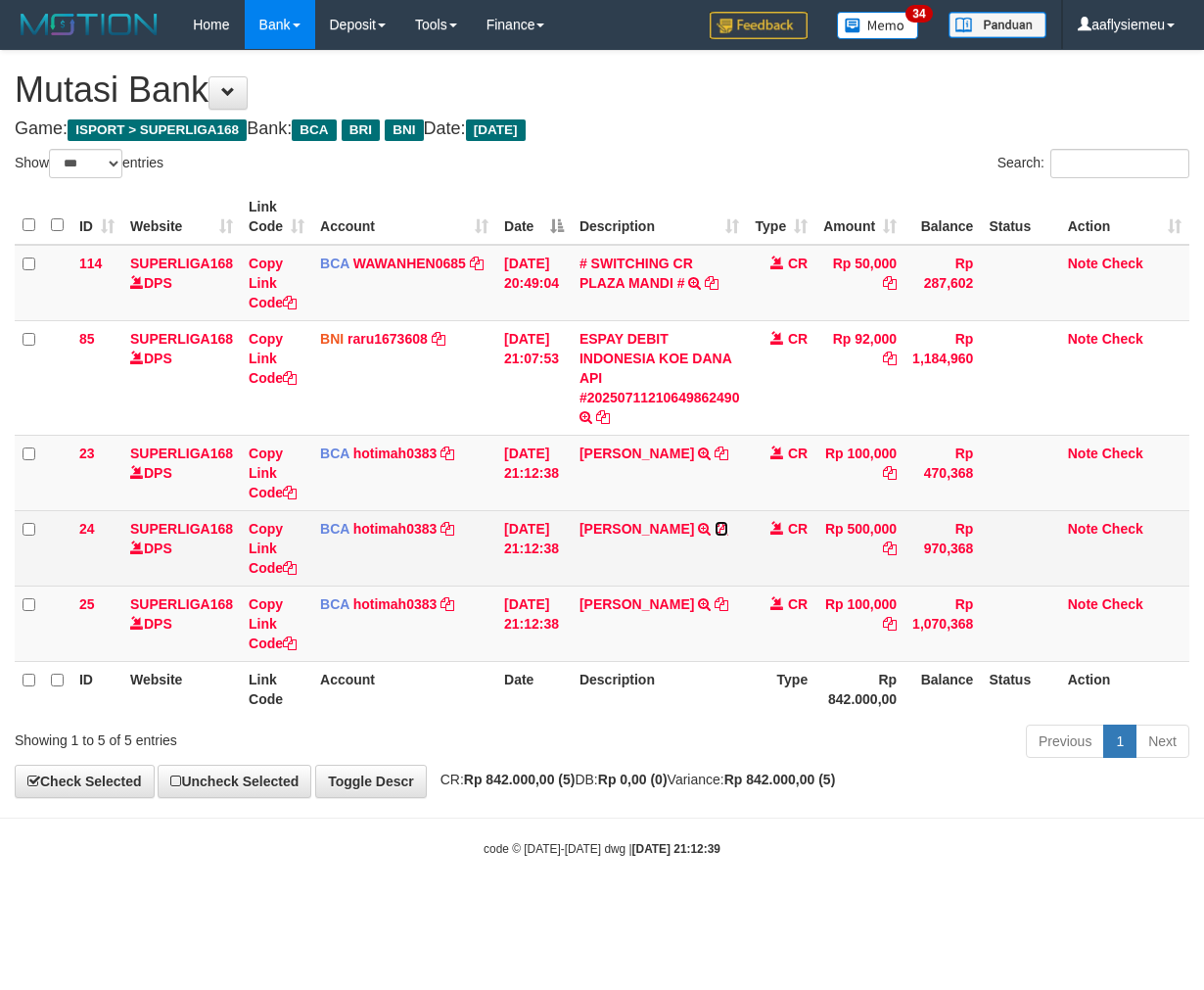 click at bounding box center (721, 529) 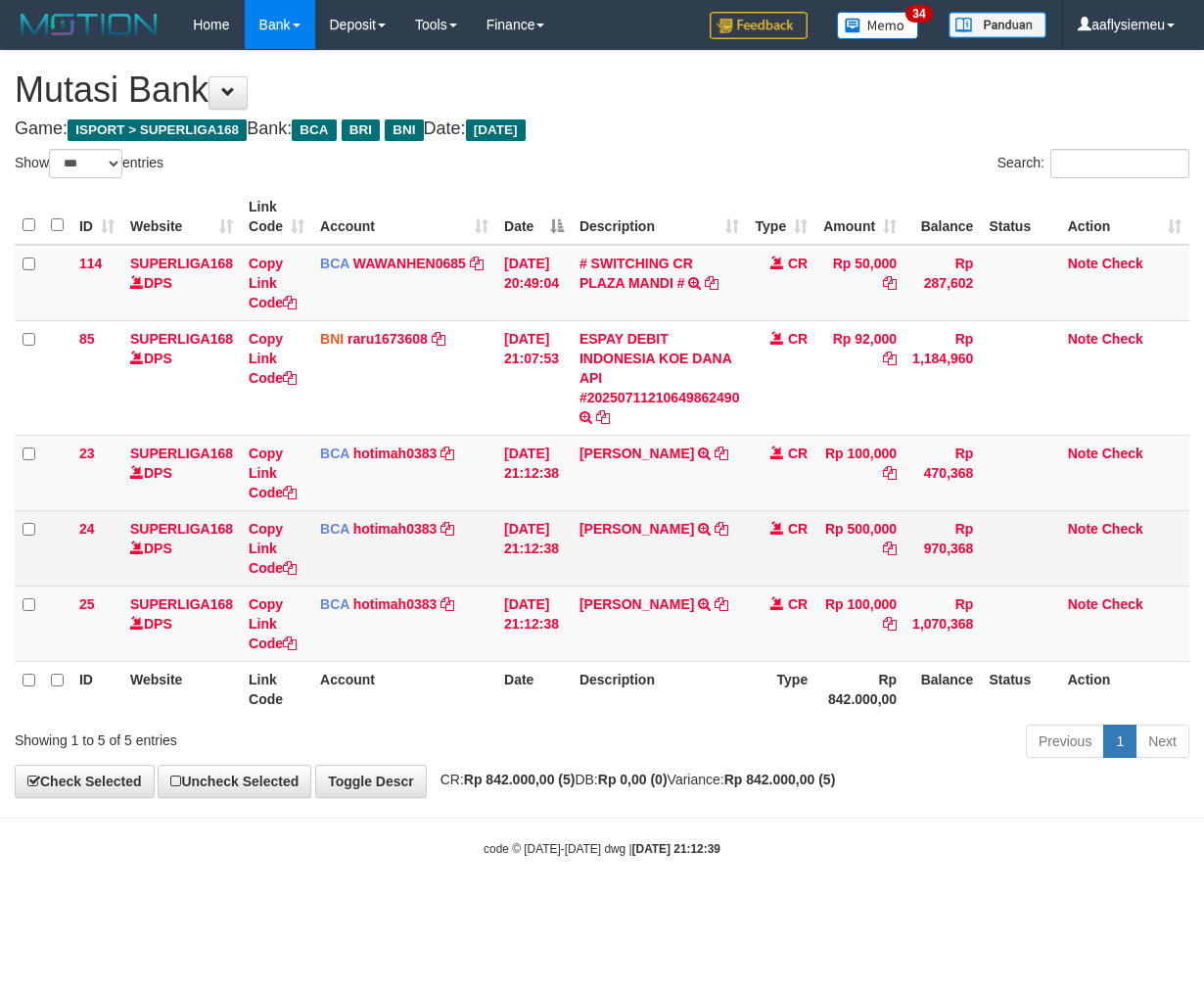 copy on "39" 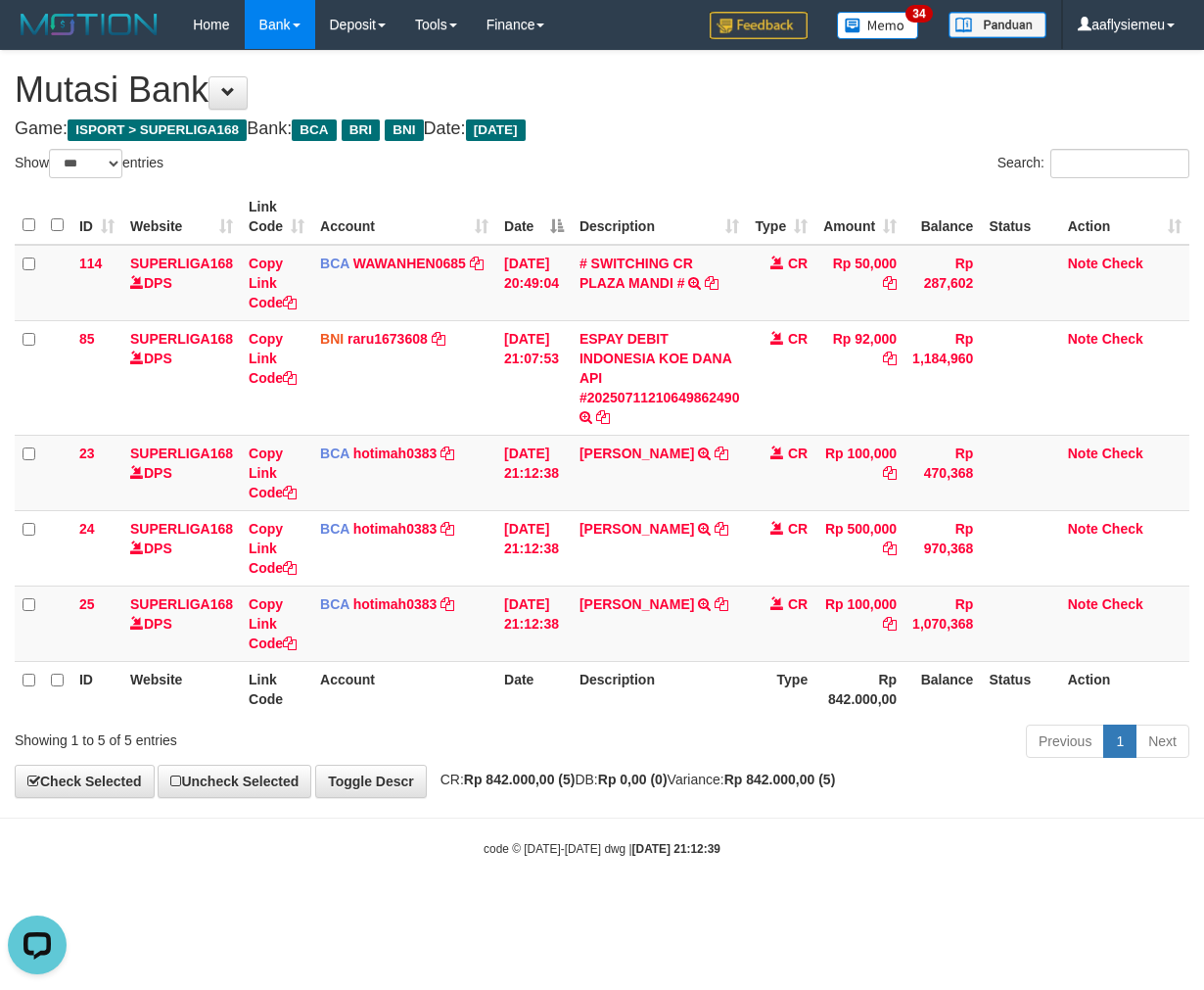 scroll, scrollTop: 0, scrollLeft: 0, axis: both 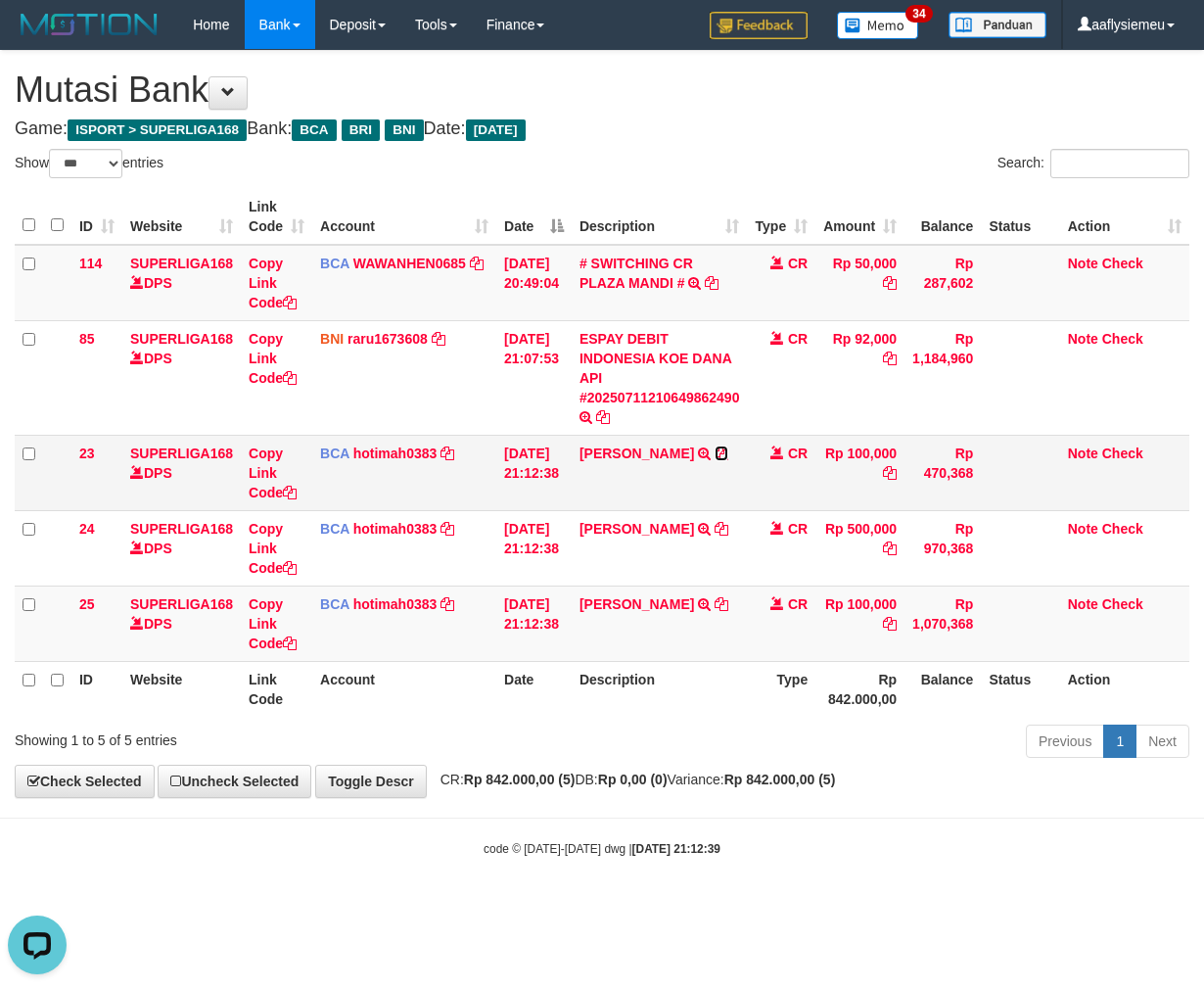 click at bounding box center [721, 453] 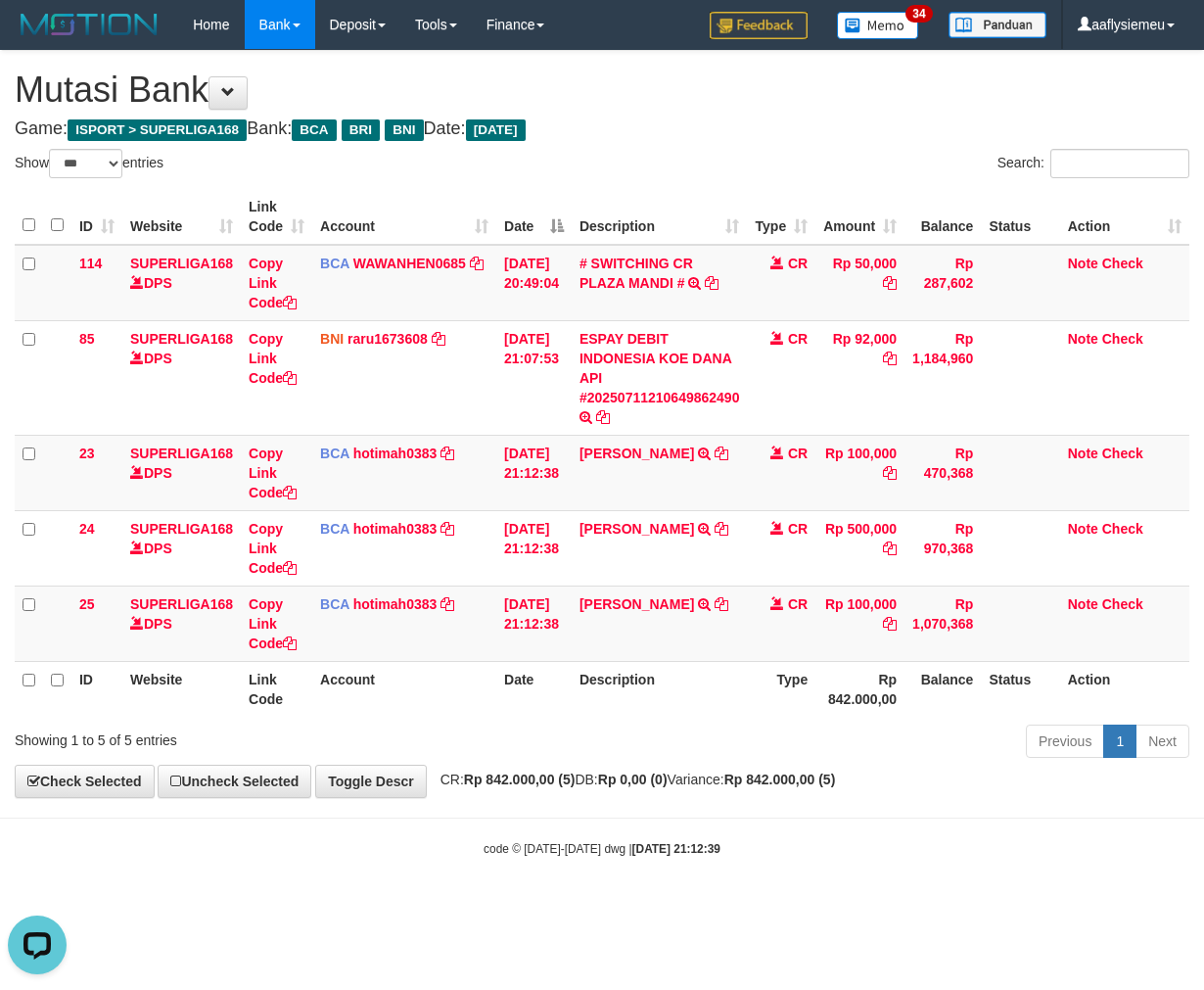 click on "Toggle navigation
Home
Bank
Account List
Load
By Website
Group
[ISPORT]													SUPERLIGA168
By Load Group (DPS)
34" at bounding box center [602, 453] 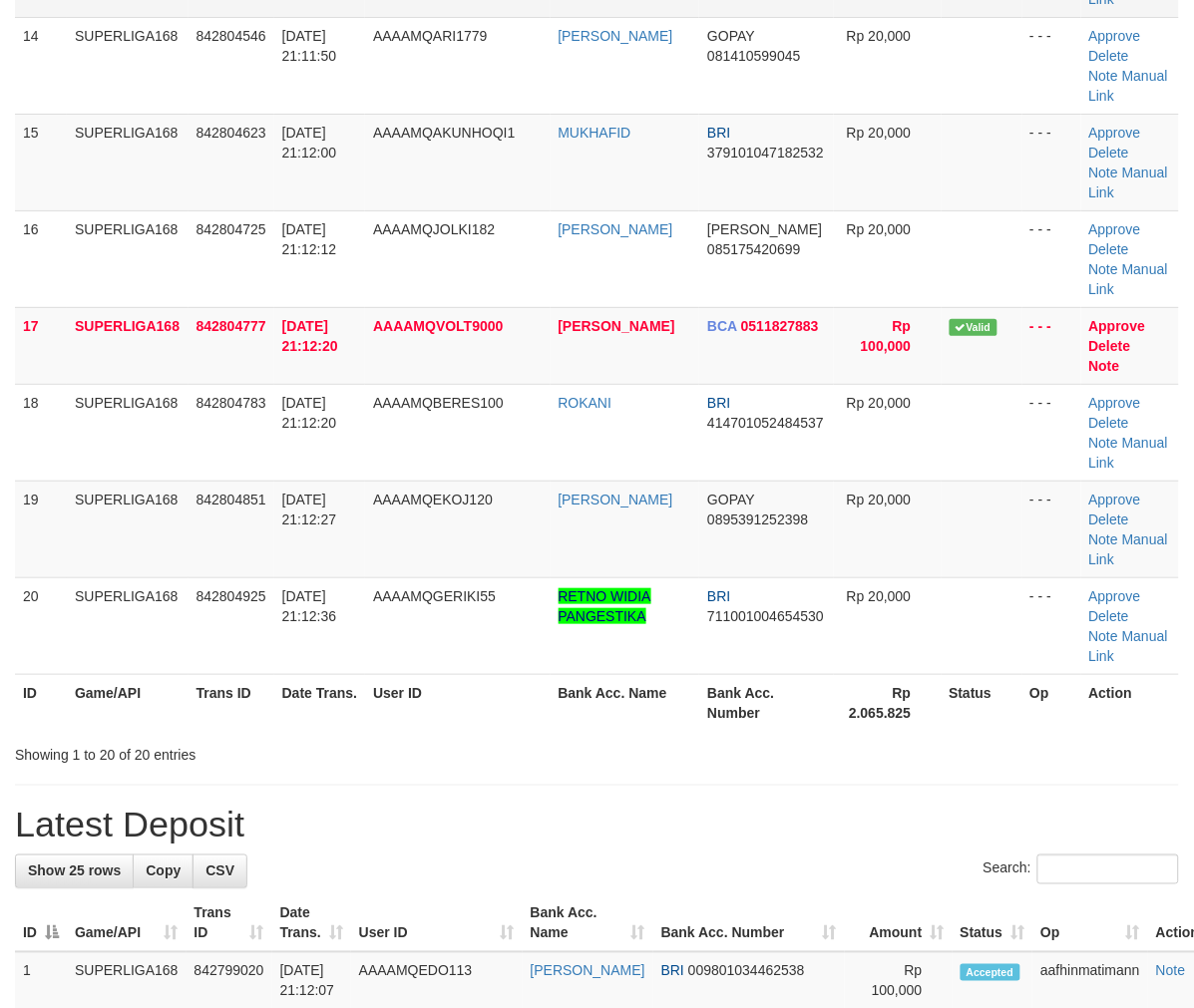 scroll, scrollTop: 997, scrollLeft: 0, axis: vertical 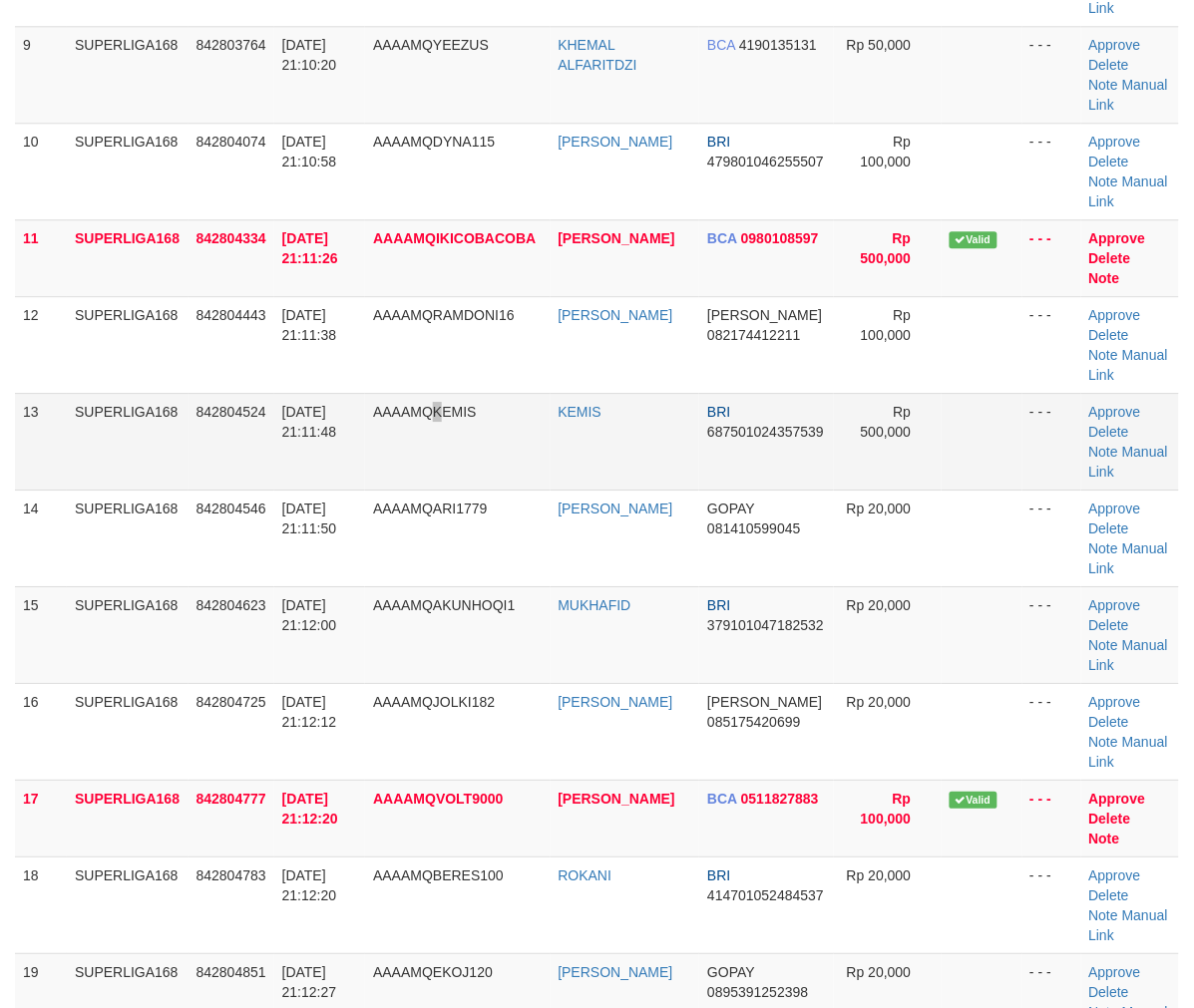 drag, startPoint x: 451, startPoint y: 462, endPoint x: 3, endPoint y: 565, distance: 459.68794 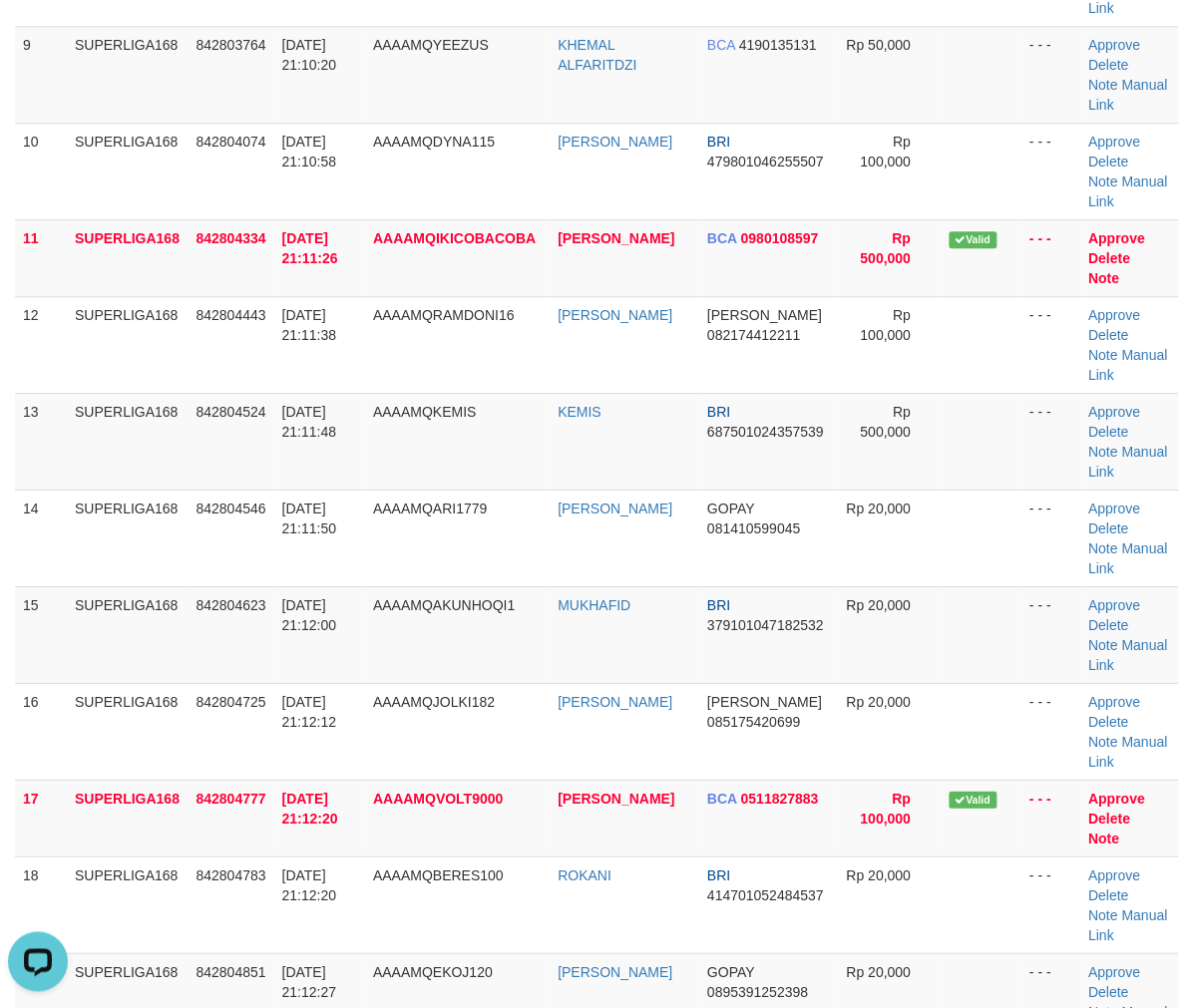 scroll, scrollTop: 0, scrollLeft: 0, axis: both 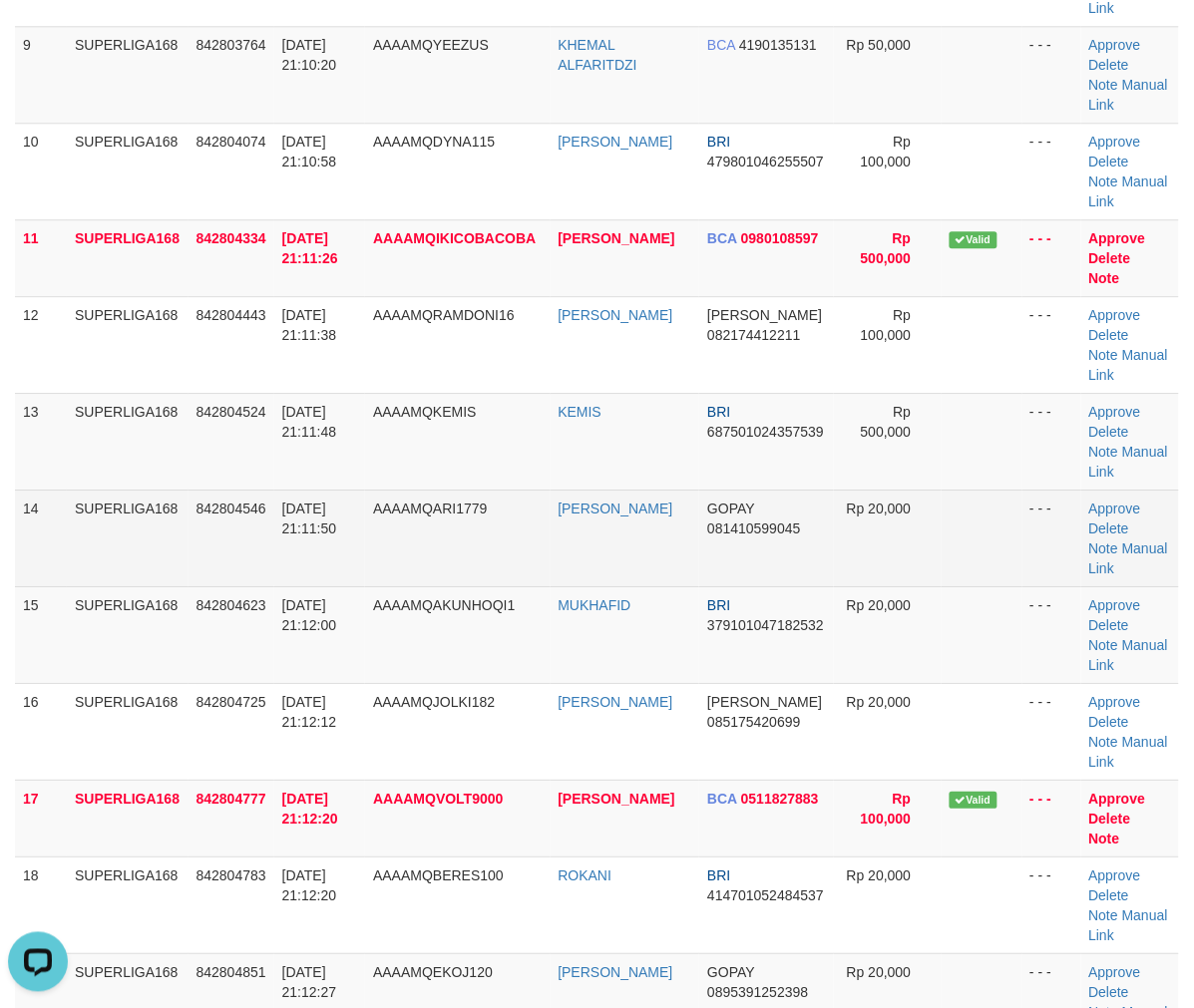 click on "14
SUPERLIGA168
842804546
11/07/2025 21:11:50
AAAAMQARI1779
AGUS SETIAWAN
GOPAY
081410599045
Rp 20,000
- - -
Approve
Delete
Note
Manual Link" at bounding box center (597, 537) 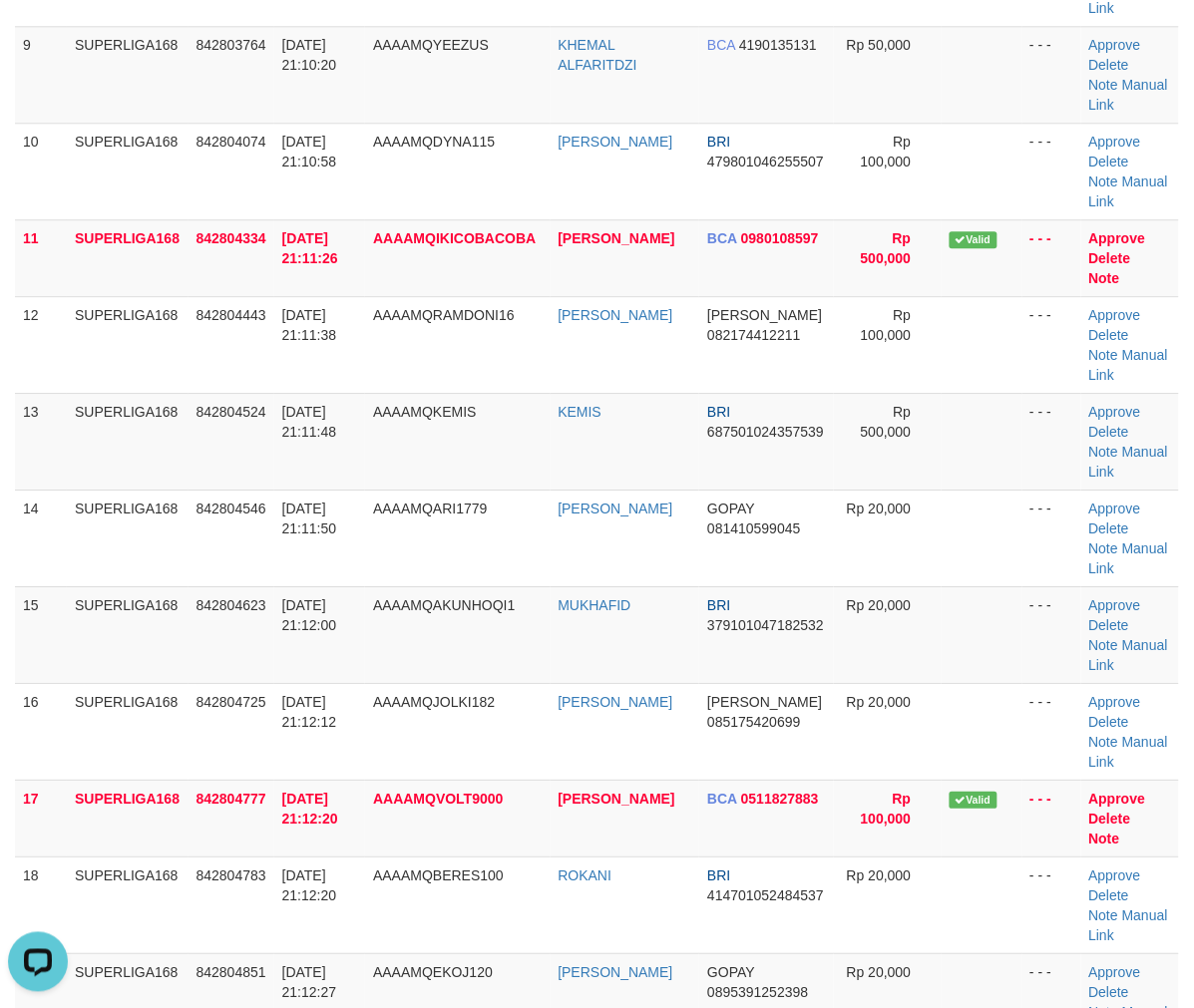 drag, startPoint x: 115, startPoint y: 699, endPoint x: 0, endPoint y: 735, distance: 120.50311 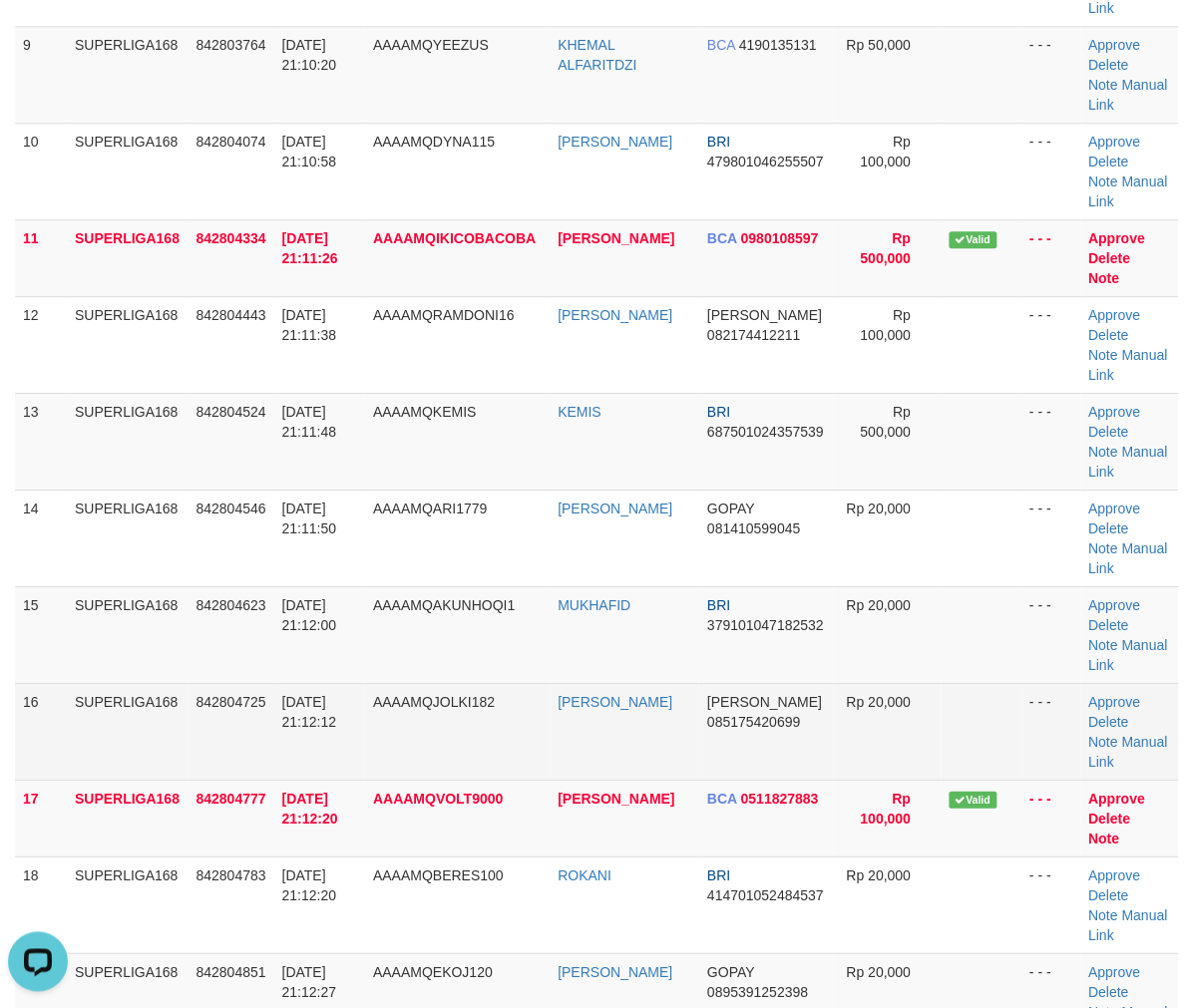 click on "SUPERLIGA168" at bounding box center [128, 731] 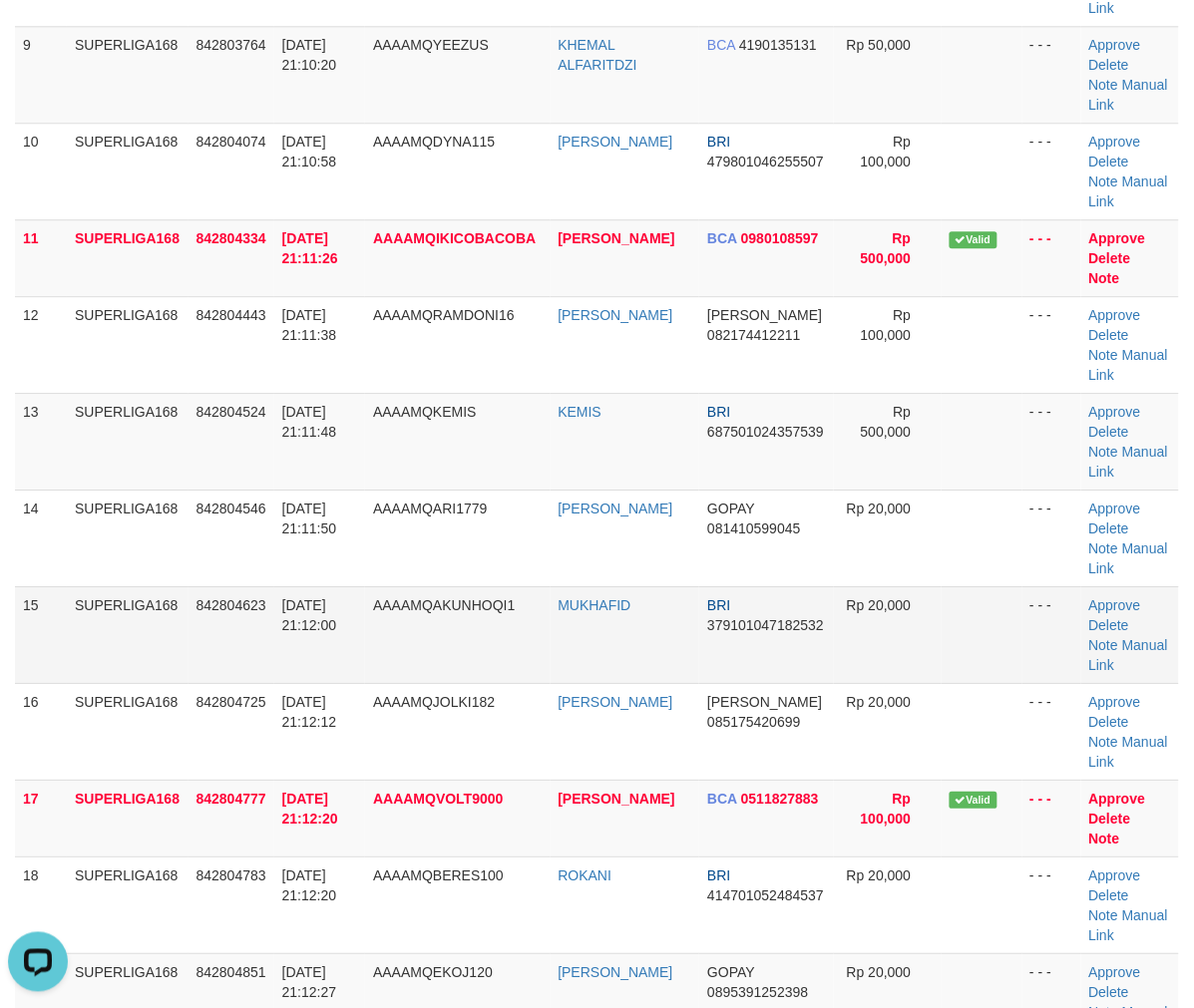 click on "SUPERLIGA168" at bounding box center (128, 634) 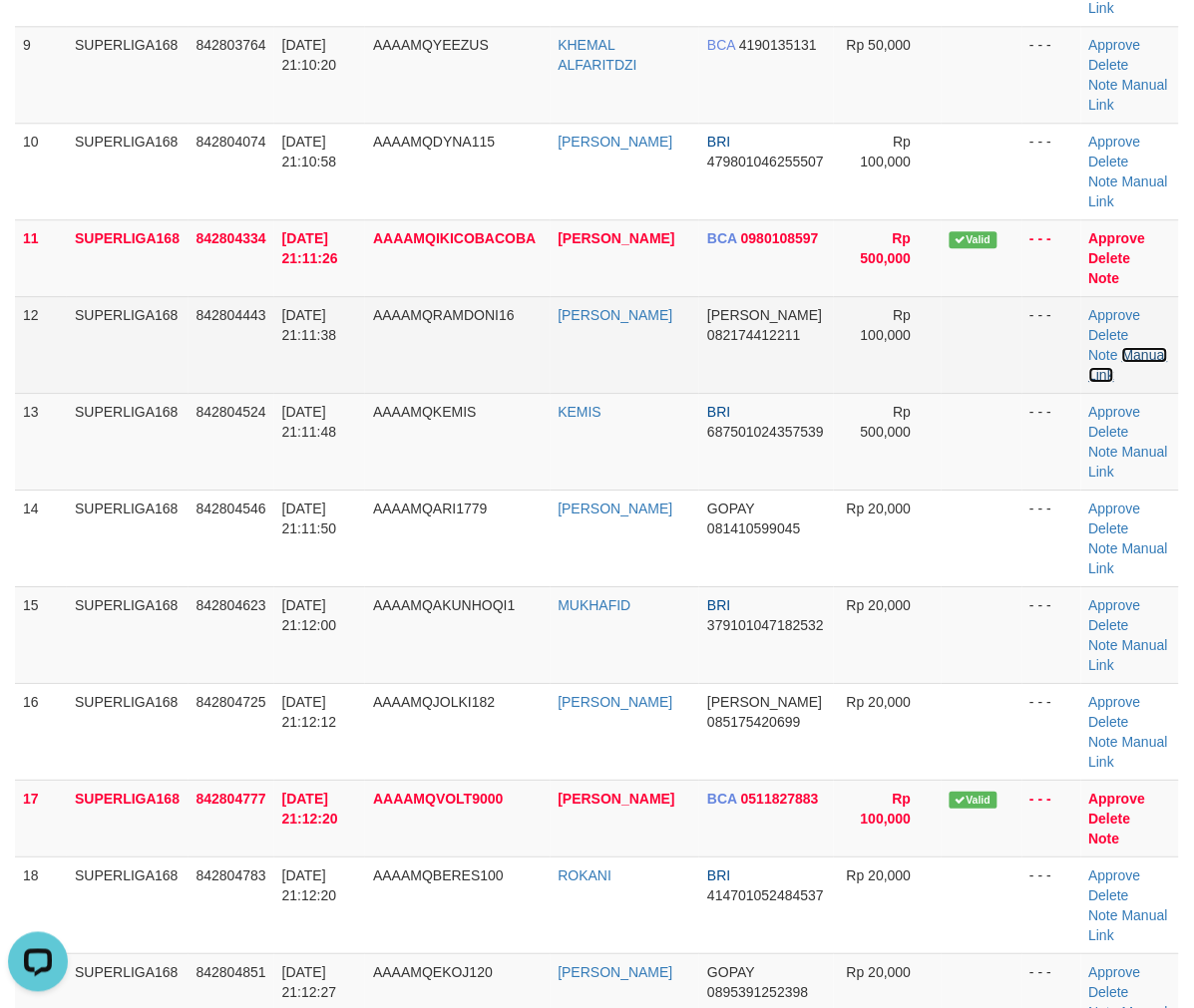 click on "Manual Link" at bounding box center [1128, 365] 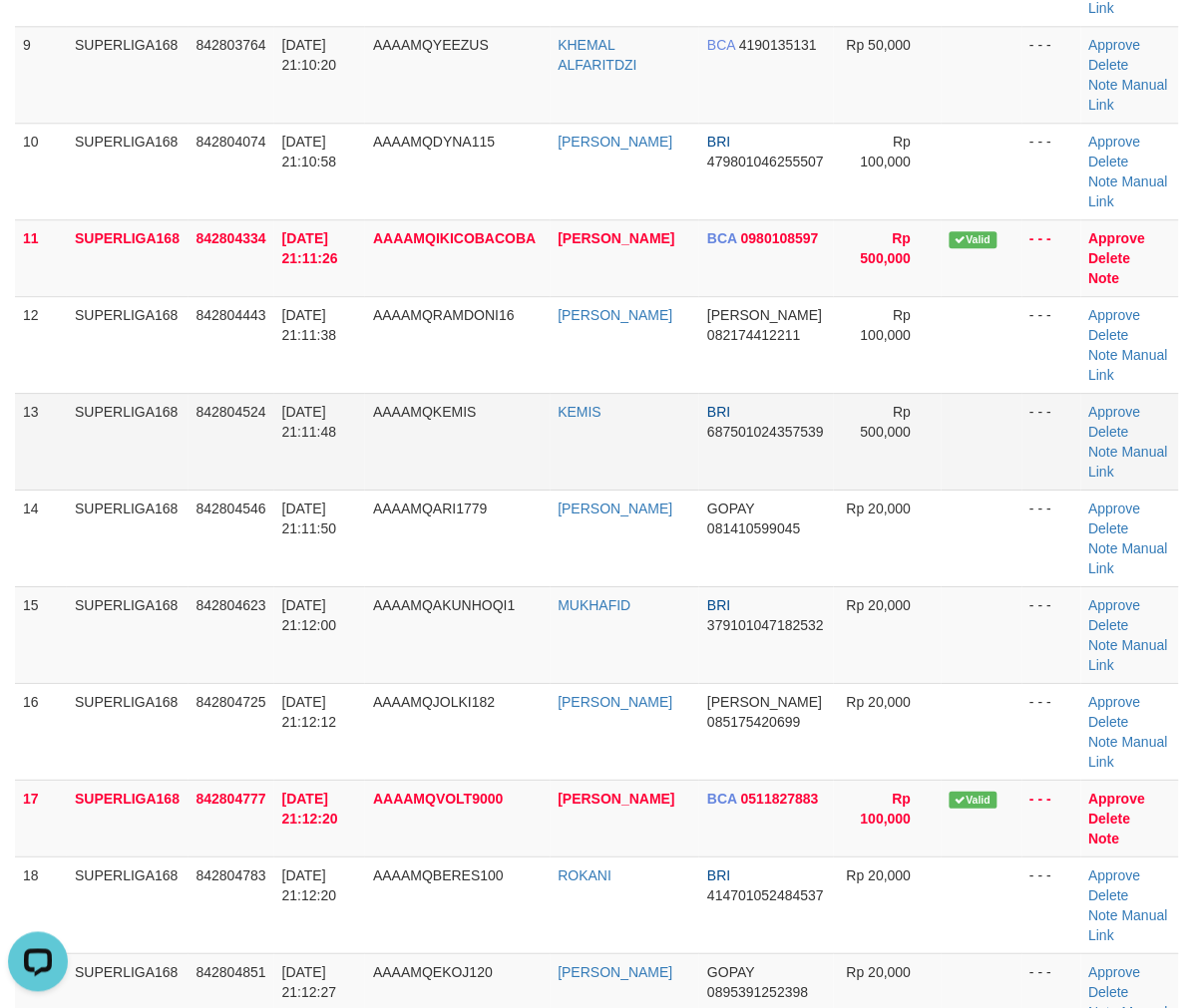 click on "KEMIS" at bounding box center [625, 441] 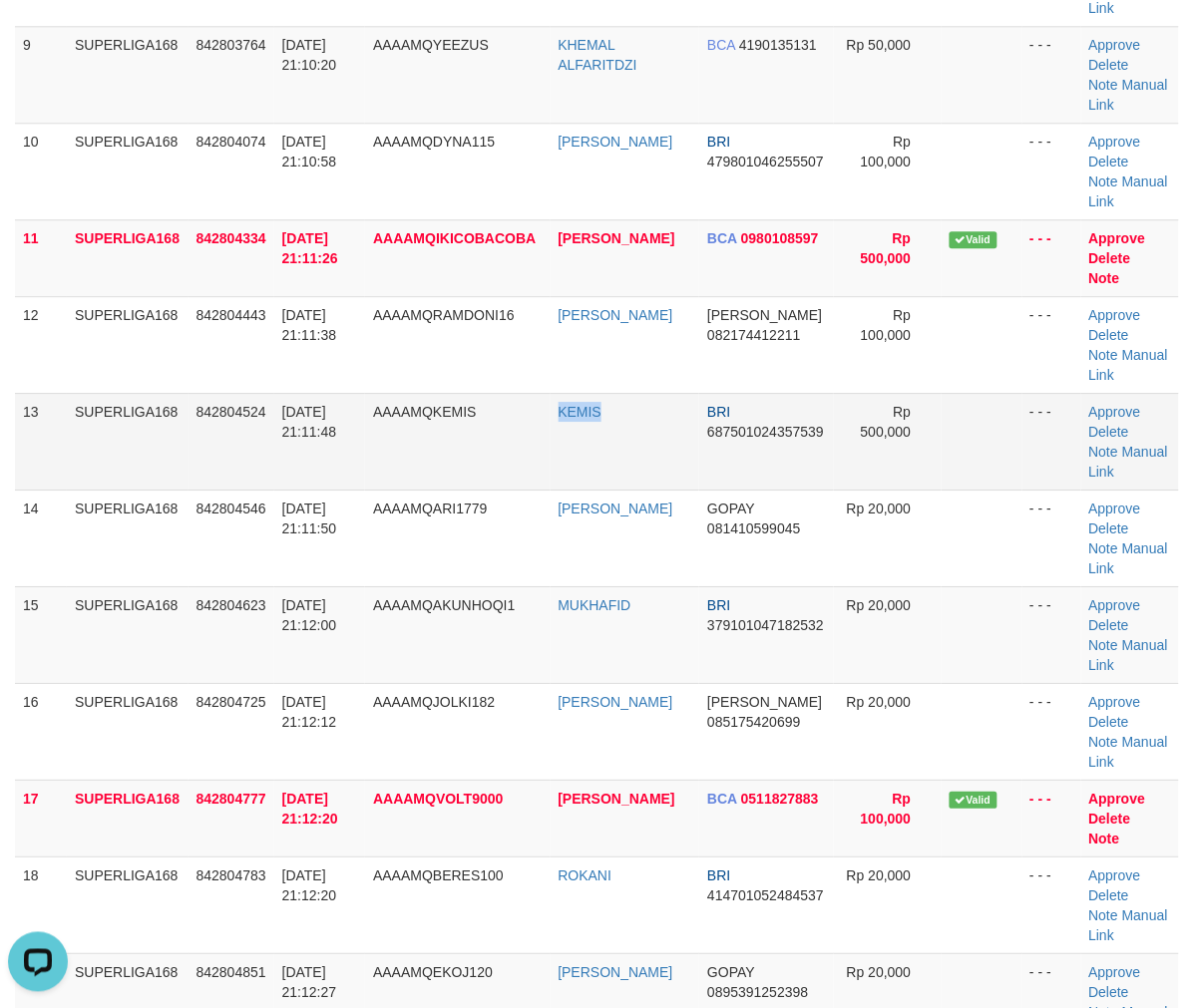 drag, startPoint x: 582, startPoint y: 396, endPoint x: 577, endPoint y: 420, distance: 24.5153 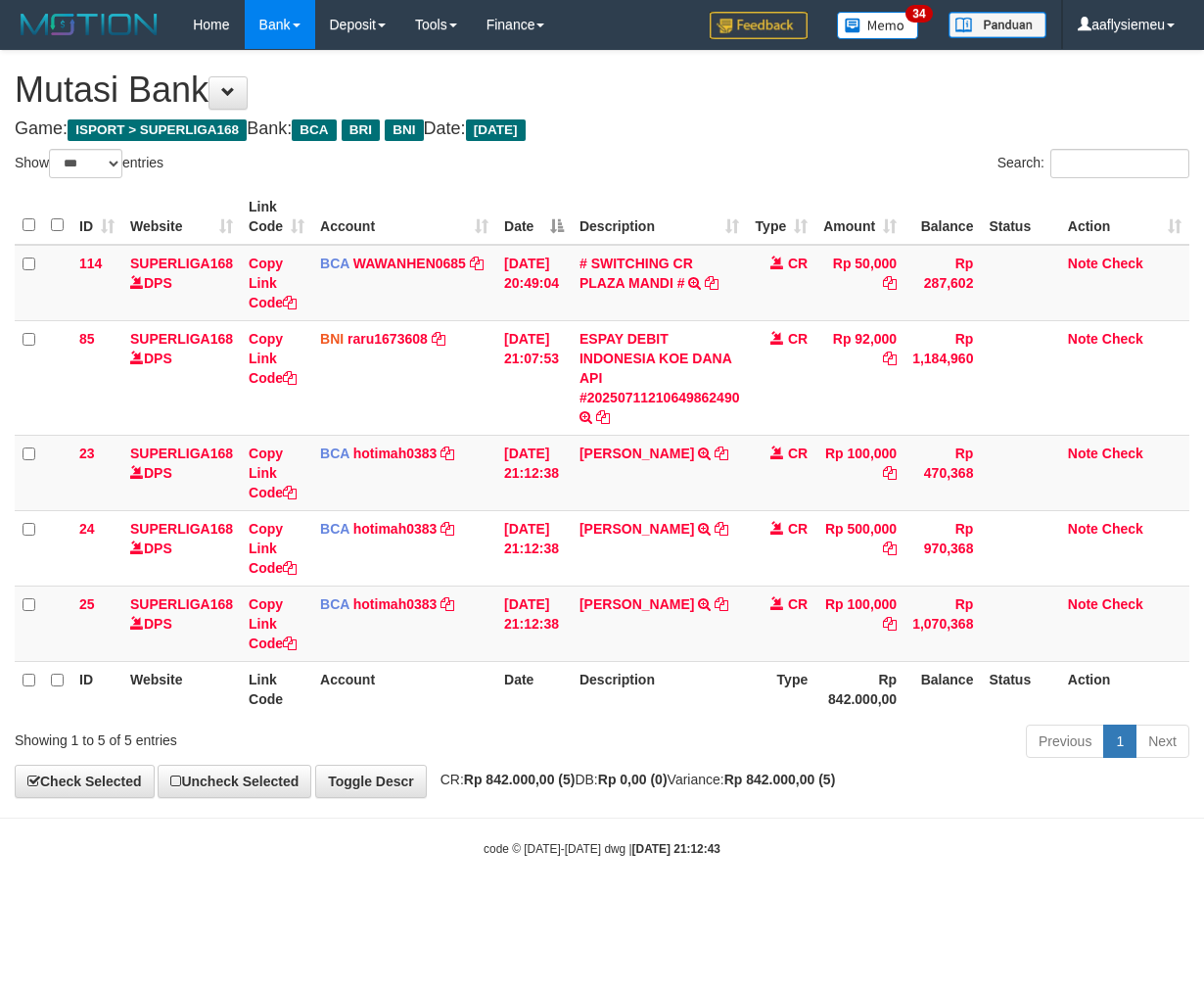 select on "***" 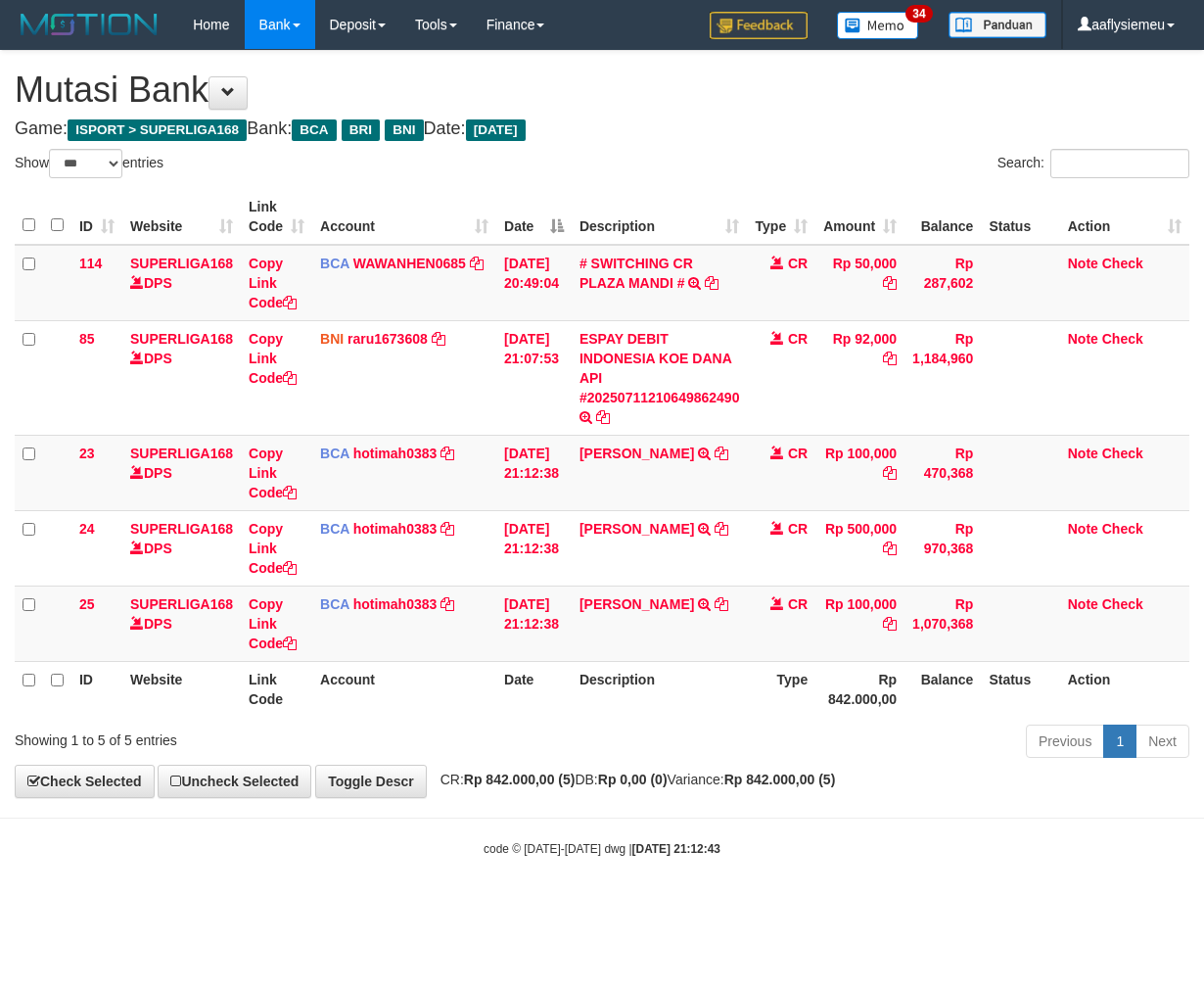 scroll, scrollTop: 0, scrollLeft: 0, axis: both 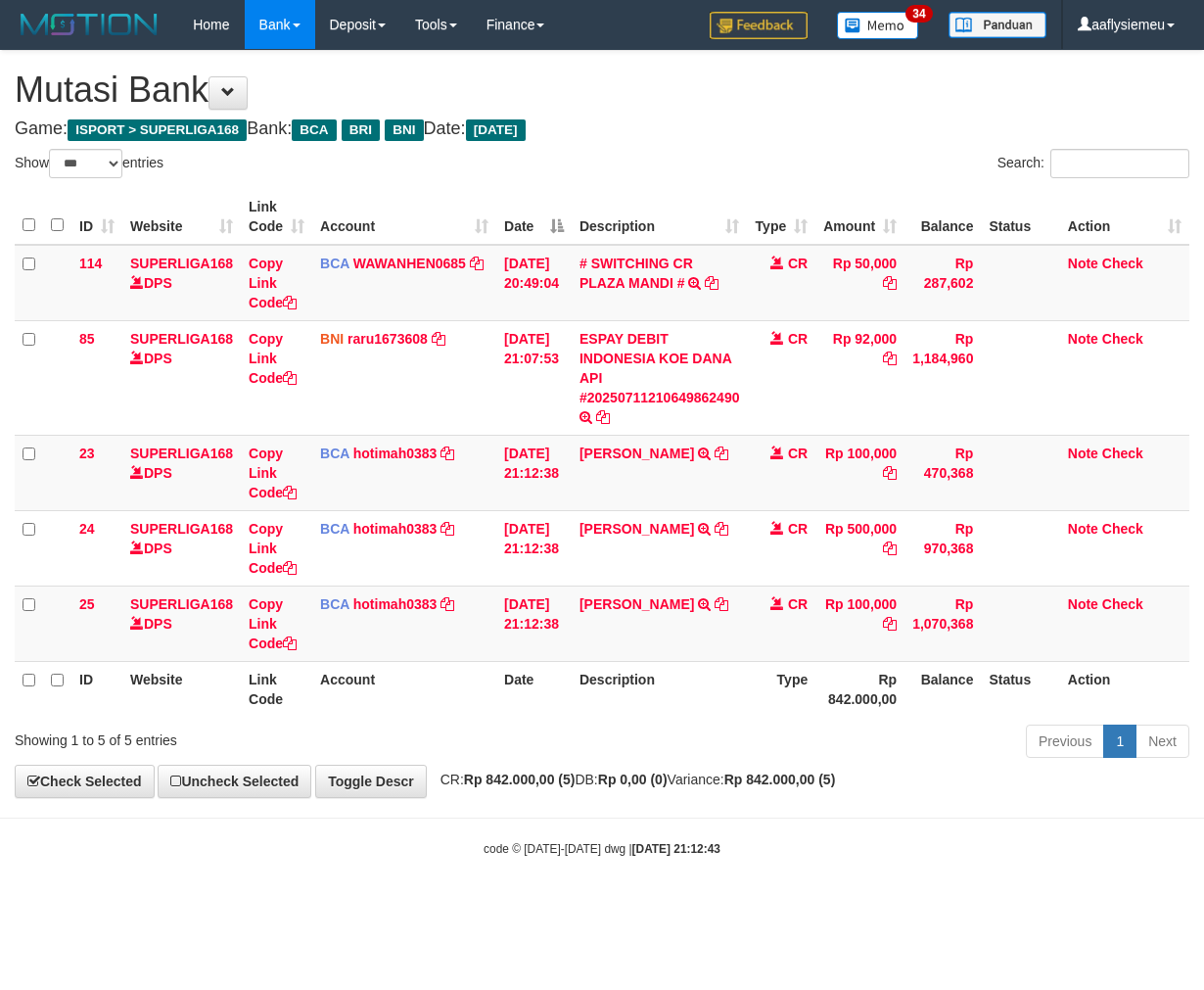 select on "***" 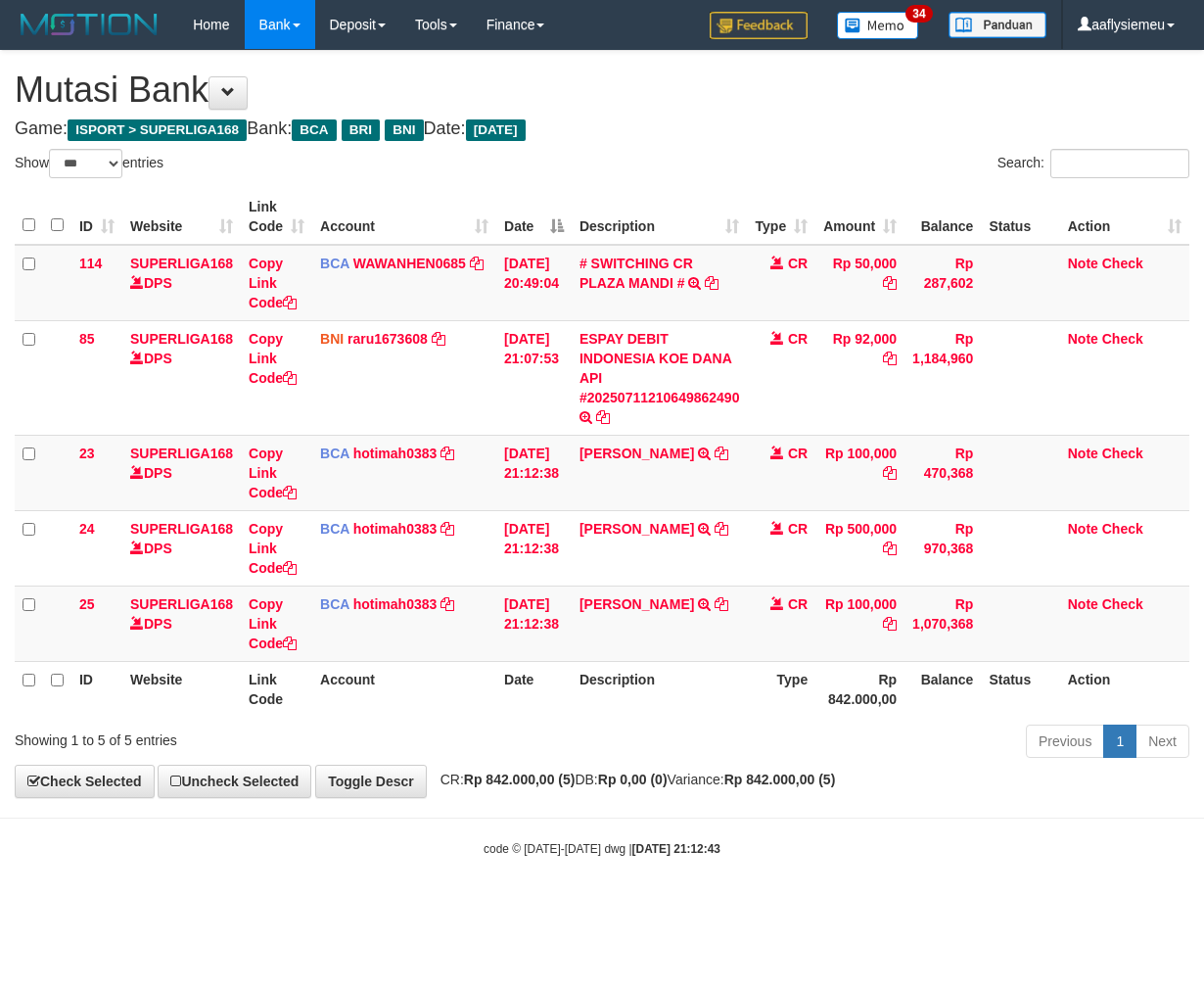 scroll, scrollTop: 0, scrollLeft: 0, axis: both 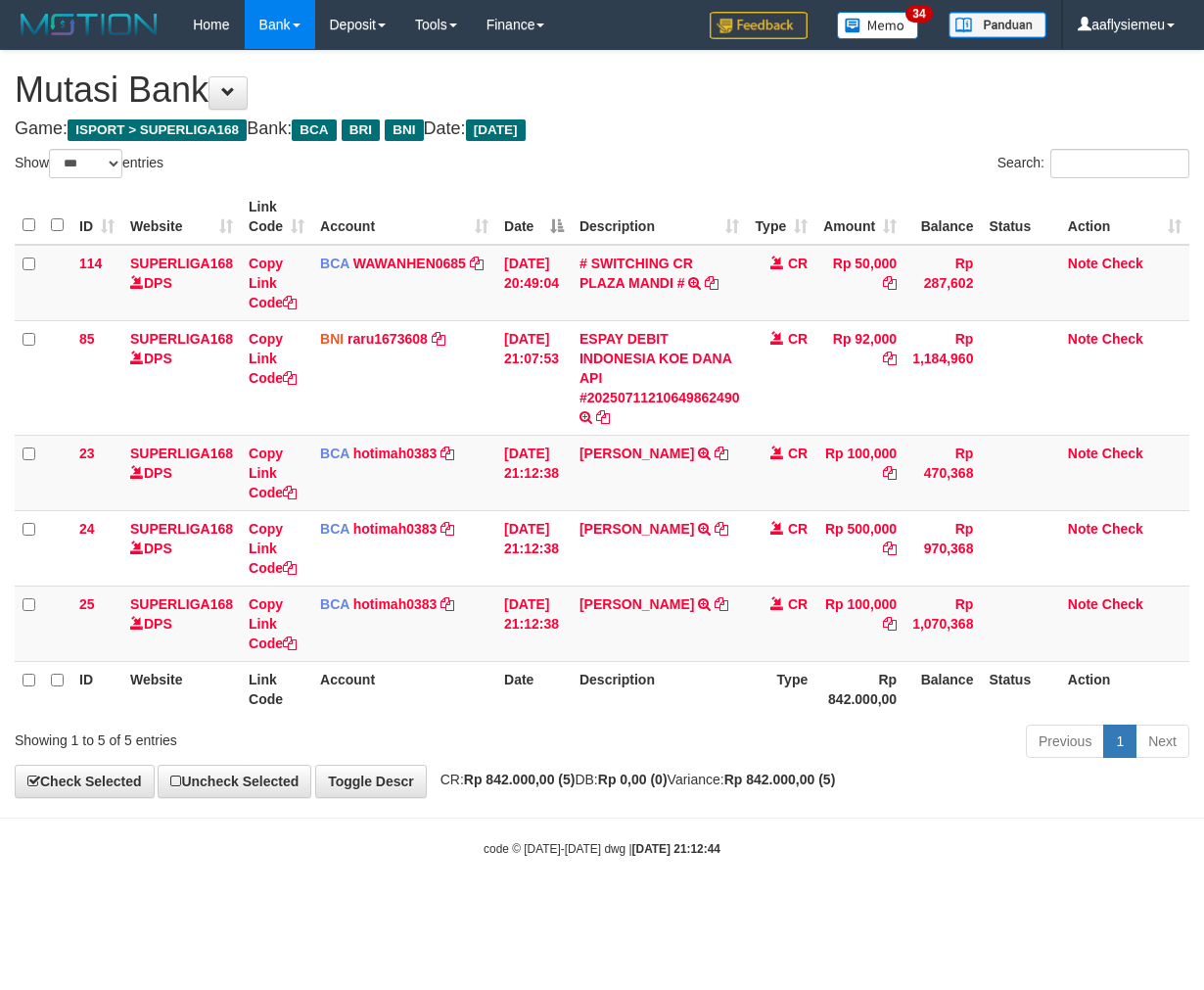 select on "***" 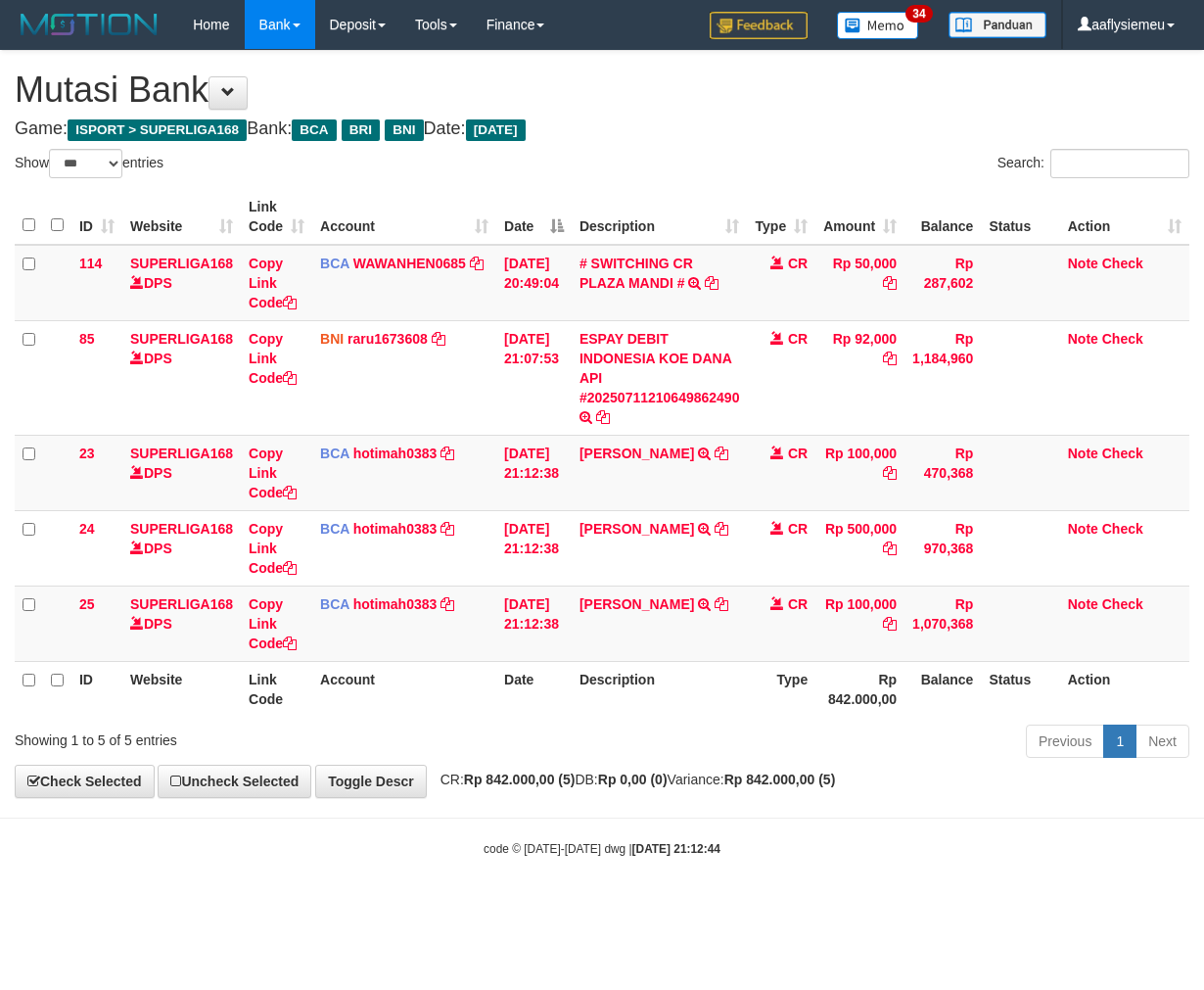 click on "Toggle navigation
Home
Bank
Account List
Load
By Website
Group
[ISPORT]													SUPERLIGA168
By Load Group (DPS)
34" at bounding box center (602, 453) 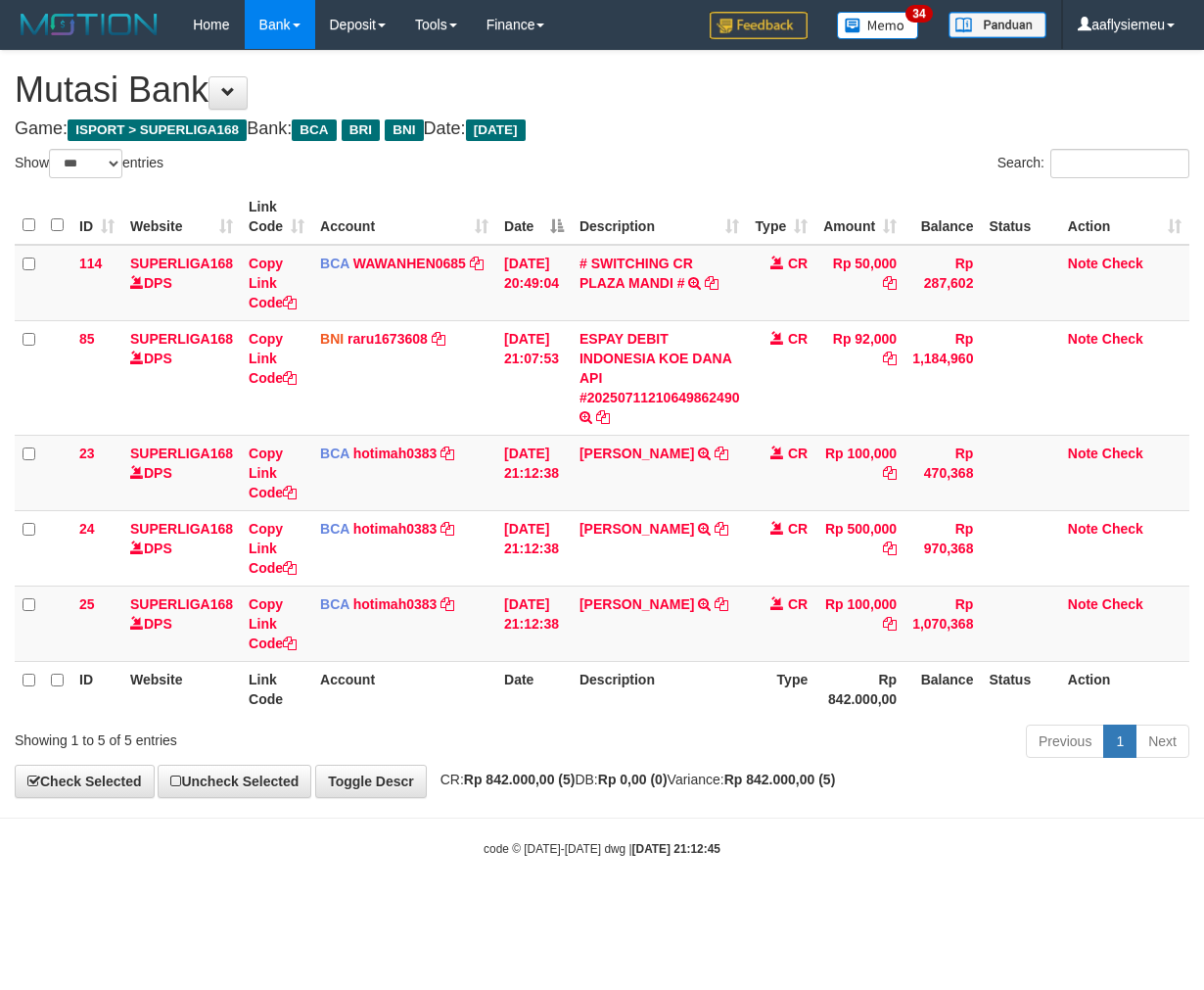 select on "***" 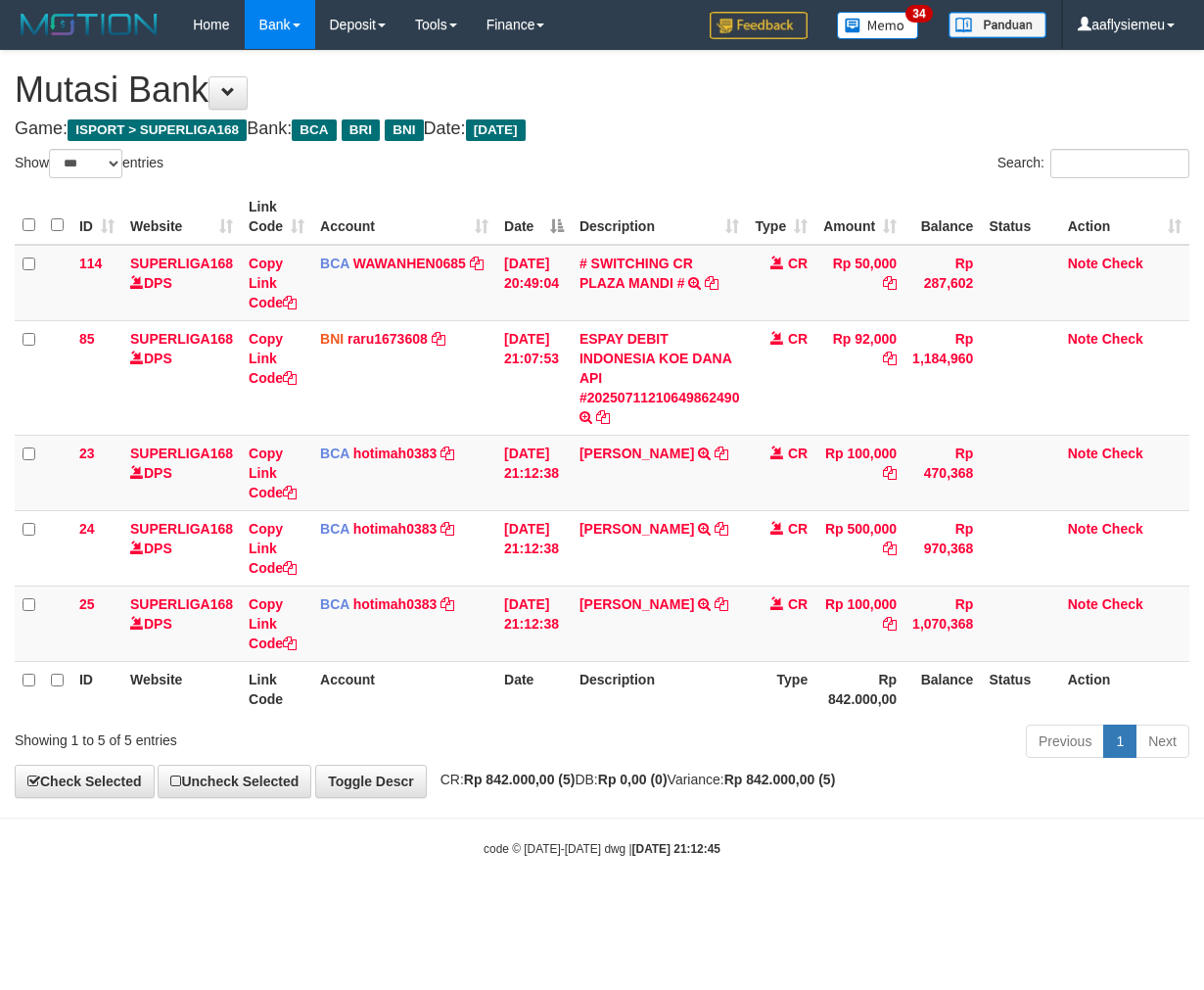 scroll, scrollTop: 0, scrollLeft: 0, axis: both 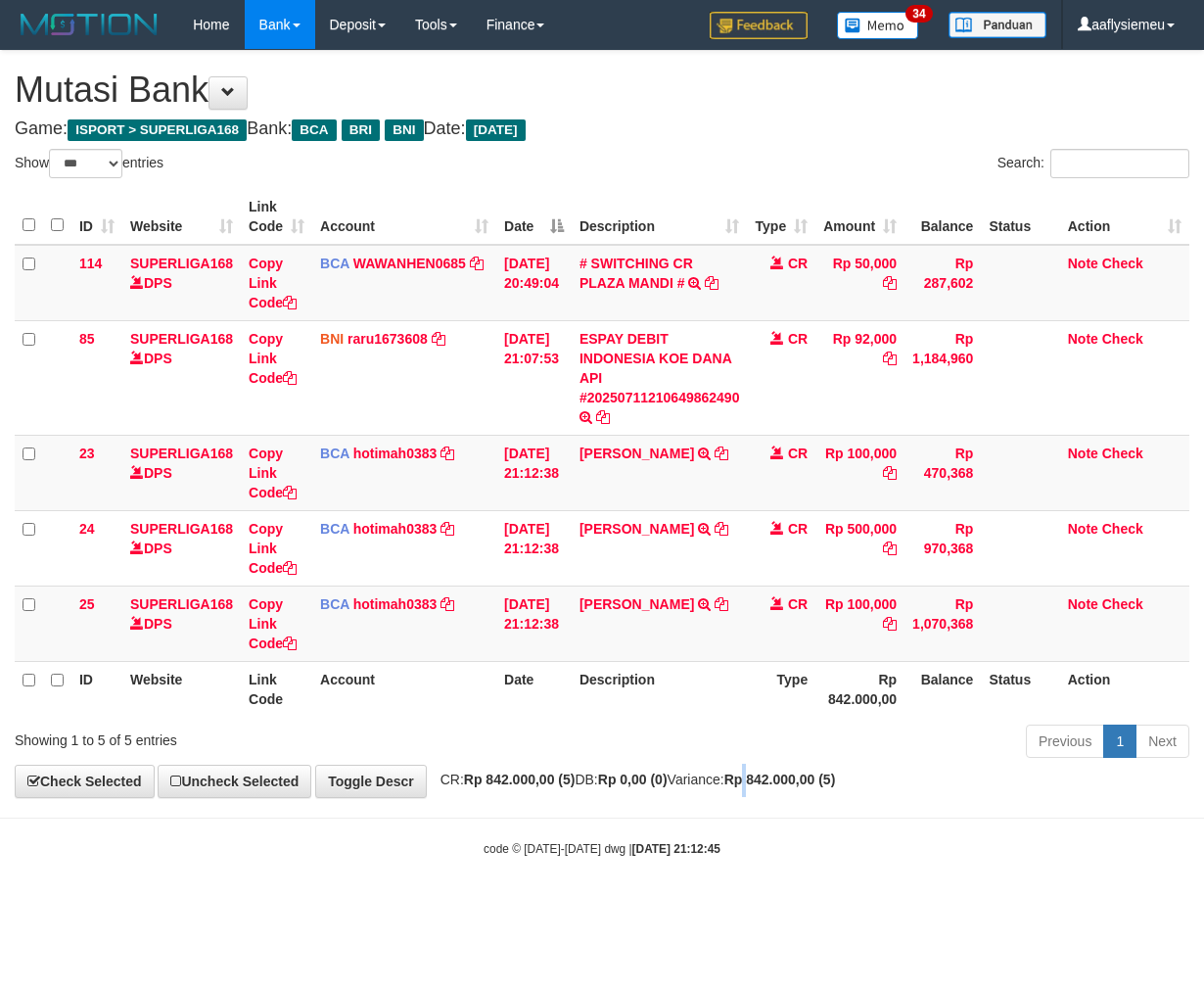 click on "Rp 842.000,00 (5)" at bounding box center [780, 779] 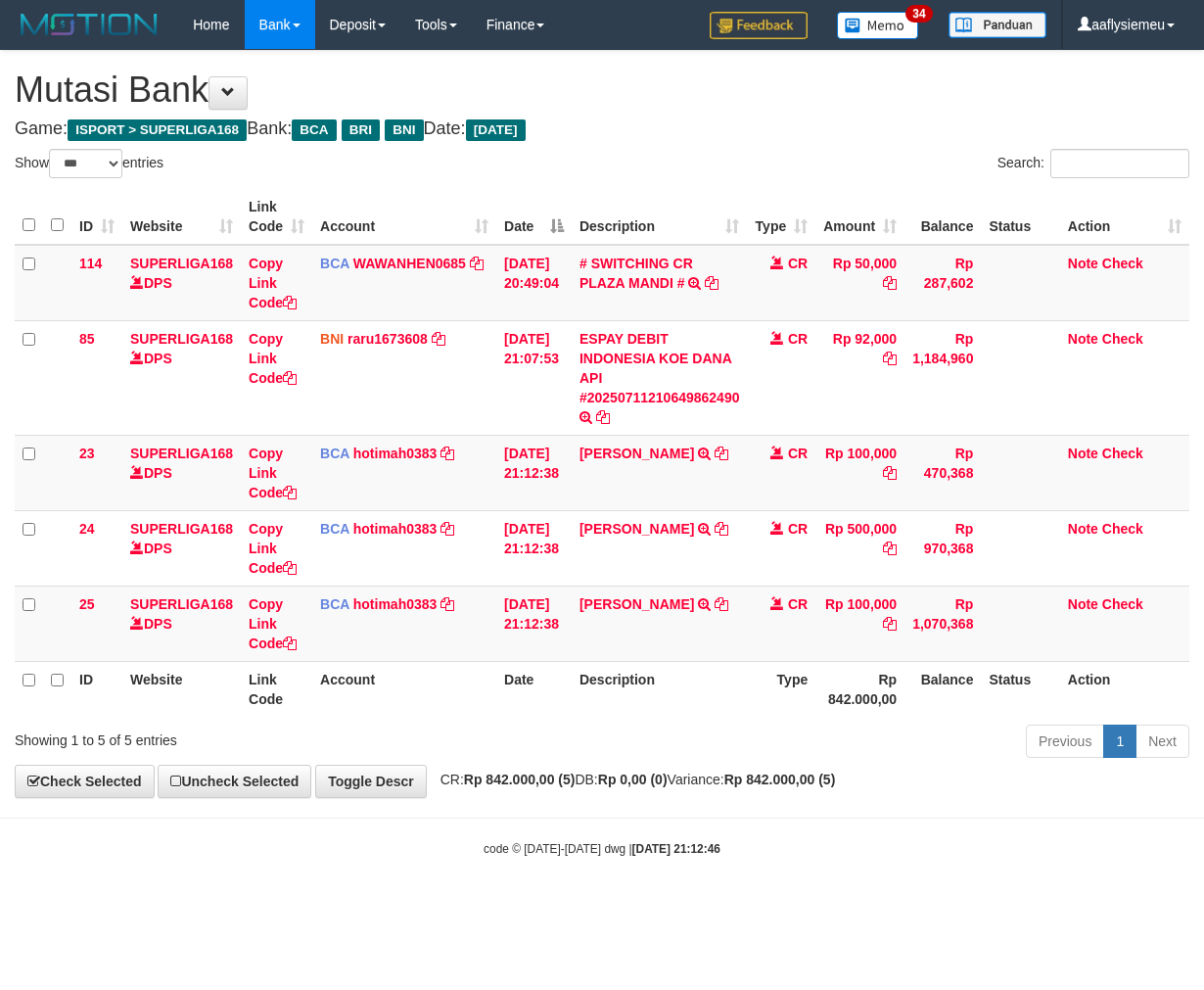 select on "***" 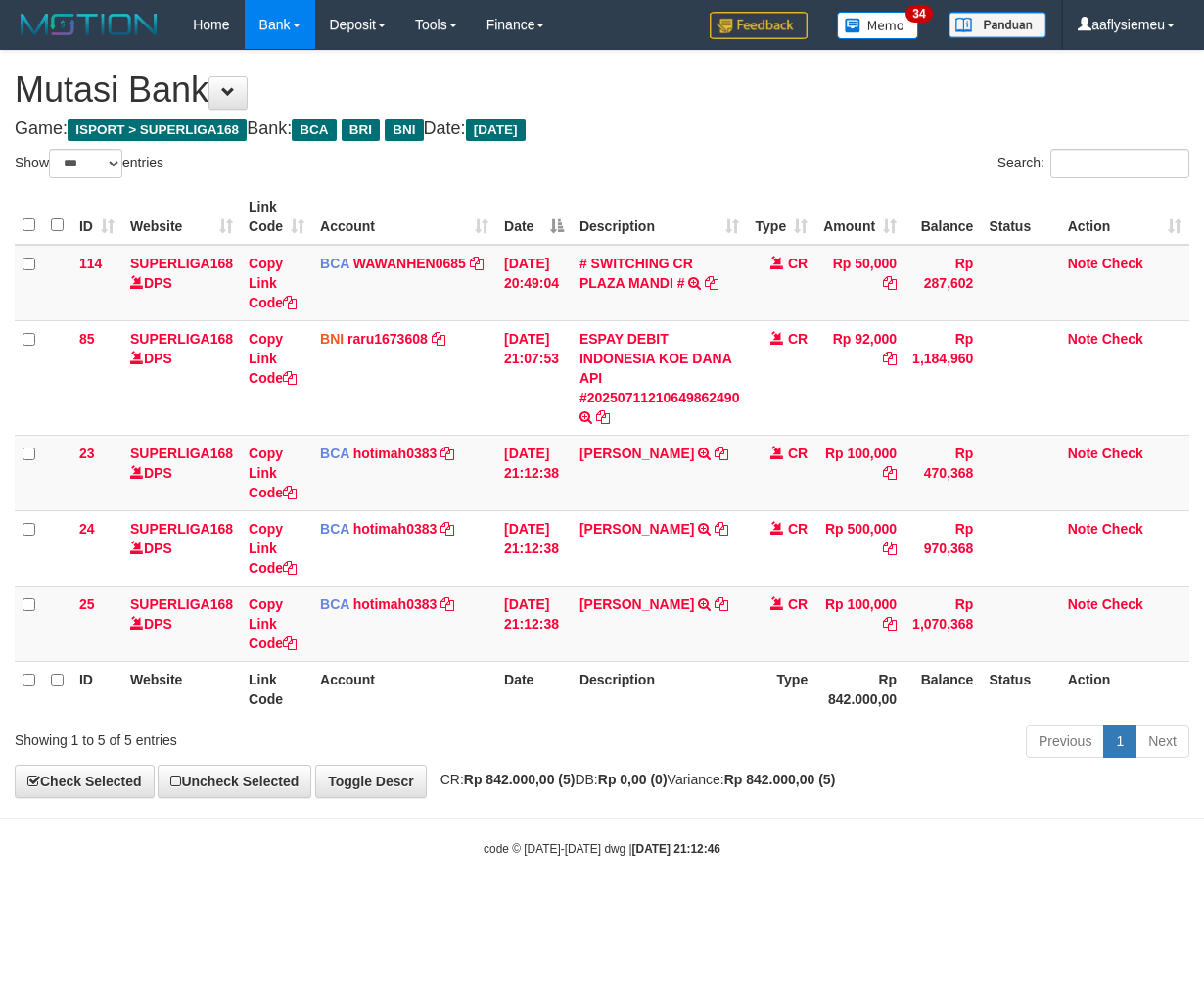 scroll, scrollTop: 0, scrollLeft: 0, axis: both 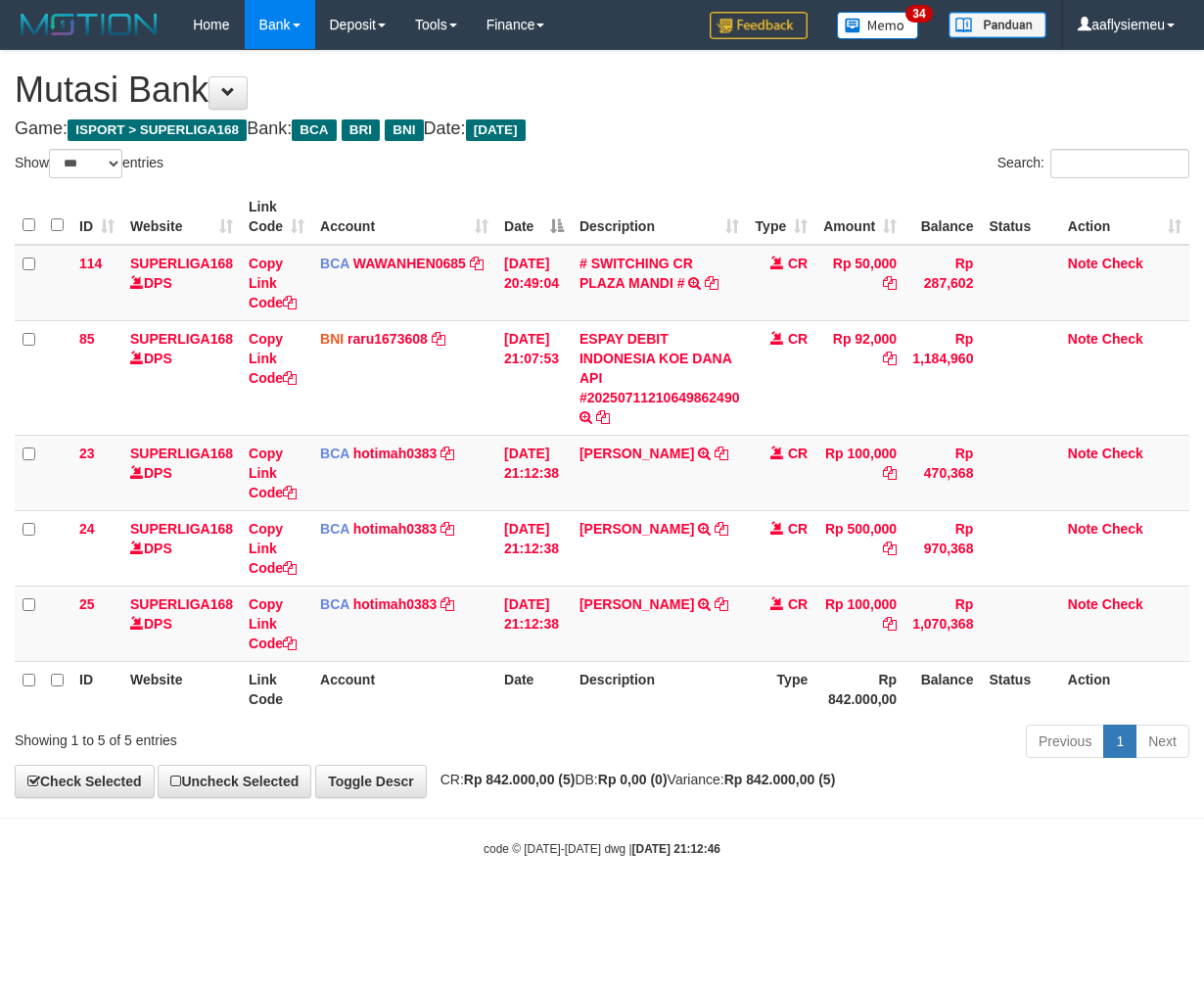 select on "***" 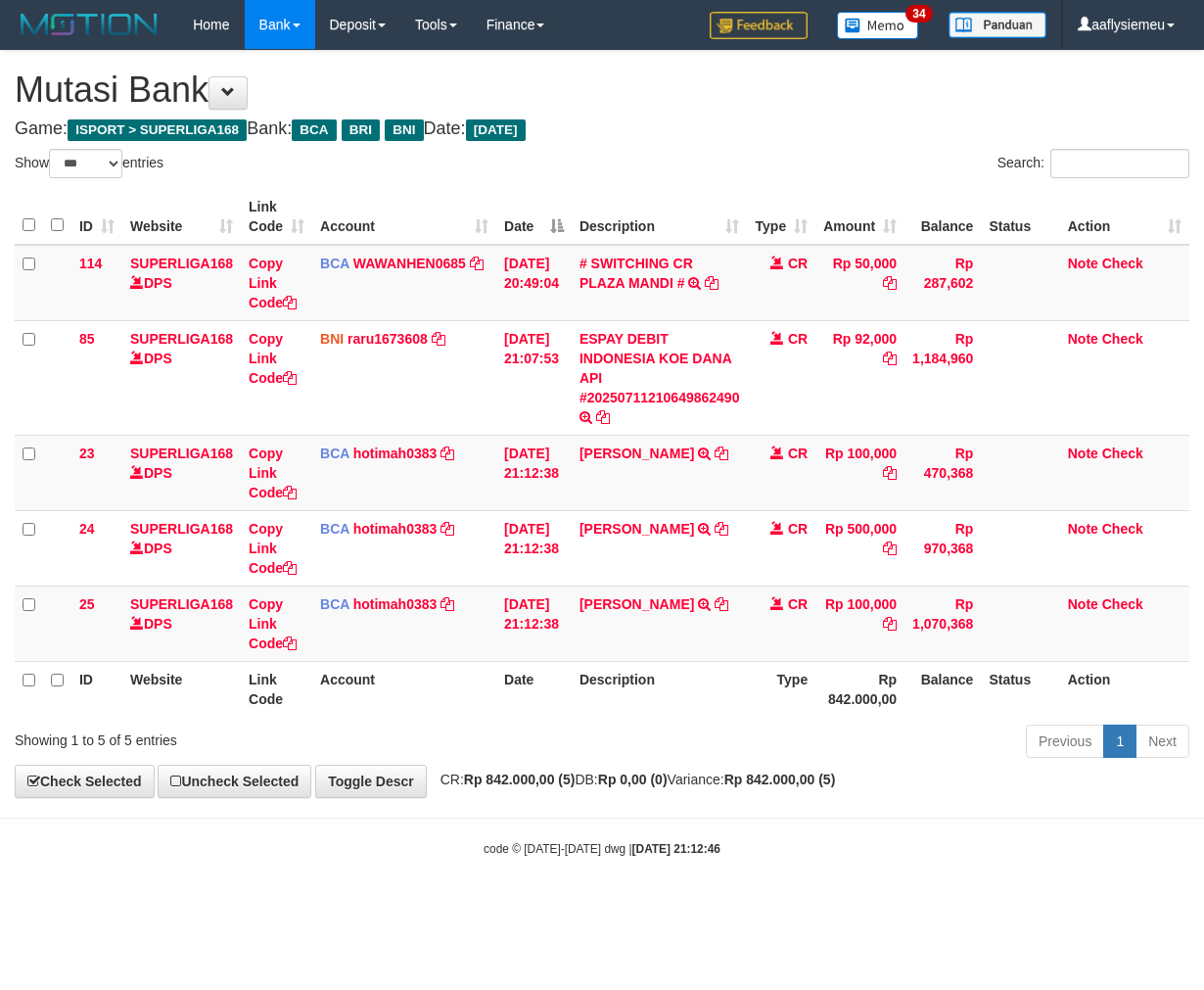 scroll, scrollTop: 0, scrollLeft: 0, axis: both 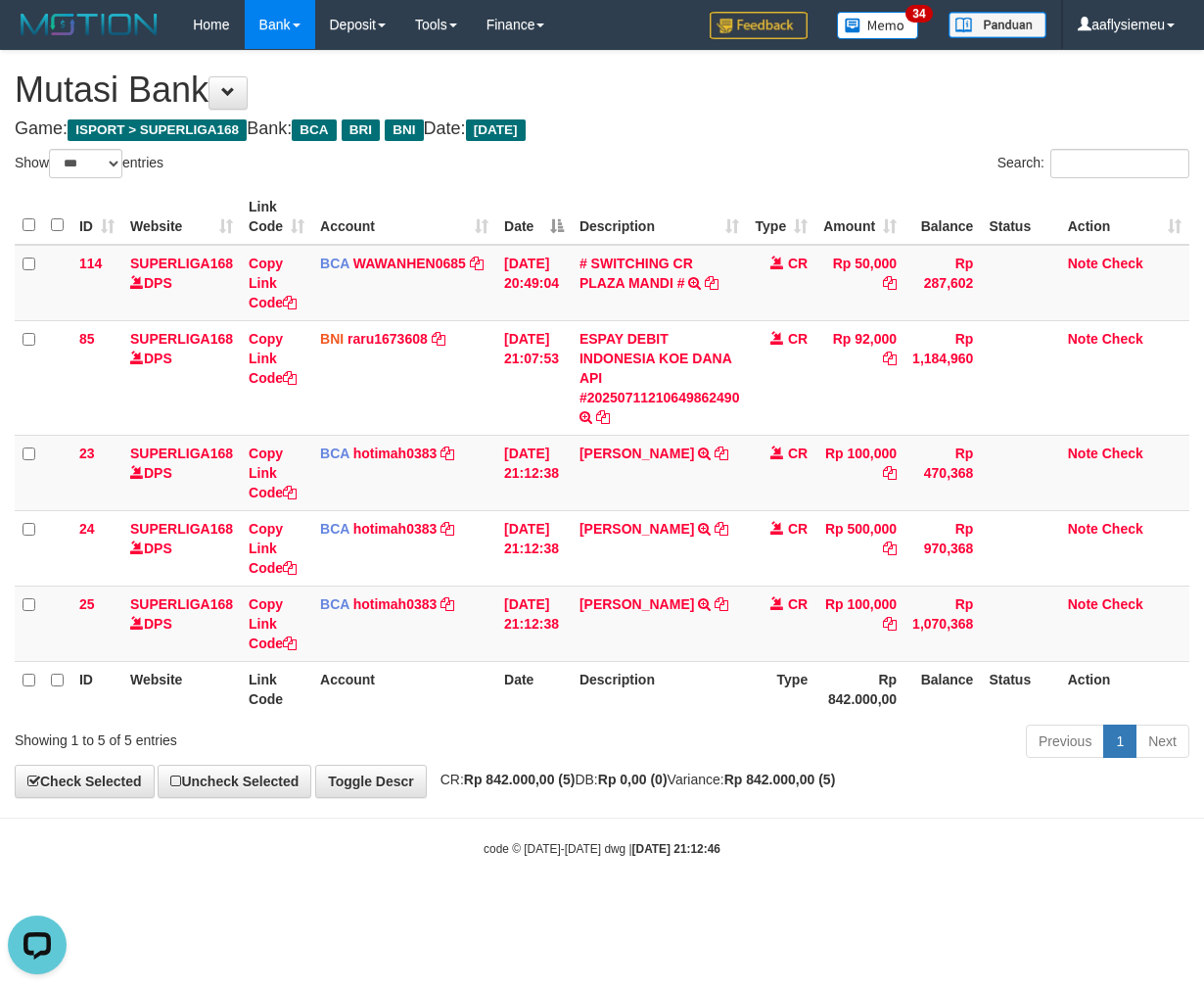 click on "Description" at bounding box center (660, 688) 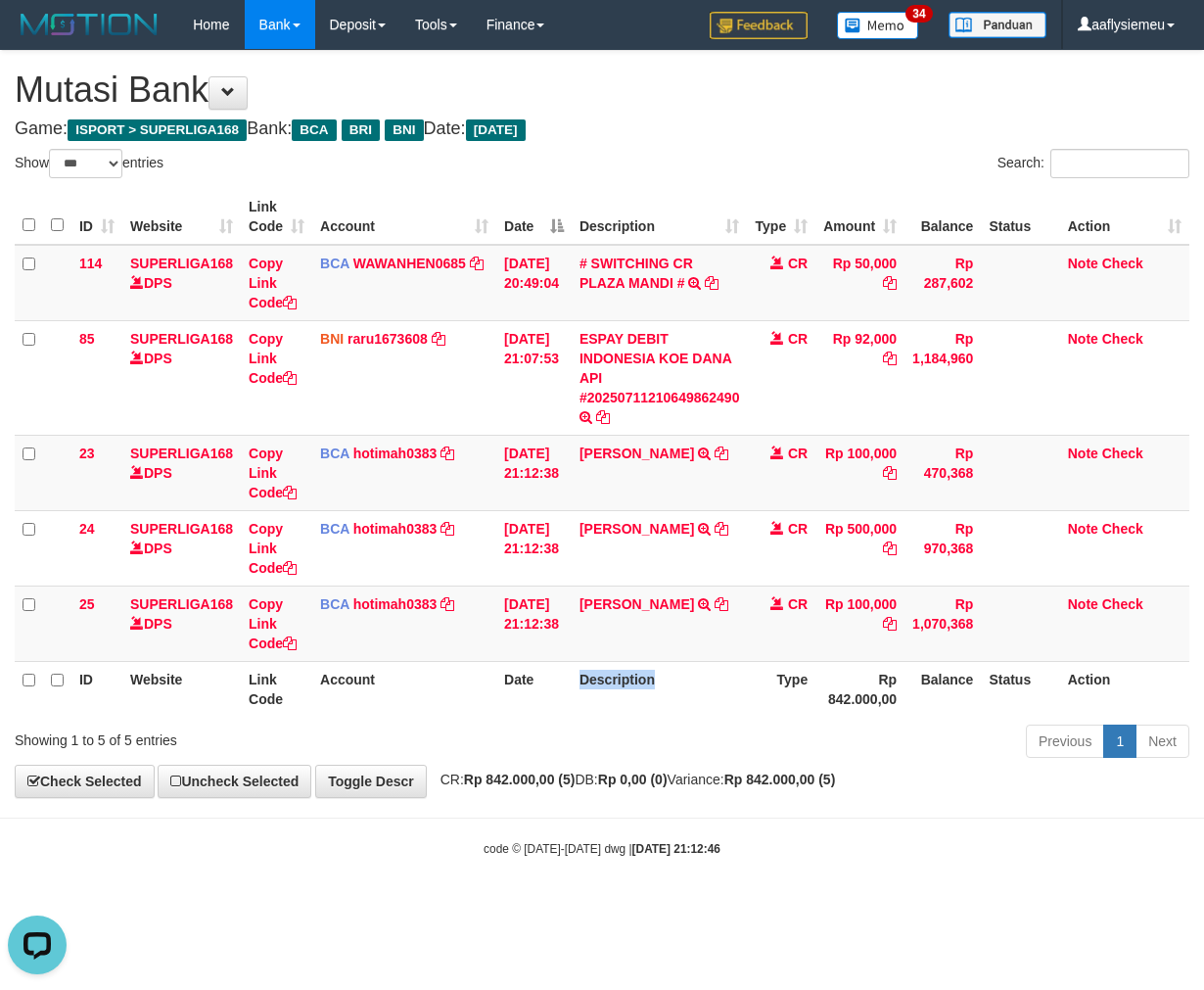 drag, startPoint x: 630, startPoint y: 706, endPoint x: 1197, endPoint y: 588, distance: 579.14851 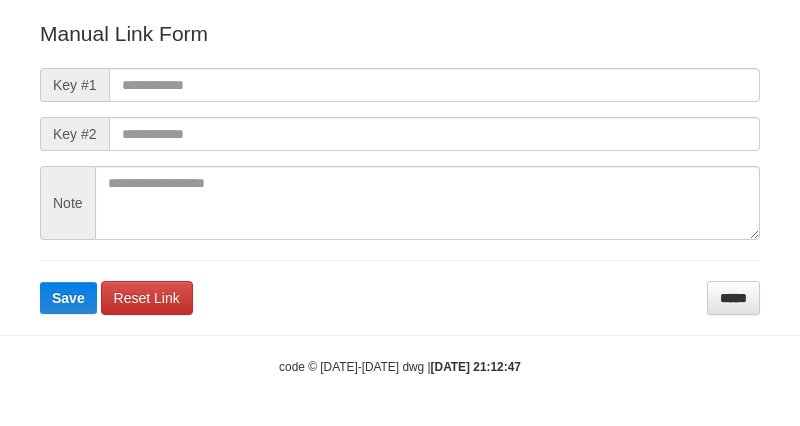 scroll, scrollTop: 242, scrollLeft: 0, axis: vertical 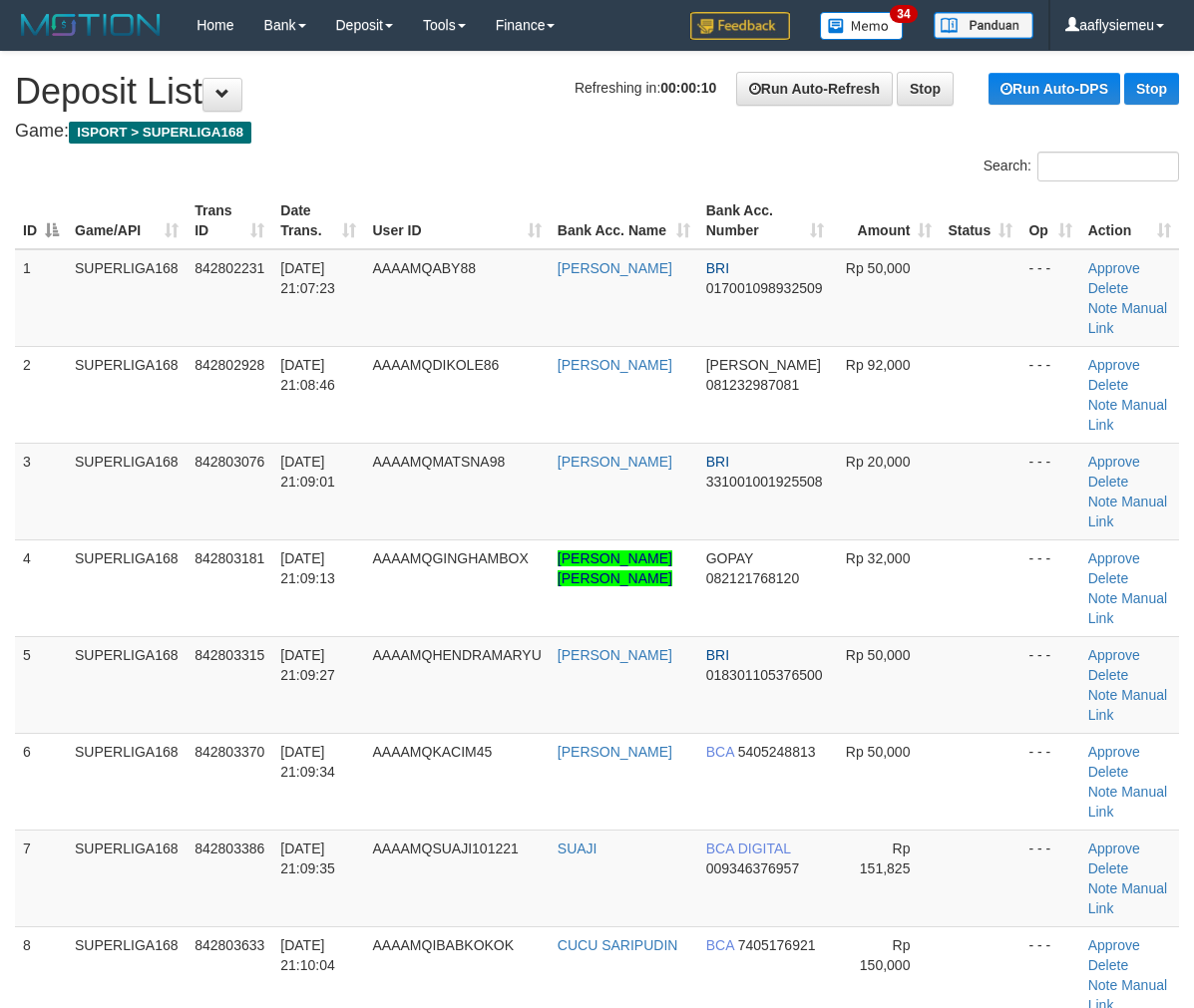 click on "SUPERLIGA168" at bounding box center (127, 2038) 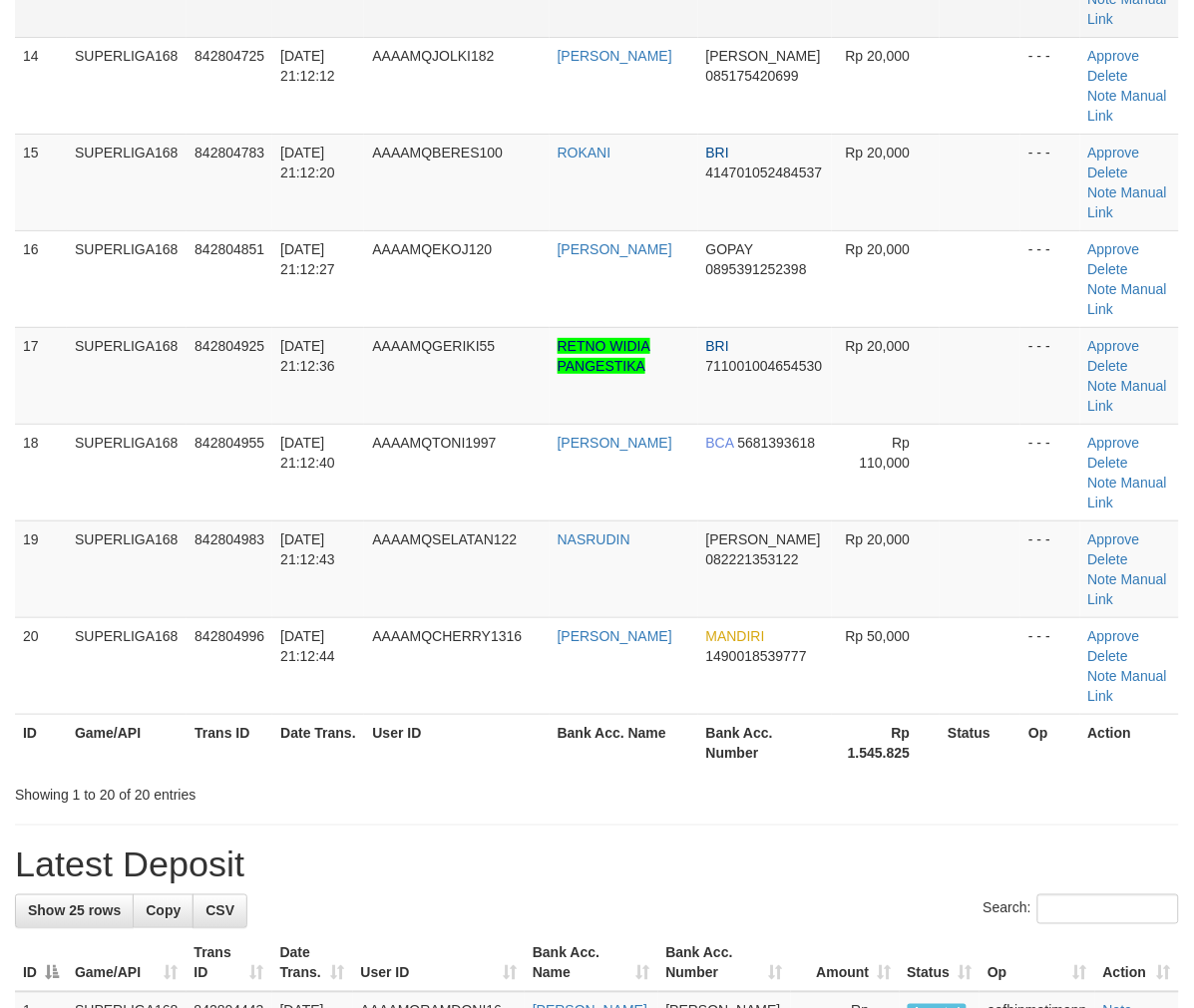 scroll, scrollTop: 997, scrollLeft: 0, axis: vertical 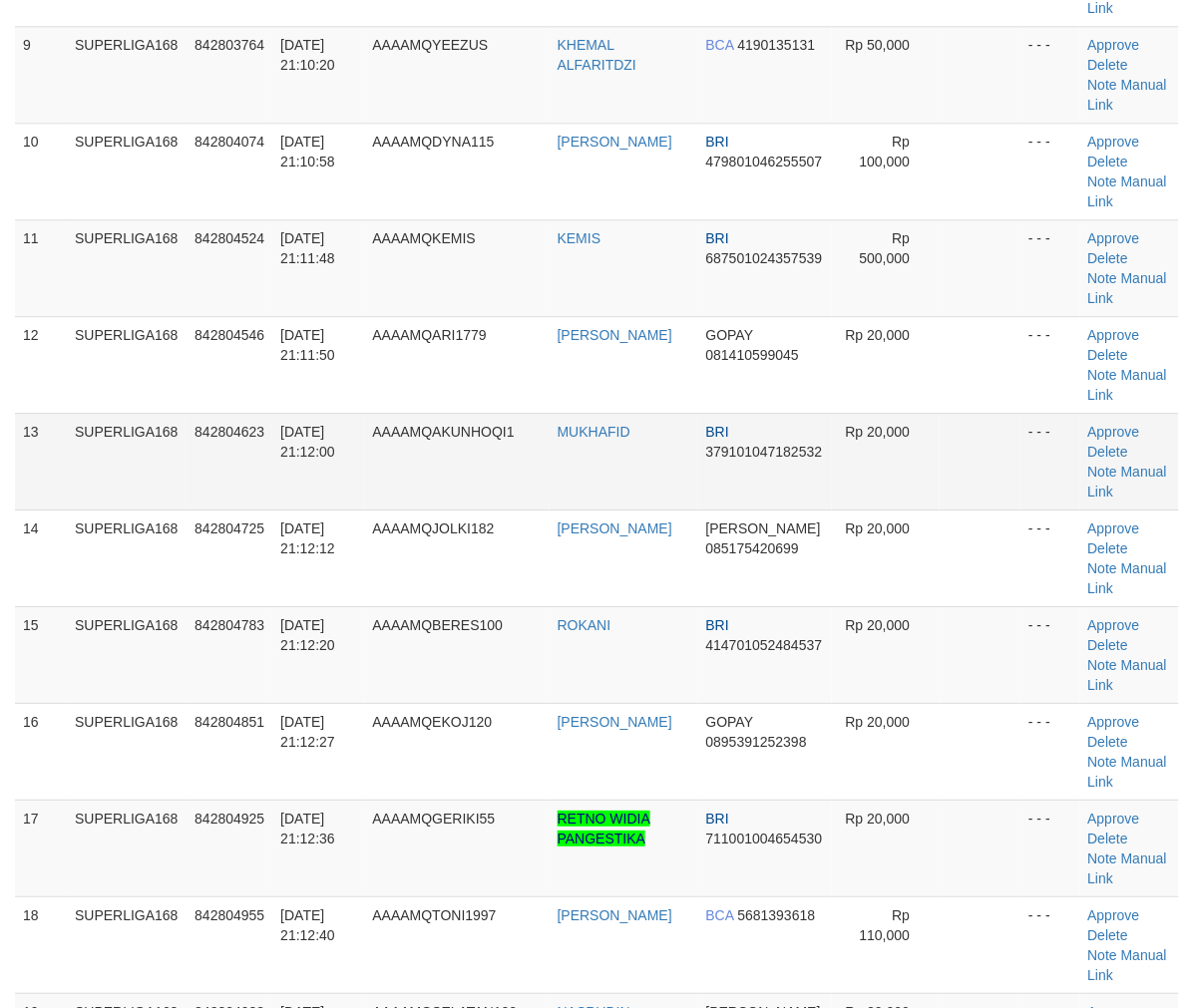 click on "SUPERLIGA168" at bounding box center (127, 461) 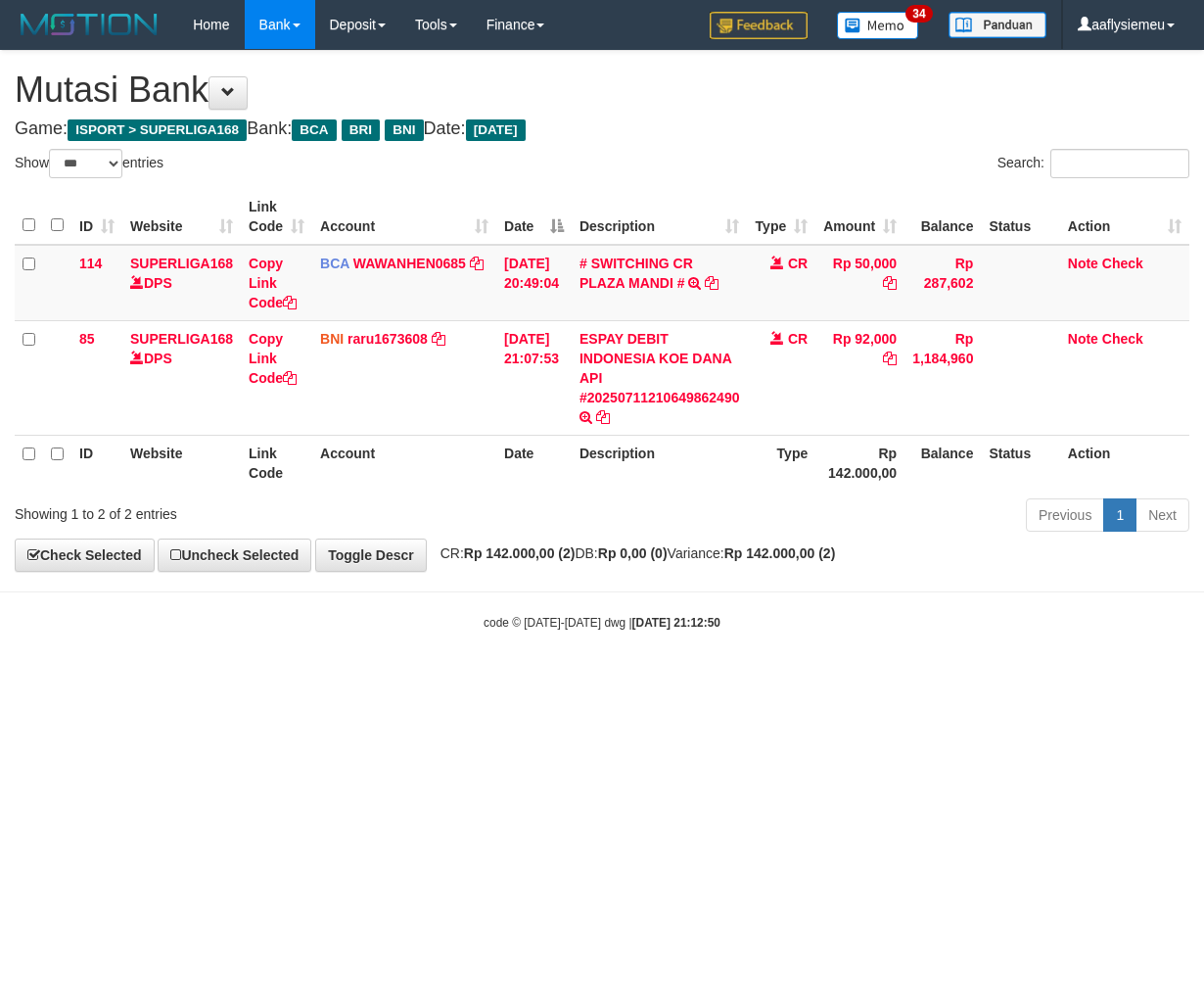 select on "***" 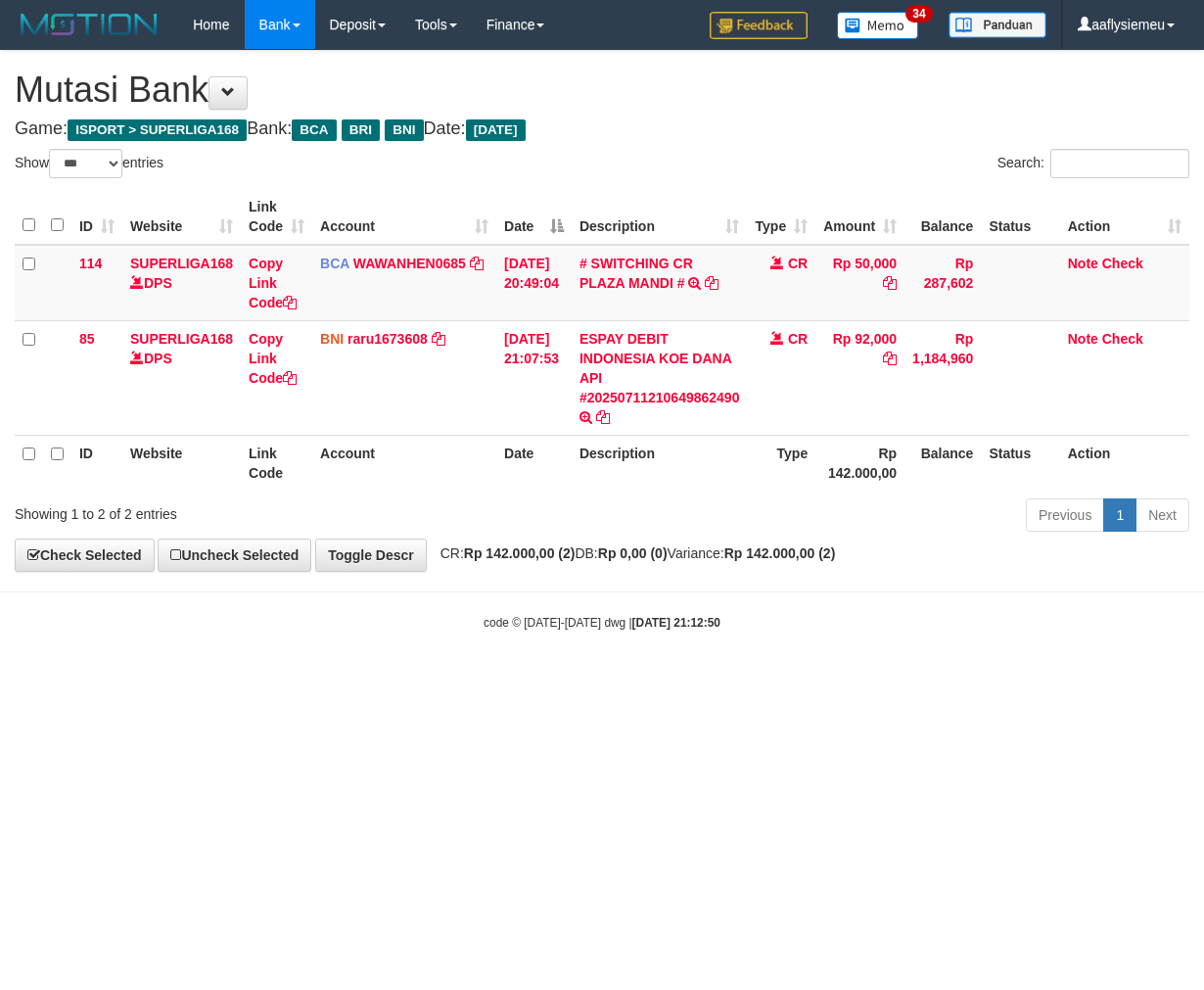 scroll, scrollTop: 0, scrollLeft: 0, axis: both 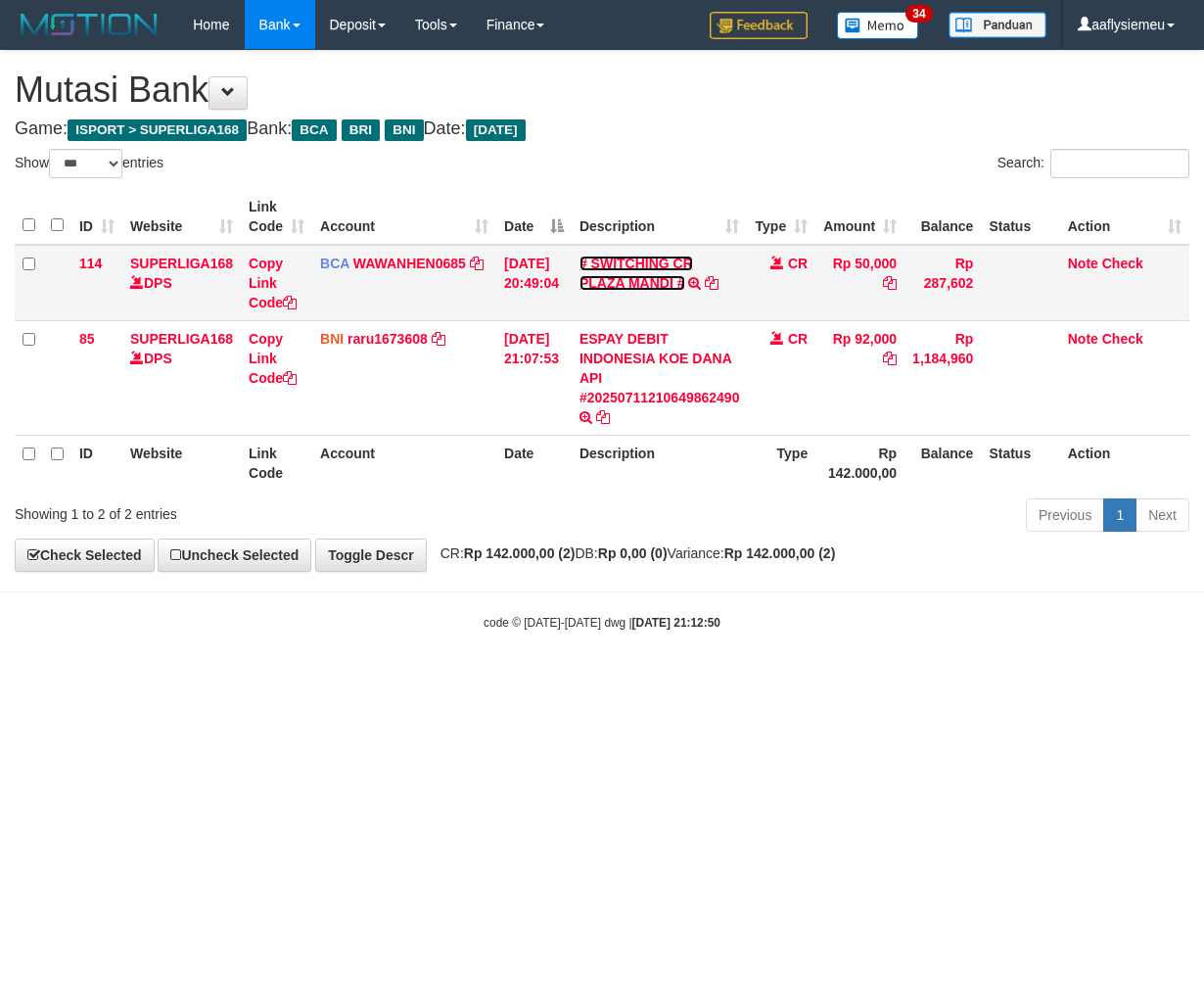 click on "# SWITCHING CR PLAZA MANDI #" at bounding box center (636, 273) 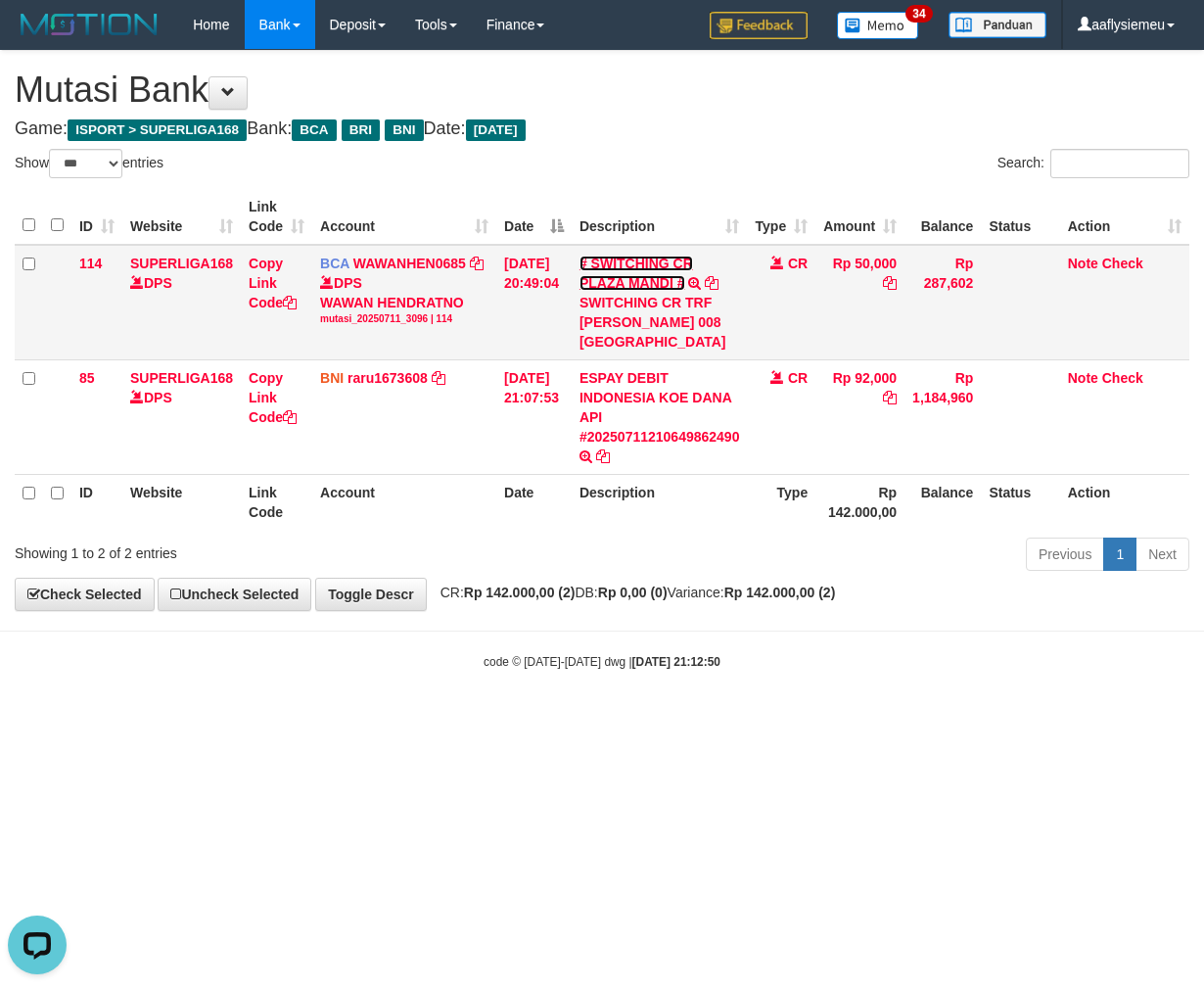 scroll, scrollTop: 0, scrollLeft: 0, axis: both 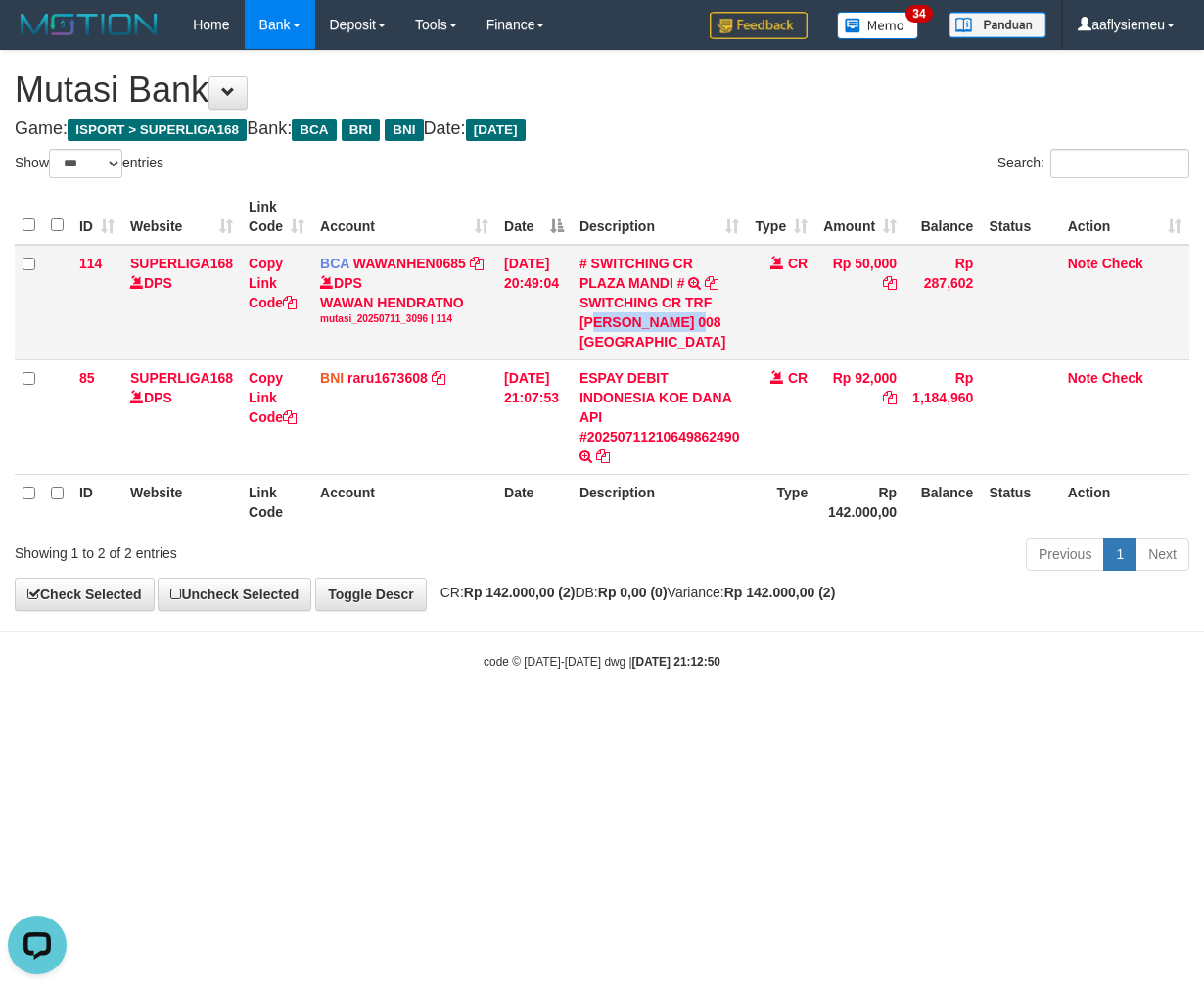 copy on "VAN YULIAWAN" 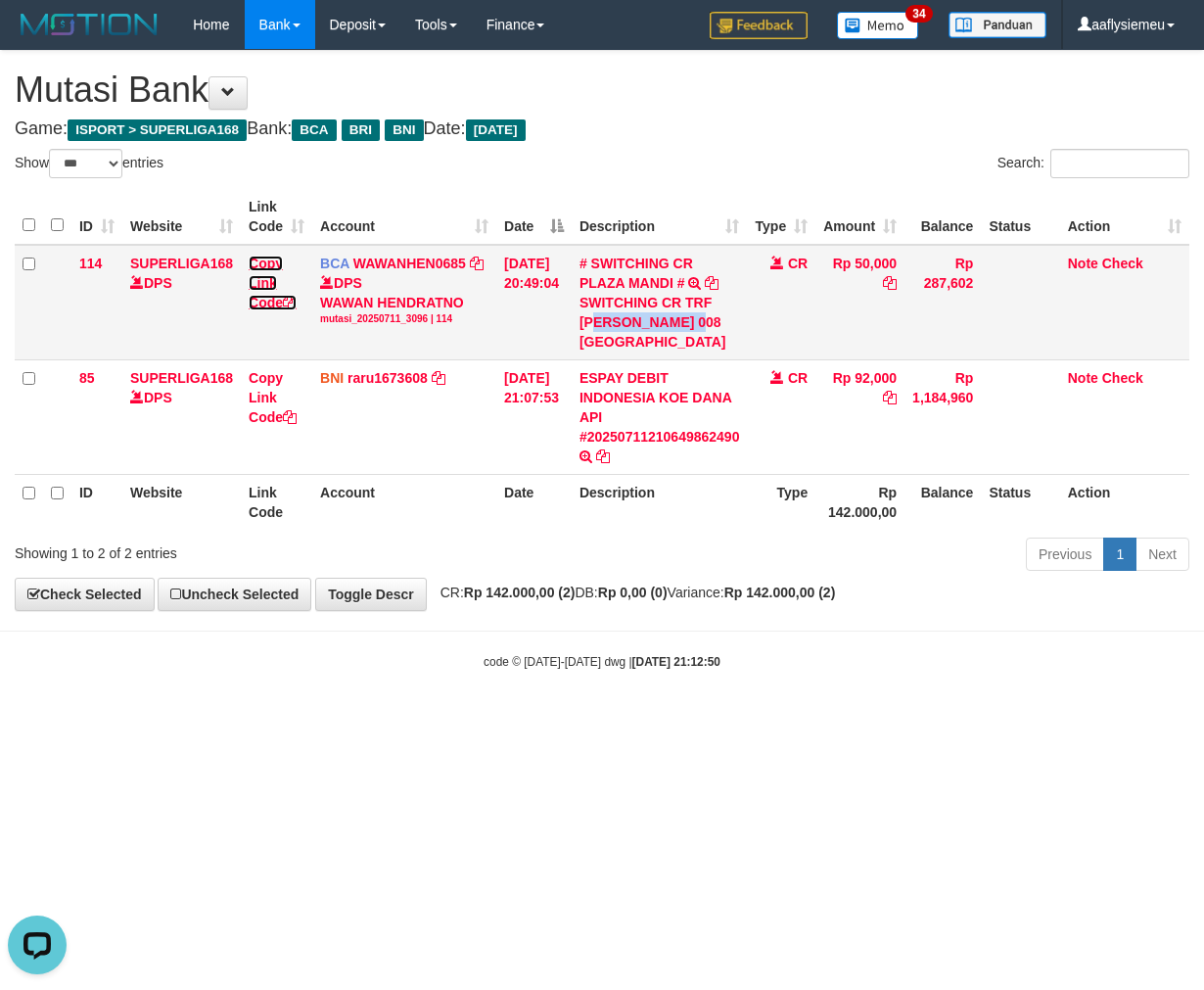 click at bounding box center [290, 303] 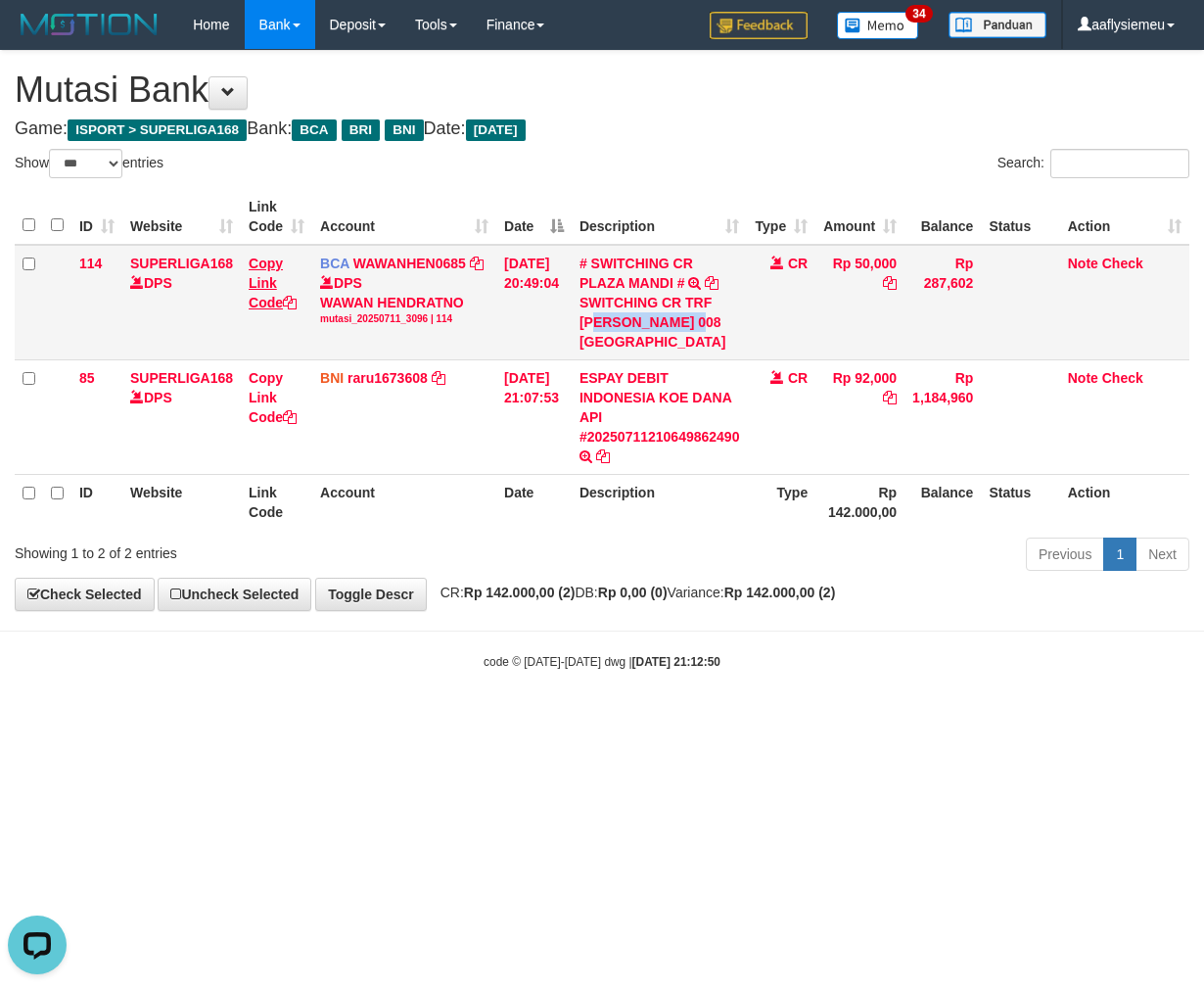 copy on "VAN YULIAWAN" 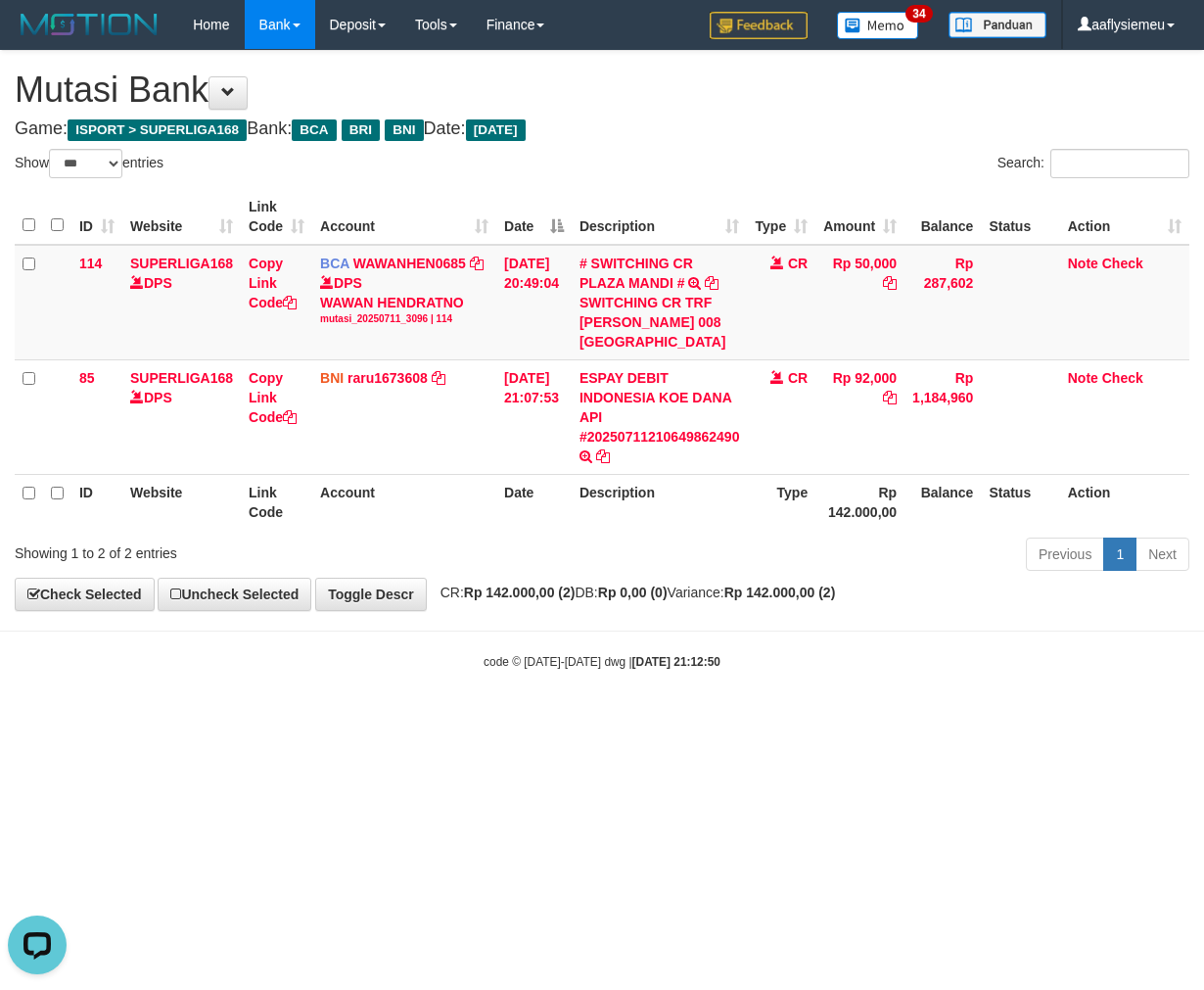 scroll, scrollTop: 313, scrollLeft: 0, axis: vertical 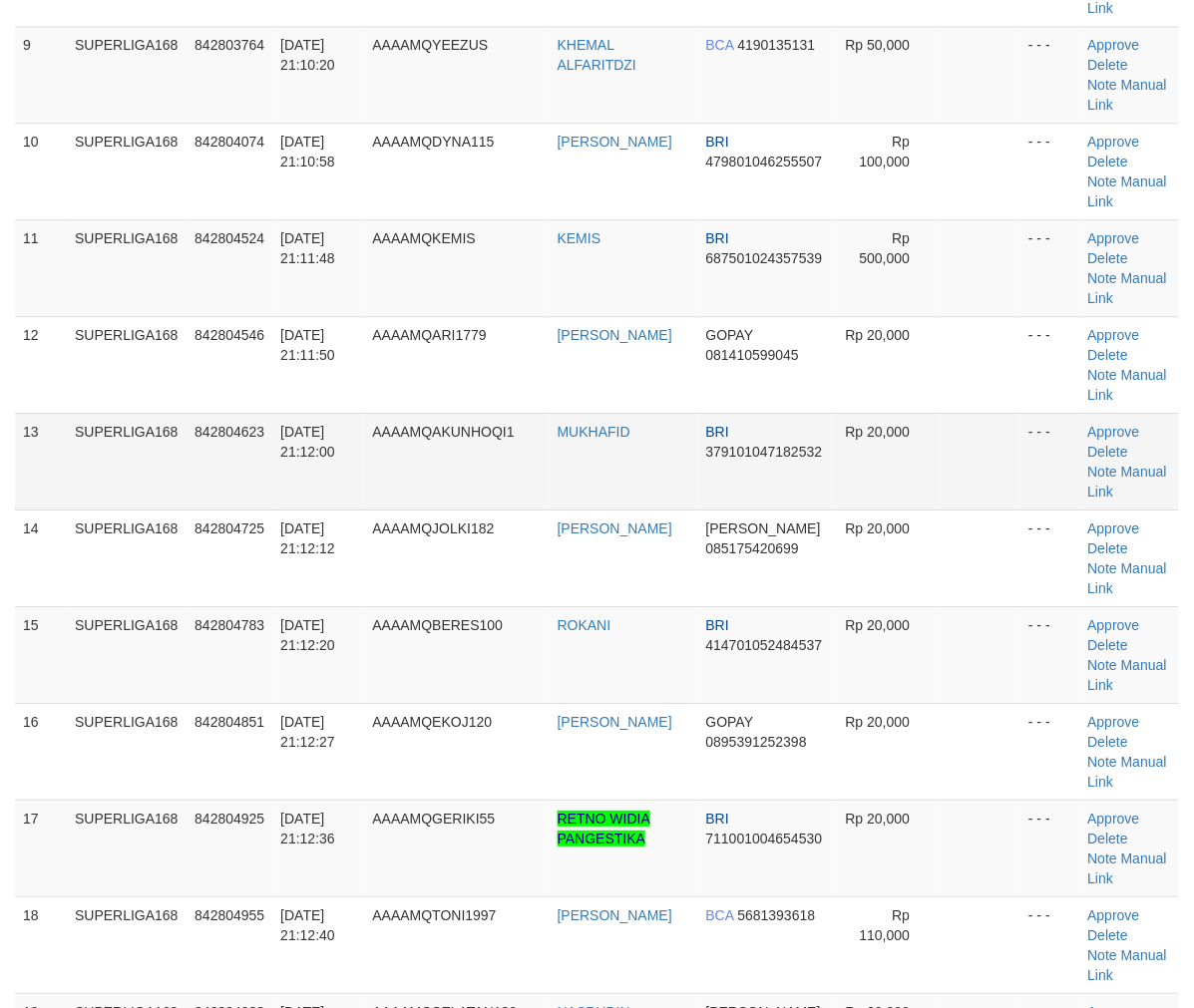 click on "[DATE] 21:12:00" at bounding box center [318, 461] 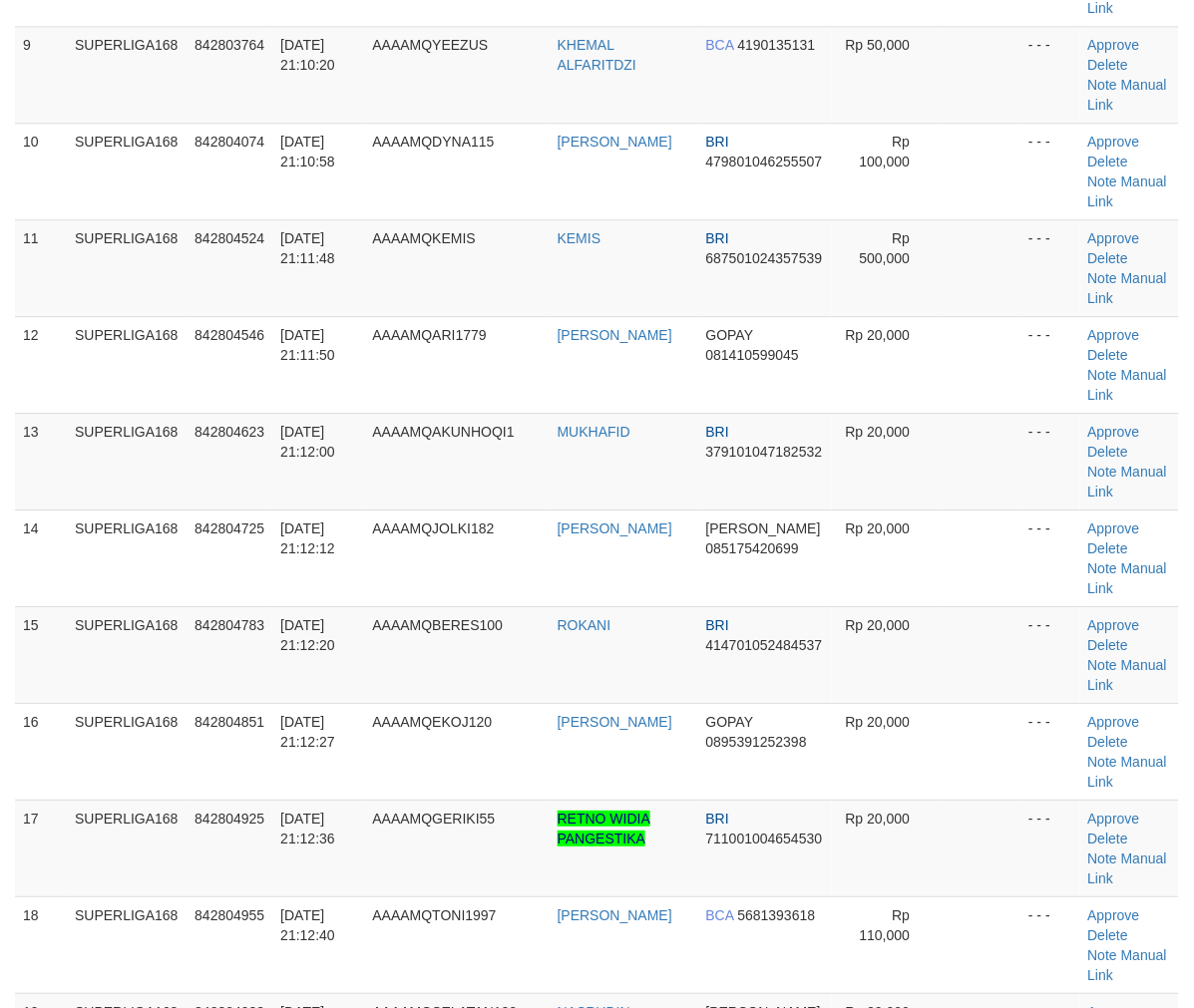 scroll, scrollTop: 1599, scrollLeft: 0, axis: vertical 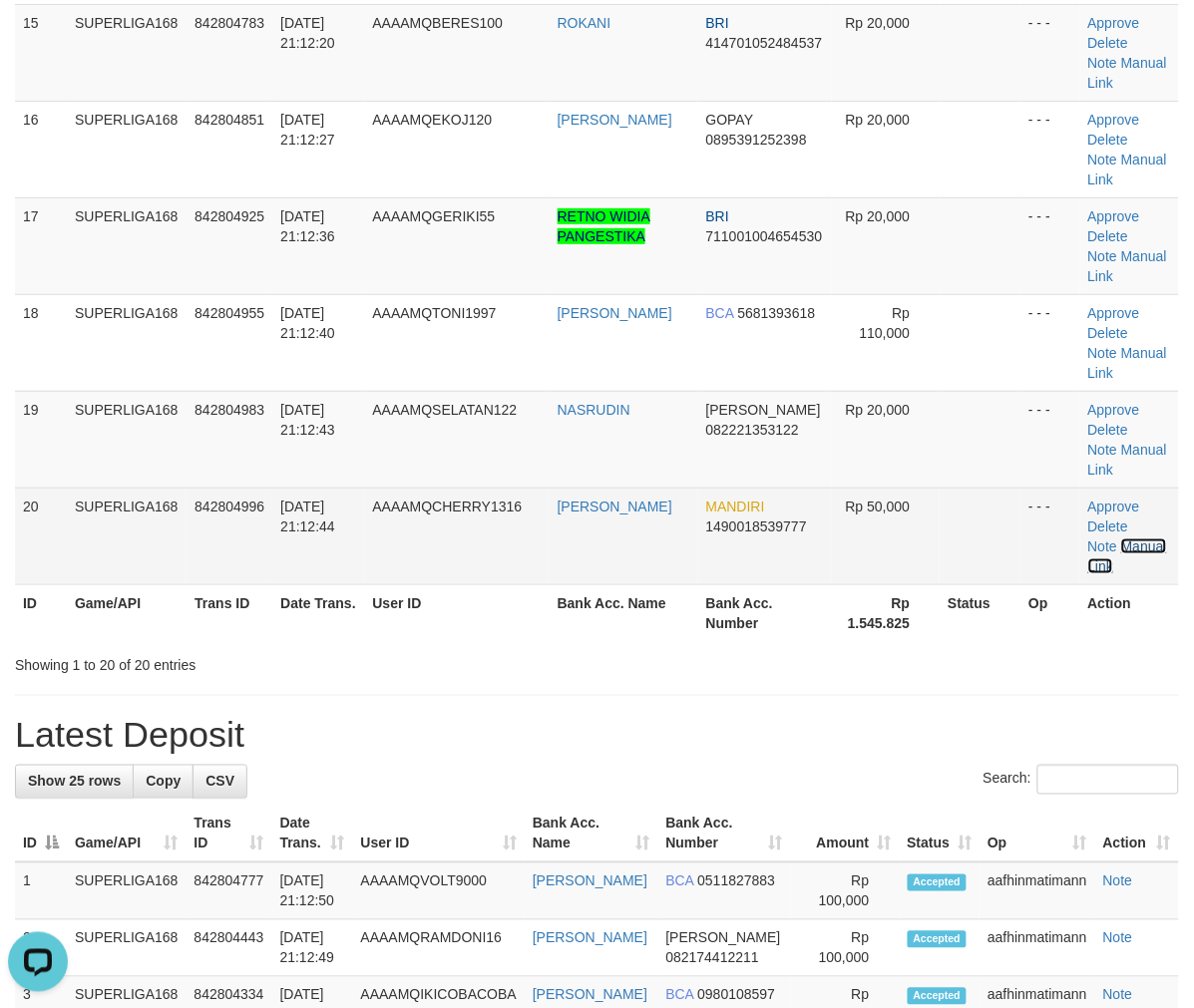 click on "Manual Link" at bounding box center [1127, 556] 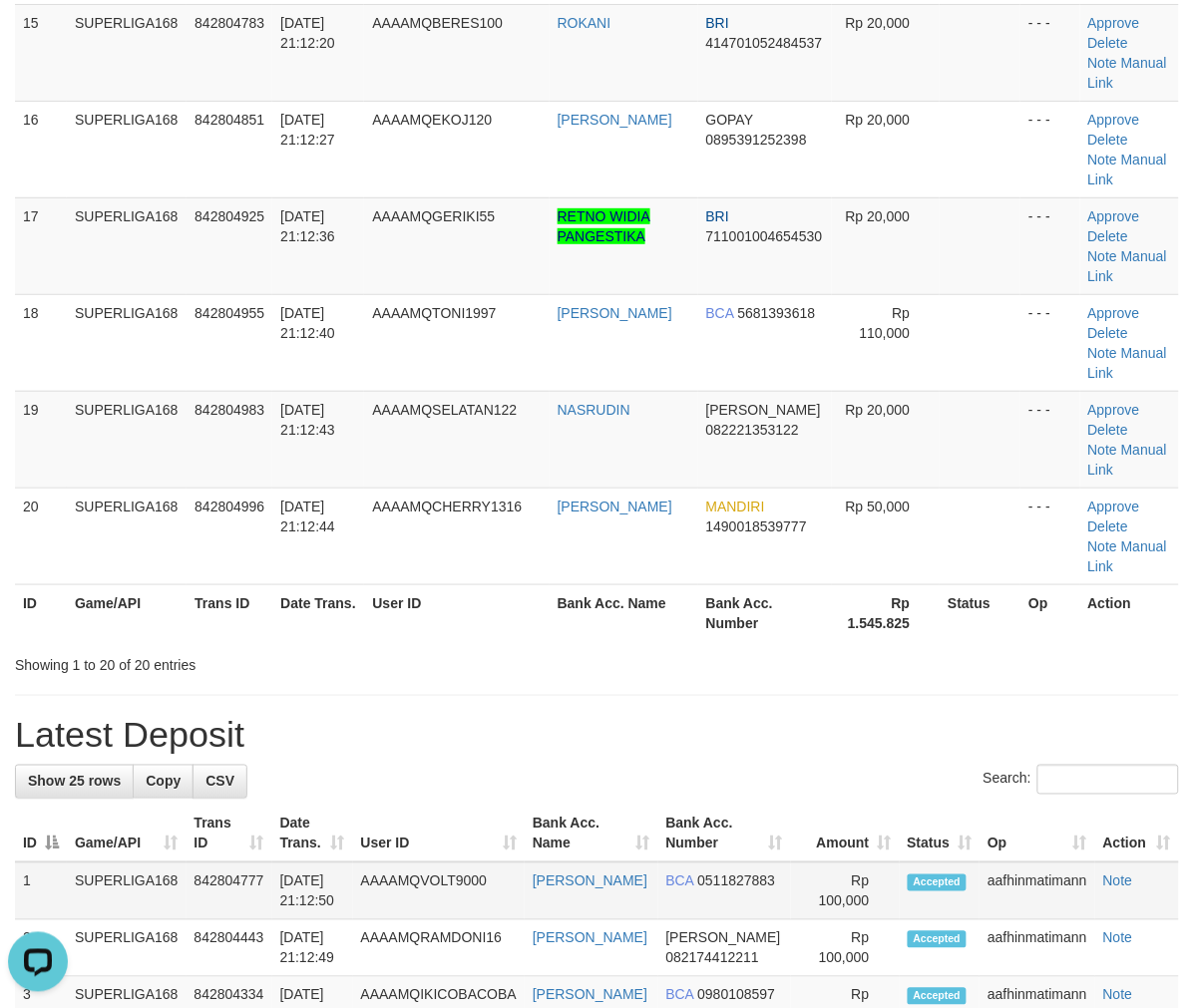 drag, startPoint x: 225, startPoint y: 892, endPoint x: 219, endPoint y: 880, distance: 13.416408 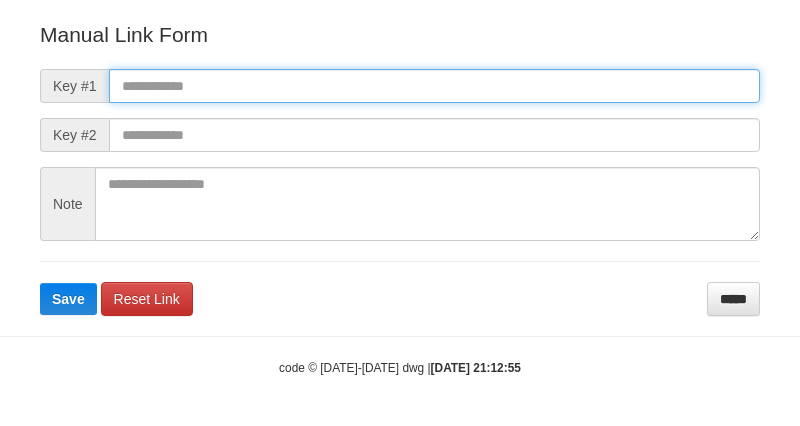 scroll, scrollTop: 222, scrollLeft: 0, axis: vertical 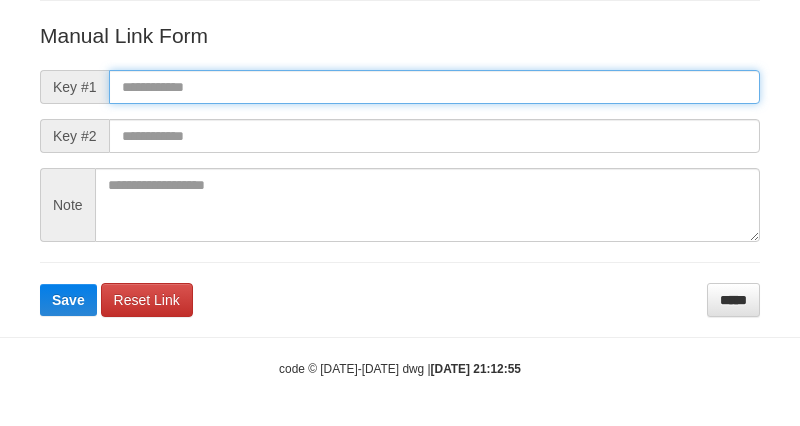 click at bounding box center [434, 87] 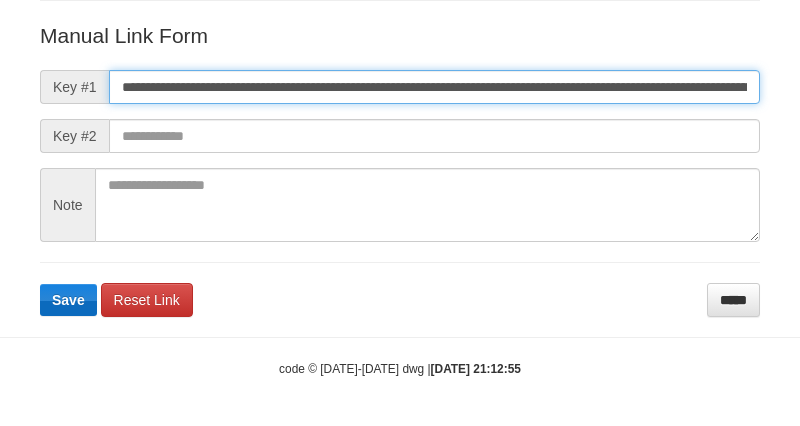 scroll, scrollTop: 0, scrollLeft: 1400, axis: horizontal 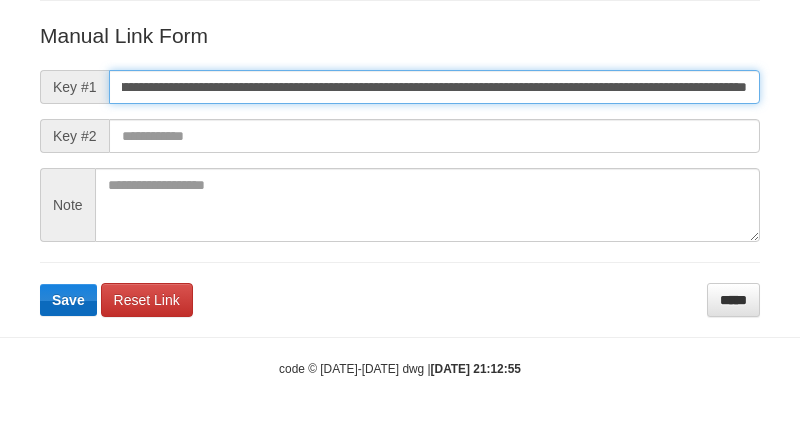 type on "**********" 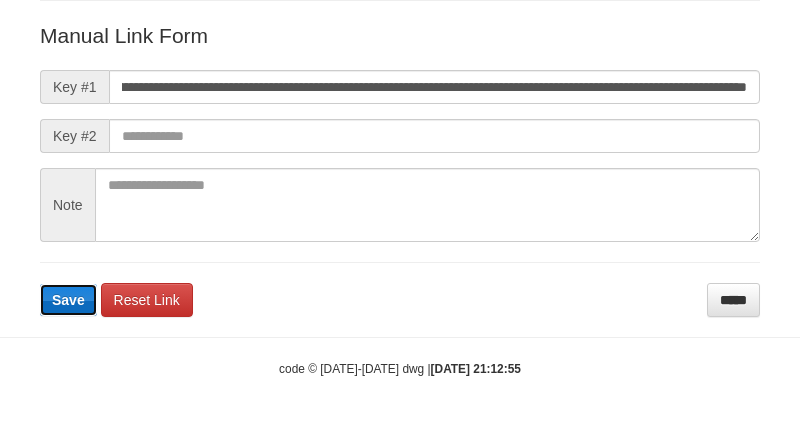click on "Save" at bounding box center (68, 300) 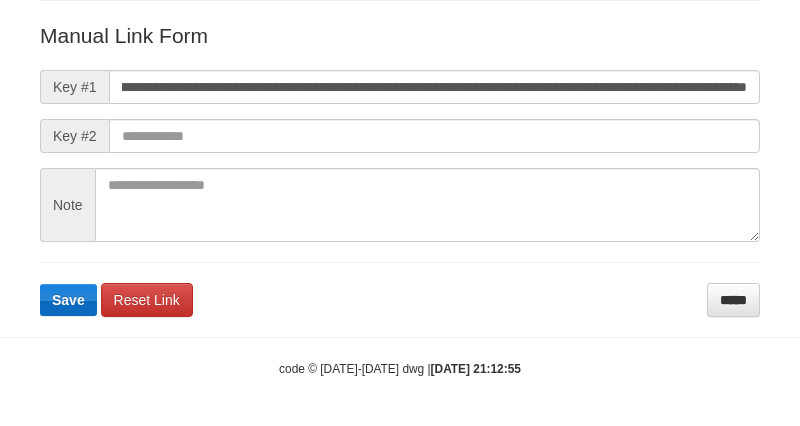 scroll, scrollTop: 0, scrollLeft: 0, axis: both 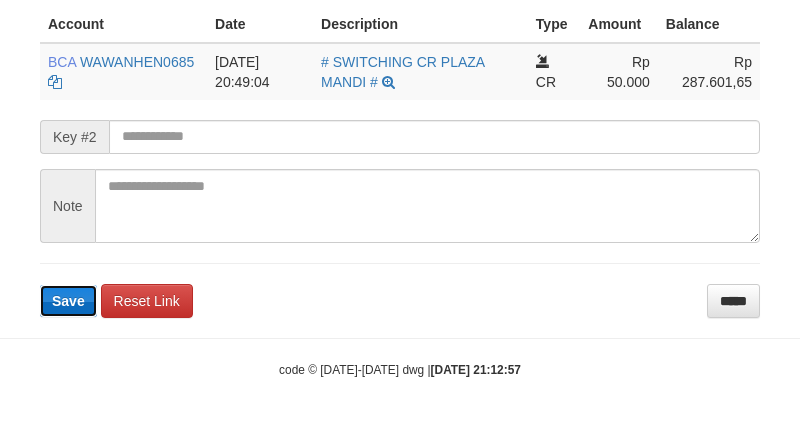 click on "Save" at bounding box center [68, 301] 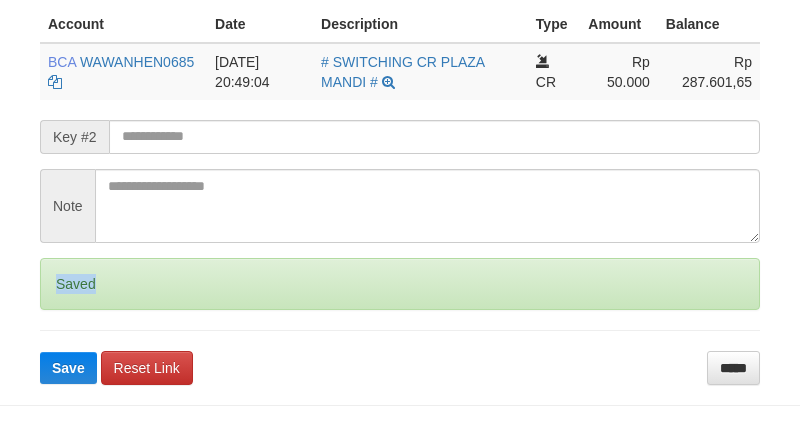 click on "Saved" at bounding box center (400, 284) 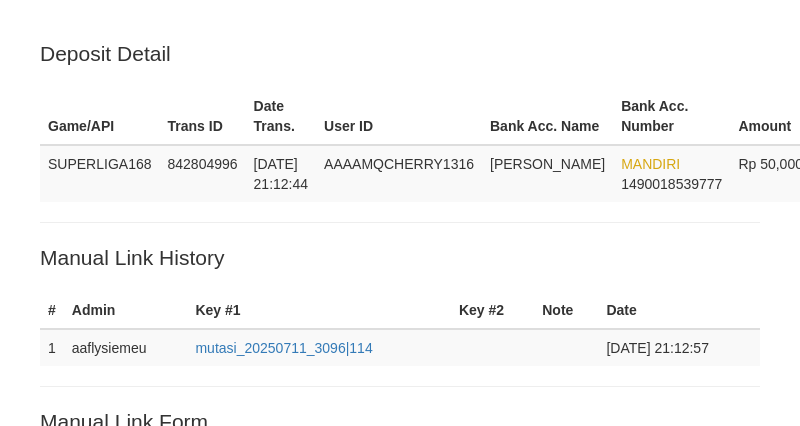 scroll, scrollTop: 500, scrollLeft: 0, axis: vertical 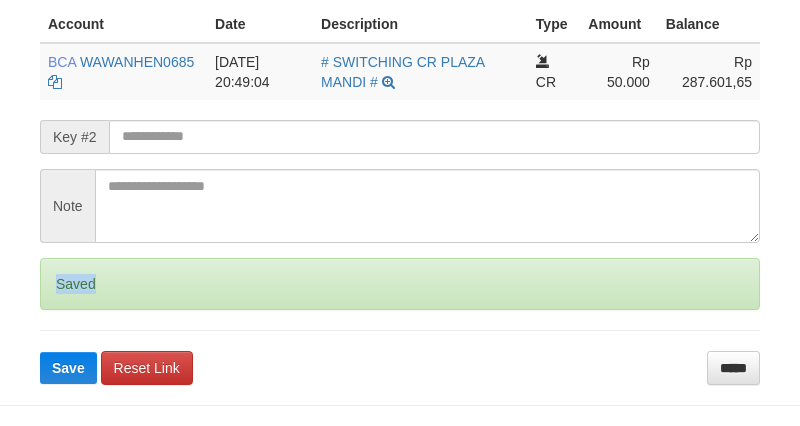 click on "Saved" at bounding box center (400, 284) 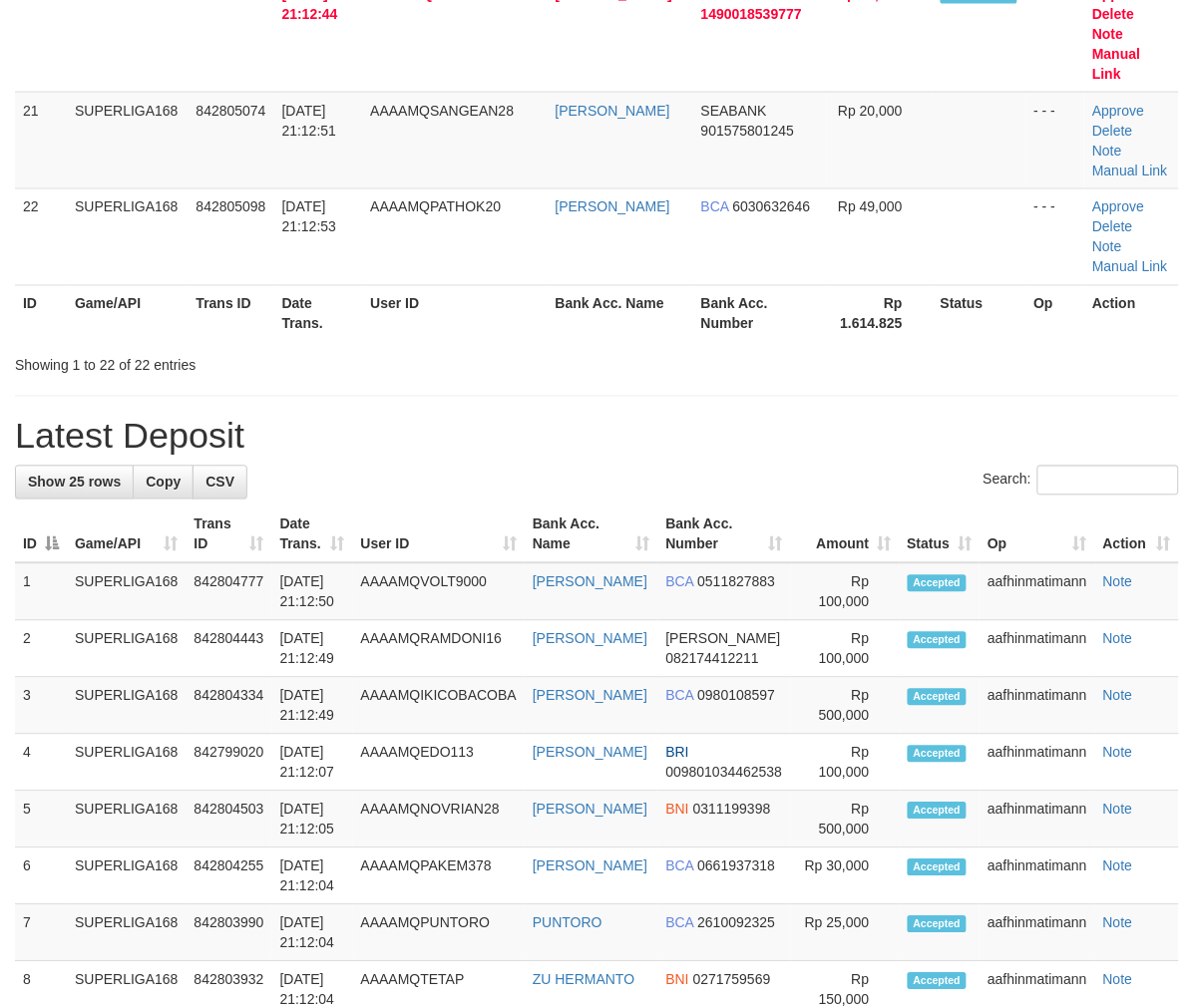 scroll, scrollTop: 1599, scrollLeft: 0, axis: vertical 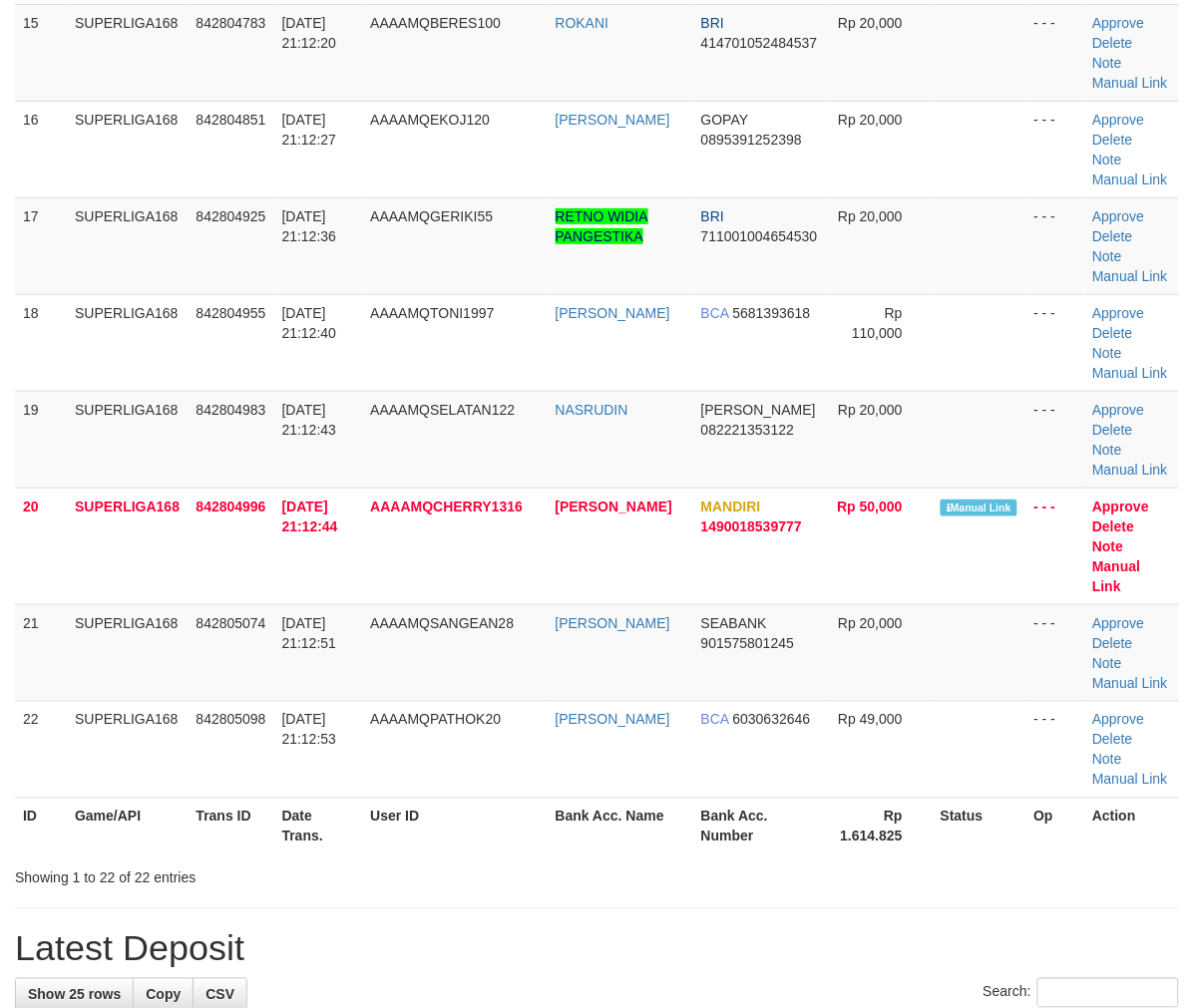 click on "**********" at bounding box center [597, 541] 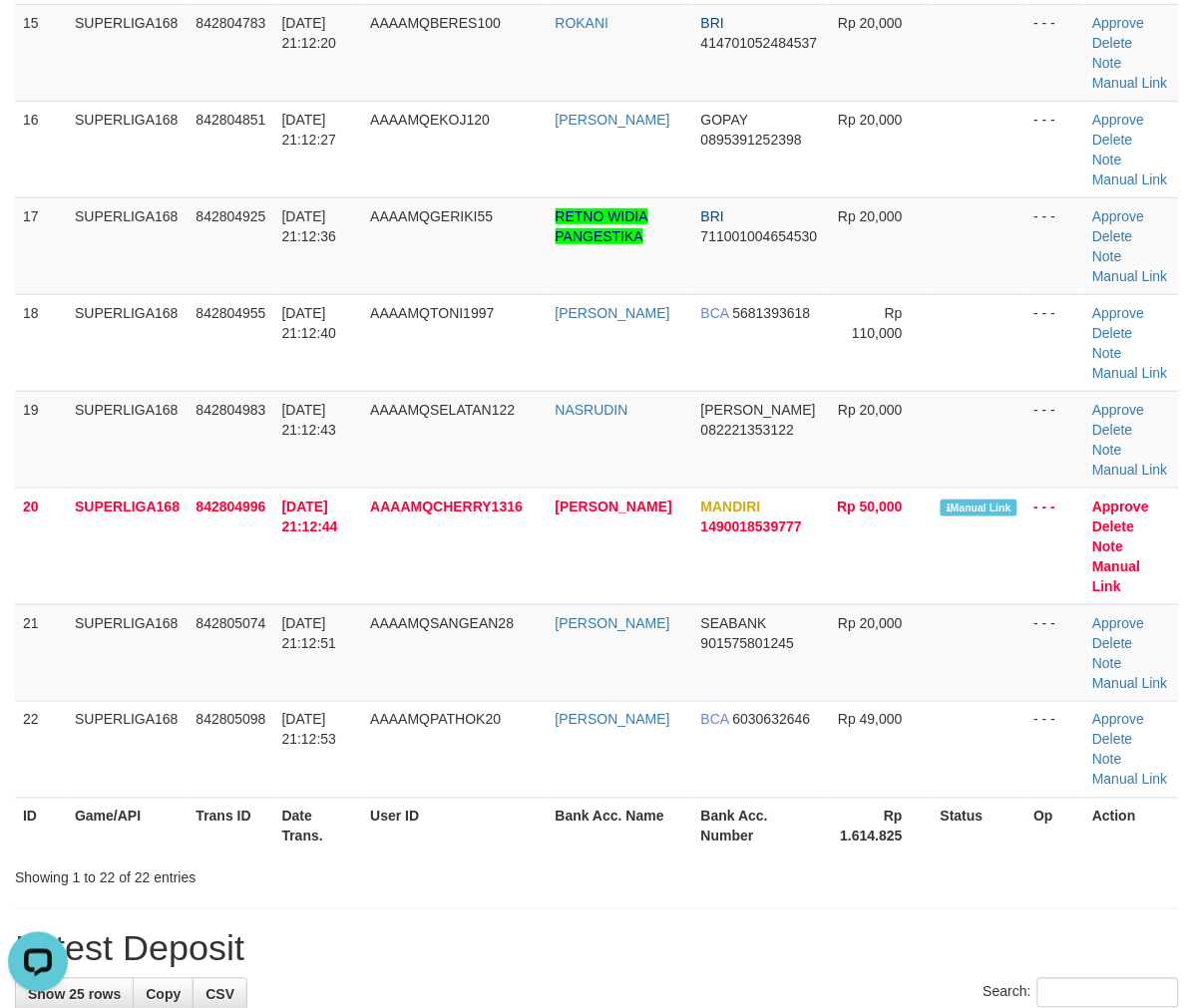 scroll, scrollTop: 0, scrollLeft: 0, axis: both 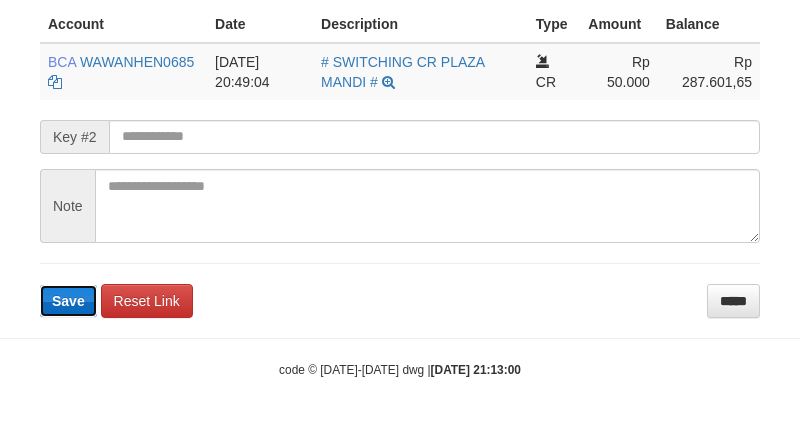 click on "Save" at bounding box center [68, 301] 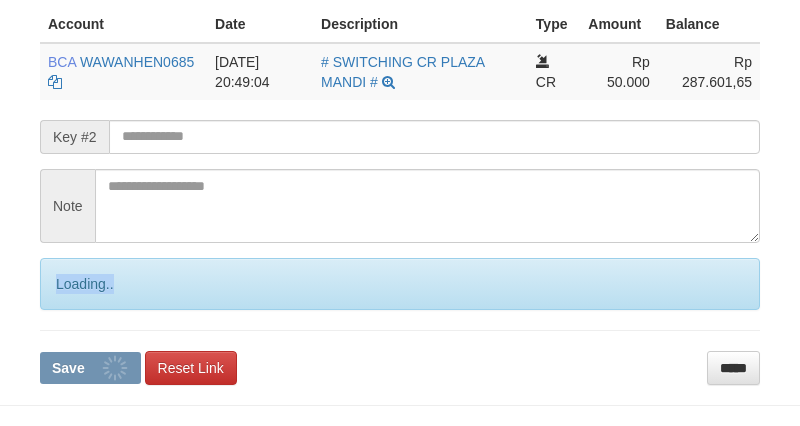 click on "Loading.." at bounding box center [400, 284] 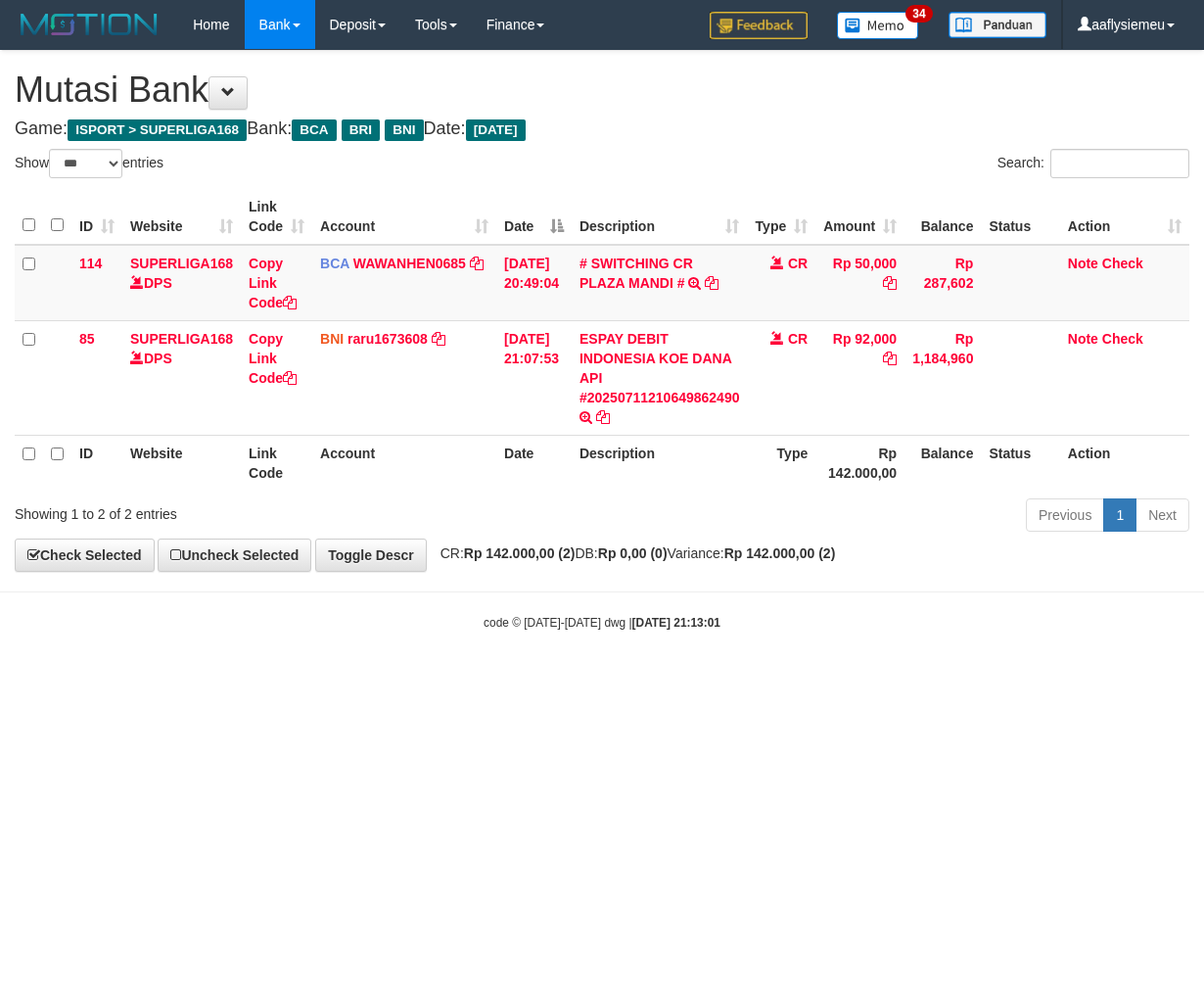 select on "***" 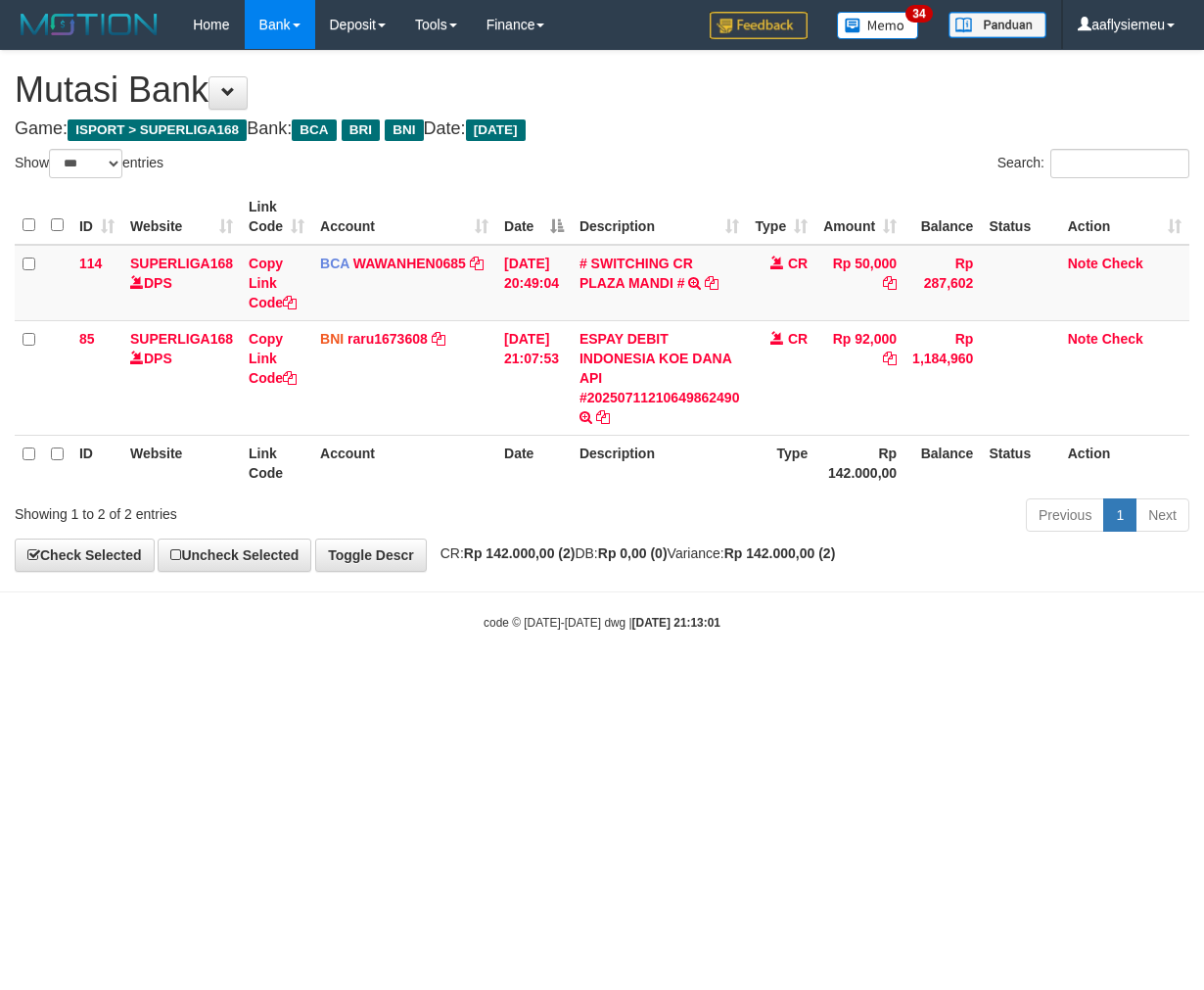 scroll, scrollTop: 0, scrollLeft: 0, axis: both 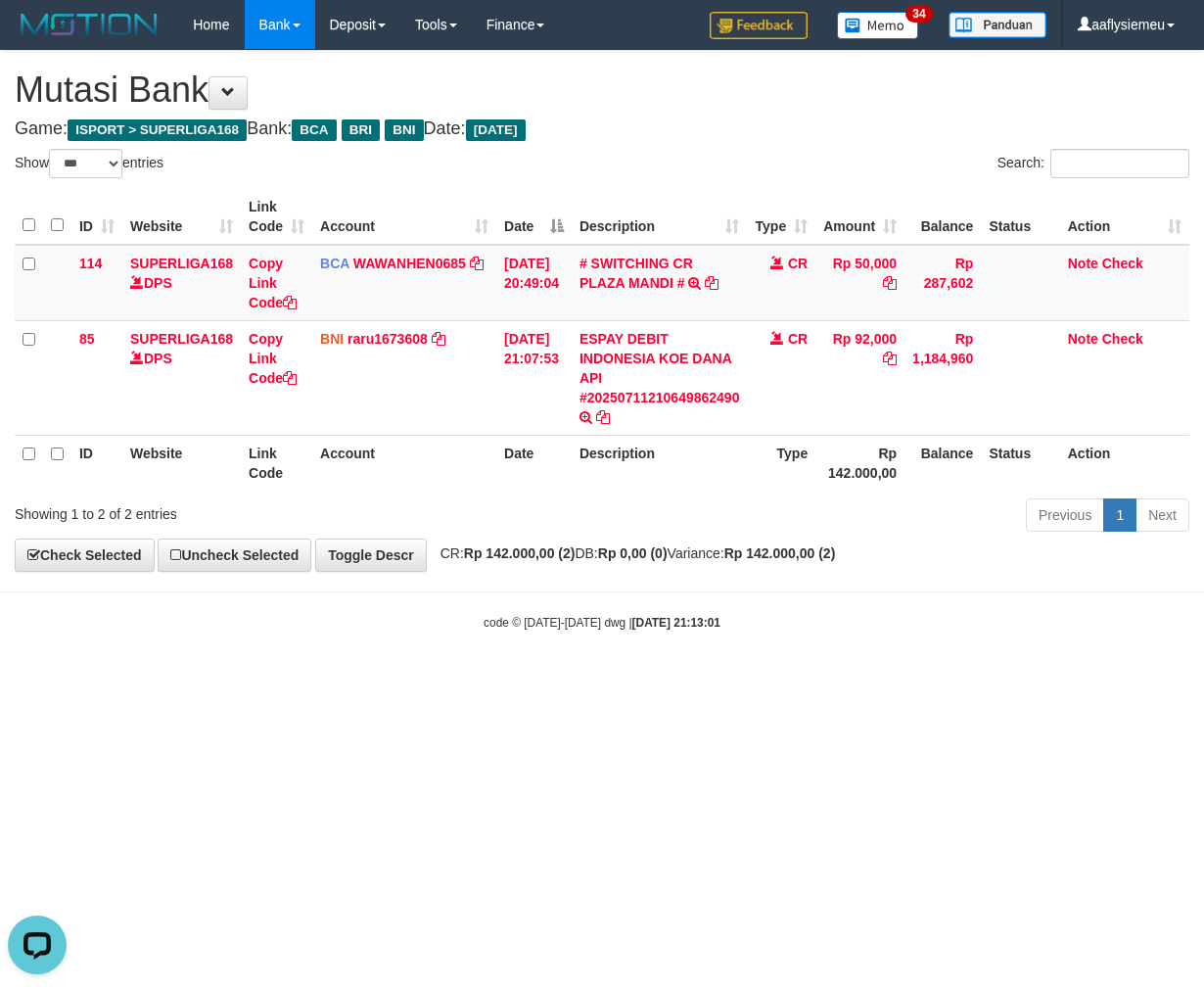 drag, startPoint x: 844, startPoint y: 744, endPoint x: 1201, endPoint y: 628, distance: 375.37315 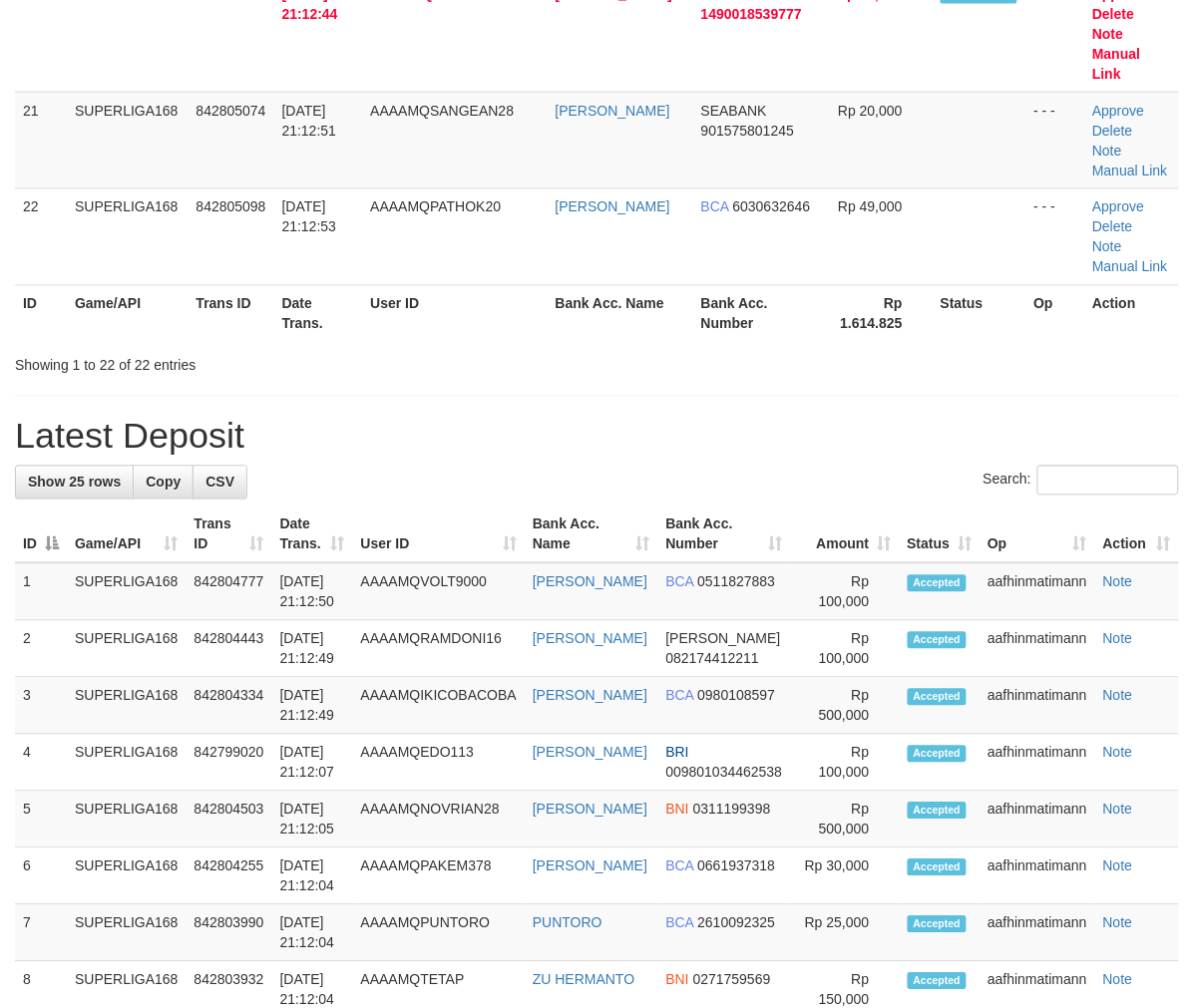 scroll, scrollTop: 1599, scrollLeft: 0, axis: vertical 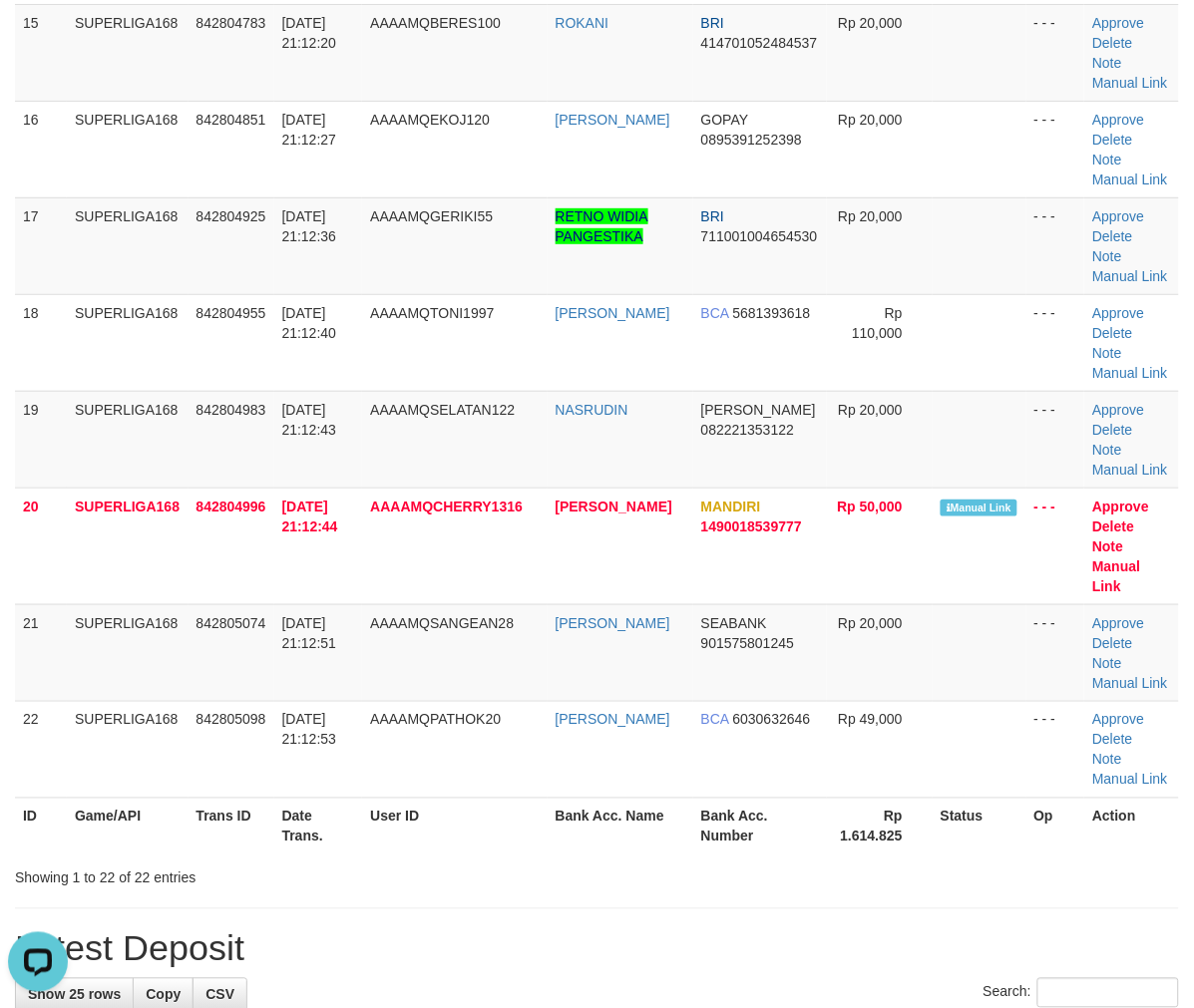 drag, startPoint x: 177, startPoint y: 598, endPoint x: 4, endPoint y: 664, distance: 185.1621 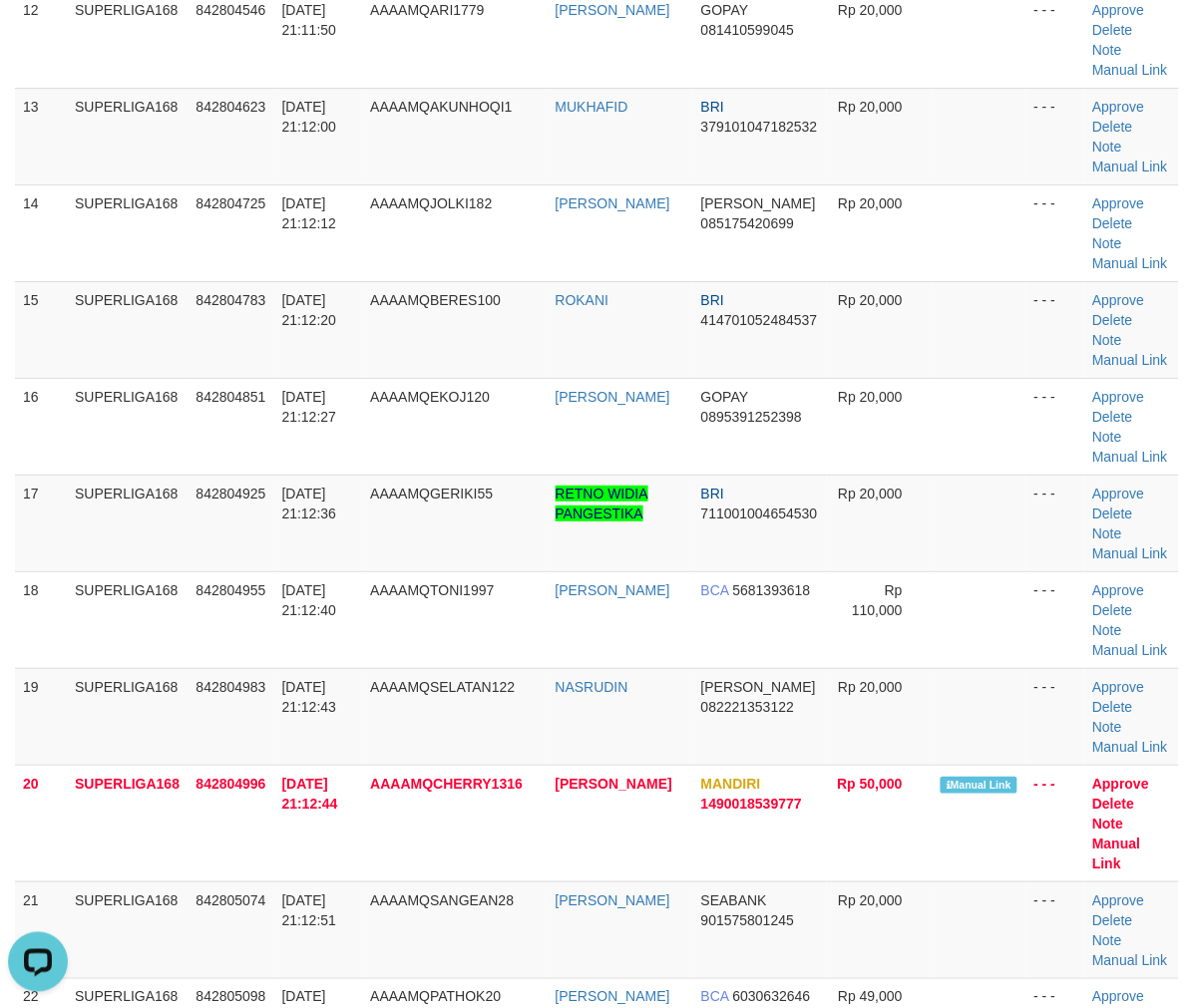 scroll, scrollTop: 1045, scrollLeft: 0, axis: vertical 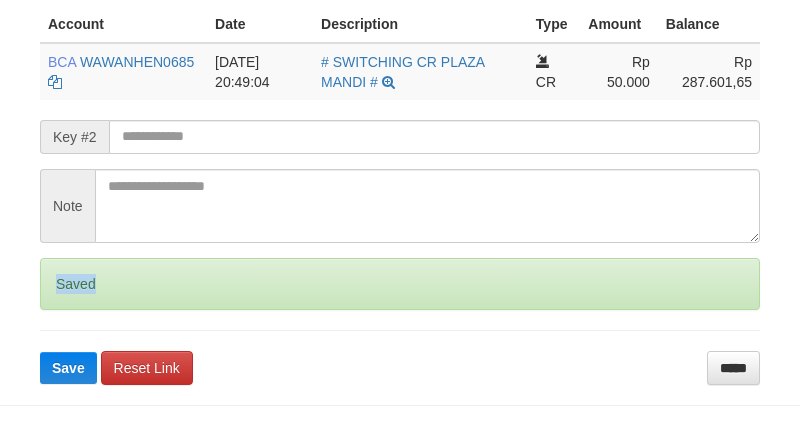 click on "Saved" at bounding box center (400, 284) 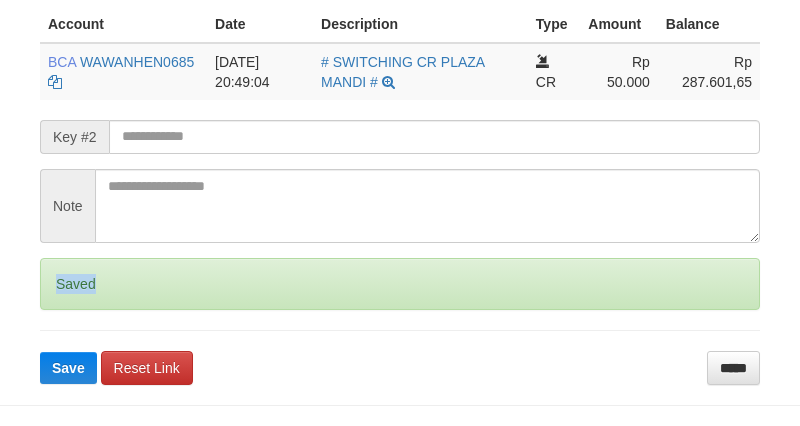 click on "Saved" at bounding box center (400, 284) 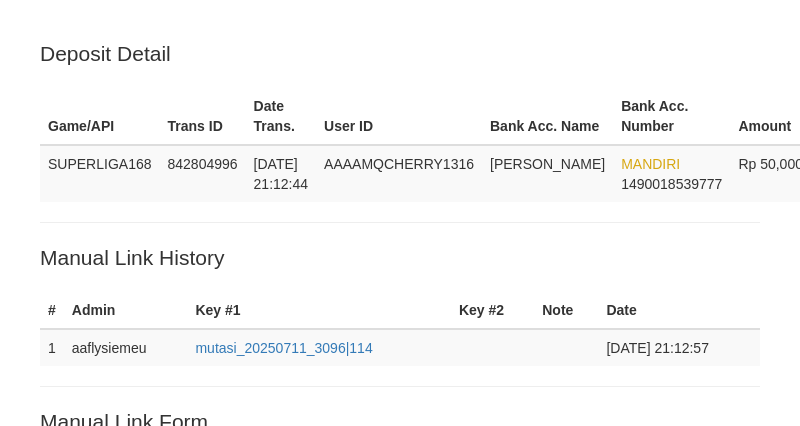 scroll, scrollTop: 500, scrollLeft: 0, axis: vertical 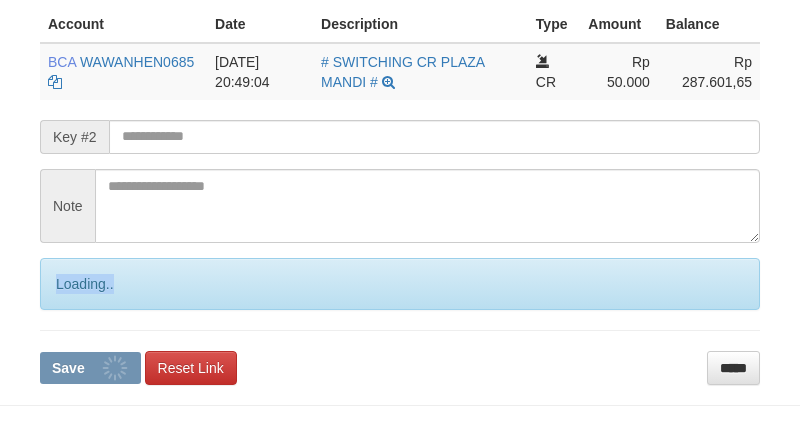 click on "Loading.." at bounding box center [400, 284] 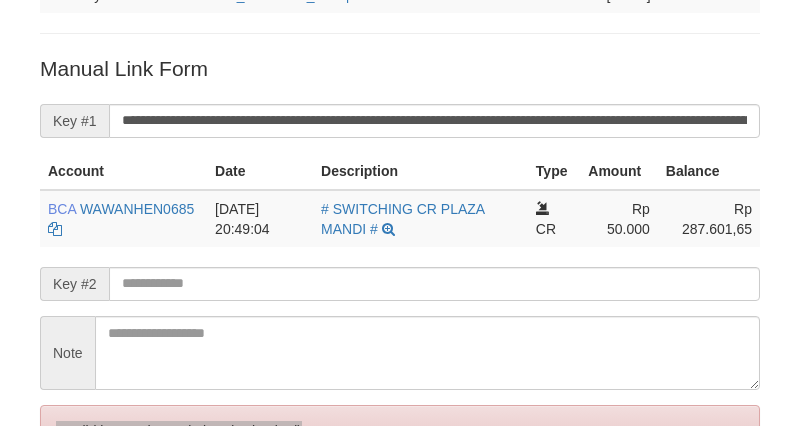 scroll, scrollTop: 166, scrollLeft: 0, axis: vertical 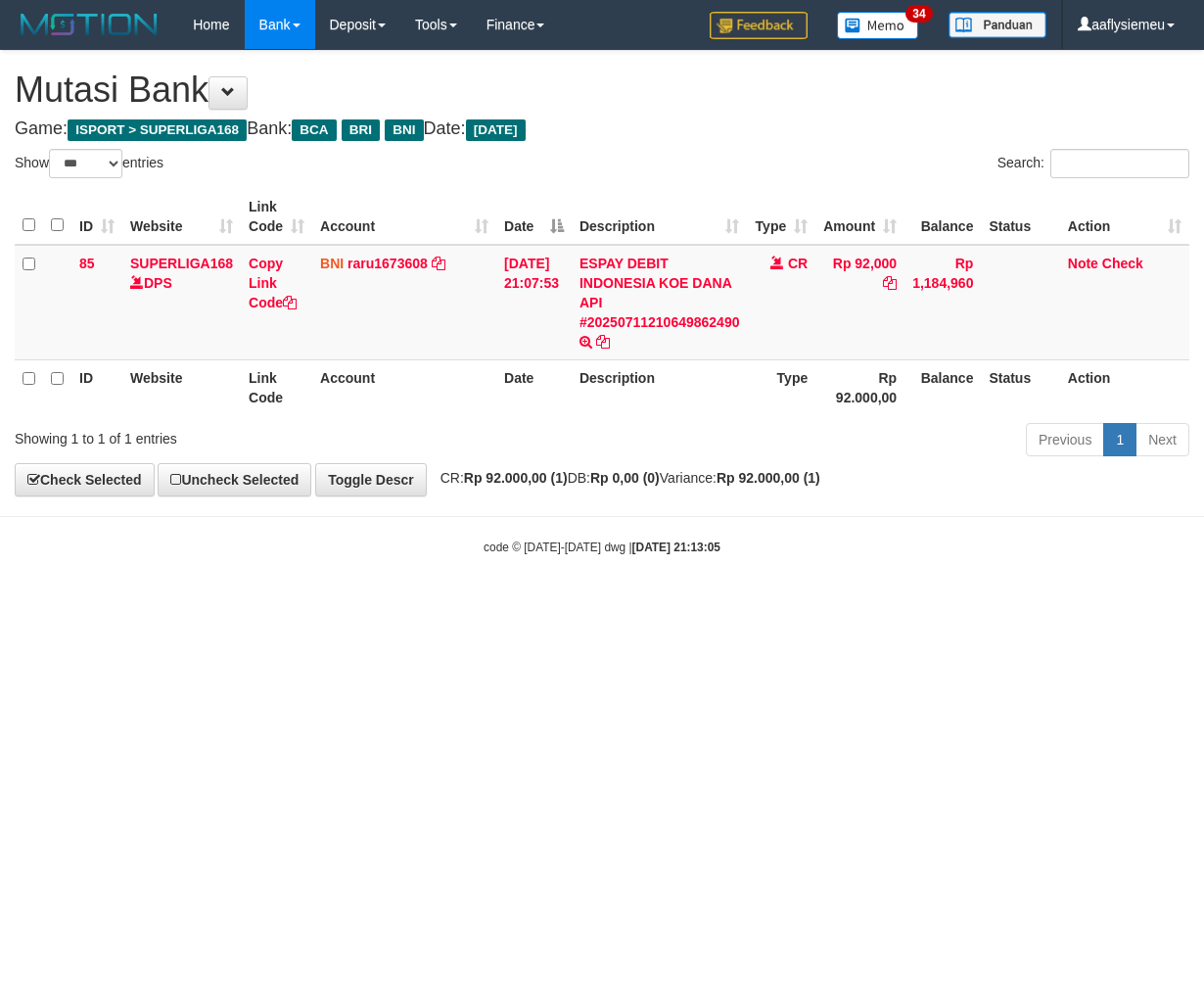 select on "***" 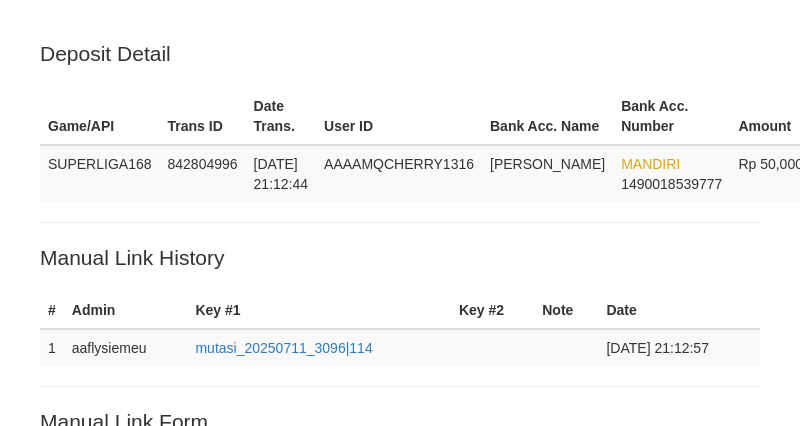 scroll, scrollTop: 156, scrollLeft: 0, axis: vertical 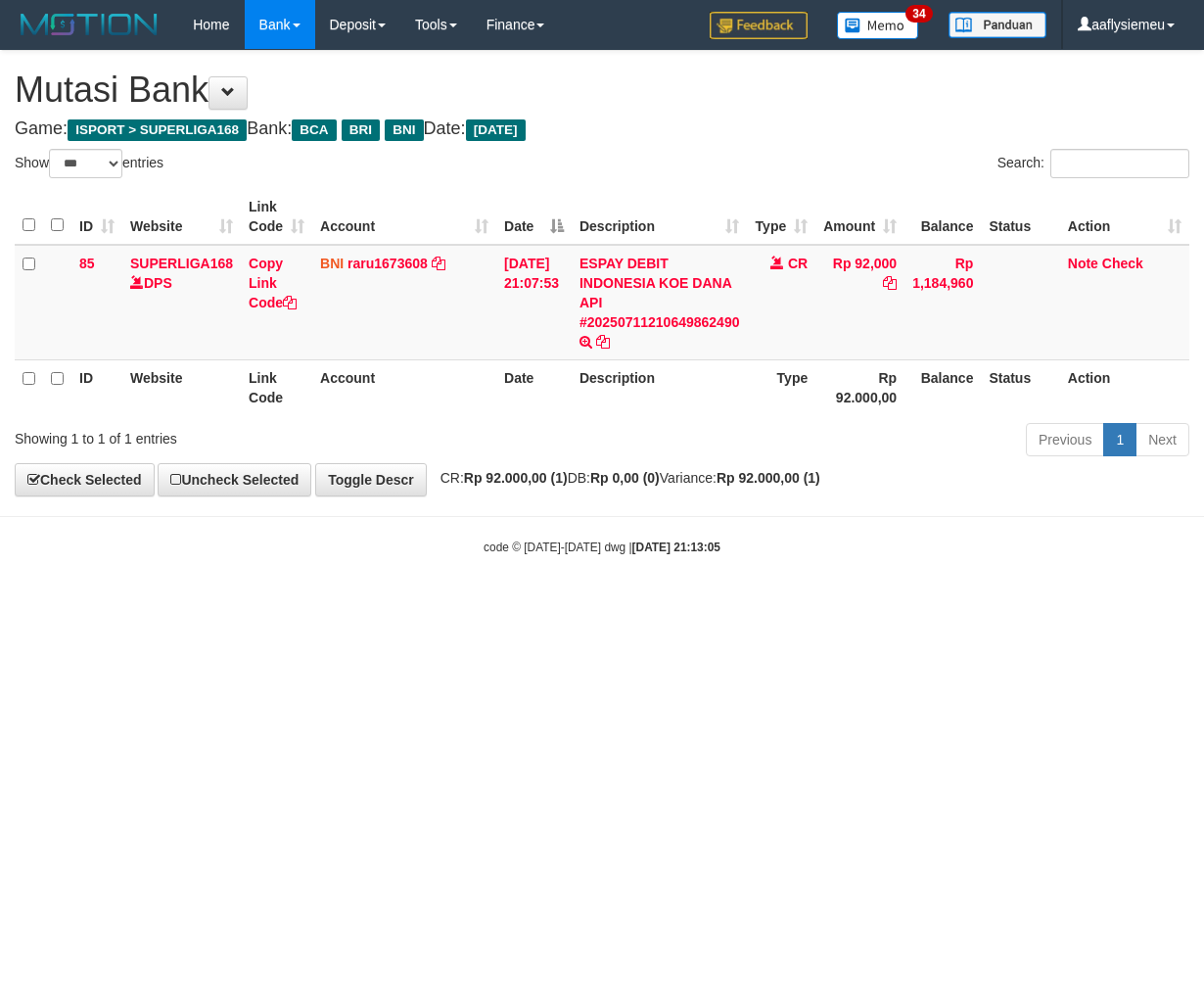 select on "***" 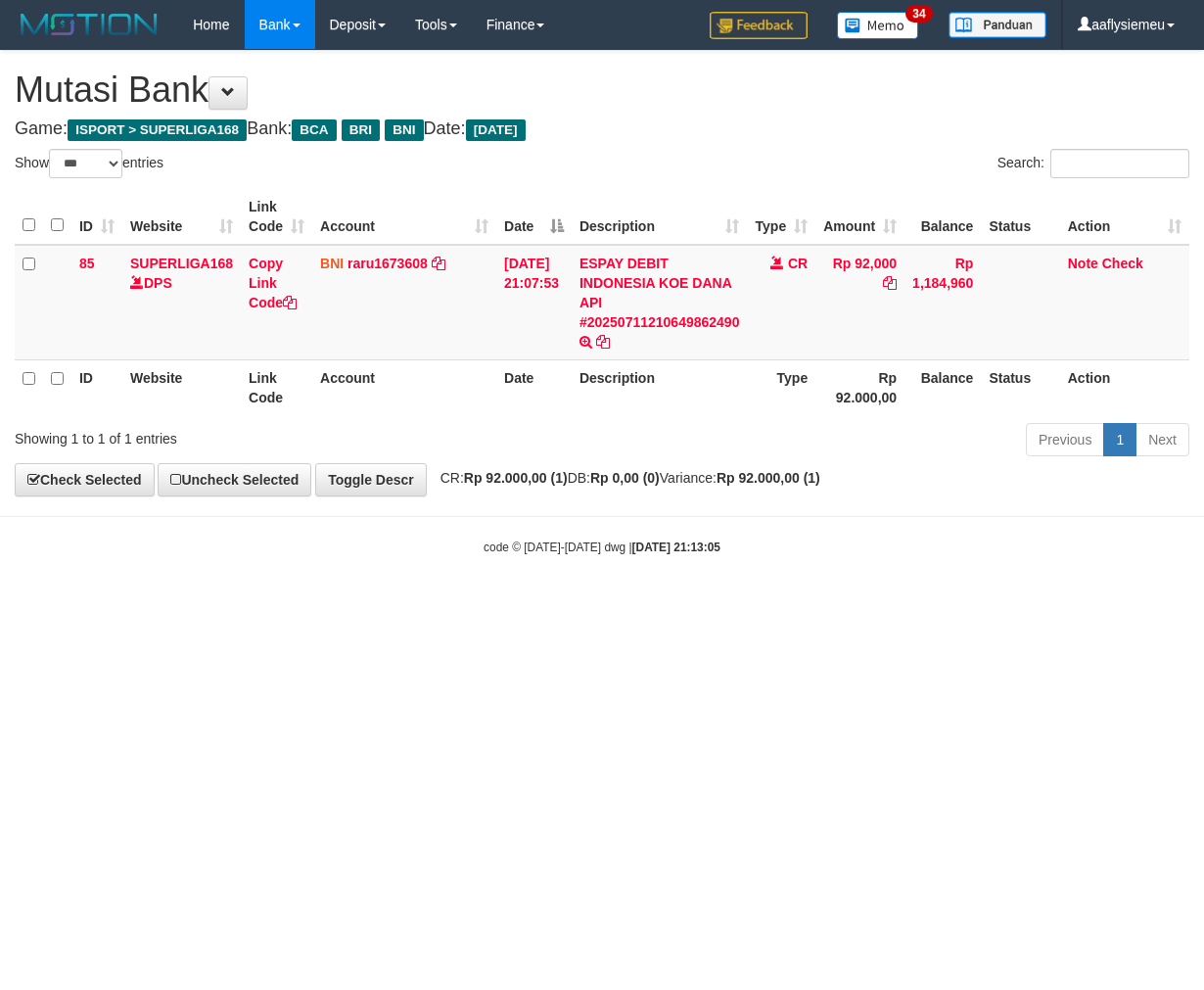 scroll, scrollTop: 0, scrollLeft: 0, axis: both 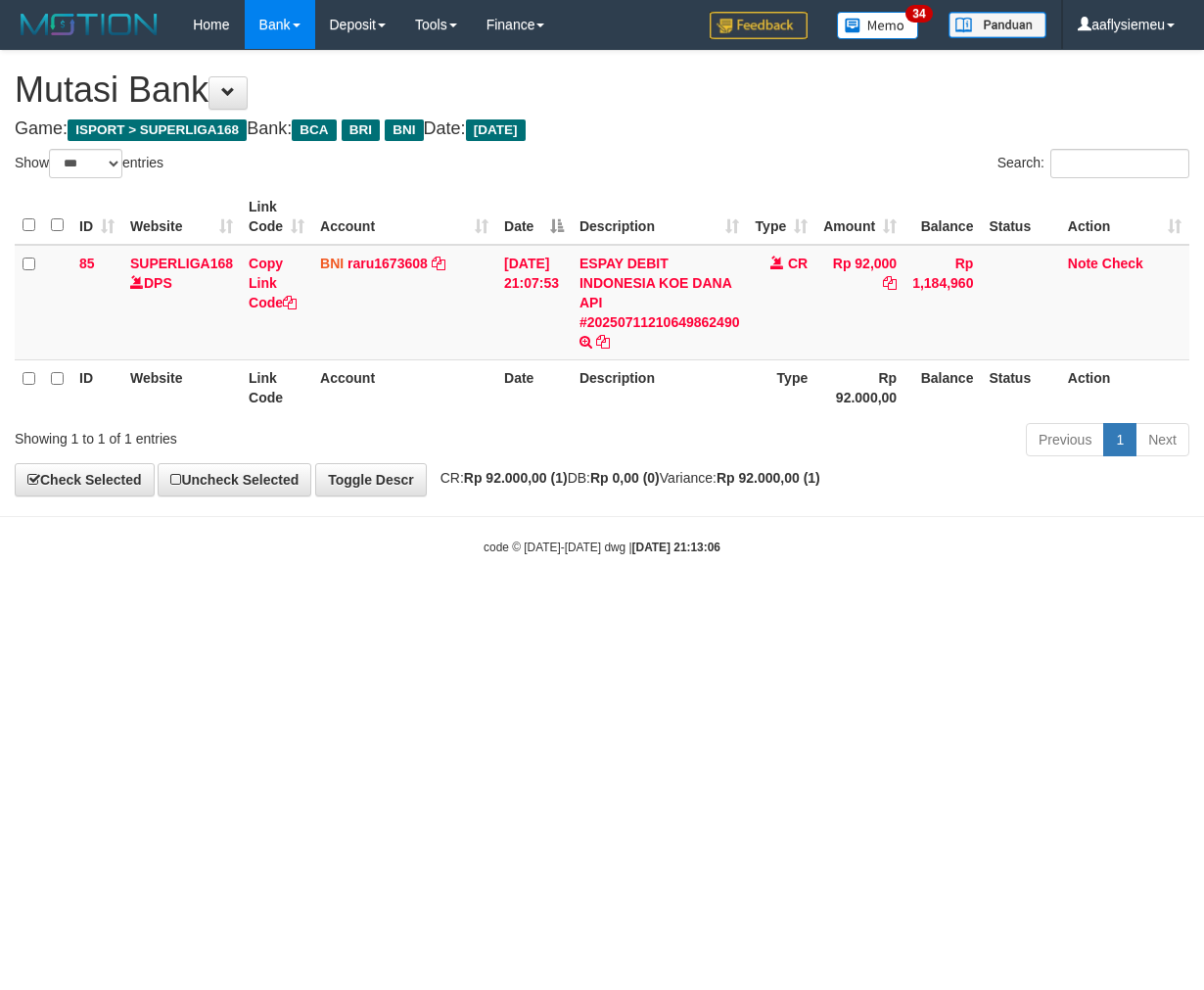 select on "***" 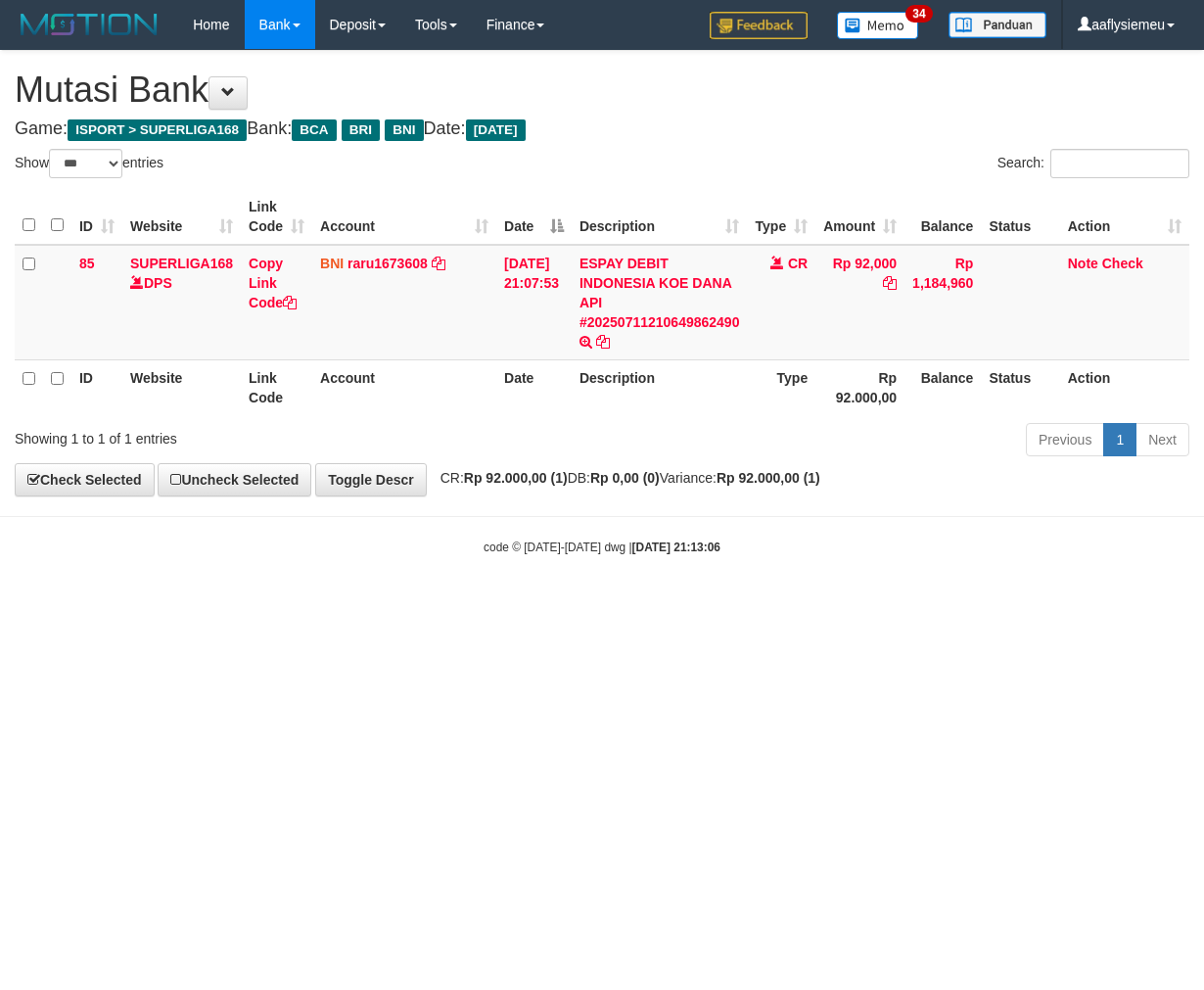 scroll, scrollTop: 0, scrollLeft: 0, axis: both 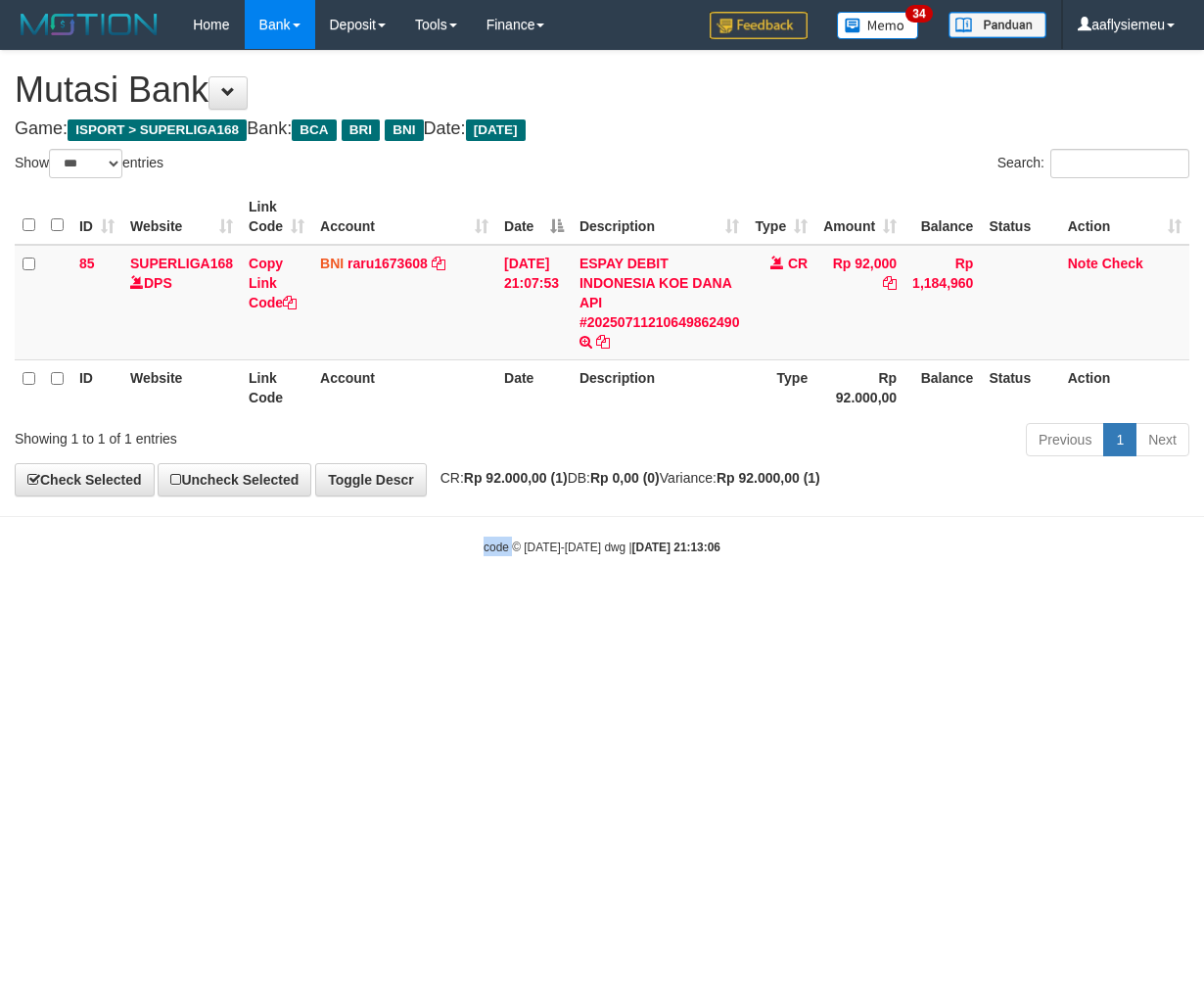 click on "Toggle navigation
Home
Bank
Account List
Load
By Website
Group
[ISPORT]													SUPERLIGA168
By Load Group (DPS)" at bounding box center [602, 303] 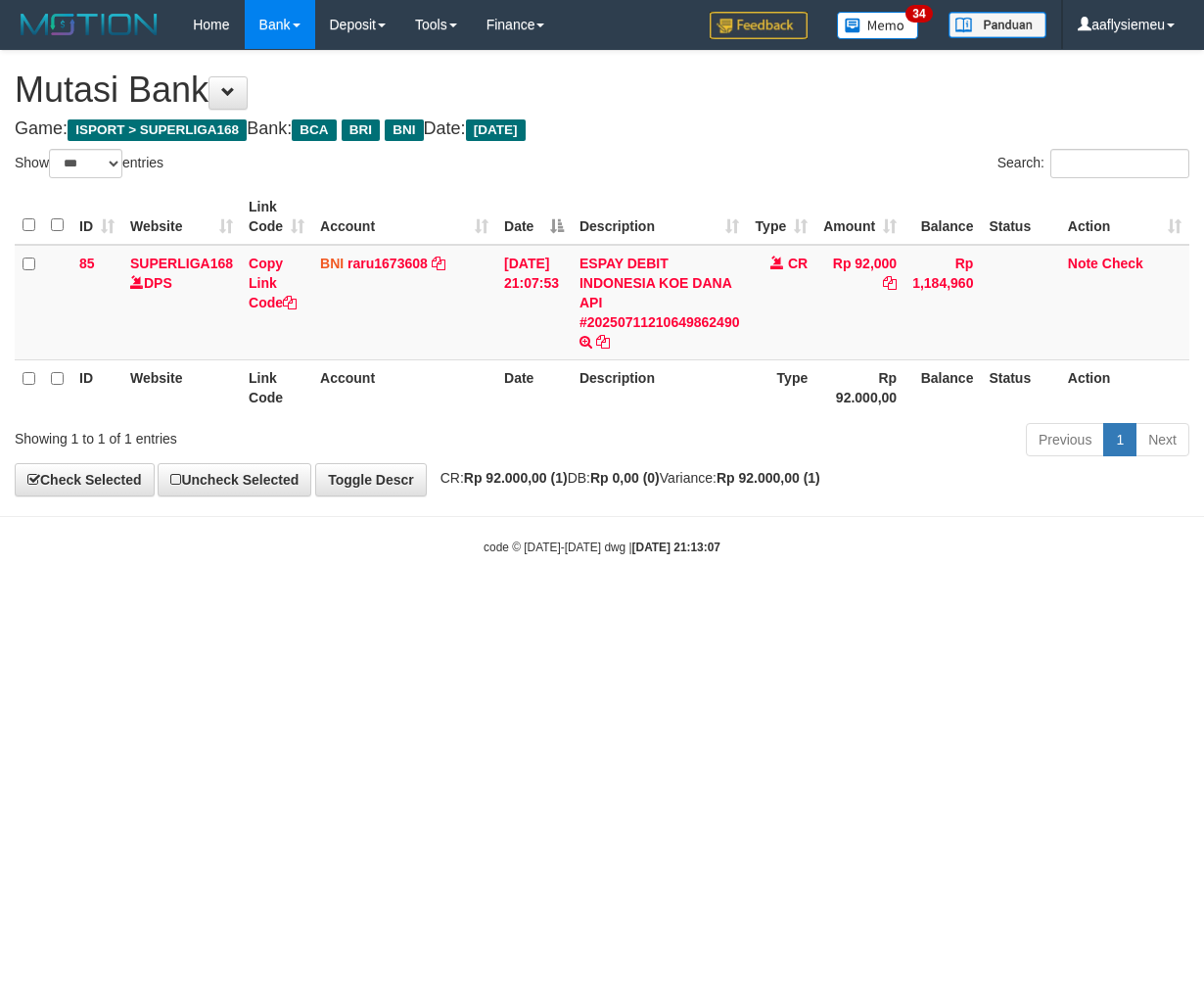 select on "***" 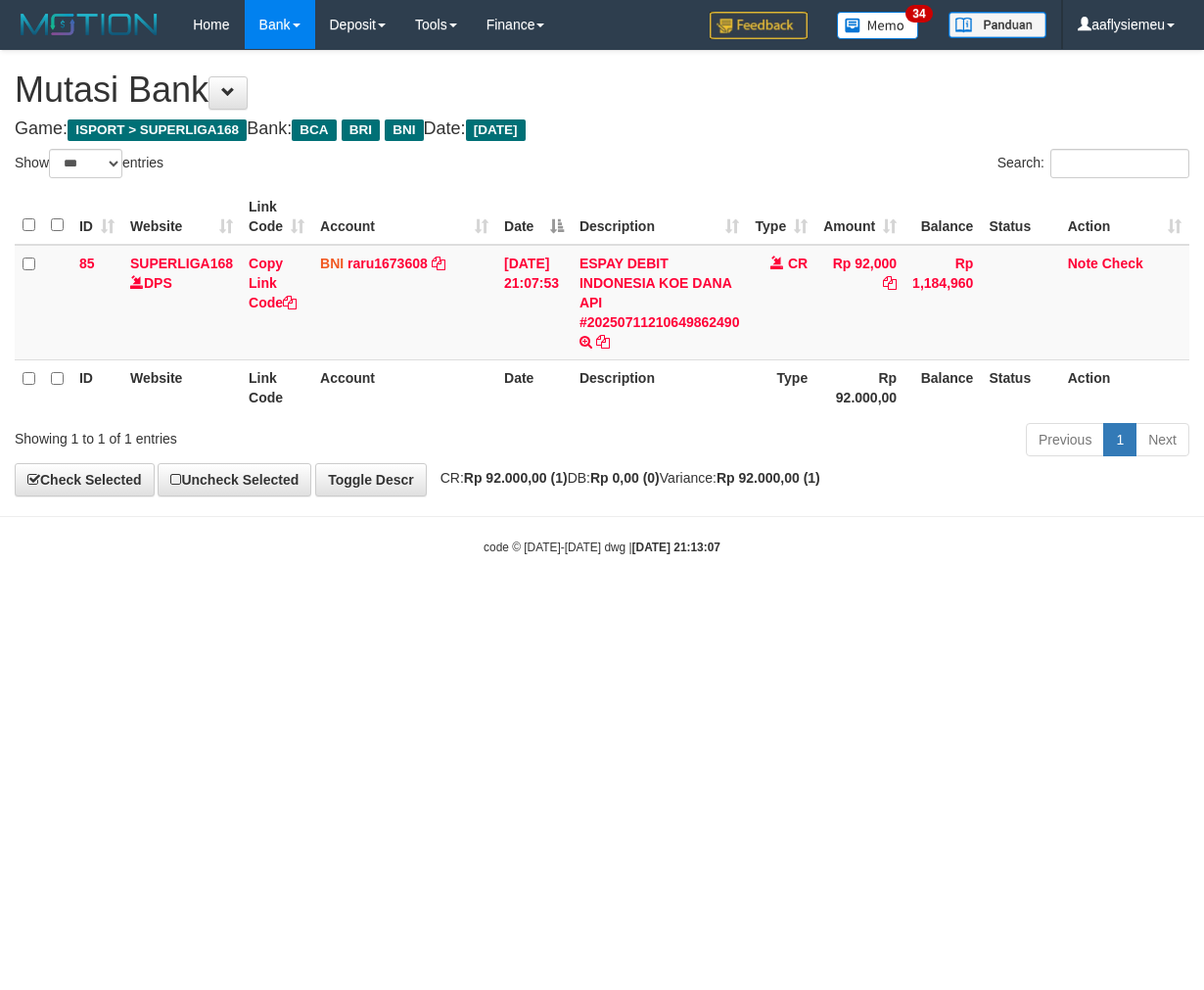scroll, scrollTop: 0, scrollLeft: 0, axis: both 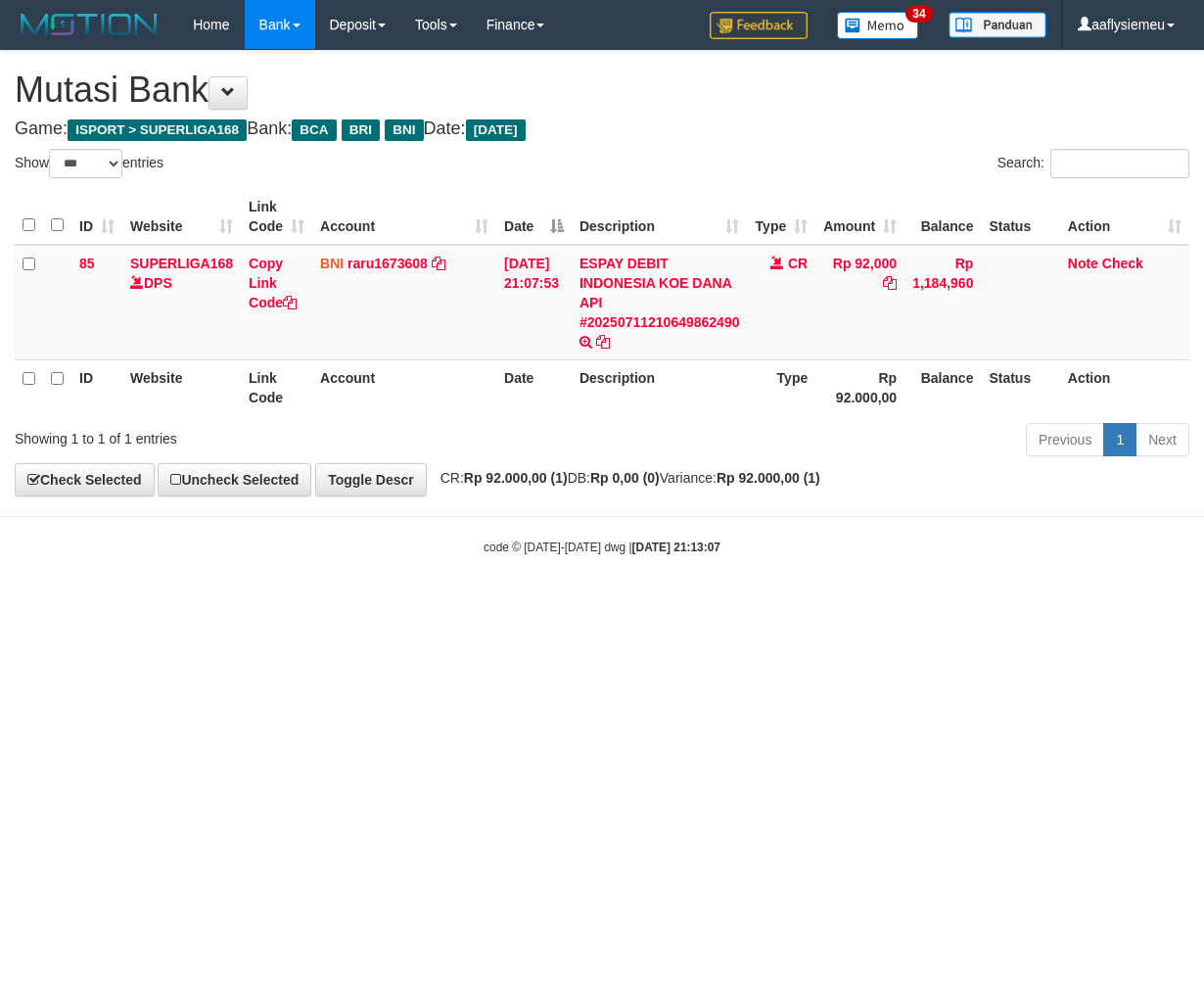 select on "***" 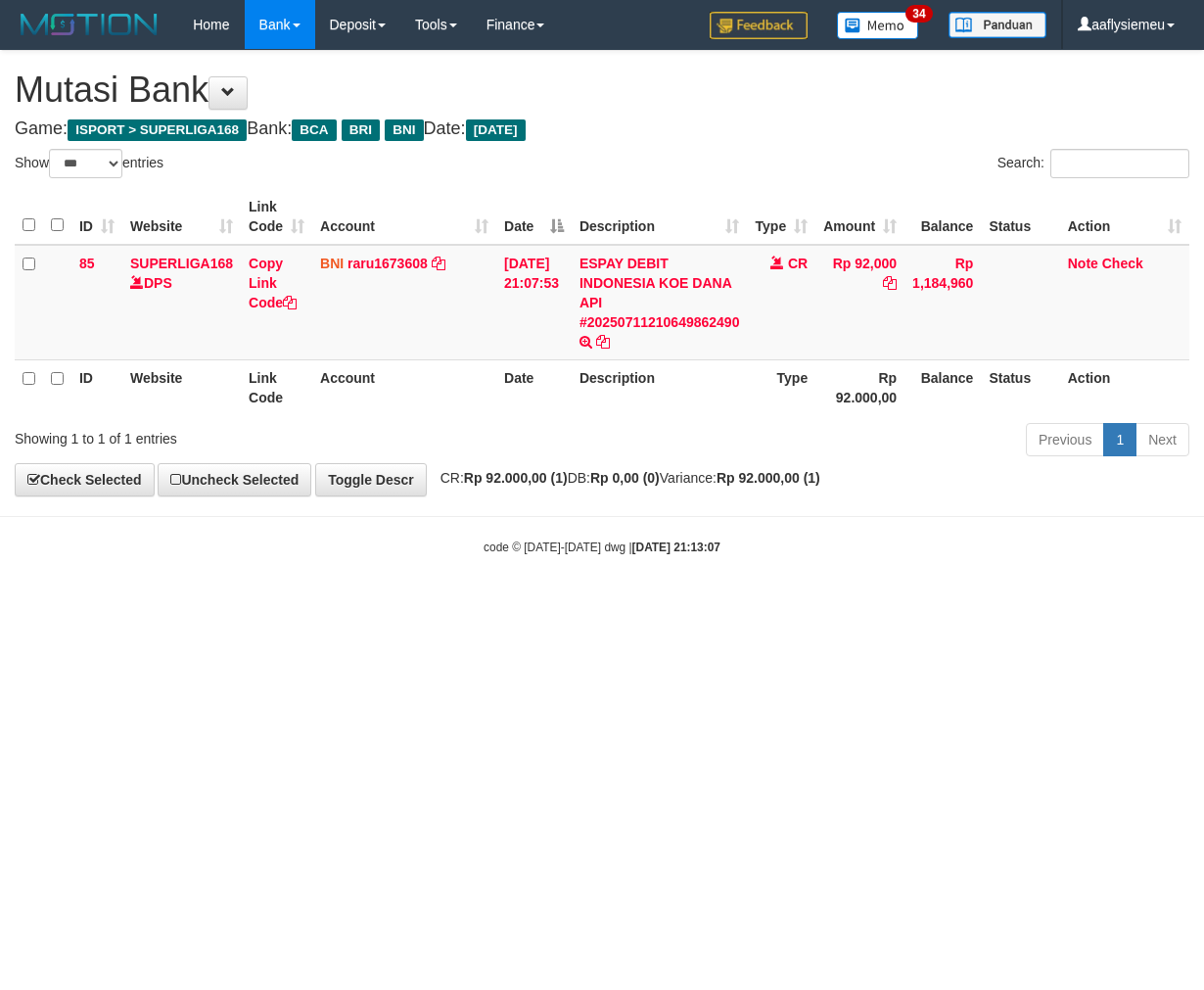 click on "Toggle navigation
Home
Bank
Account List
Load
By Website
Group
[ISPORT]													SUPERLIGA168
By Load Group (DPS)" at bounding box center [602, 303] 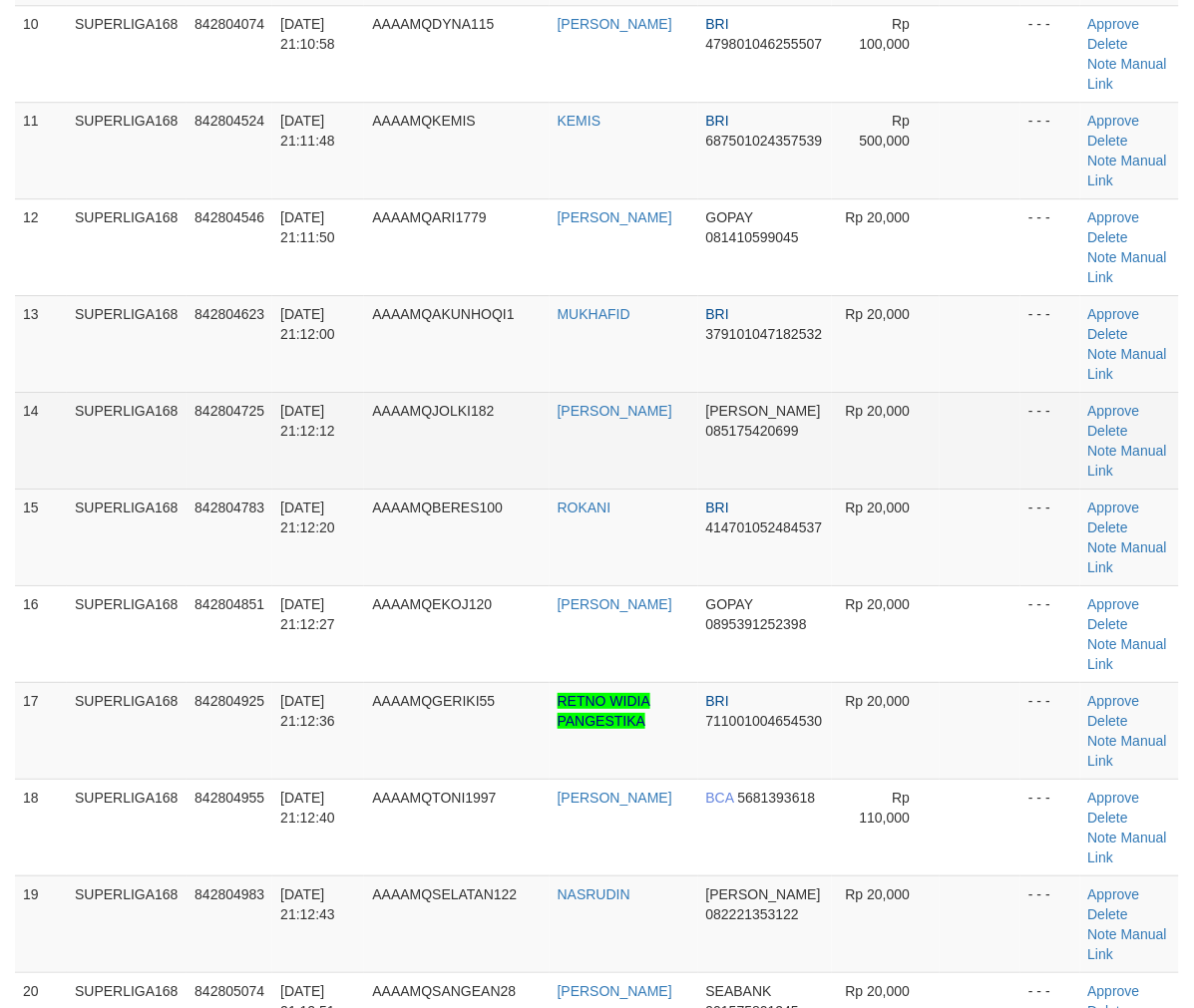 scroll, scrollTop: 893, scrollLeft: 0, axis: vertical 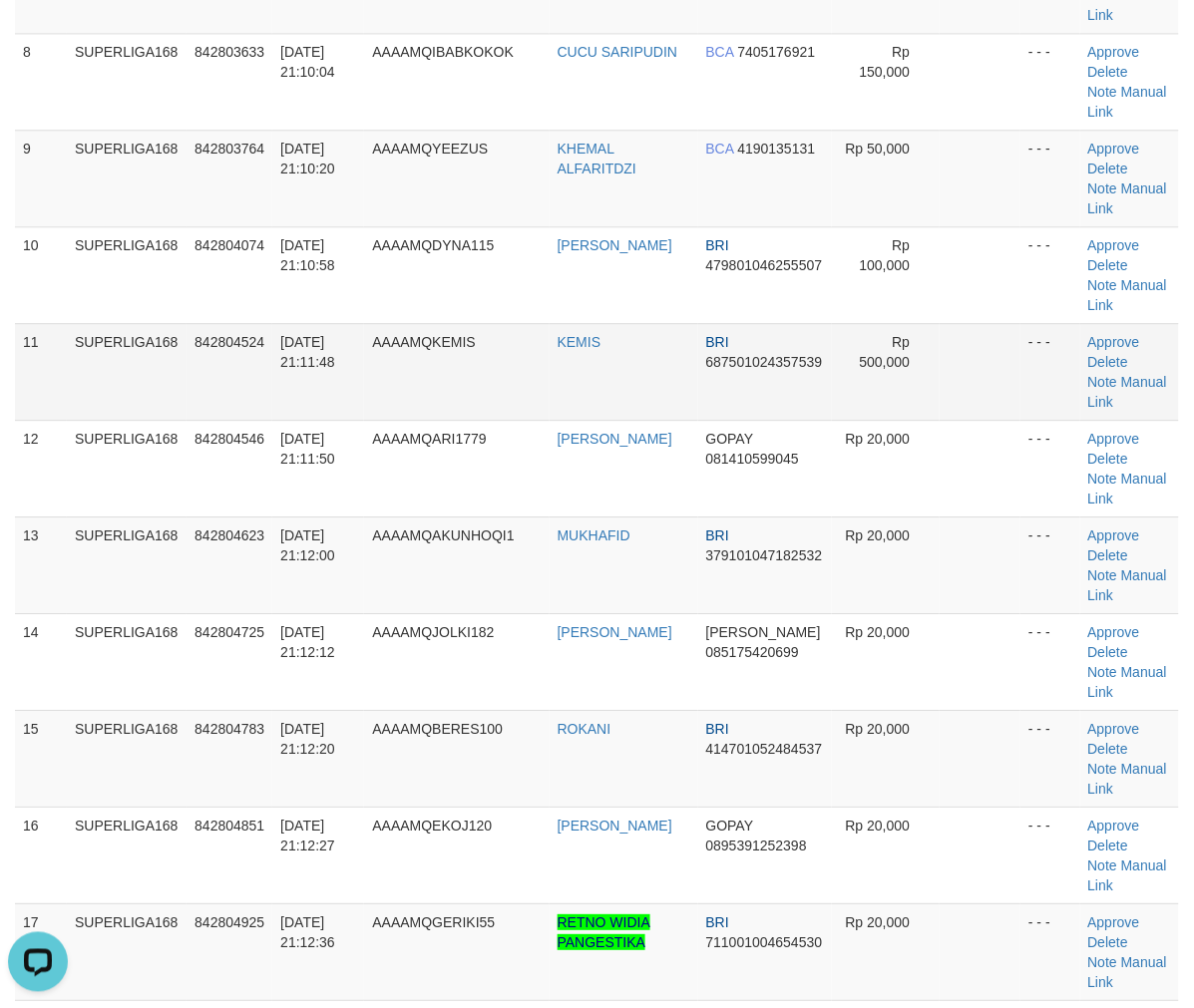 click on "SUPERLIGA168" at bounding box center (127, 371) 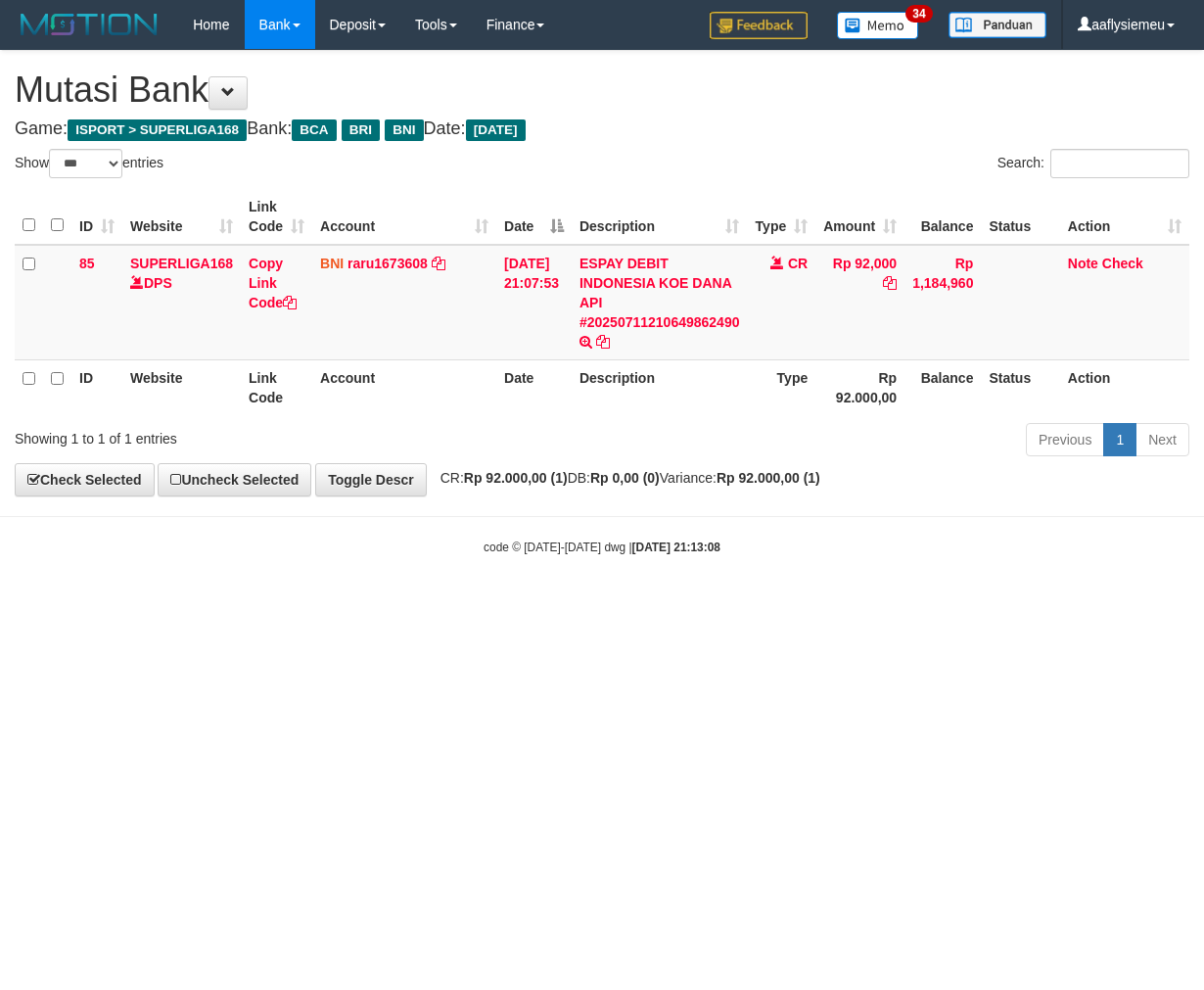 select on "***" 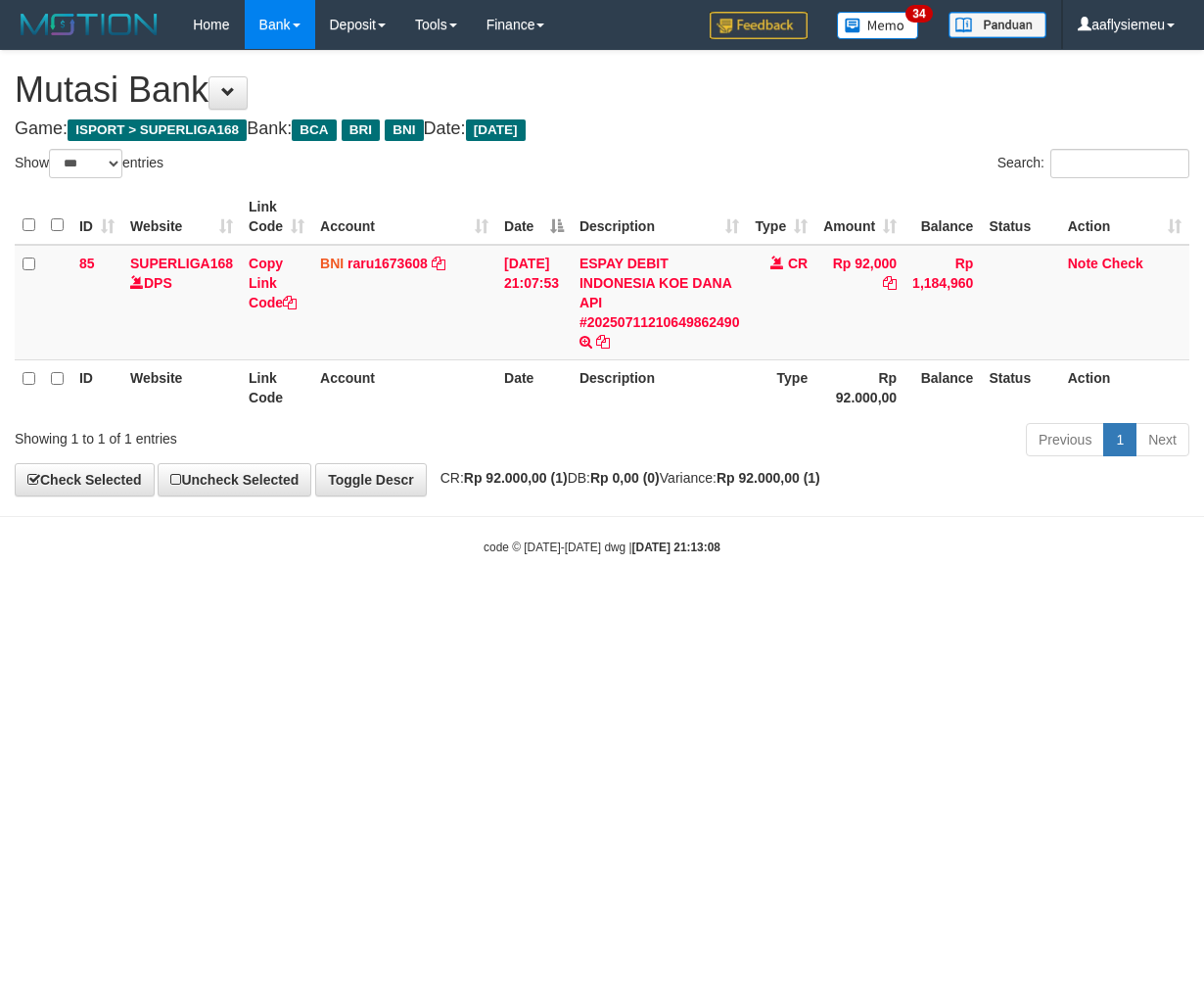 scroll, scrollTop: 0, scrollLeft: 0, axis: both 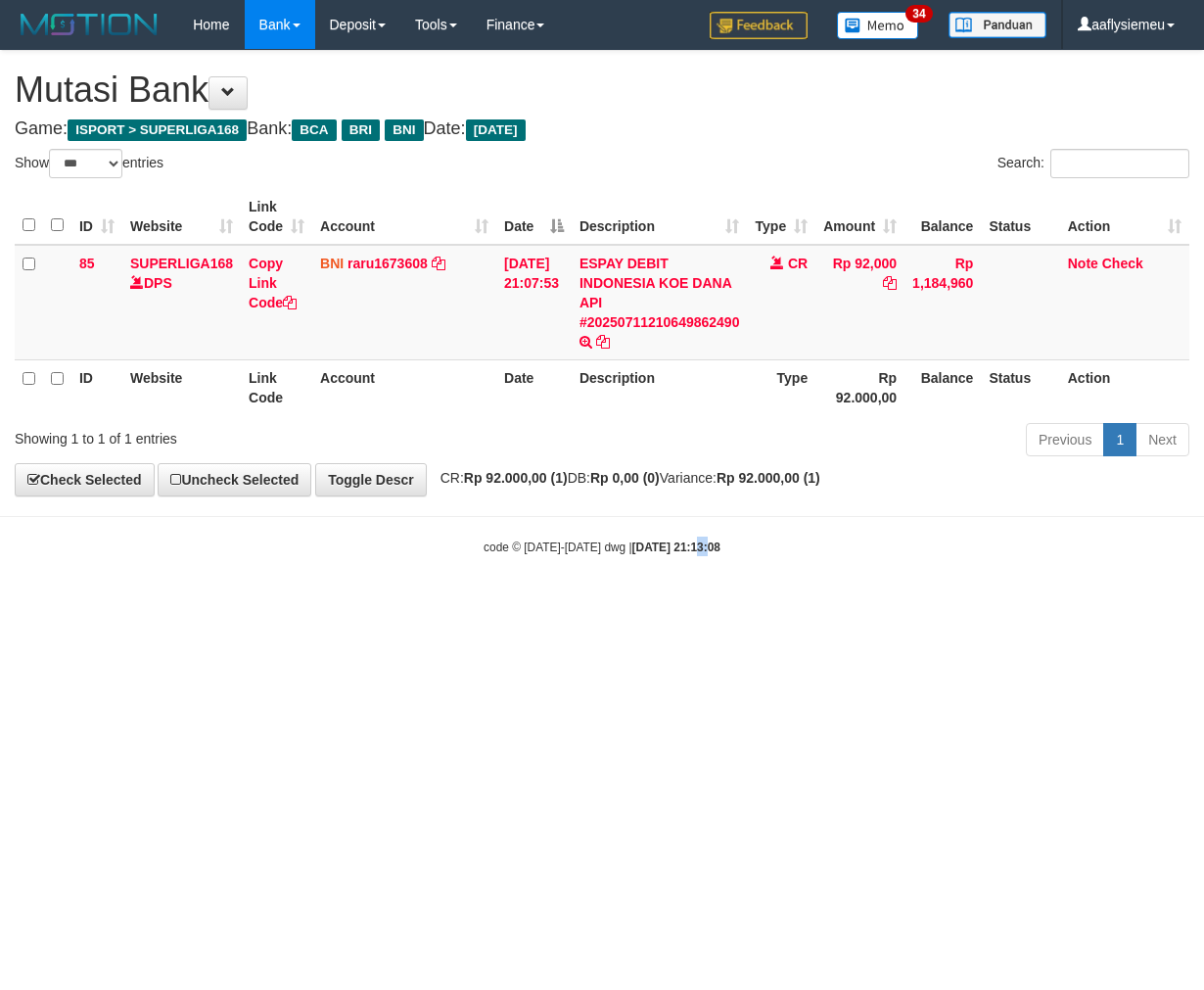 click on "Toggle navigation
Home
Bank
Account List
Load
By Website
Group
[ISPORT]													SUPERLIGA168
By Load Group (DPS)" at bounding box center (602, 303) 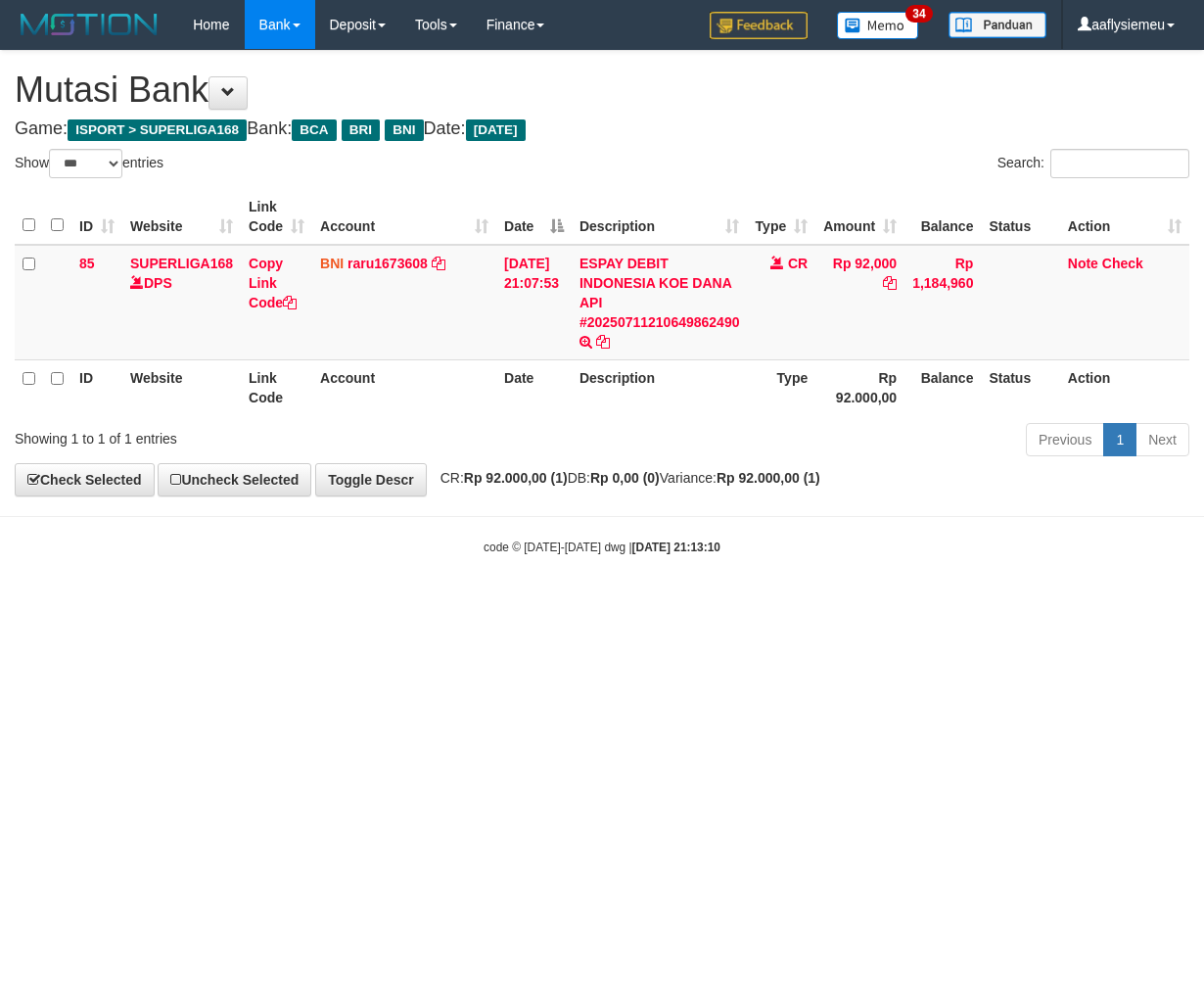 select on "***" 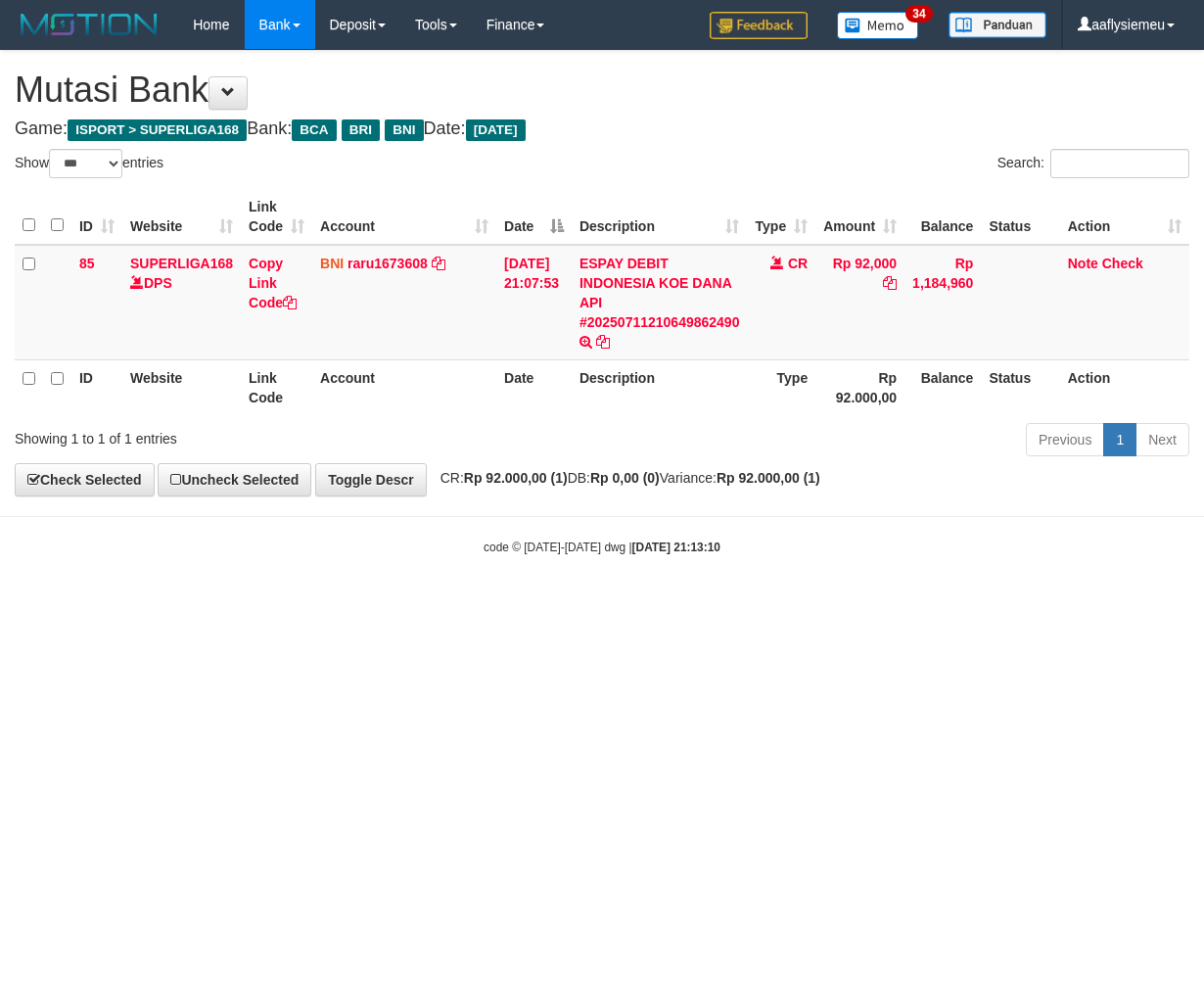 scroll, scrollTop: 0, scrollLeft: 0, axis: both 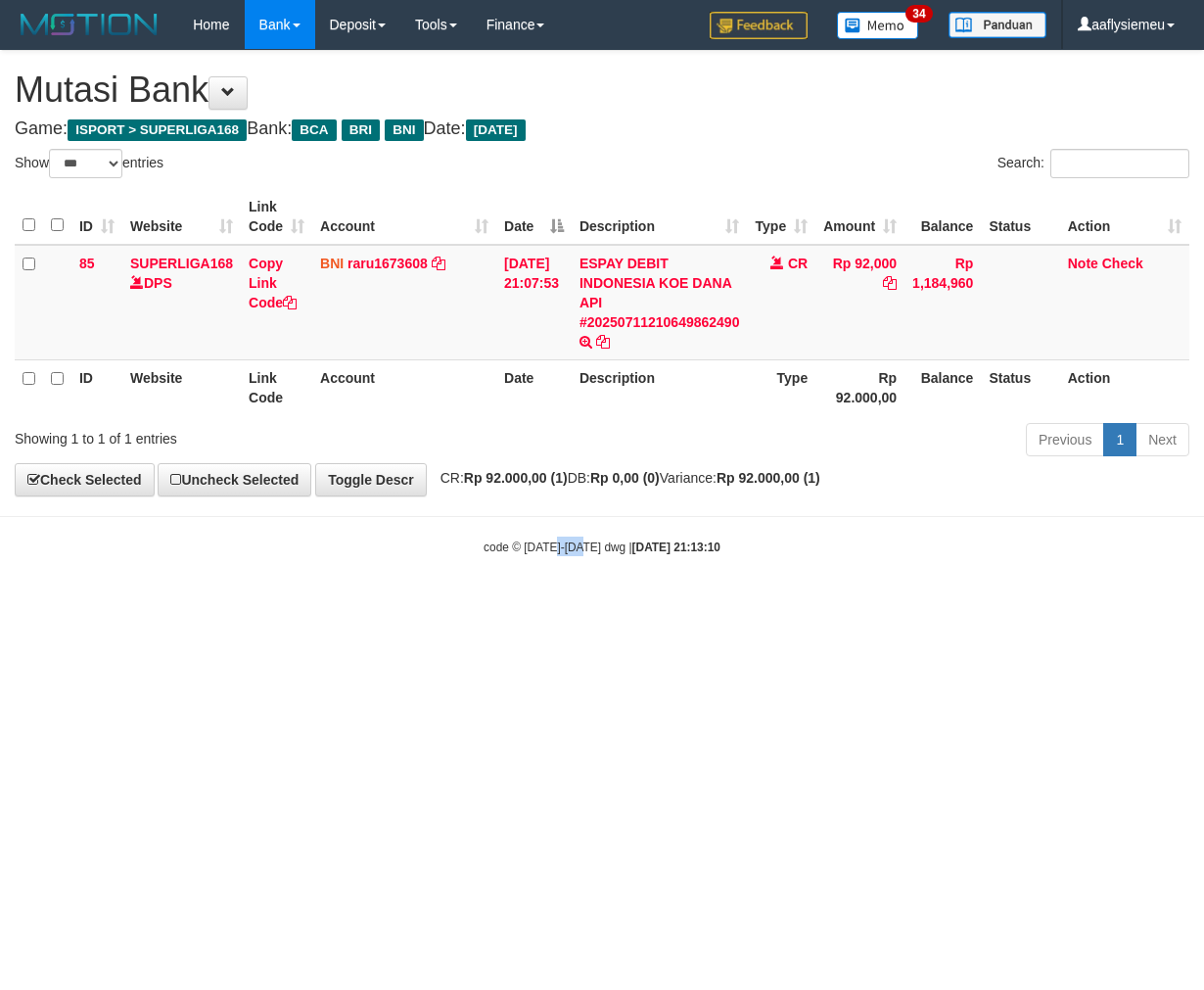 click on "Toggle navigation
Home
Bank
Account List
Load
By Website
Group
[ISPORT]													SUPERLIGA168
By Load Group (DPS)" at bounding box center [602, 303] 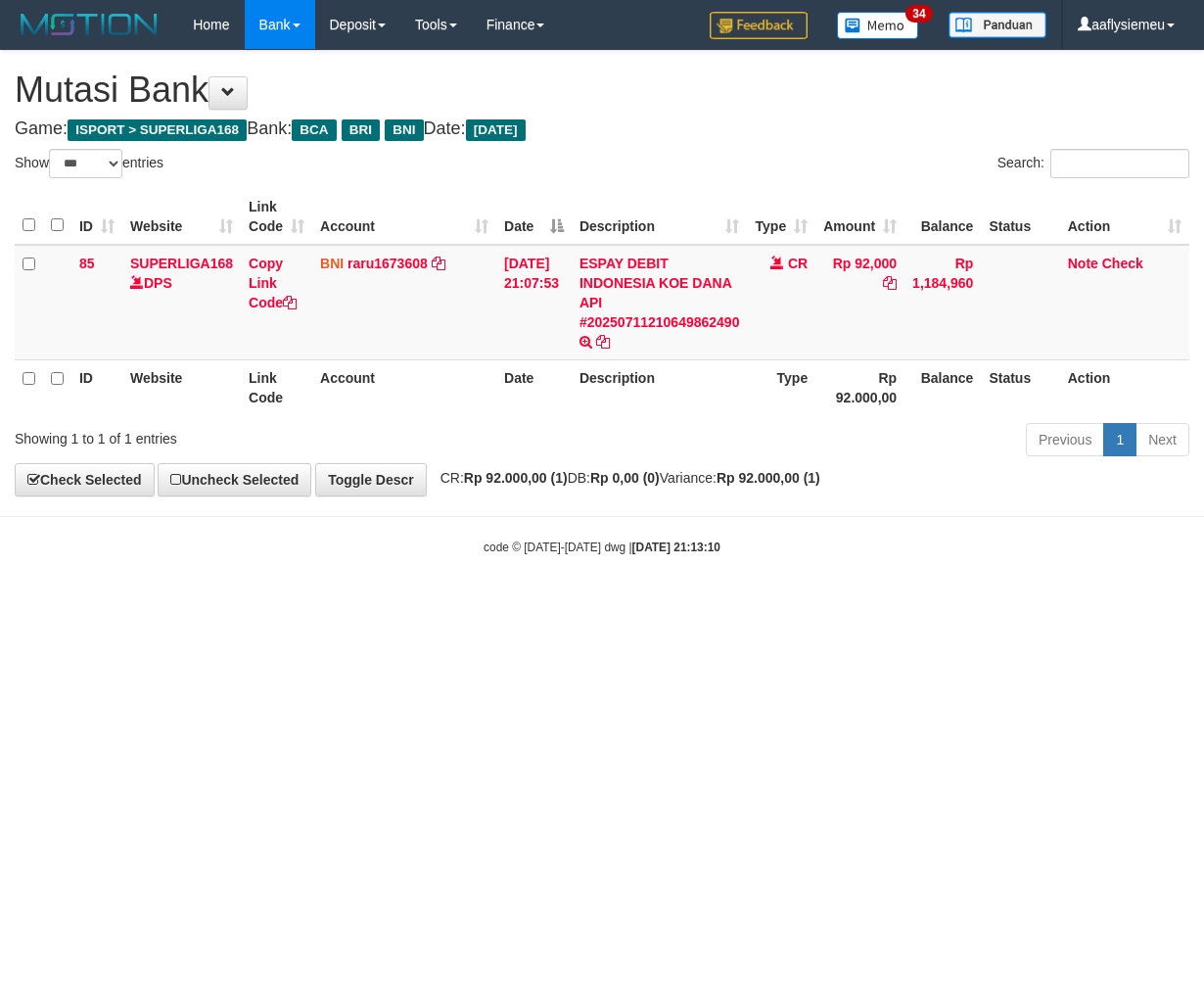 click on "Toggle navigation
Home
Bank
Account List
Load
By Website
Group
[ISPORT]													SUPERLIGA168
By Load Group (DPS)" at bounding box center (602, 303) 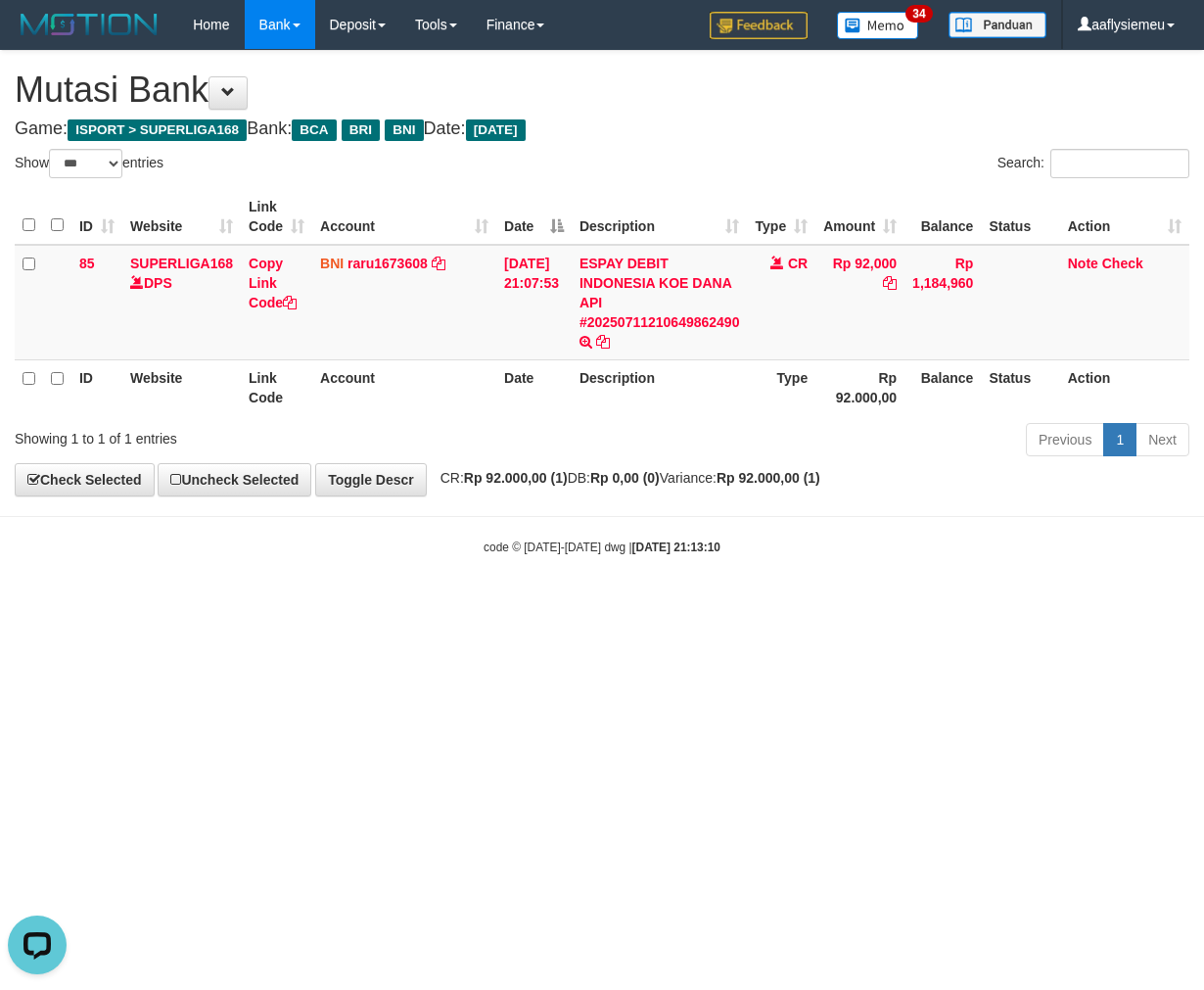 scroll, scrollTop: 0, scrollLeft: 0, axis: both 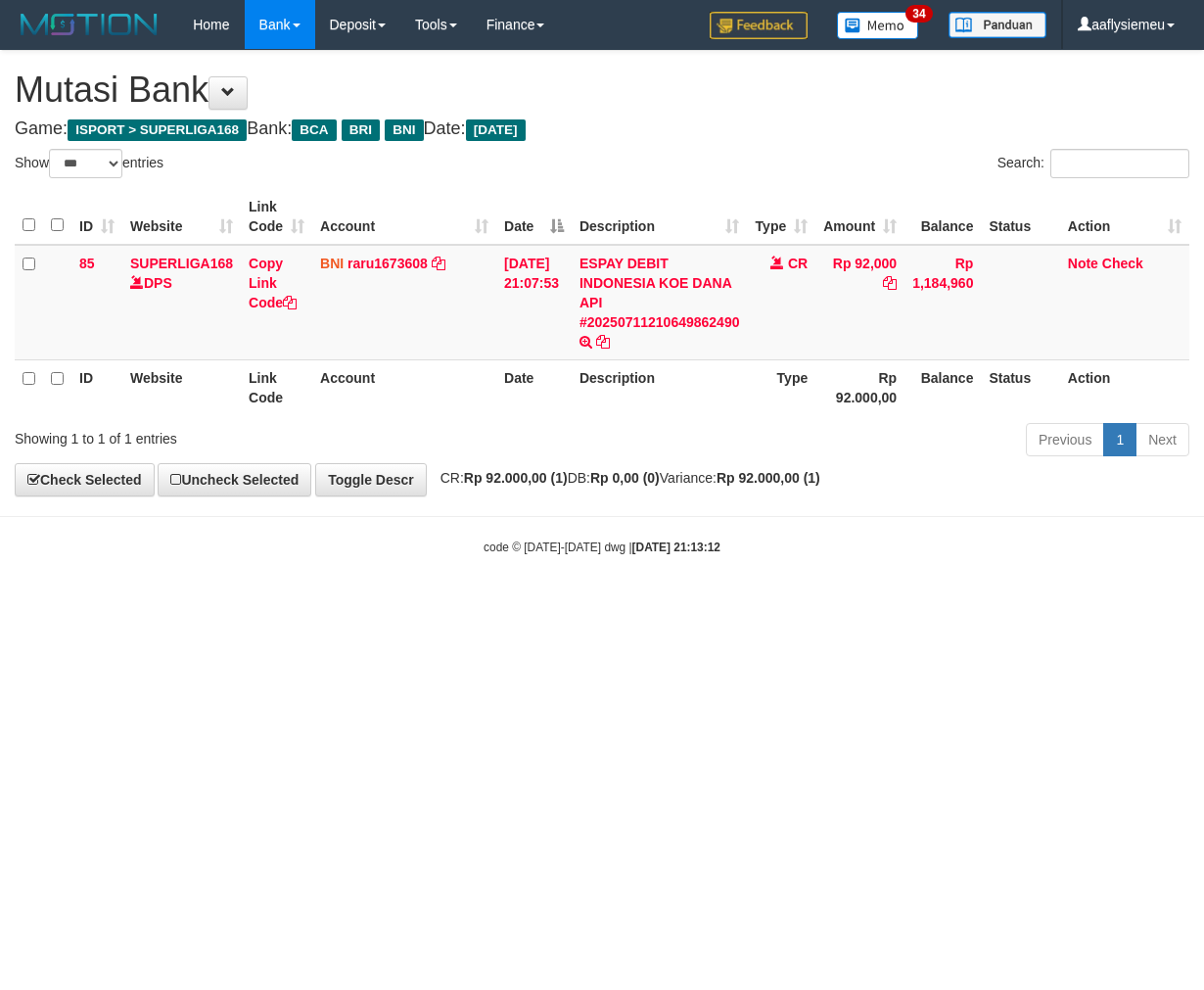 select on "***" 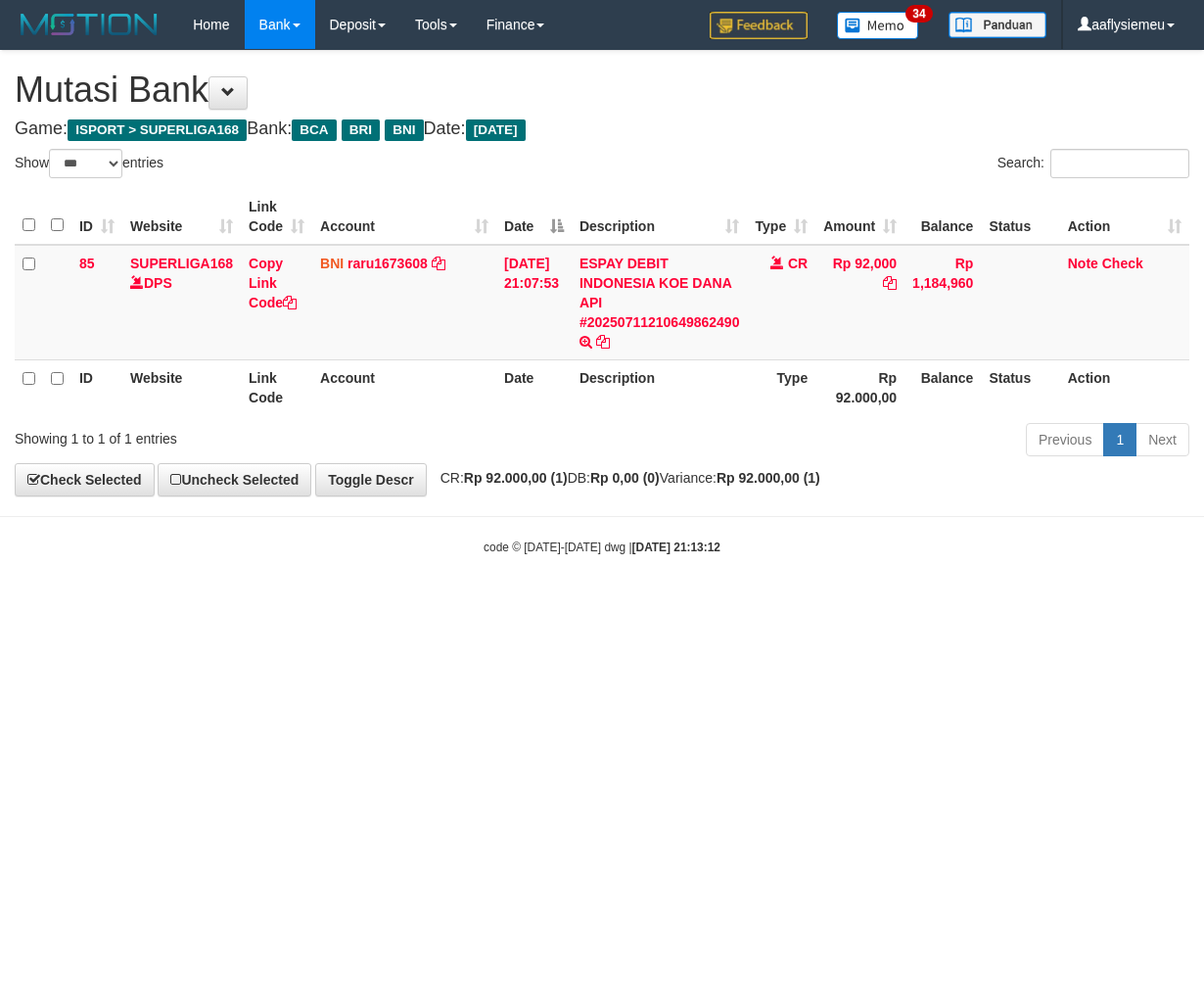 scroll, scrollTop: 0, scrollLeft: 0, axis: both 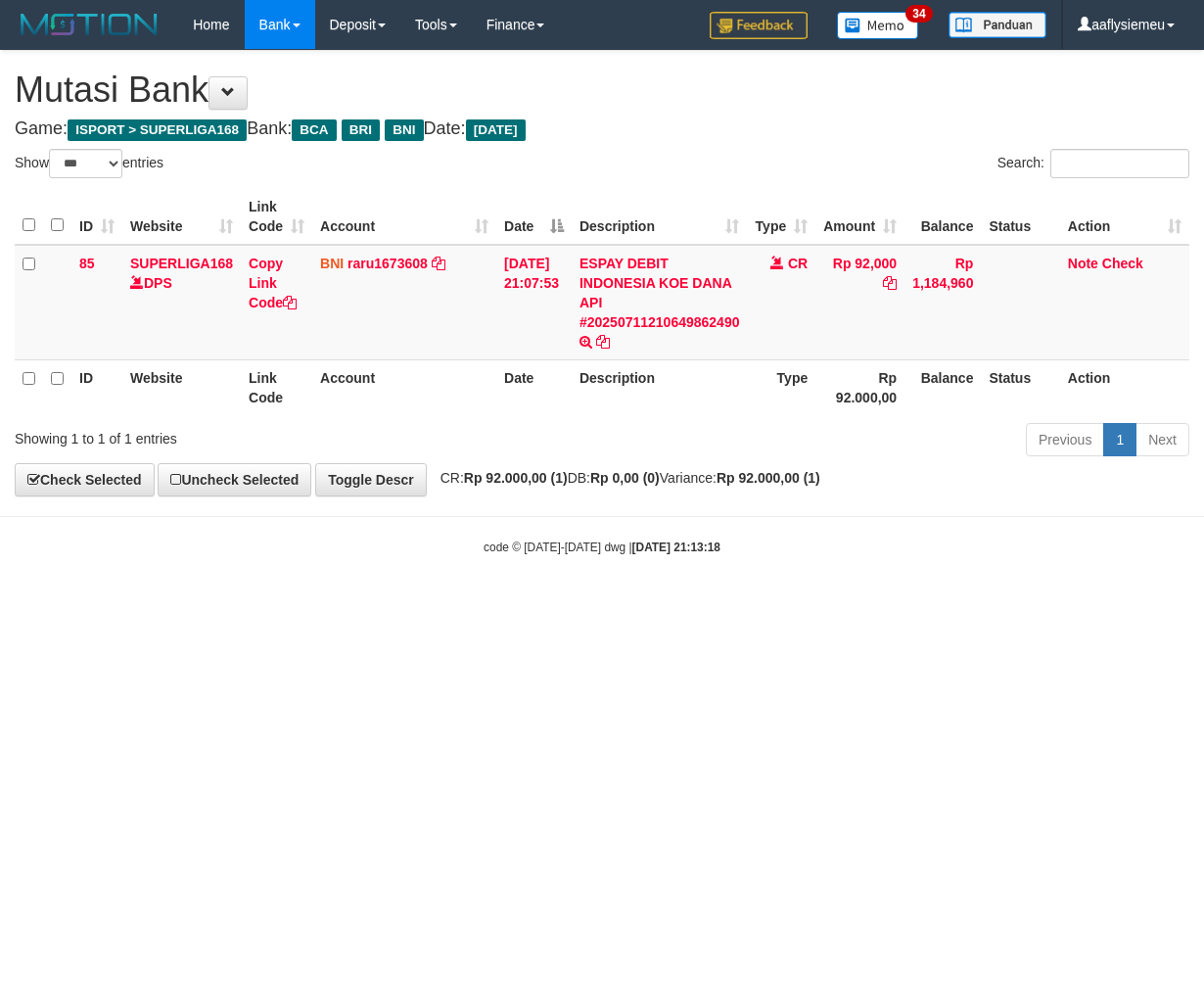 select on "***" 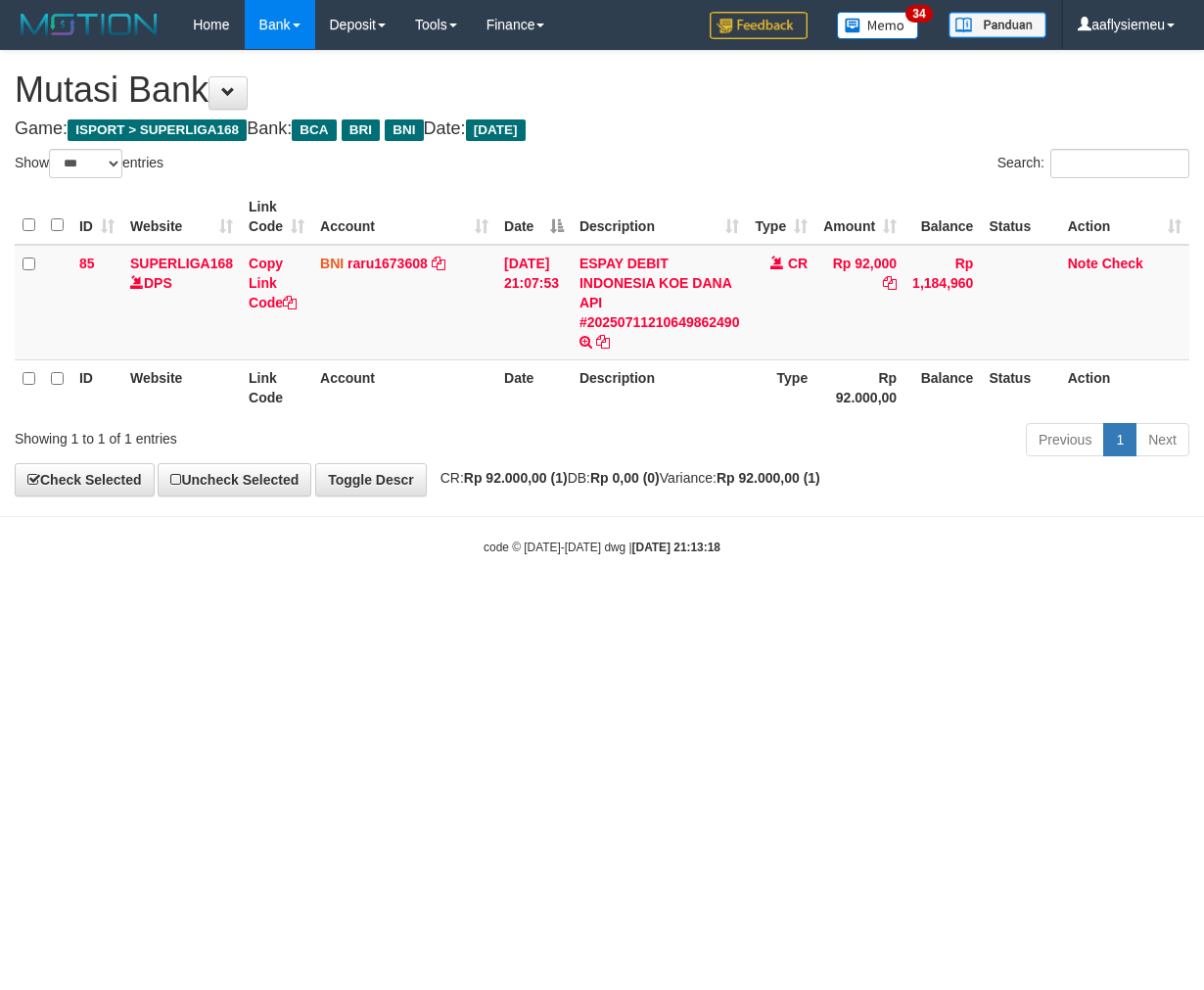 scroll, scrollTop: 0, scrollLeft: 0, axis: both 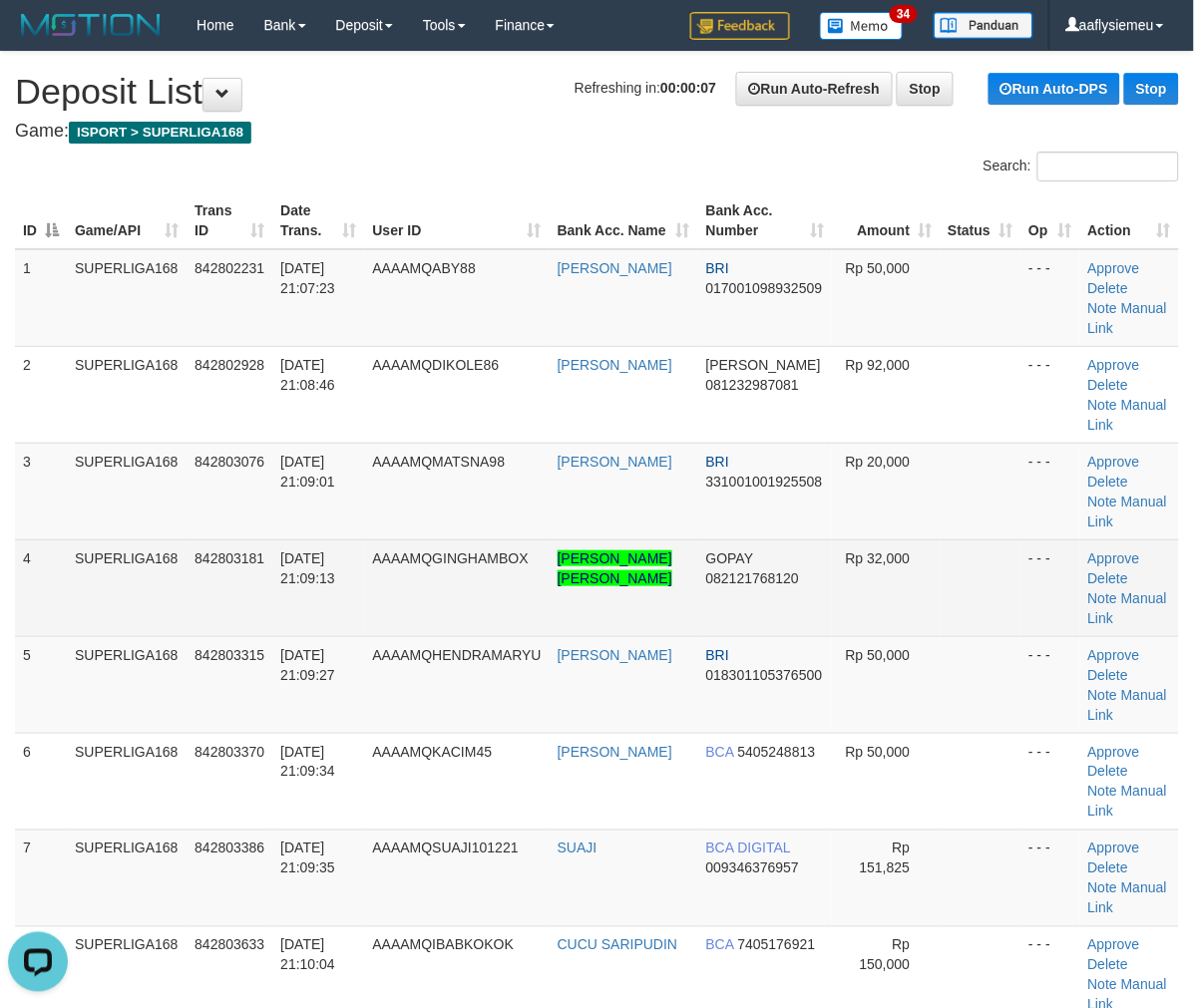 click on "SUPERLIGA168" at bounding box center (127, 587) 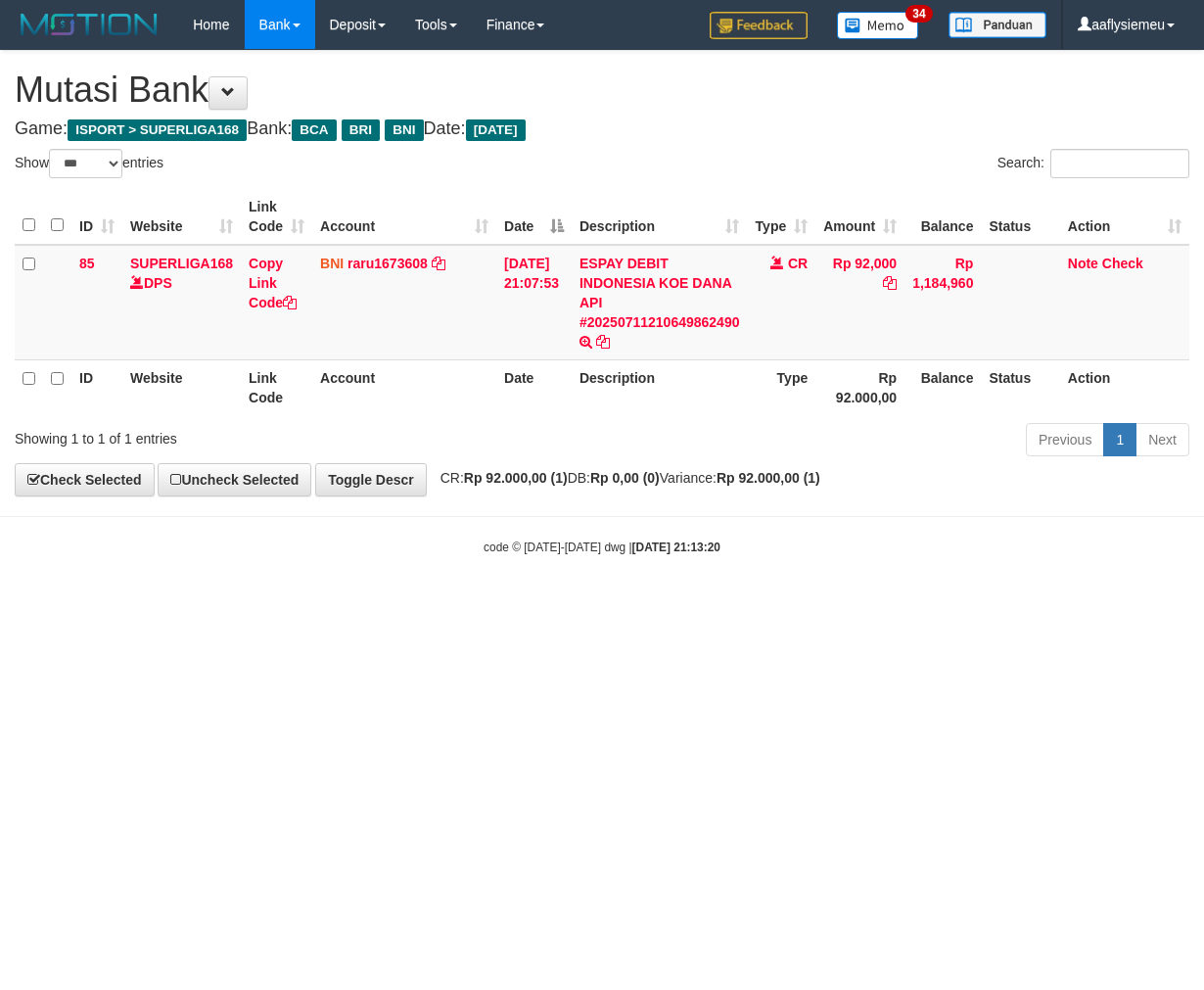 select on "***" 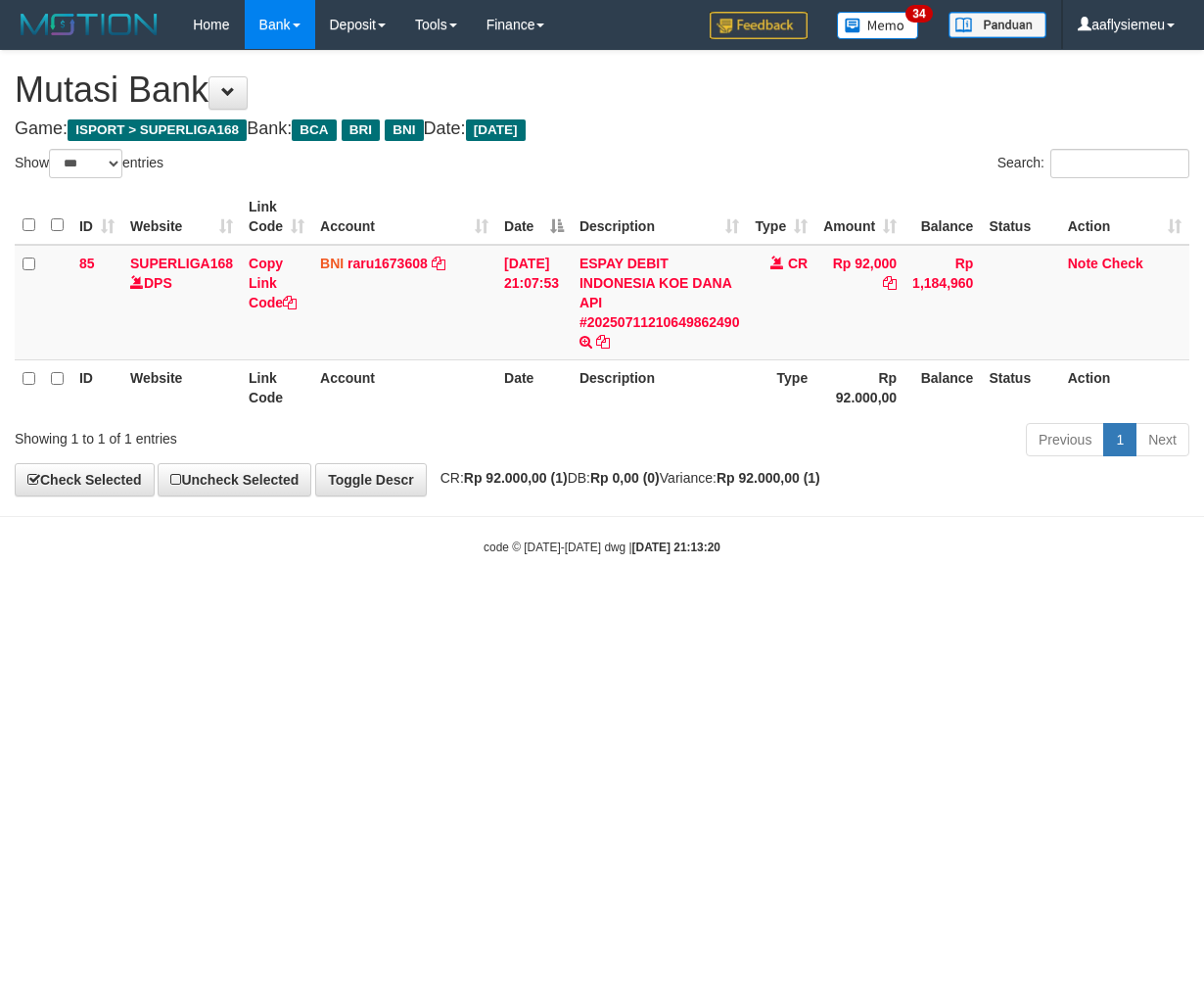 scroll, scrollTop: 0, scrollLeft: 0, axis: both 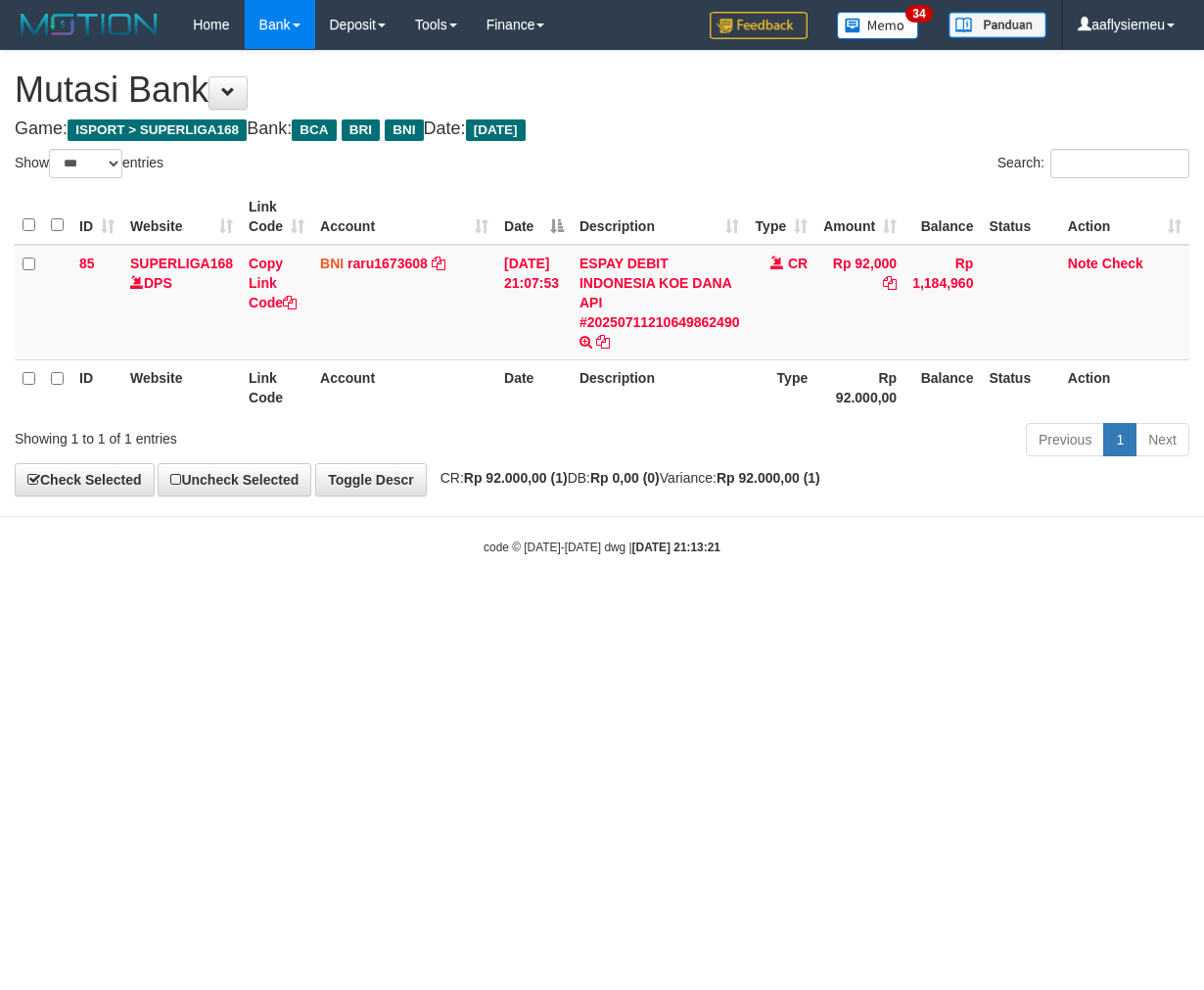 select on "***" 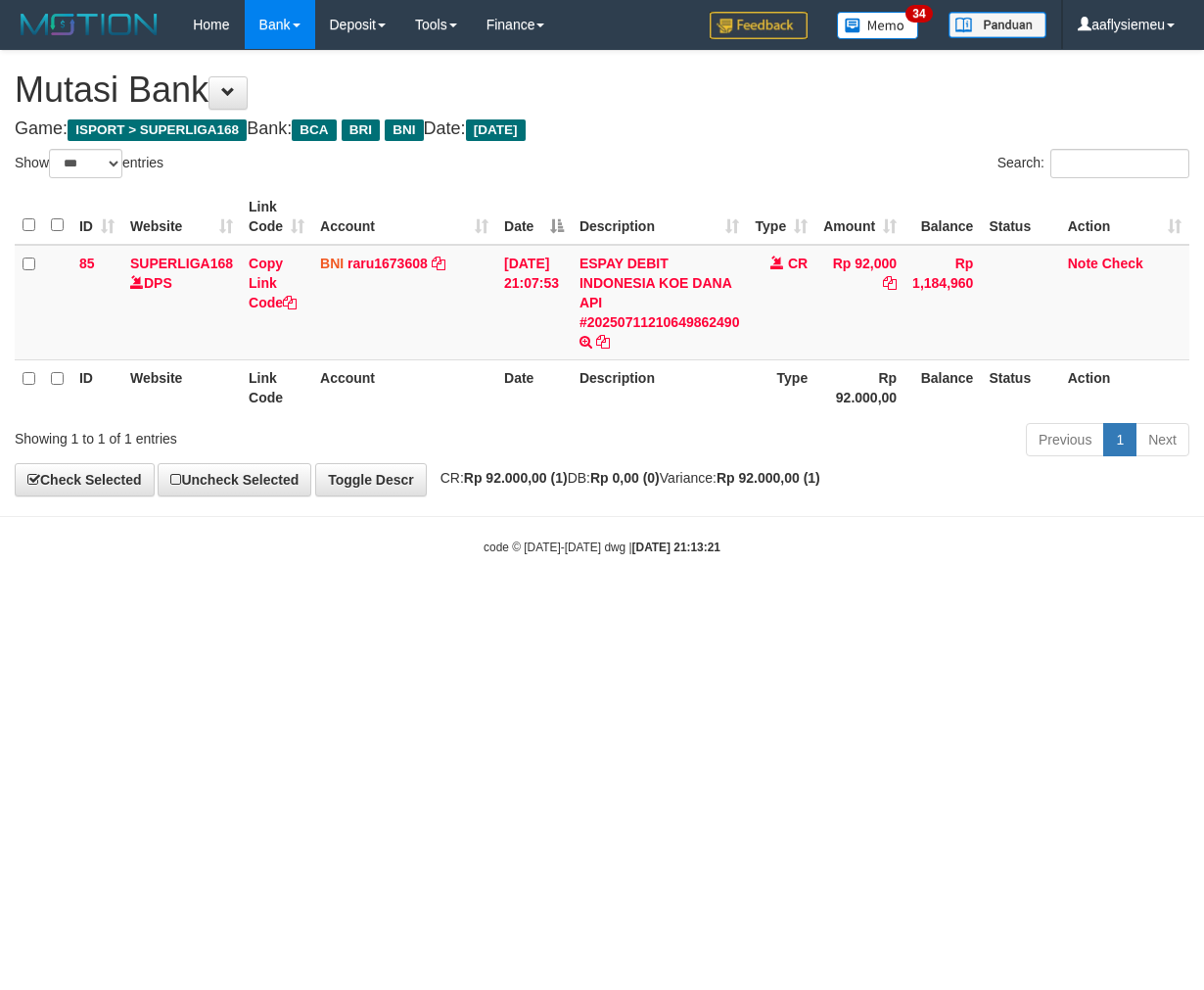 scroll, scrollTop: 0, scrollLeft: 0, axis: both 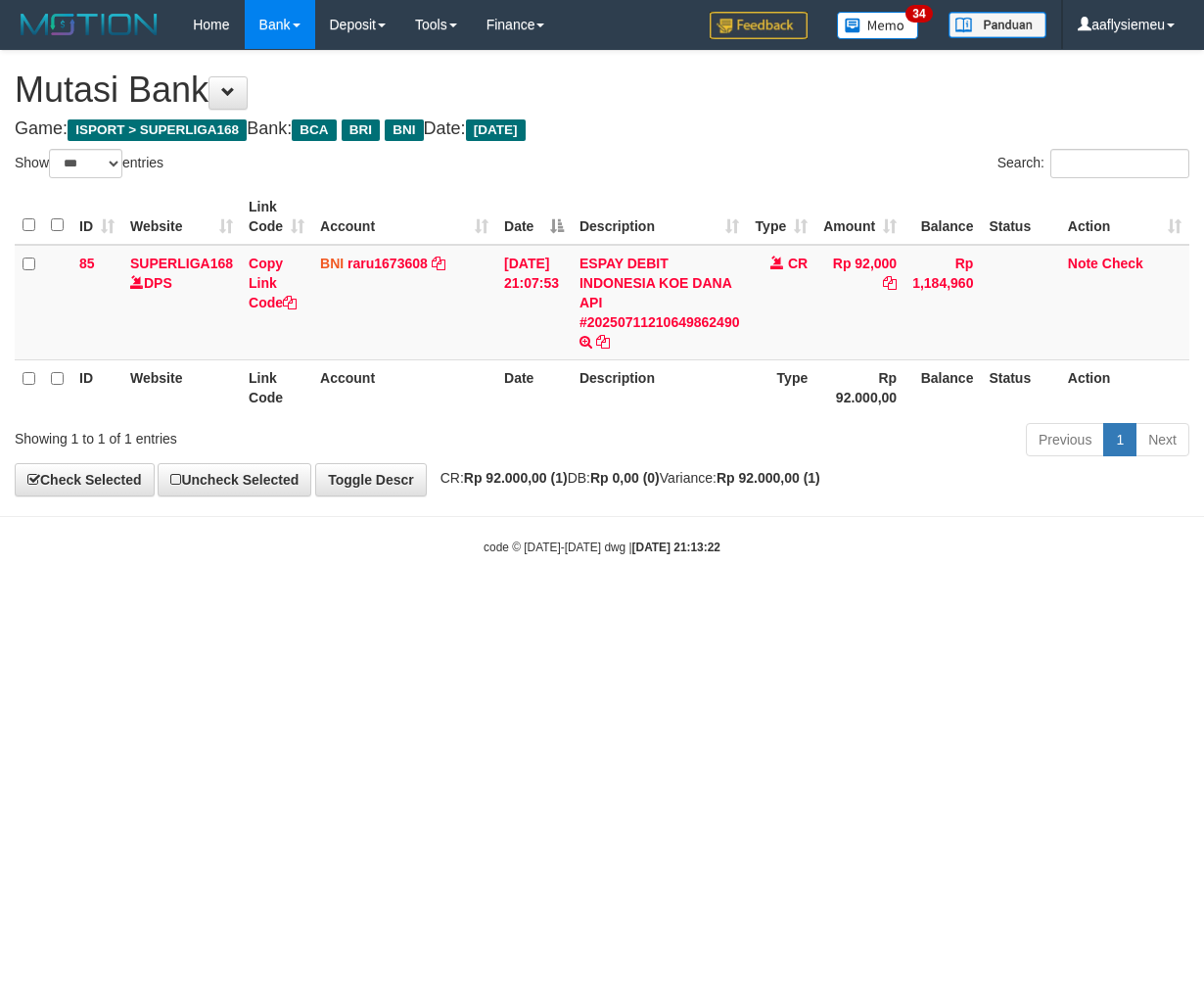 select on "***" 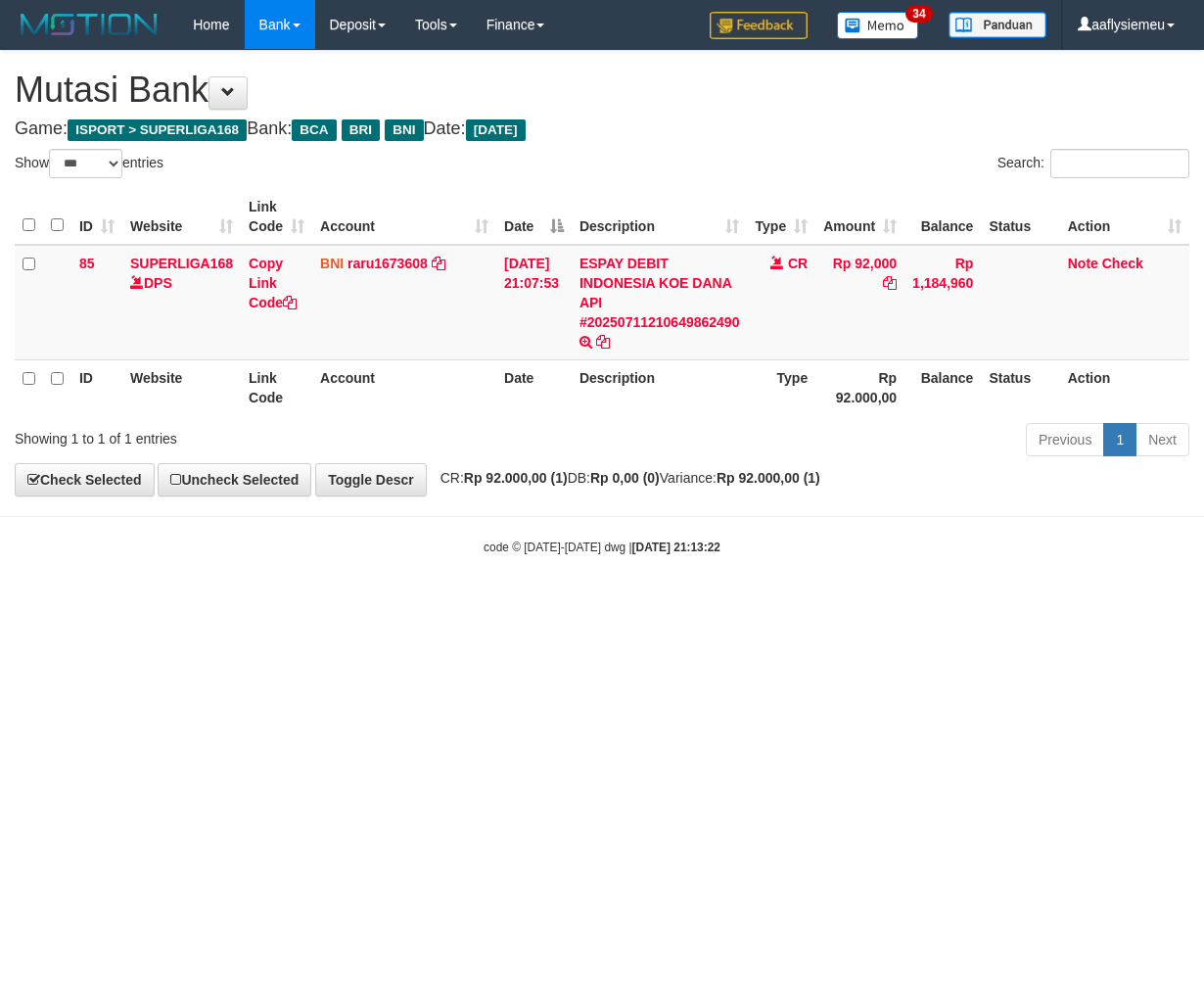 scroll, scrollTop: 0, scrollLeft: 0, axis: both 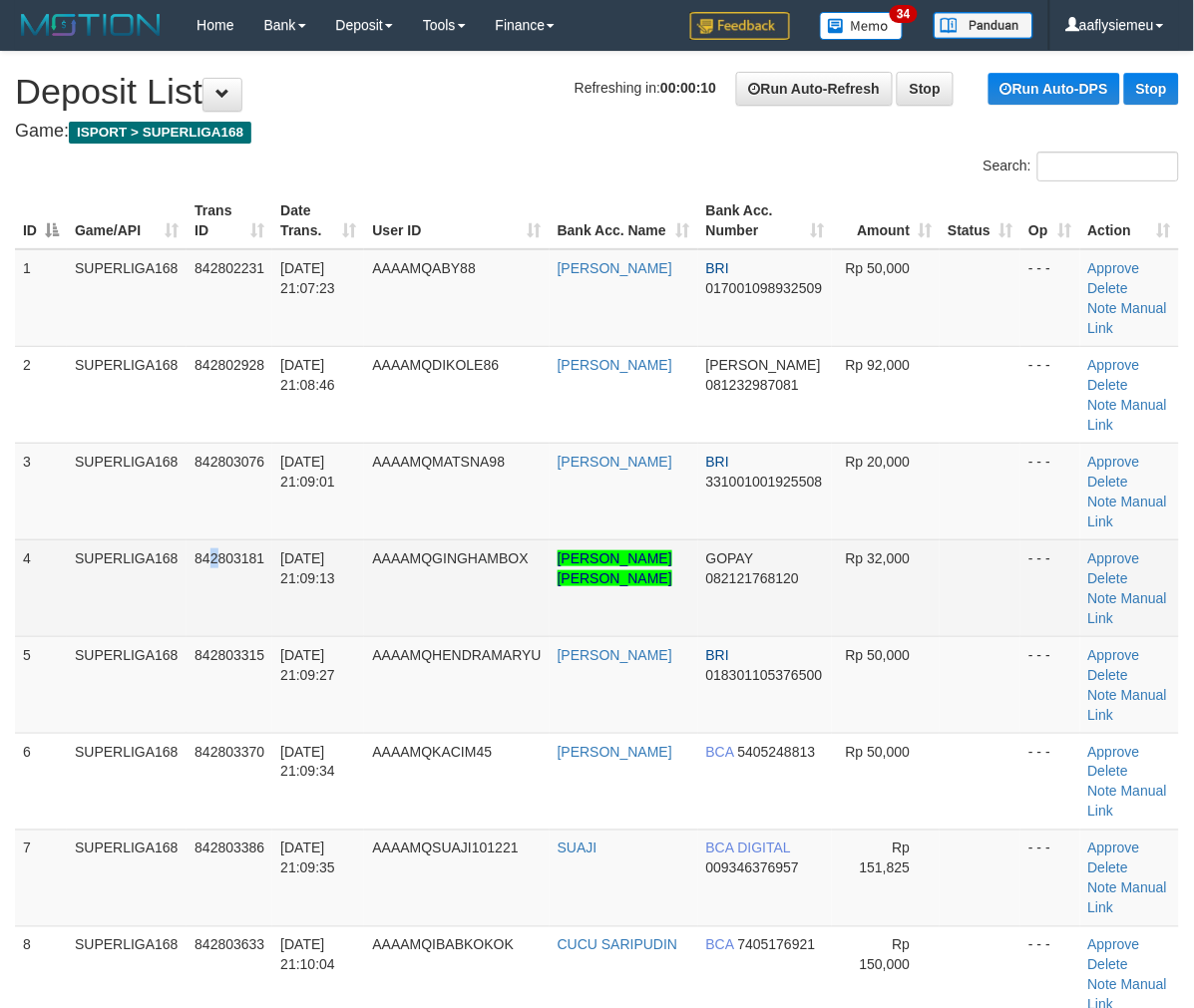 click on "842803181" at bounding box center [229, 587] 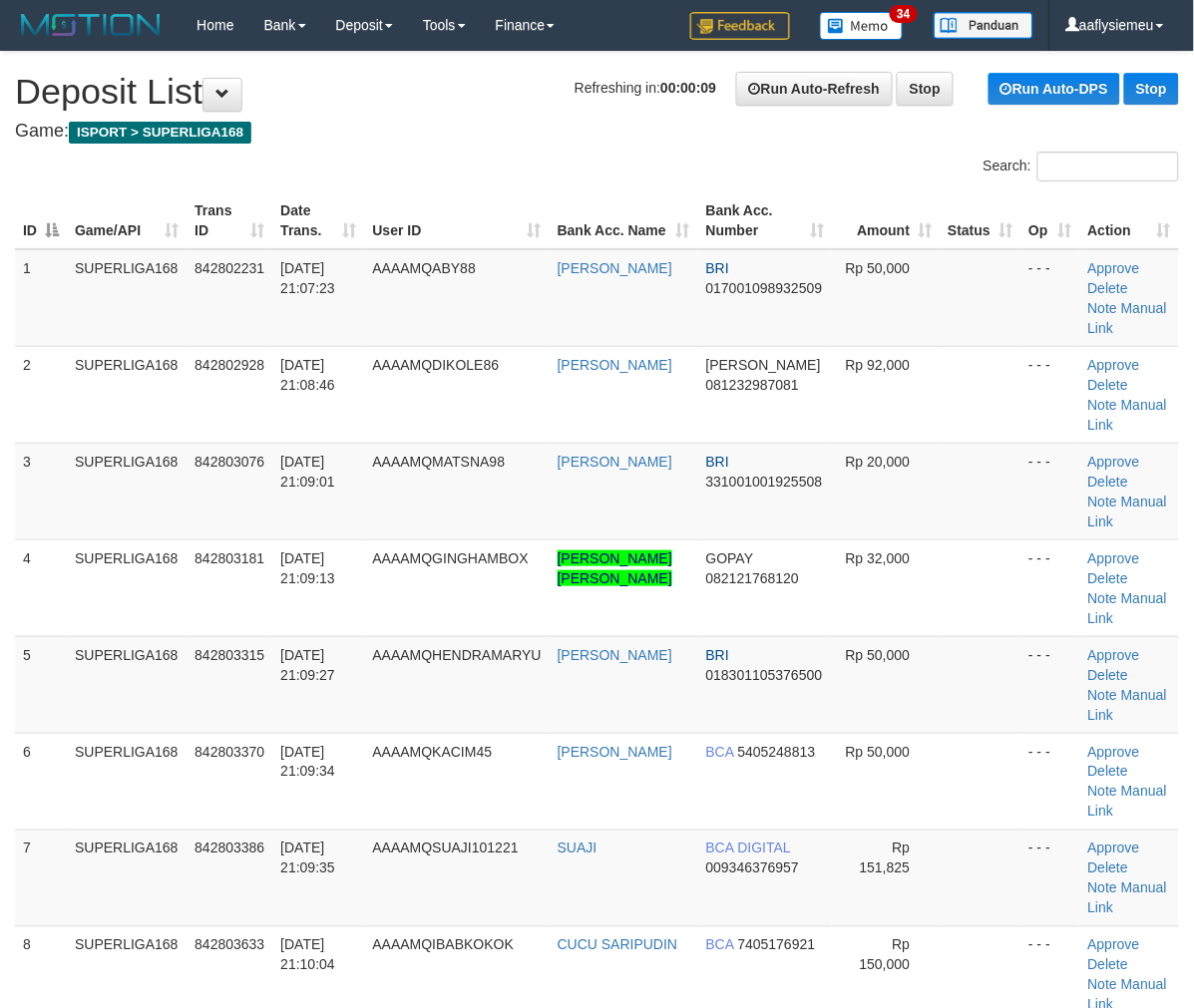 drag, startPoint x: 116, startPoint y: 590, endPoint x: 2, endPoint y: 614, distance: 116.498927 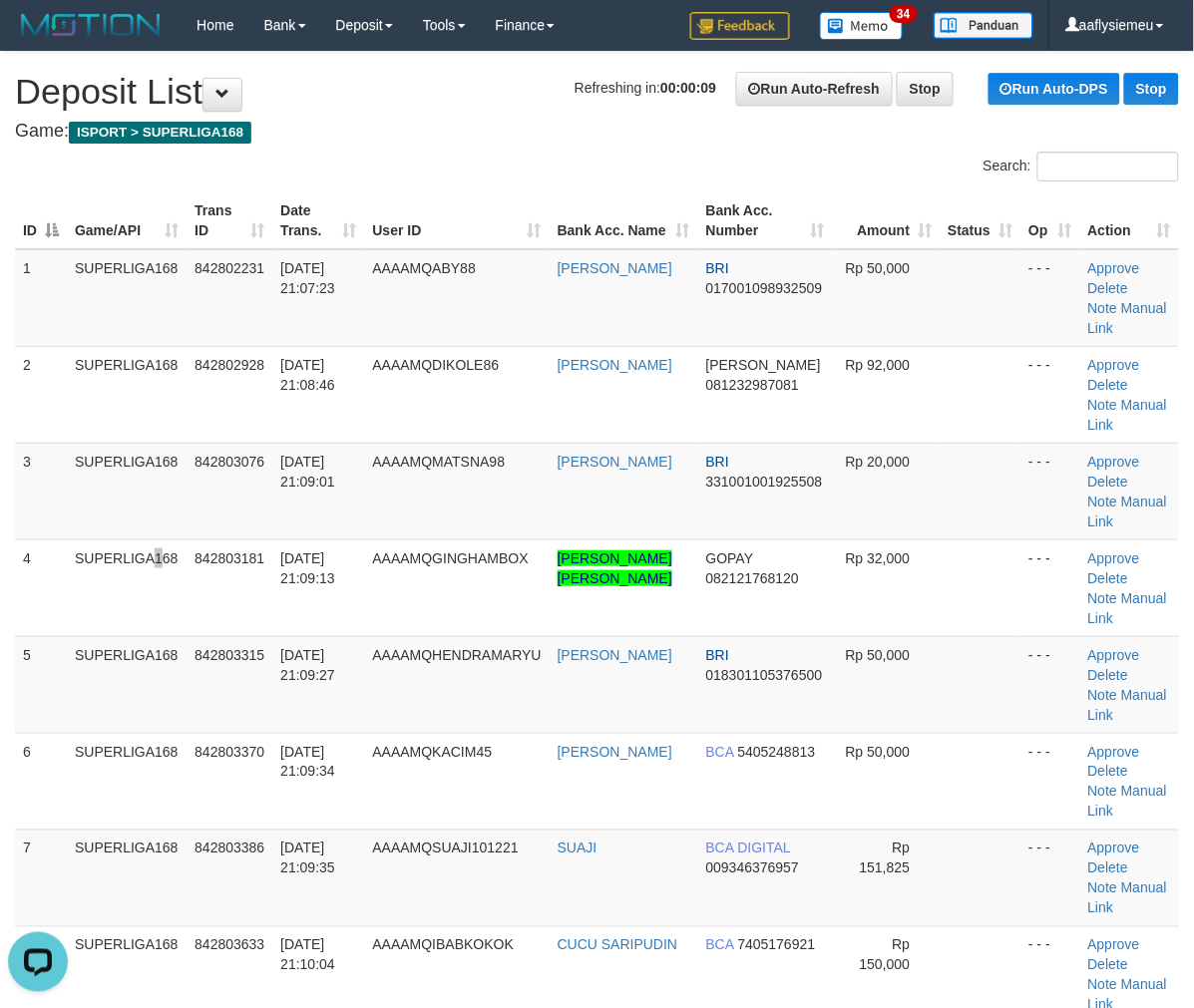 scroll, scrollTop: 0, scrollLeft: 0, axis: both 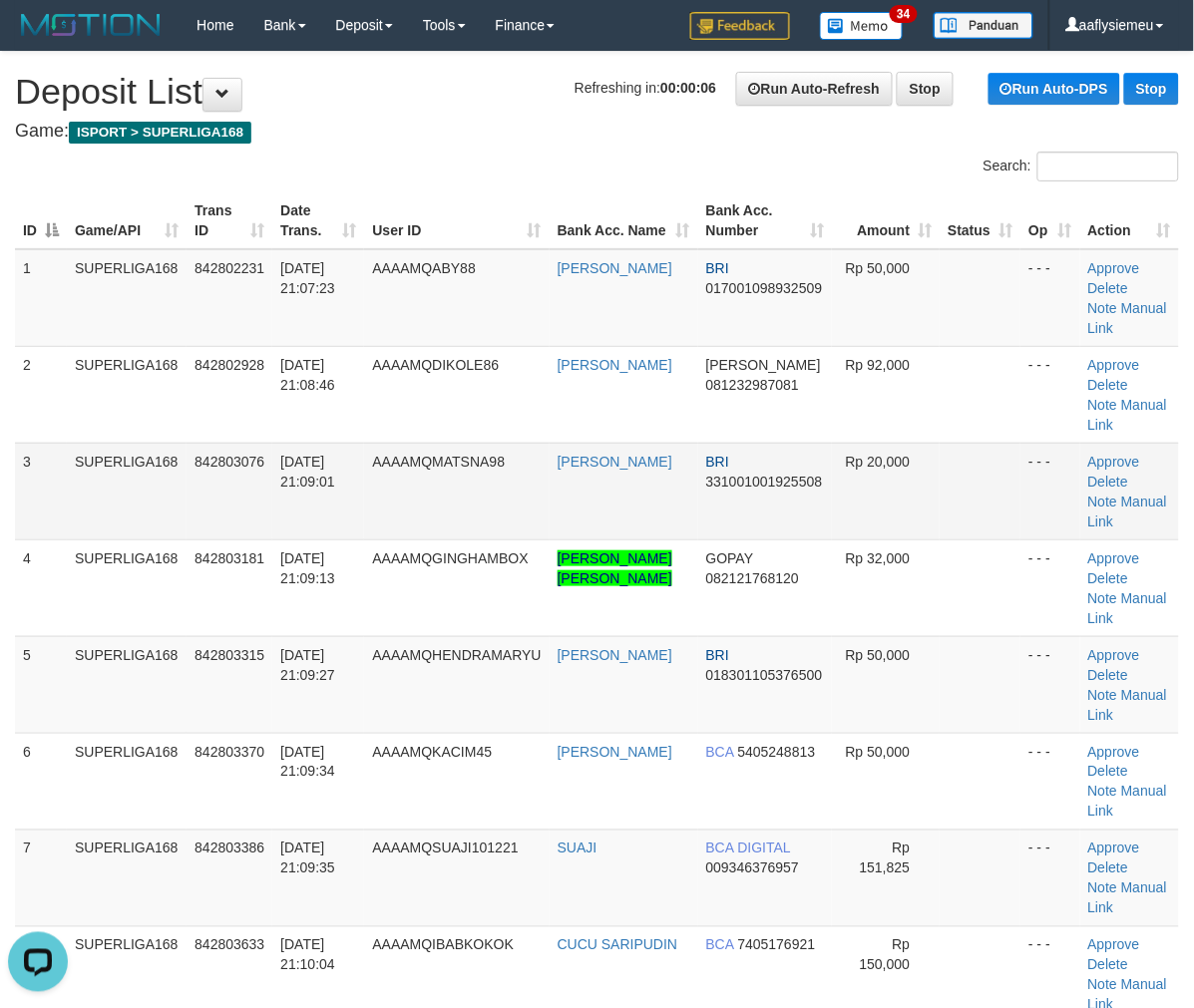 click on "SUPERLIGA168" at bounding box center [127, 491] 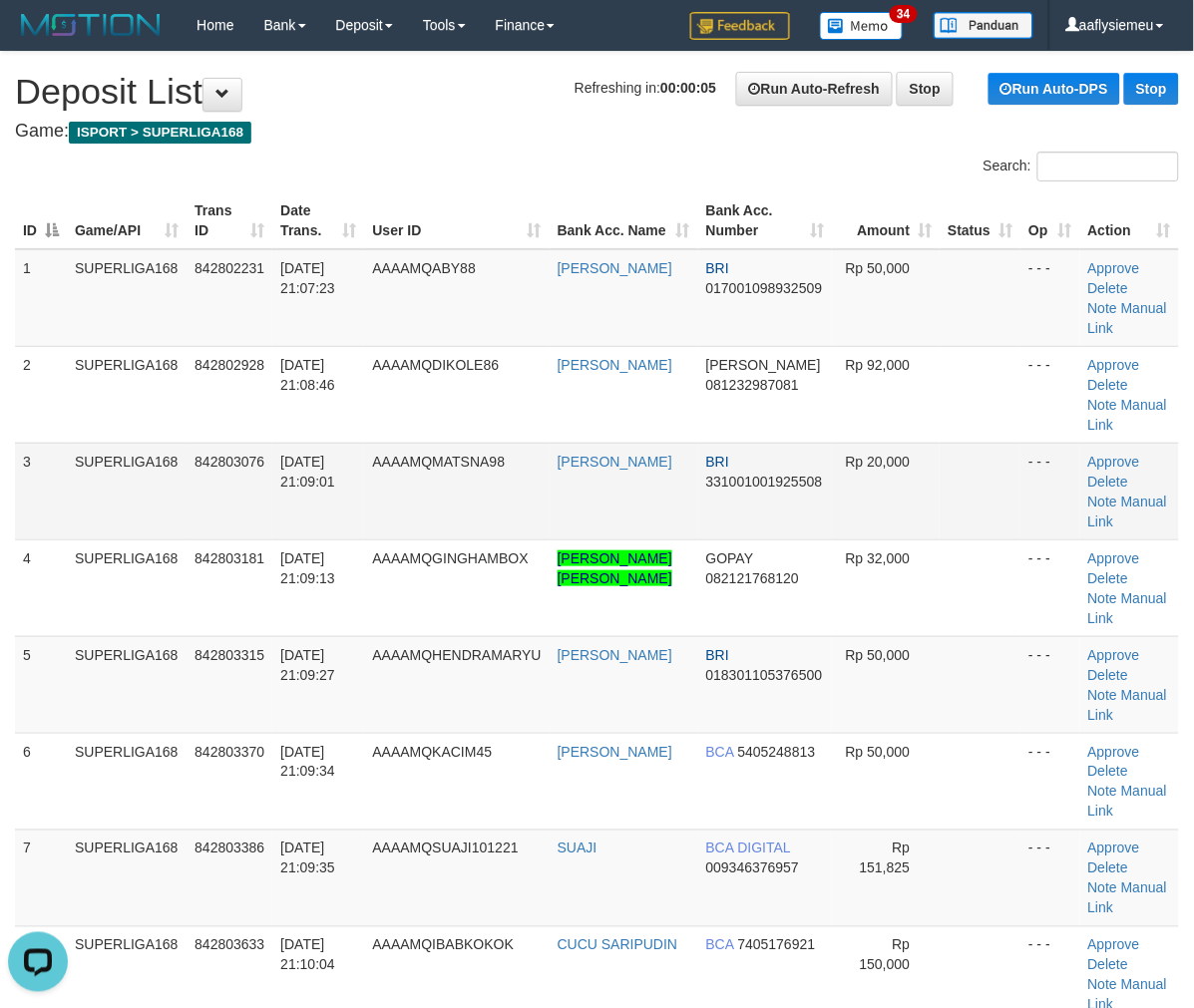 click on "SUPERLIGA168" at bounding box center [127, 491] 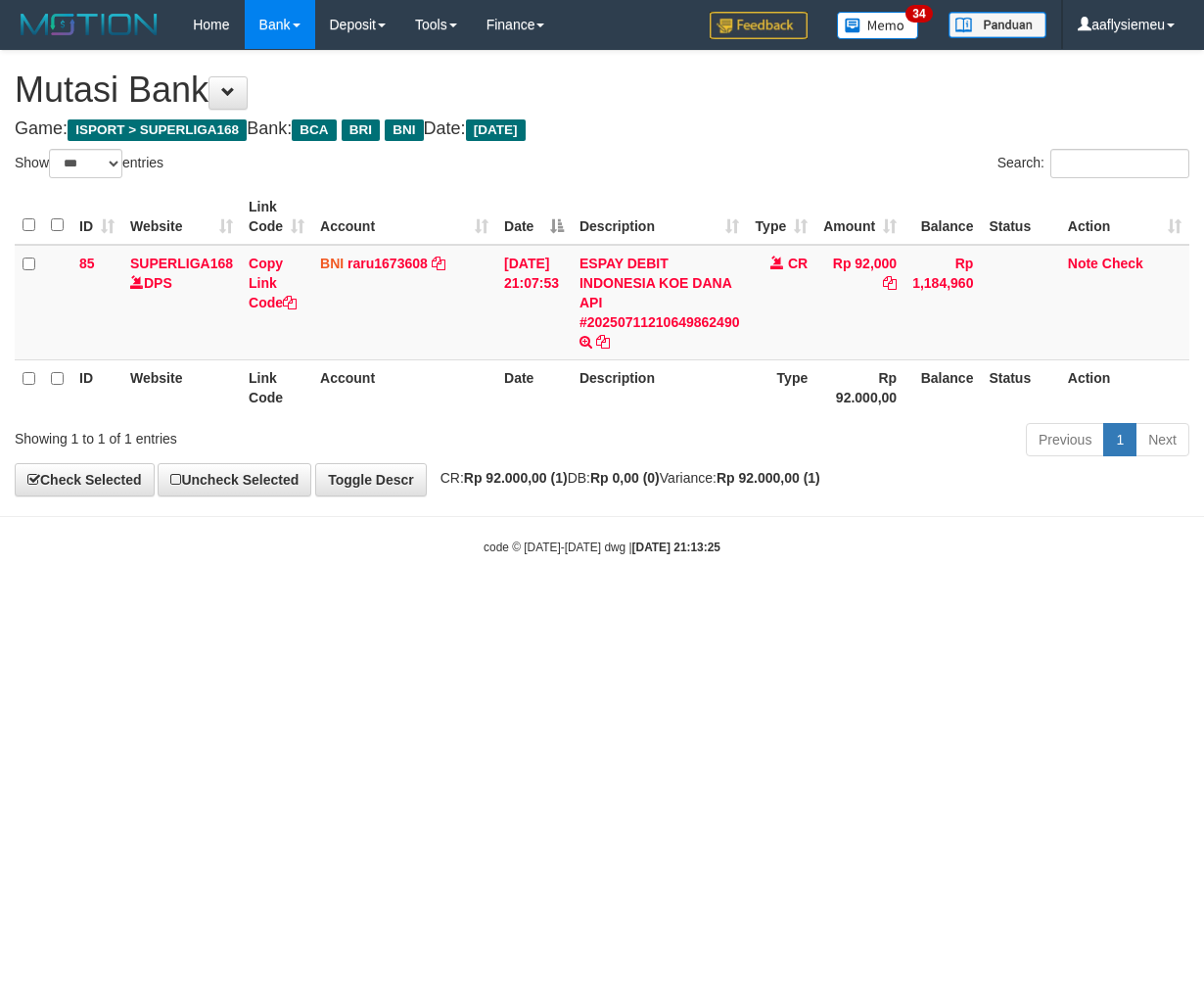 select on "***" 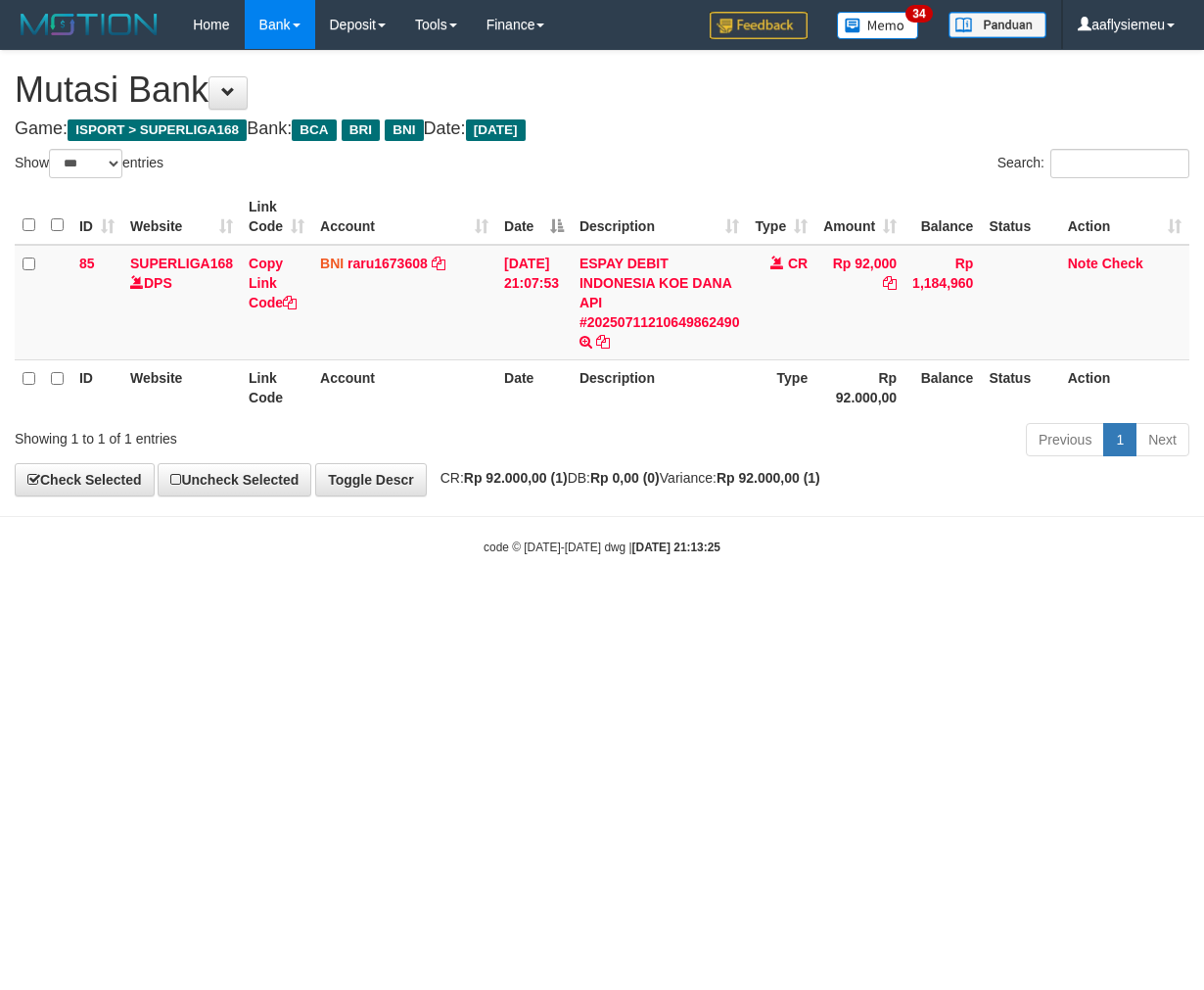 scroll, scrollTop: 0, scrollLeft: 0, axis: both 